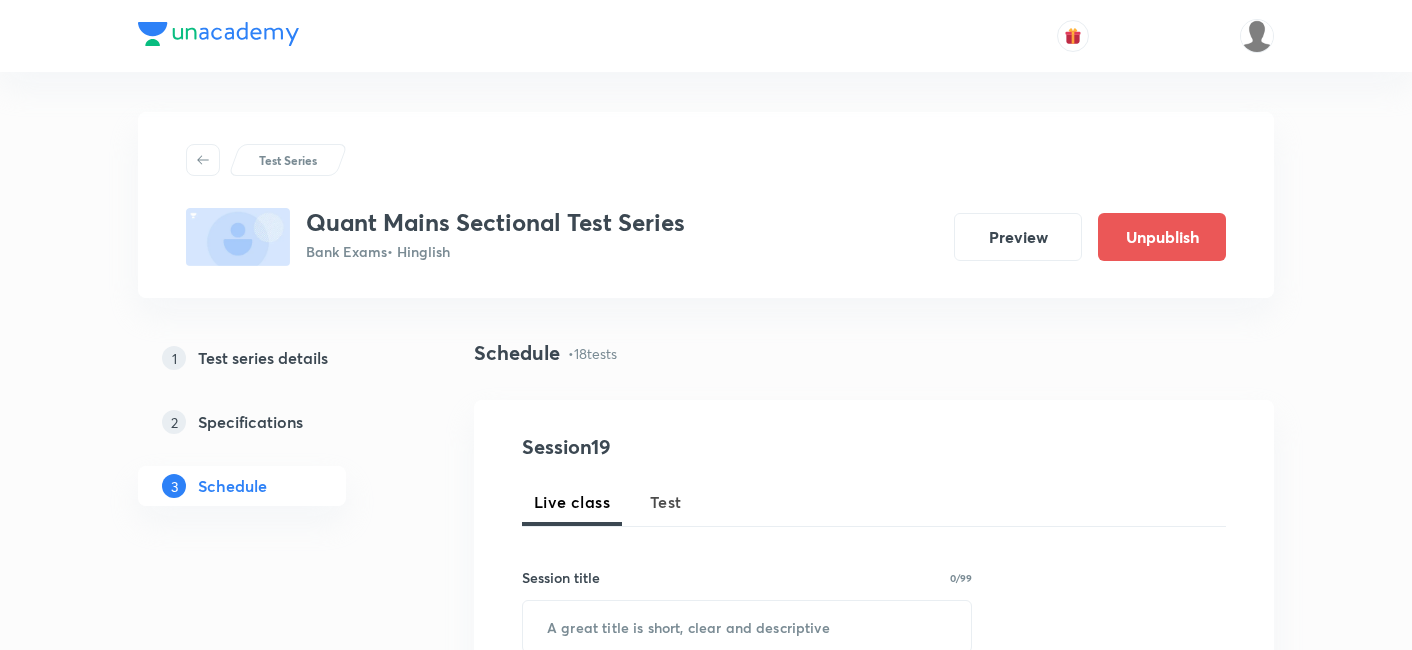 scroll, scrollTop: 0, scrollLeft: 0, axis: both 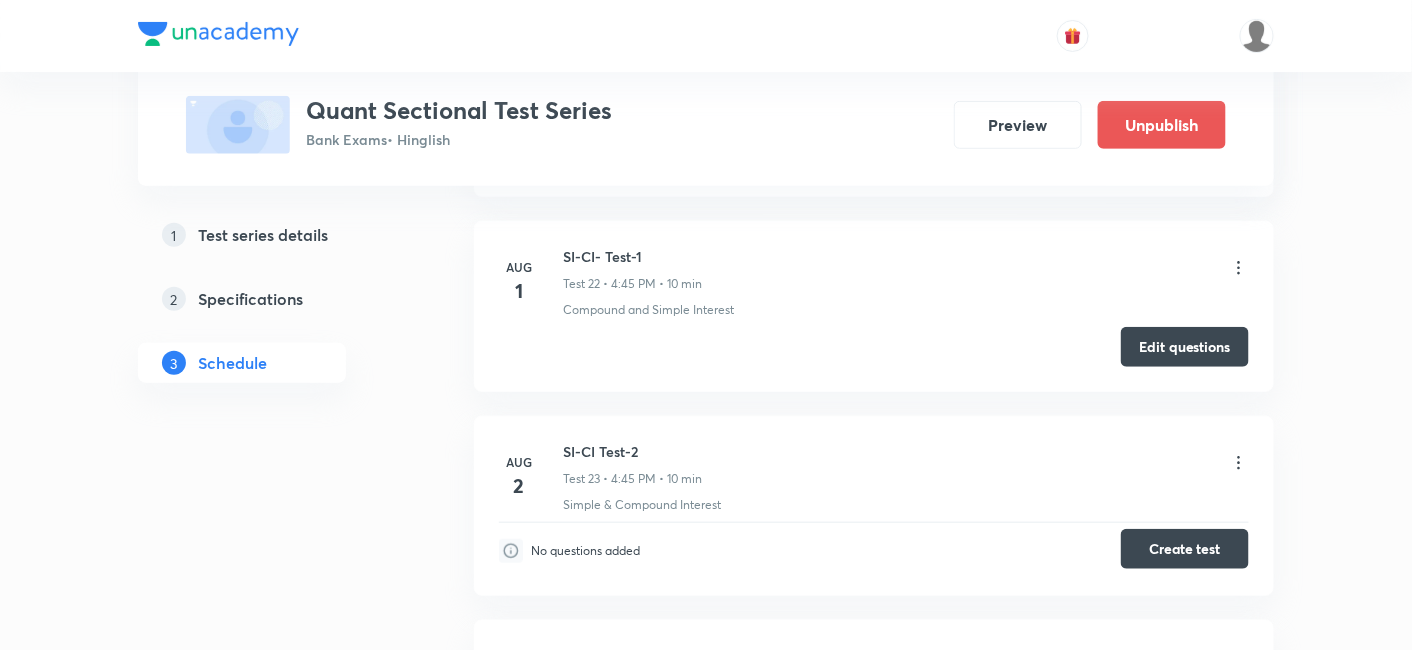 click on "Create test" at bounding box center (1185, 549) 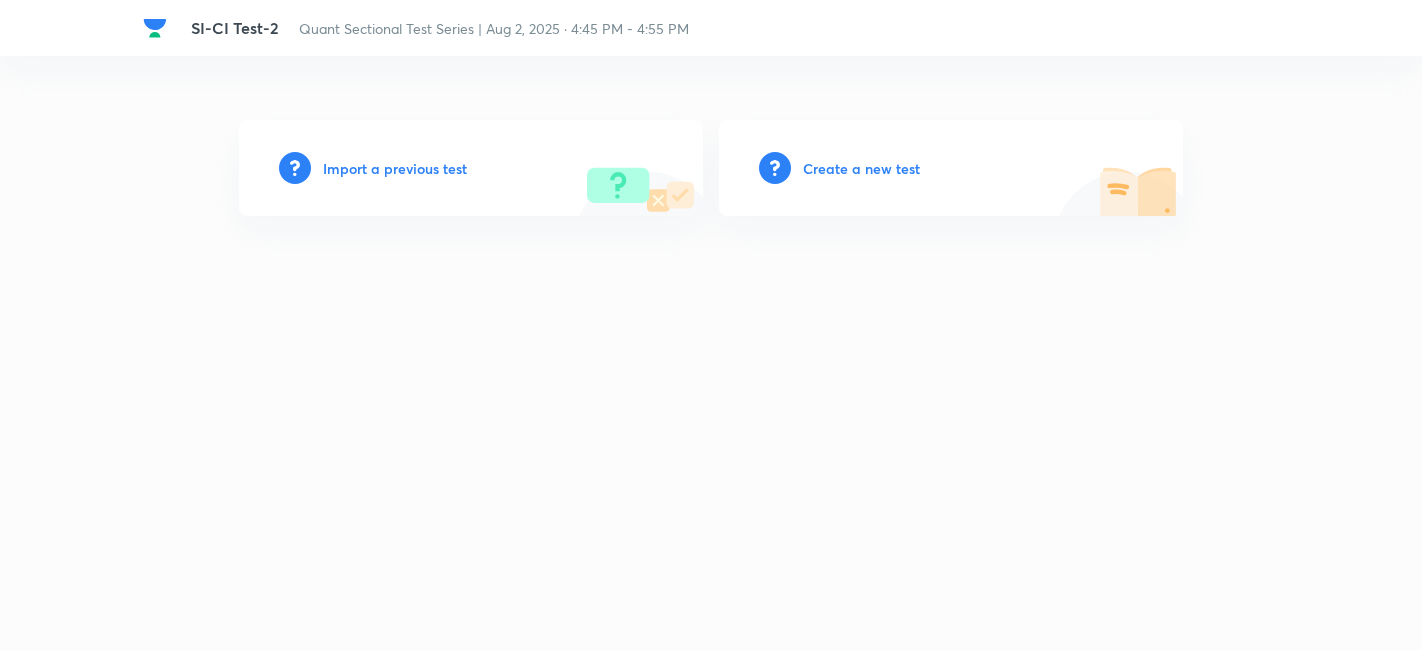 scroll, scrollTop: 0, scrollLeft: 0, axis: both 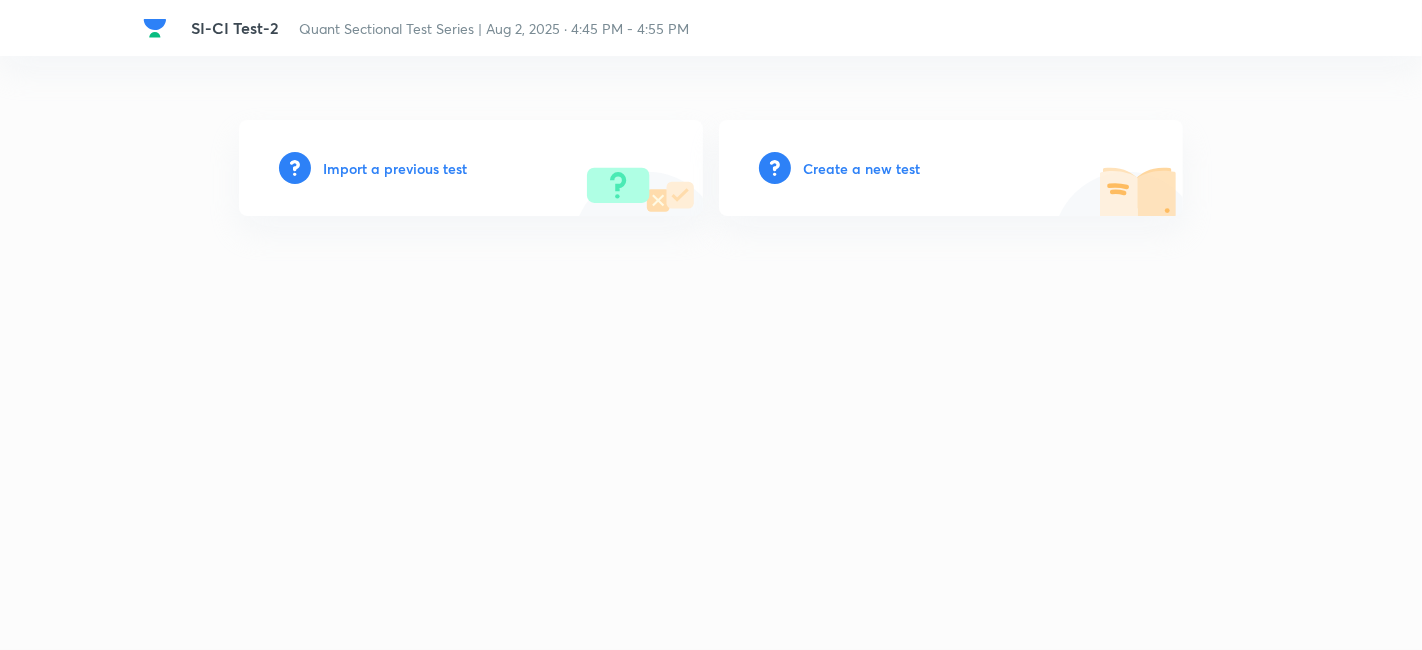 click on "Create a new test" at bounding box center [861, 168] 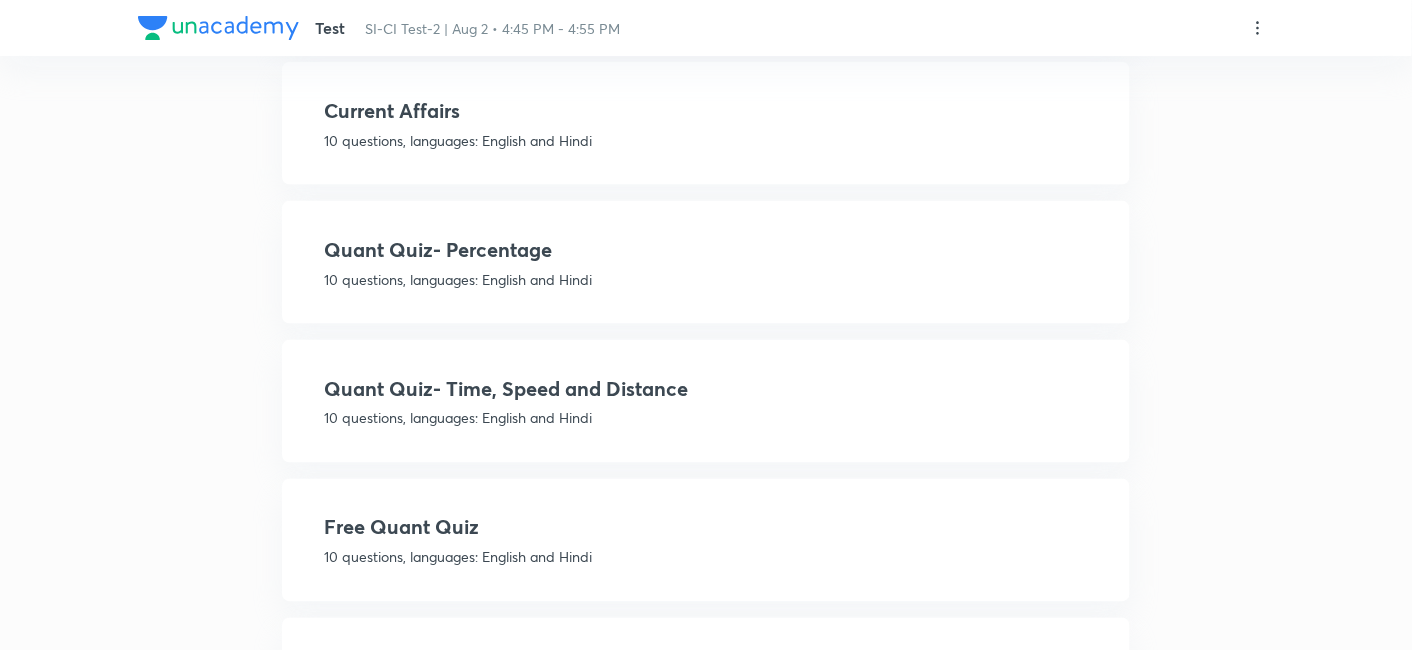 scroll, scrollTop: 942, scrollLeft: 0, axis: vertical 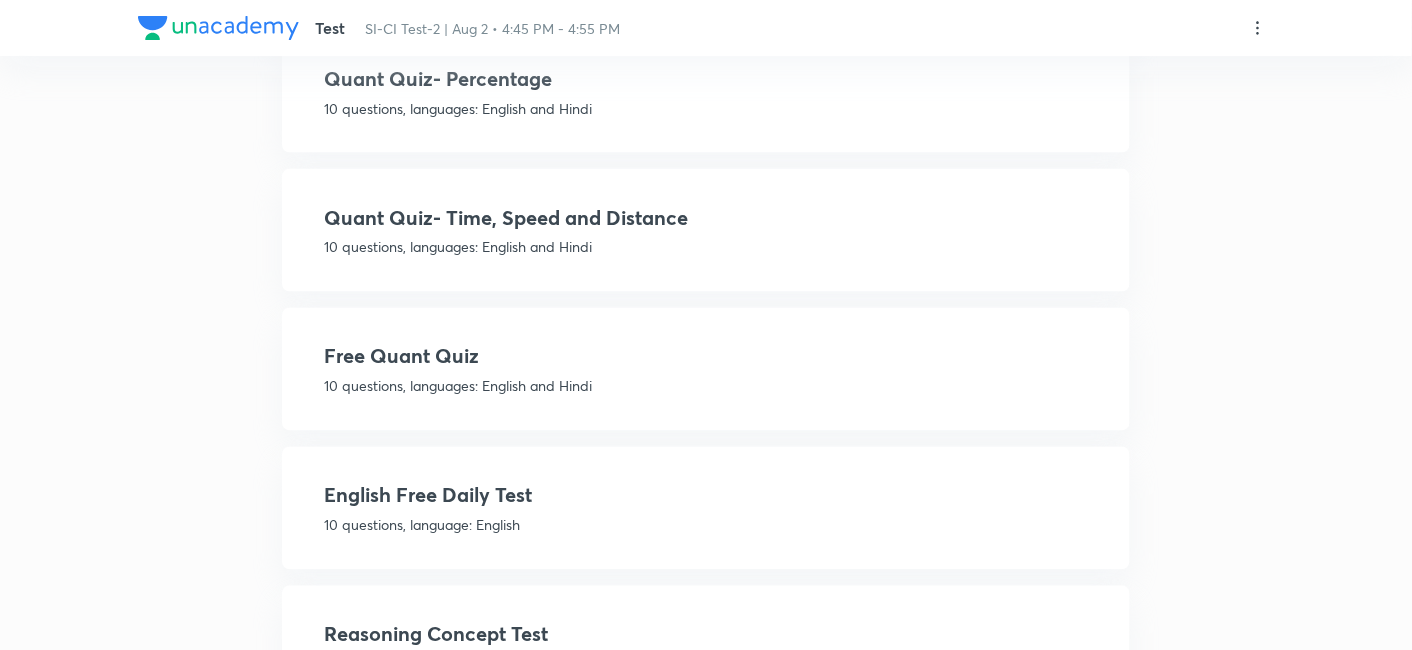 click on "Free Quant Quiz  10 questions, languages: English and Hindi View details Use template" at bounding box center (706, 369) 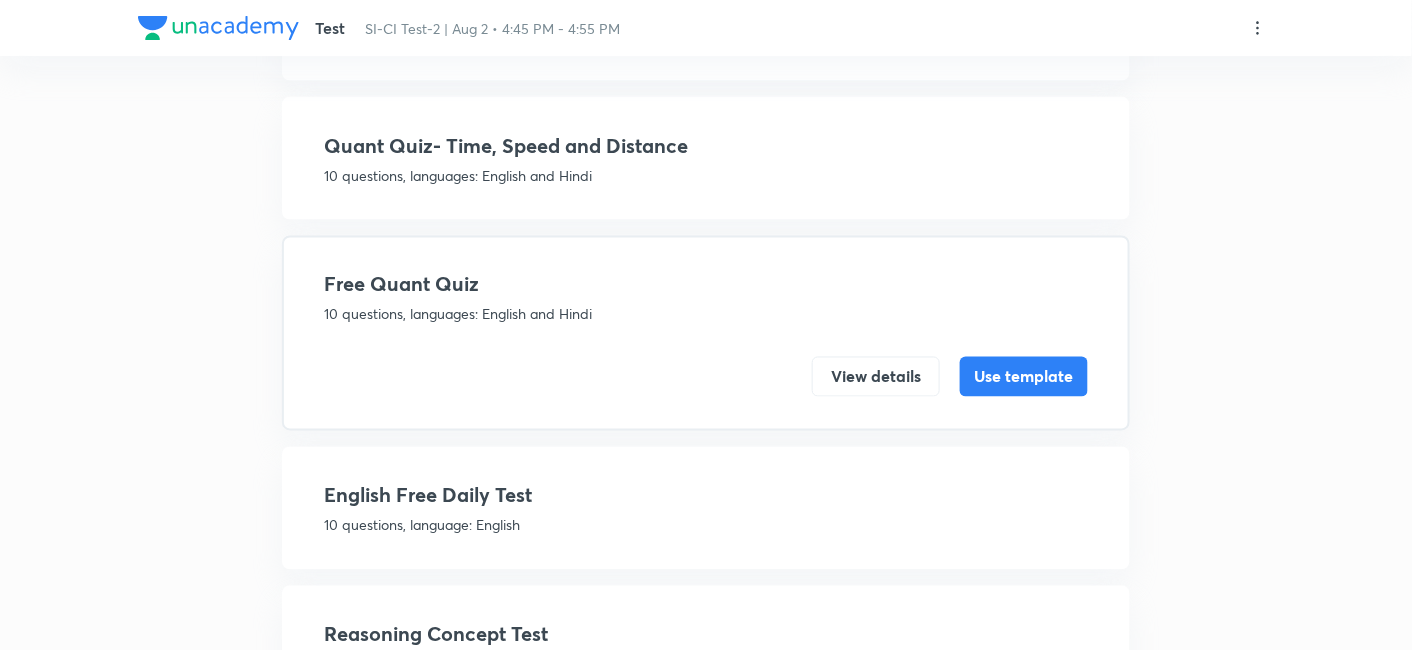 scroll, scrollTop: 871, scrollLeft: 0, axis: vertical 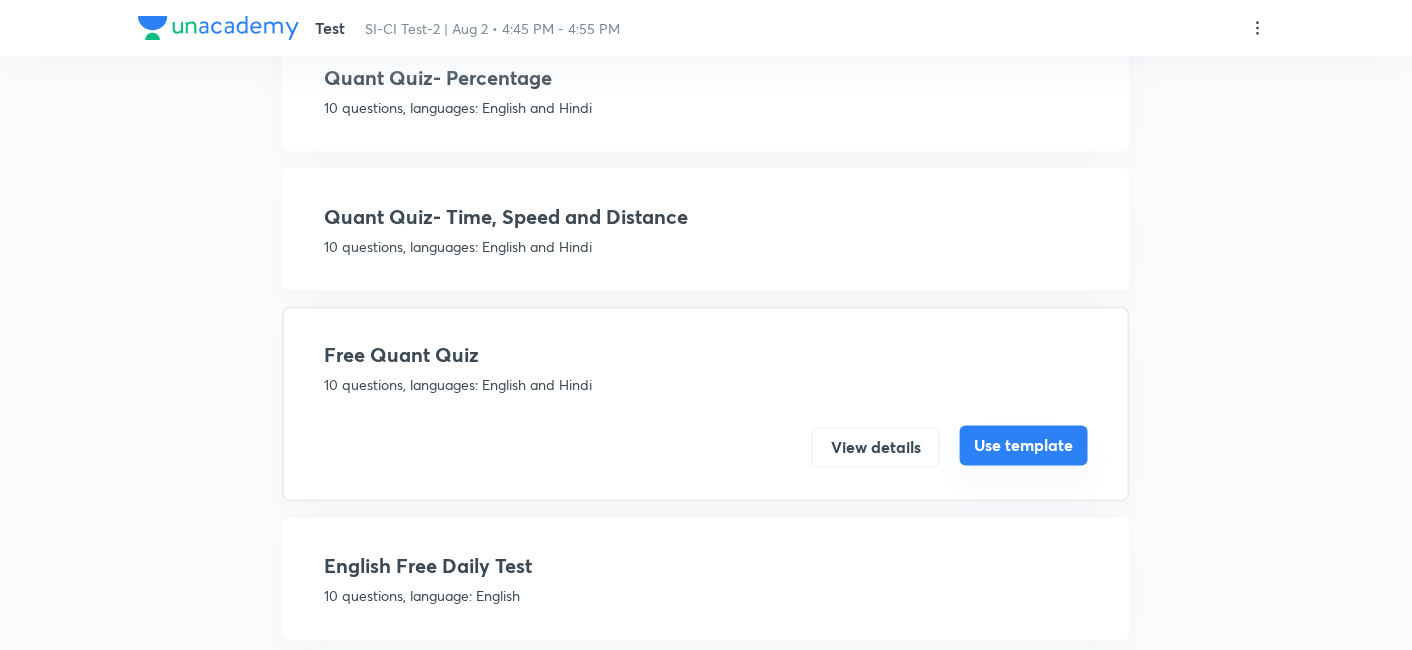 click on "Use template" at bounding box center (1024, 446) 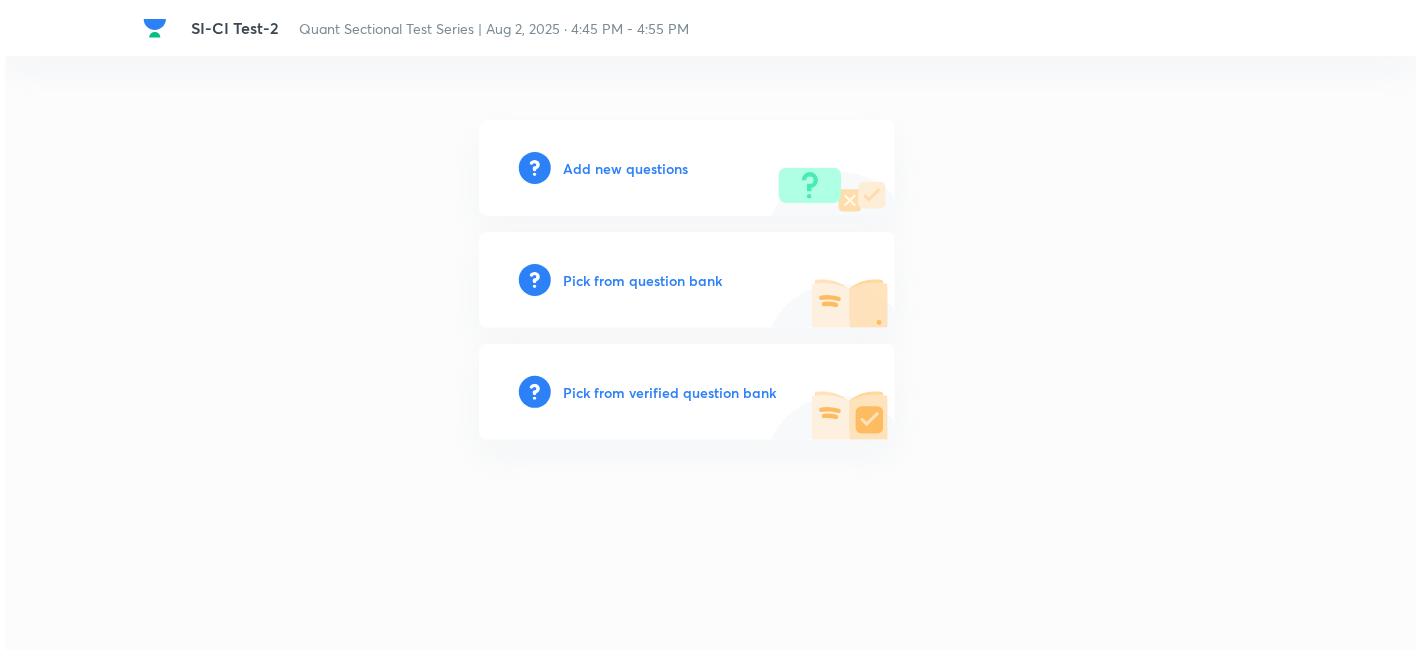 scroll, scrollTop: 0, scrollLeft: 0, axis: both 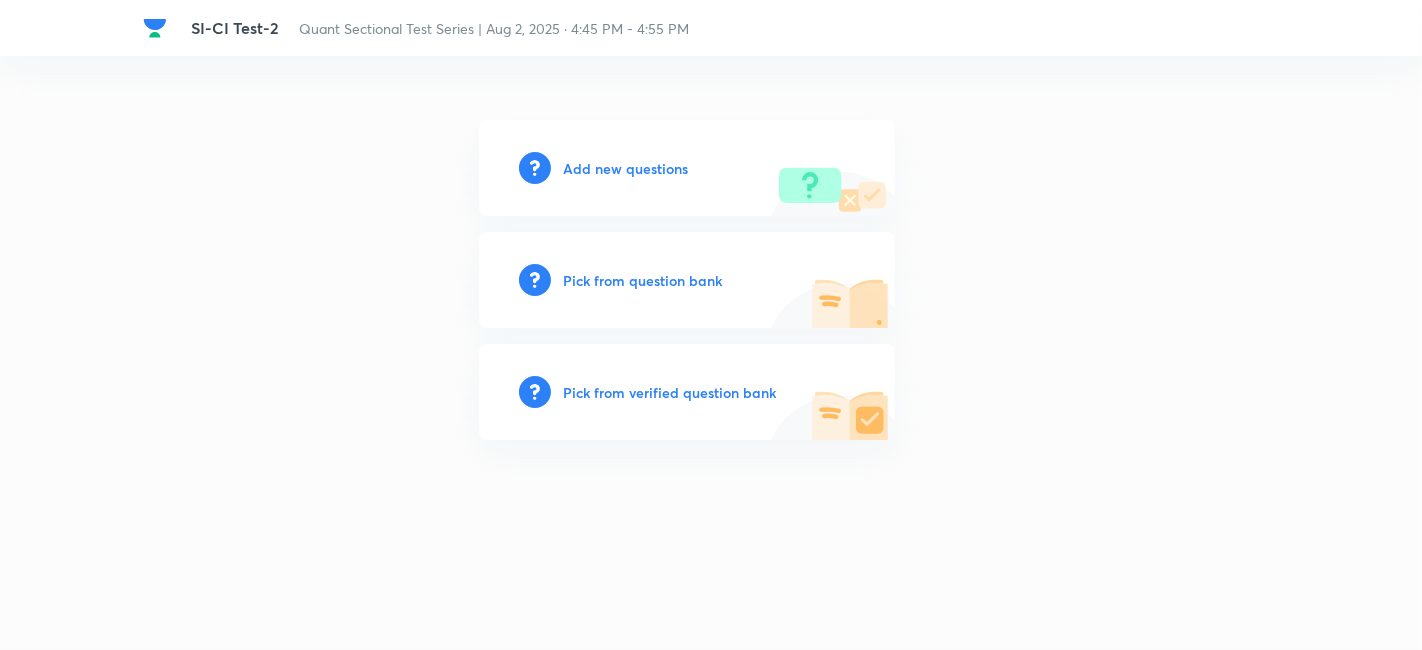 click on "Add new questions" at bounding box center [625, 168] 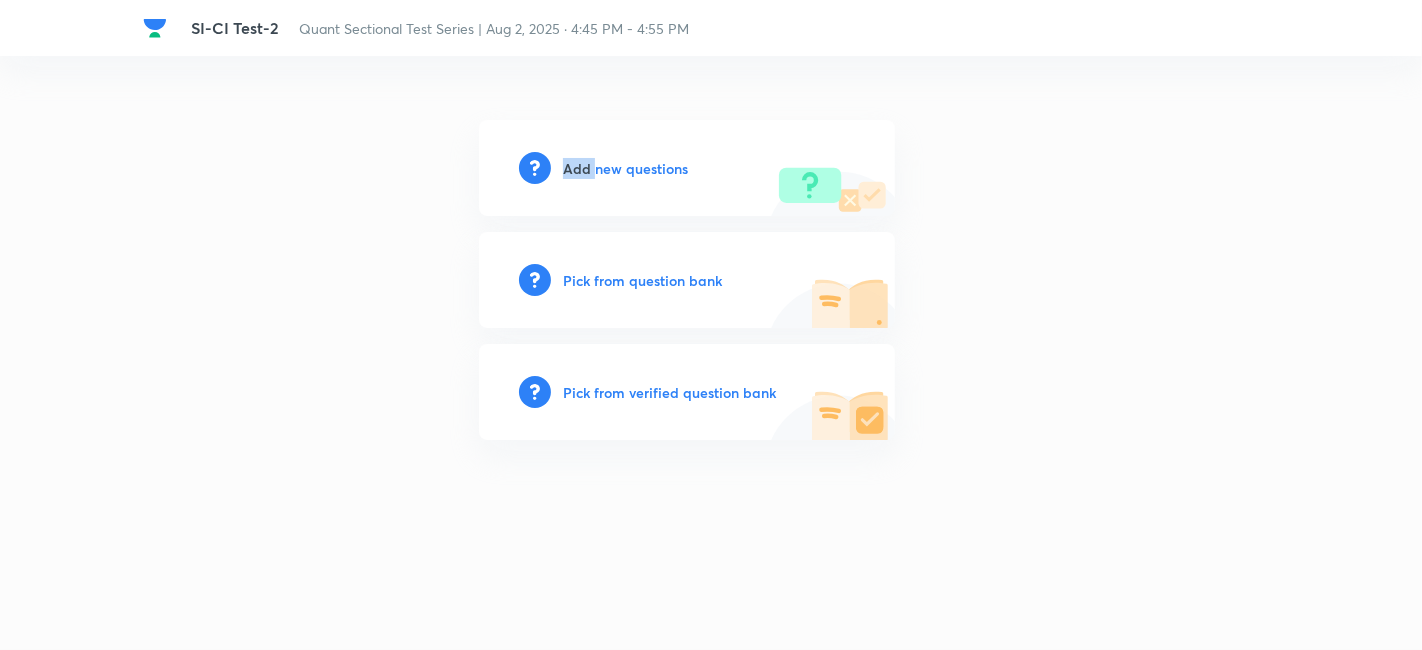 click on "Add new questions" at bounding box center (625, 168) 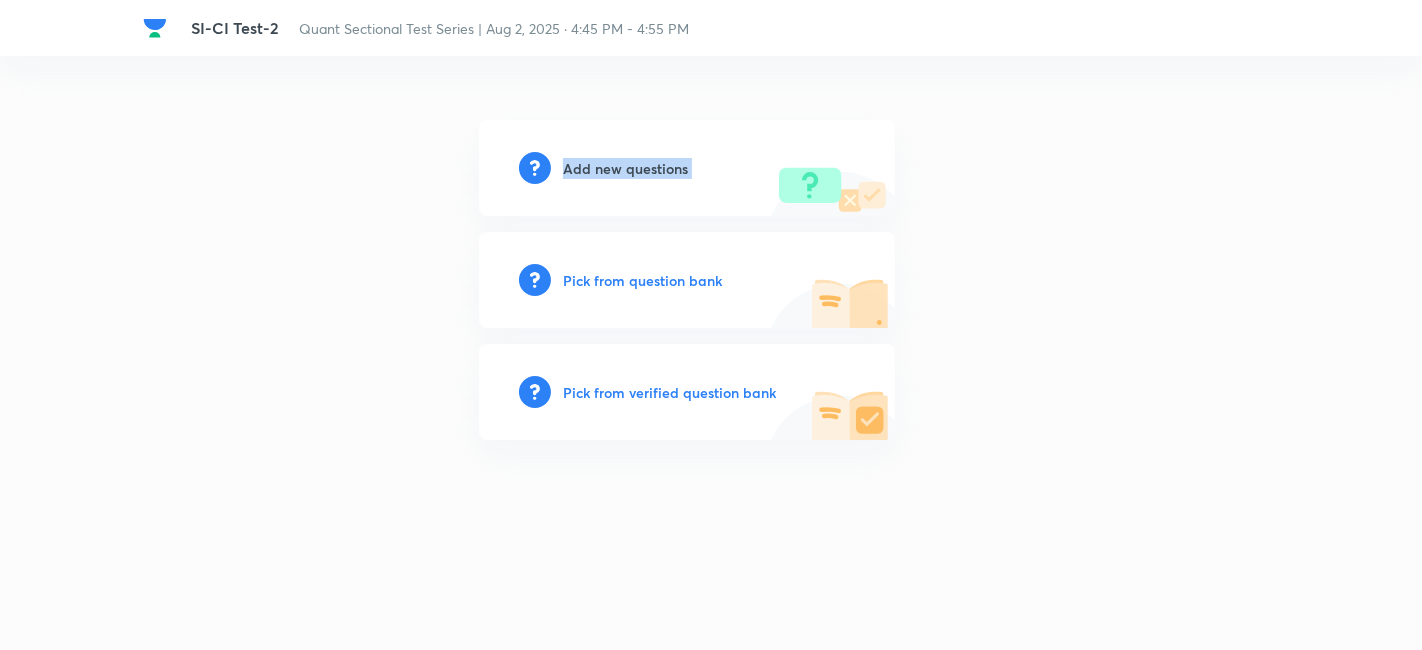 click on "Add new questions" at bounding box center [625, 168] 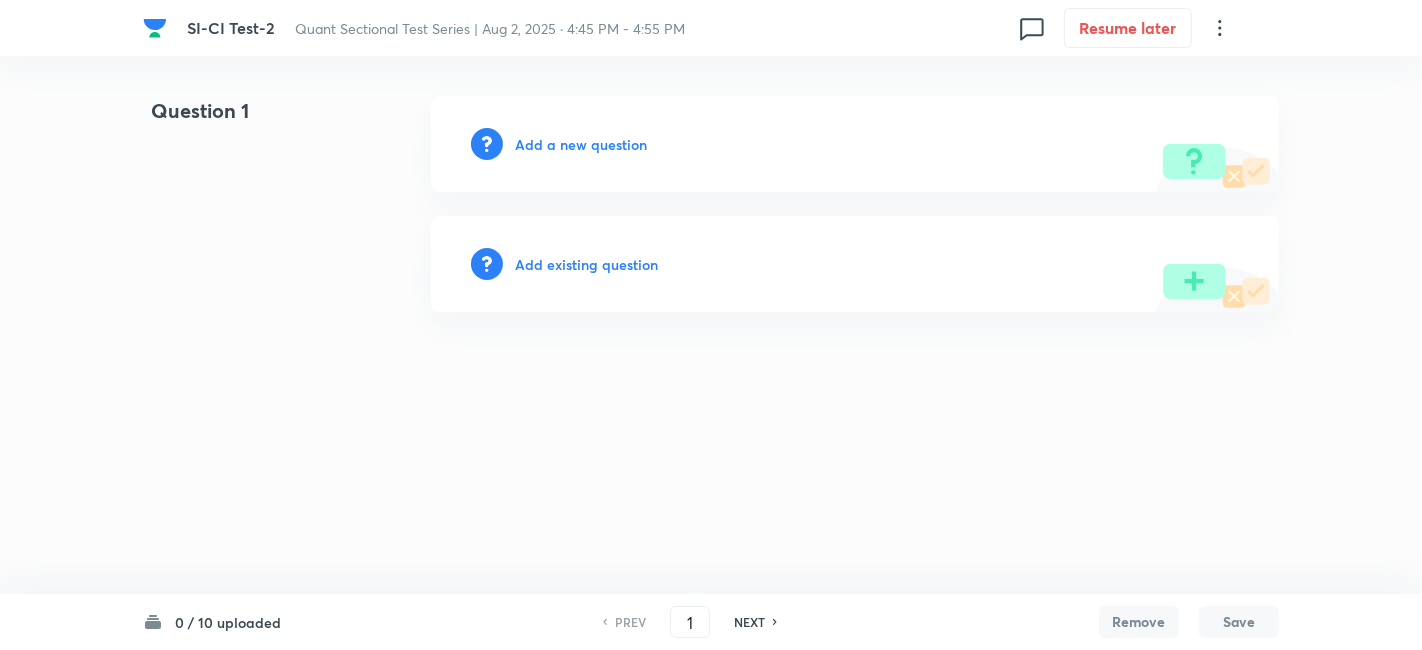 click on "Add a new question" at bounding box center [581, 144] 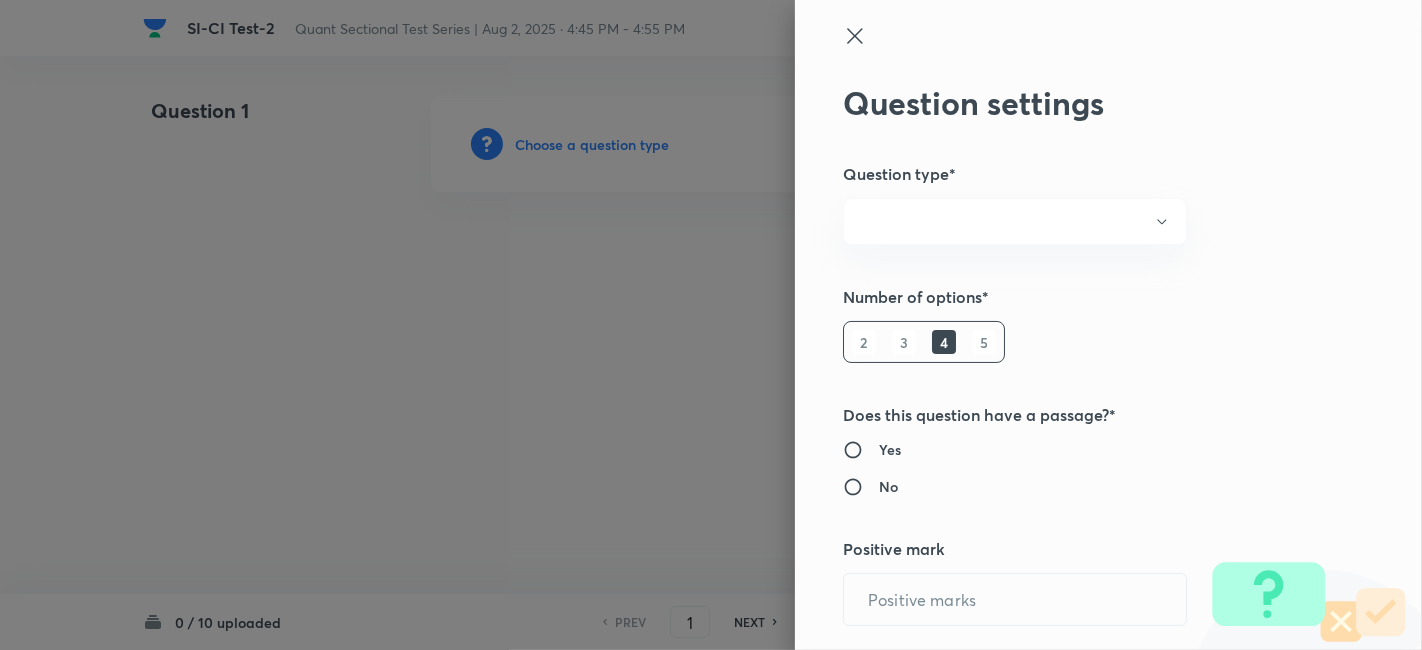 radio on "true" 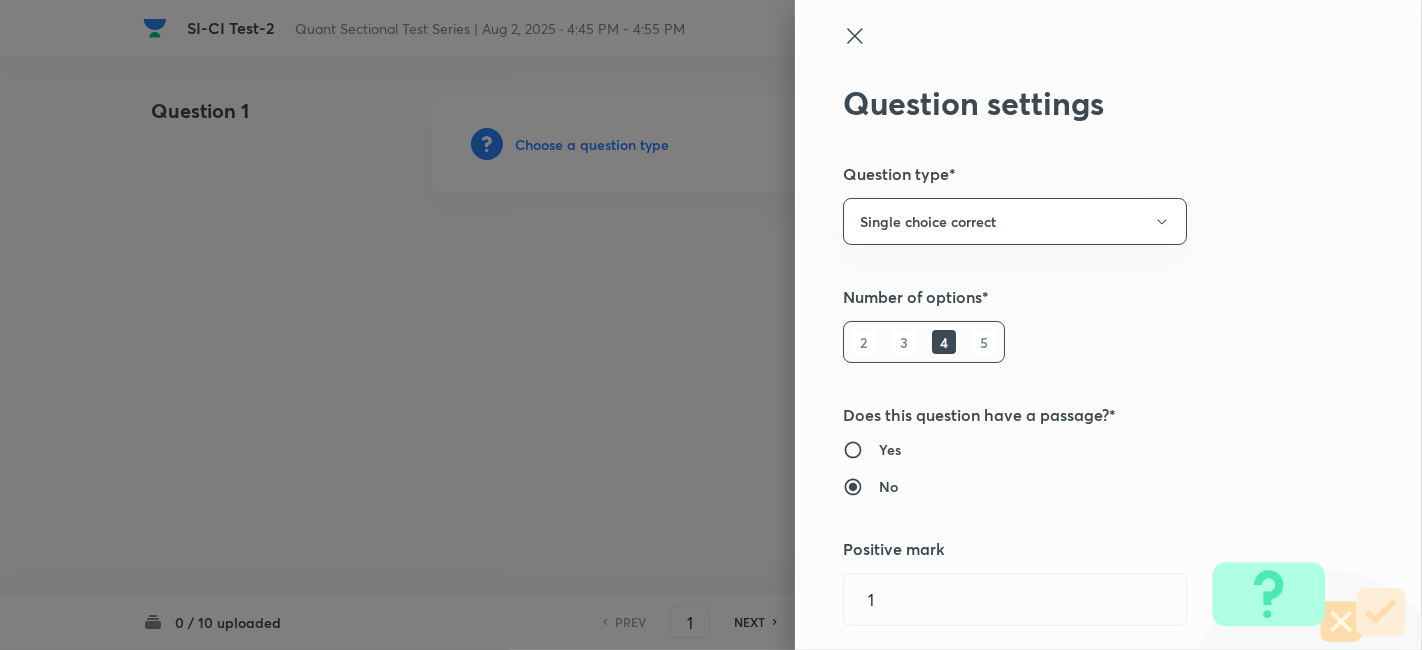 click on "5" at bounding box center (984, 342) 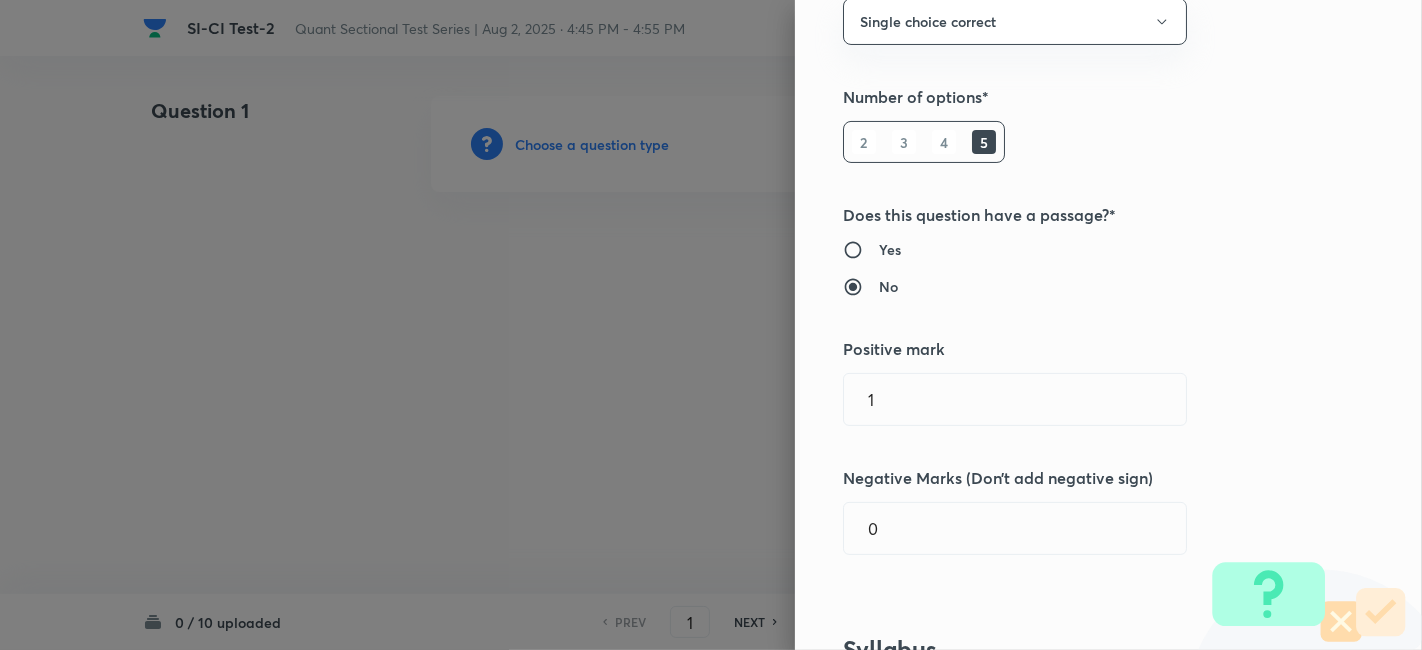 scroll, scrollTop: 265, scrollLeft: 0, axis: vertical 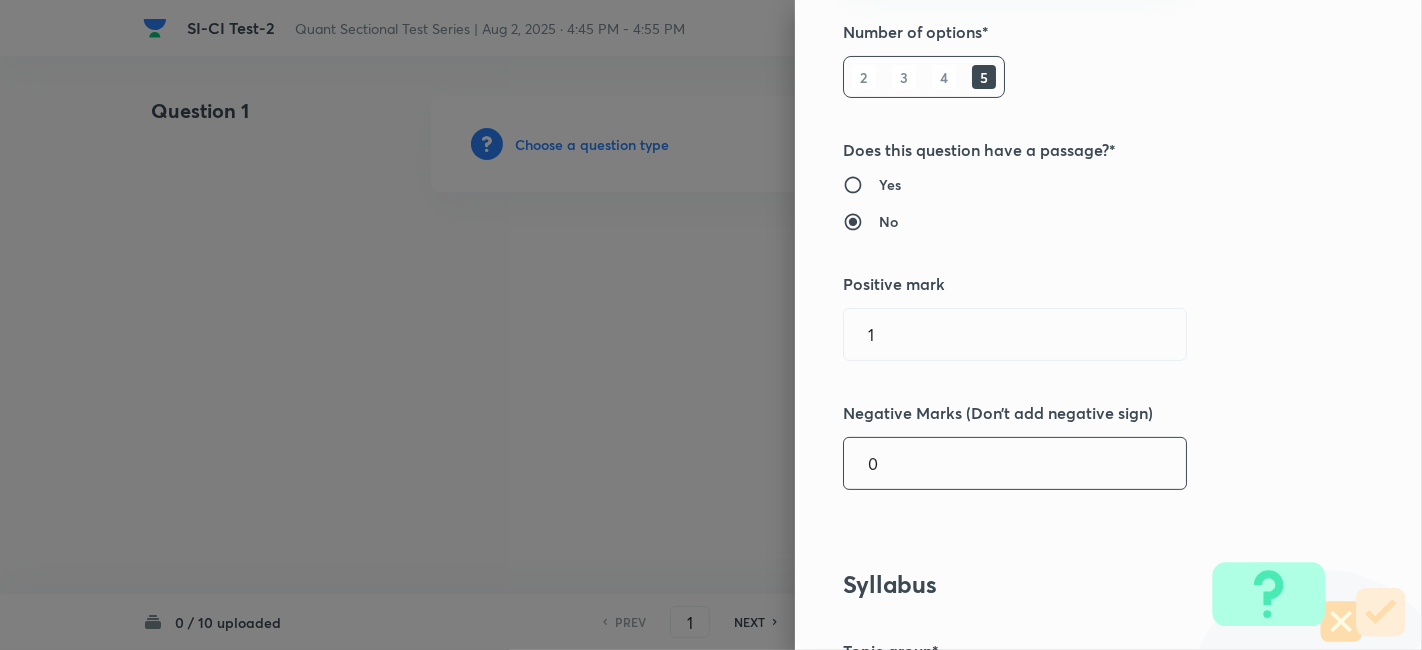 click on "0" at bounding box center (1015, 463) 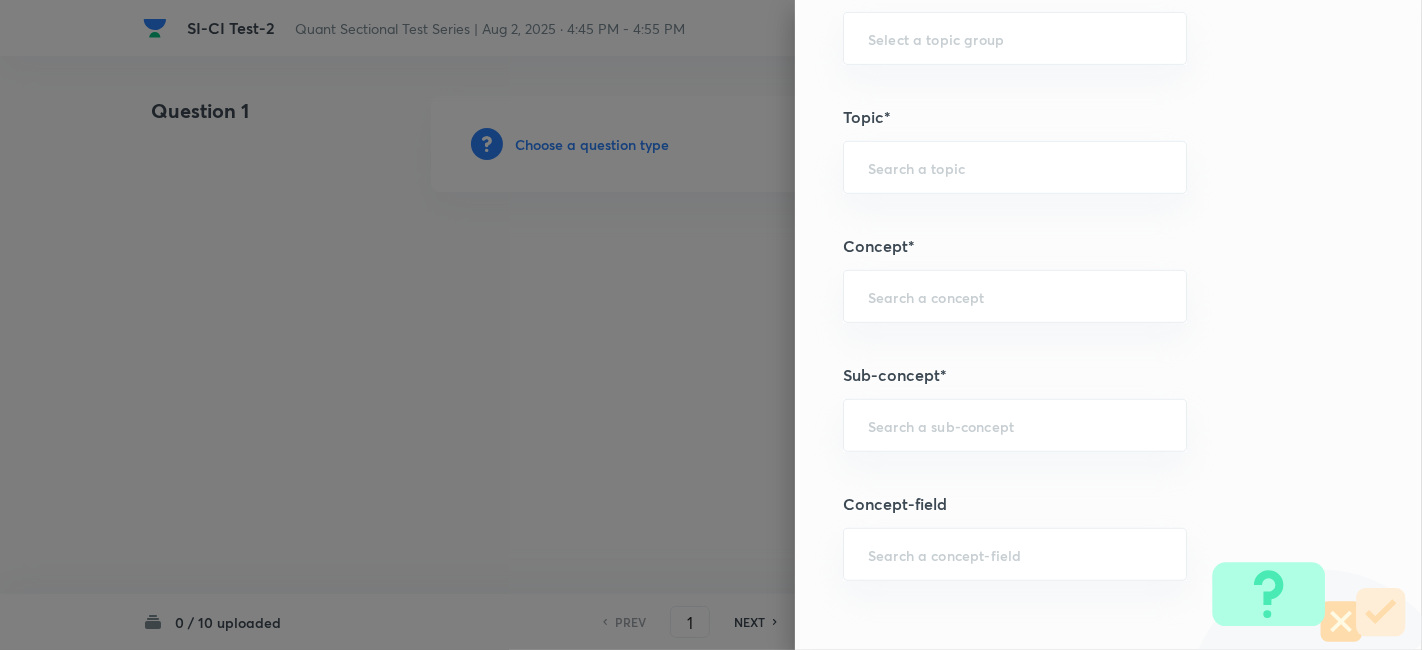 scroll, scrollTop: 928, scrollLeft: 0, axis: vertical 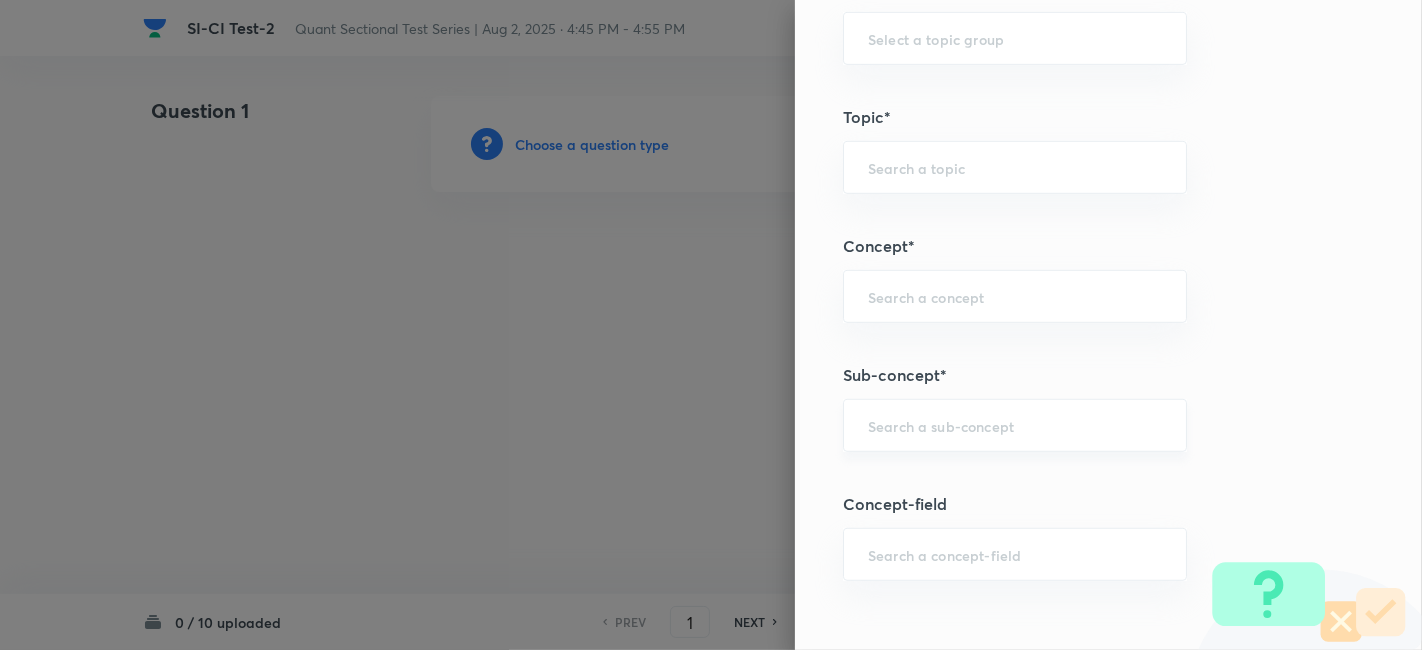 click on "Question settings Question type* Single choice correct Number of options* 2 3 4 5 Does this question have a passage?* Yes No Positive mark 1 ​ Negative Marks (Don’t add negative sign) 0.25 ​ Syllabus Topic group* ​ Topic* ​ Concept* ​ Sub-concept* ​ Concept-field ​ Additional details Question Difficulty Very easy Easy Moderate Hard Very hard Question is based on Fact Numerical Concept Previous year question Yes No Does this question have equation? Yes No Verification status Is the question verified? *Select 'yes' only if a question is verified Yes No Save" at bounding box center [1108, 325] 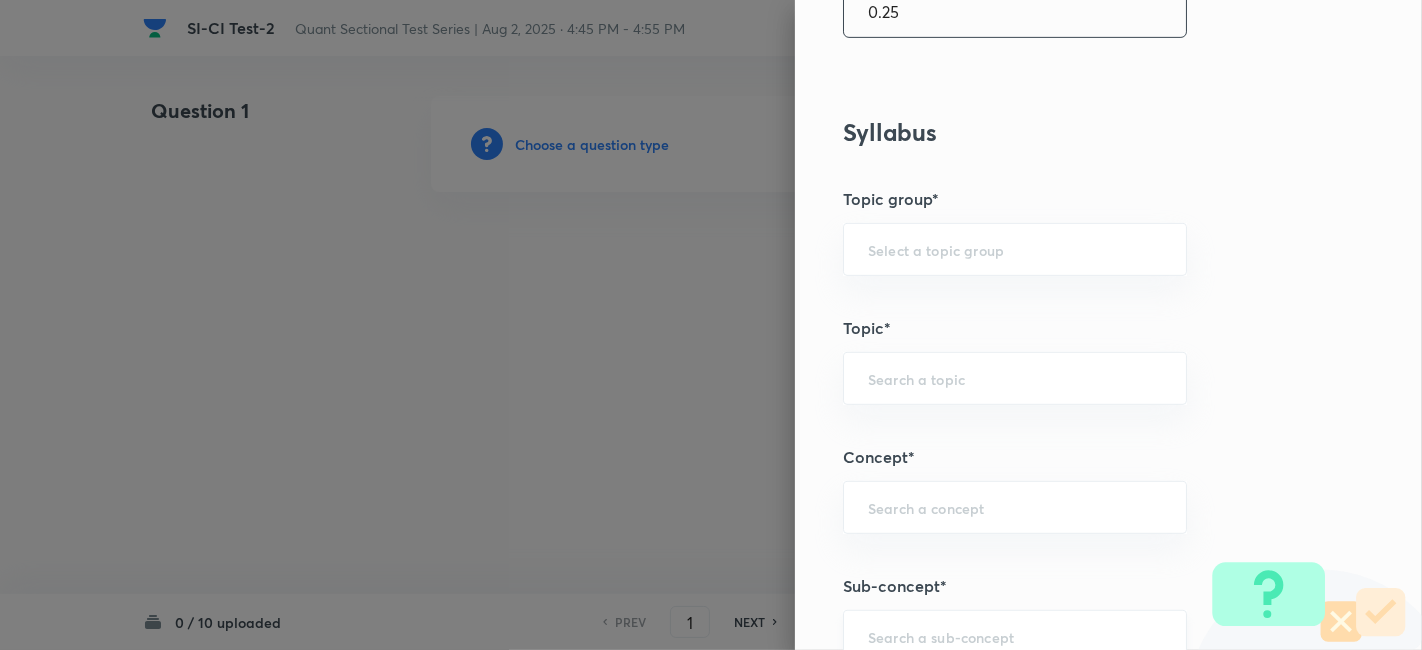 scroll, scrollTop: 1017, scrollLeft: 0, axis: vertical 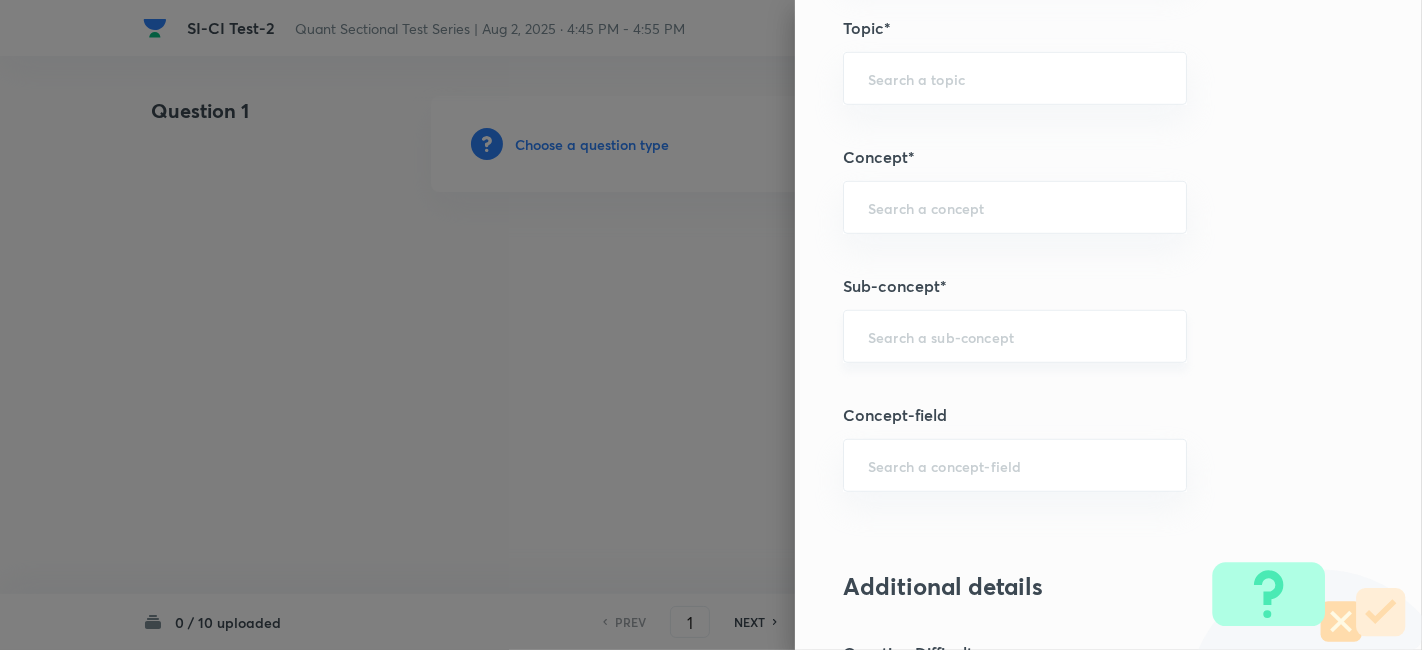 type on "0.25" 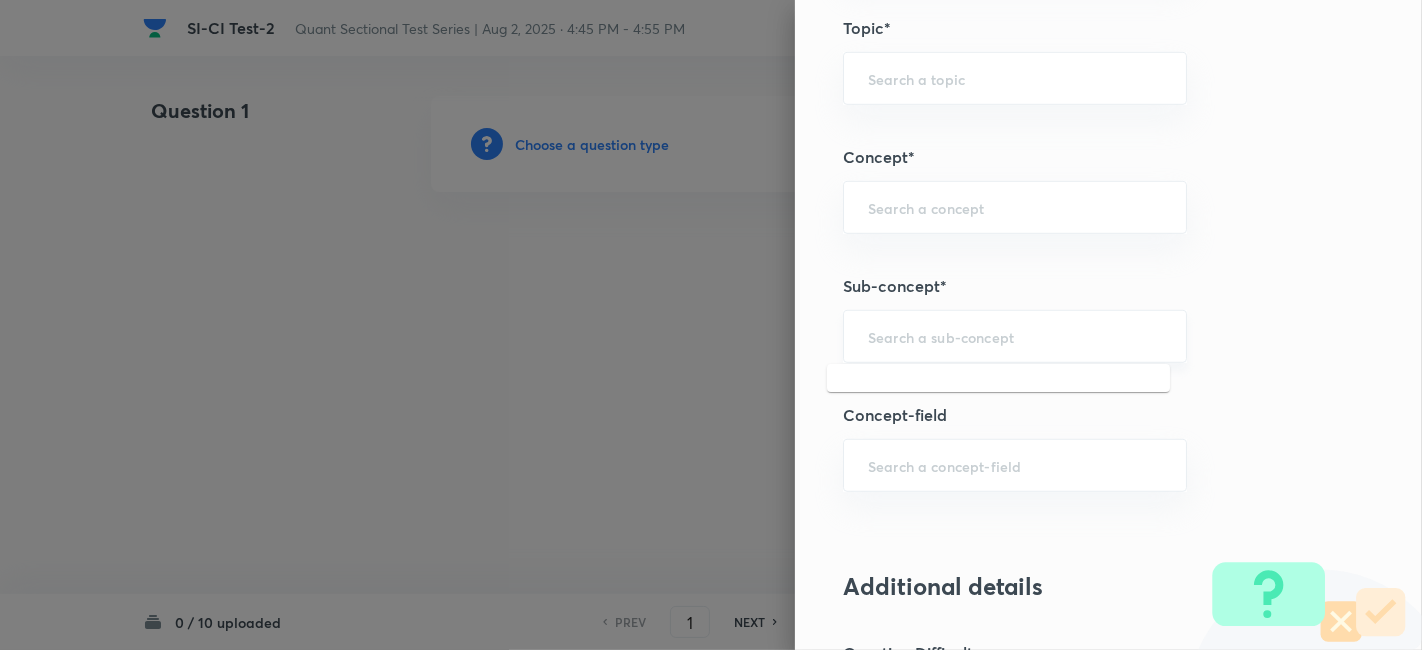 click at bounding box center [1015, 336] 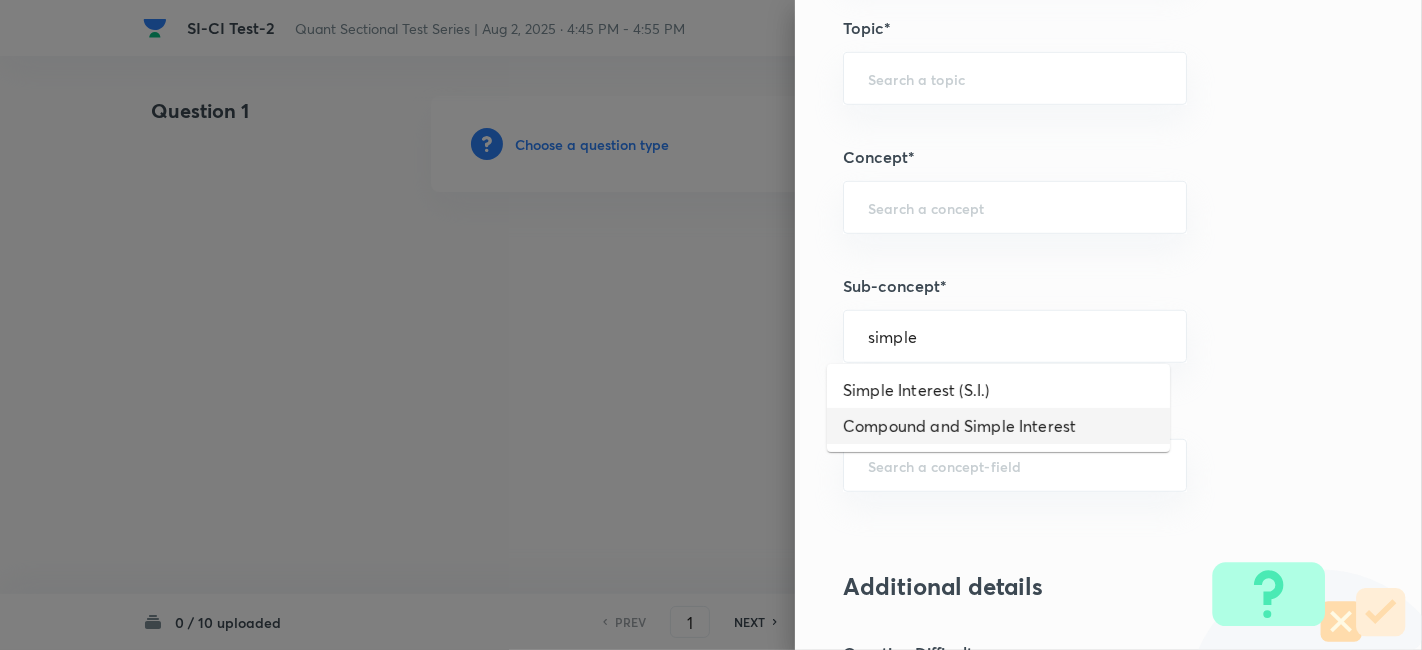 click on "Compound and Simple Interest" at bounding box center [998, 426] 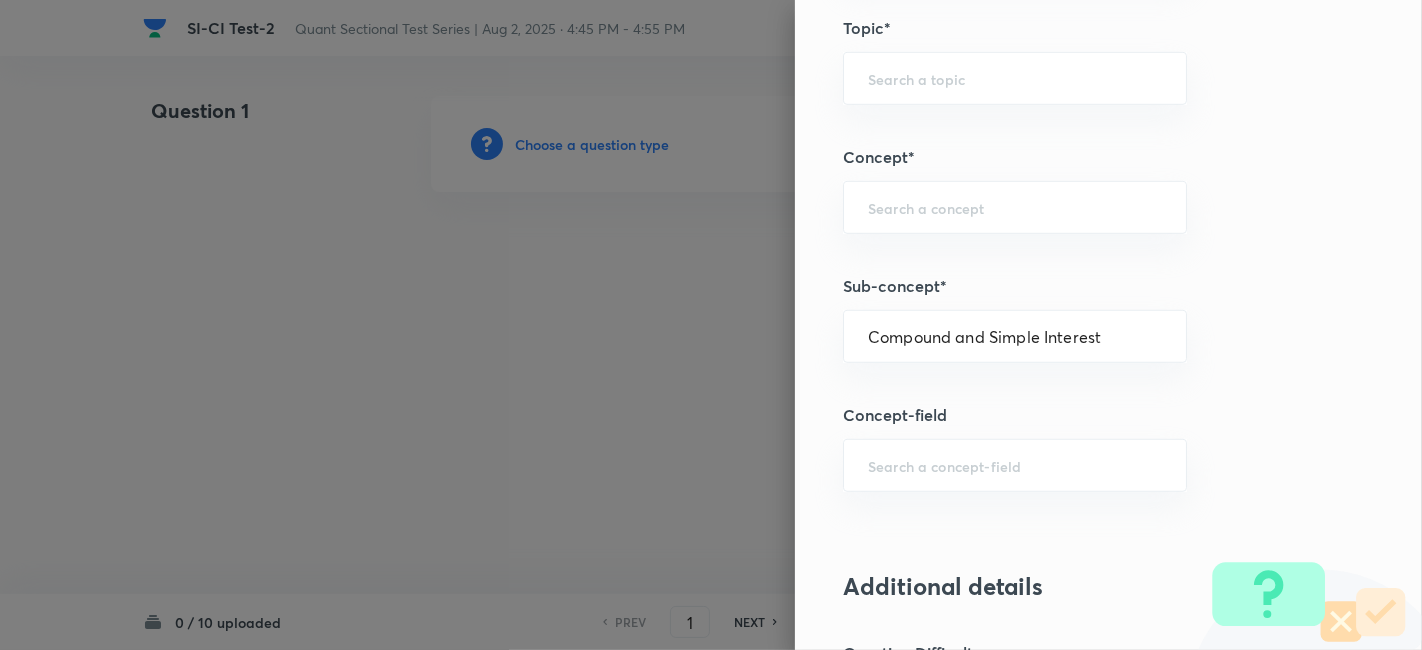 type on "Quantitative Aptitude" 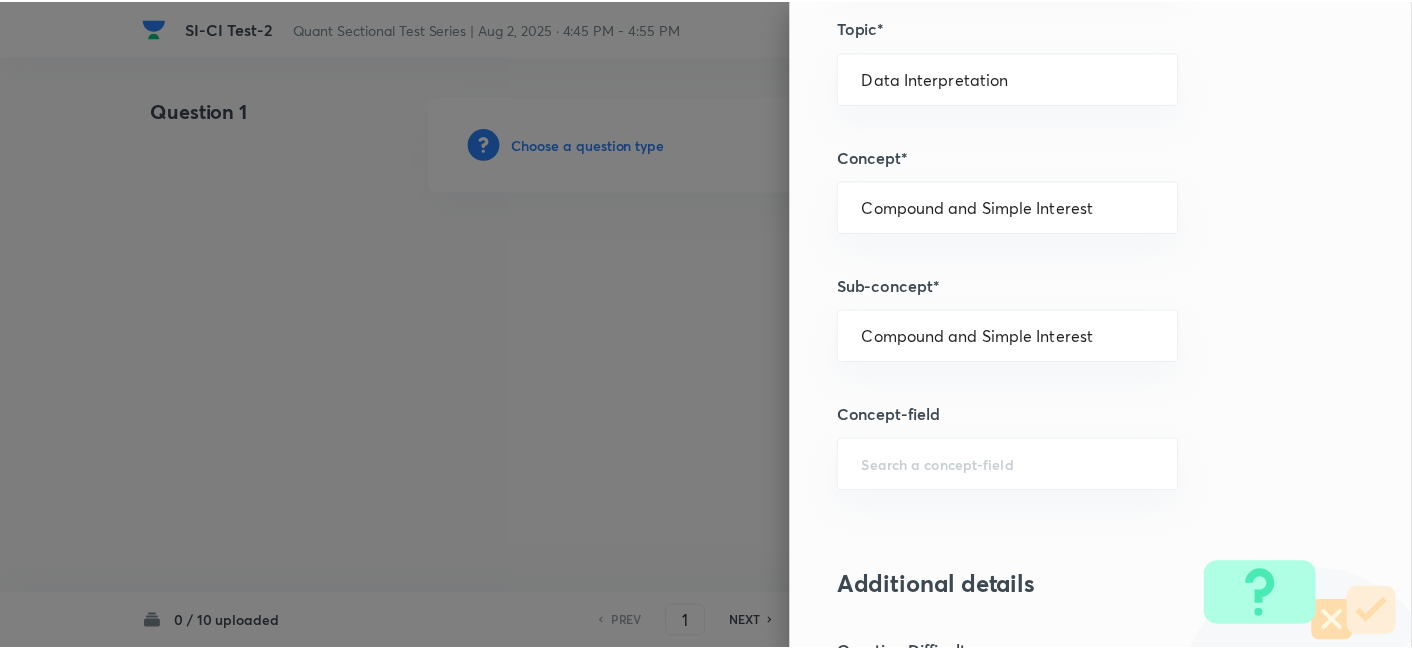 scroll, scrollTop: 2070, scrollLeft: 0, axis: vertical 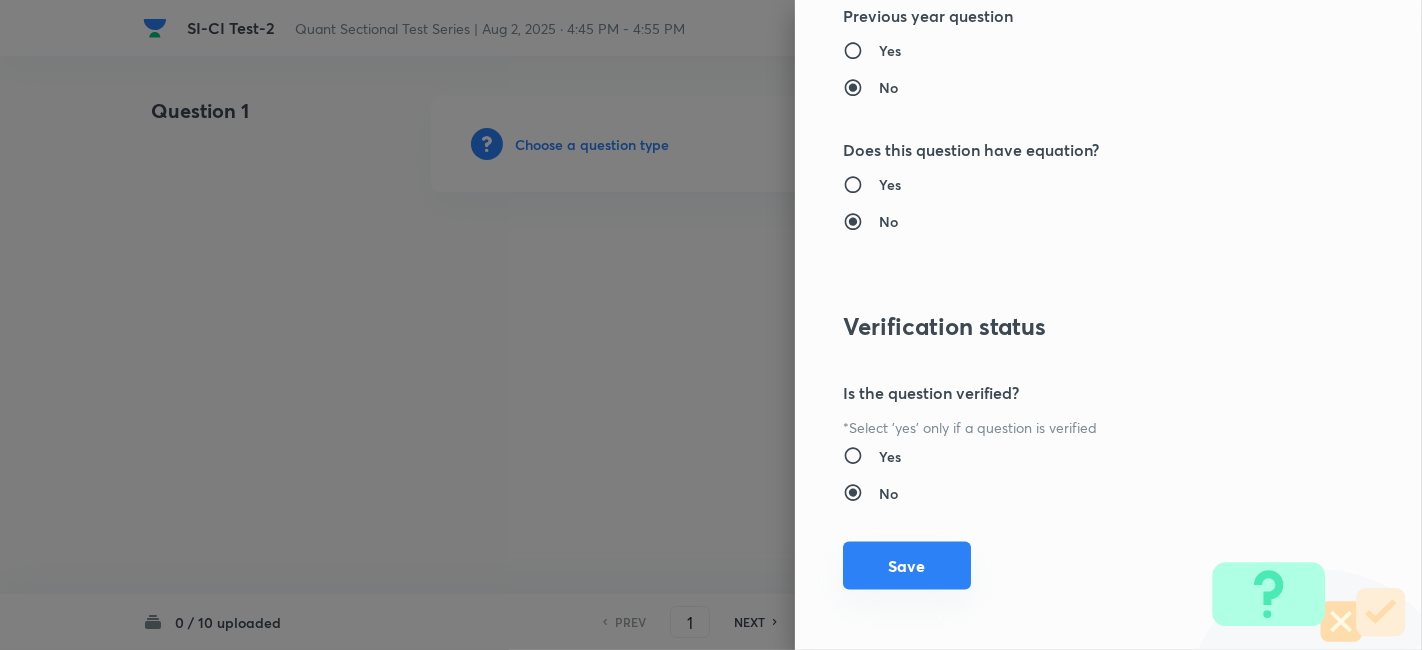 click on "Save" at bounding box center (907, 566) 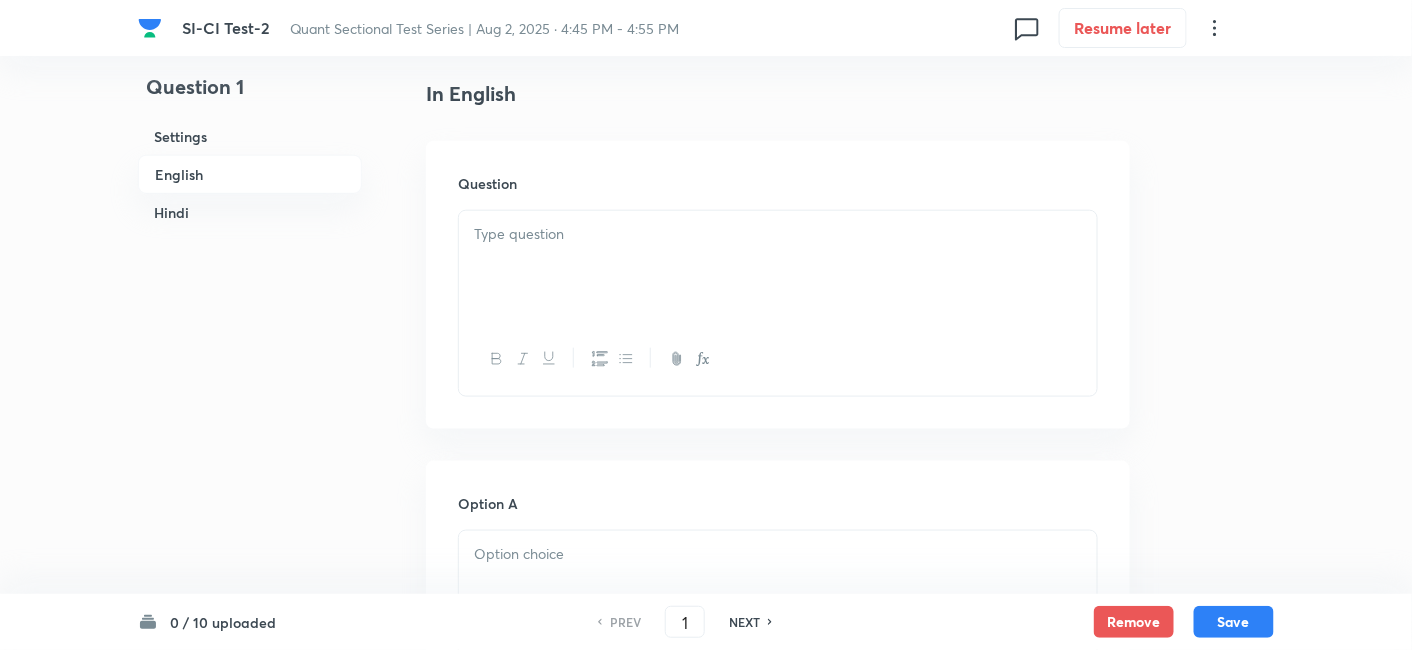 scroll, scrollTop: 651, scrollLeft: 0, axis: vertical 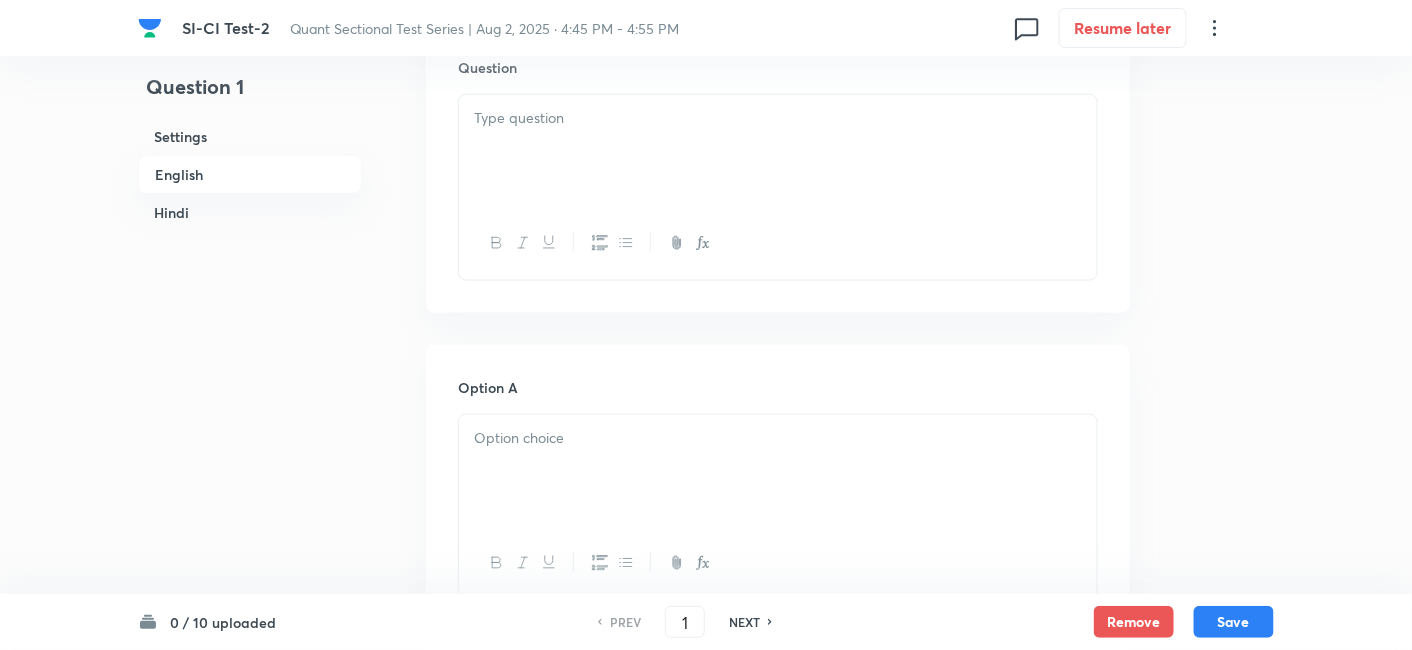 click at bounding box center (778, 151) 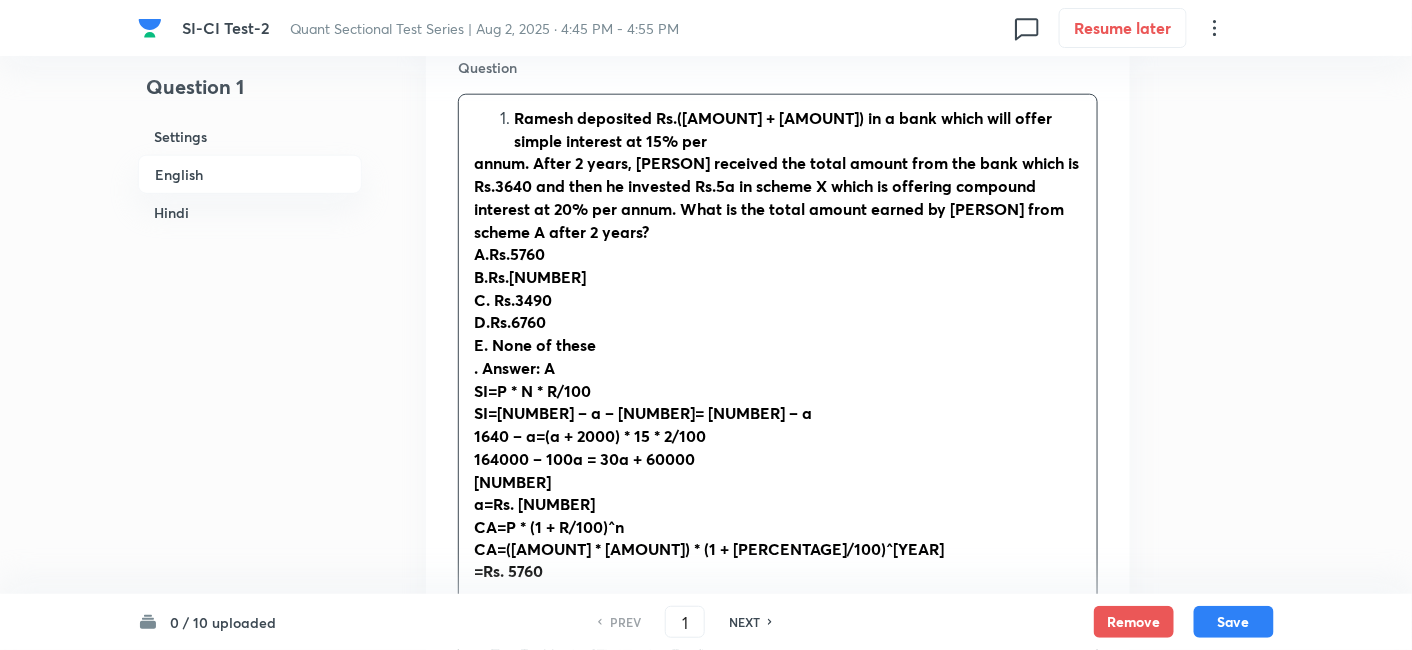 click on "Ramesh deposited Rs.([AMOUNT] + [AMOUNT]) in a bank which will offer simple interest at 15% per" at bounding box center [798, 129] 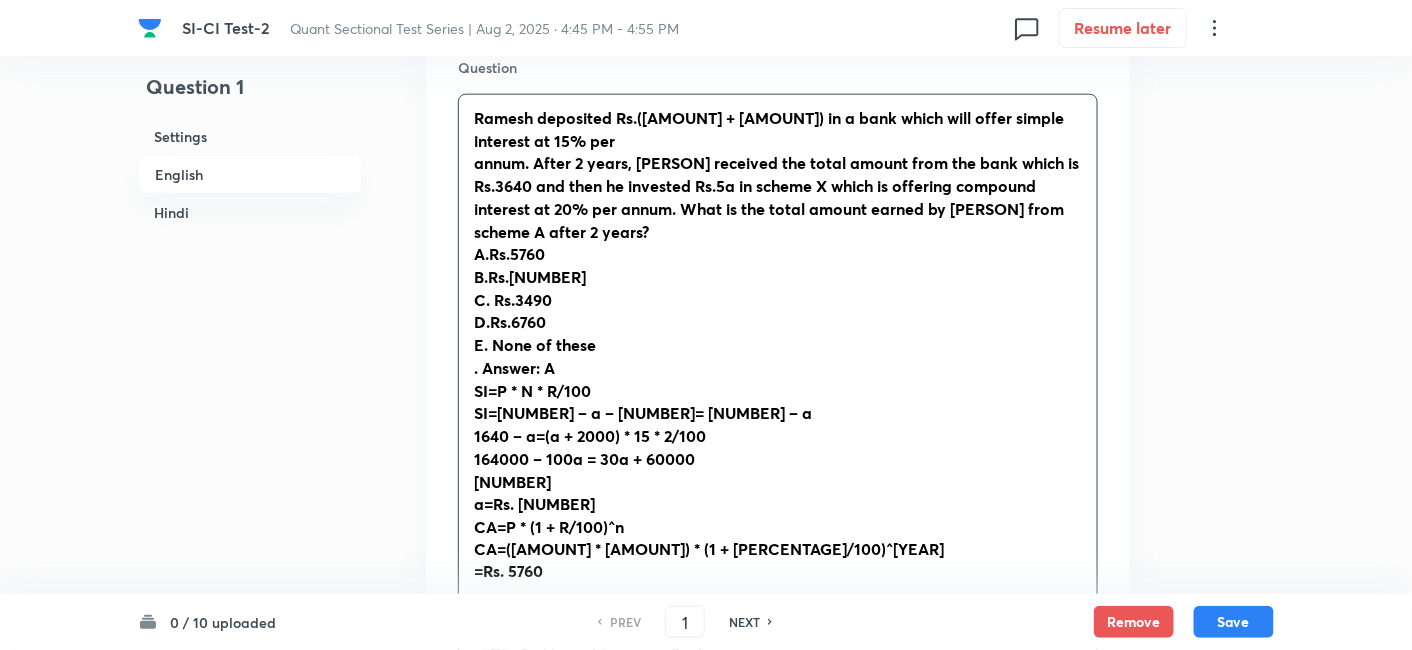 click on "[PERSON] deposited Rs.(a + 2000) in a bank which will offer simple interest at 15% per annum. After 2 years, [PERSON] received the total amount from the bank which is Rs.3640 and then he invested Rs.5a in scheme X which is offering compound interest at 20% per annum. What is the total amount earned by [PERSON] from scheme A after 2 years? A.Rs.5760 B.Rs.4560 C. Rs.3490 D.Rs.6760 E. None of these . Answer: A SI=P * N * R/100 SI=3640 – a – 2000=1640 – a 1640 – a=(a + 2000) * 15 * 2/100 164000 – 100a = 30a + 60000 130a=104000 a=Rs. 800 CA=P * (1 + R/100)^n CA=(5 * 800) * (1 + 20/100)^2 =Rs. 5760" at bounding box center (778, 357) 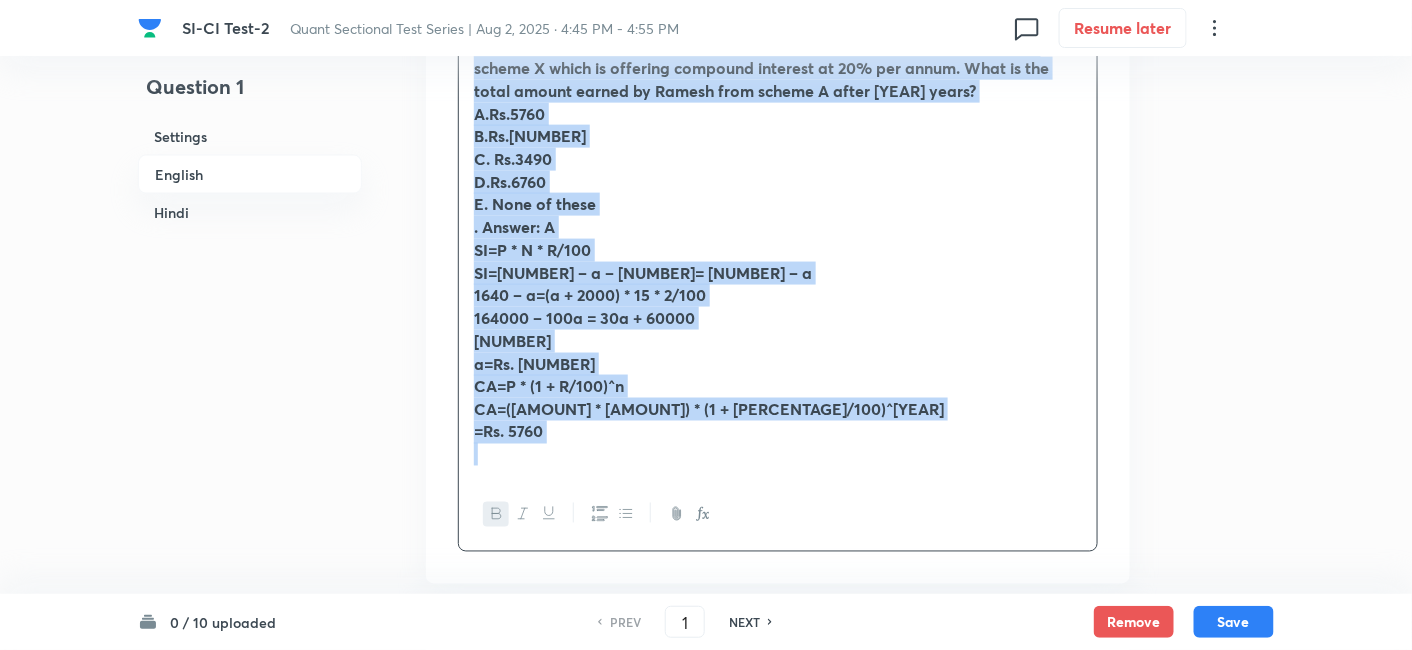 scroll, scrollTop: 831, scrollLeft: 0, axis: vertical 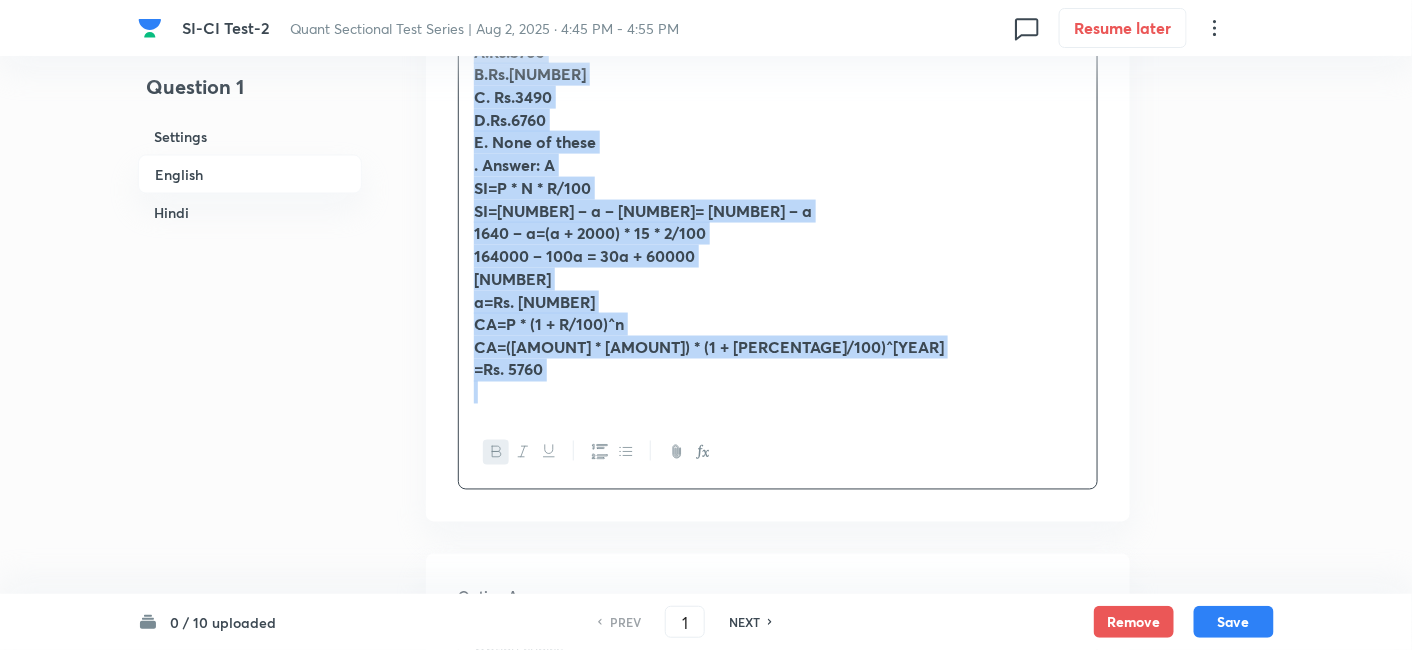drag, startPoint x: 465, startPoint y: 115, endPoint x: 683, endPoint y: 643, distance: 571.23376 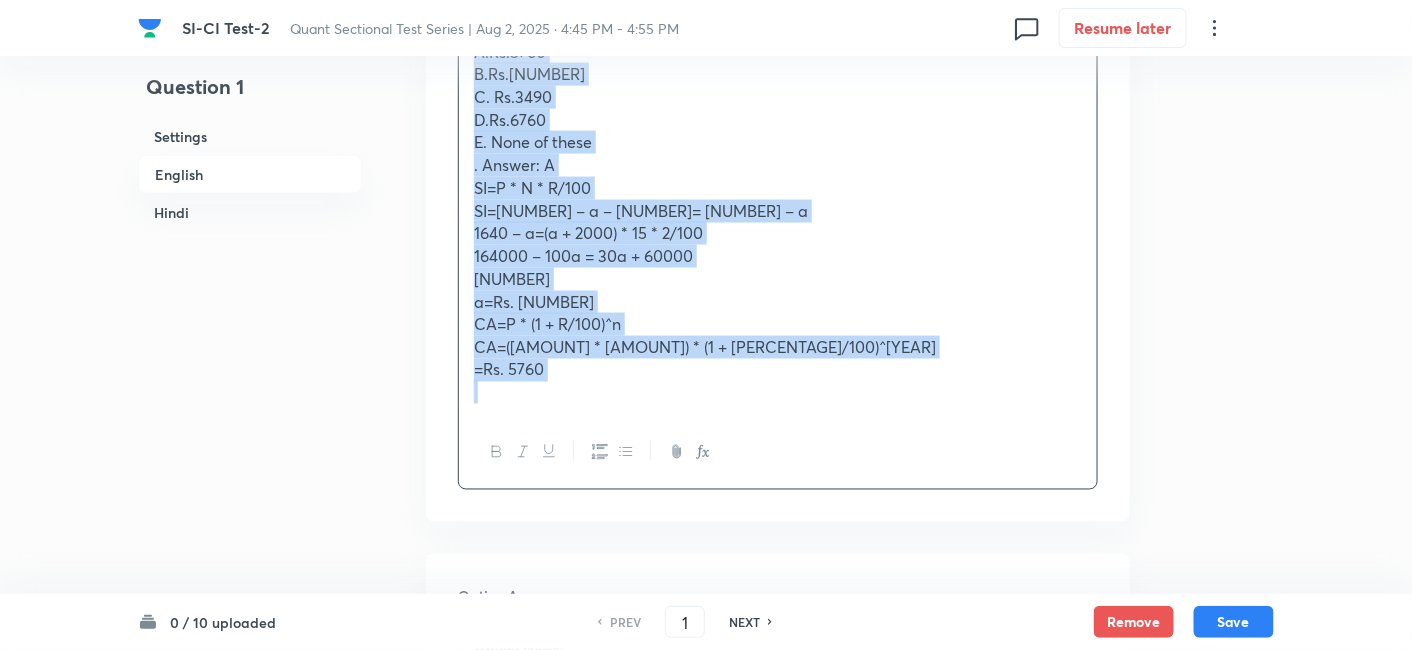 copy on "Ramesh deposited Rs.([AMOUNT] + [AMOUNT]) in a bank which will offer simple interest at 15% per annum. After [YEAR] years, Ramesh received the total amount from the bank which is Rs.[AMOUNT] and then he invested Rs.[AMOUNT]a in scheme X which is offering compound interest at 20% per annum. What is the total amount earned by Ramesh from scheme A after [YEAR] years? A.Rs.[AMOUNT] B.Rs.[AMOUNT] C. Rs.[AMOUNT] D.Rs.[AMOUNT] E. None of these . Answer: A SI=P * N * R/100 SI=[AMOUNT] – a – [AMOUNT]= [AMOUNT] – a [AMOUNT] – a = (a + [AMOUNT]) * [AMOUNT] * [YEAR]/100 [AMOUNT] – 100a = 30a + [AMOUNT] 130a=[AMOUNT] a=Rs. [AMOUNT] CA=P * (1 + R/100)^n CA=([AMOUNT] * [AMOUNT]) * (1 + [PERCENTAGE]/100)^[YEAR] =Rs. [AMOUNT]" 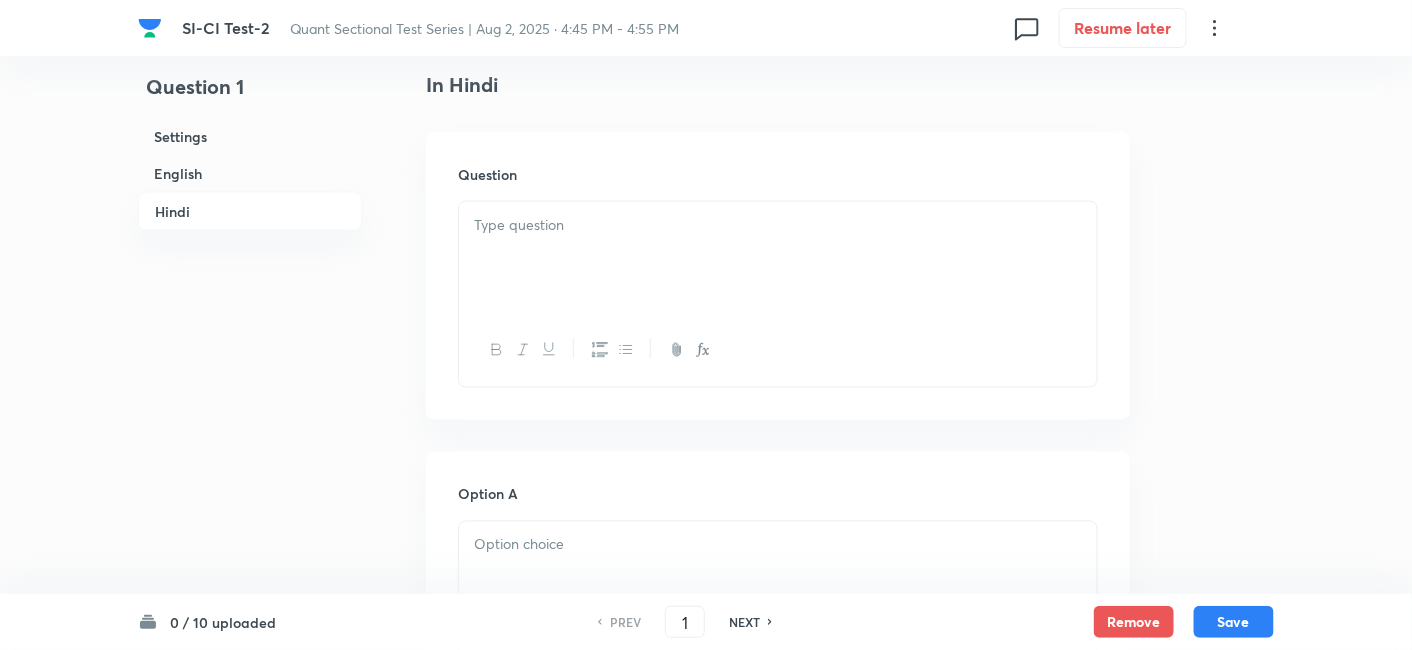scroll, scrollTop: 3262, scrollLeft: 0, axis: vertical 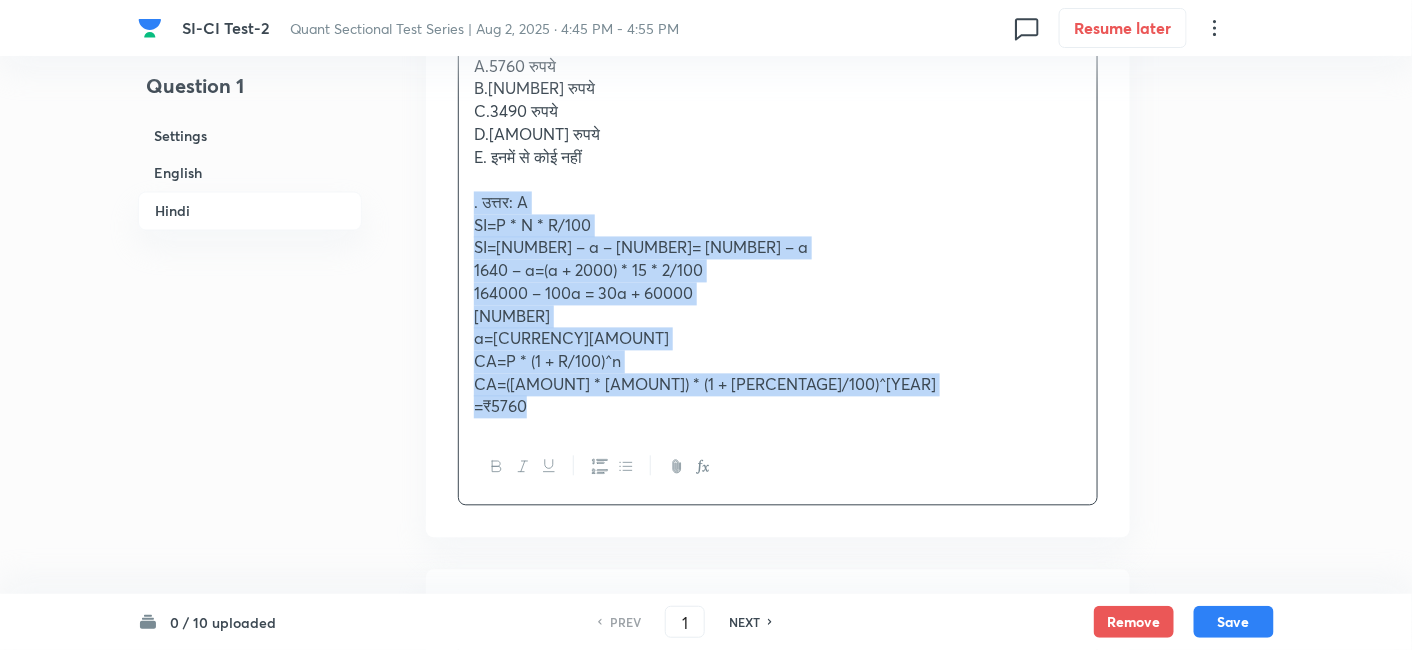 drag, startPoint x: 465, startPoint y: 204, endPoint x: 705, endPoint y: 555, distance: 425.207 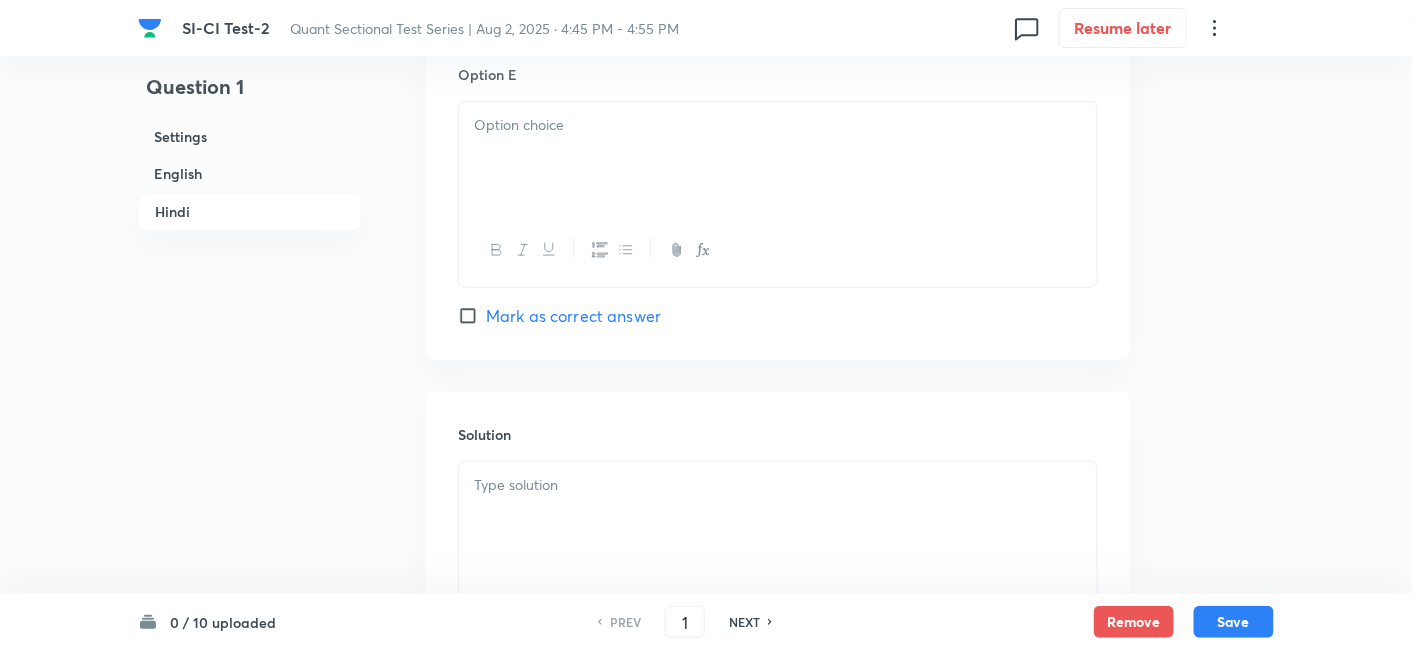 scroll, scrollTop: 5262, scrollLeft: 0, axis: vertical 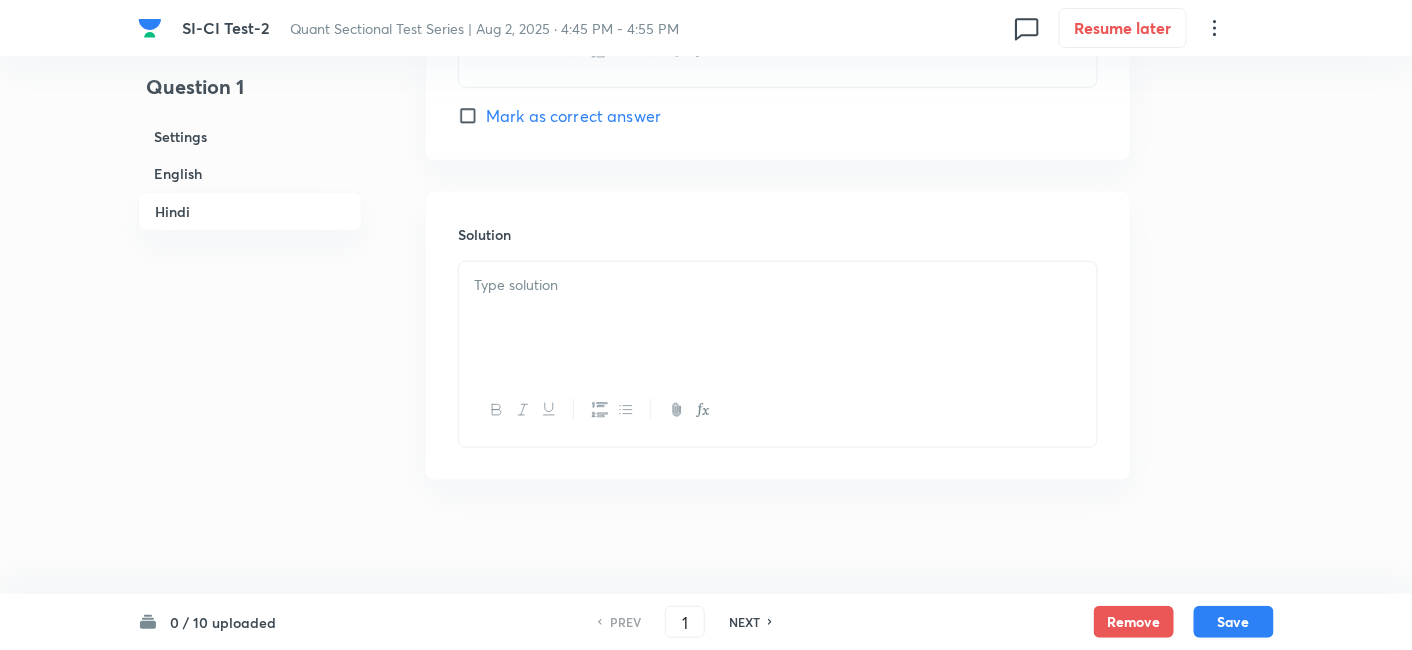 click at bounding box center (778, 318) 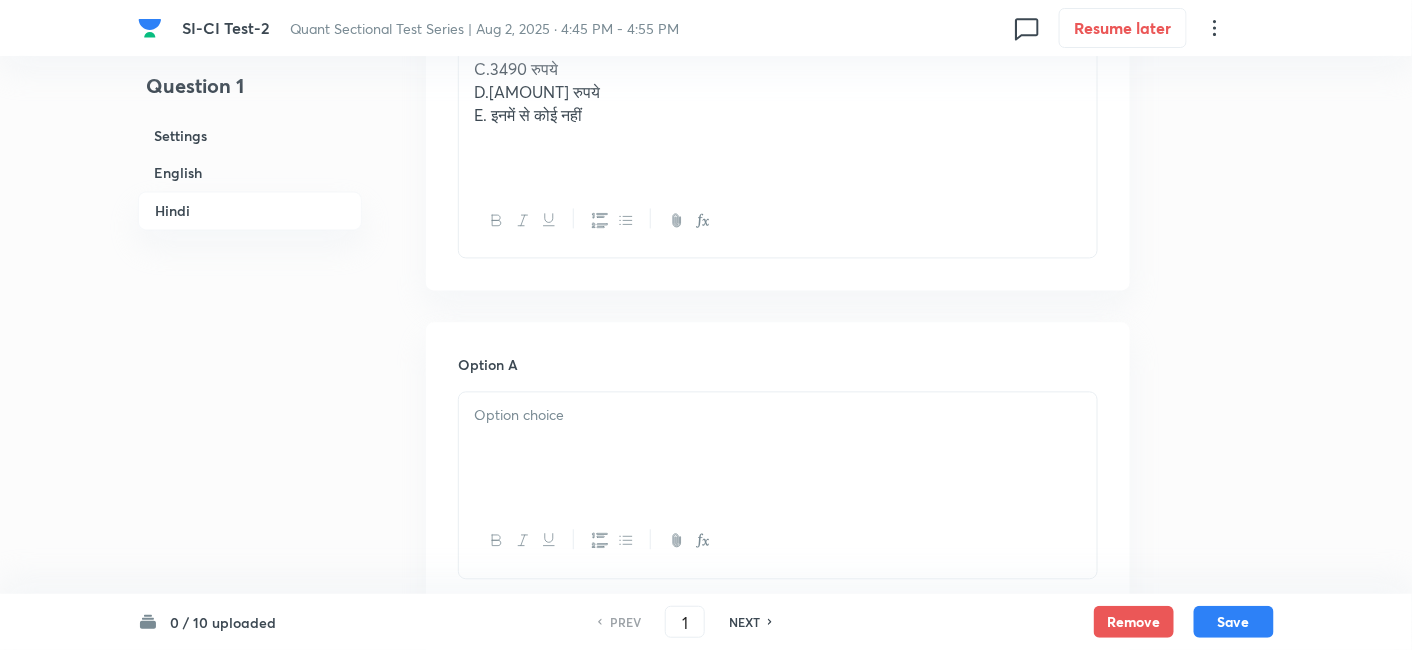 scroll, scrollTop: 3302, scrollLeft: 0, axis: vertical 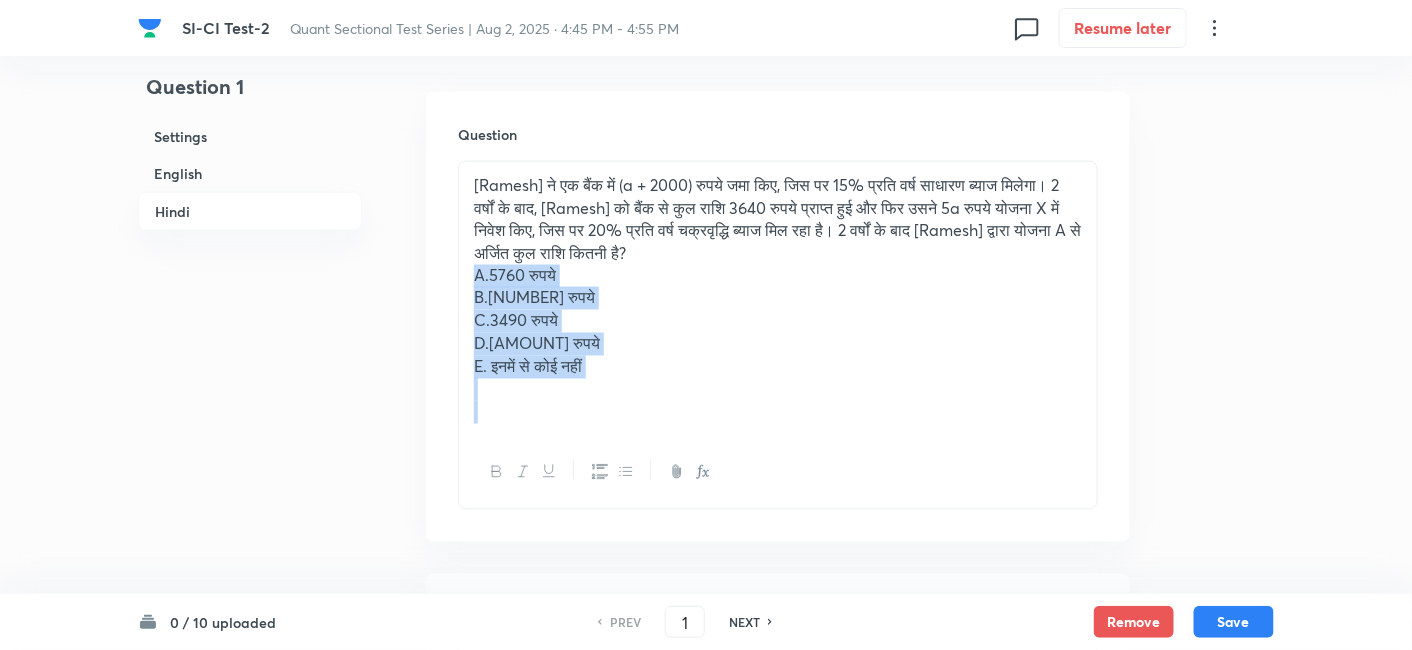 drag, startPoint x: 462, startPoint y: 275, endPoint x: 745, endPoint y: 467, distance: 341.98392 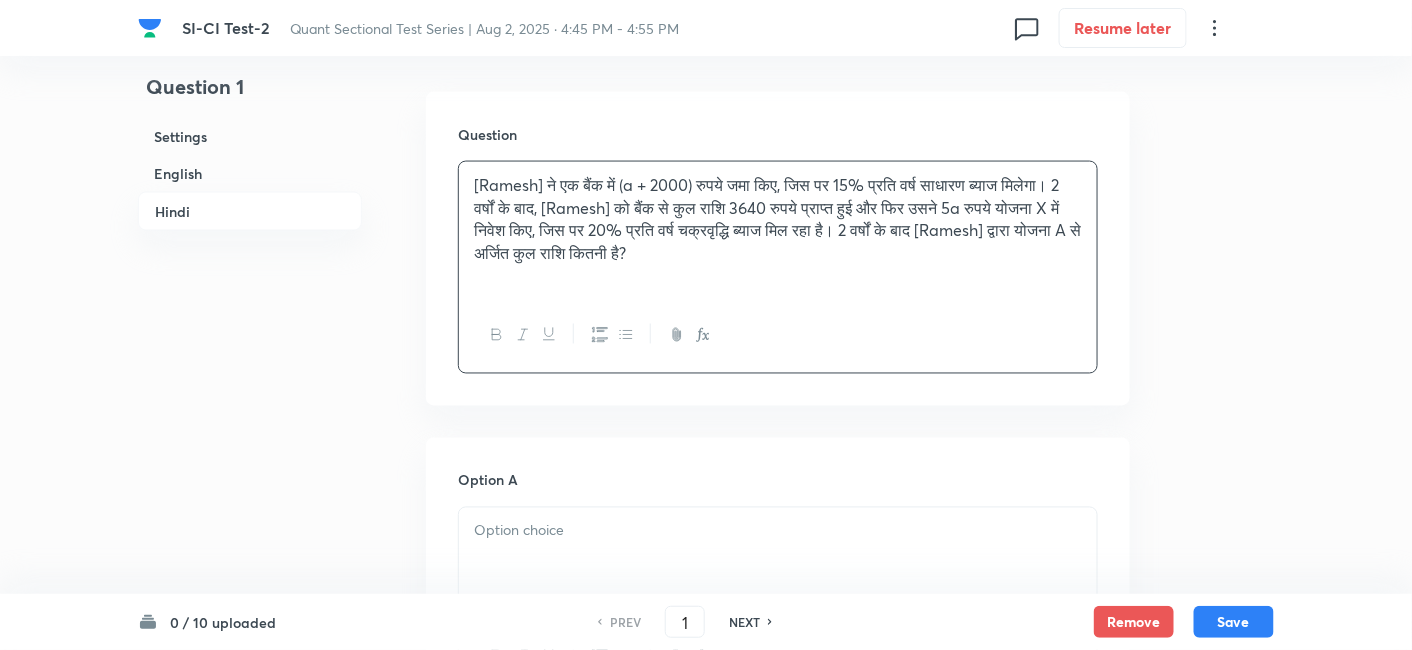scroll, scrollTop: 3453, scrollLeft: 0, axis: vertical 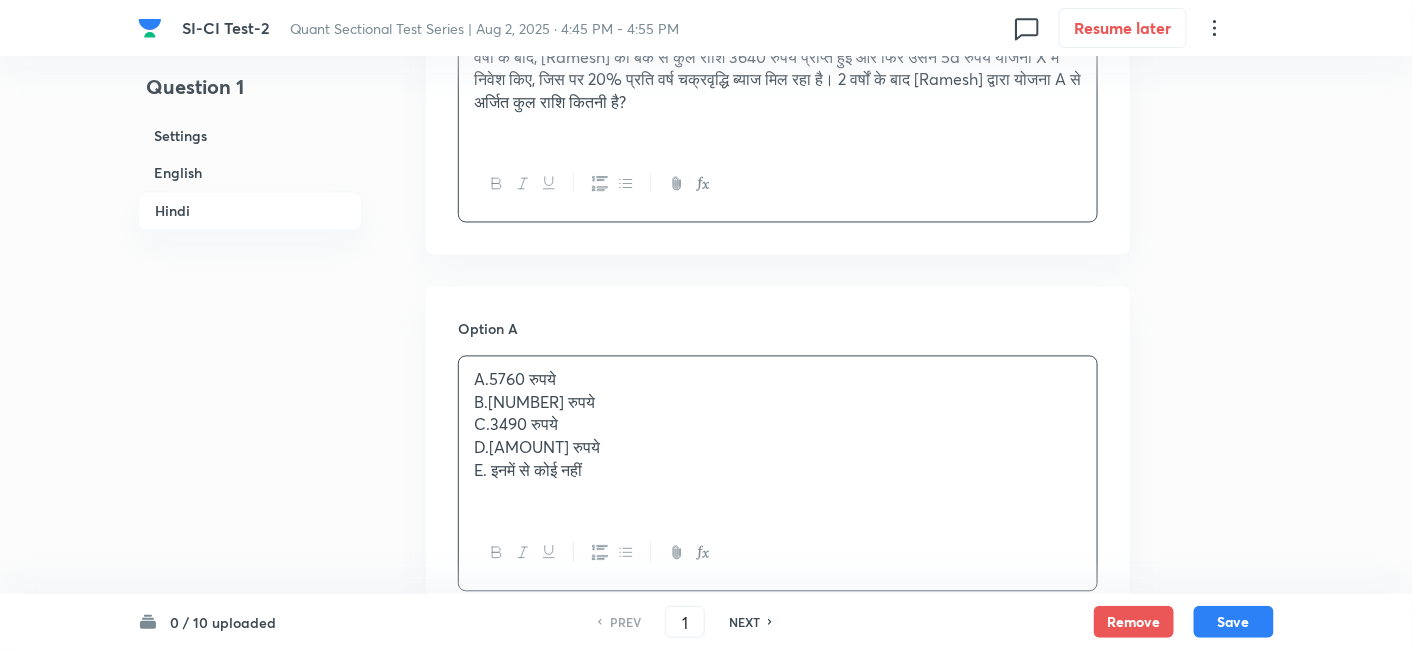 click on "A.5760 रुपये B.4560 रुपये C.3490 रुपये D.6760 रुपये E. इनमें से कोई नहीं" at bounding box center [778, 437] 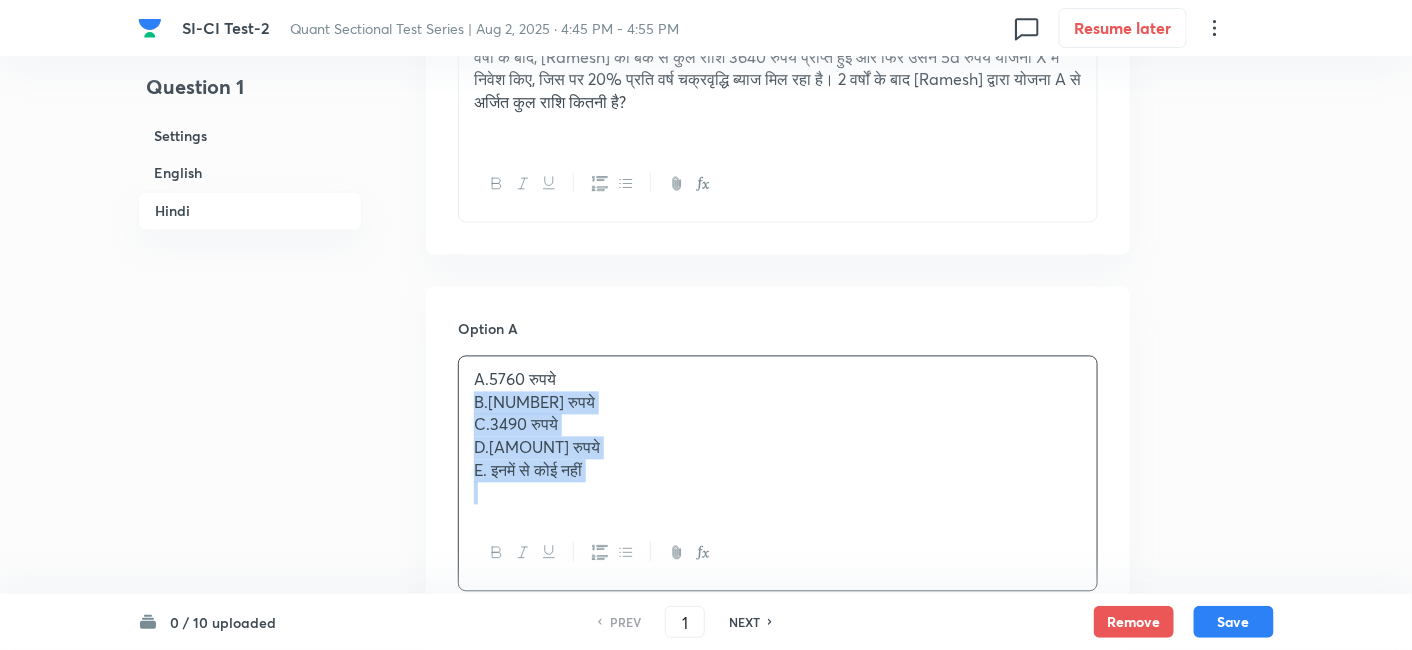 drag, startPoint x: 465, startPoint y: 407, endPoint x: 692, endPoint y: 566, distance: 277.14618 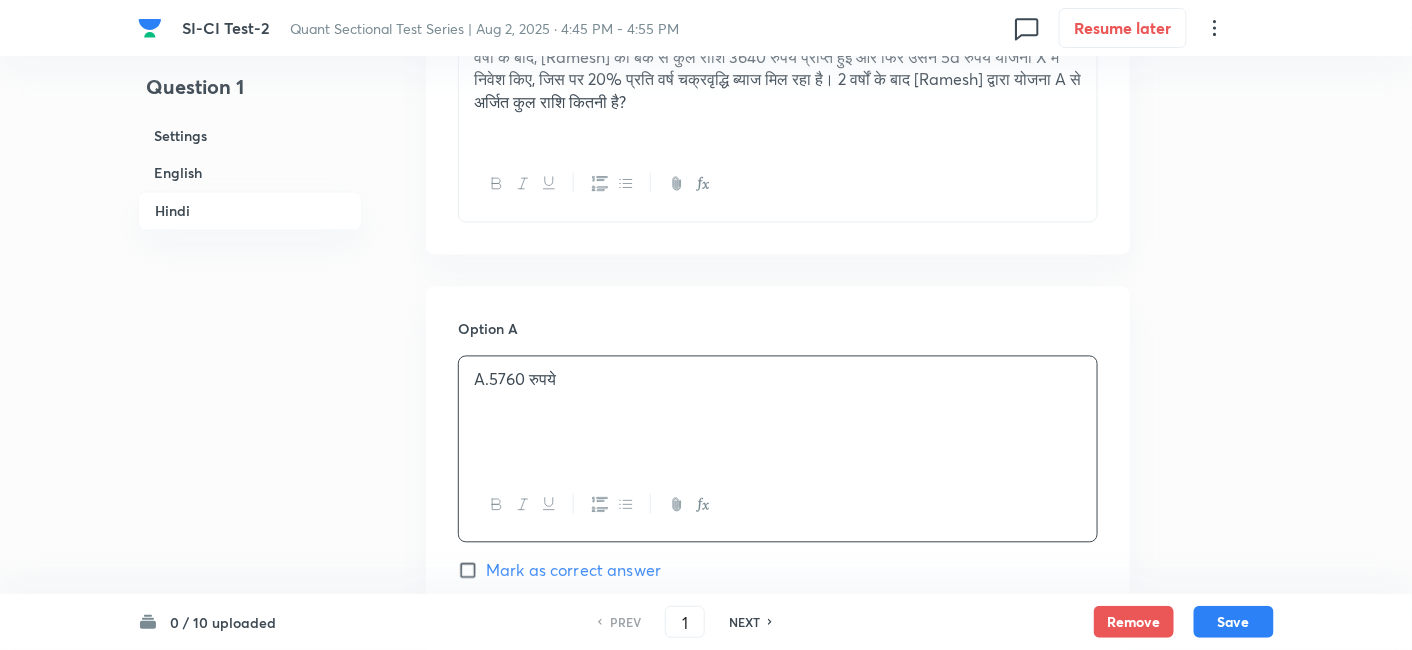 scroll, scrollTop: 3610, scrollLeft: 0, axis: vertical 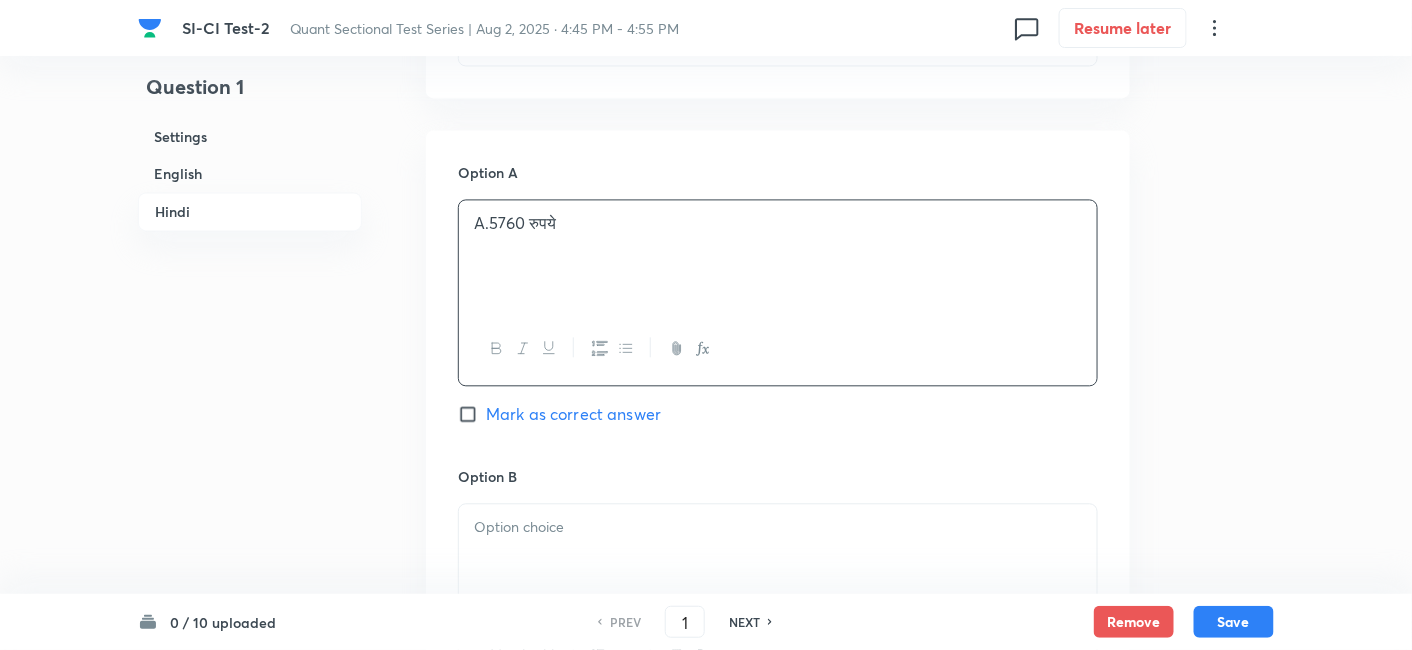 click on "Mark as correct answer" at bounding box center (573, 414) 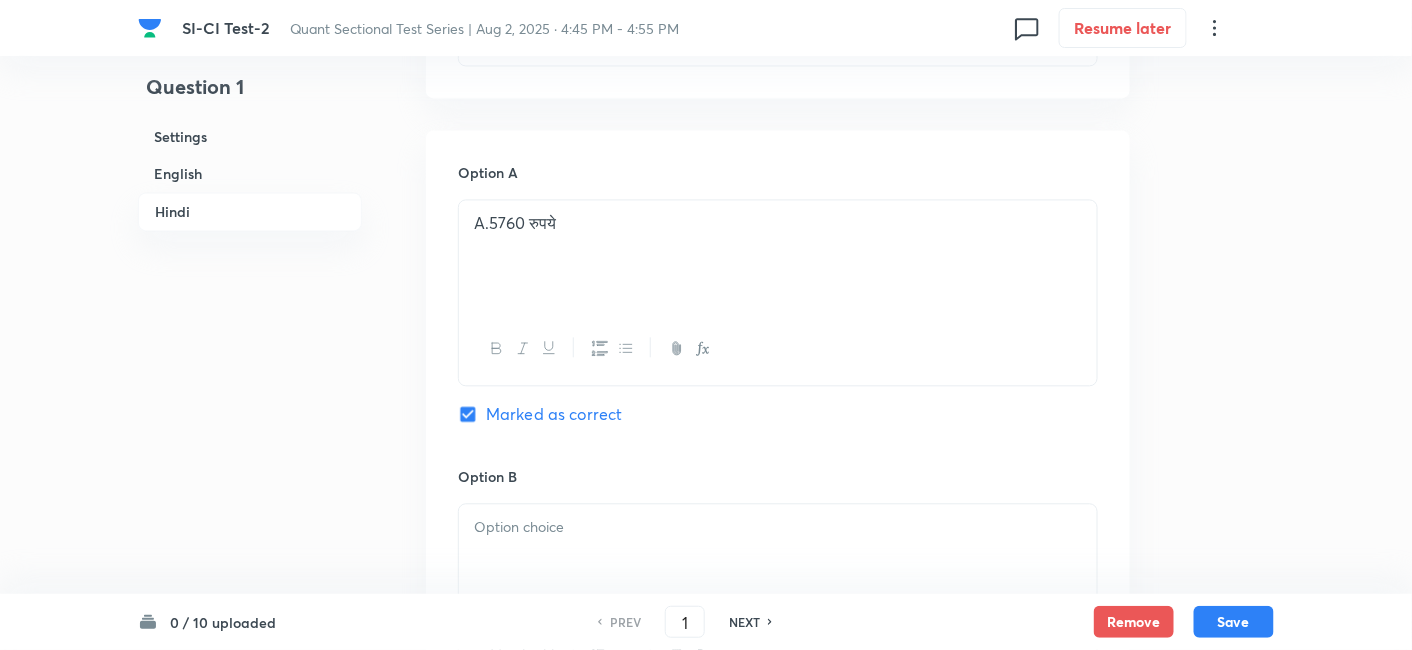 checkbox on "true" 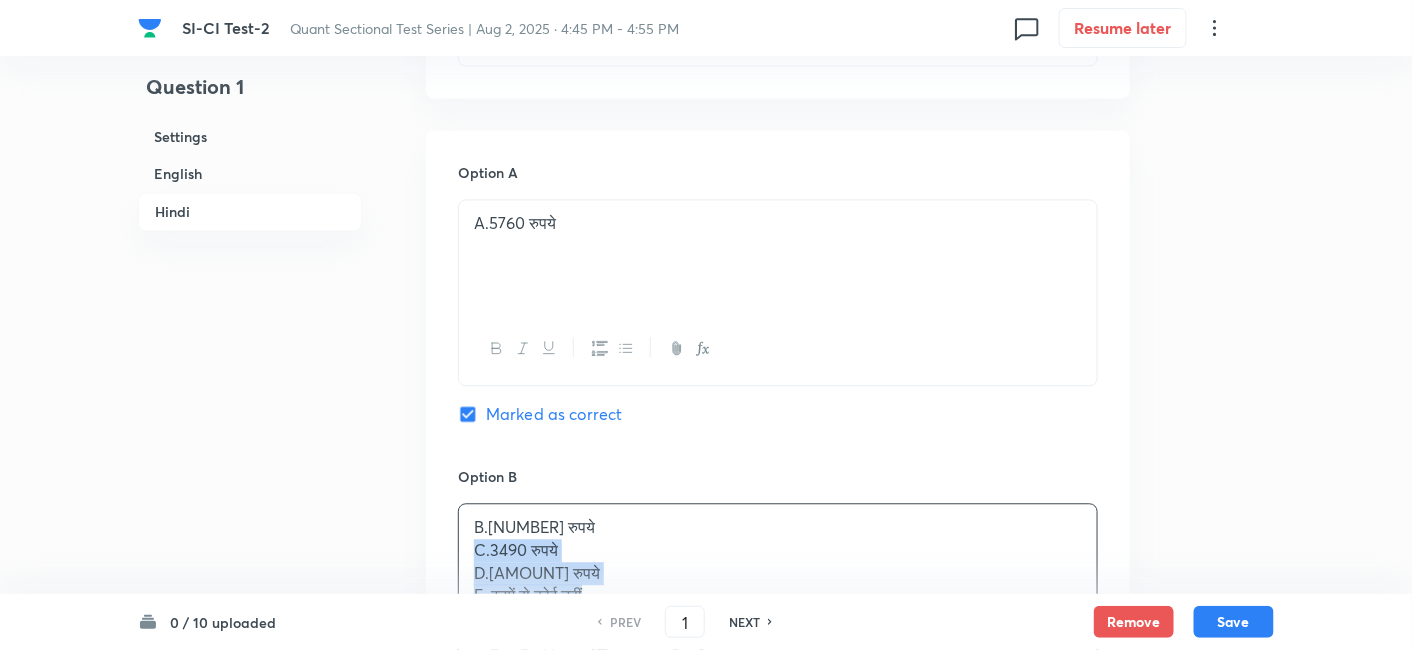 drag, startPoint x: 465, startPoint y: 545, endPoint x: 756, endPoint y: 604, distance: 296.92087 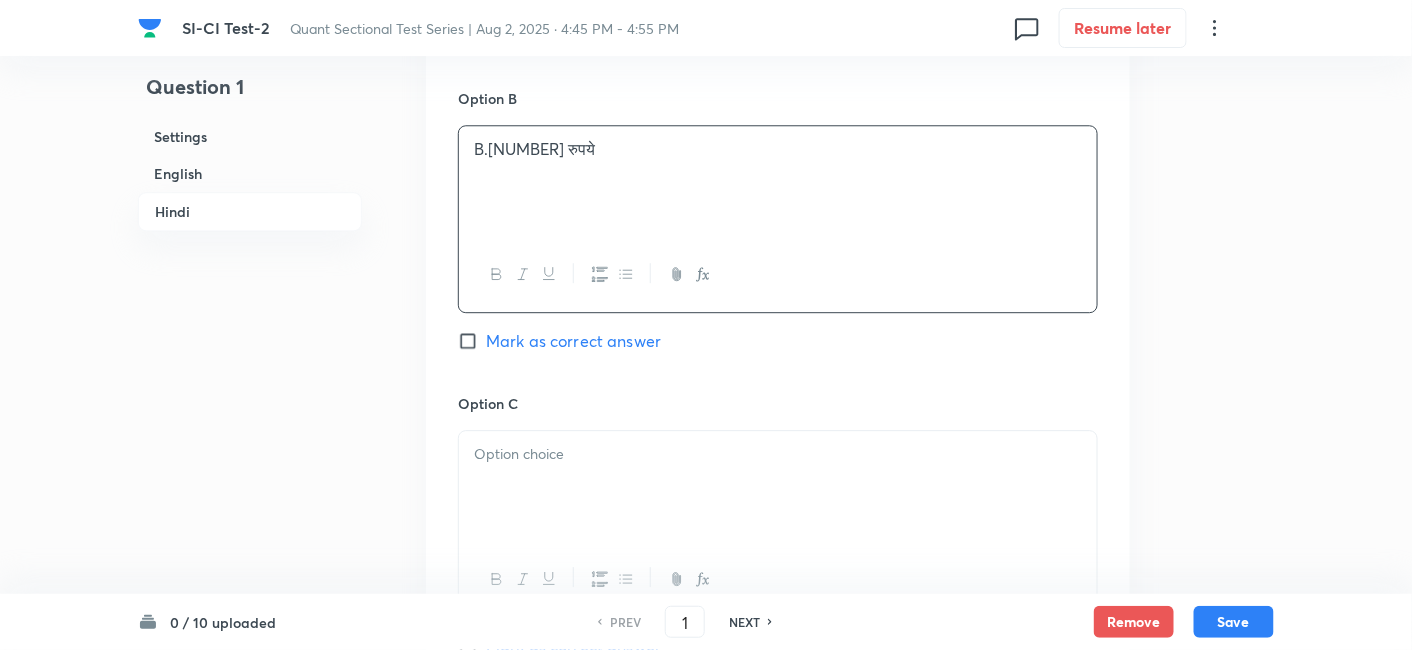 scroll, scrollTop: 3990, scrollLeft: 0, axis: vertical 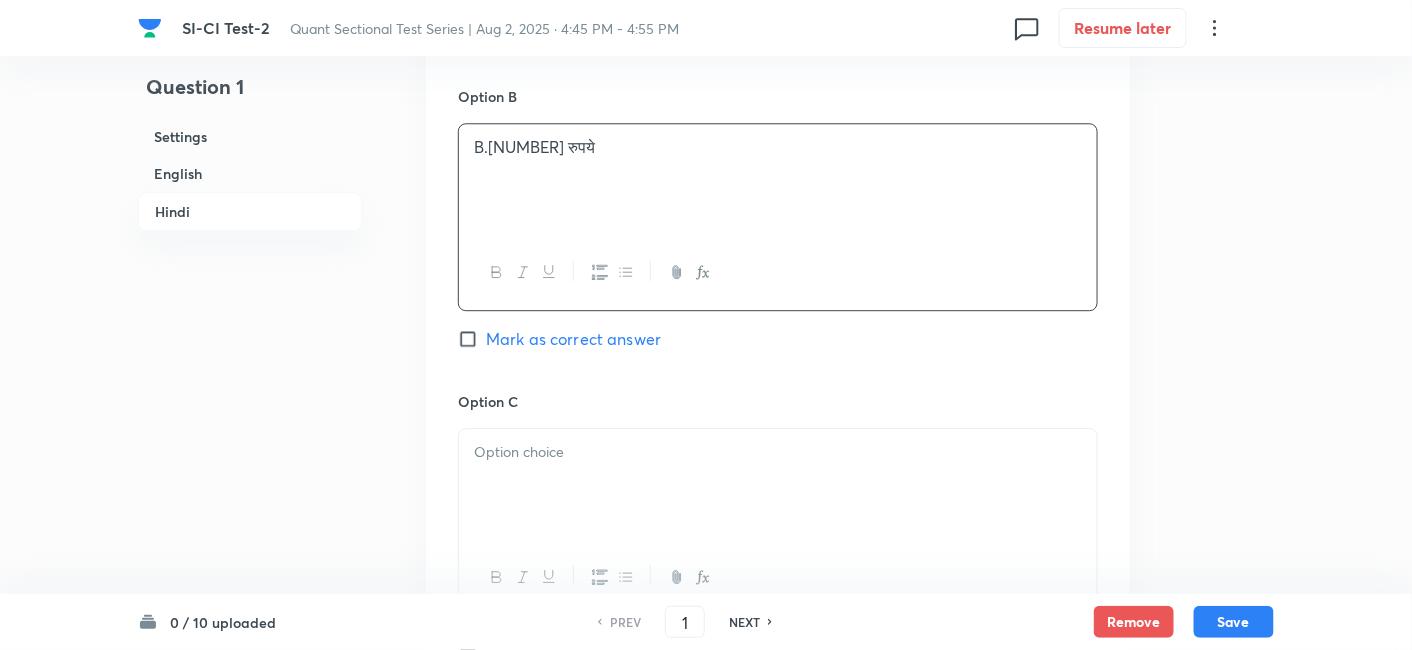 click at bounding box center (778, 485) 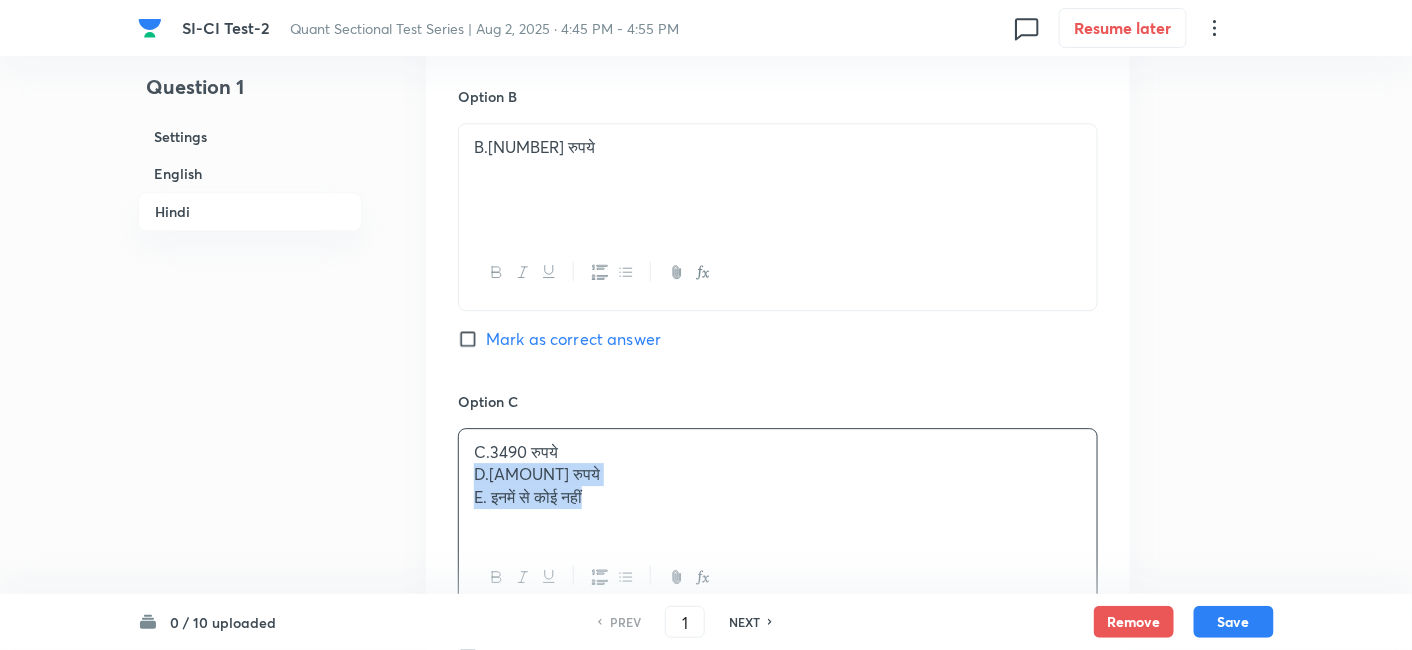 drag, startPoint x: 462, startPoint y: 459, endPoint x: 815, endPoint y: 614, distance: 385.5308 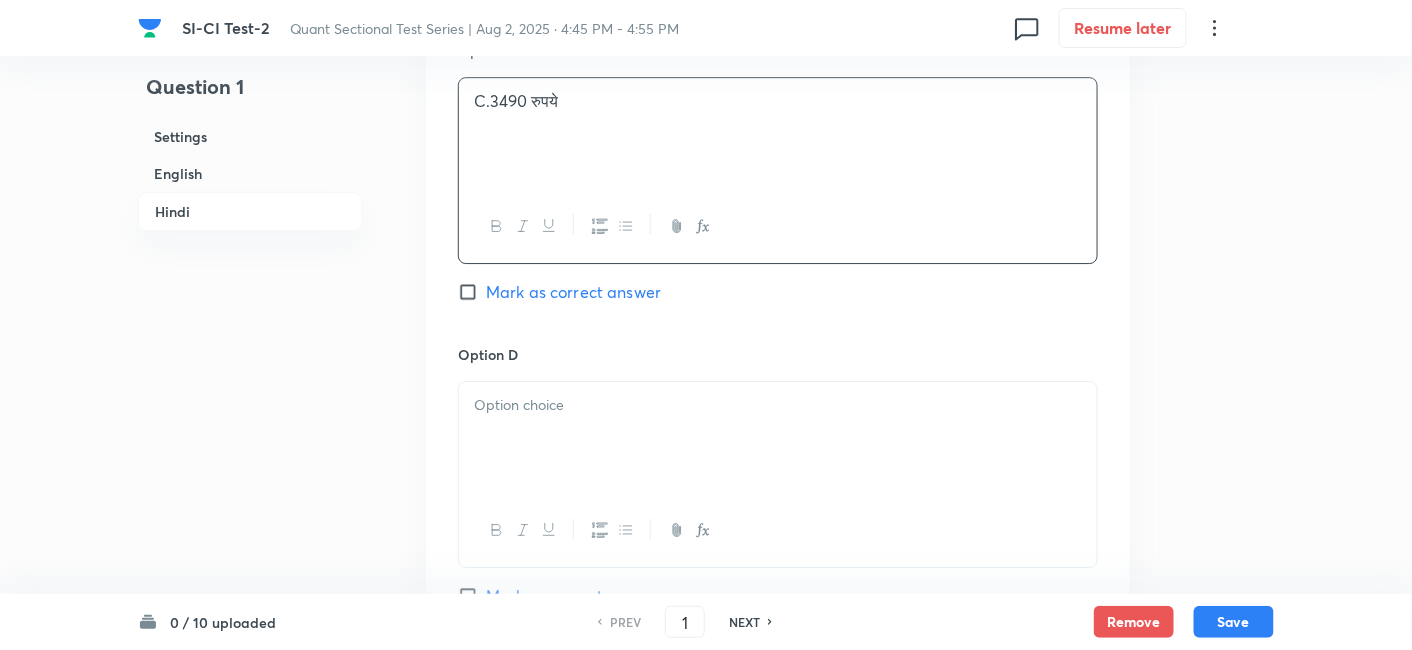 scroll, scrollTop: 4342, scrollLeft: 0, axis: vertical 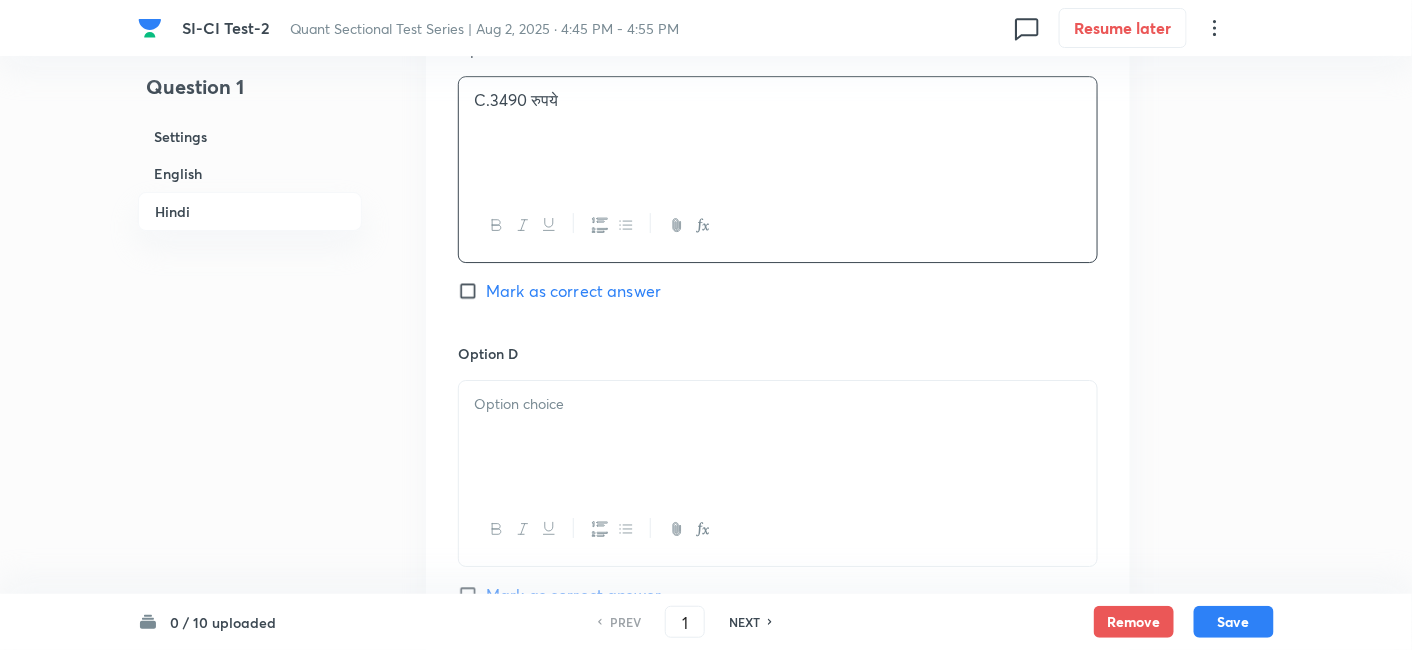 click at bounding box center [778, 437] 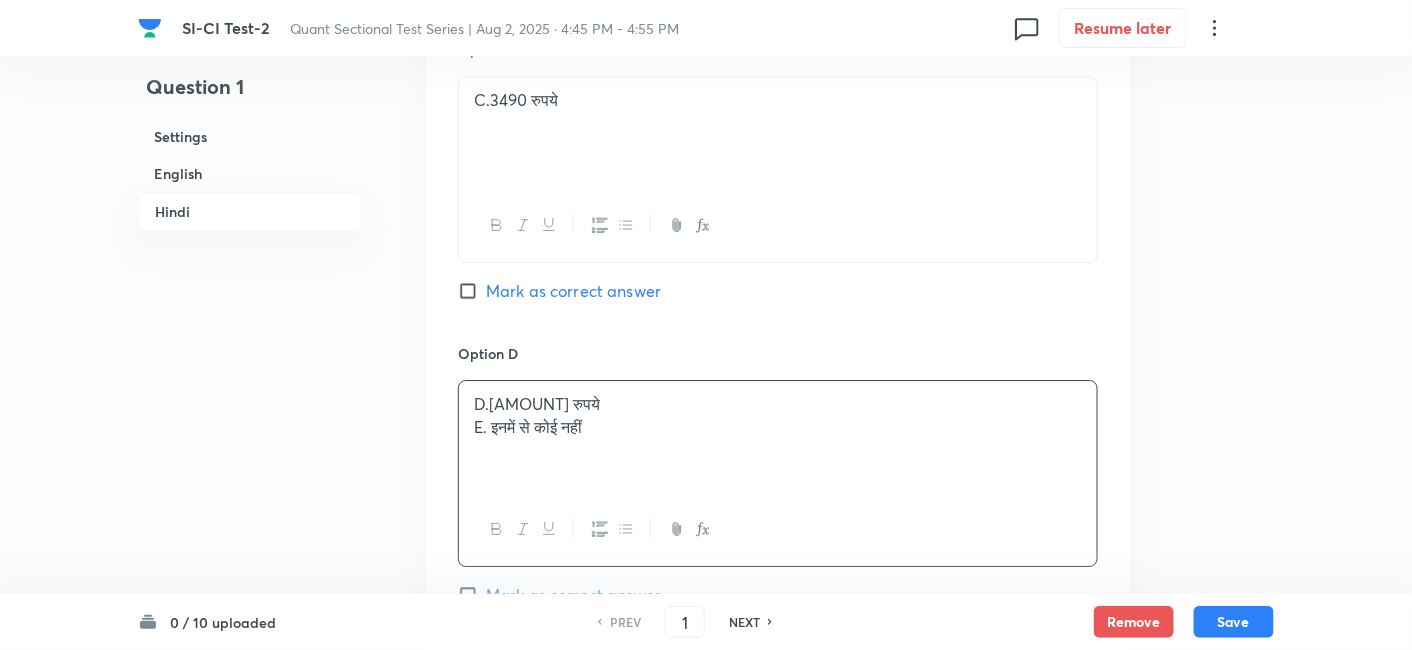 click on "Option A A.[NUMBER] रुपये Marked as correct Option B B.[NUMBER] रुपये Mark as correct answer Option C C.[NUMBER] रुपये Mark as correct answer Option D D.[NUMBER] रुपये E. इनमें से कोई नहीं Mark as correct answer Option E Mark as correct answer" at bounding box center [778, 171] 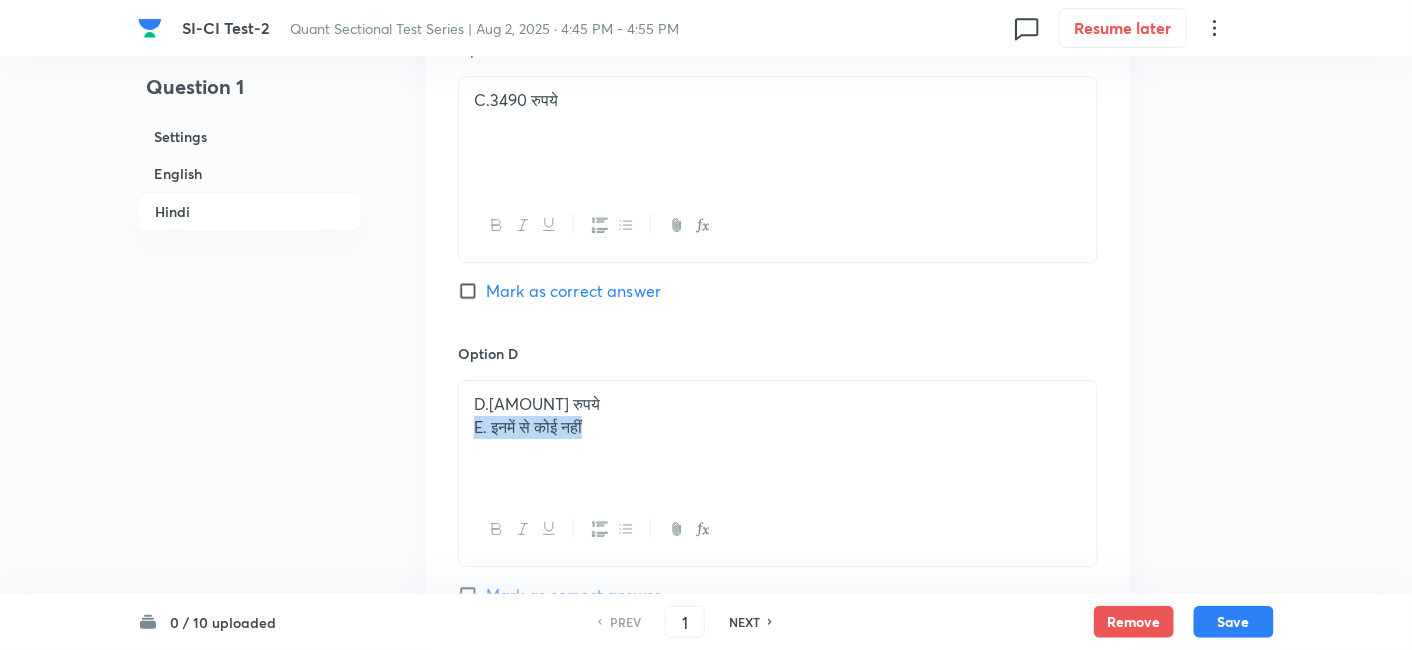 drag, startPoint x: 465, startPoint y: 423, endPoint x: 766, endPoint y: 509, distance: 313.04474 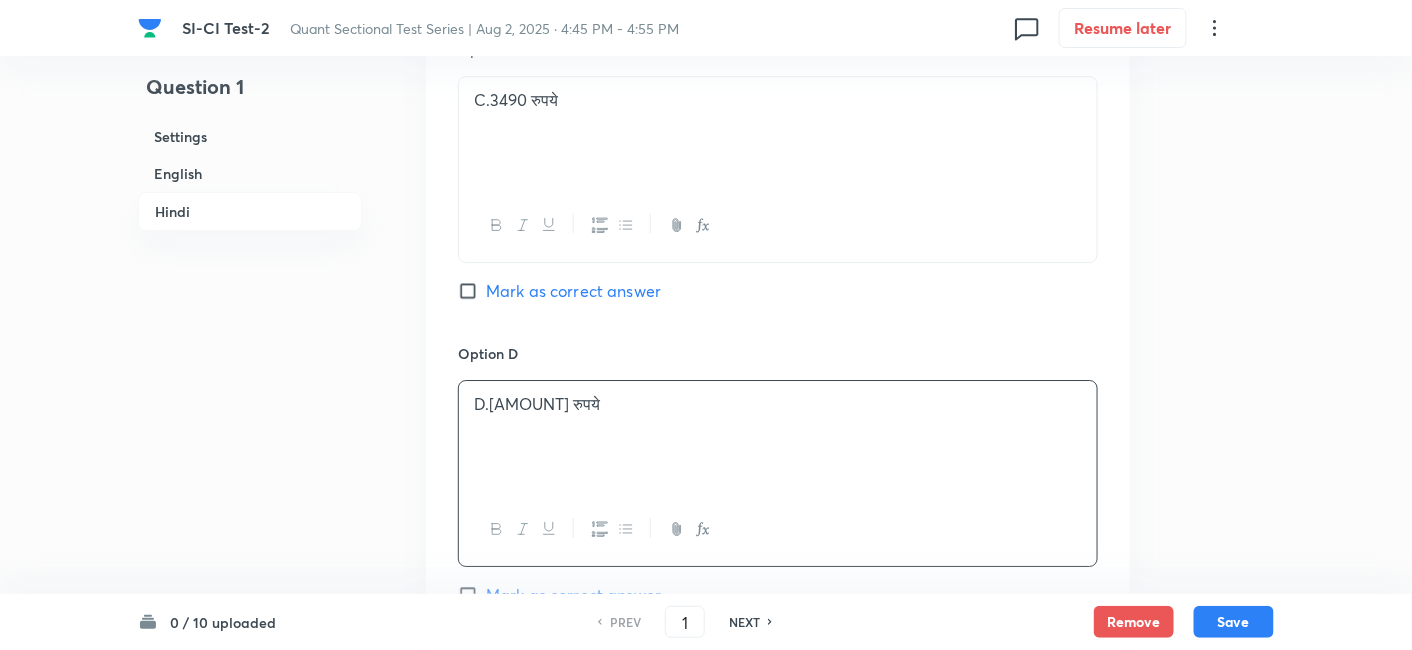 scroll, scrollTop: 4552, scrollLeft: 0, axis: vertical 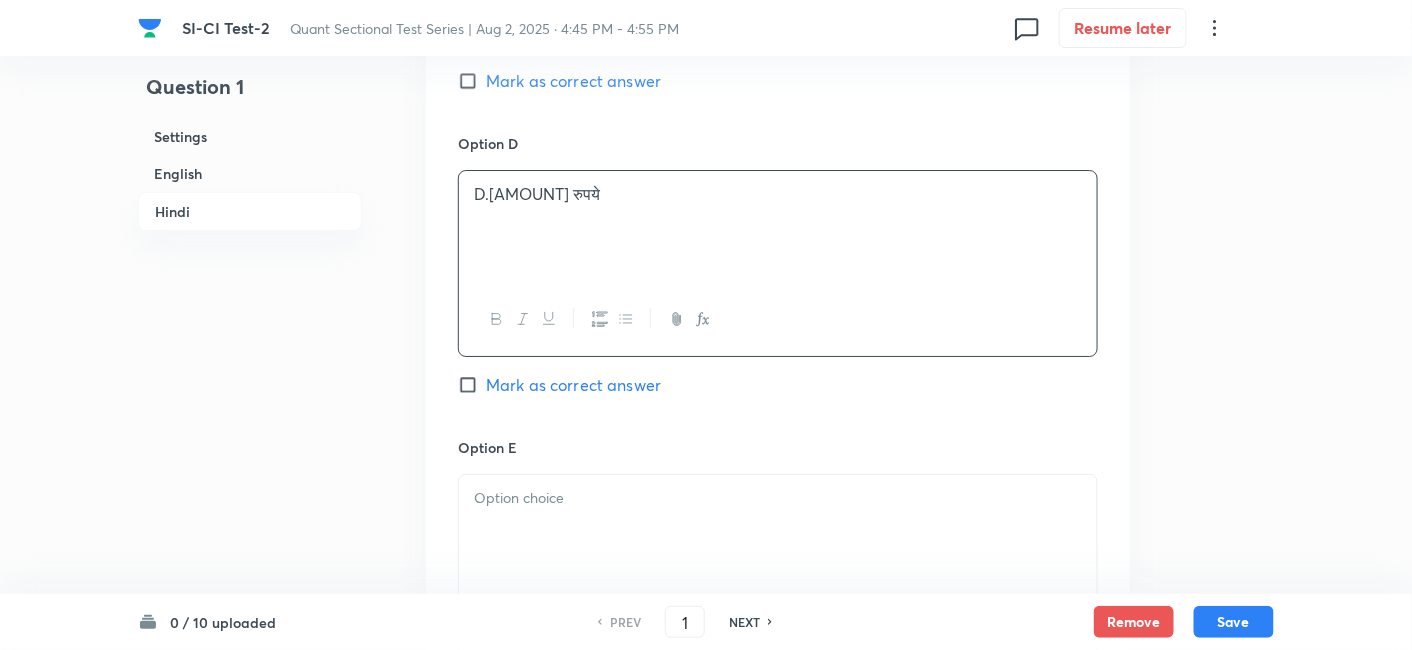 click at bounding box center (778, 531) 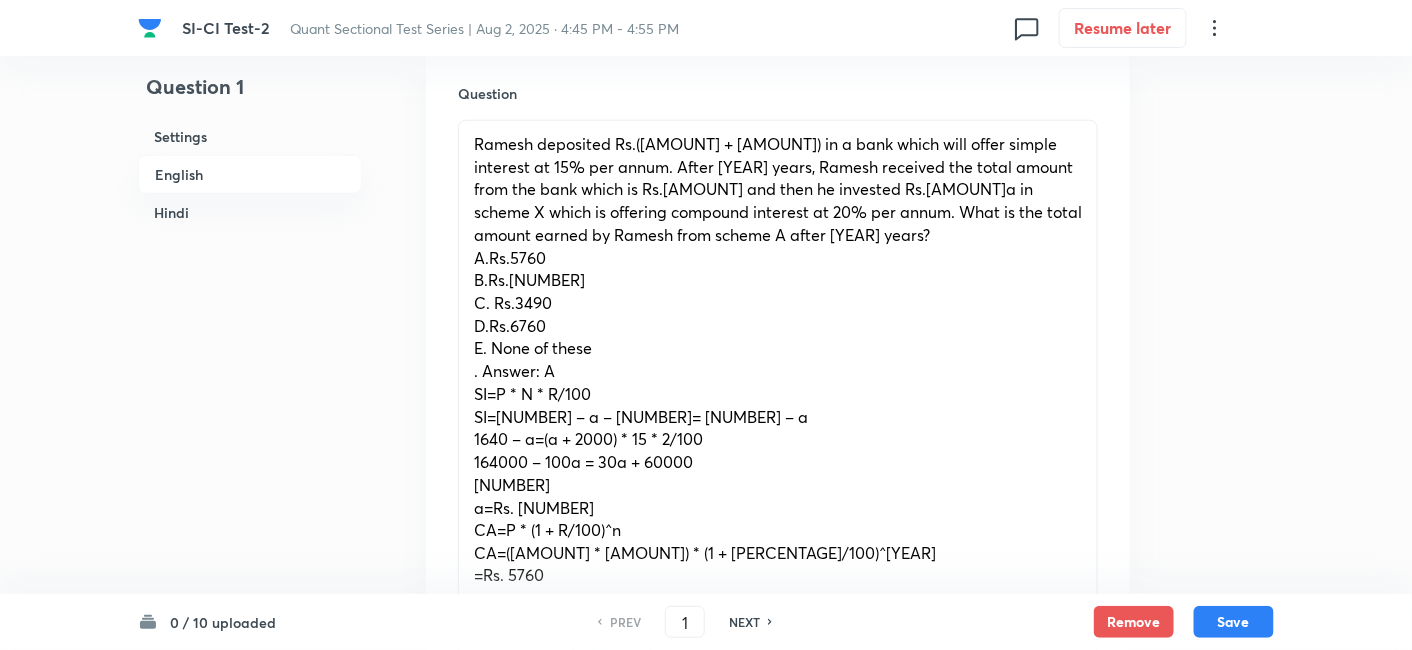 scroll, scrollTop: 642, scrollLeft: 0, axis: vertical 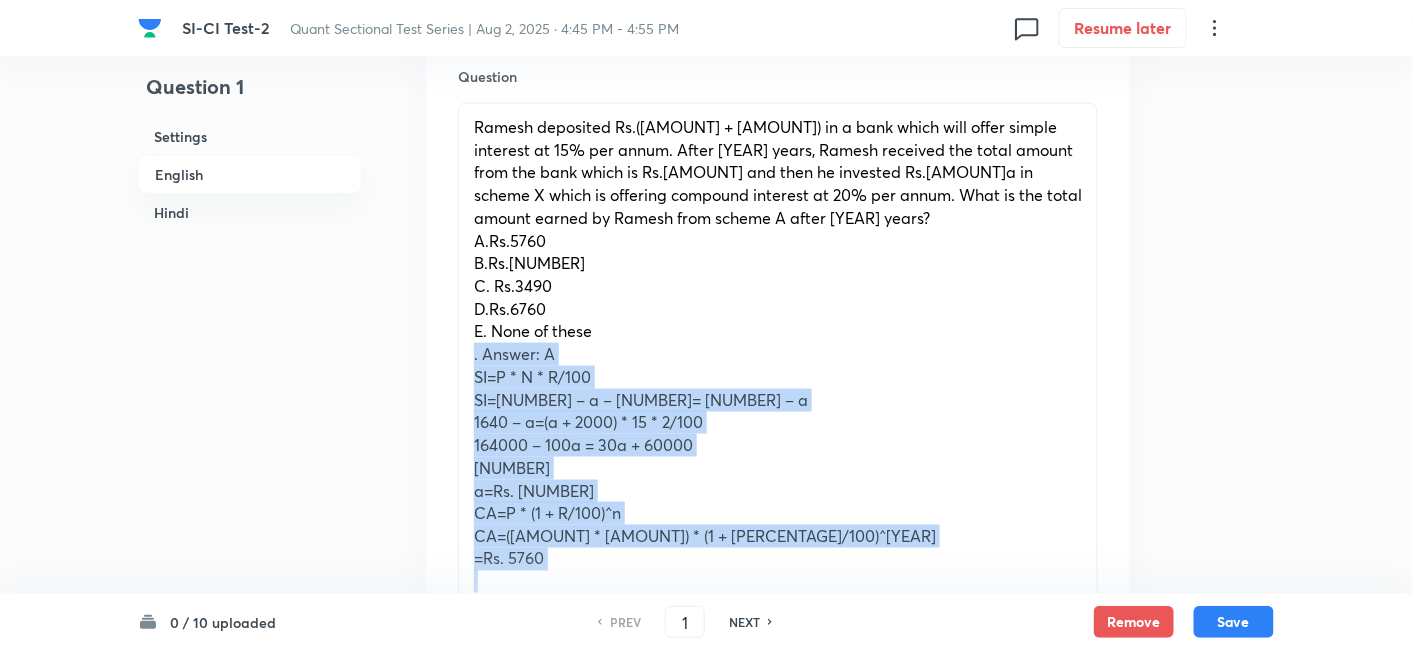 drag, startPoint x: 468, startPoint y: 356, endPoint x: 604, endPoint y: 598, distance: 277.59683 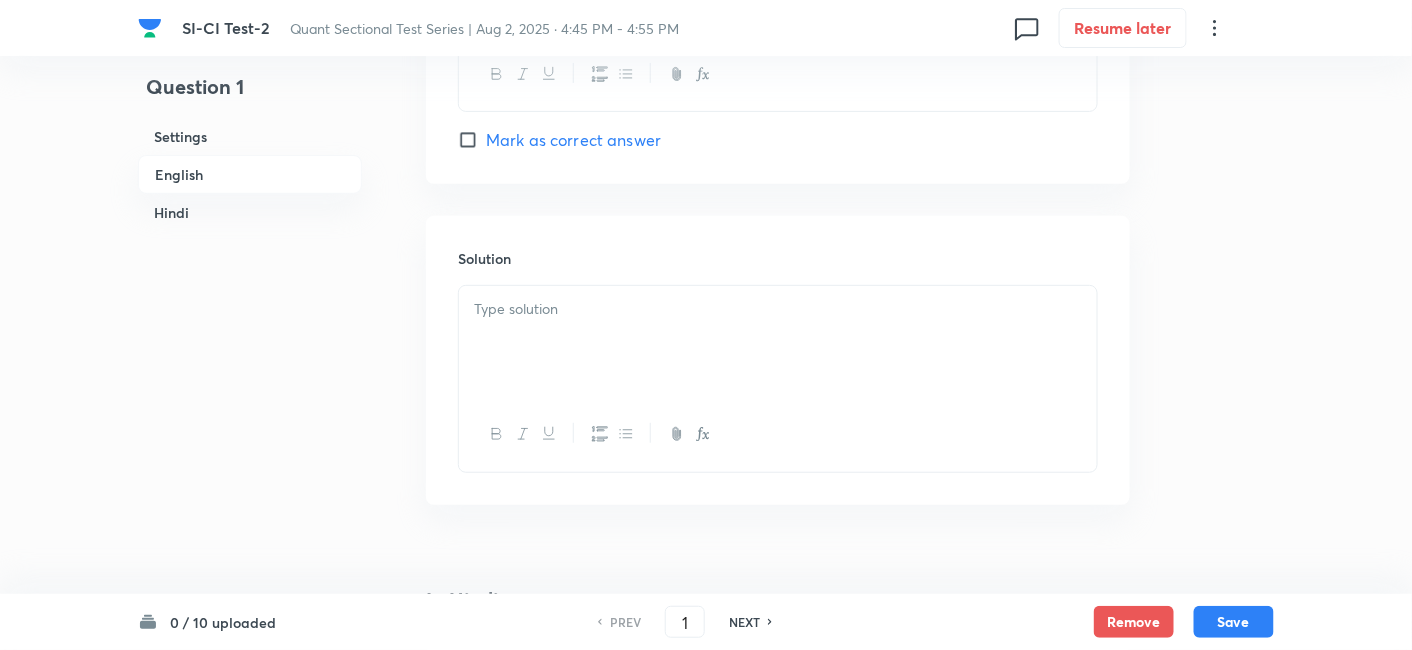click at bounding box center (778, 342) 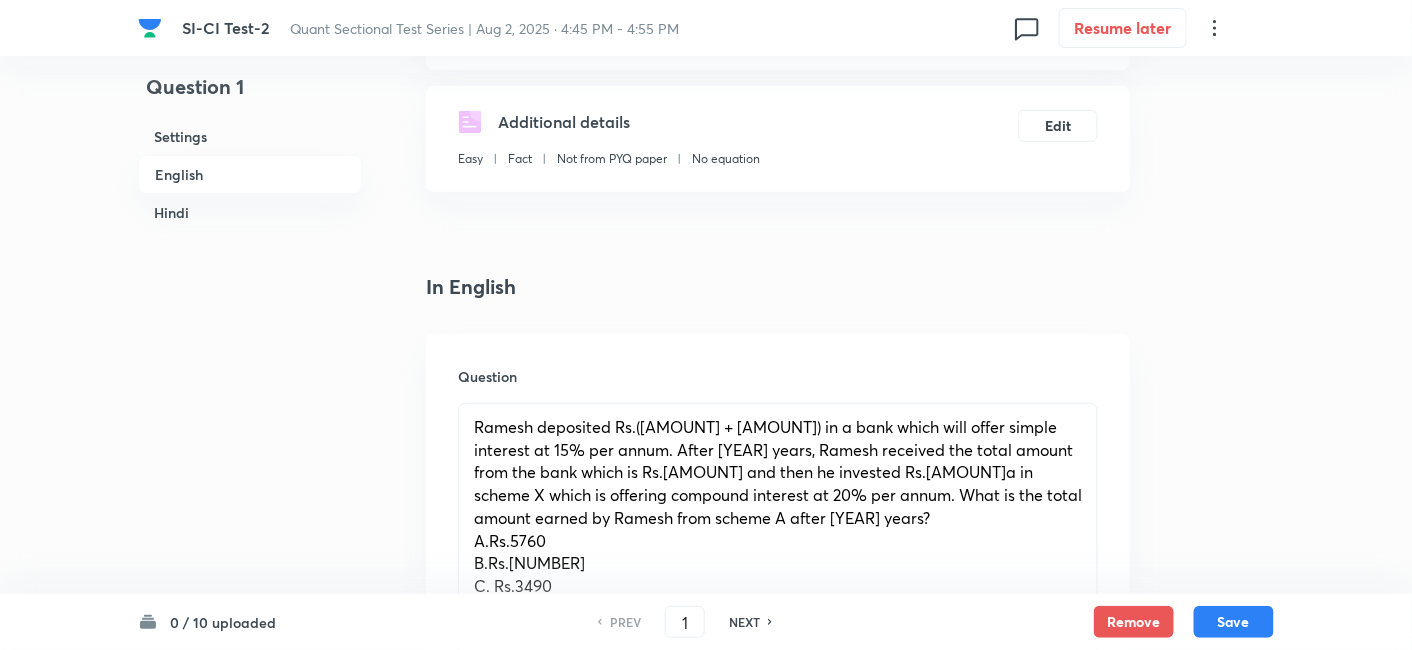 scroll, scrollTop: 522, scrollLeft: 0, axis: vertical 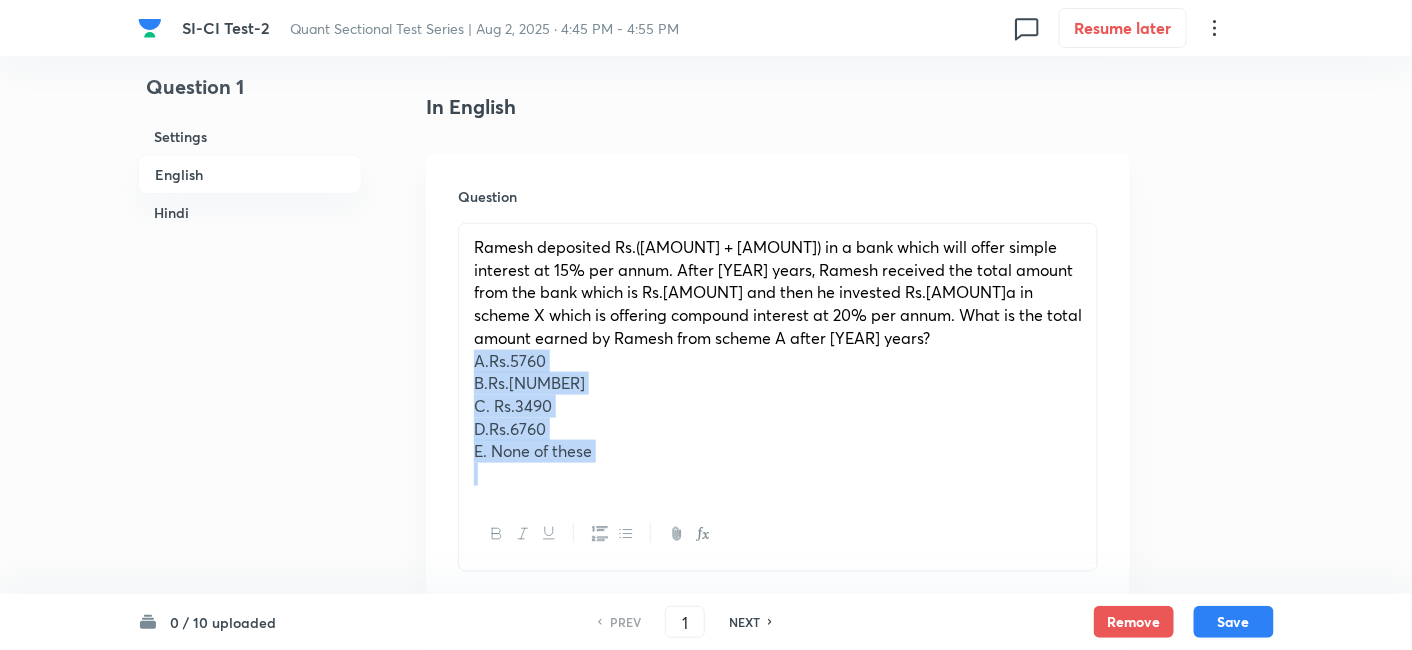 drag, startPoint x: 466, startPoint y: 358, endPoint x: 672, endPoint y: 518, distance: 260.83713 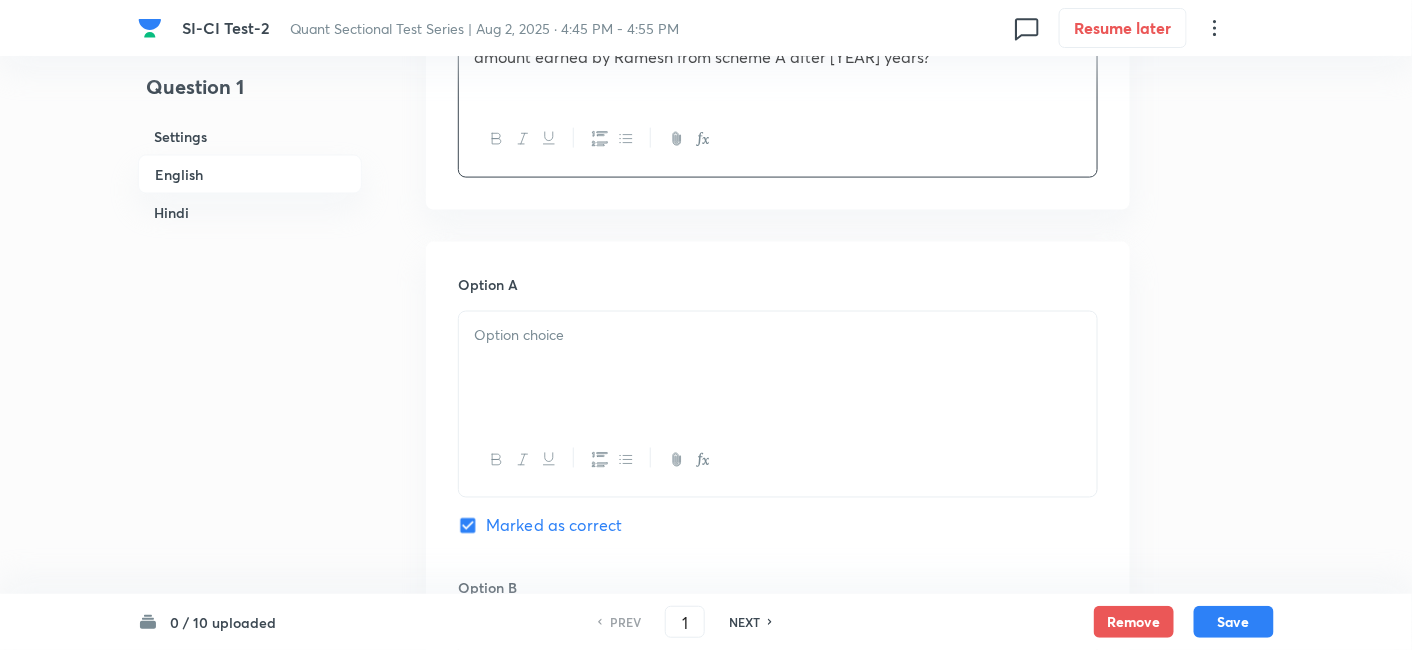 scroll, scrollTop: 804, scrollLeft: 0, axis: vertical 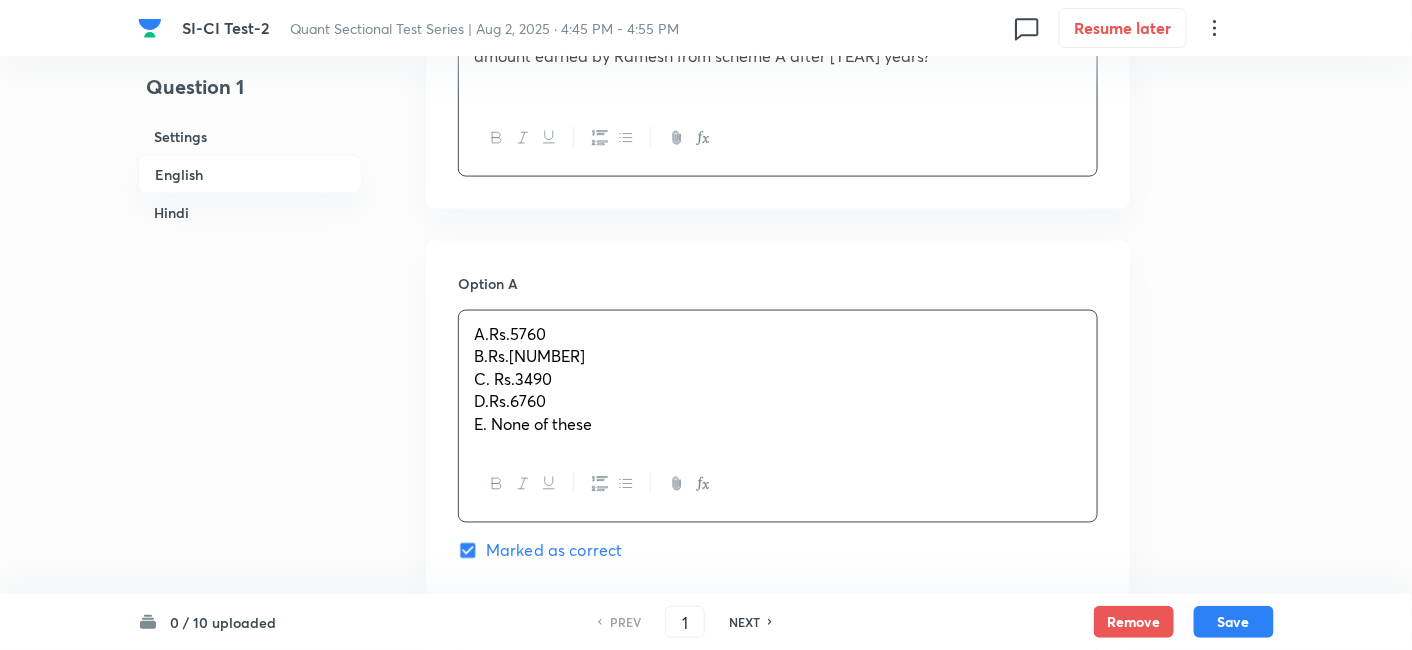 click on "A.Rs.5760 B.Rs.4560 C. Rs.3490 D.Rs.6760 E. None of these" at bounding box center (778, 380) 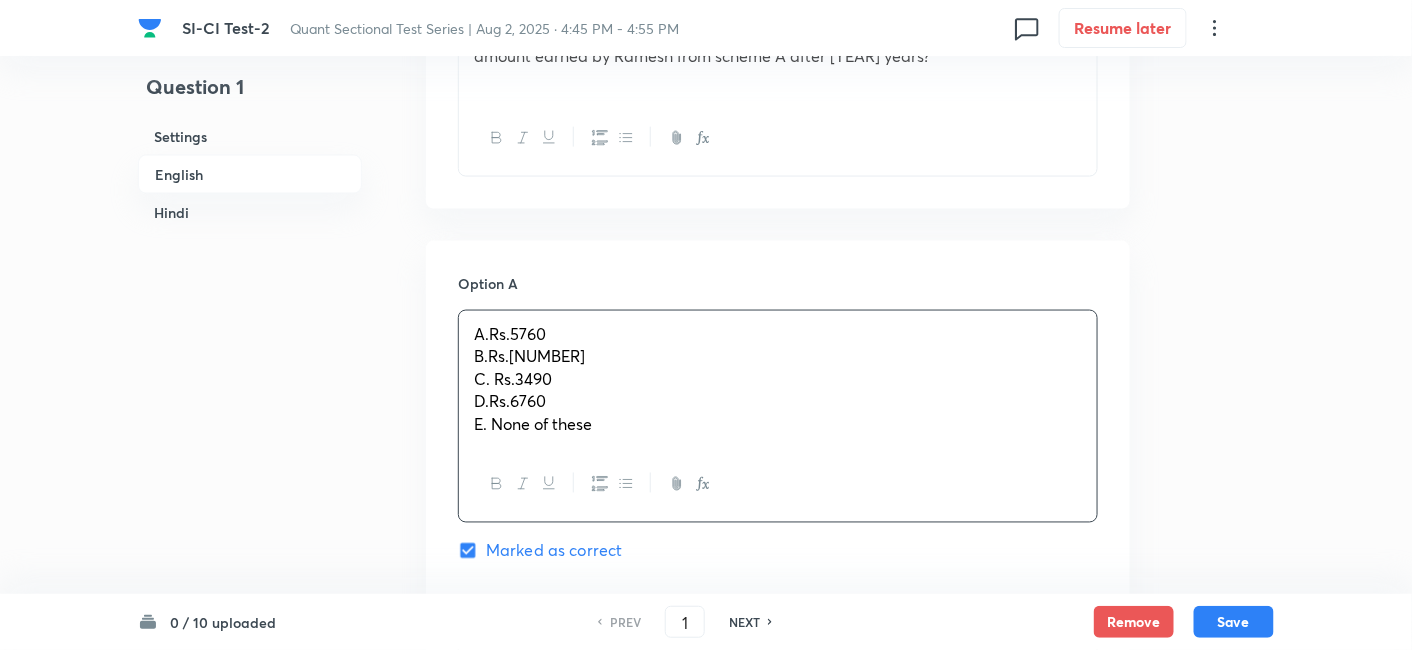 drag, startPoint x: 471, startPoint y: 359, endPoint x: 696, endPoint y: 519, distance: 276.08875 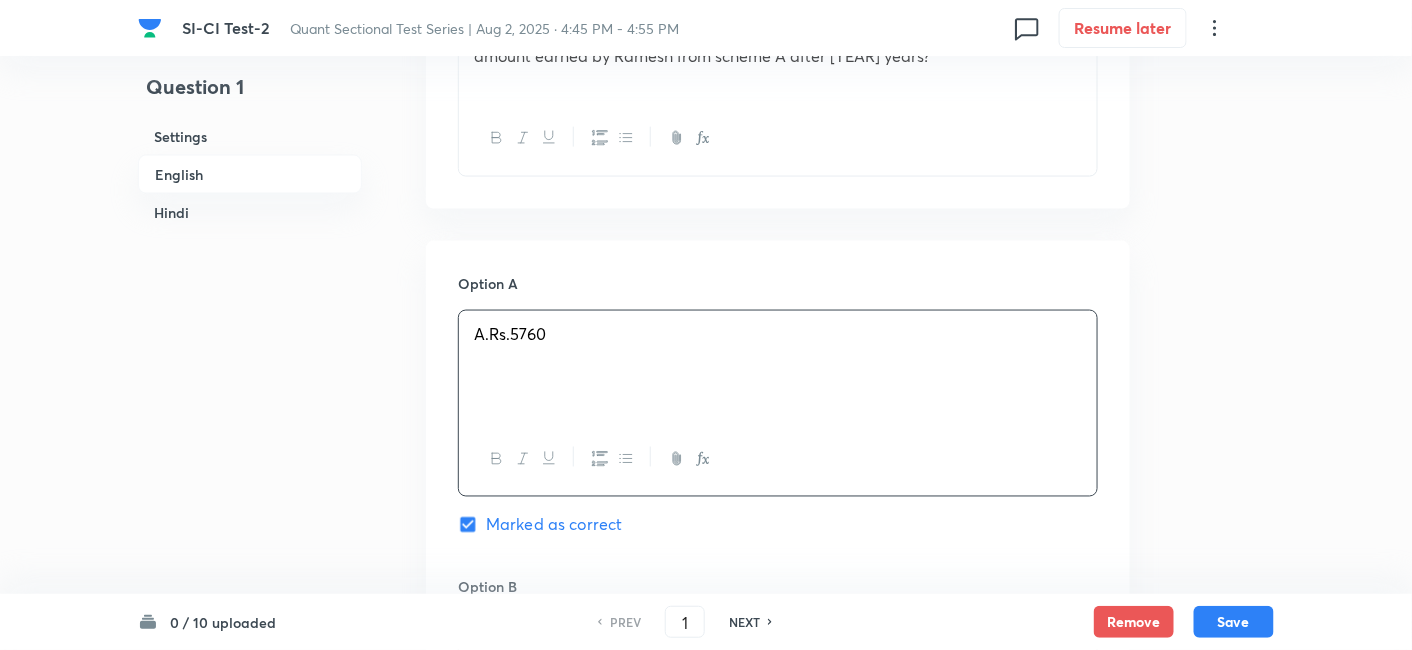 scroll, scrollTop: 1020, scrollLeft: 0, axis: vertical 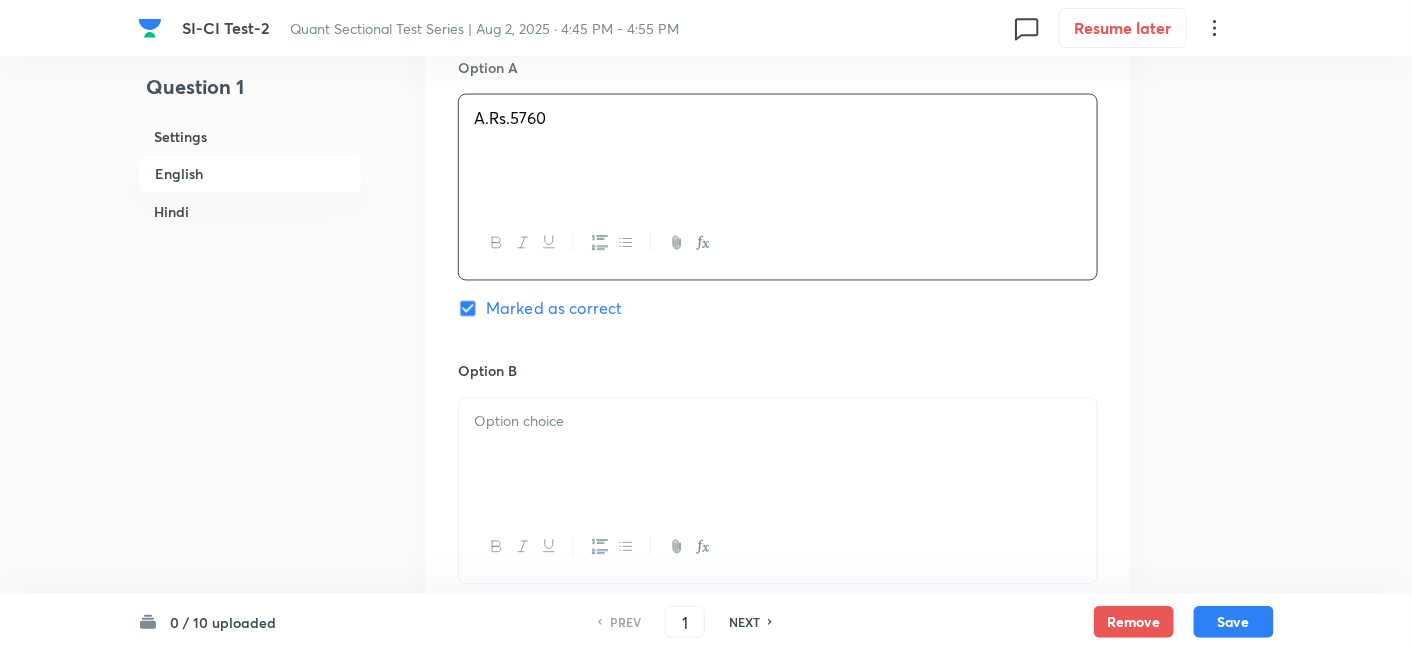 click at bounding box center [778, 455] 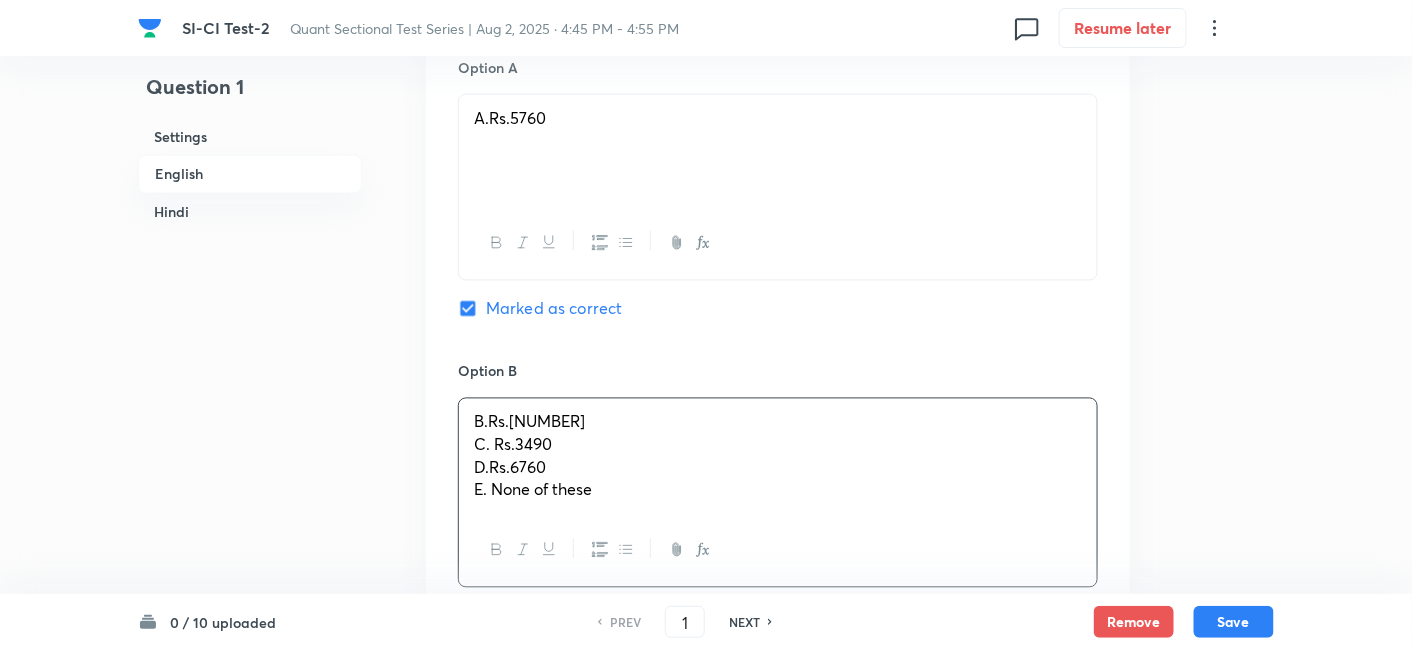 drag, startPoint x: 469, startPoint y: 446, endPoint x: 717, endPoint y: 542, distance: 265.9323 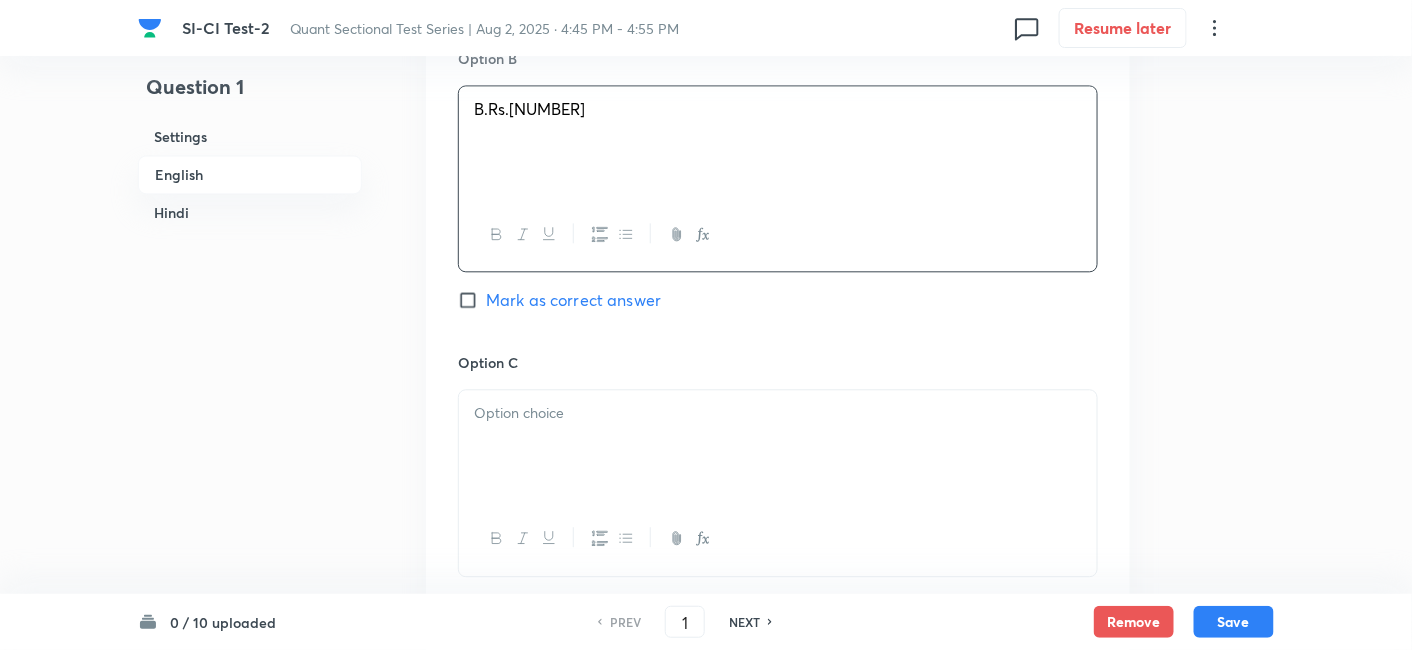 scroll, scrollTop: 1334, scrollLeft: 0, axis: vertical 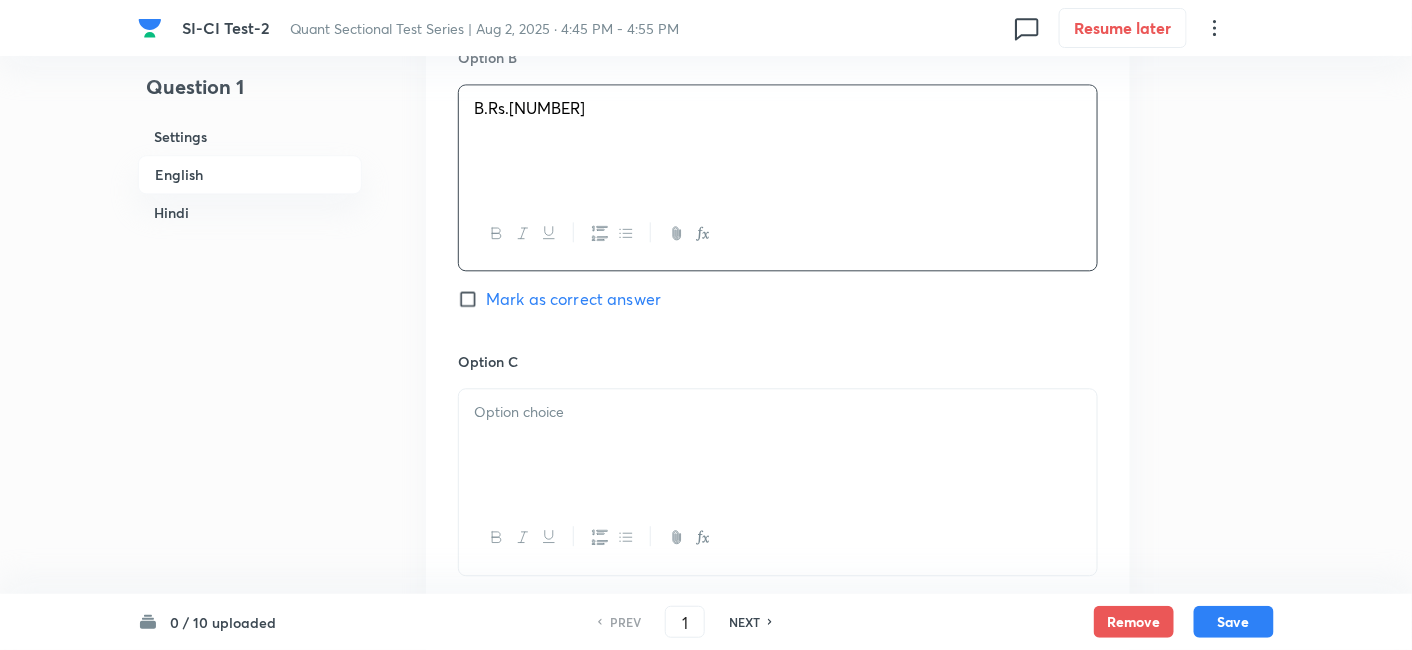 click at bounding box center (778, 412) 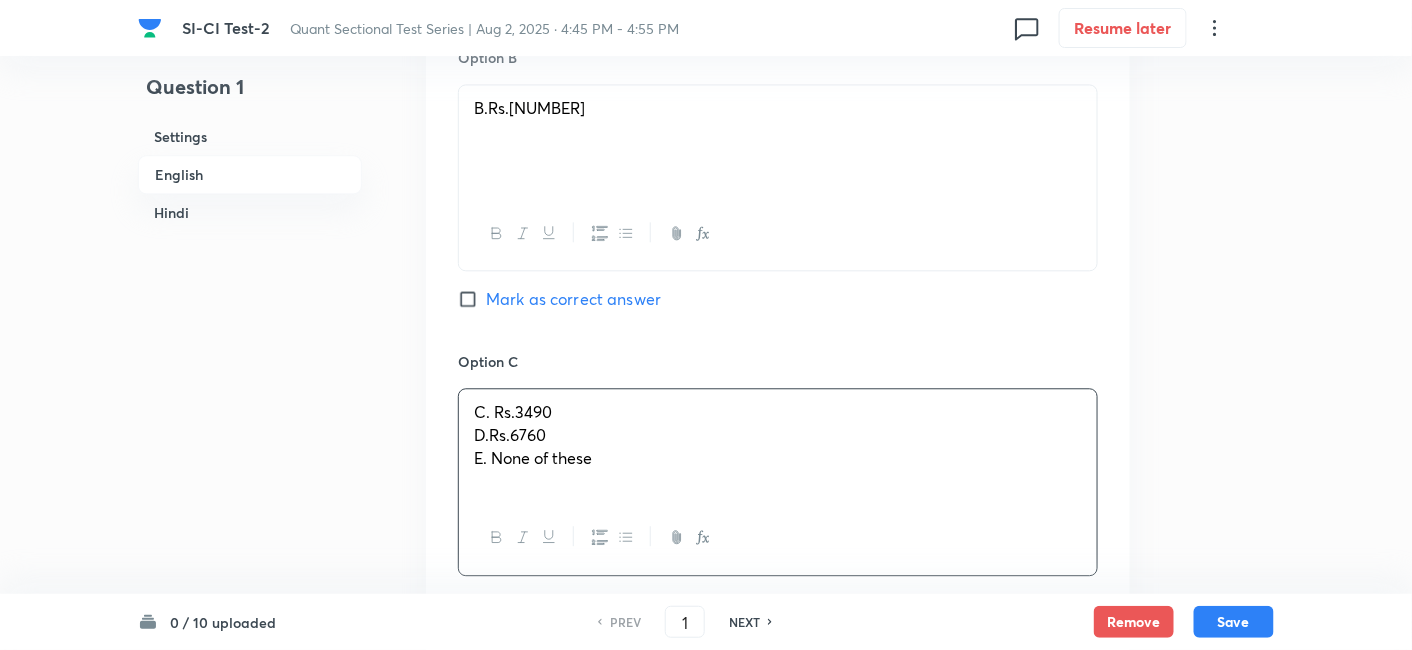 drag, startPoint x: 464, startPoint y: 438, endPoint x: 717, endPoint y: 544, distance: 274.30823 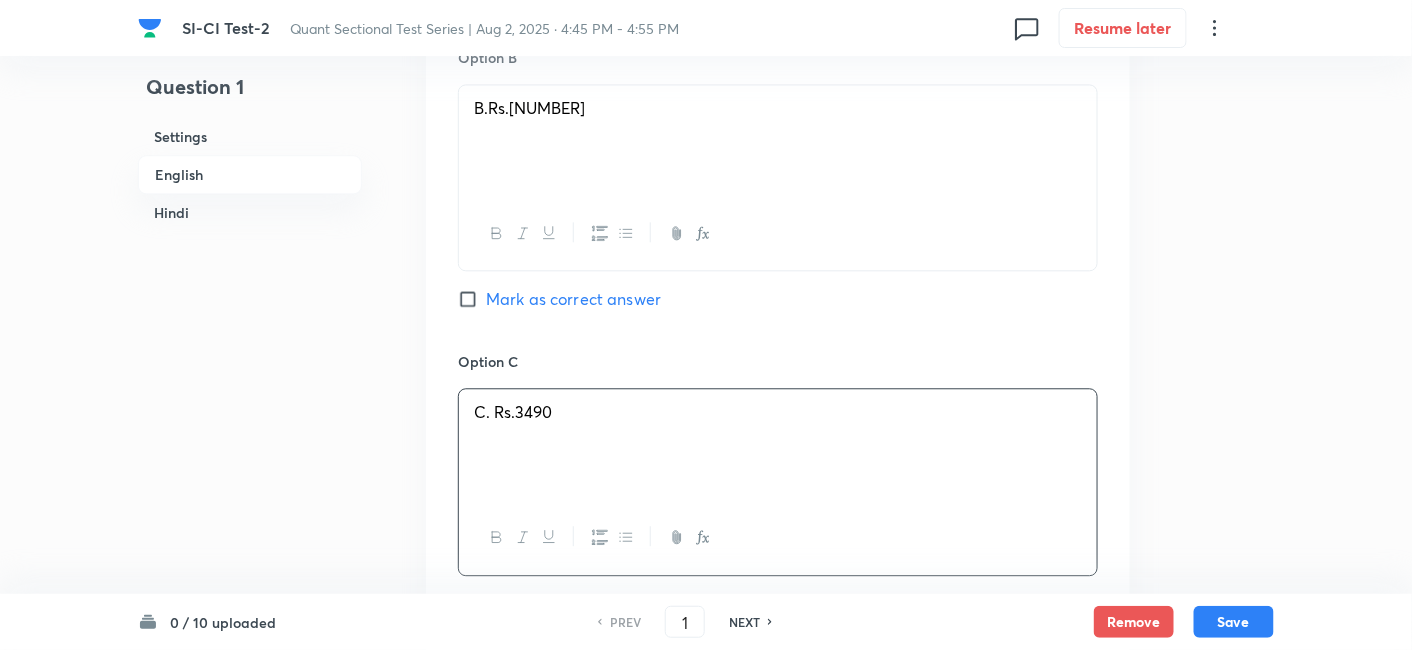 scroll, scrollTop: 1644, scrollLeft: 0, axis: vertical 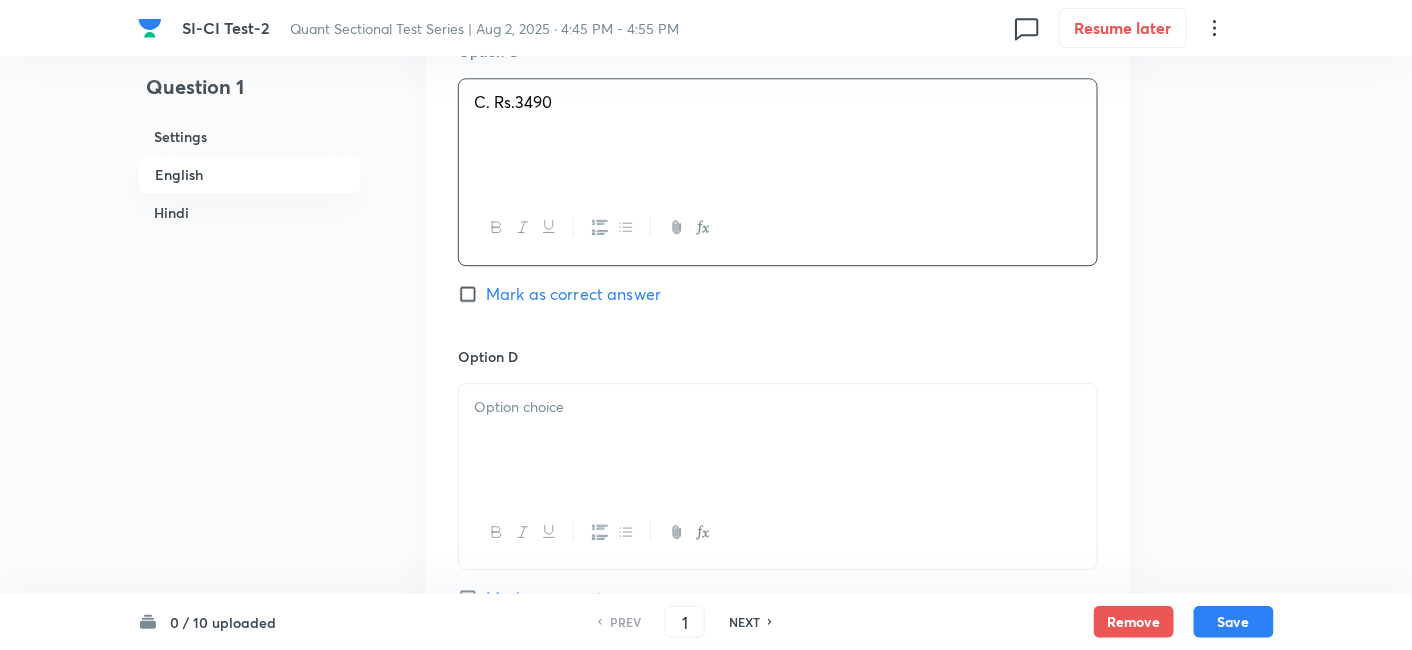 click at bounding box center [778, 440] 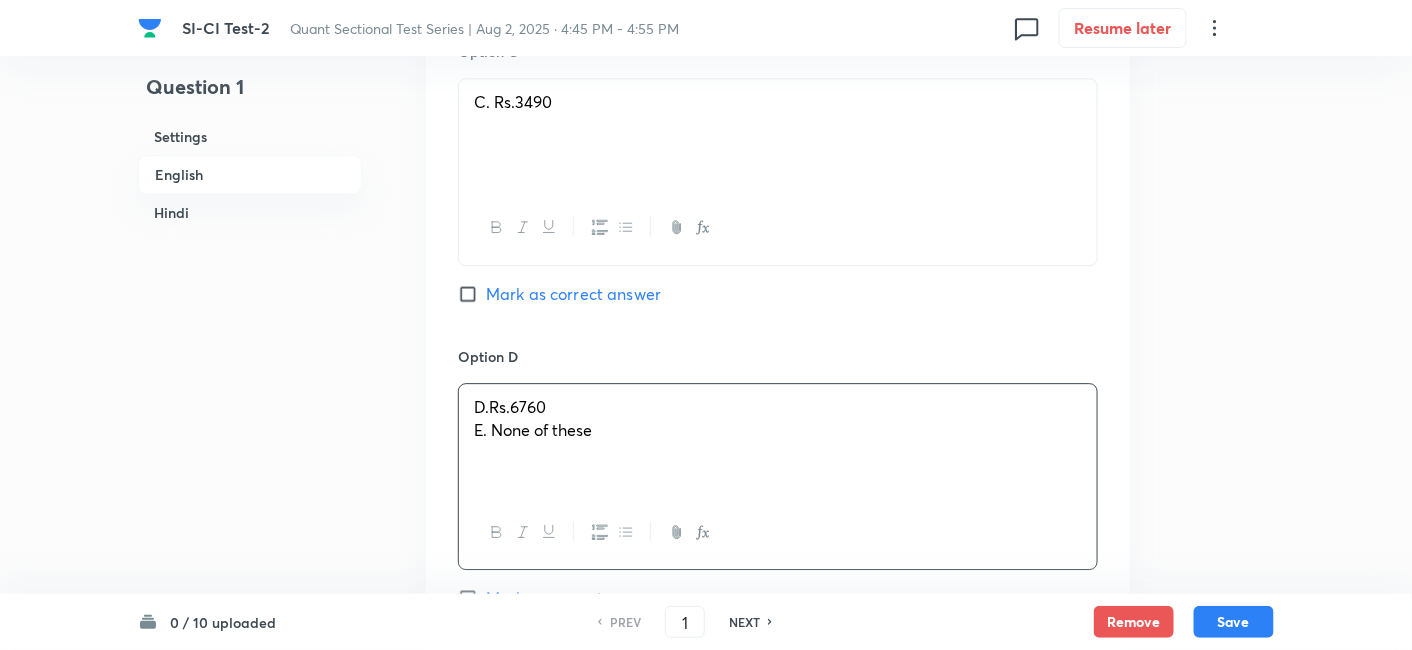 drag, startPoint x: 465, startPoint y: 423, endPoint x: 782, endPoint y: 480, distance: 322.08383 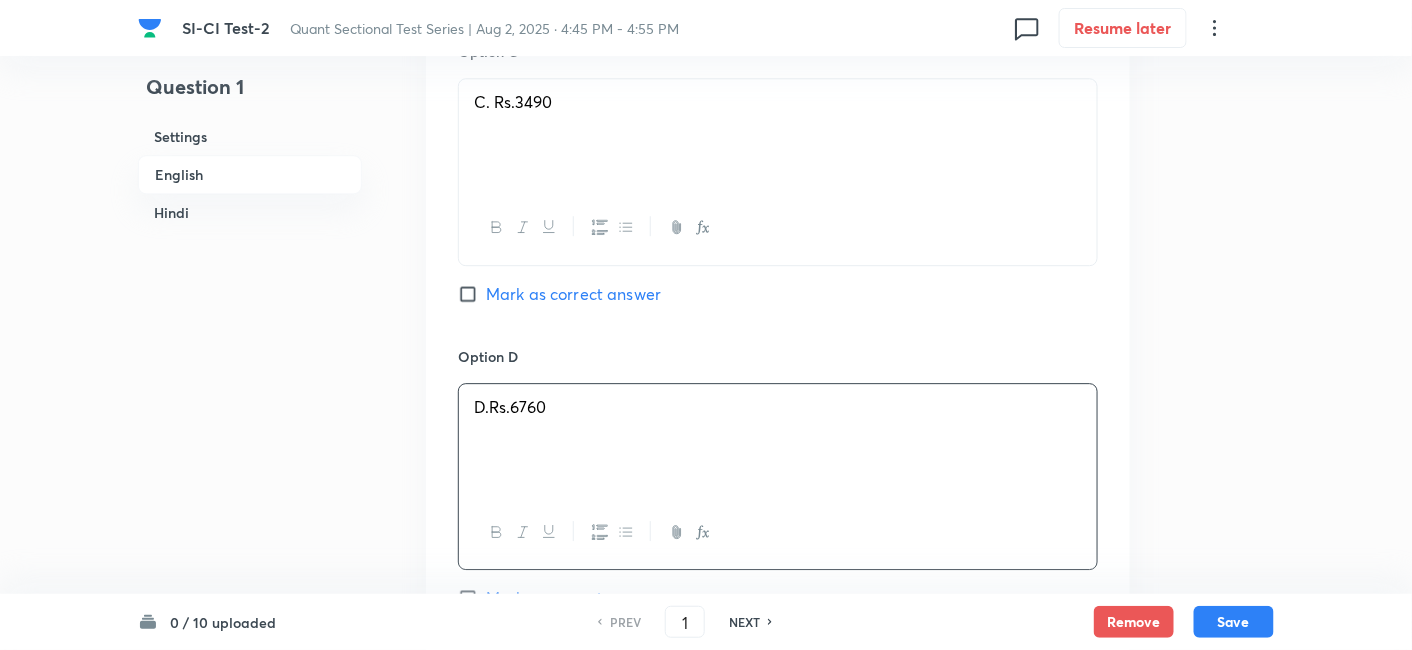 scroll, scrollTop: 1866, scrollLeft: 0, axis: vertical 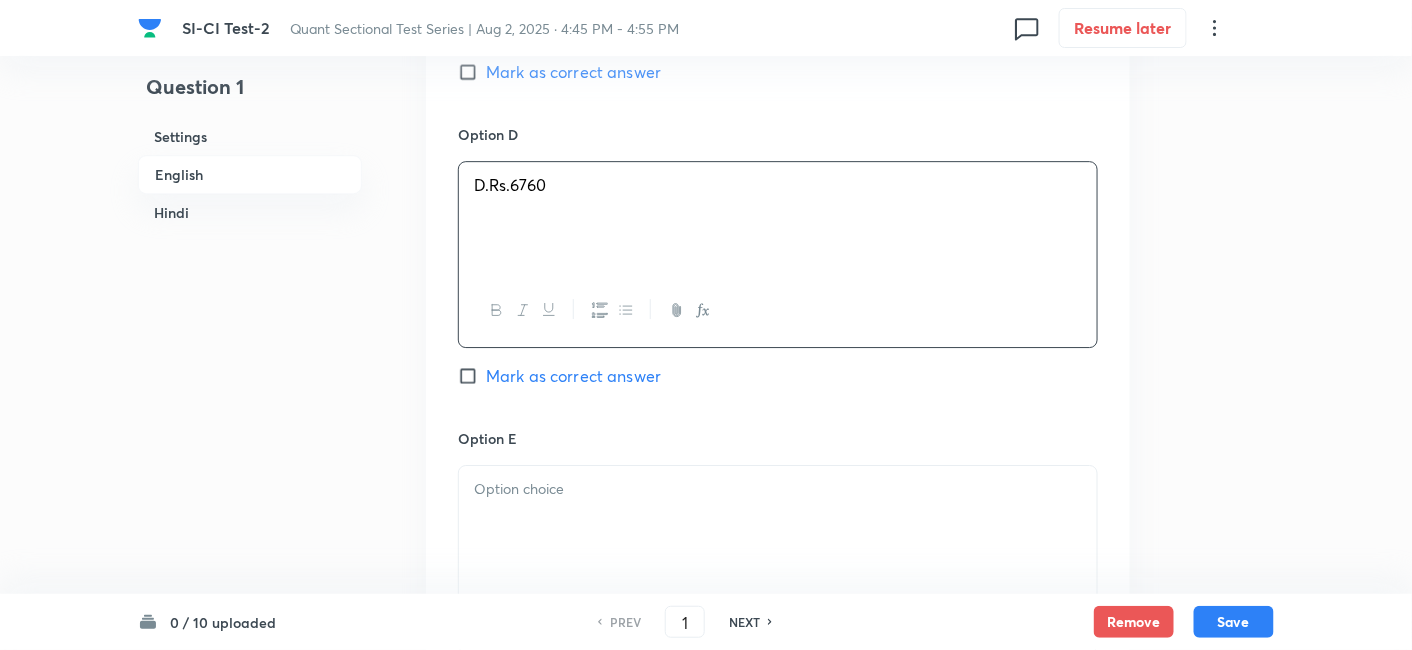 click at bounding box center (778, 489) 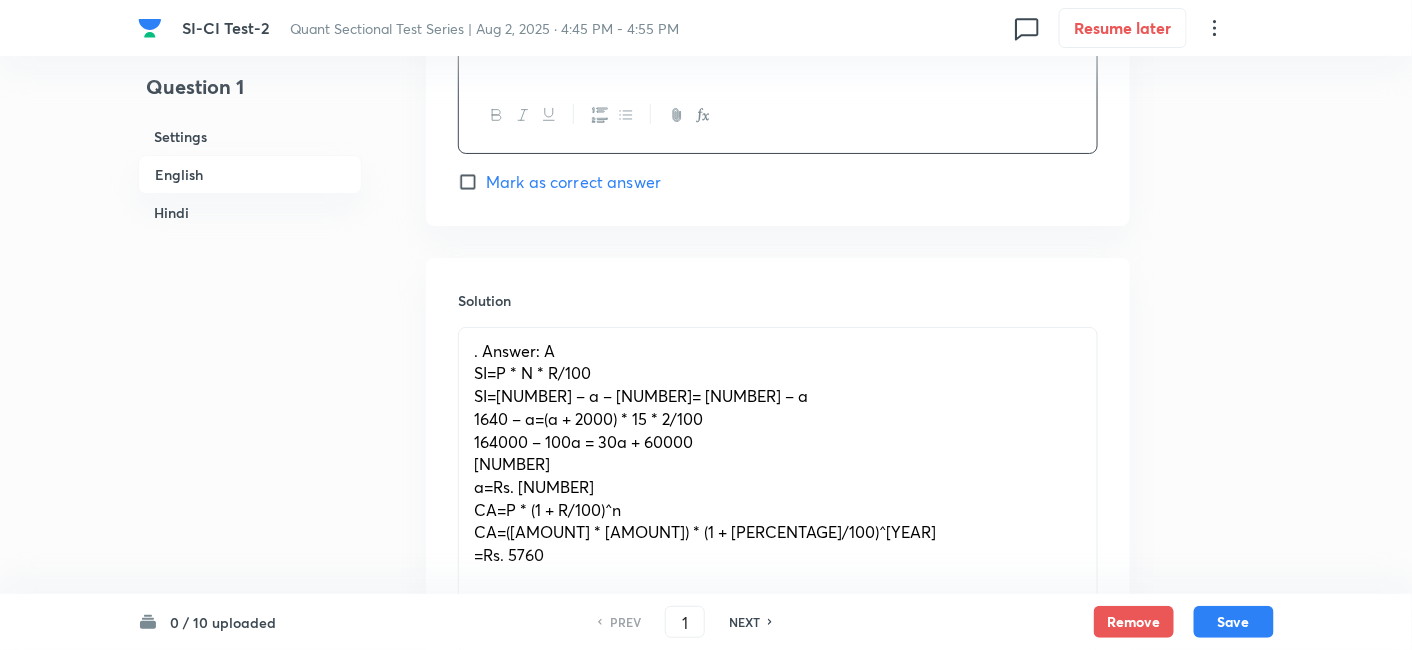 scroll, scrollTop: 2364, scrollLeft: 0, axis: vertical 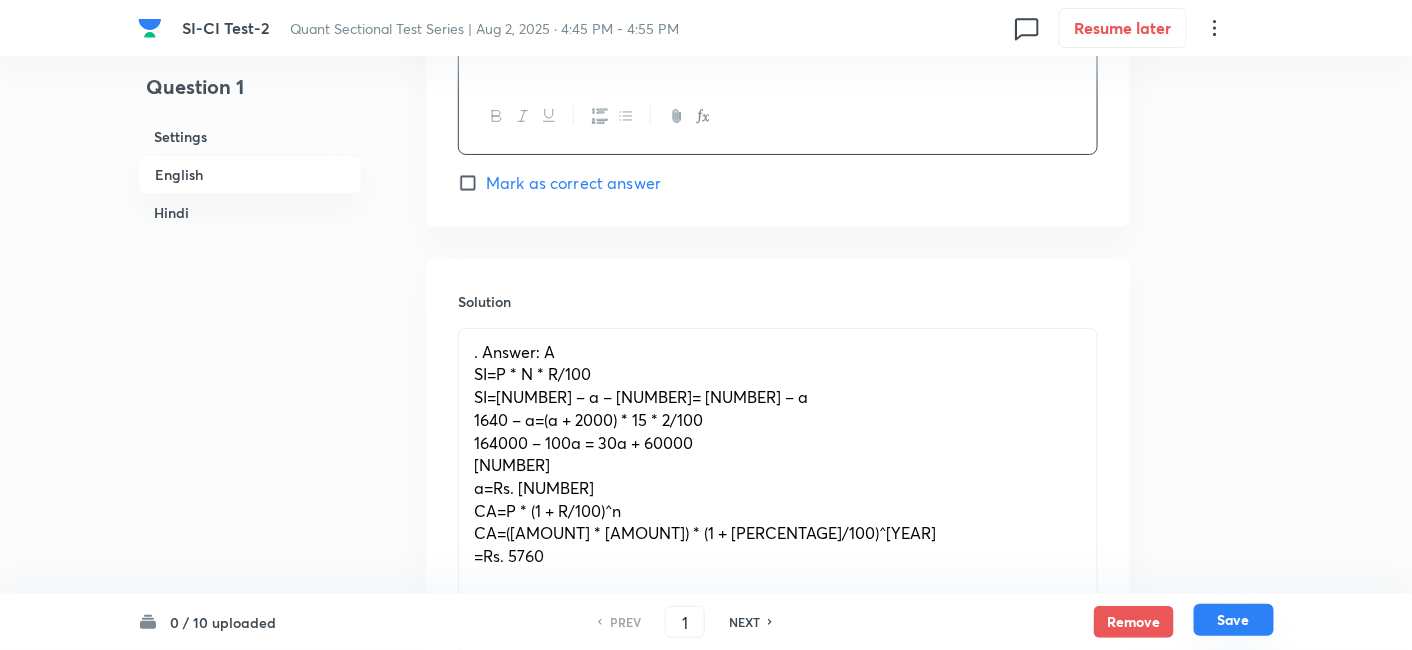 click on "Save" at bounding box center [1234, 620] 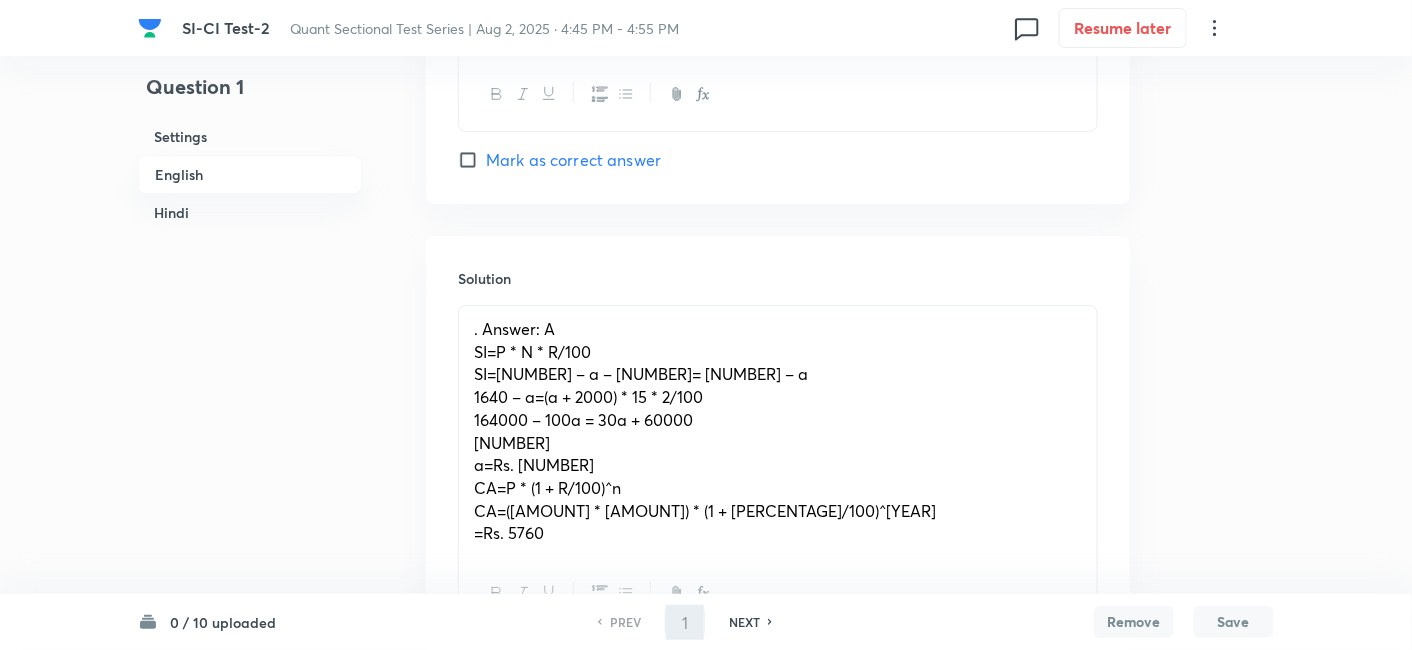 type on "2" 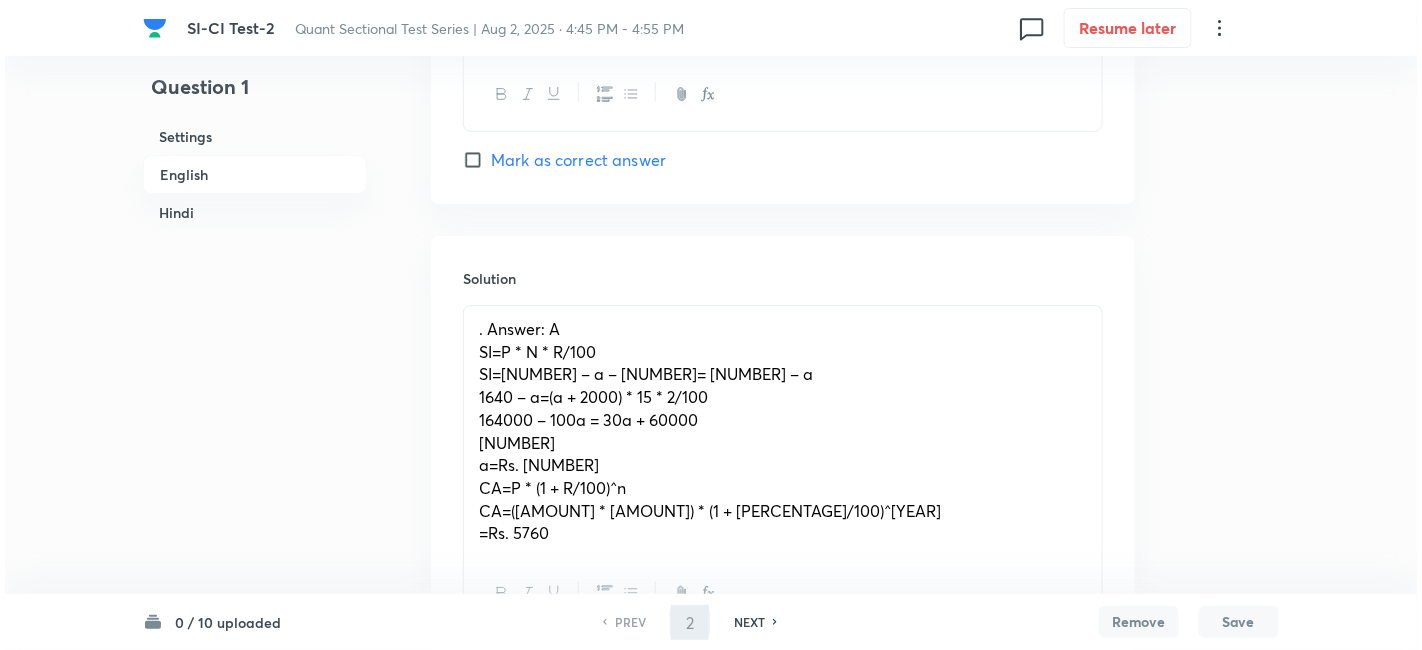 scroll, scrollTop: 0, scrollLeft: 0, axis: both 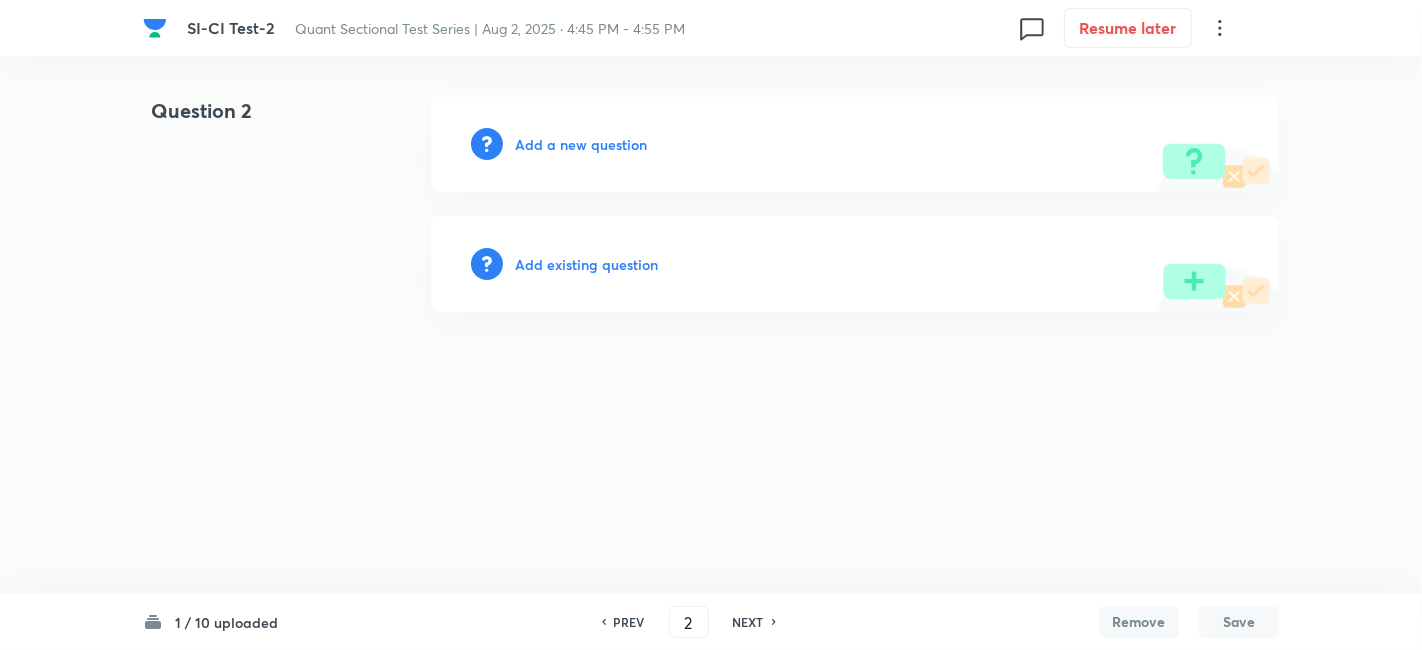 click on "Add a new question" at bounding box center [581, 144] 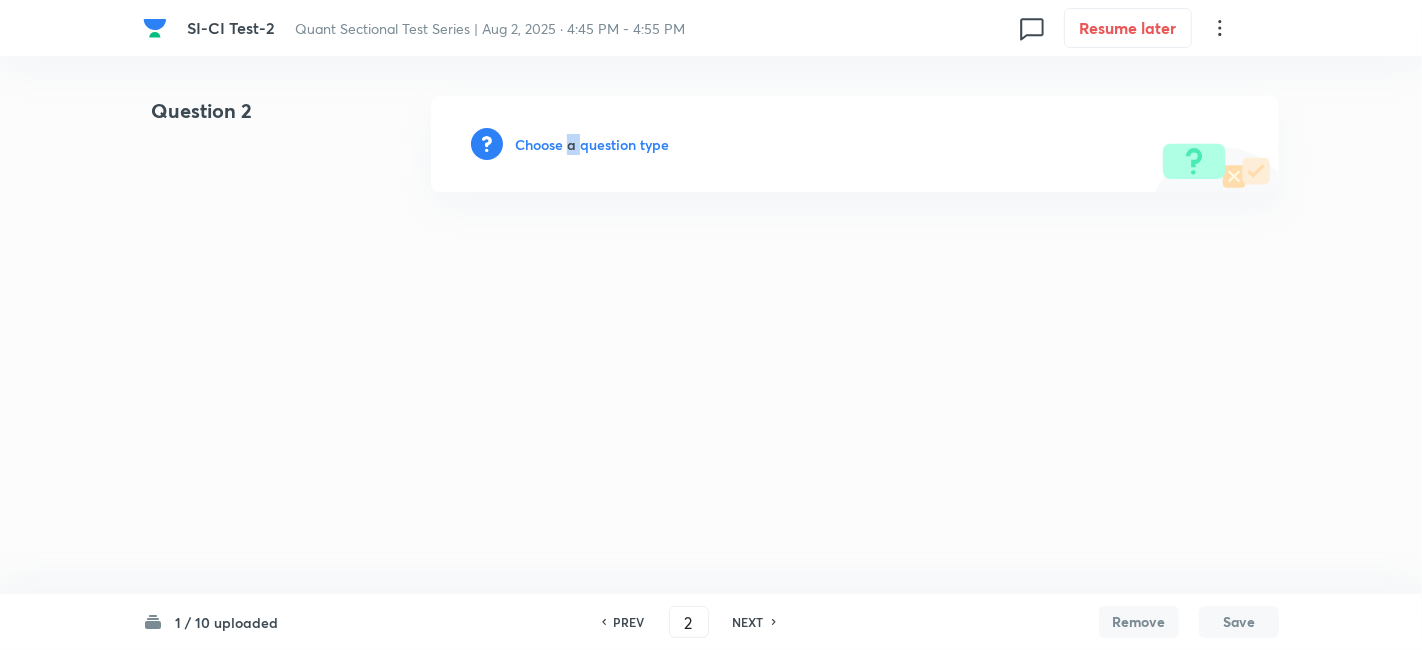 click on "Choose a question type" at bounding box center [592, 144] 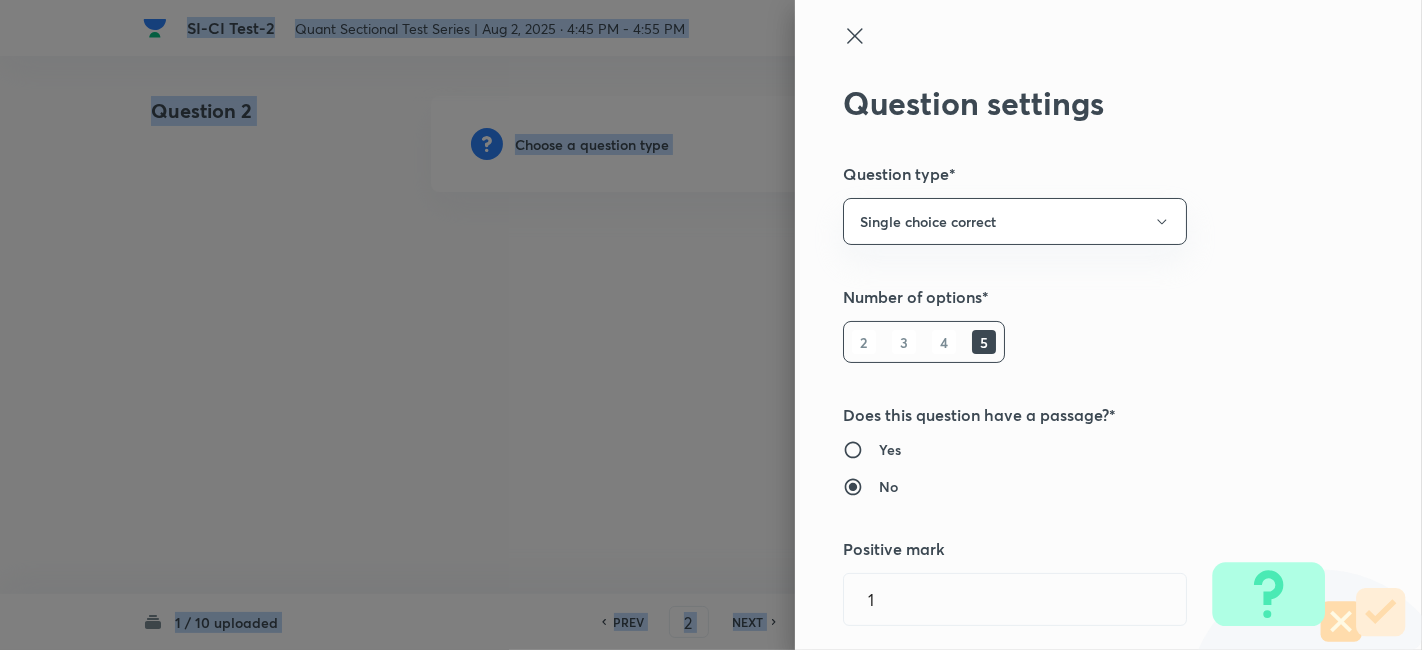 click at bounding box center [711, 325] 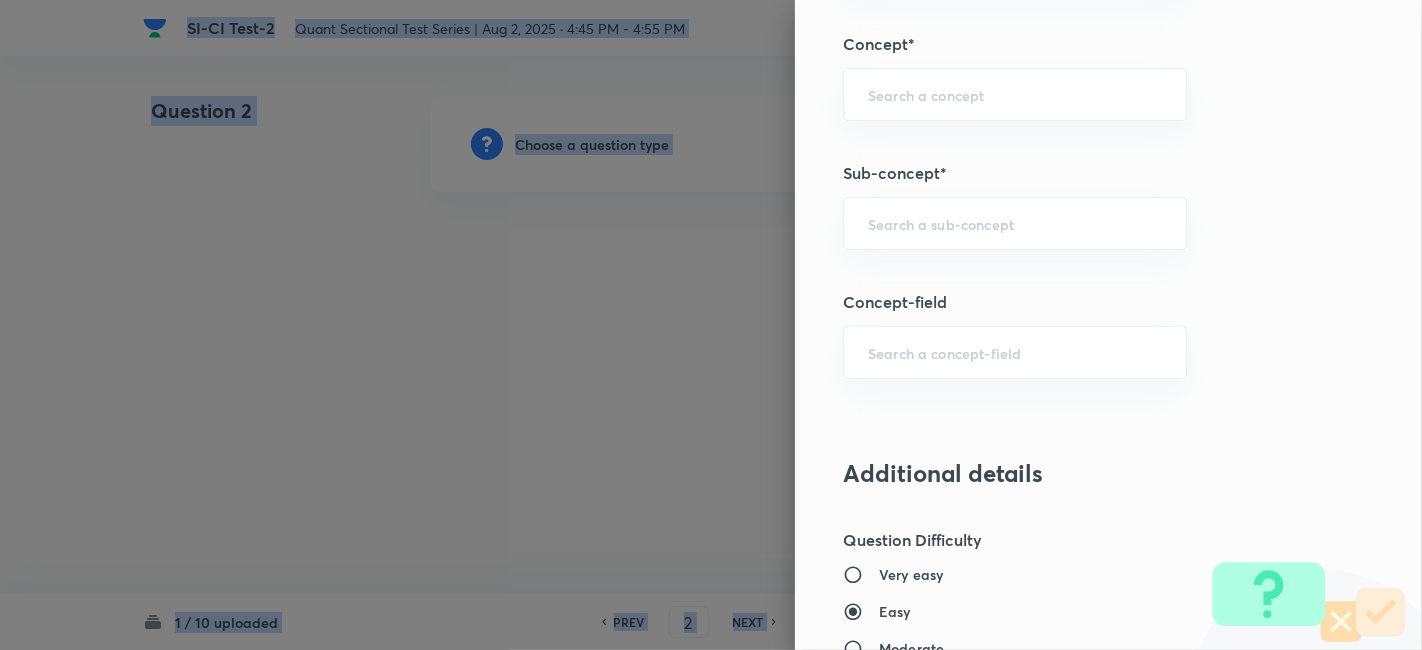 scroll, scrollTop: 1128, scrollLeft: 0, axis: vertical 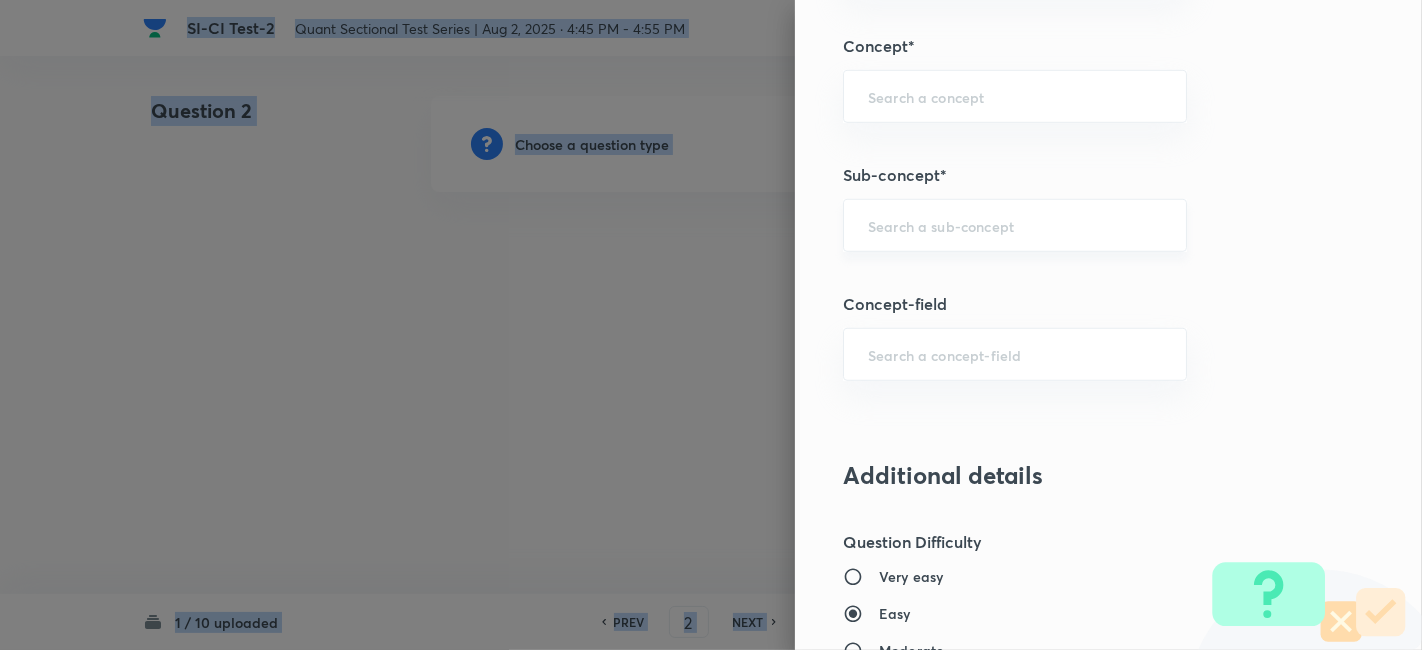 click on "​" at bounding box center [1015, 225] 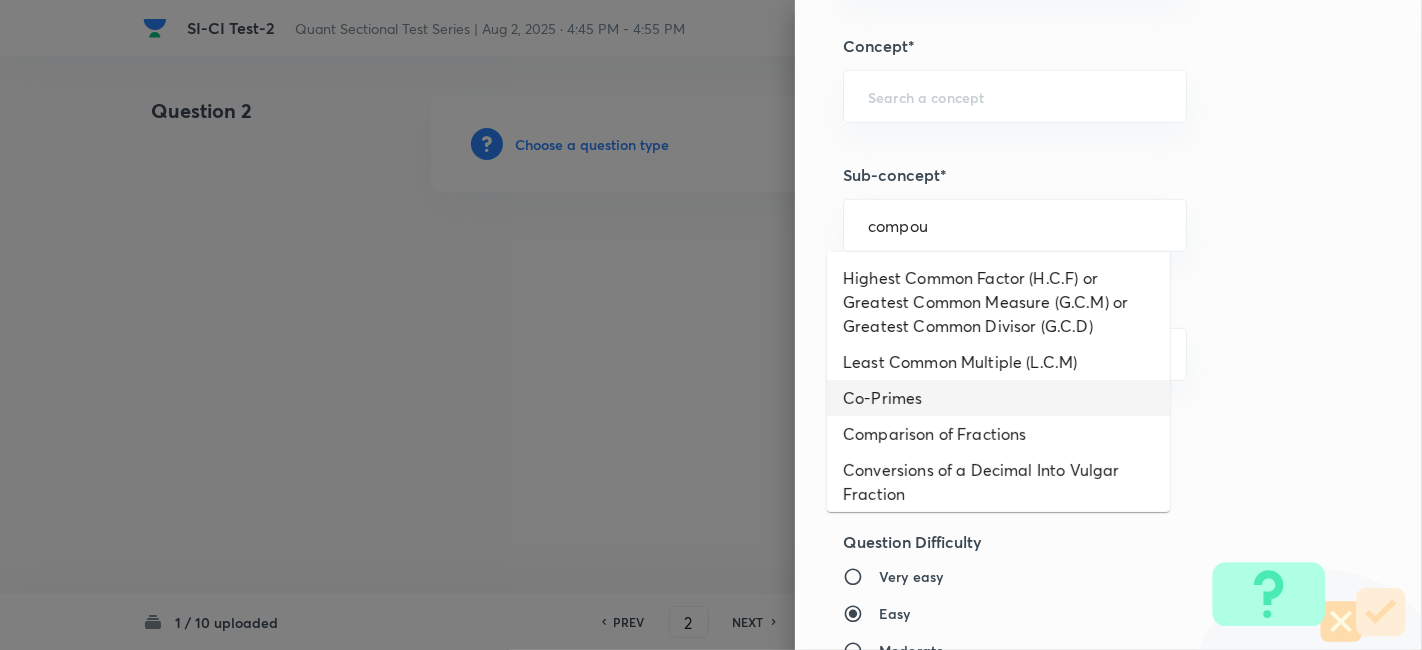 scroll, scrollTop: 67, scrollLeft: 0, axis: vertical 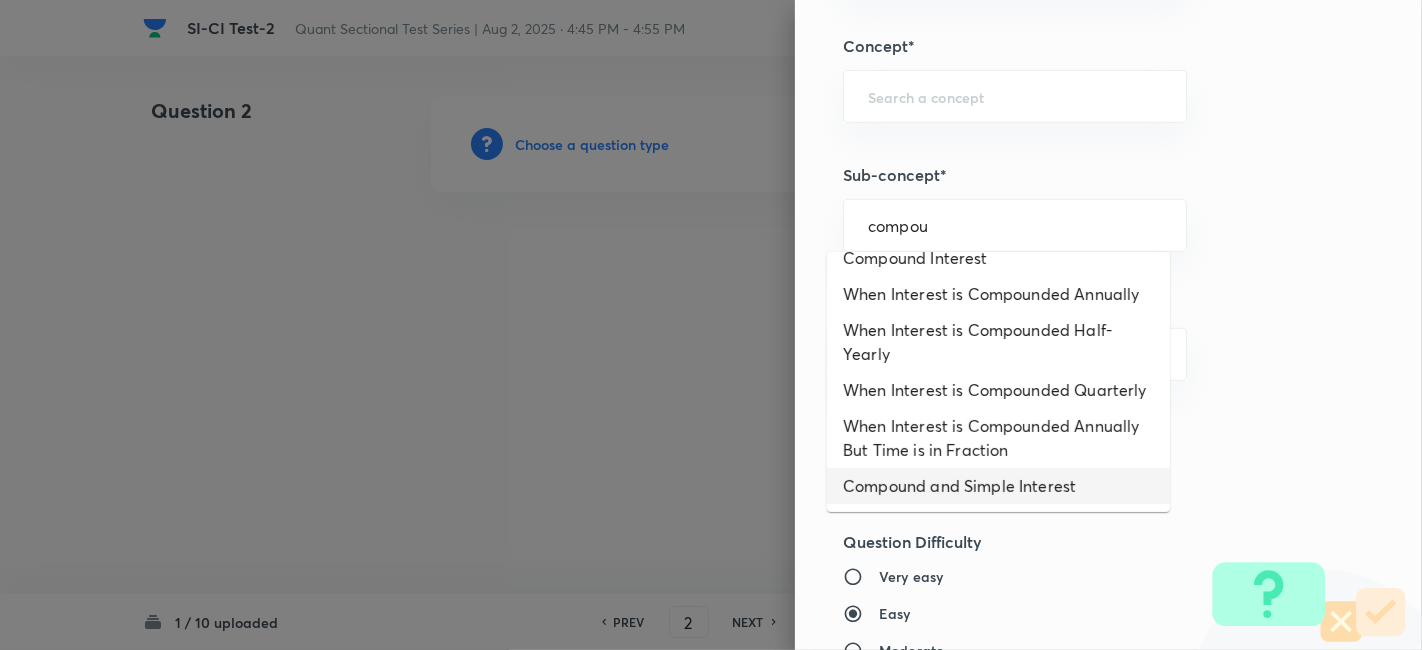 click on "Compound and Simple Interest" at bounding box center [998, 486] 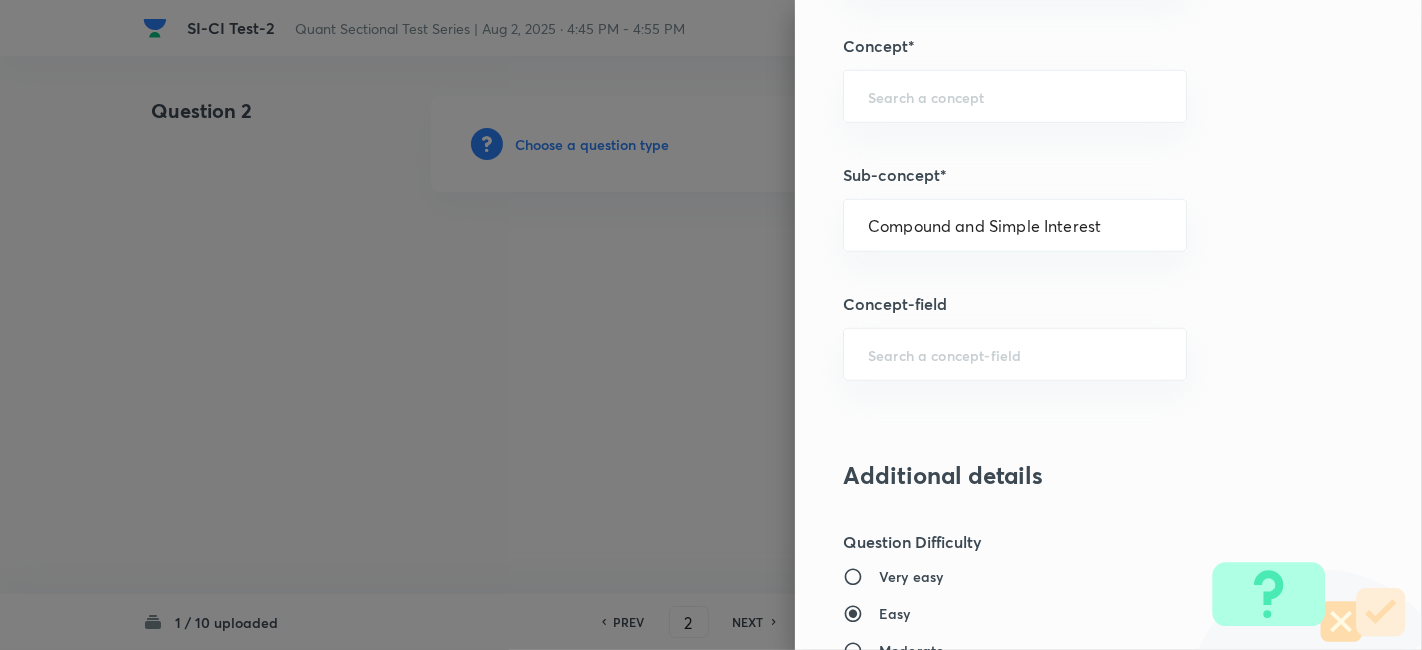 type on "Quantitative Aptitude" 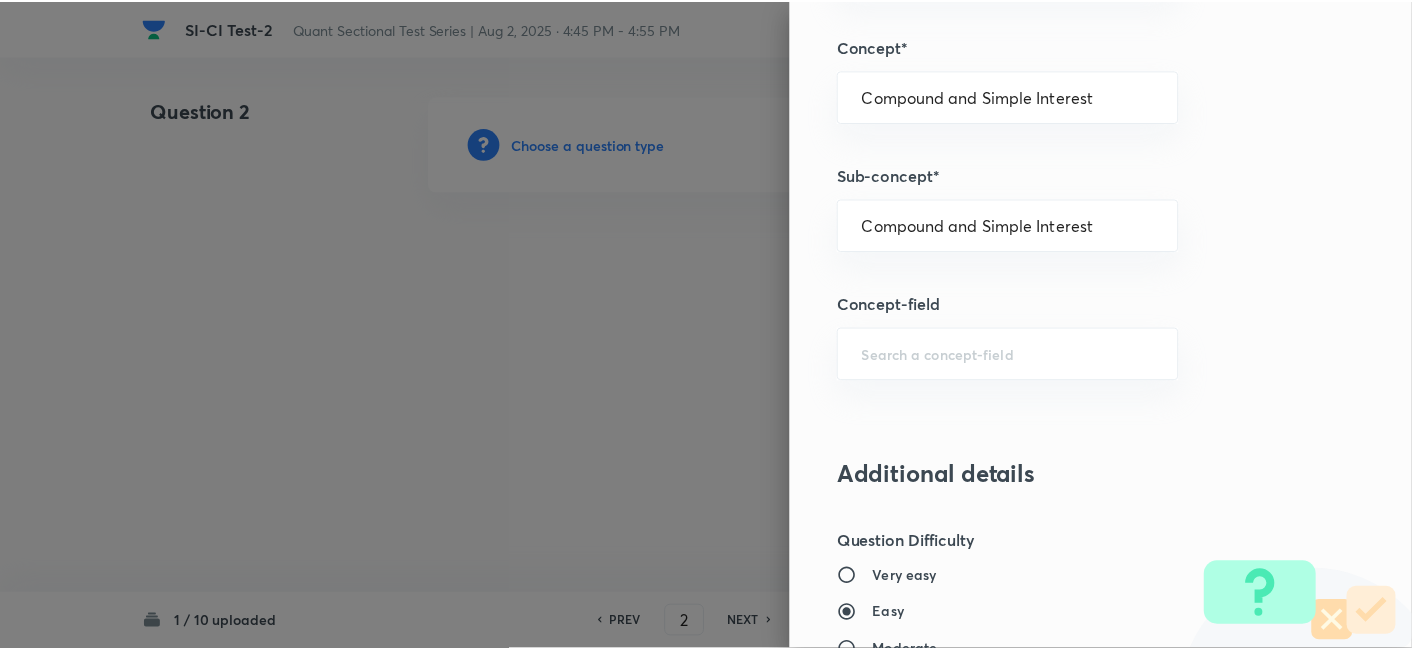 scroll, scrollTop: 2070, scrollLeft: 0, axis: vertical 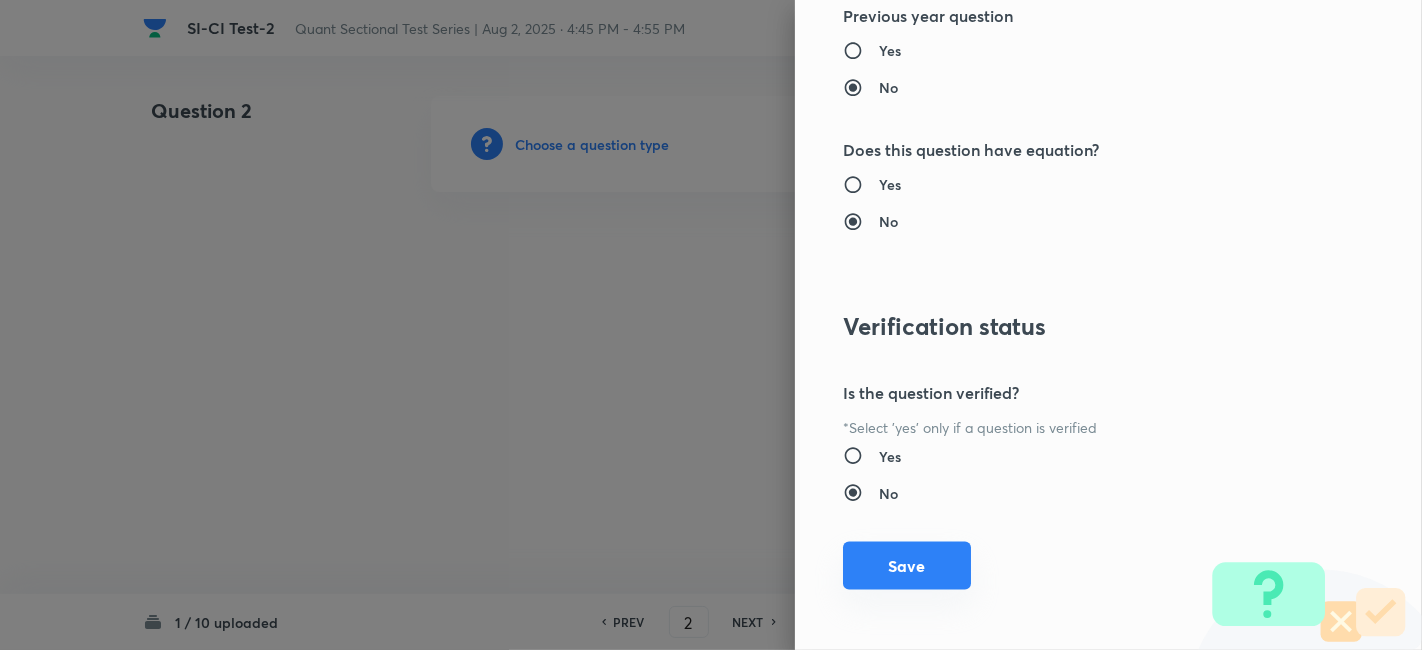 click on "Save" at bounding box center (907, 566) 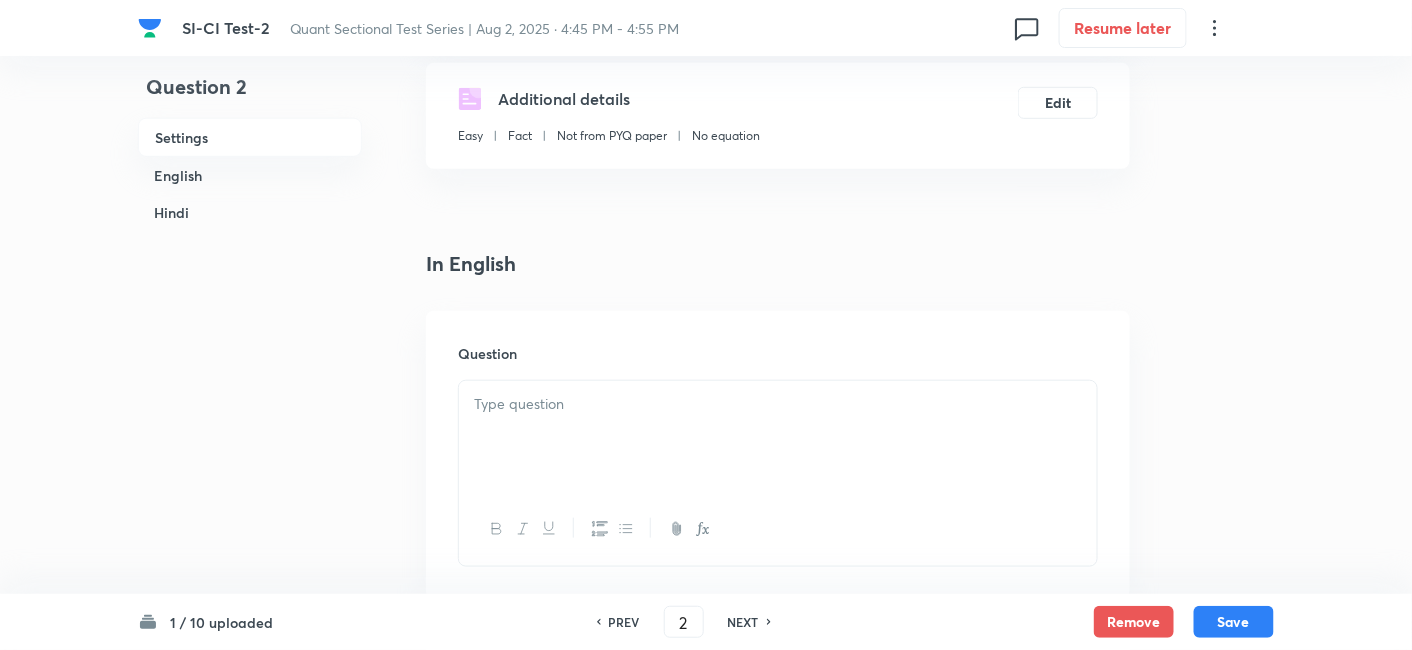 scroll, scrollTop: 366, scrollLeft: 0, axis: vertical 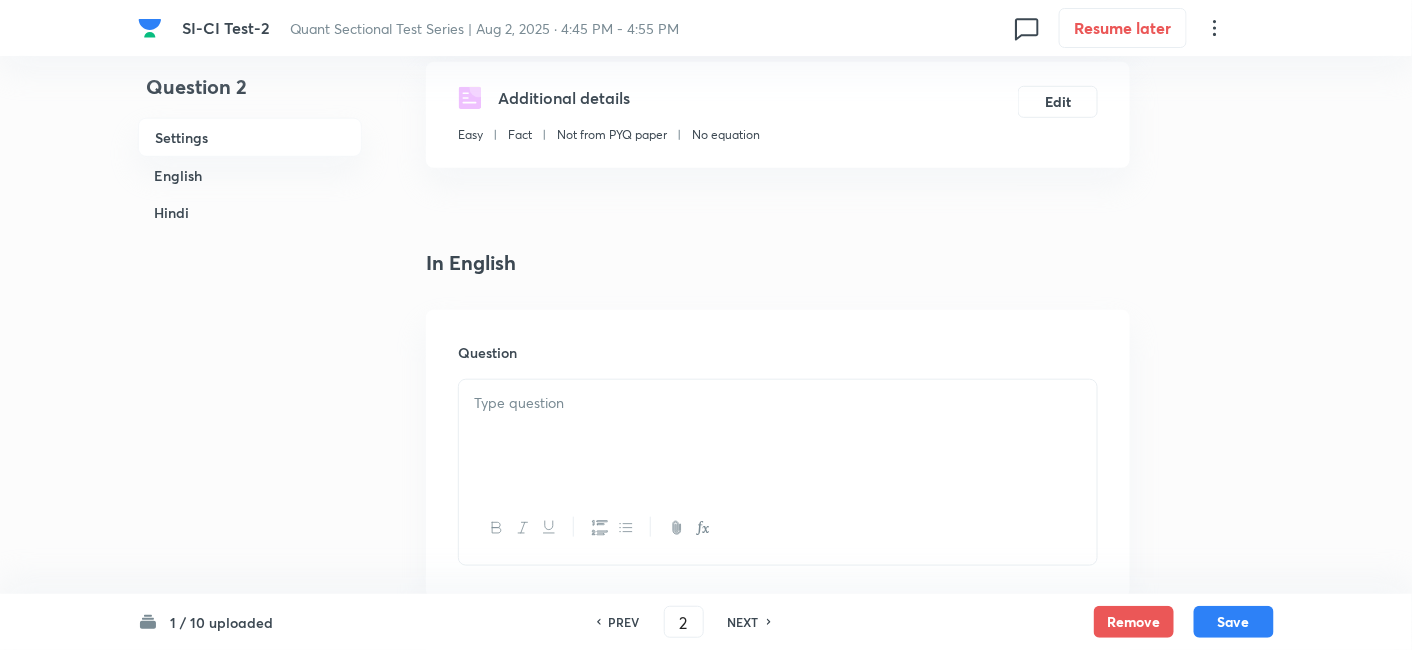 click at bounding box center [778, 436] 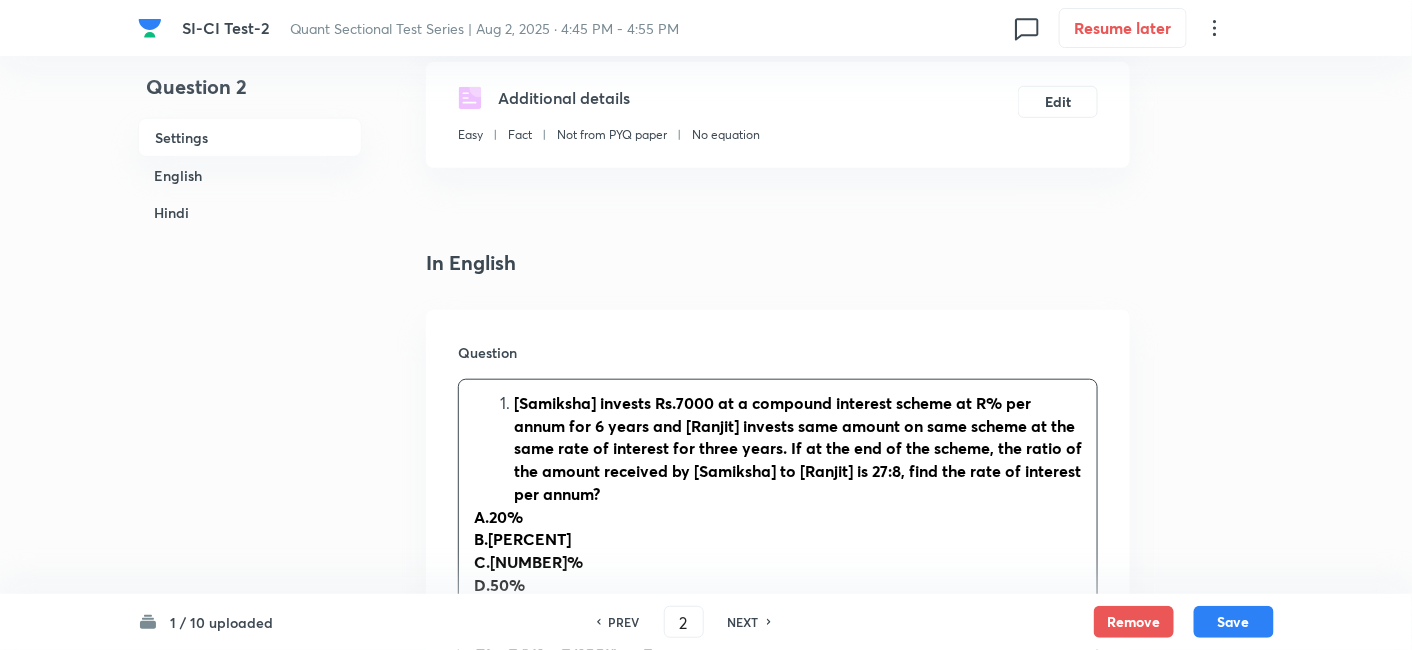 click on "[Samiksha] invests Rs.7000 at a compound interest scheme at R% per annum for 6 years and [Ranjit] invests same amount on same scheme at the same rate of interest for three years. If at the end of the scheme, the ratio of the amount received by [Samiksha] to [Ranjit] is 27:8, find the rate of interest per annum?" at bounding box center [798, 449] 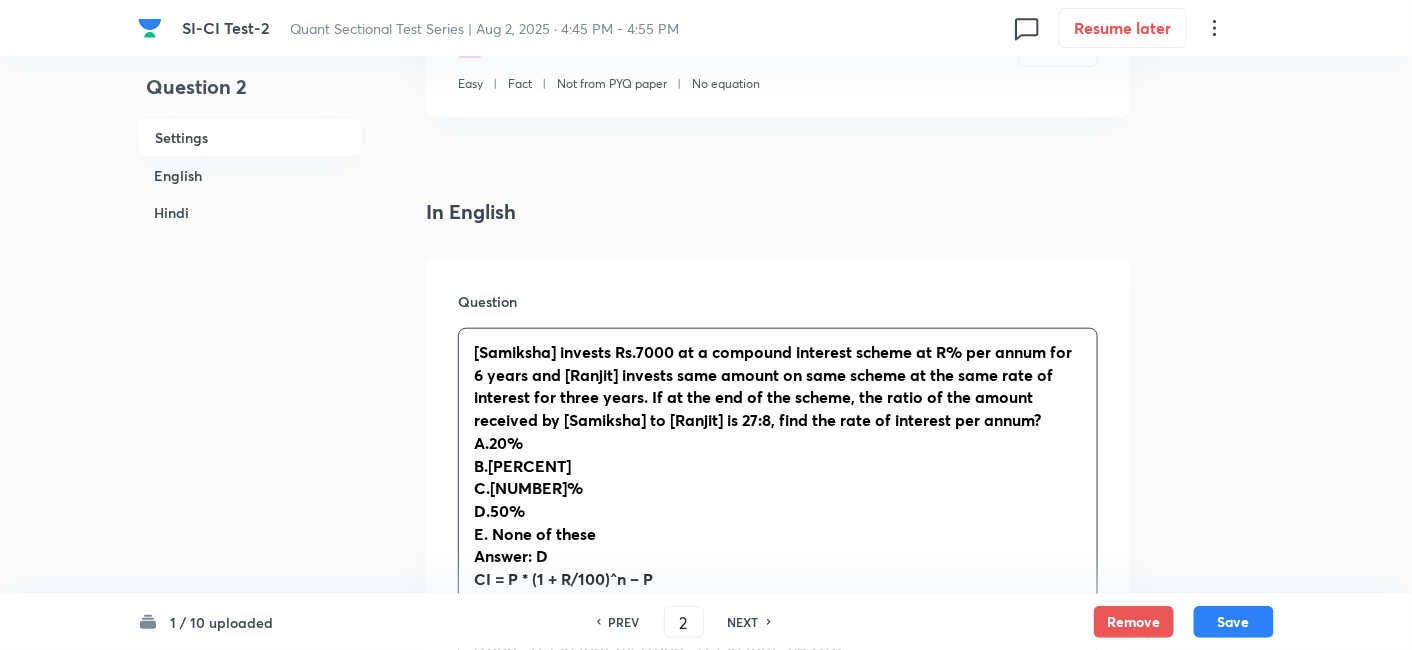 scroll, scrollTop: 421, scrollLeft: 0, axis: vertical 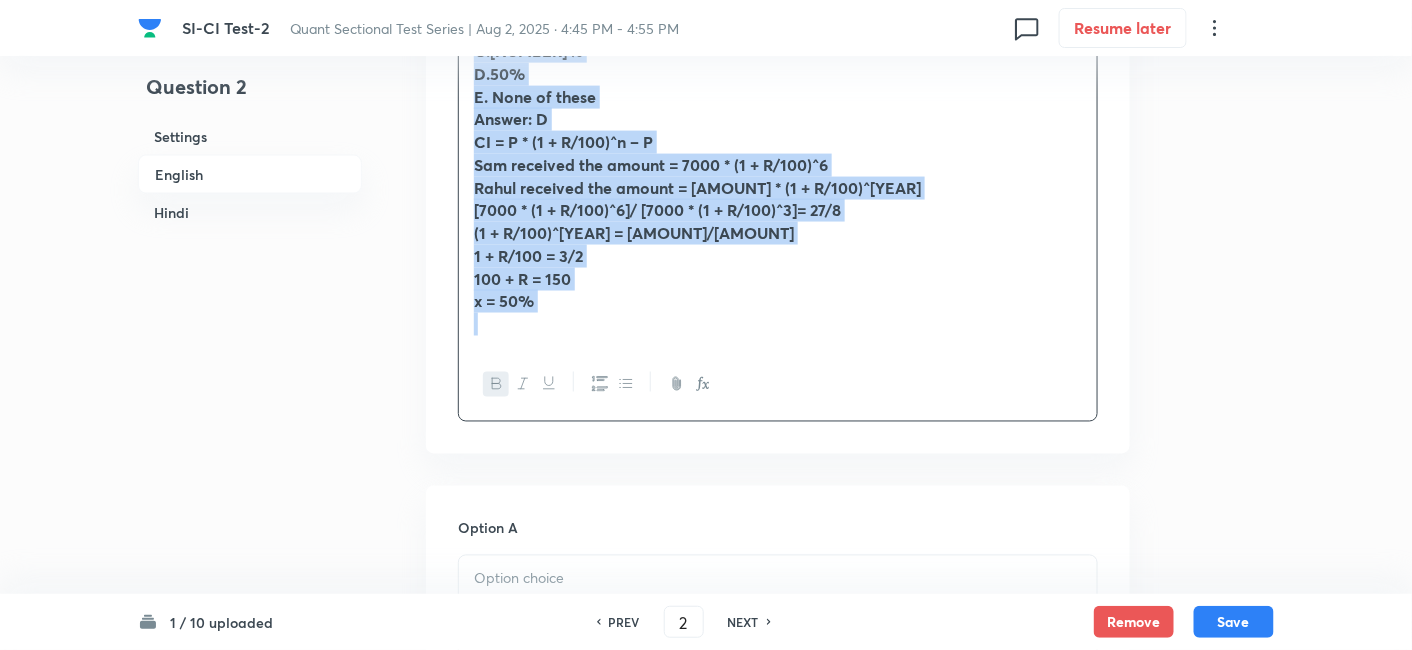 drag, startPoint x: 471, startPoint y: 339, endPoint x: 744, endPoint y: 526, distance: 330.90482 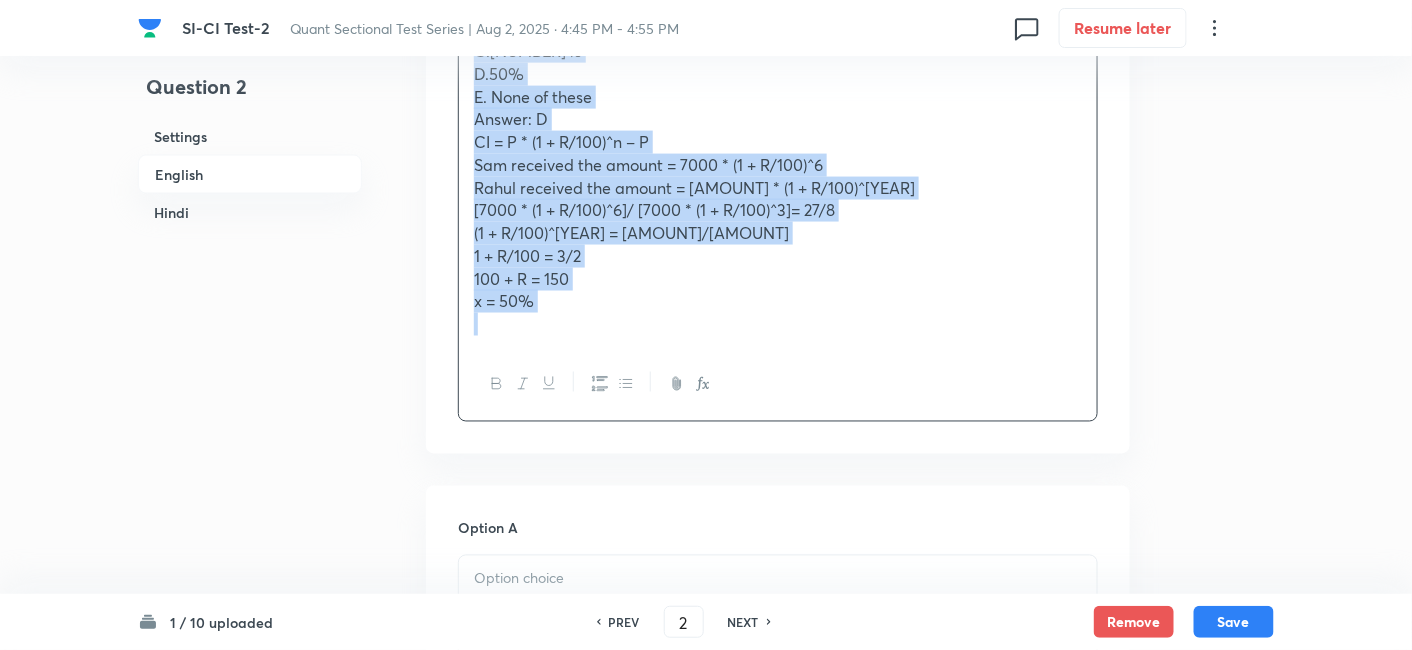 copy on "[Samiksha] invests Rs.7000 at a compound interest scheme at R% per annum for 6 years and [Ranjit] invests same amount on same scheme at the same rate of interest for three years. If at the end of the scheme, the ratio of the amount received by [Samiksha] to [Ranjit] is 27:8, find the rate of interest per annum? A.20% B.30% C.40% D.50% E. None of these Answer: D CI = P * (1 + R/100)^n – P Sam received the amount = 7000 * (1 + R/100)^6 Rahul received the amount = 7000 * (1 + R/100)^3 [7000 * (1 + R/100)^6]/ [7000 * (1 + R/100)^3]= 27/8 (1 + R/100)^3 = 27/8 1 + R/100 = 3/2 100 + R = 150 x = 50%" 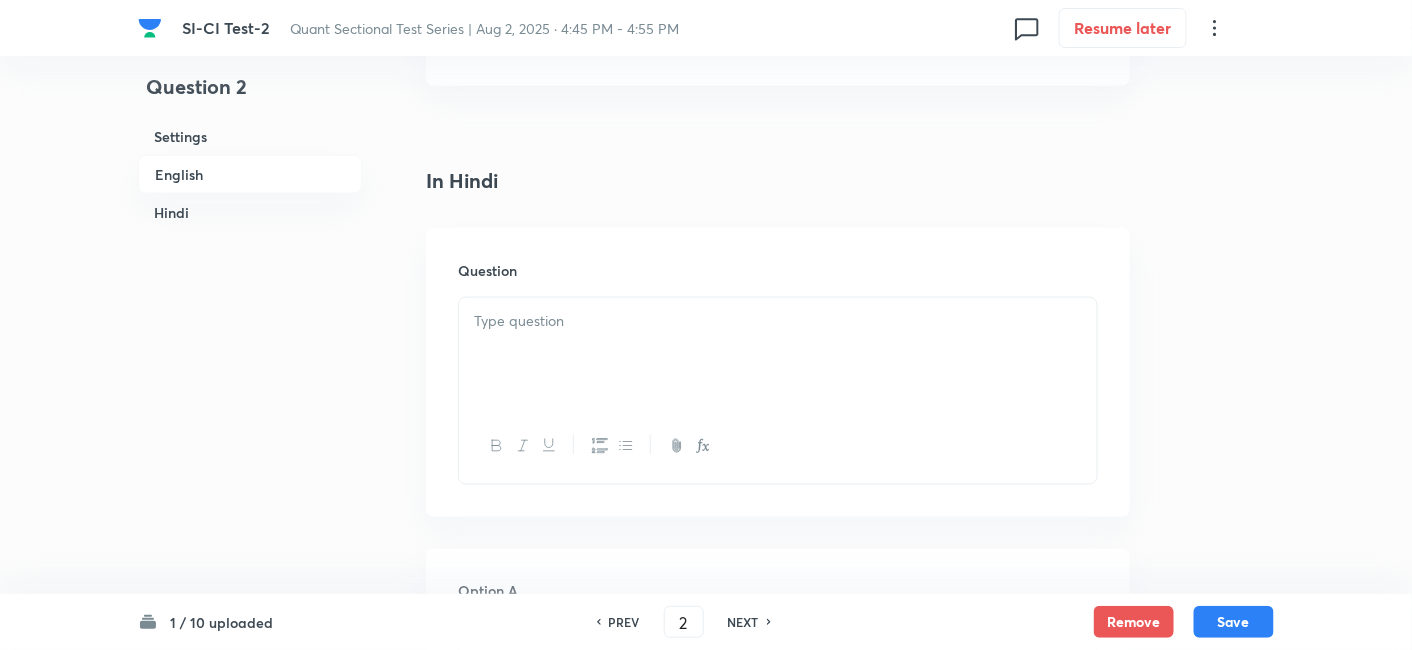 scroll, scrollTop: 3254, scrollLeft: 0, axis: vertical 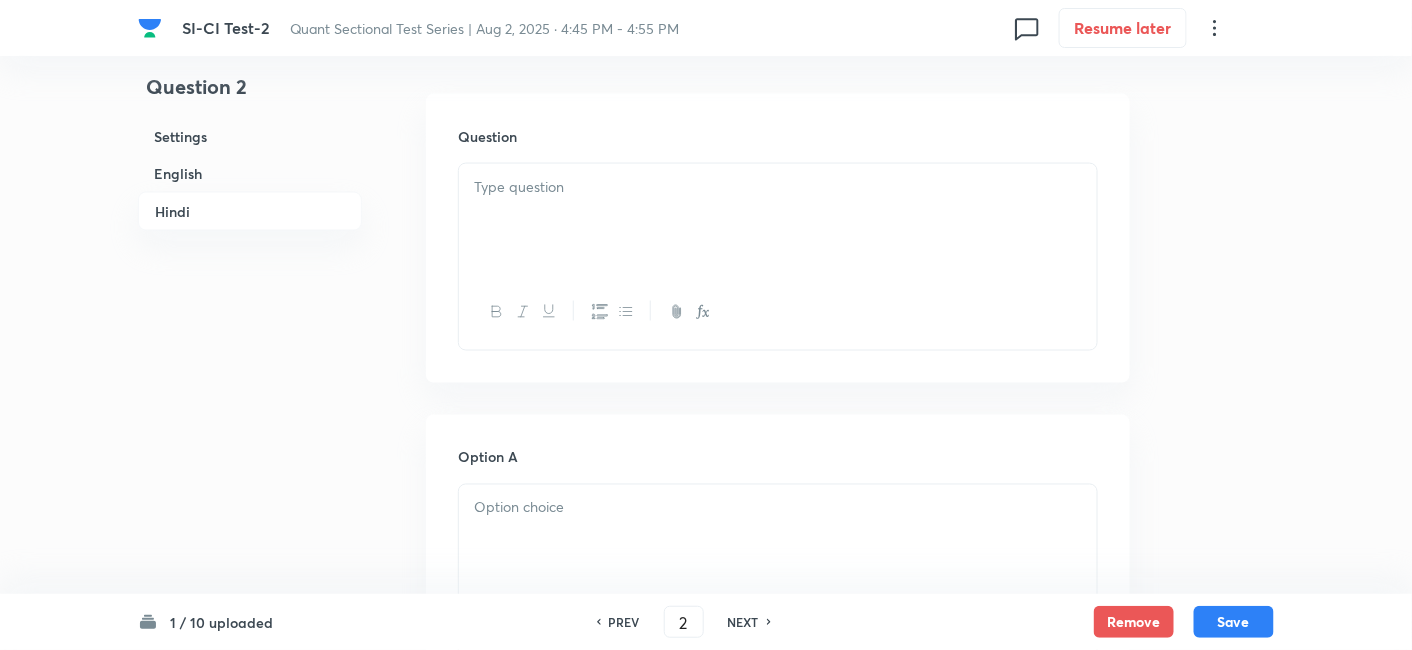 click at bounding box center (778, 220) 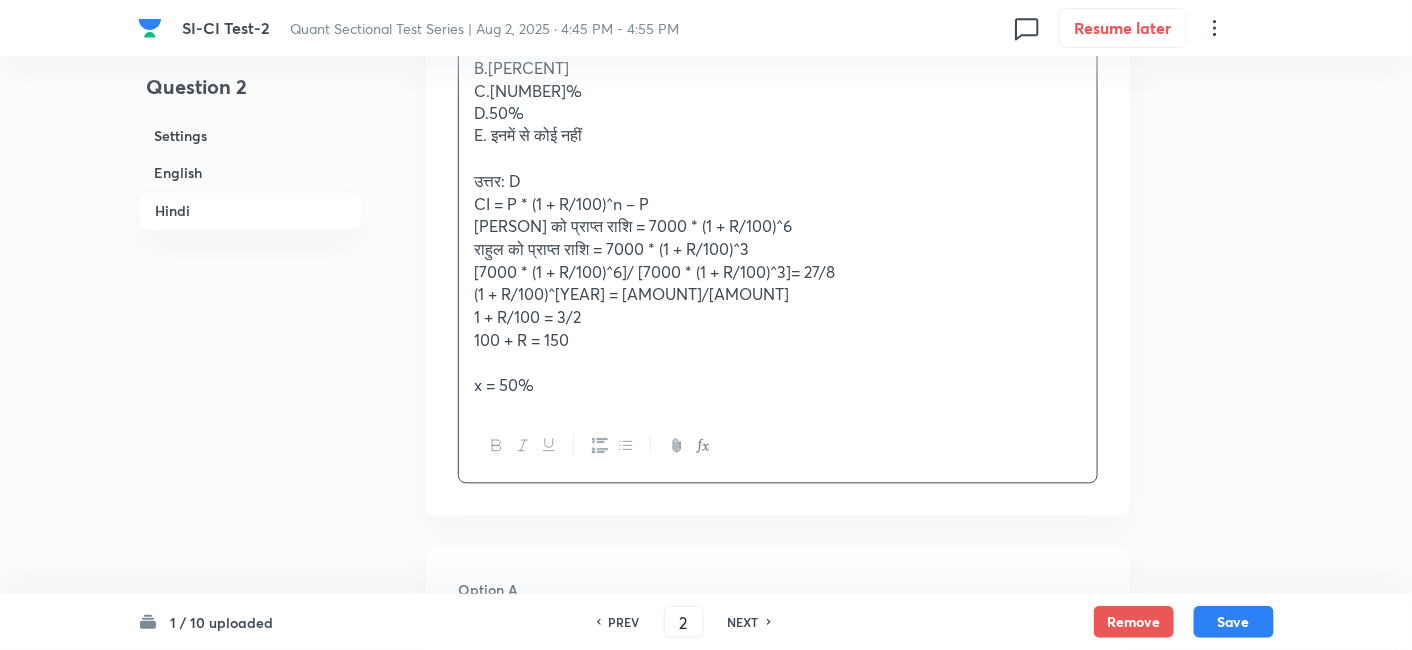 scroll, scrollTop: 3514, scrollLeft: 0, axis: vertical 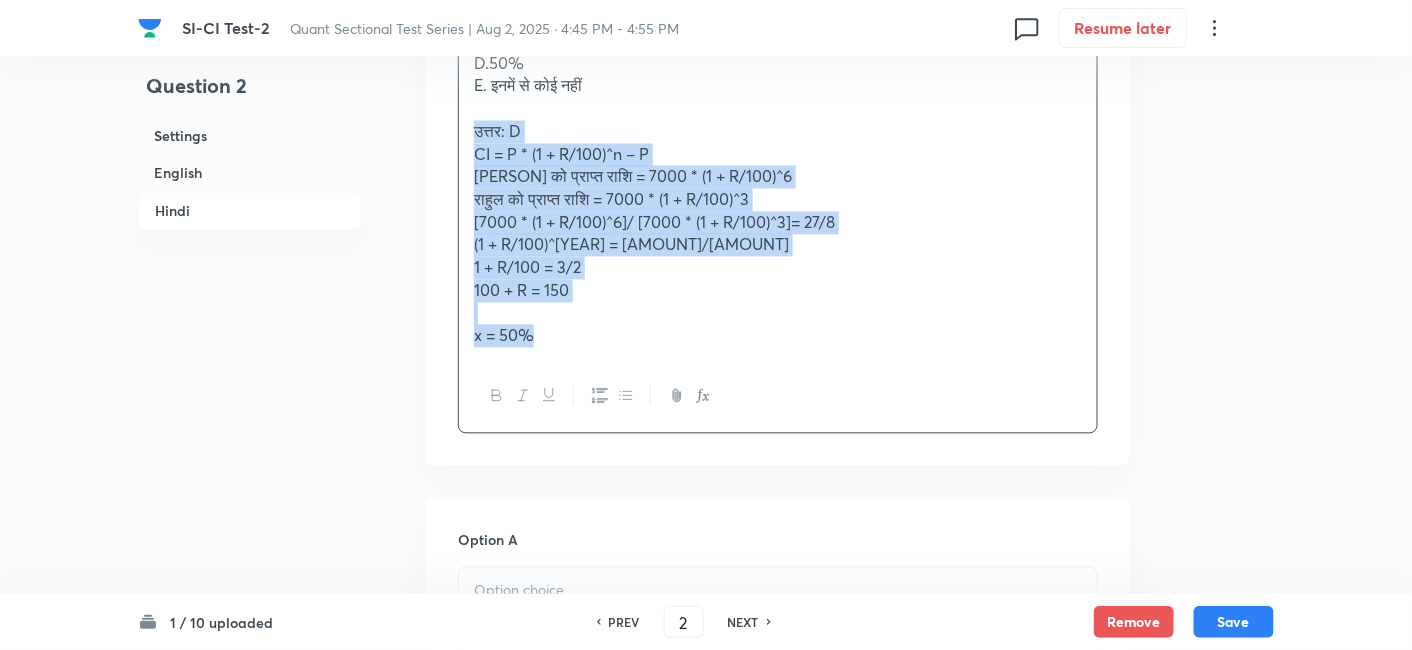 drag, startPoint x: 471, startPoint y: 143, endPoint x: 651, endPoint y: 392, distance: 307.24747 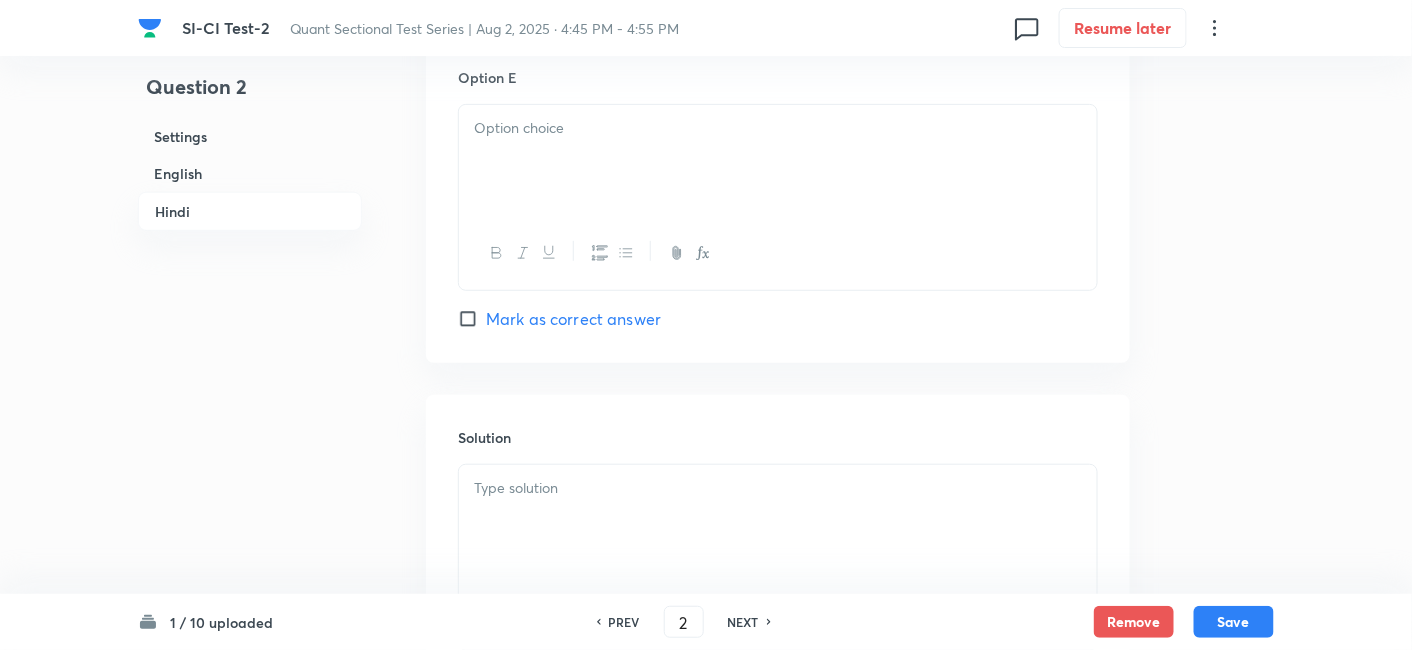 scroll, scrollTop: 5216, scrollLeft: 0, axis: vertical 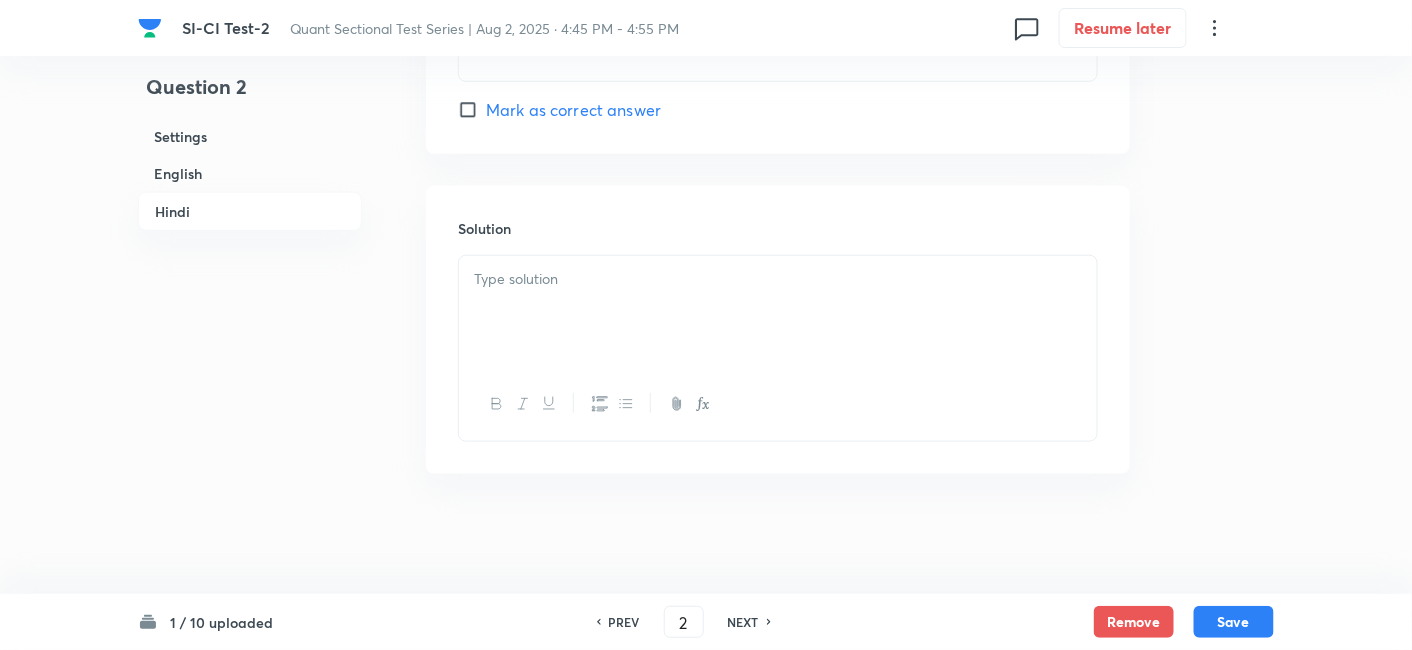click at bounding box center (778, 312) 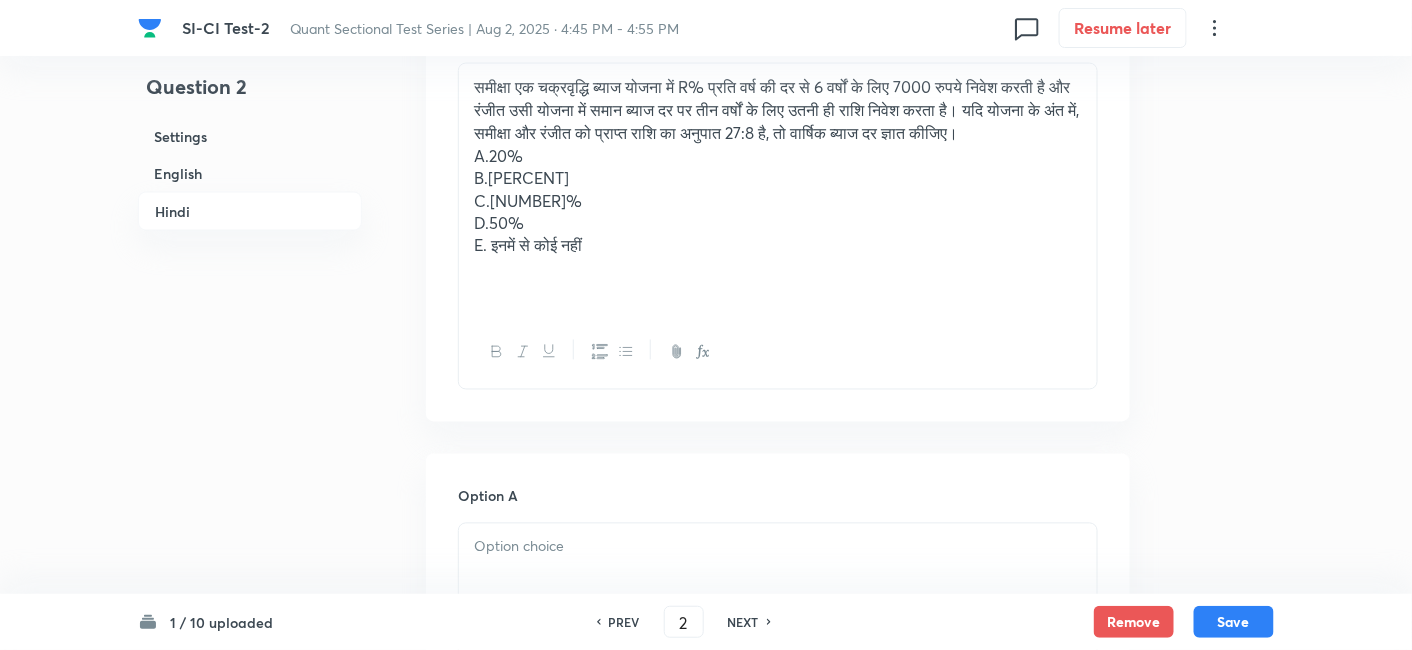 scroll, scrollTop: 3353, scrollLeft: 0, axis: vertical 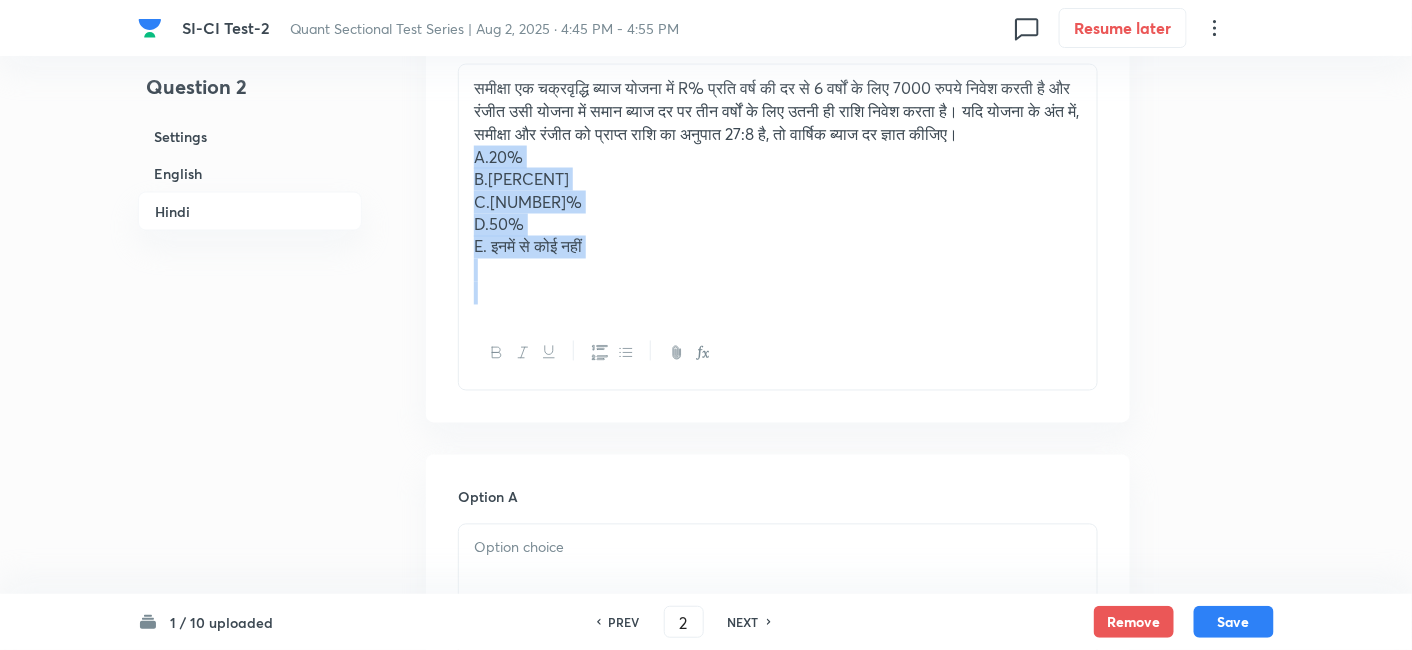 drag, startPoint x: 472, startPoint y: 178, endPoint x: 758, endPoint y: 339, distance: 328.20267 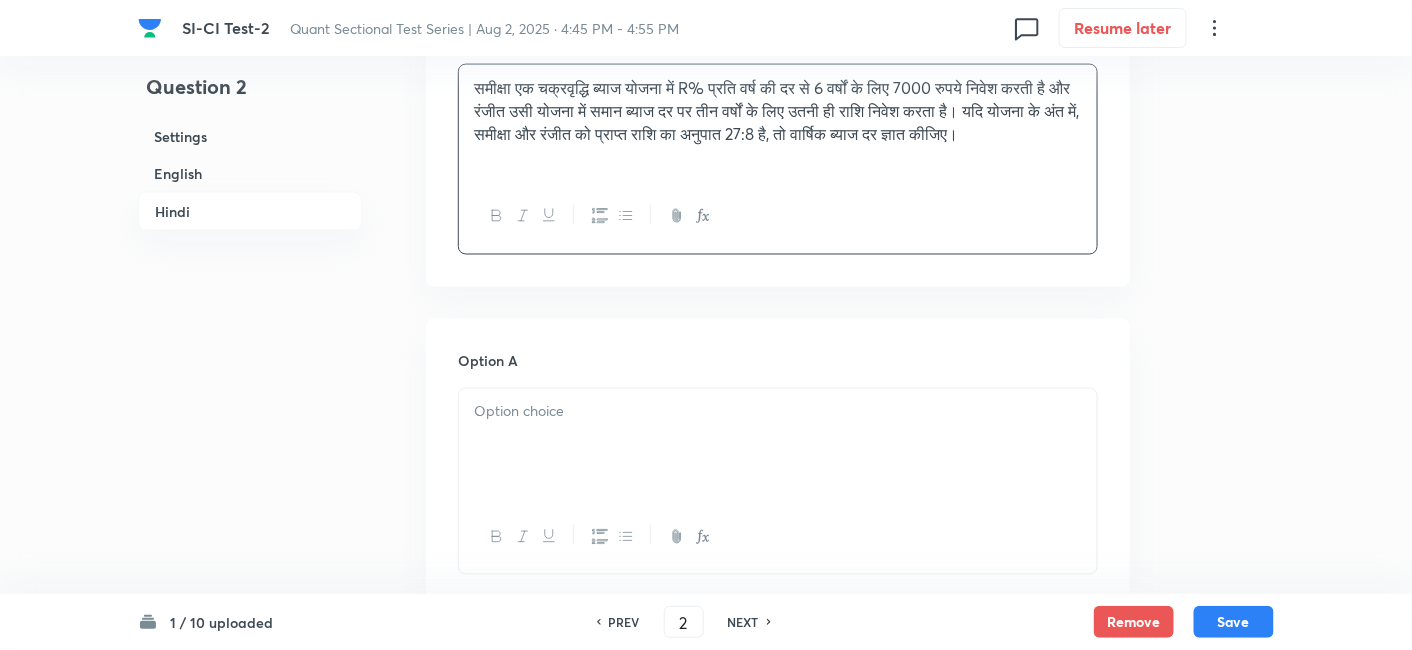 scroll, scrollTop: 3613, scrollLeft: 0, axis: vertical 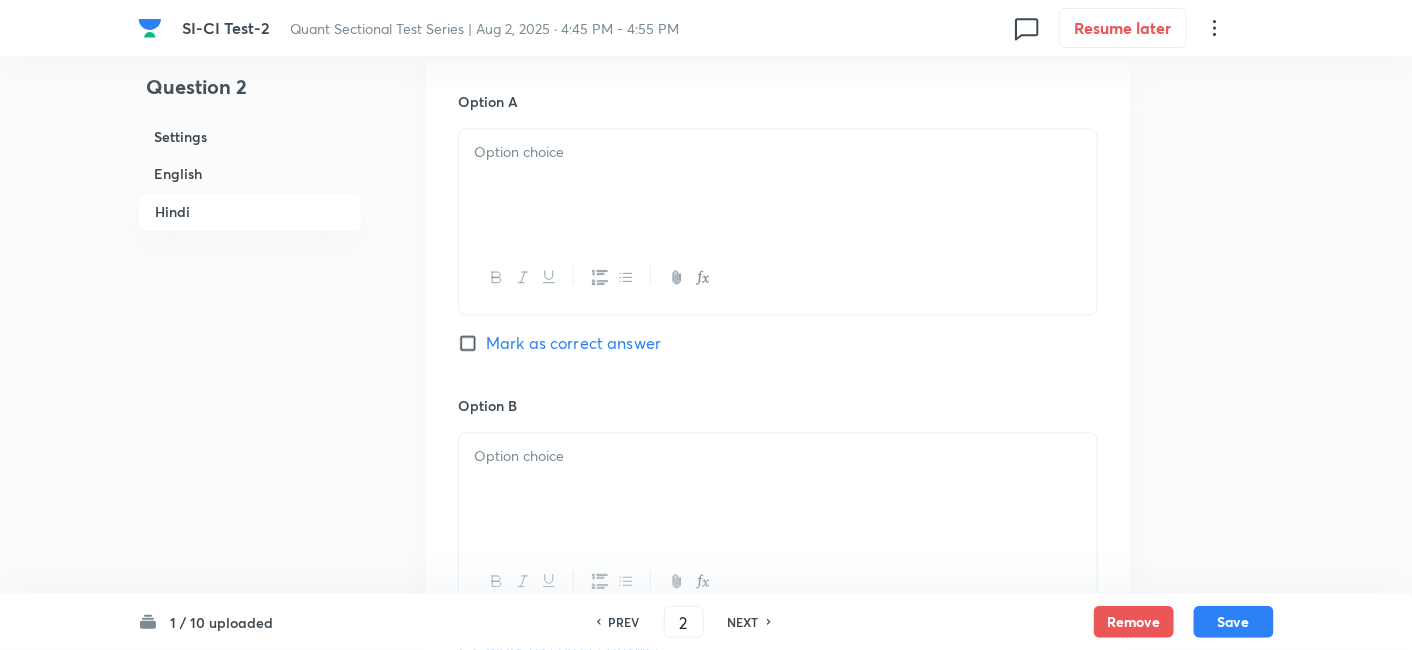 click at bounding box center [778, 185] 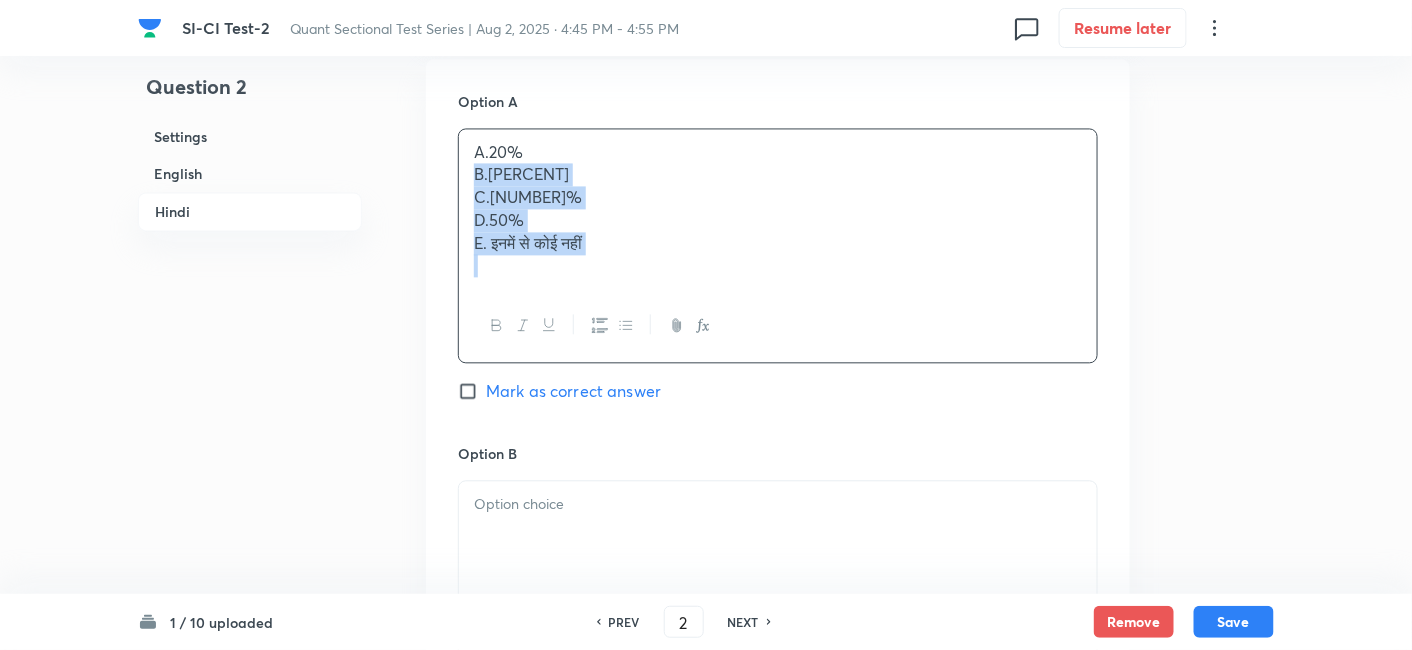 drag, startPoint x: 471, startPoint y: 198, endPoint x: 756, endPoint y: 368, distance: 331.85086 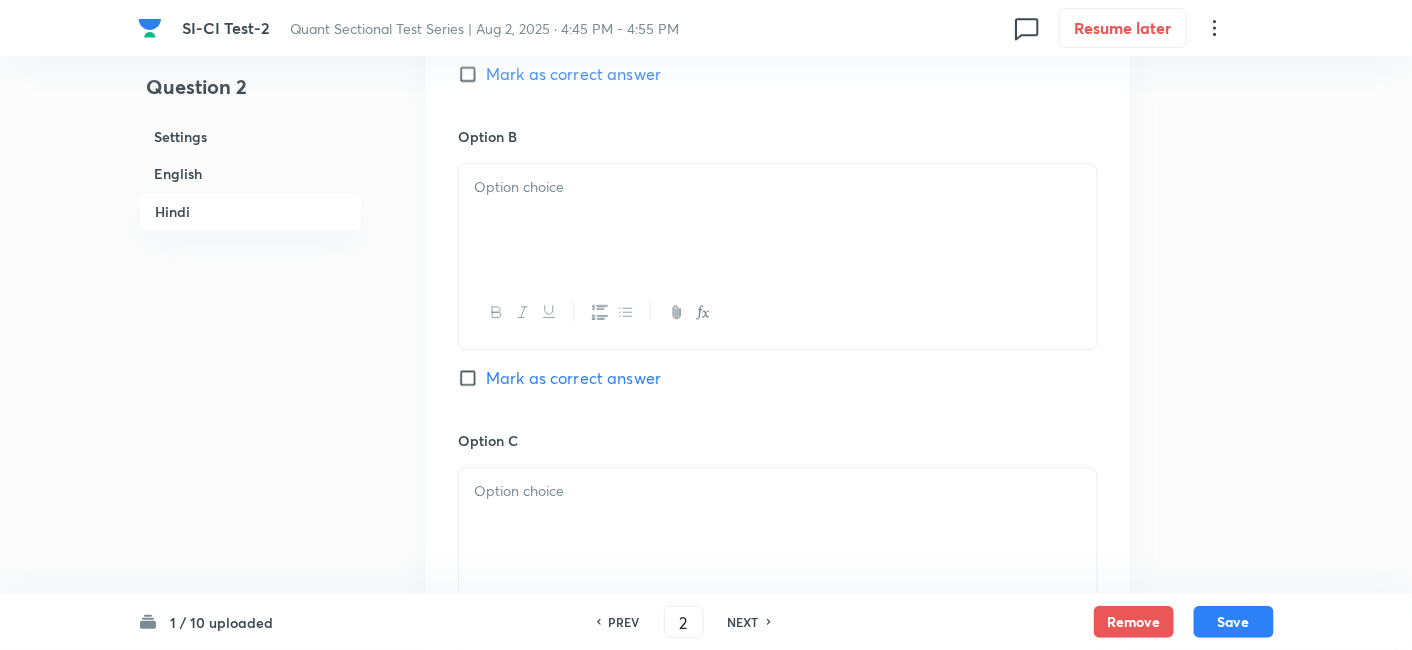 scroll, scrollTop: 3893, scrollLeft: 0, axis: vertical 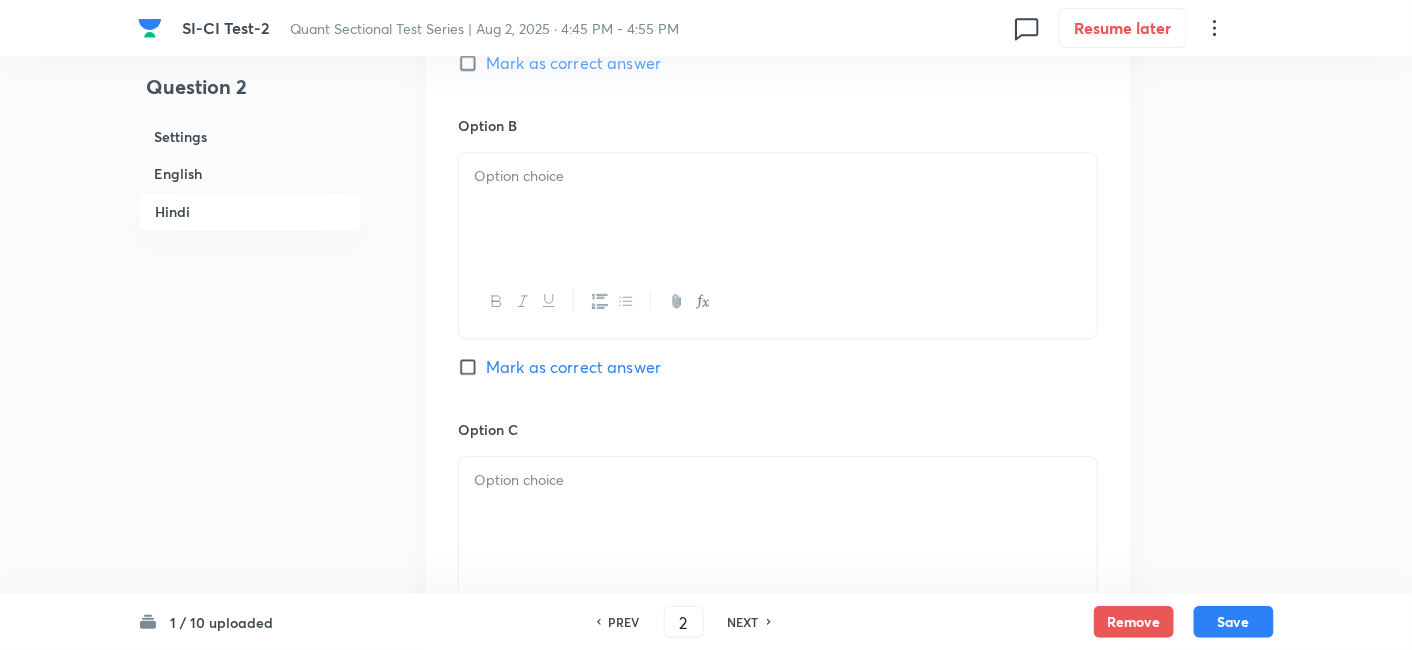 click at bounding box center (778, 209) 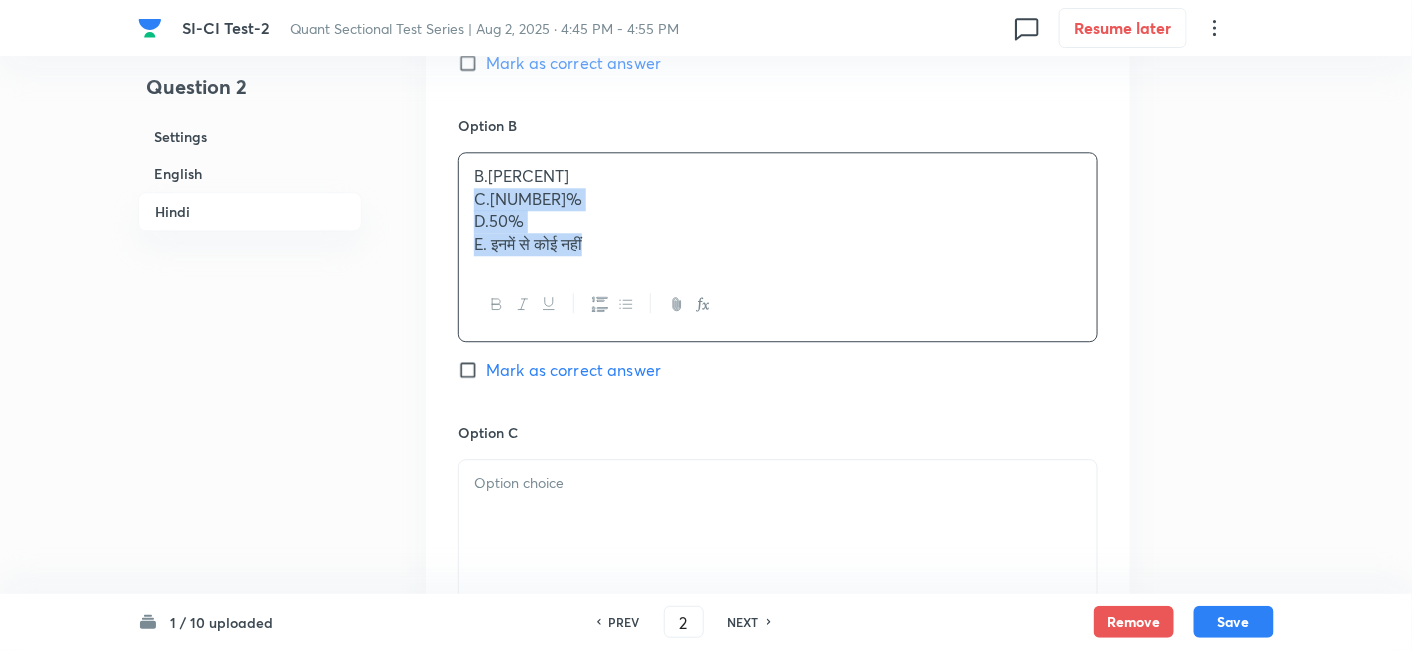drag, startPoint x: 467, startPoint y: 215, endPoint x: 764, endPoint y: 329, distance: 318.12732 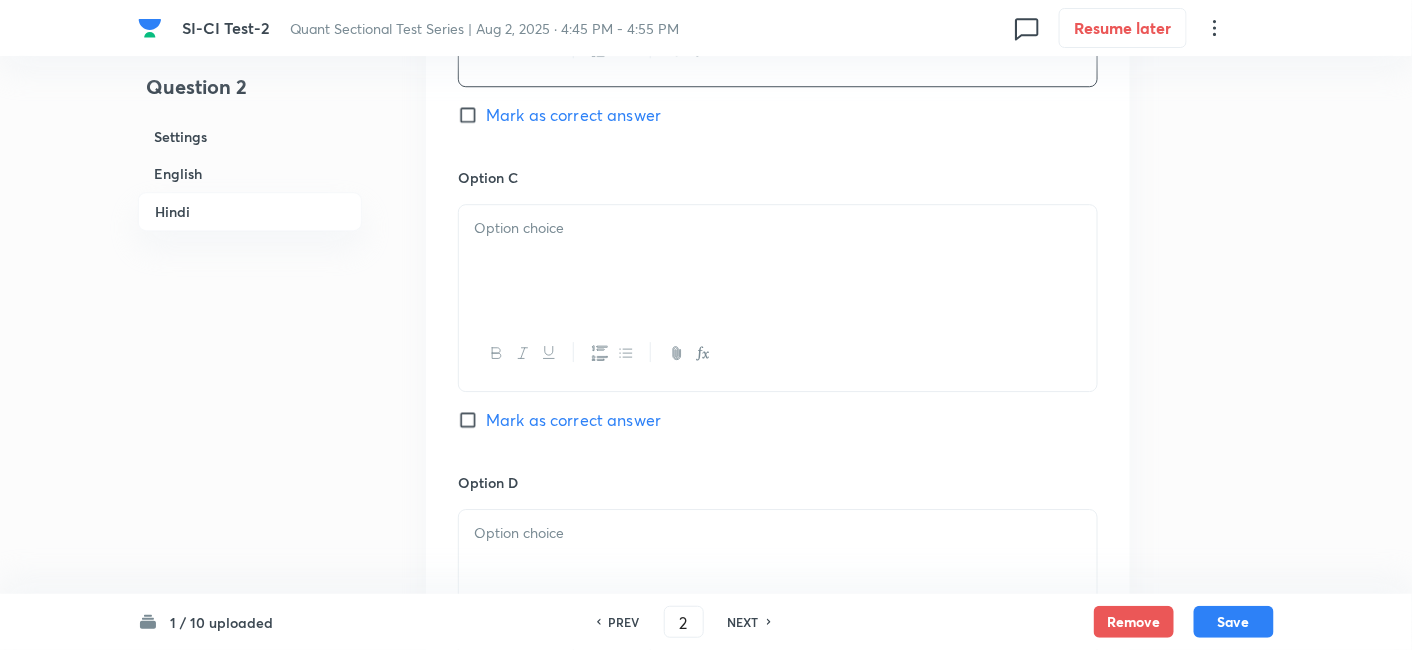 scroll, scrollTop: 4146, scrollLeft: 0, axis: vertical 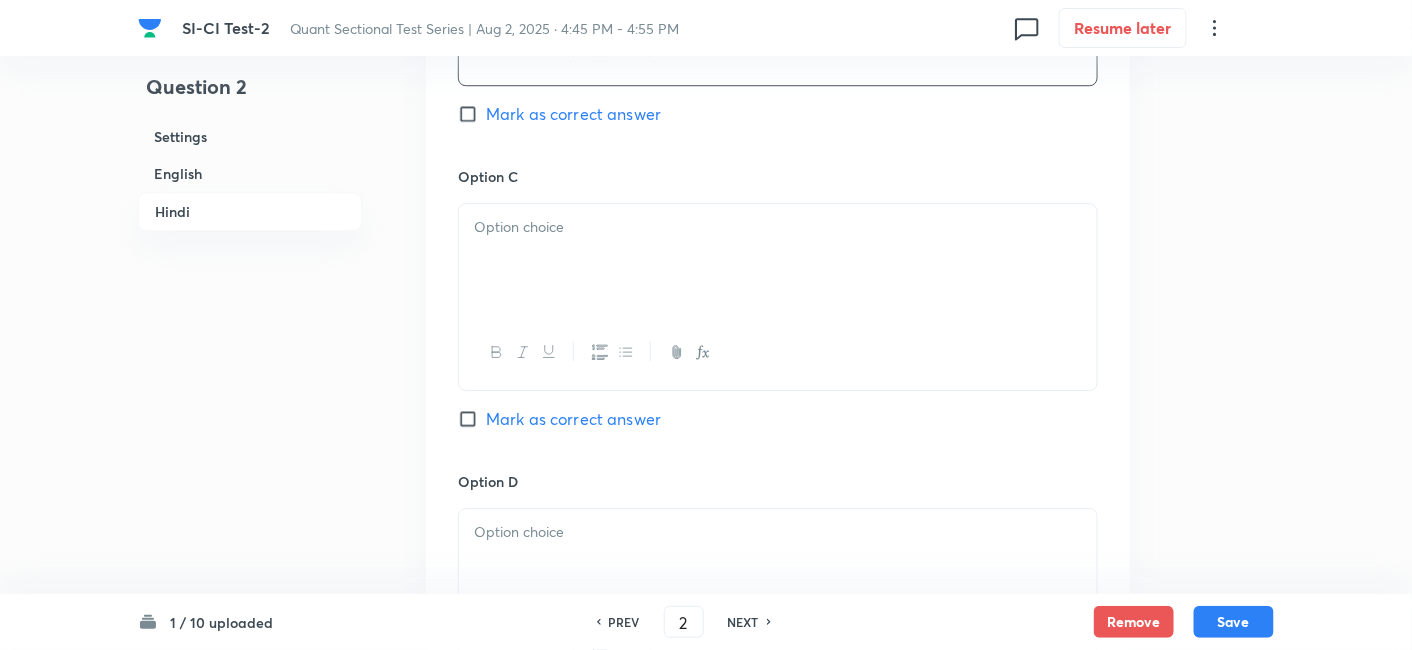 click at bounding box center (778, 227) 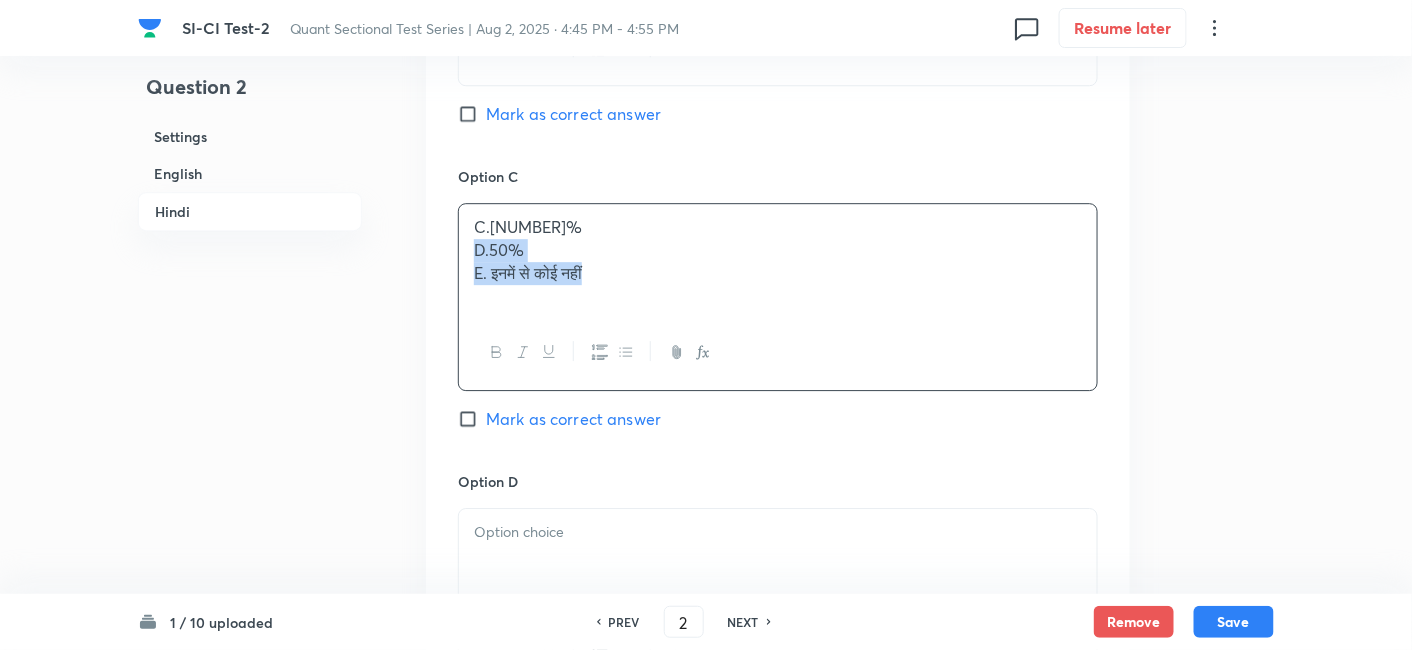 drag, startPoint x: 458, startPoint y: 270, endPoint x: 818, endPoint y: 391, distance: 379.79074 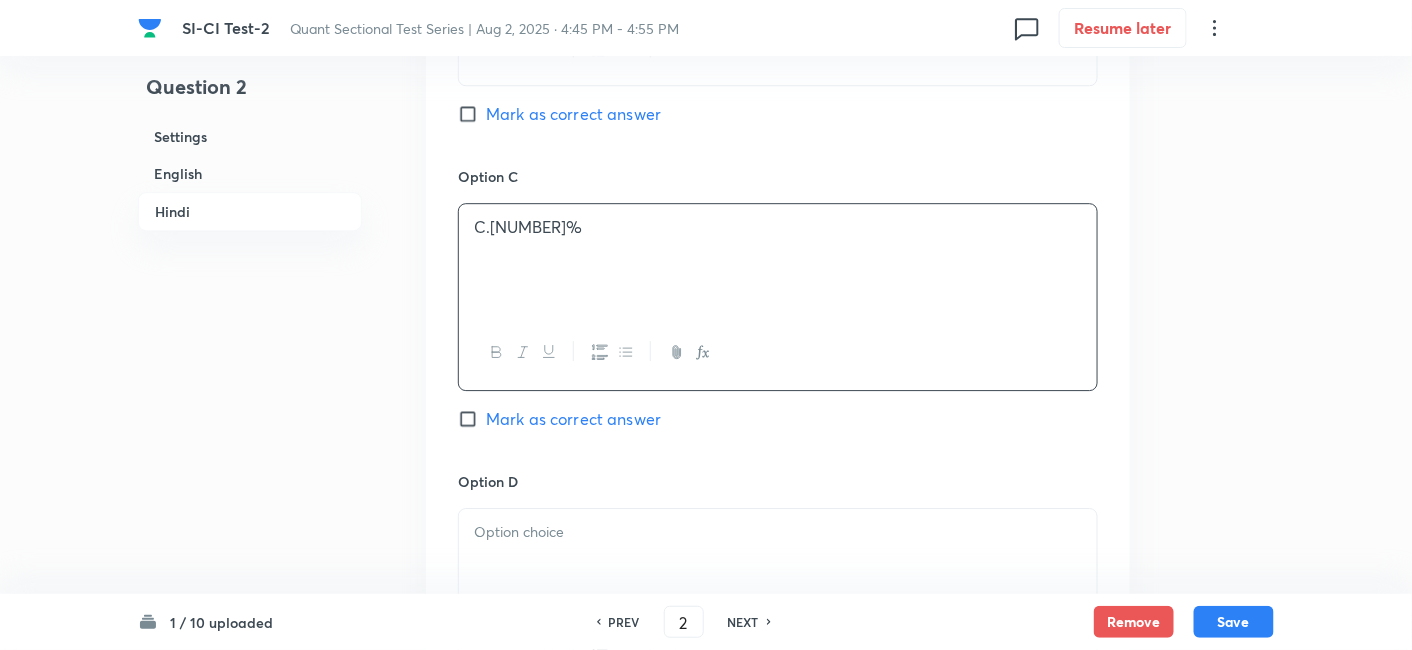 scroll, scrollTop: 4468, scrollLeft: 0, axis: vertical 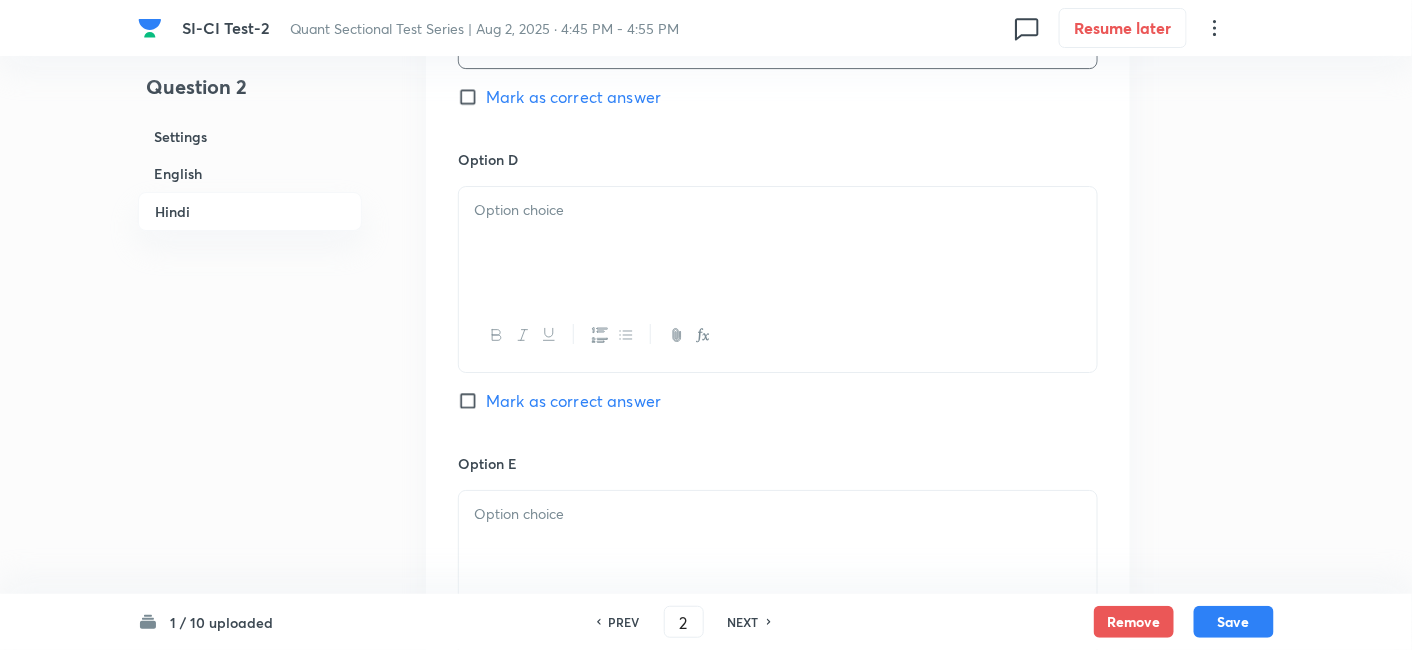 click at bounding box center (778, 243) 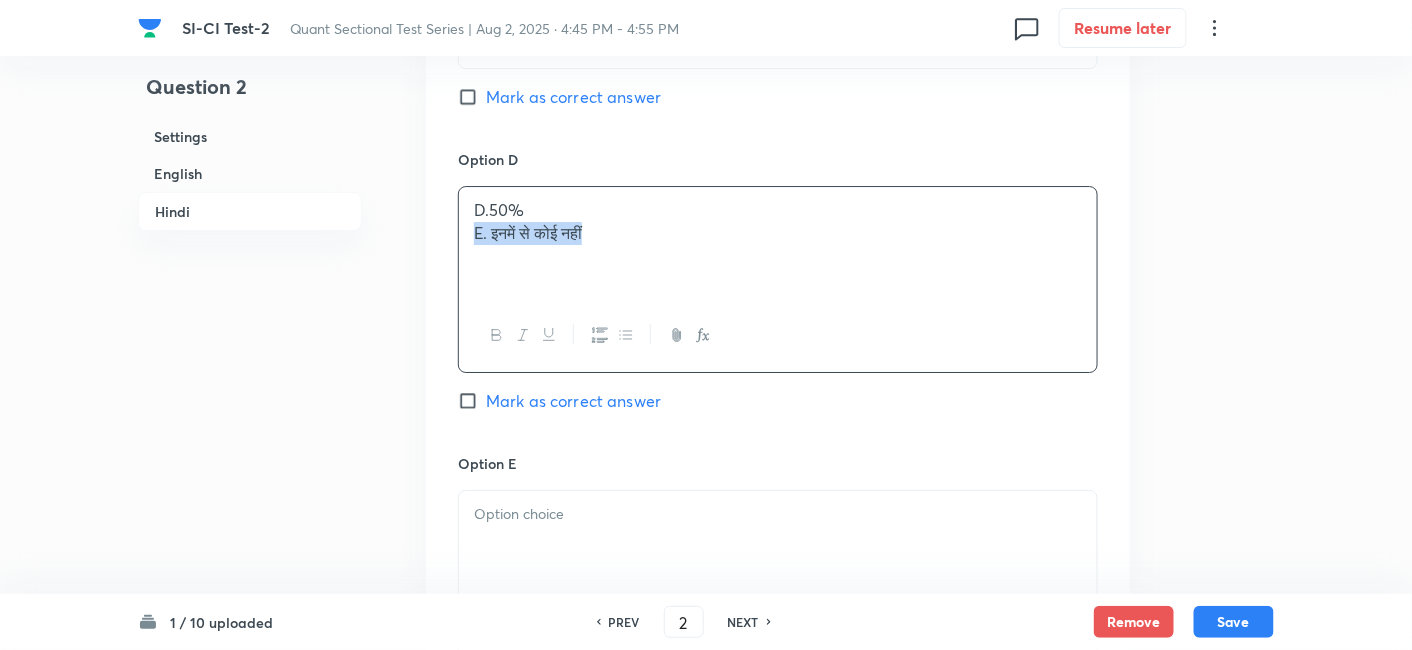 drag, startPoint x: 471, startPoint y: 257, endPoint x: 828, endPoint y: 337, distance: 365.8538 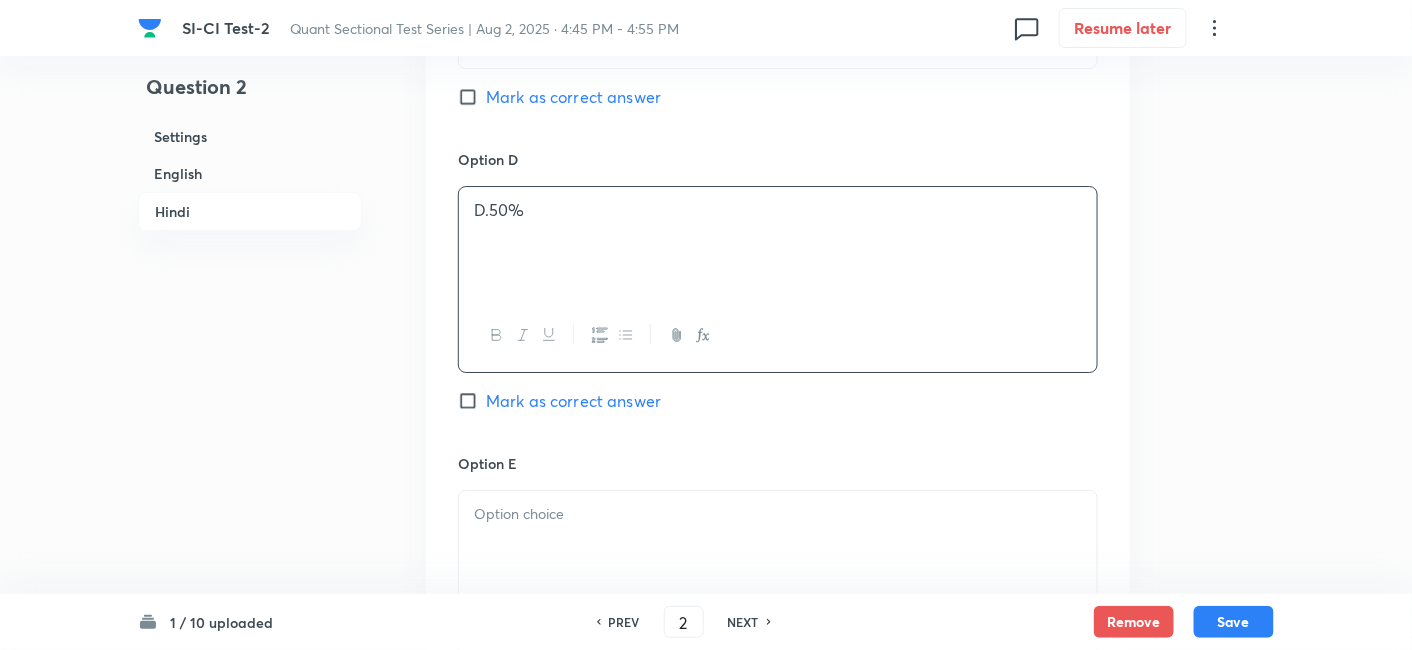 click at bounding box center [778, 514] 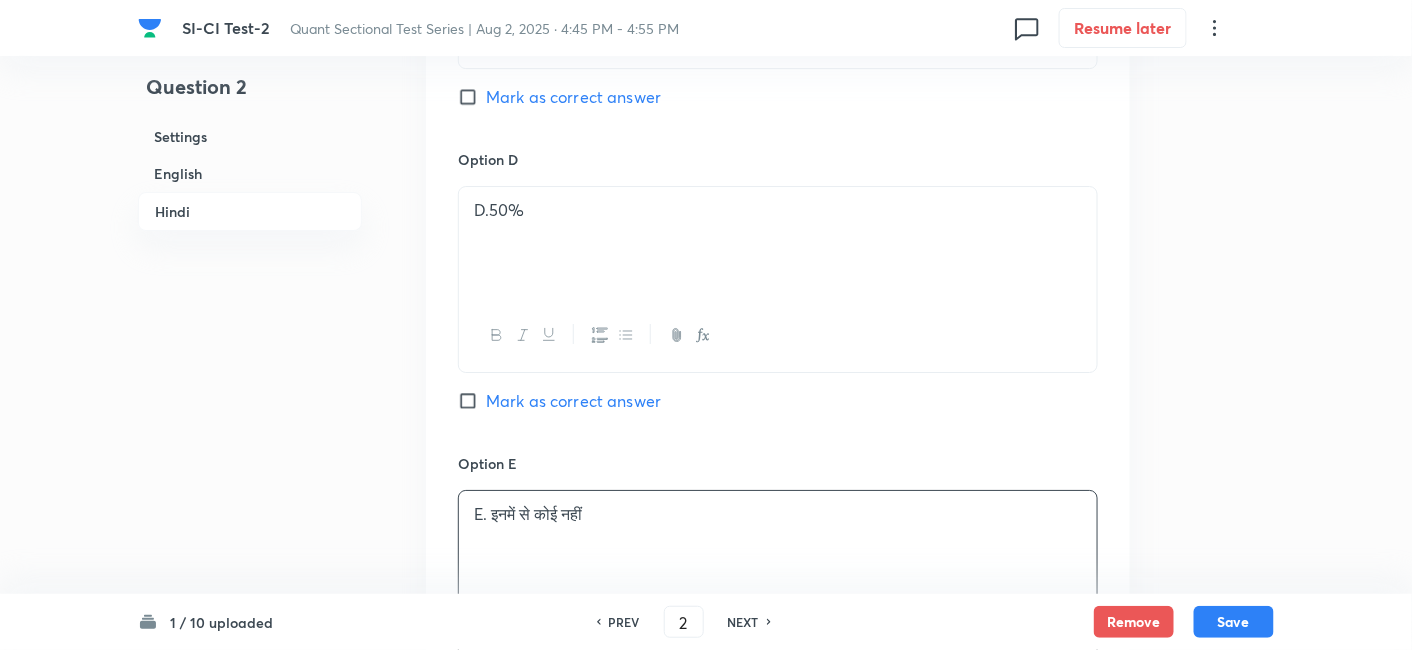 click on "Mark as correct answer" at bounding box center (573, 401) 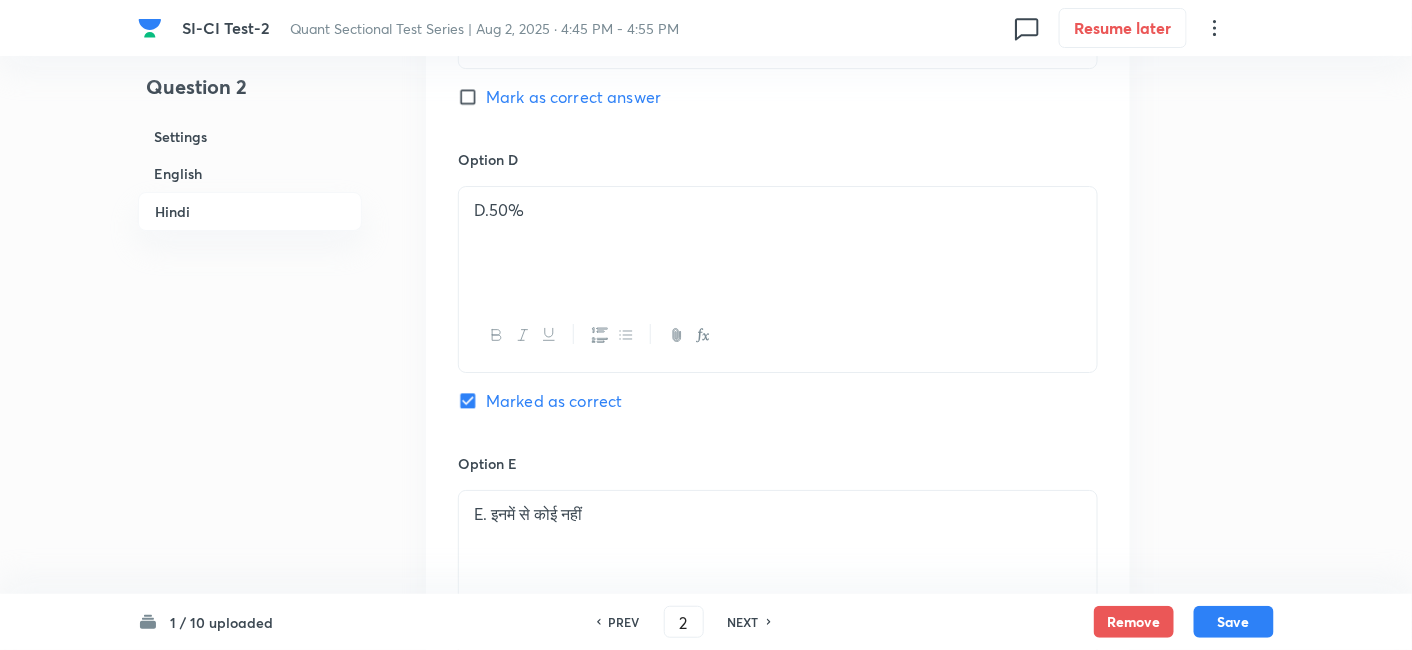 checkbox on "true" 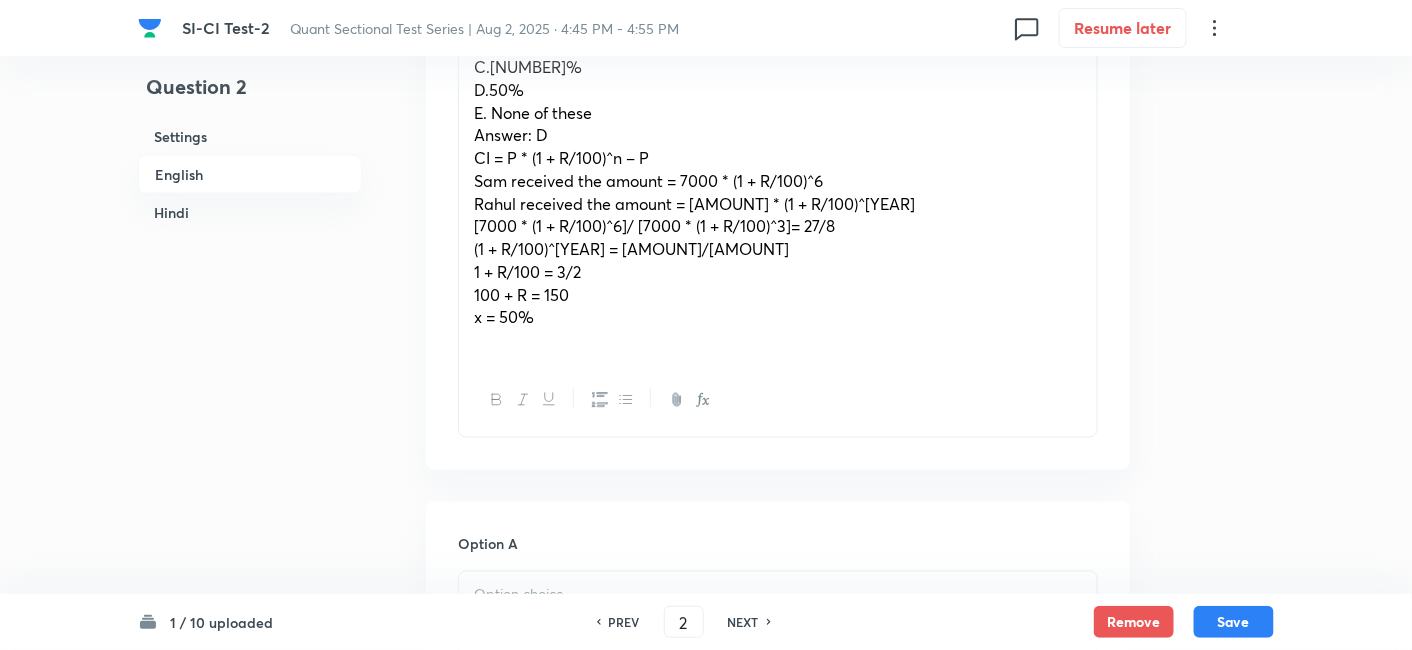 scroll, scrollTop: 840, scrollLeft: 0, axis: vertical 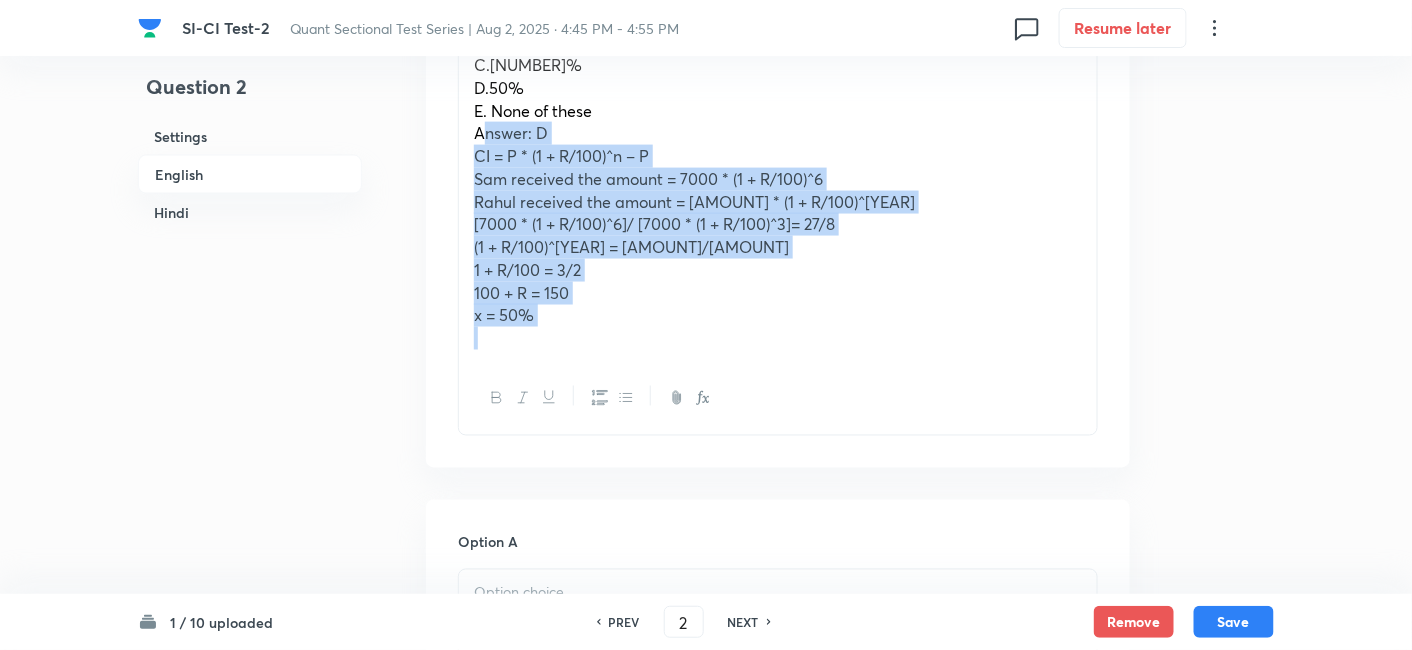 drag, startPoint x: 479, startPoint y: 131, endPoint x: 742, endPoint y: 555, distance: 498.94388 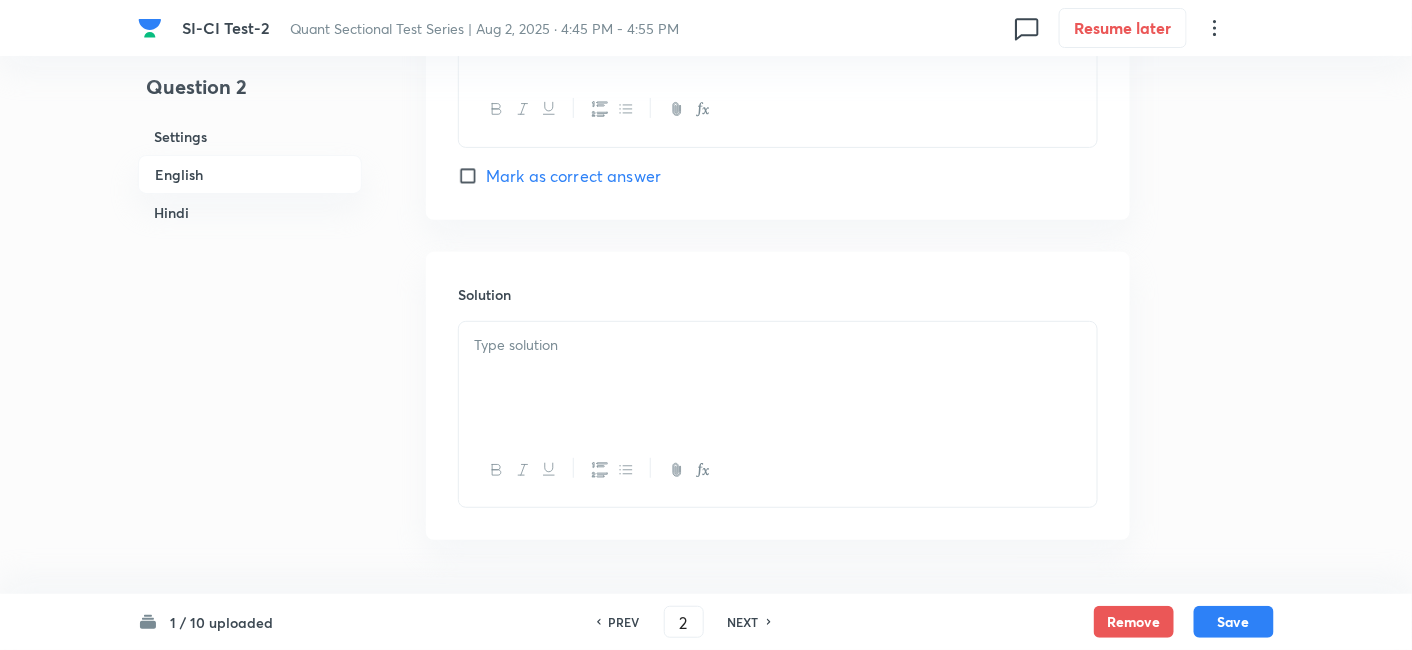 scroll, scrollTop: 2574, scrollLeft: 0, axis: vertical 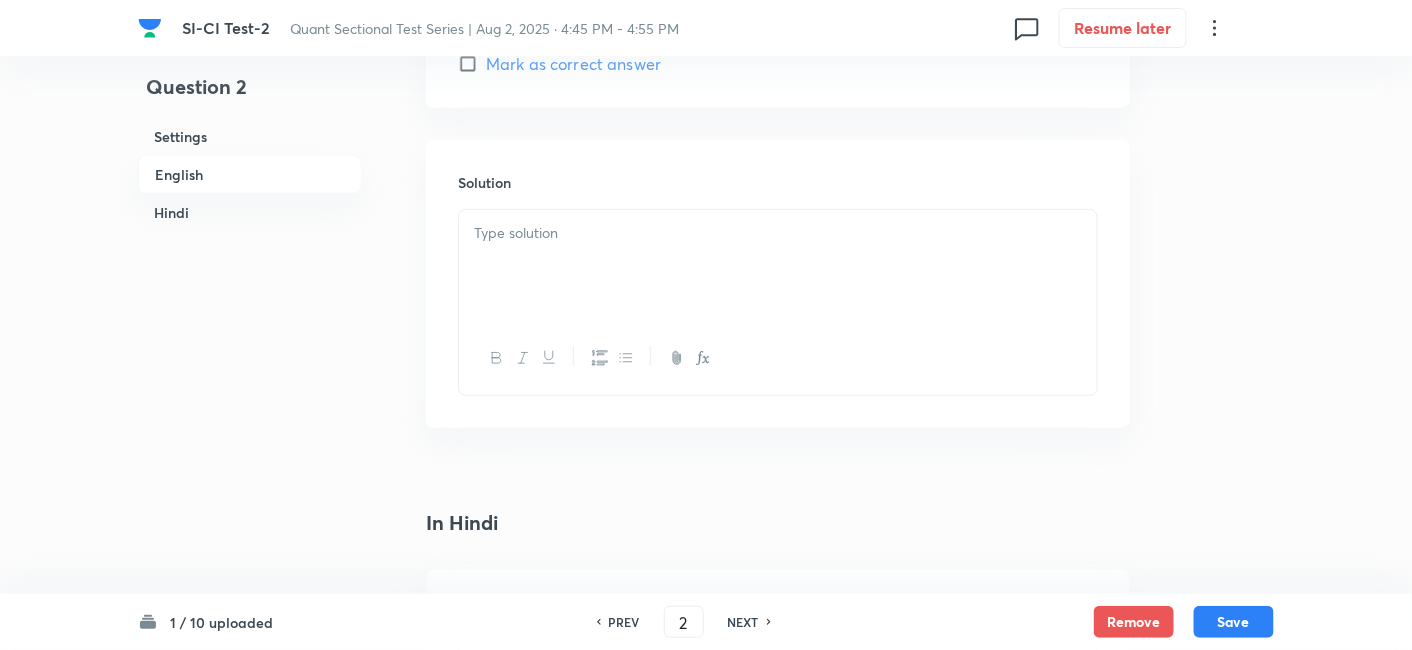 click at bounding box center (778, 266) 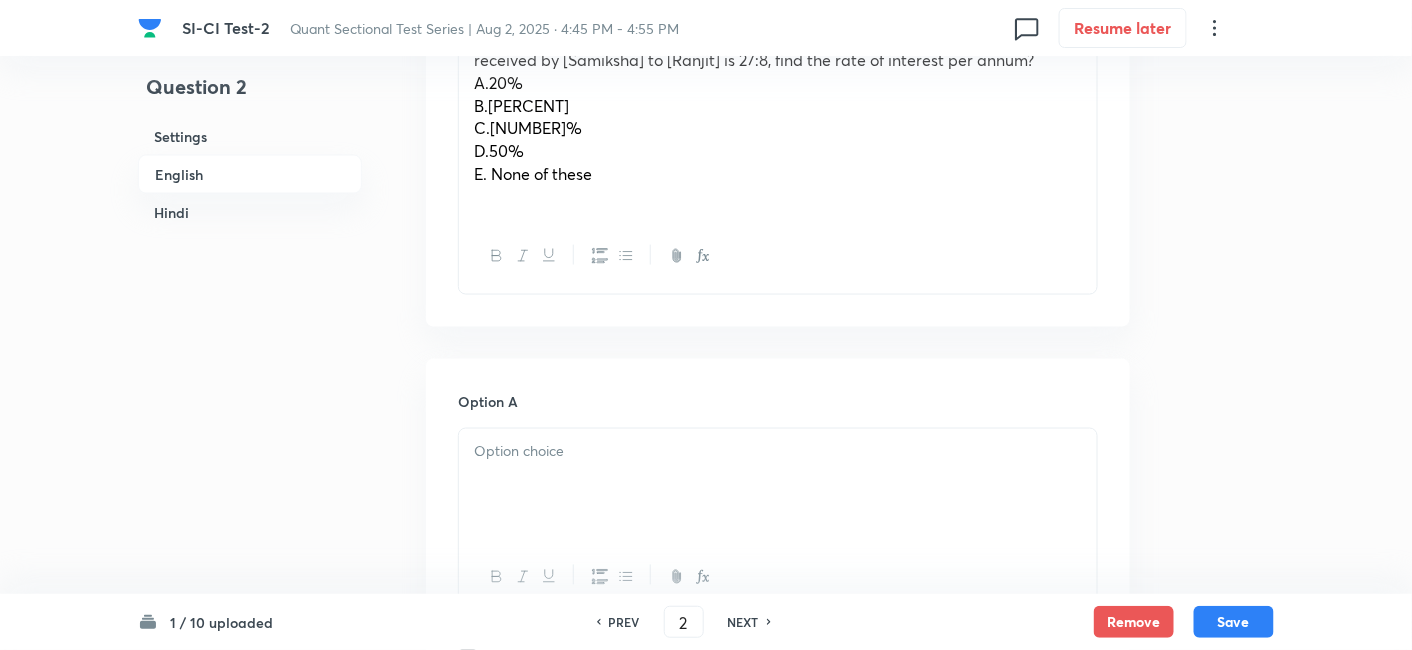 scroll, scrollTop: 717, scrollLeft: 0, axis: vertical 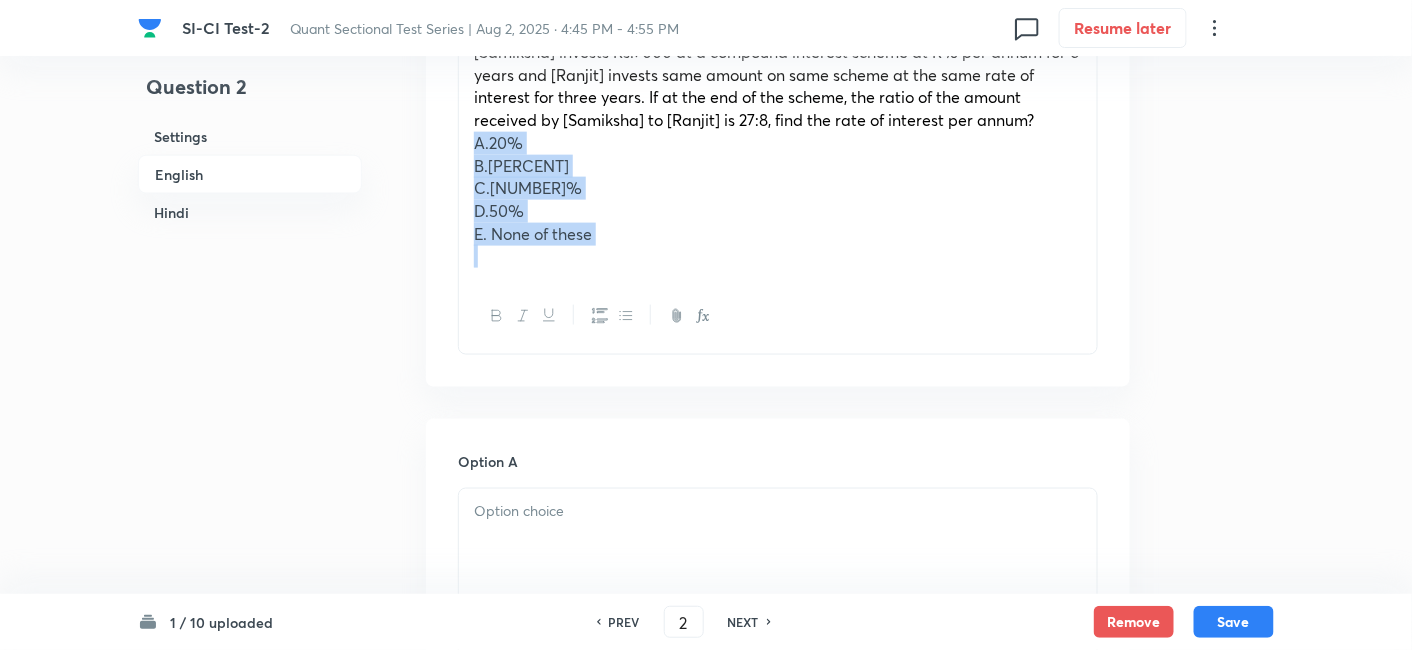 drag, startPoint x: 467, startPoint y: 144, endPoint x: 836, endPoint y: 432, distance: 468.08652 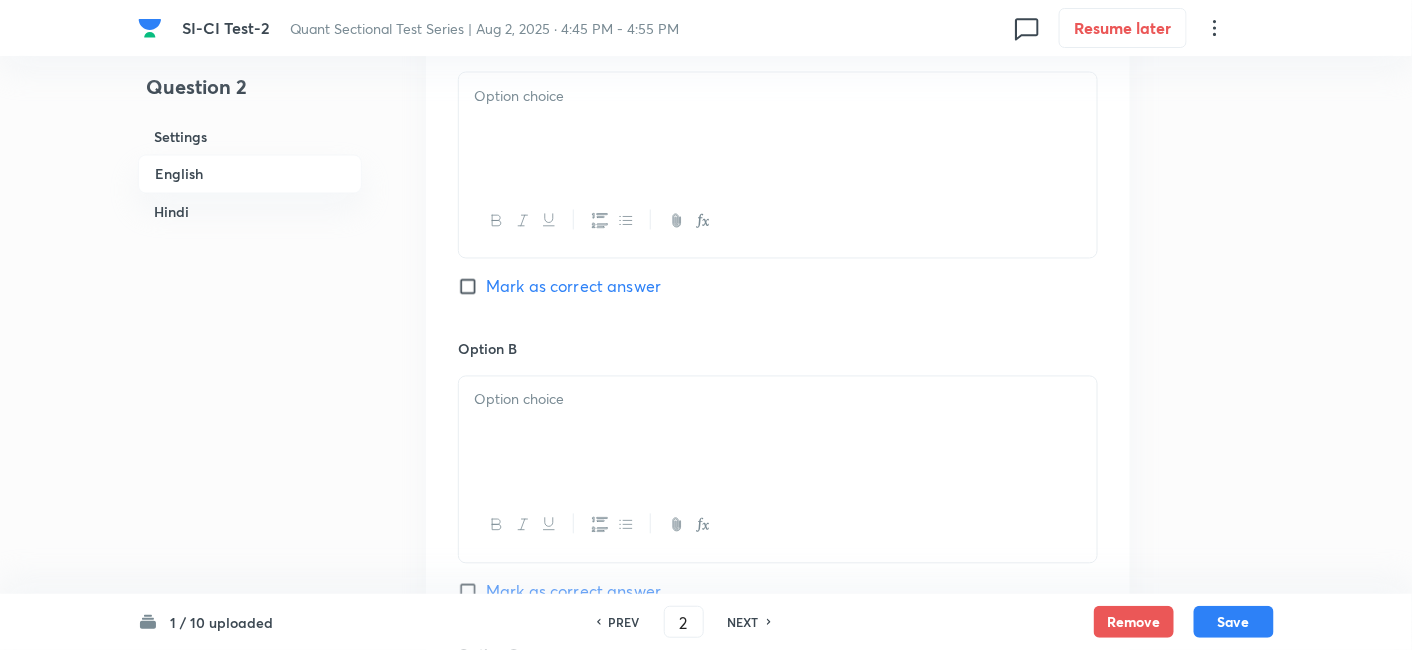 scroll, scrollTop: 1010, scrollLeft: 0, axis: vertical 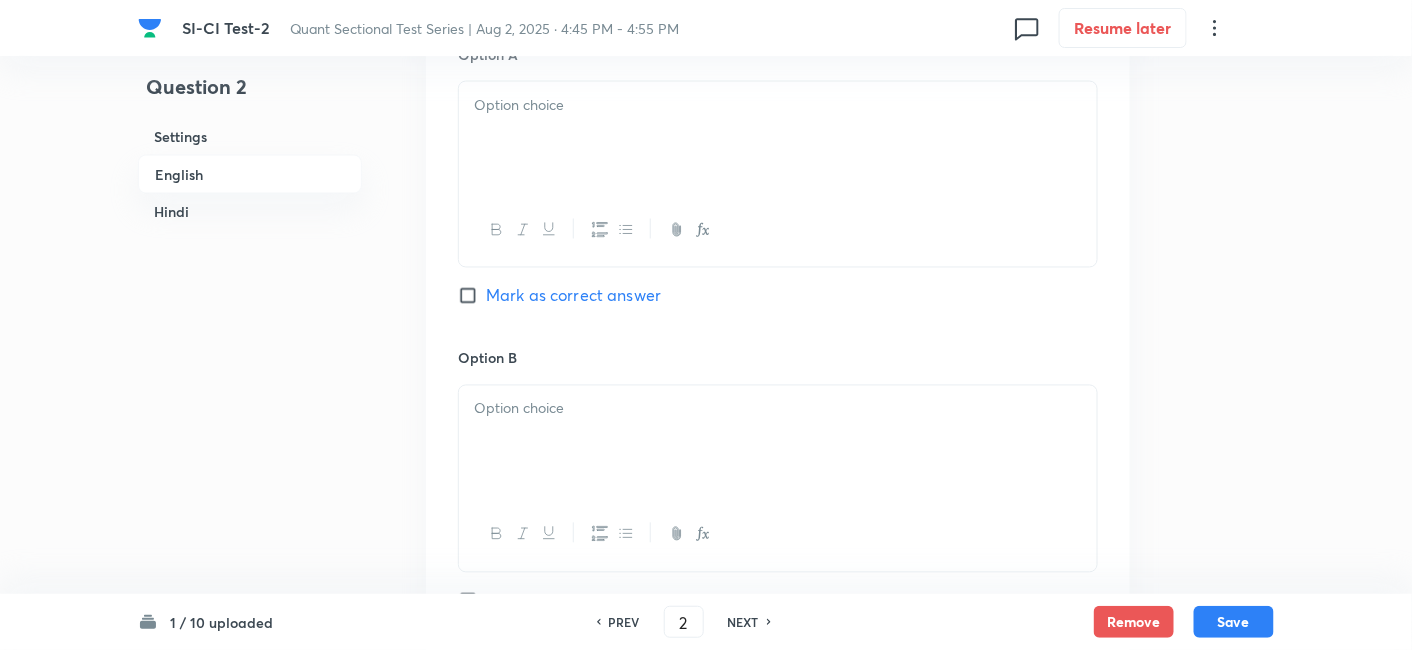 click on "Option A Mark as correct answer" at bounding box center (778, 196) 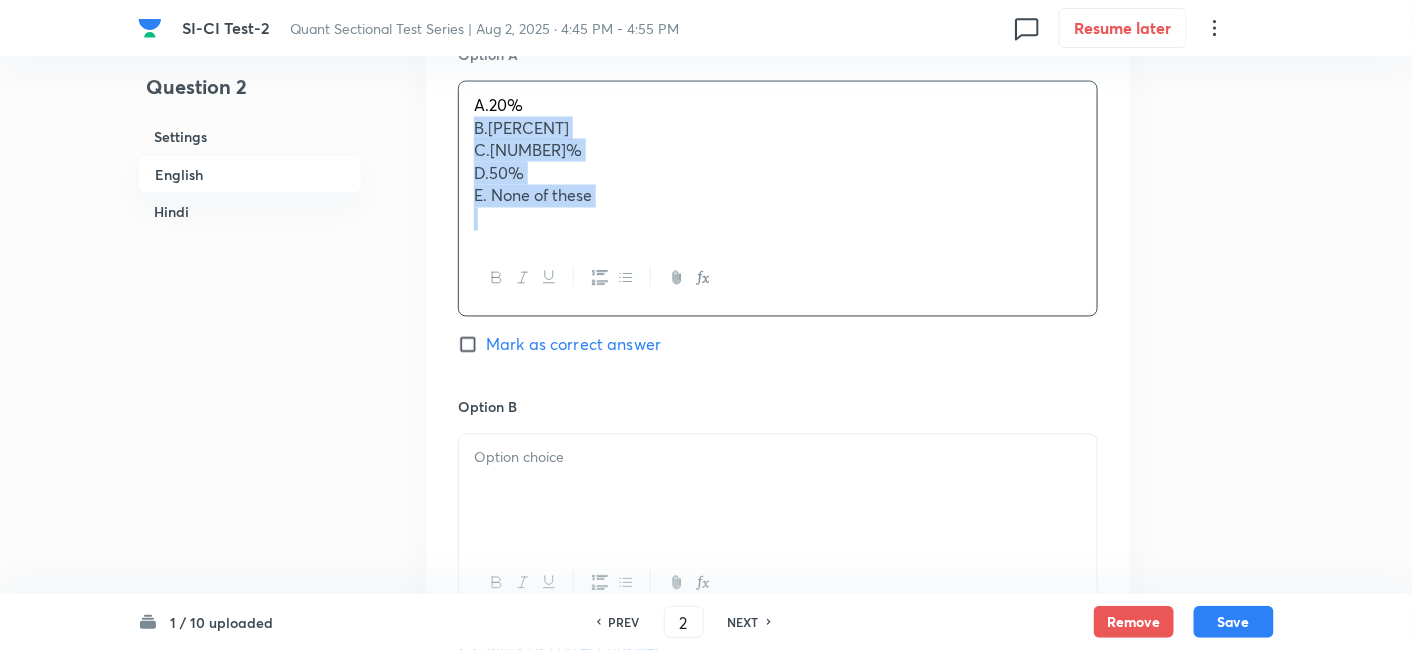 drag, startPoint x: 471, startPoint y: 127, endPoint x: 821, endPoint y: 344, distance: 411.81186 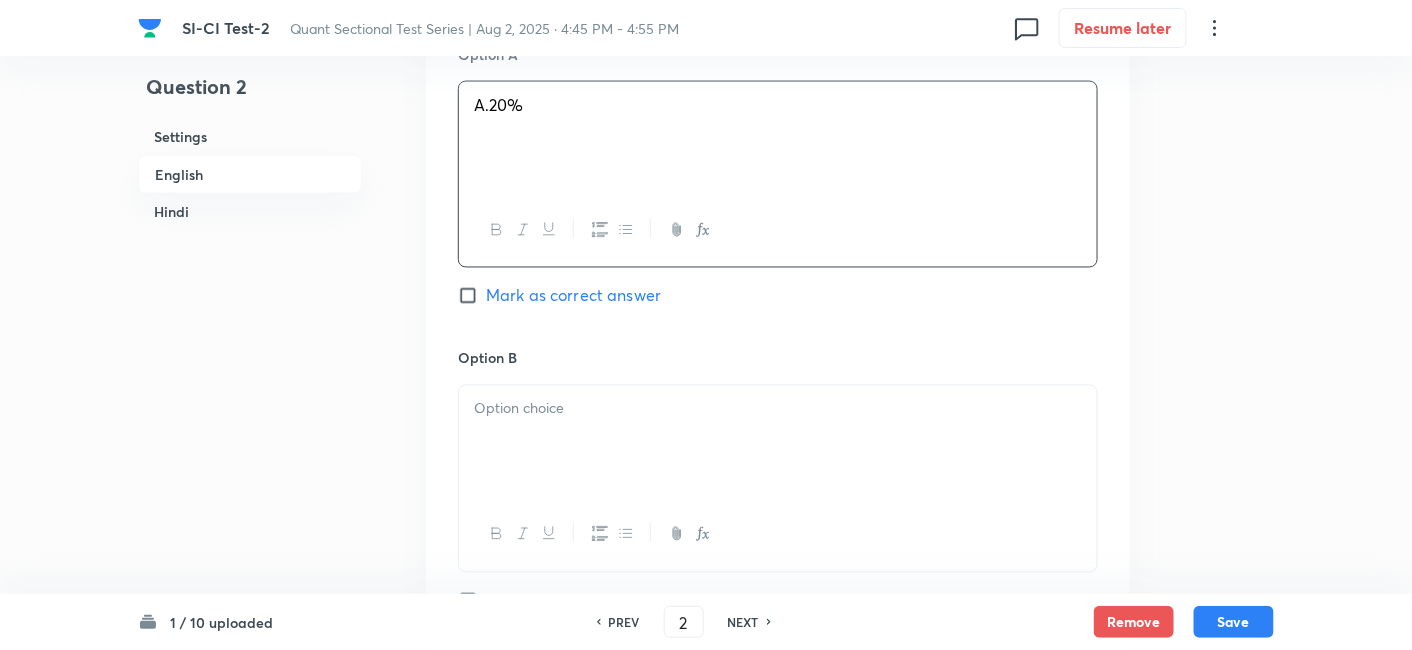 scroll, scrollTop: 1266, scrollLeft: 0, axis: vertical 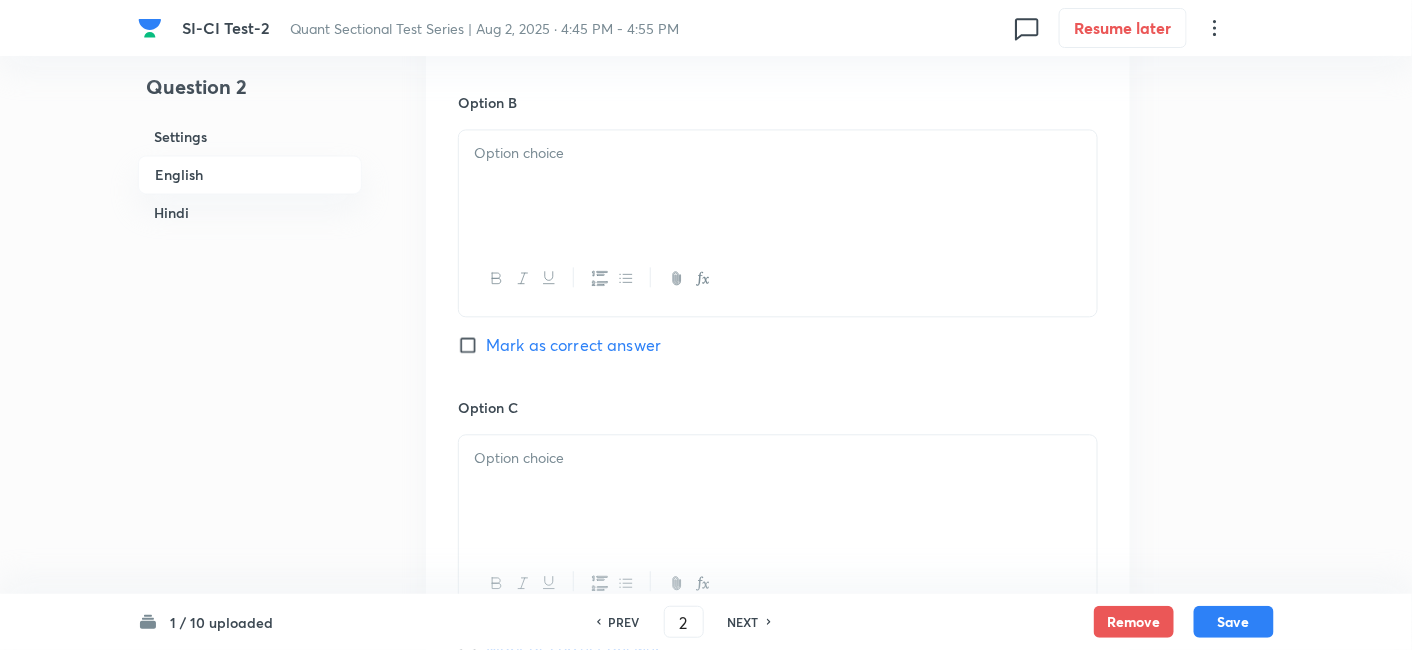 click at bounding box center [778, 186] 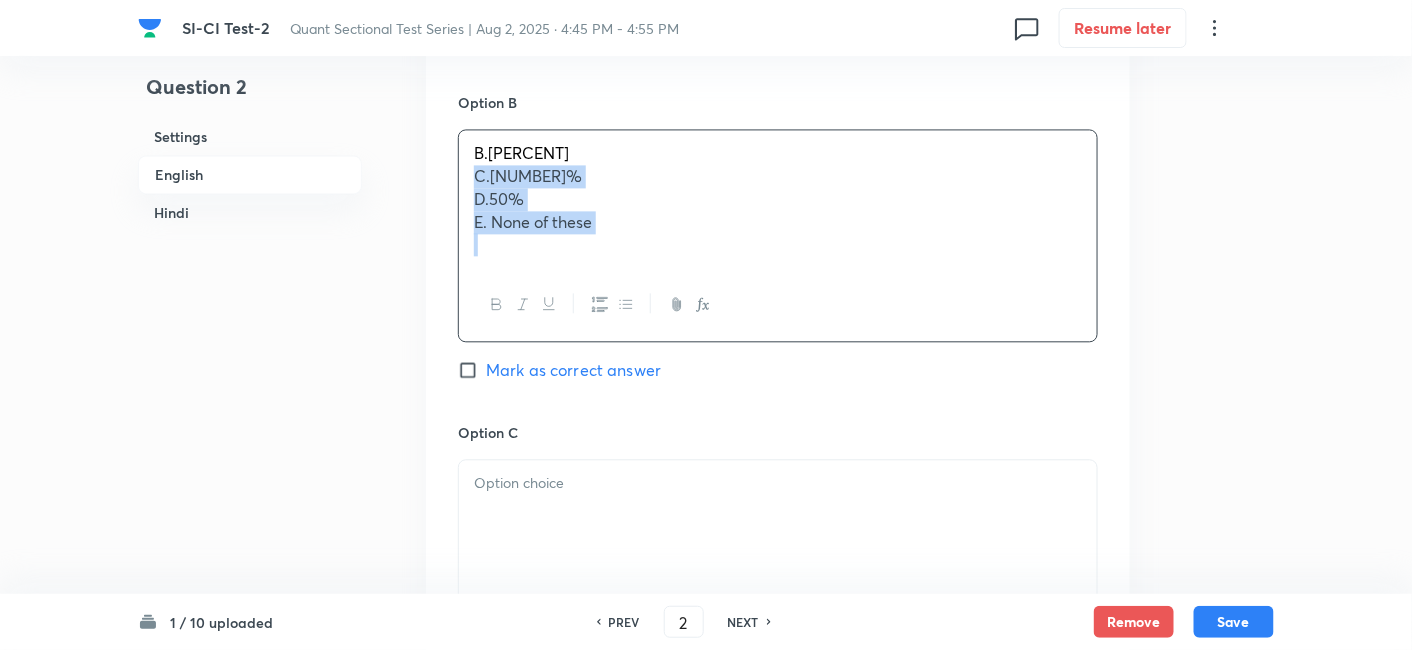 drag, startPoint x: 471, startPoint y: 173, endPoint x: 787, endPoint y: 370, distance: 372.3775 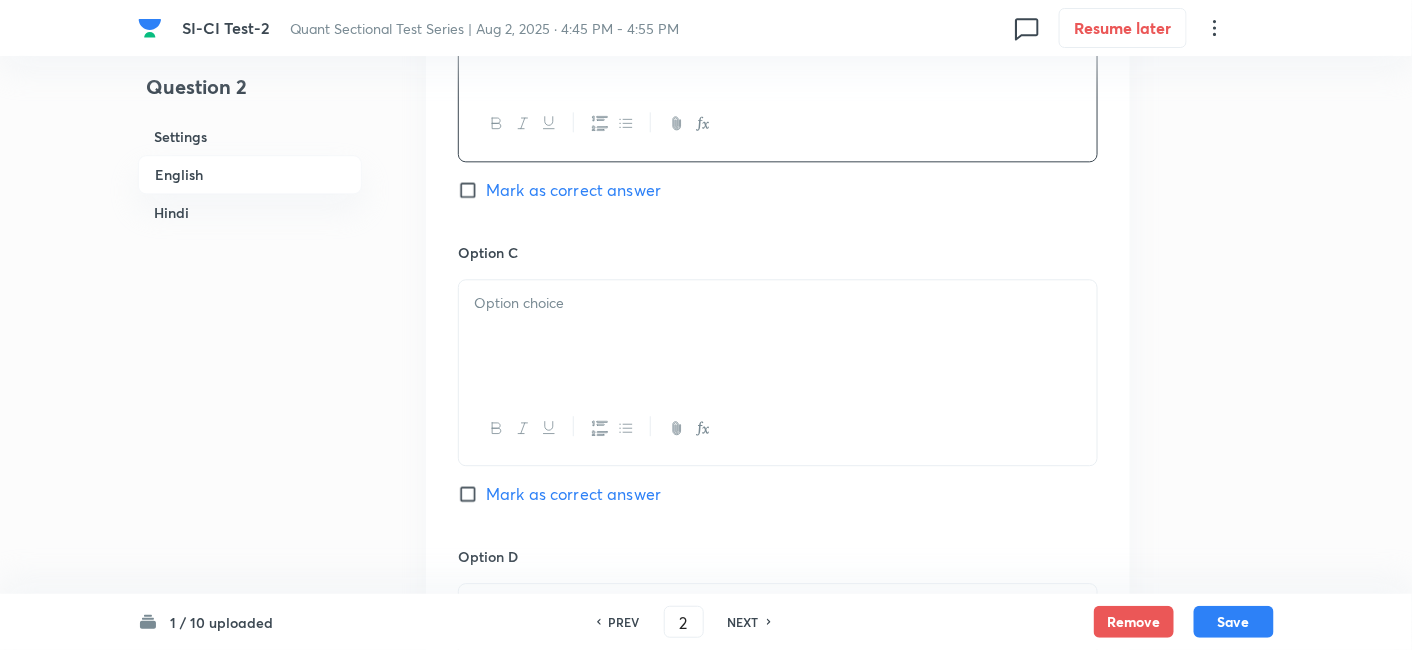 scroll, scrollTop: 1446, scrollLeft: 0, axis: vertical 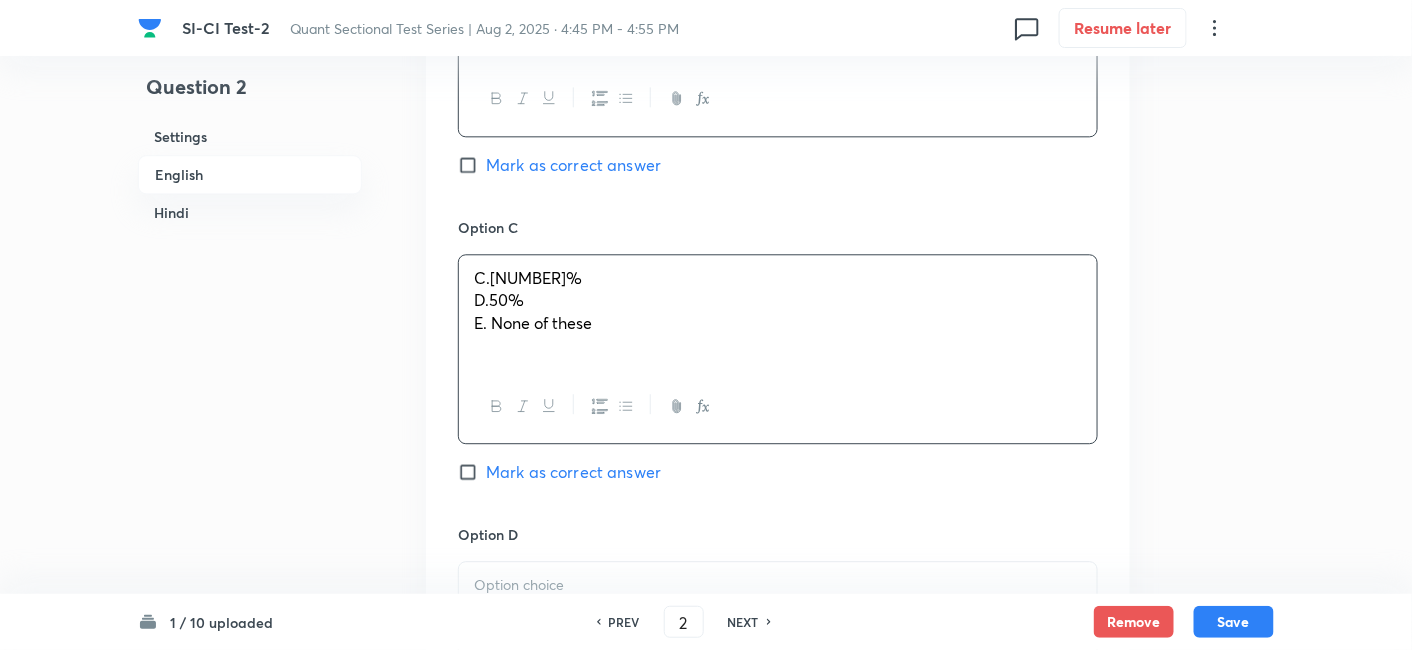 click on "C.40%  D.50% E. None of these" at bounding box center (778, 312) 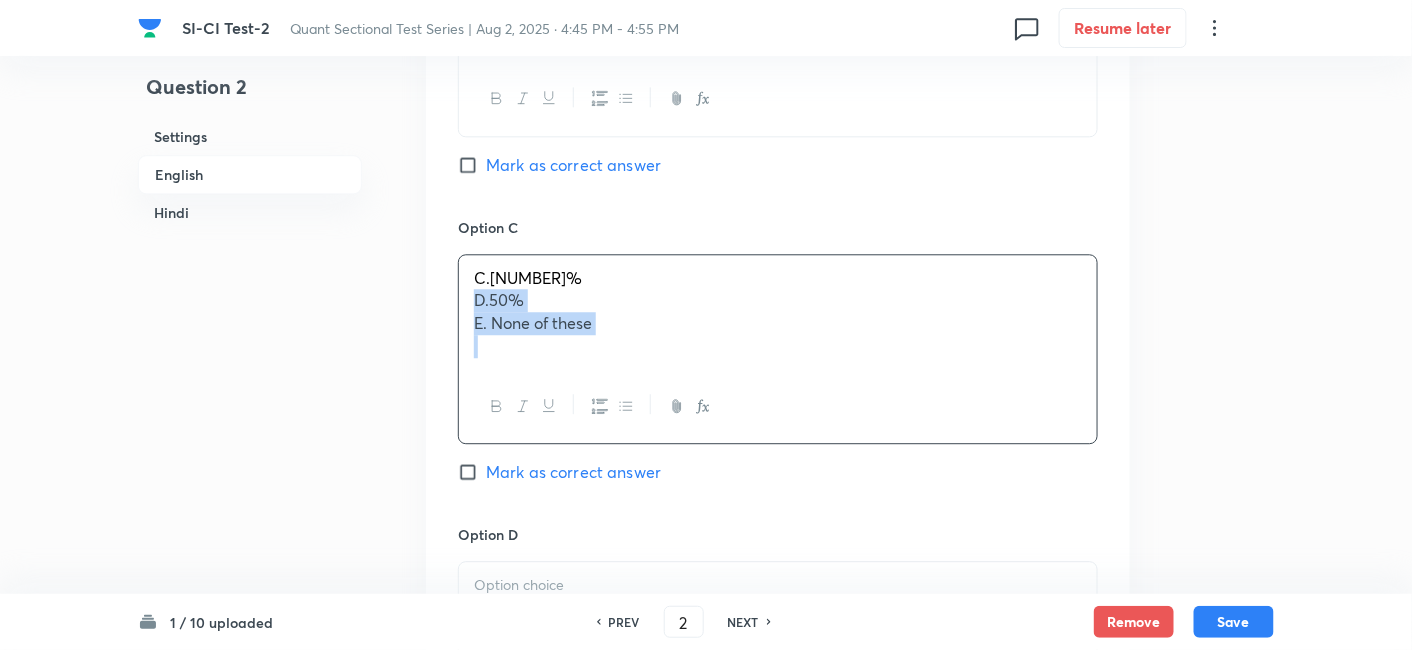 drag, startPoint x: 467, startPoint y: 301, endPoint x: 730, endPoint y: 400, distance: 281.01602 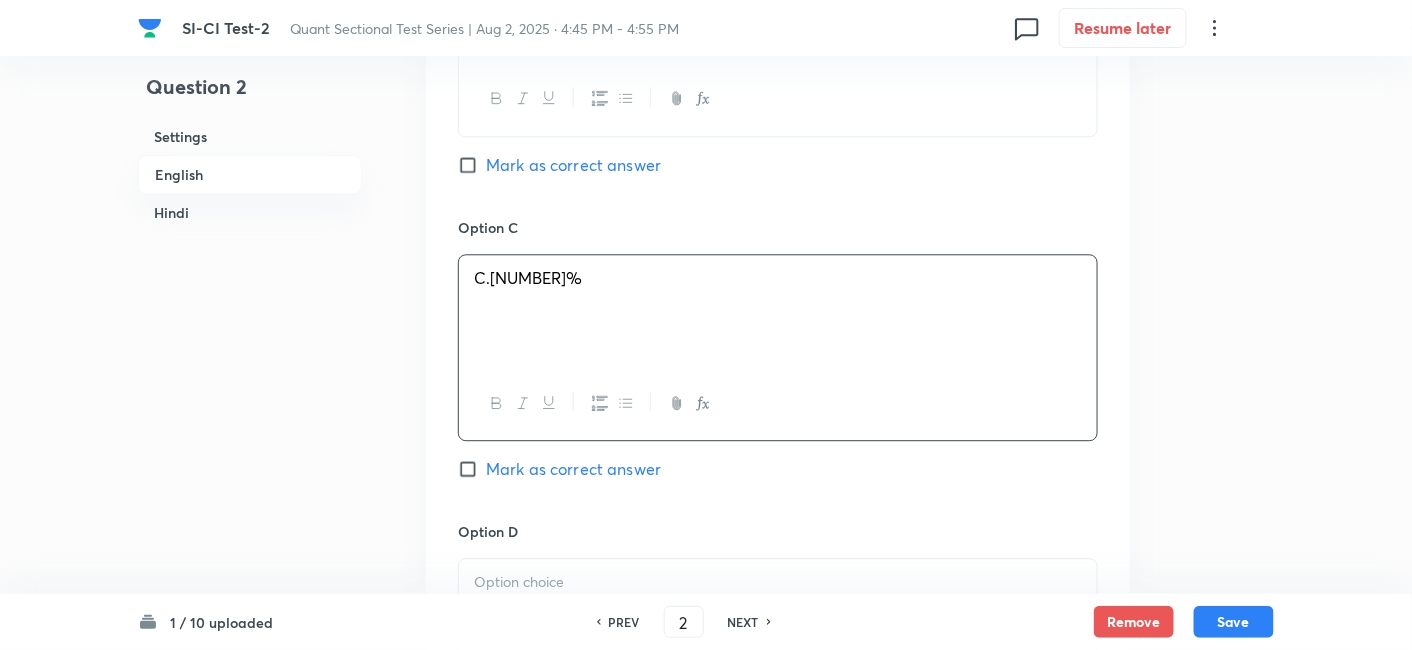 scroll, scrollTop: 1666, scrollLeft: 0, axis: vertical 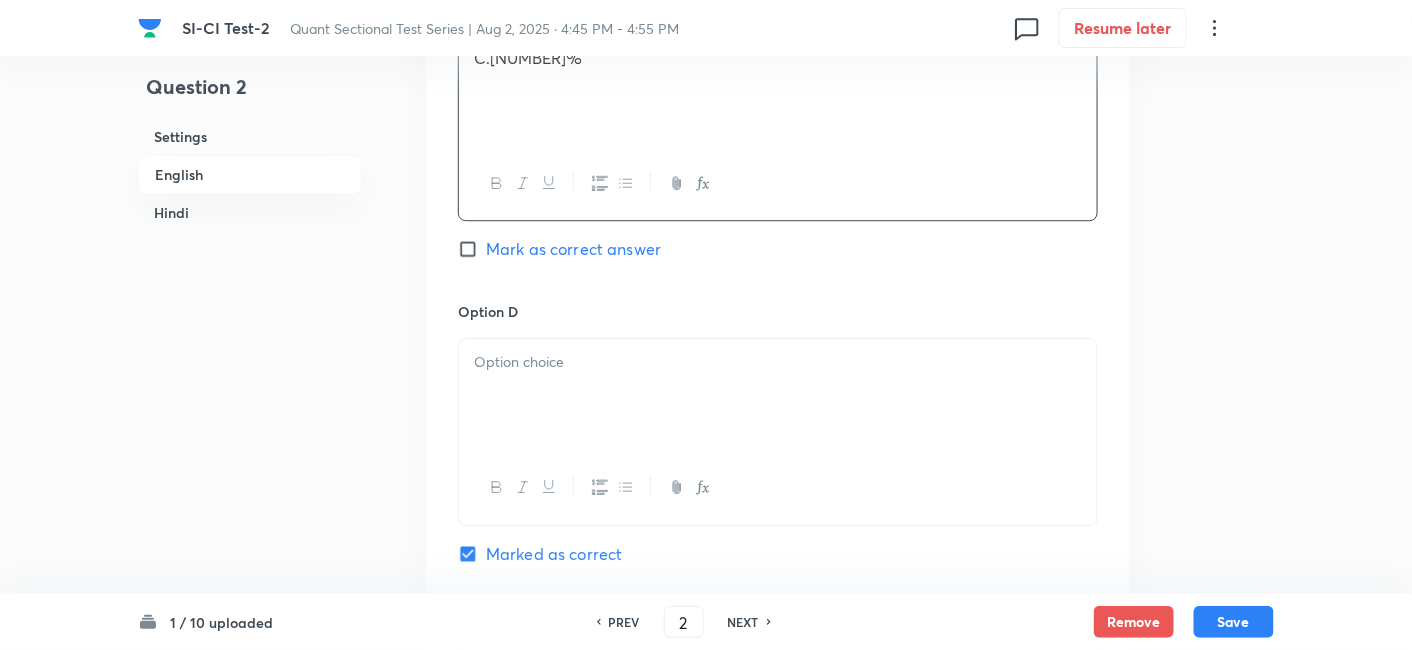 click at bounding box center [778, 395] 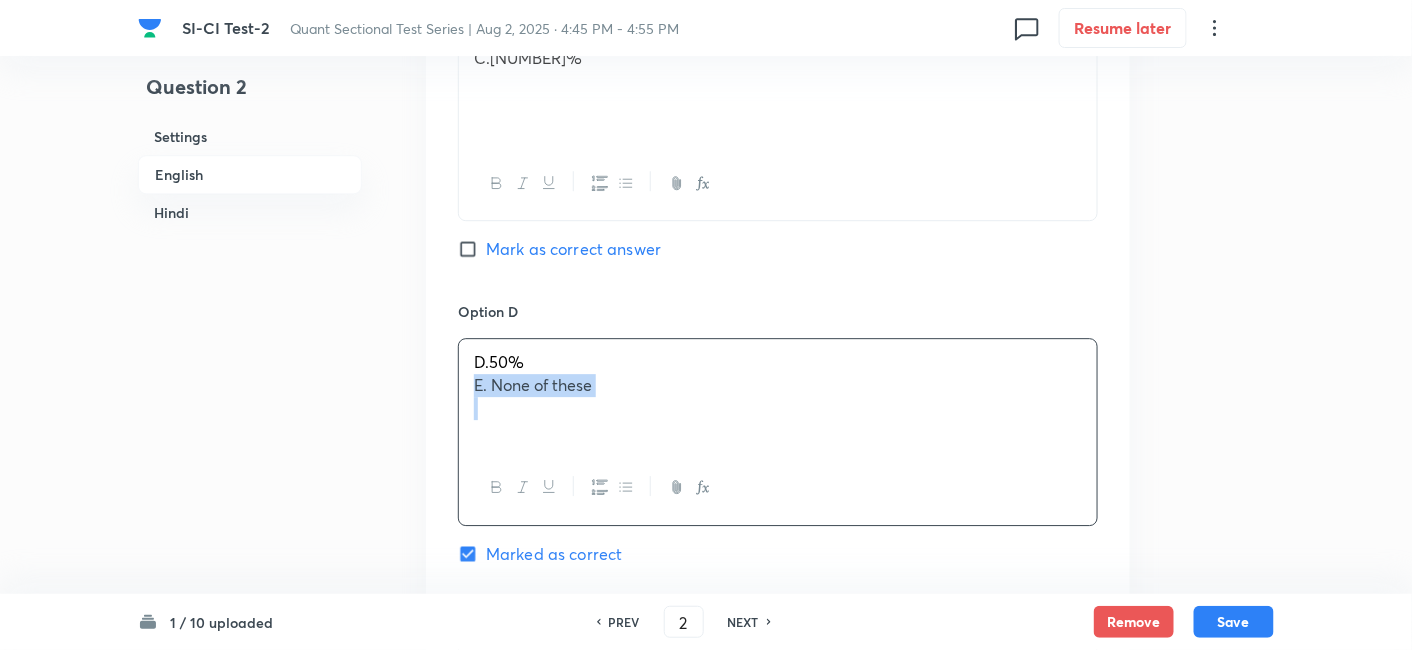 drag, startPoint x: 467, startPoint y: 373, endPoint x: 708, endPoint y: 452, distance: 253.61783 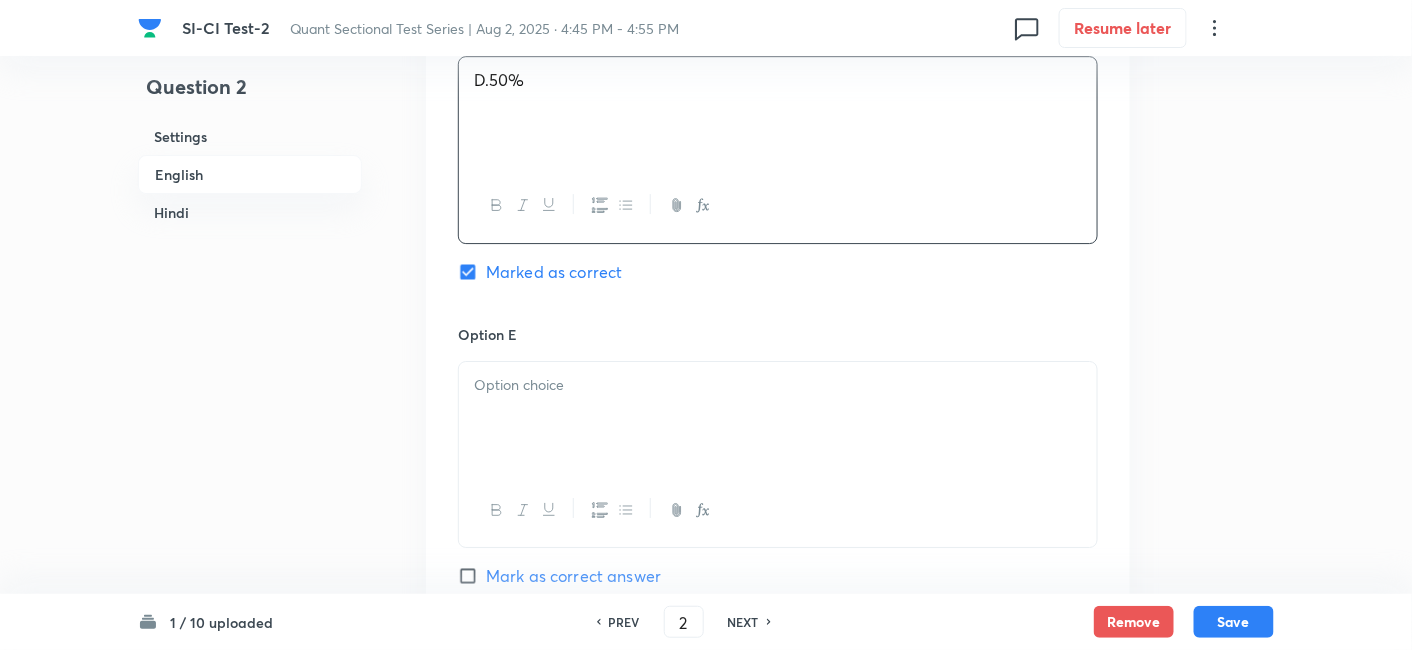 click at bounding box center (778, 418) 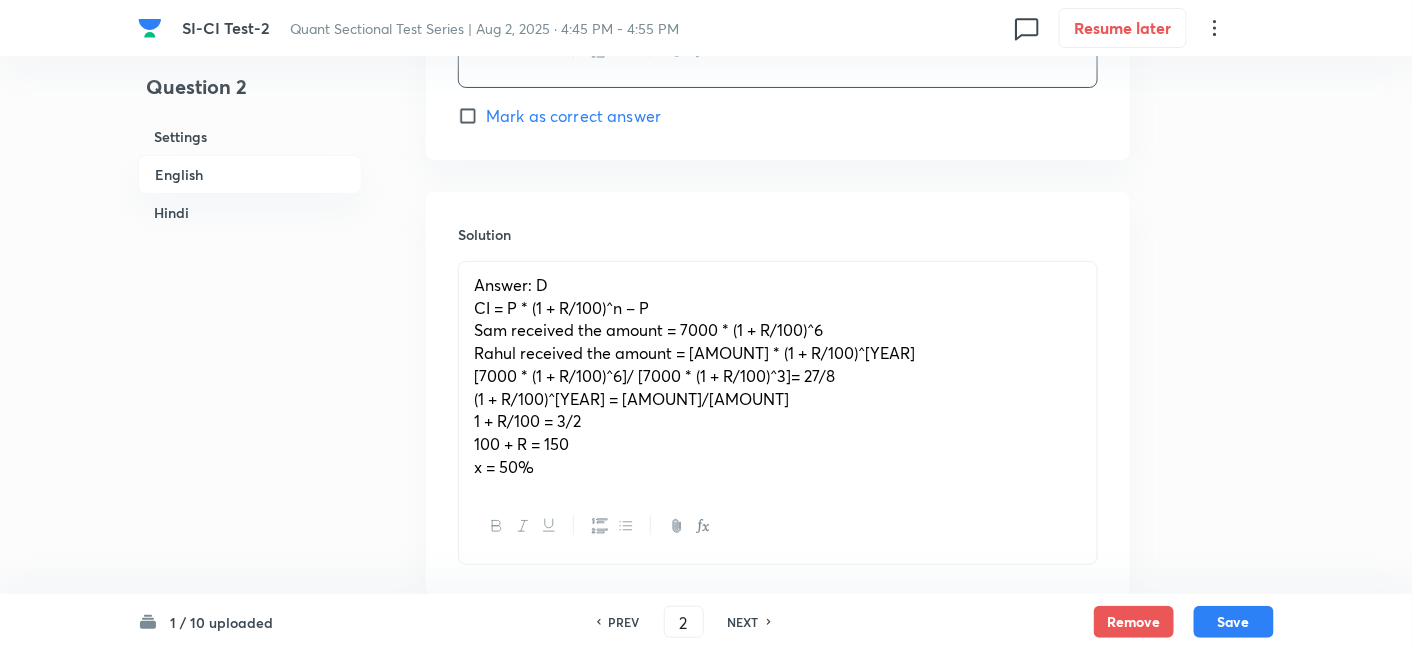 scroll, scrollTop: 2406, scrollLeft: 0, axis: vertical 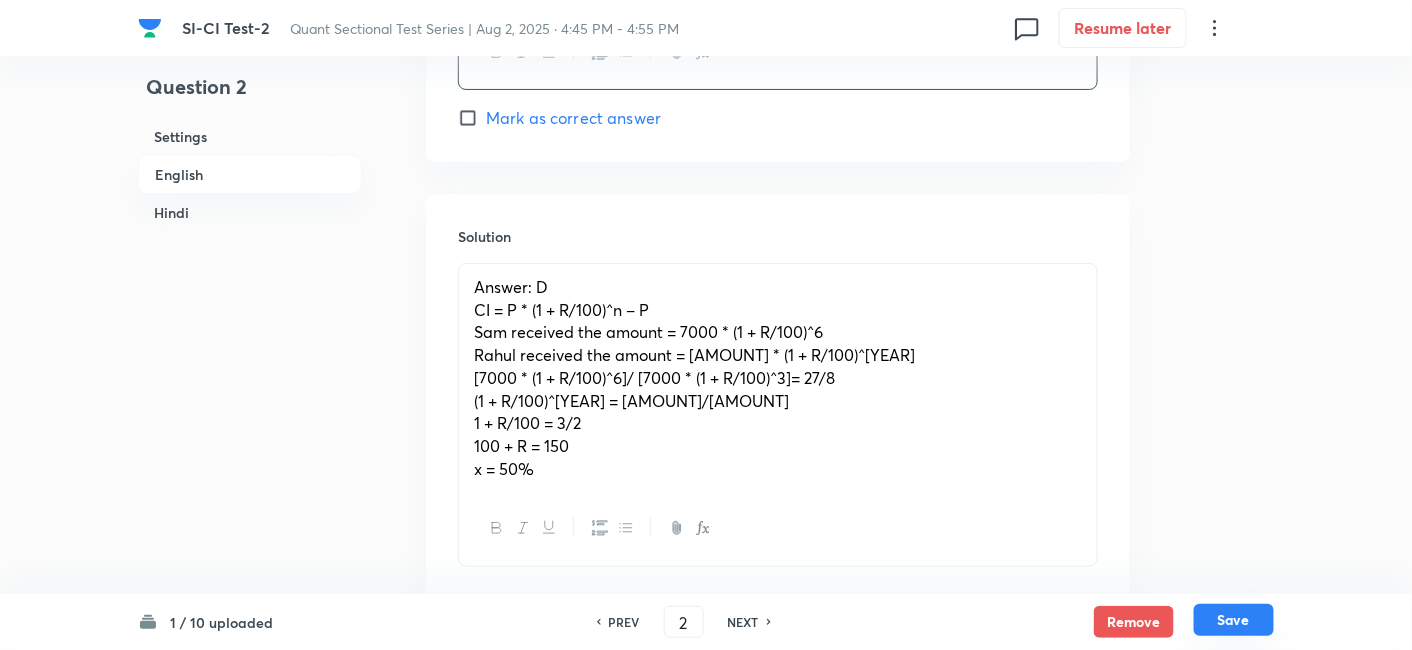 click on "Save" at bounding box center (1234, 620) 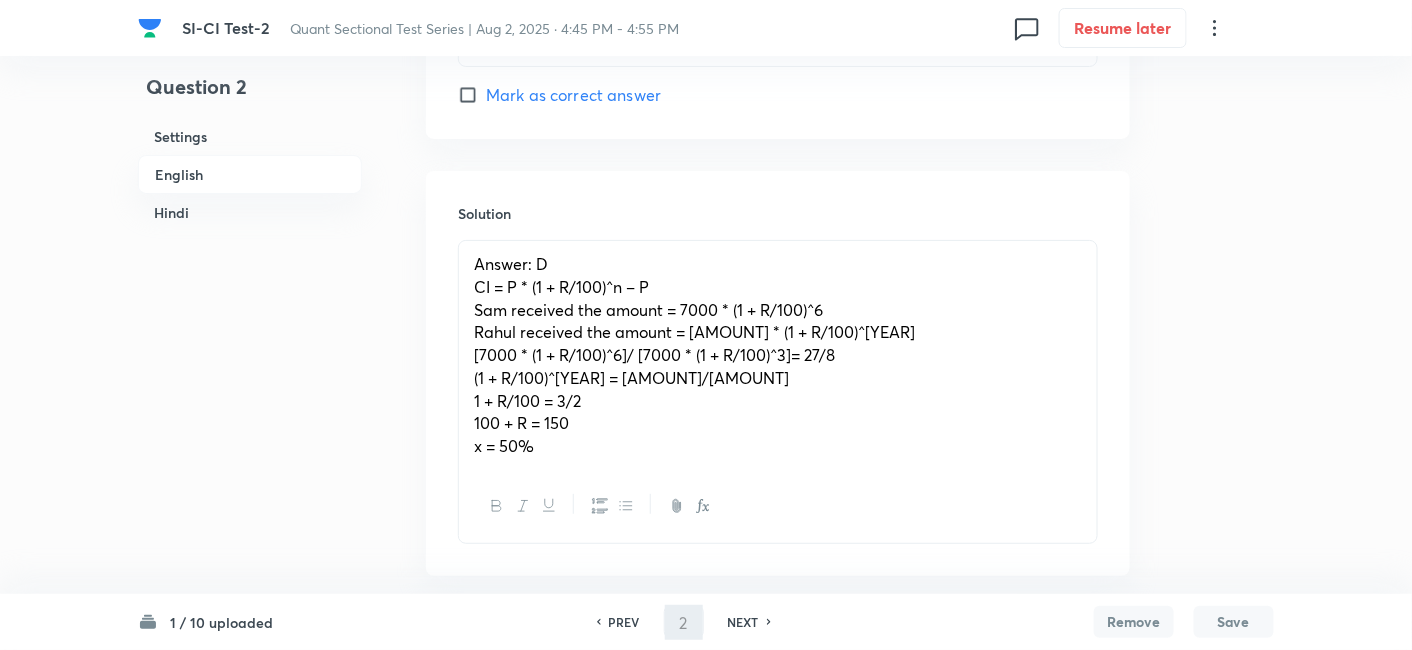 type on "3" 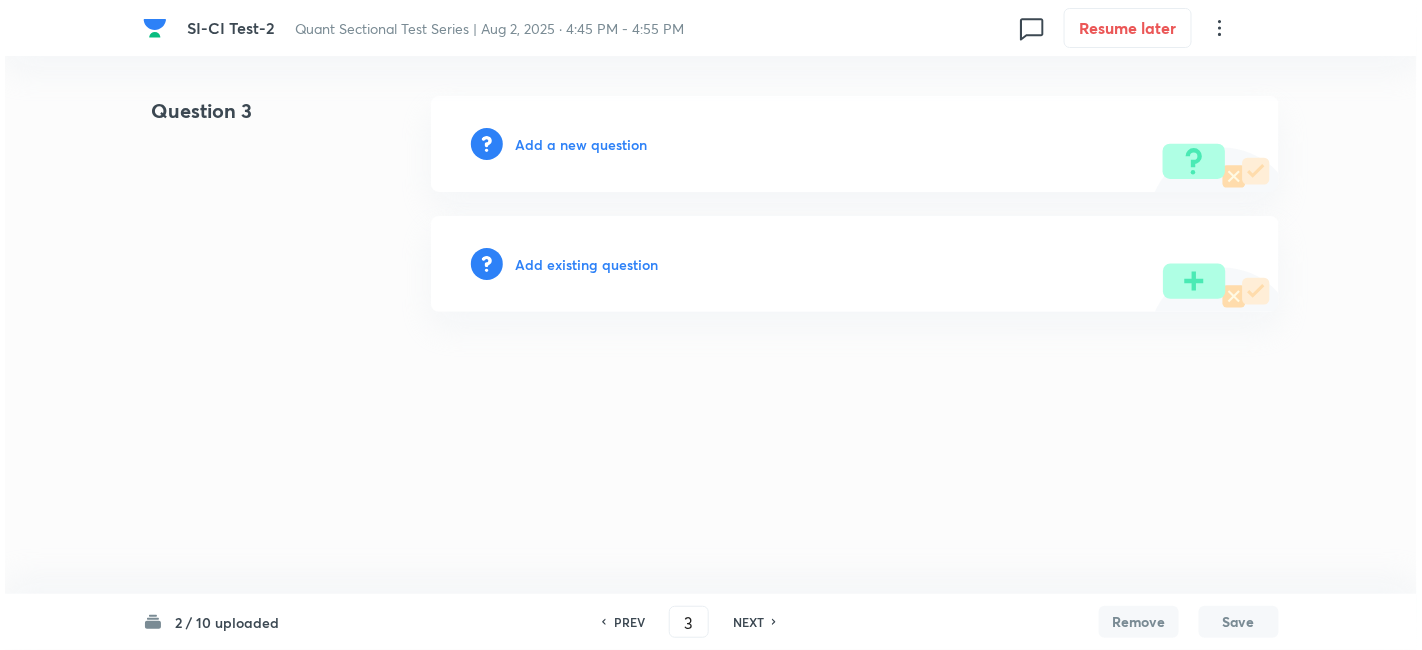 scroll, scrollTop: 0, scrollLeft: 0, axis: both 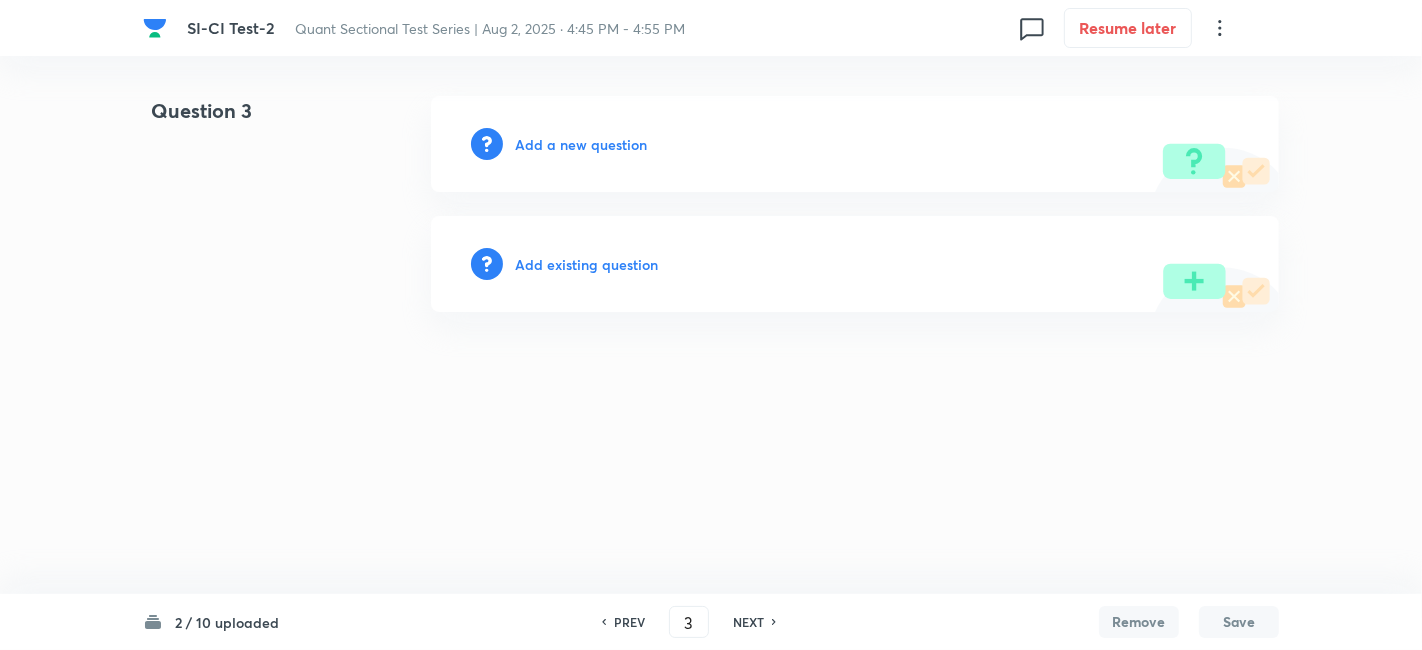 click on "Add a new question" at bounding box center [581, 144] 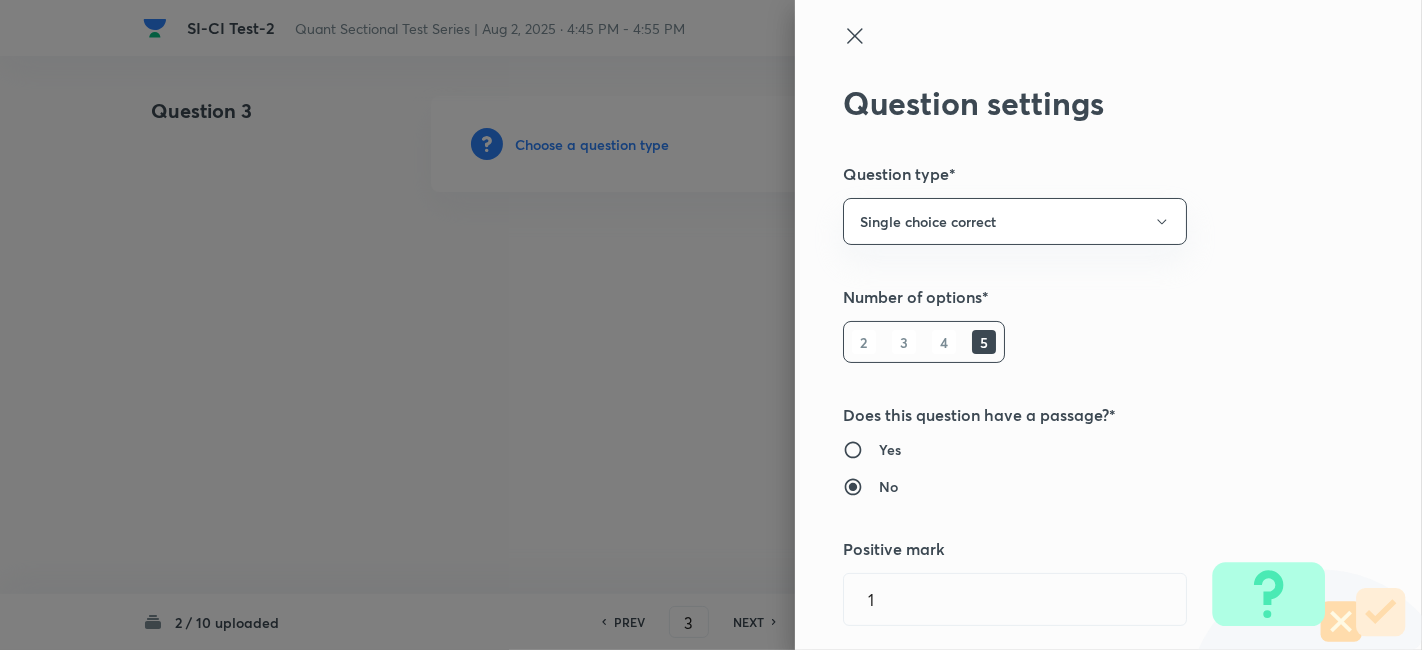 type 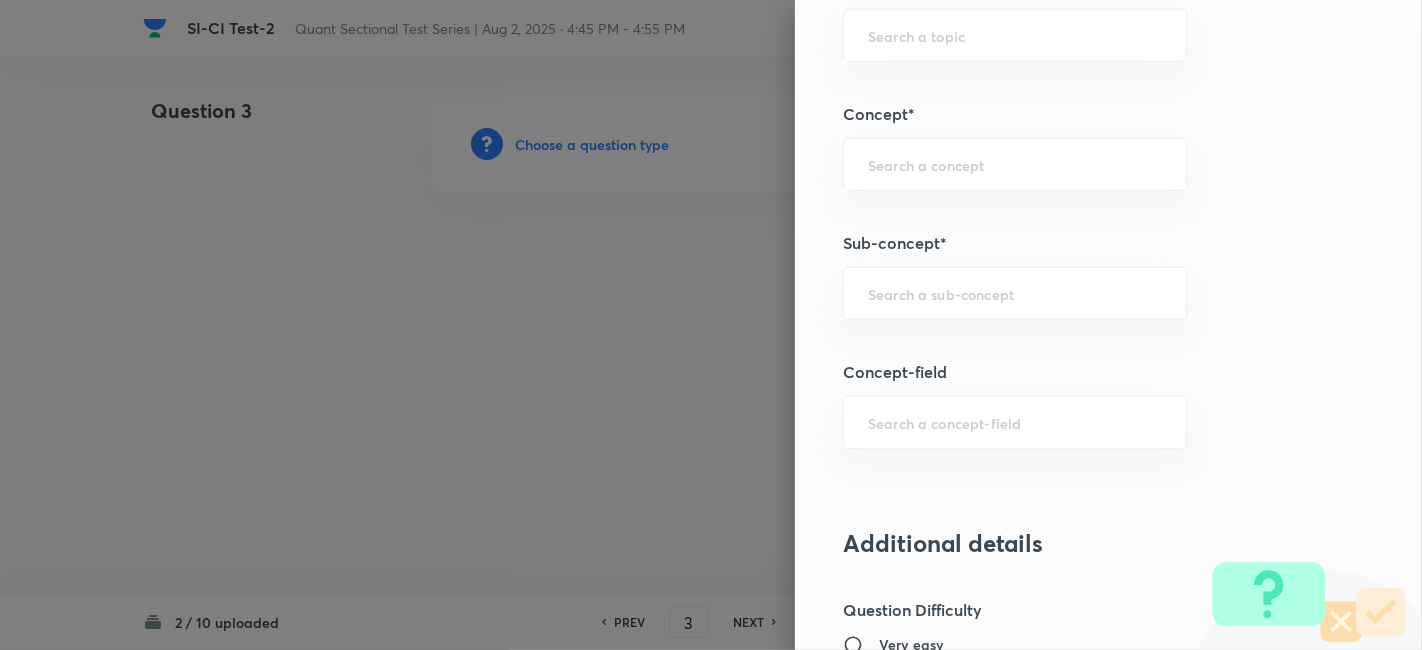 scroll, scrollTop: 1002, scrollLeft: 0, axis: vertical 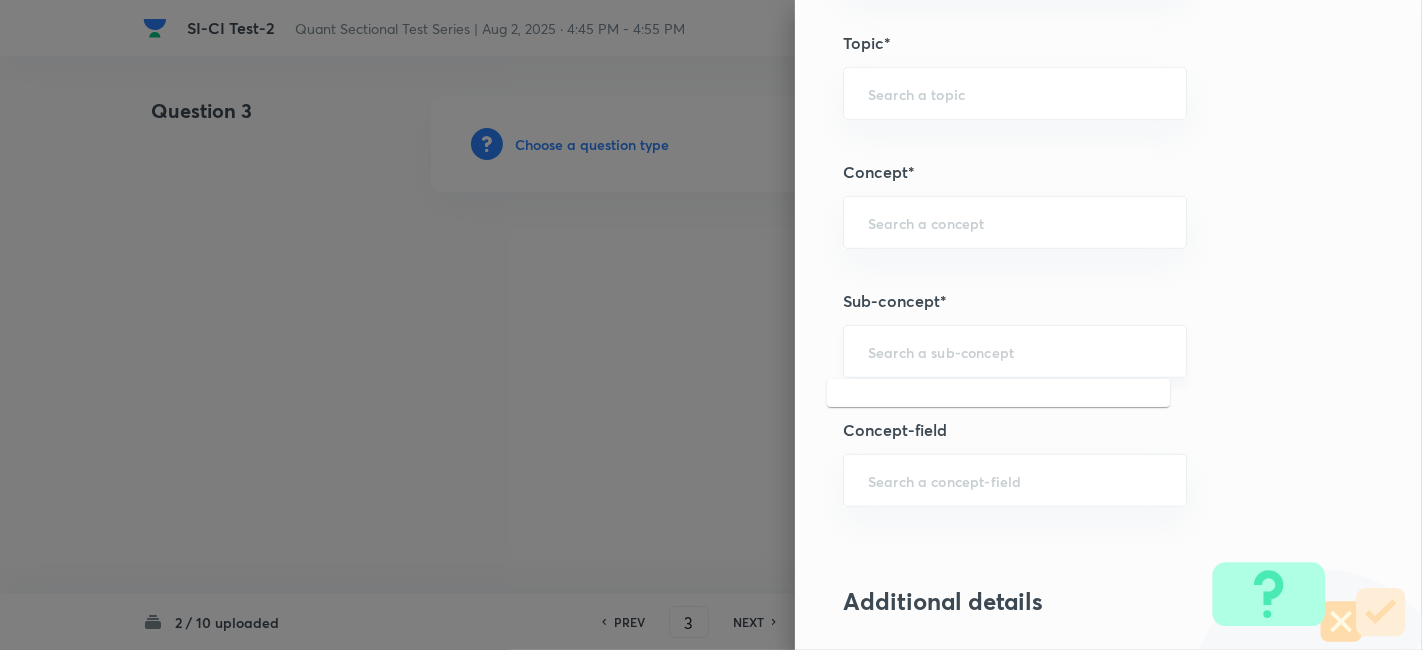 click at bounding box center (1015, 351) 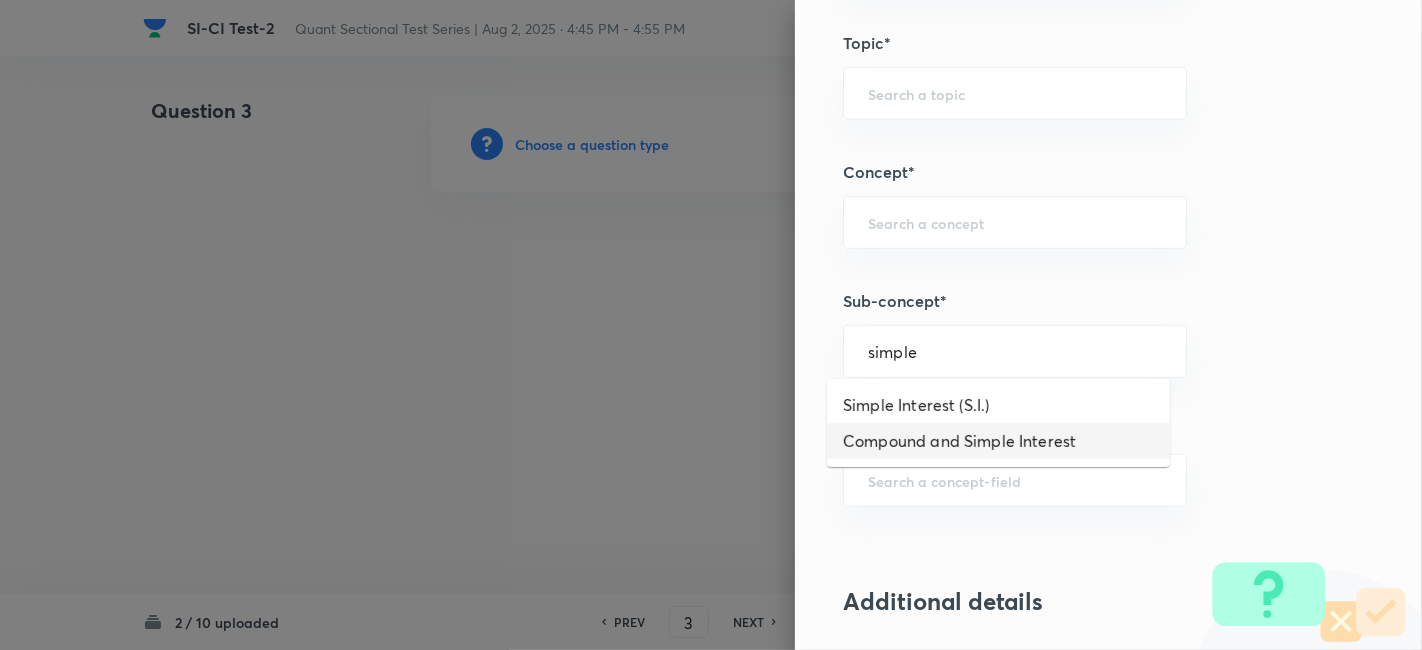 click on "Compound and Simple Interest" at bounding box center (998, 441) 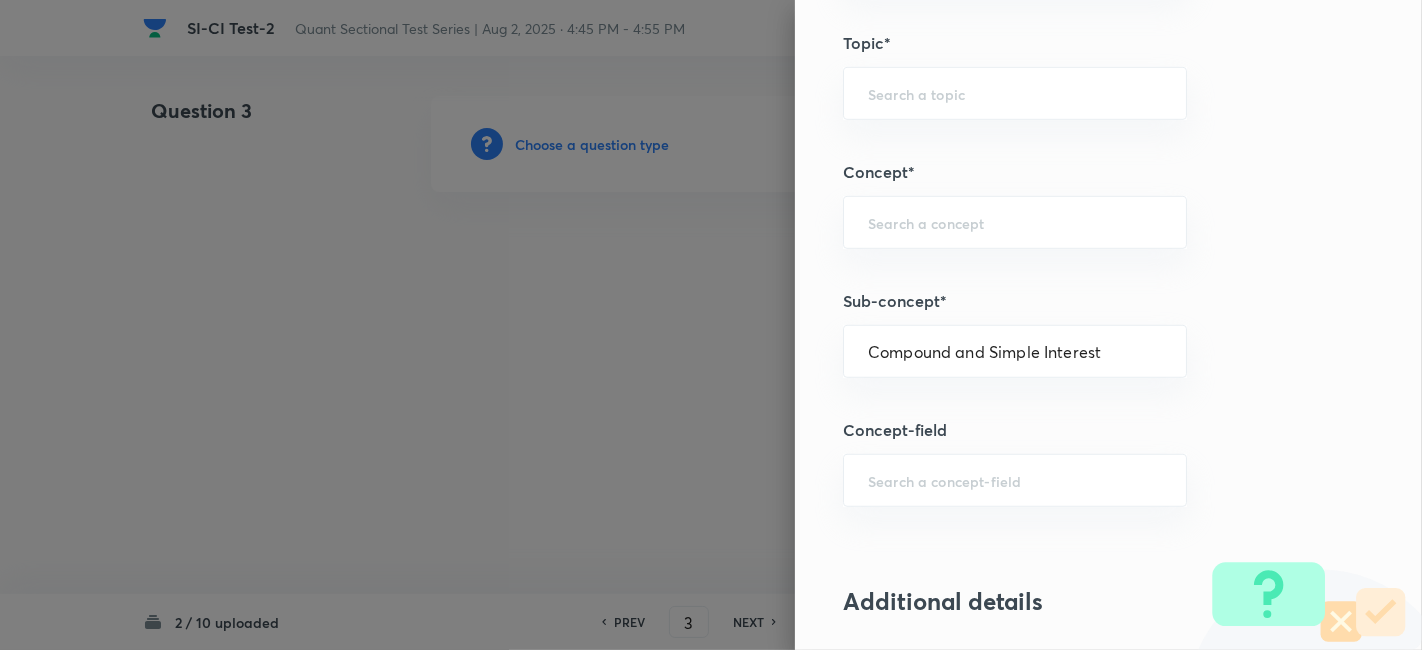 type on "Quantitative Aptitude" 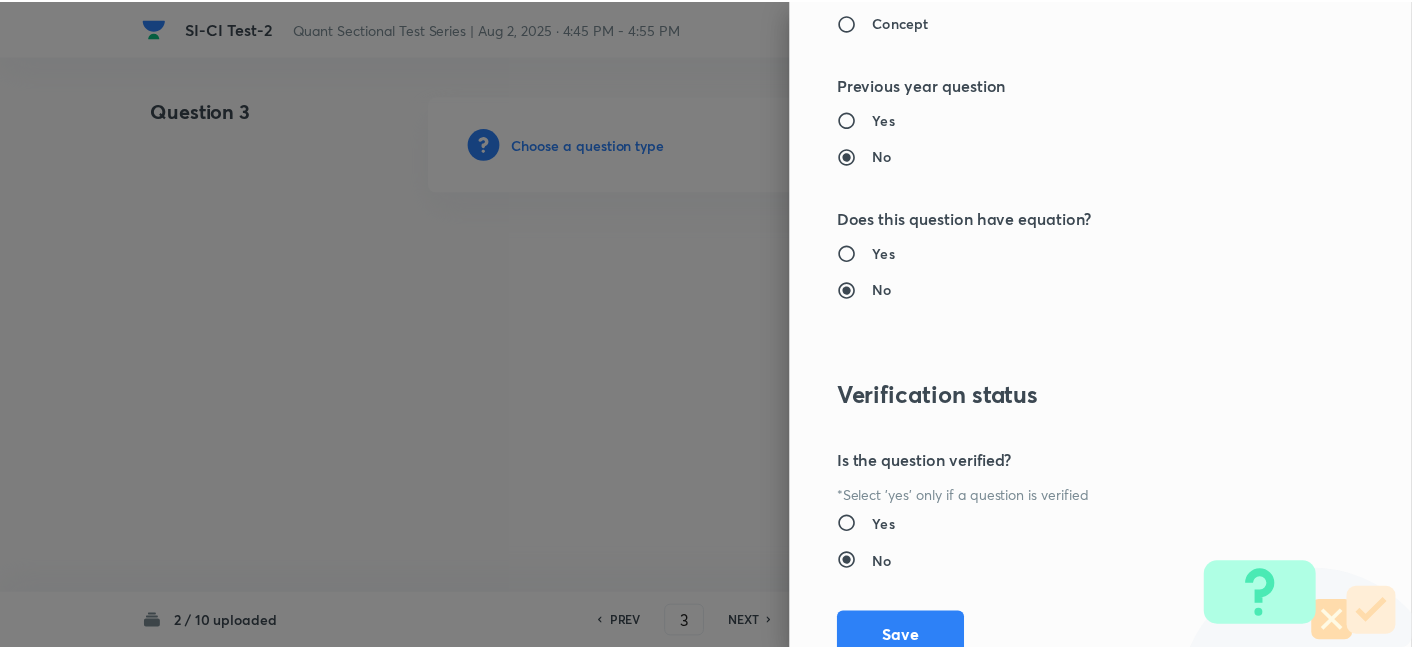 scroll, scrollTop: 2070, scrollLeft: 0, axis: vertical 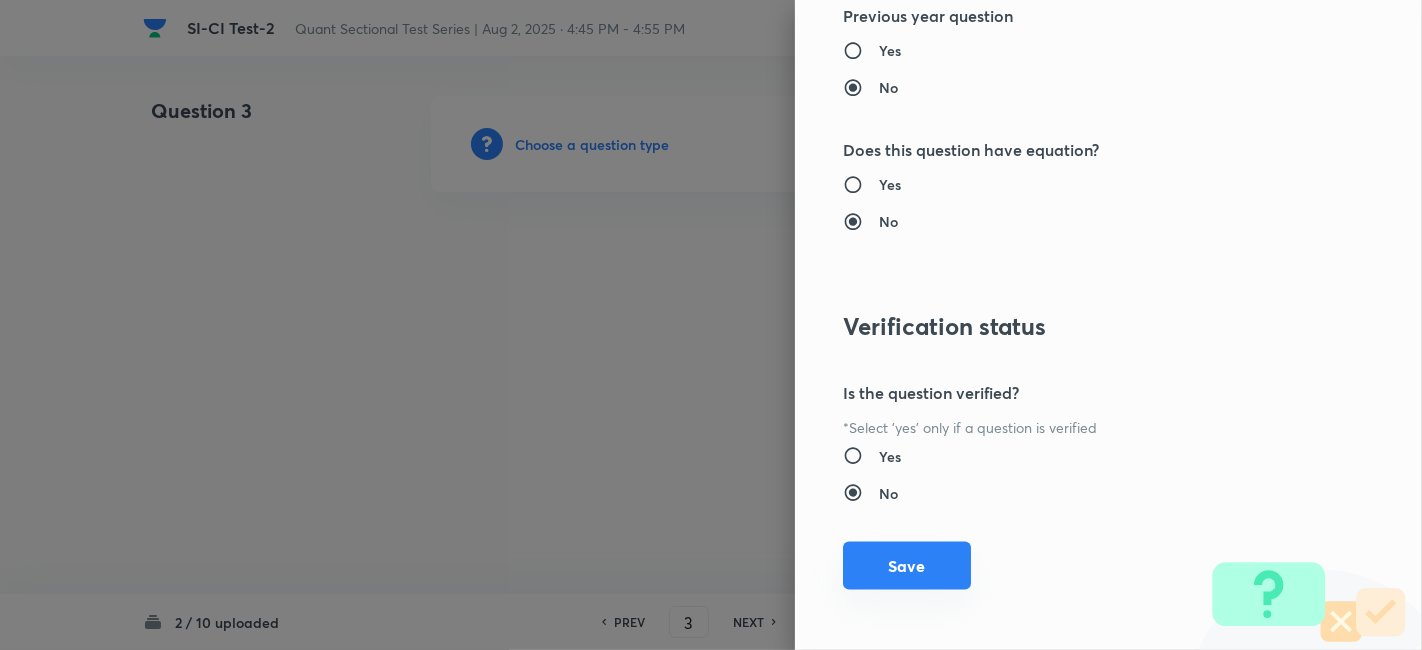 click on "Save" at bounding box center (907, 566) 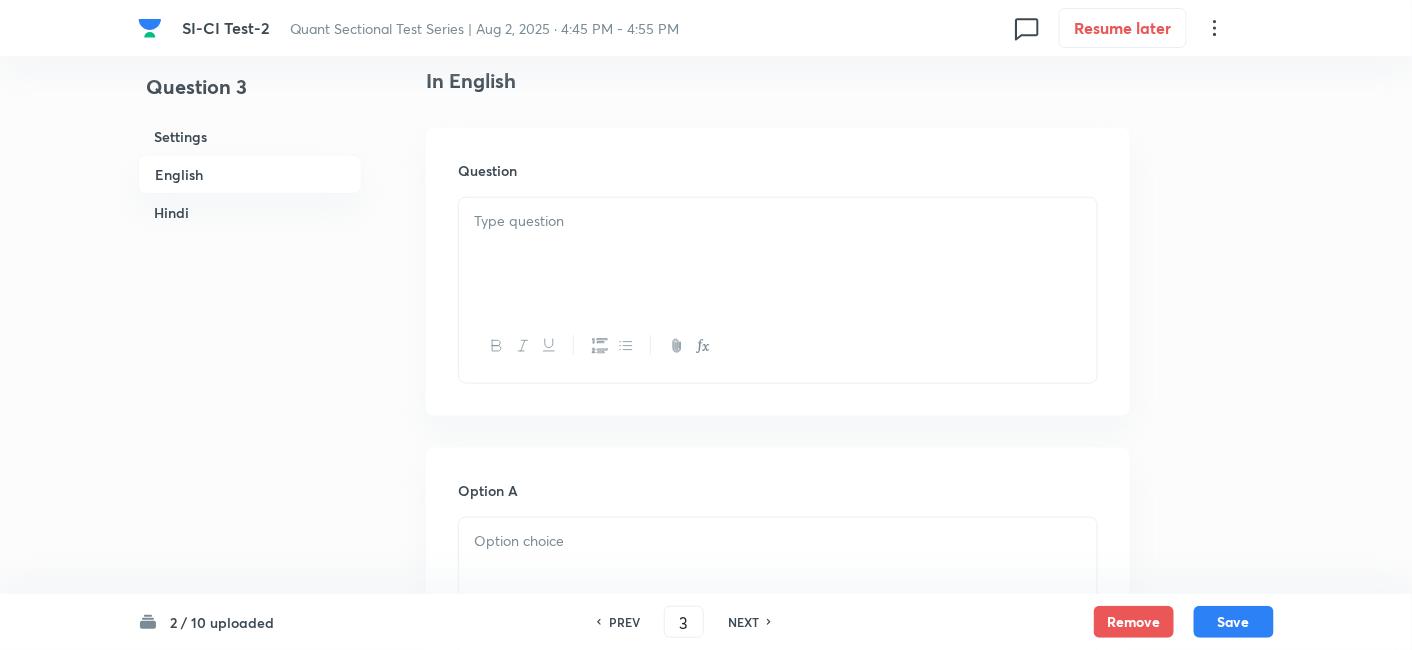scroll, scrollTop: 560, scrollLeft: 0, axis: vertical 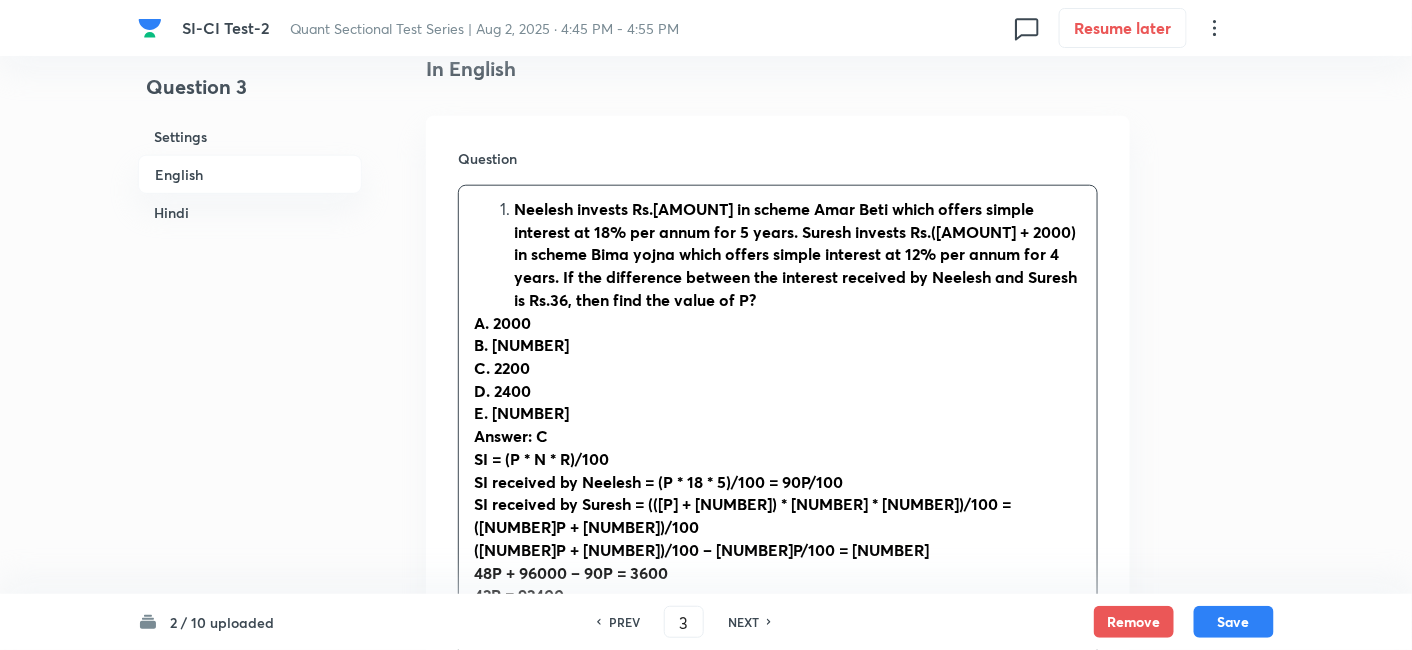 click on "Neelesh invests Rs.[AMOUNT] in scheme Amar Beti which offers simple interest at 18% per annum for 5 years. Suresh invests Rs.([AMOUNT] + 2000) in scheme Bima yojna which offers simple interest at 12% per annum for 4 years. If the difference between the interest received by Neelesh and Suresh is Rs.36, then find the value of P?" at bounding box center (798, 255) 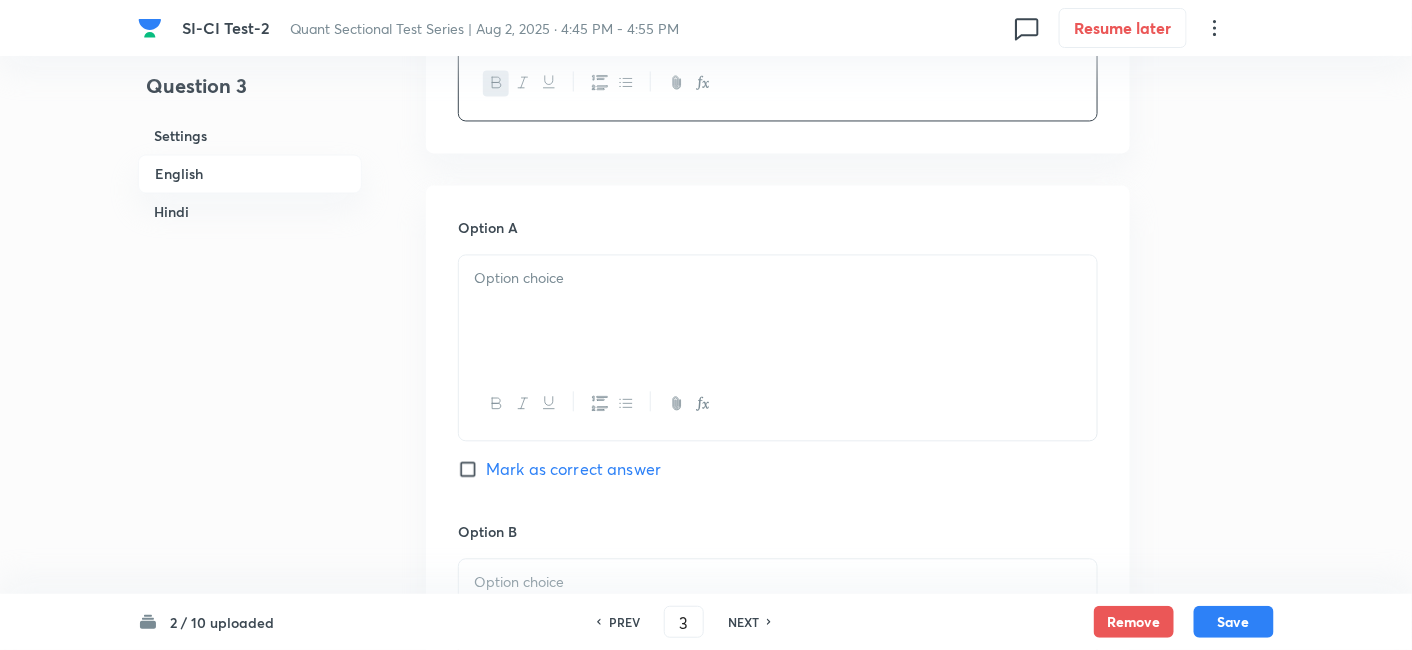 drag, startPoint x: 467, startPoint y: 203, endPoint x: 985, endPoint y: 279, distance: 523.5456 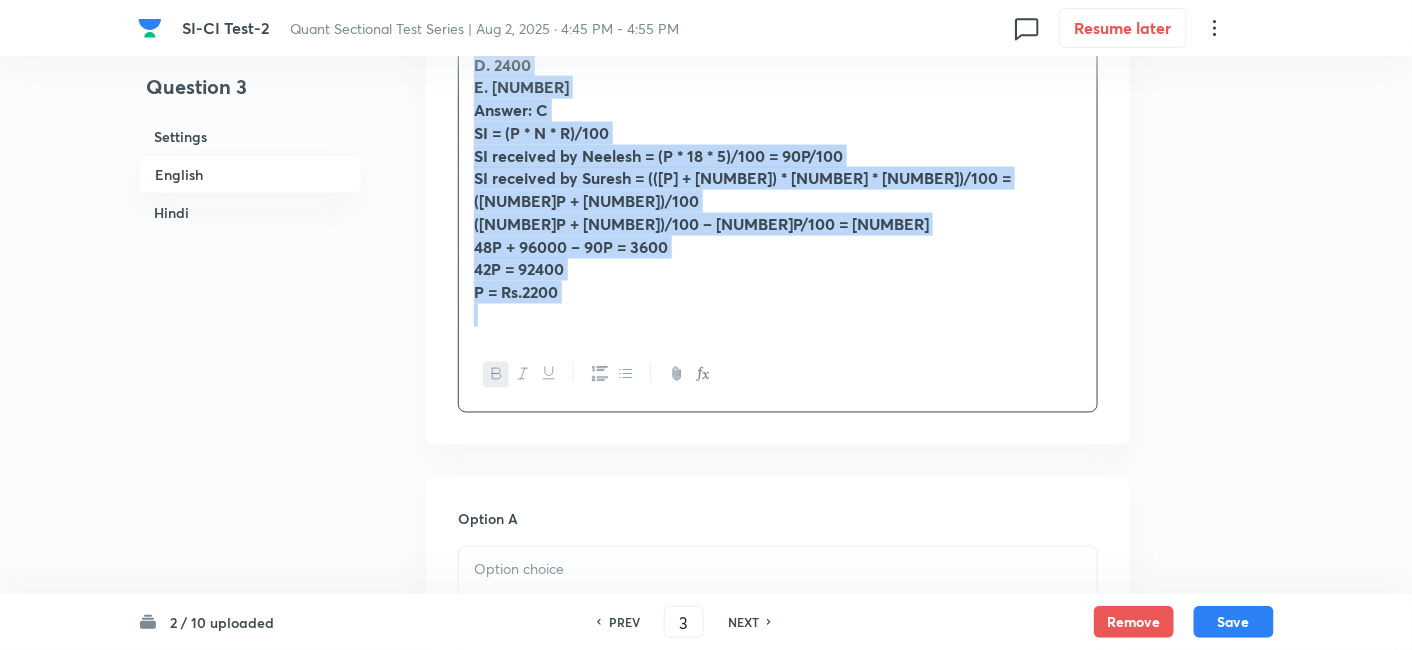 scroll, scrollTop: 868, scrollLeft: 0, axis: vertical 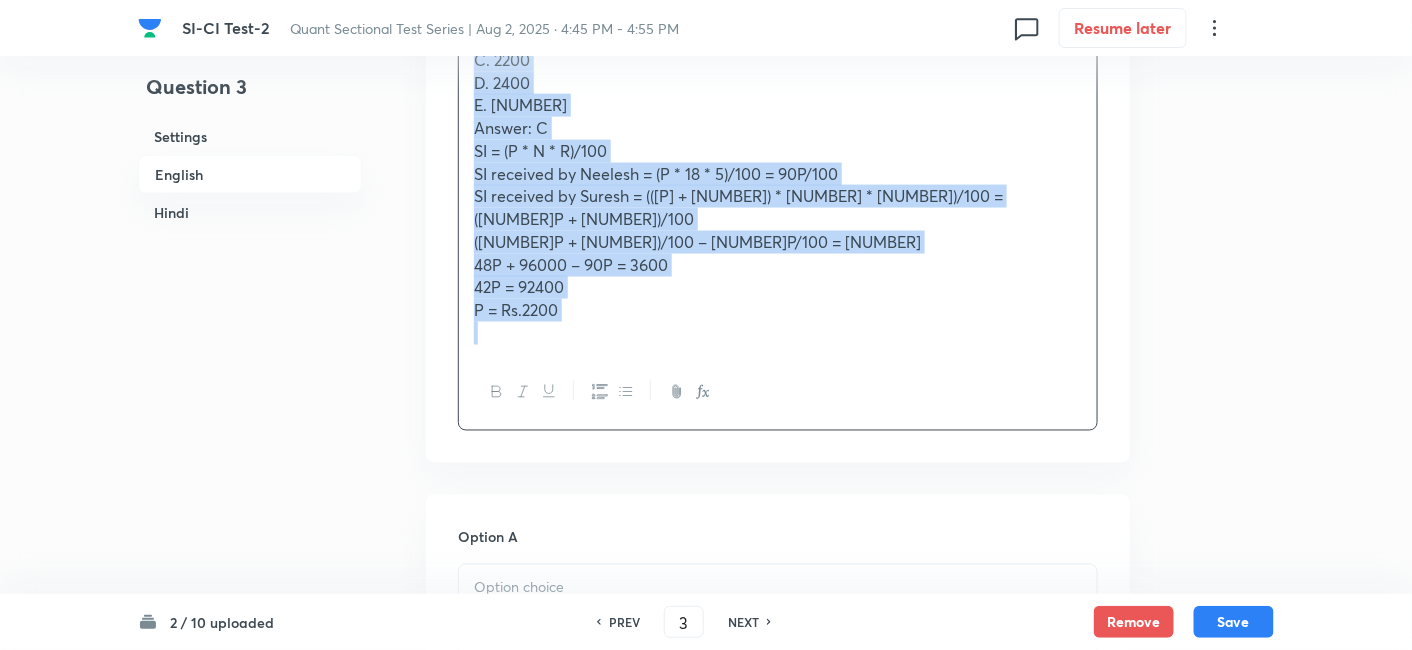 copy on "[PERSON] invests Rs.P in scheme [SCHEME_NAME] which offers simple interest at 18% per annum for 5 years. [PERSON_2] invests Rs.(P + 2000) in scheme [SCHEME_NAME_2] which offers simple interest at 12% per annum for 4 years. If the difference between the interest received by [PERSON] and [PERSON_2] is Rs.36, then find the value of P? A. 2000 B. 2100 C. 2200 D. 2400 E. 2300 Answer: C SI = (P * N * R)/100 SI received by [PERSON] = (P * 18 * 5)/100 = 90P/100 SI received by [PERSON_2] = ((P + 2000) * 12 * 4)/100 = (48P + 96000)/100 (48P + 96000)/100 – 90P/100 = 36 48P + 96000 – 90P = 3600 42P = 92400 P = Rs.2200" 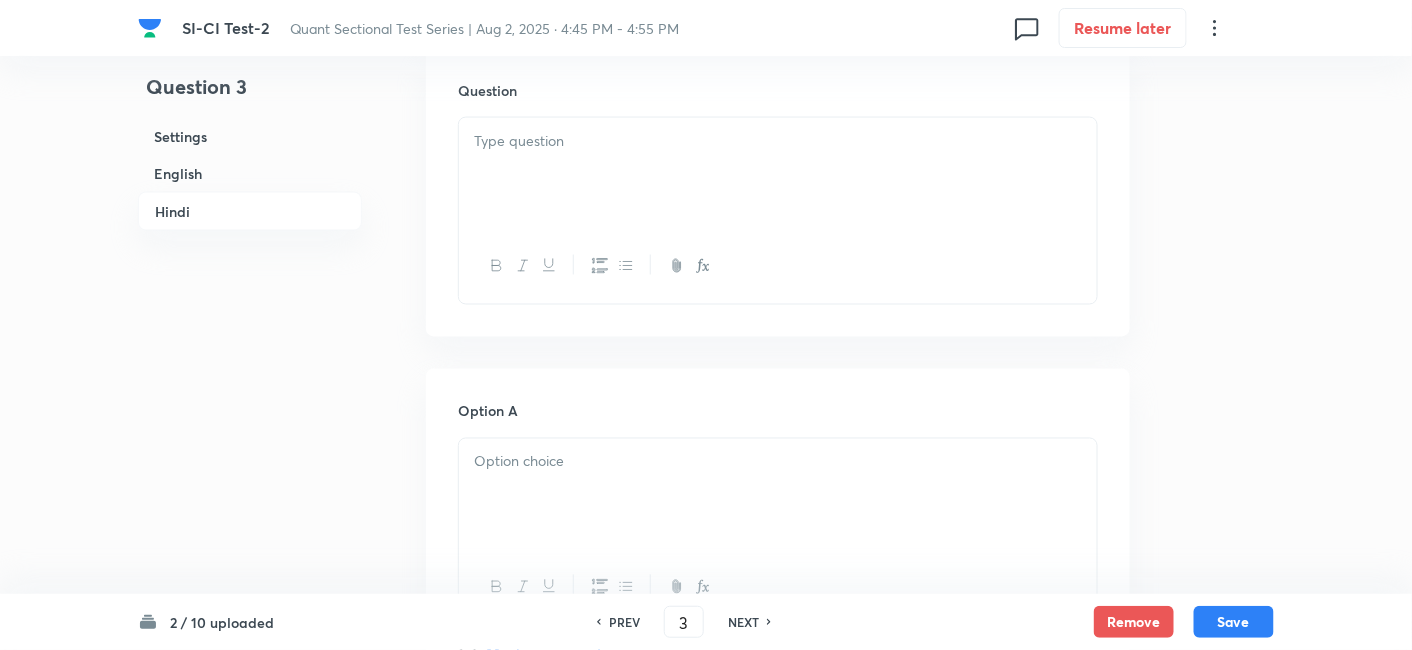scroll, scrollTop: 3211, scrollLeft: 0, axis: vertical 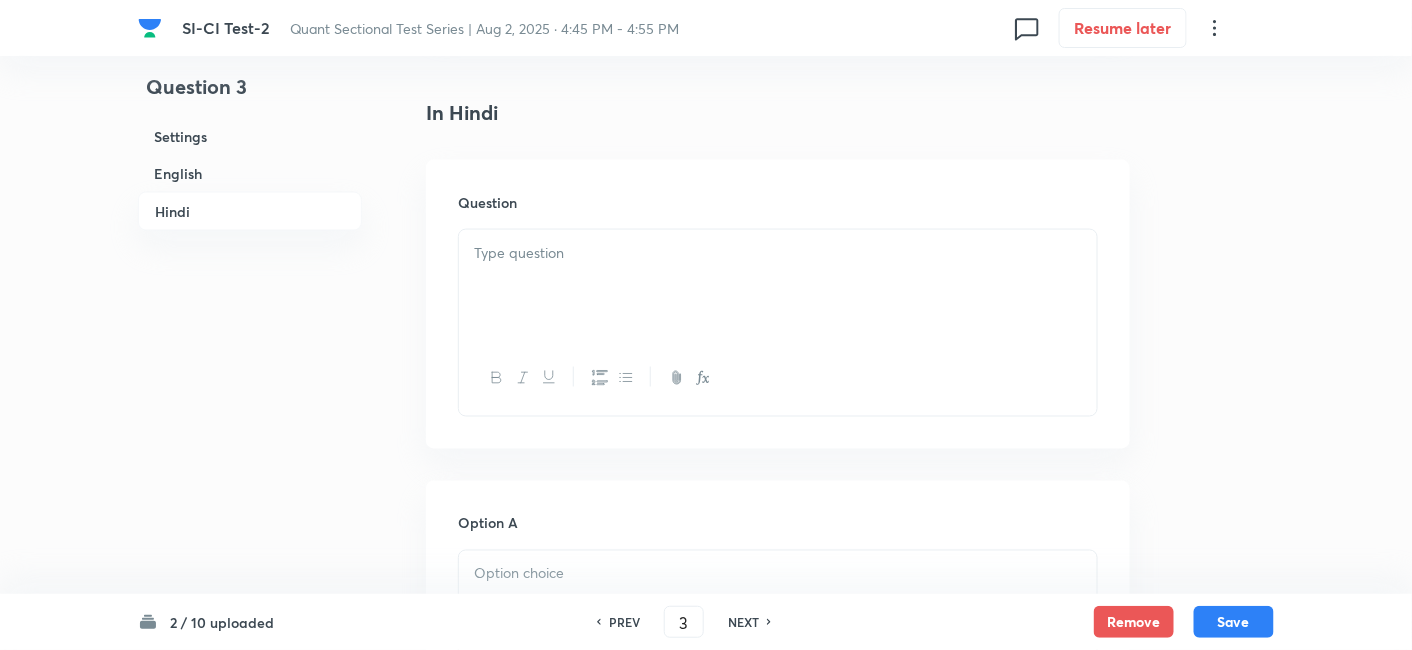 click at bounding box center [778, 253] 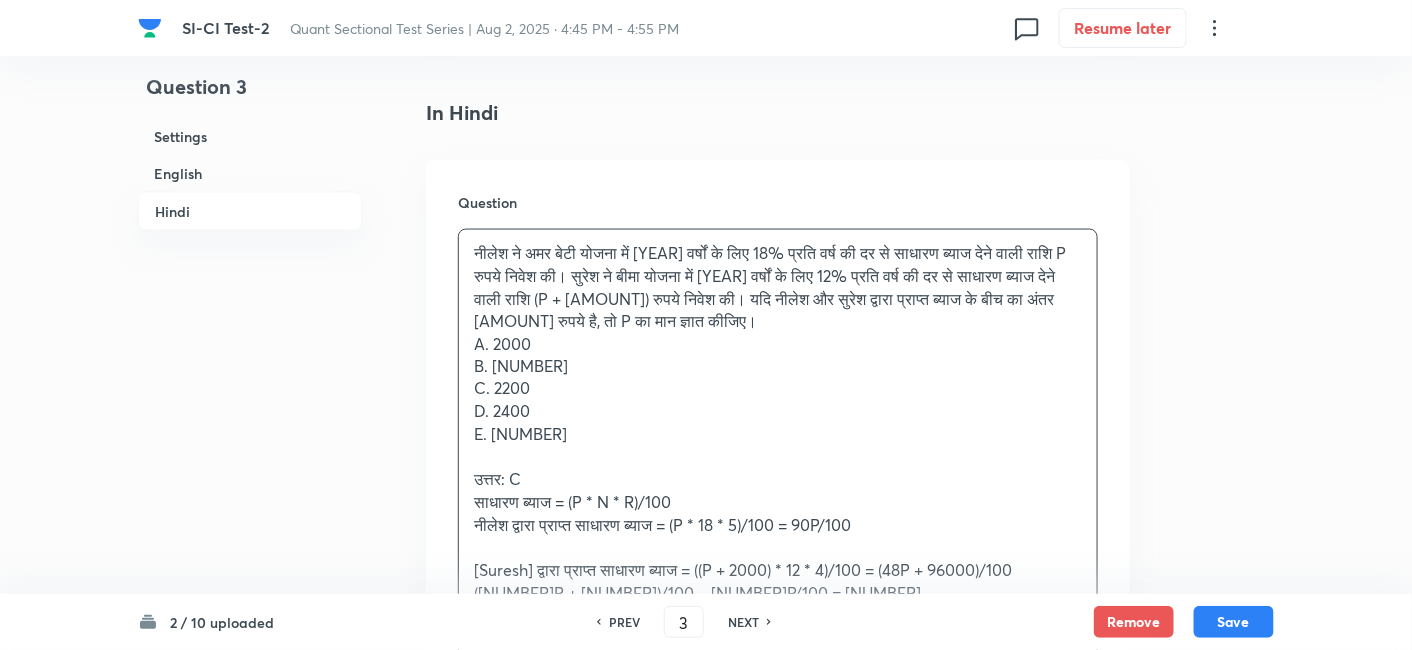 scroll, scrollTop: 3548, scrollLeft: 0, axis: vertical 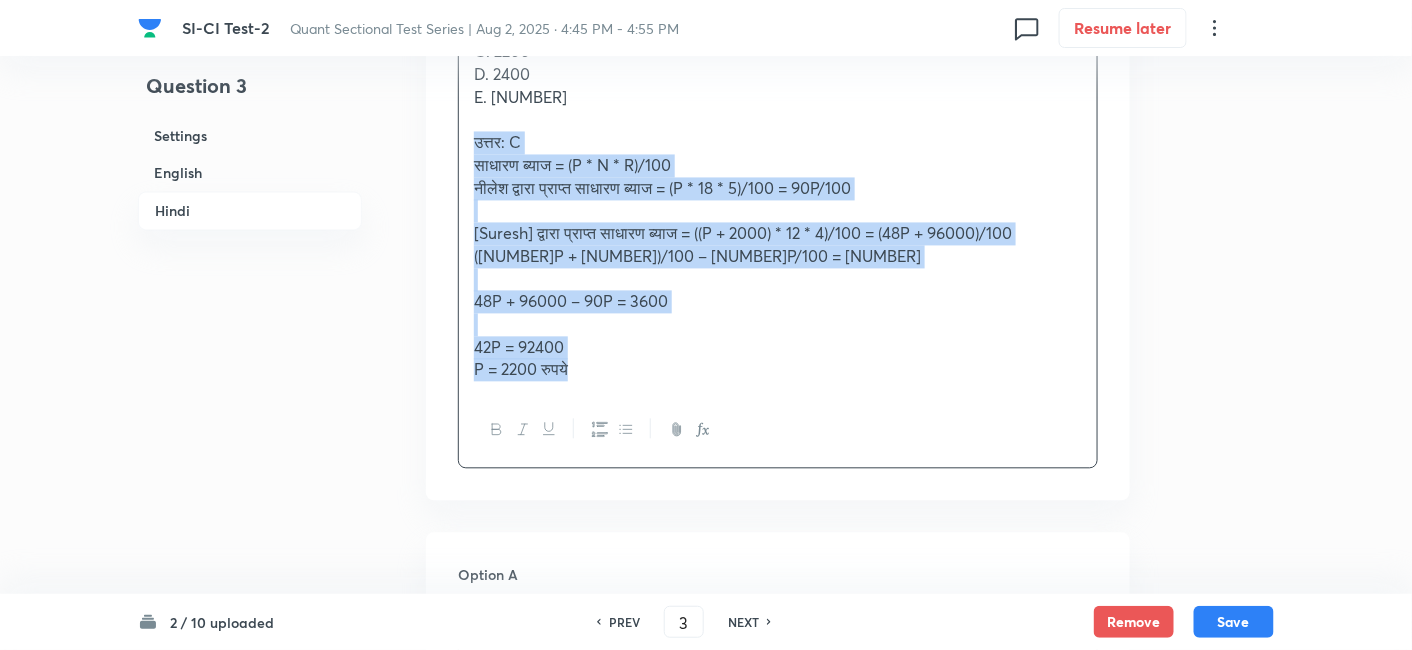 drag, startPoint x: 472, startPoint y: 87, endPoint x: 670, endPoint y: 510, distance: 467.04712 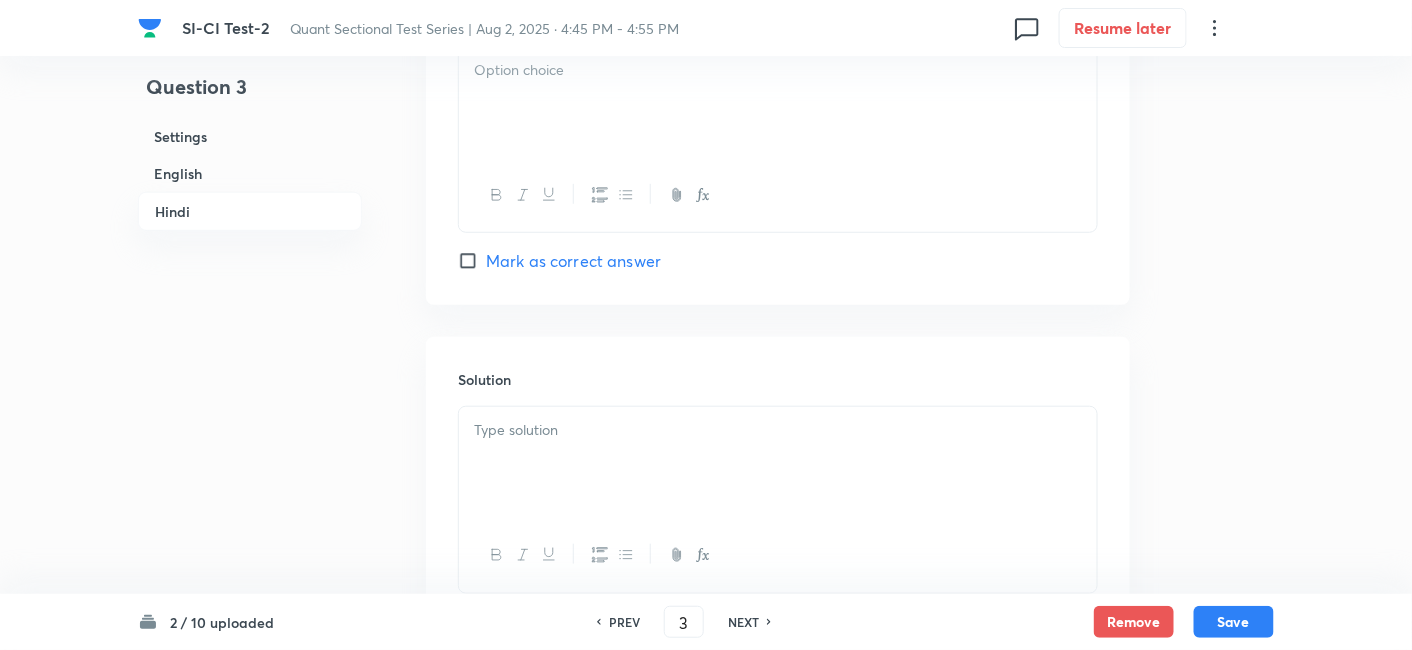 scroll, scrollTop: 5194, scrollLeft: 0, axis: vertical 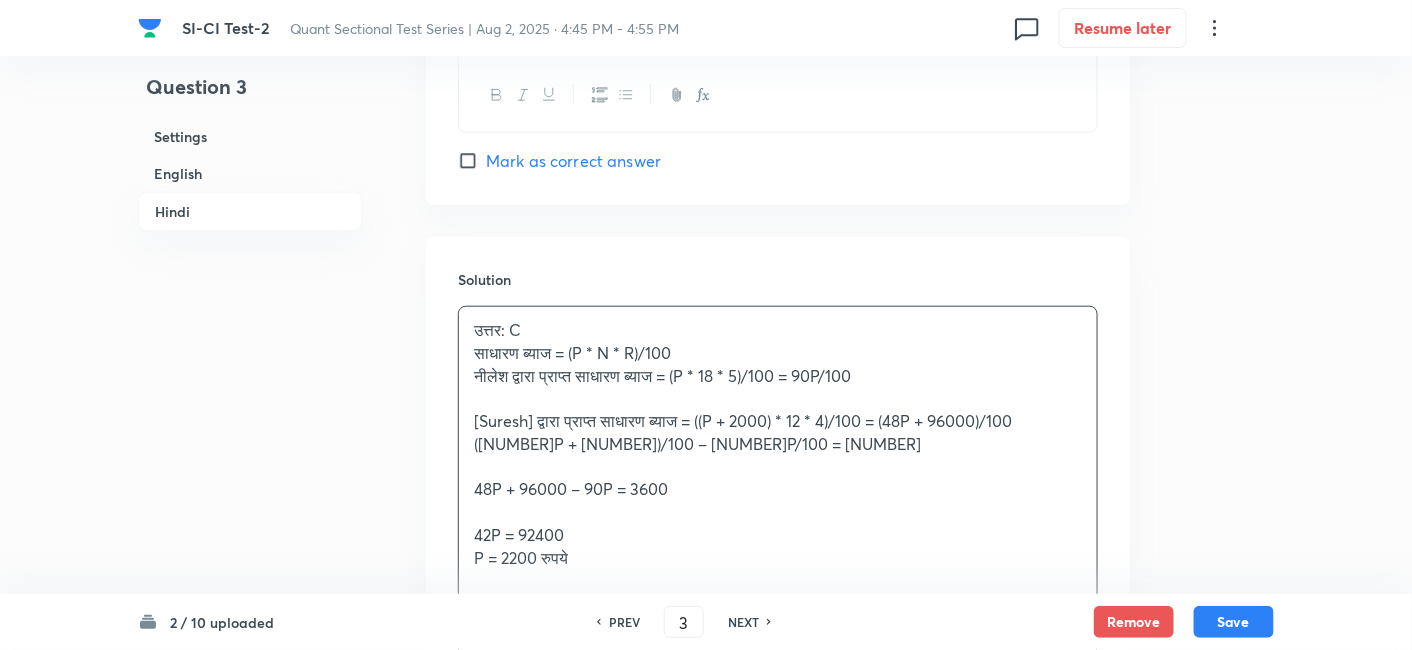 click on "उत्तर: C साधारण ब्याज = (P * N * R)/100 नीलेश द्वारा प्राप्त साधारण ब्याज = (P * 18 * 5)/100 = 90P/100 सुरेश द्वारा प्राप्त साधारण ब्याज = ((P + 2000) * 12 * 4)/100 = (48P + 96000)/100 (48P + 96000)/100 – 90P/100 = 36 48P + 96000 – 90P = 3600 42P = 92400 P = 2200 रुपये" at bounding box center [778, 444] 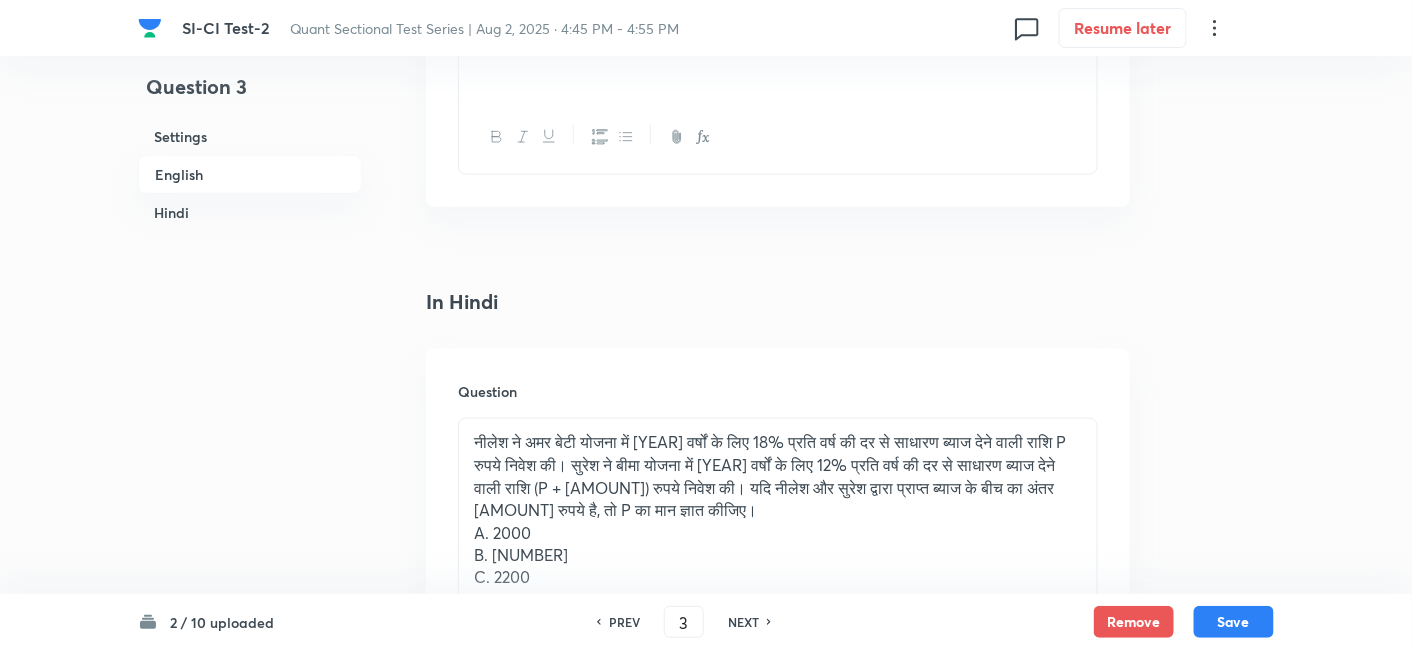 scroll, scrollTop: 3024, scrollLeft: 0, axis: vertical 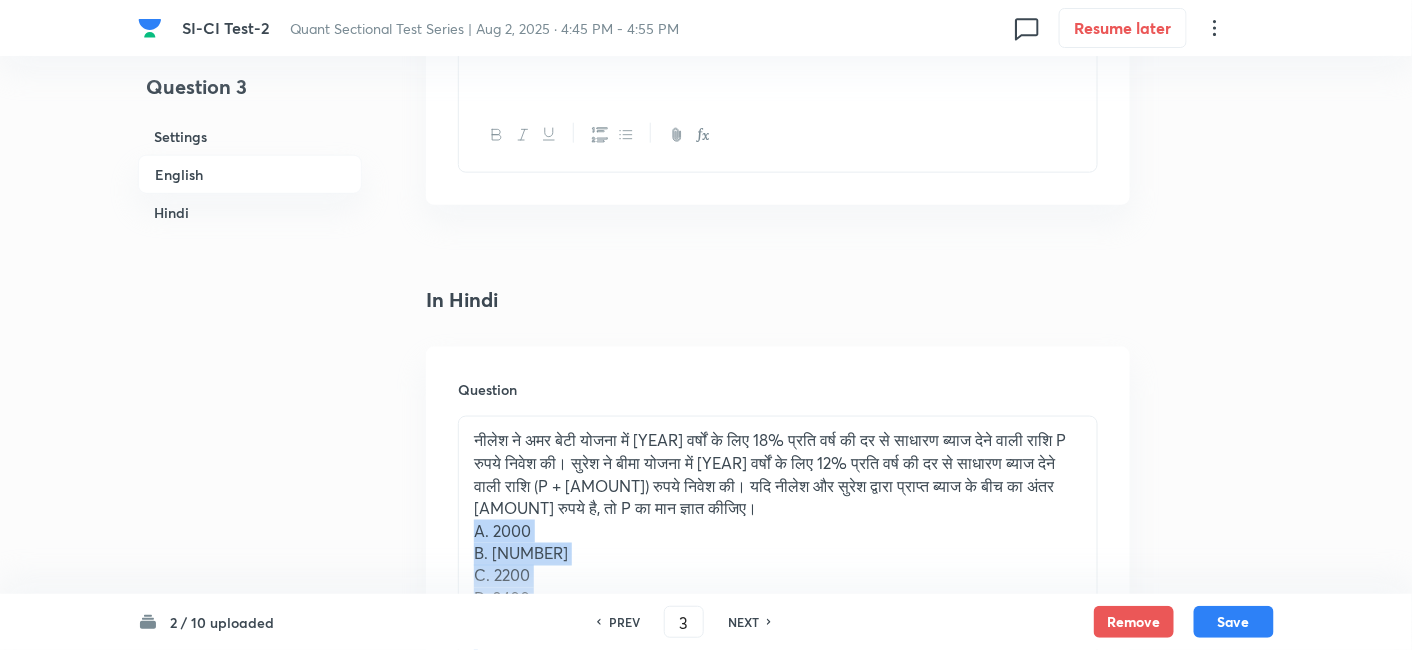 drag, startPoint x: 469, startPoint y: 483, endPoint x: 600, endPoint y: 600, distance: 175.64168 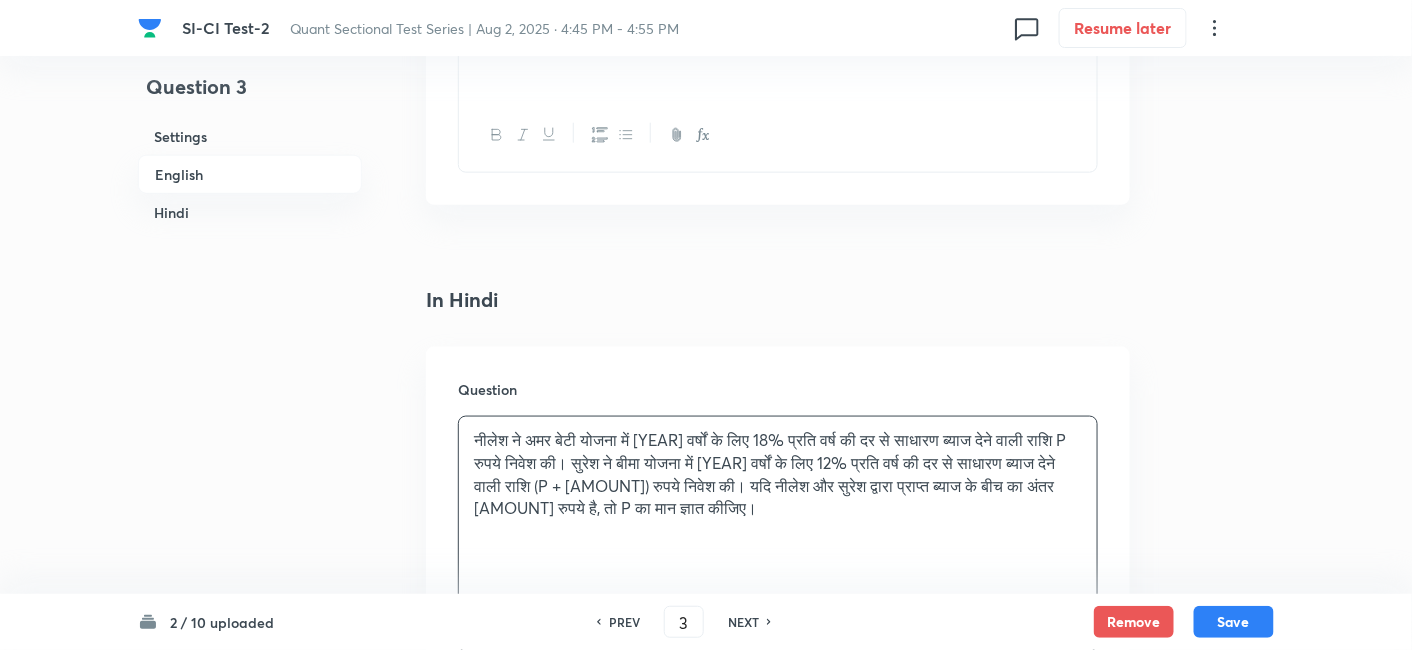 scroll, scrollTop: 3409, scrollLeft: 0, axis: vertical 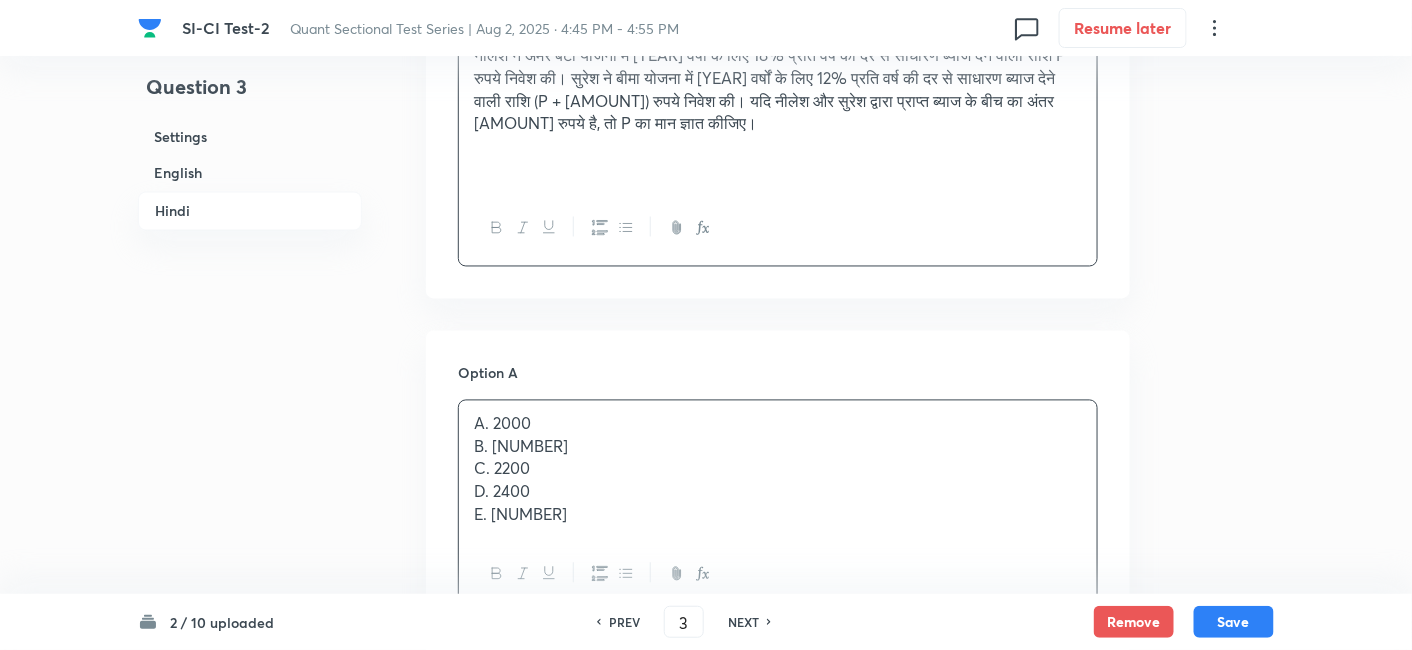 click on "A. 2000 B. 2100 C. 2200 D. 2400 E. 2300" at bounding box center (778, 470) 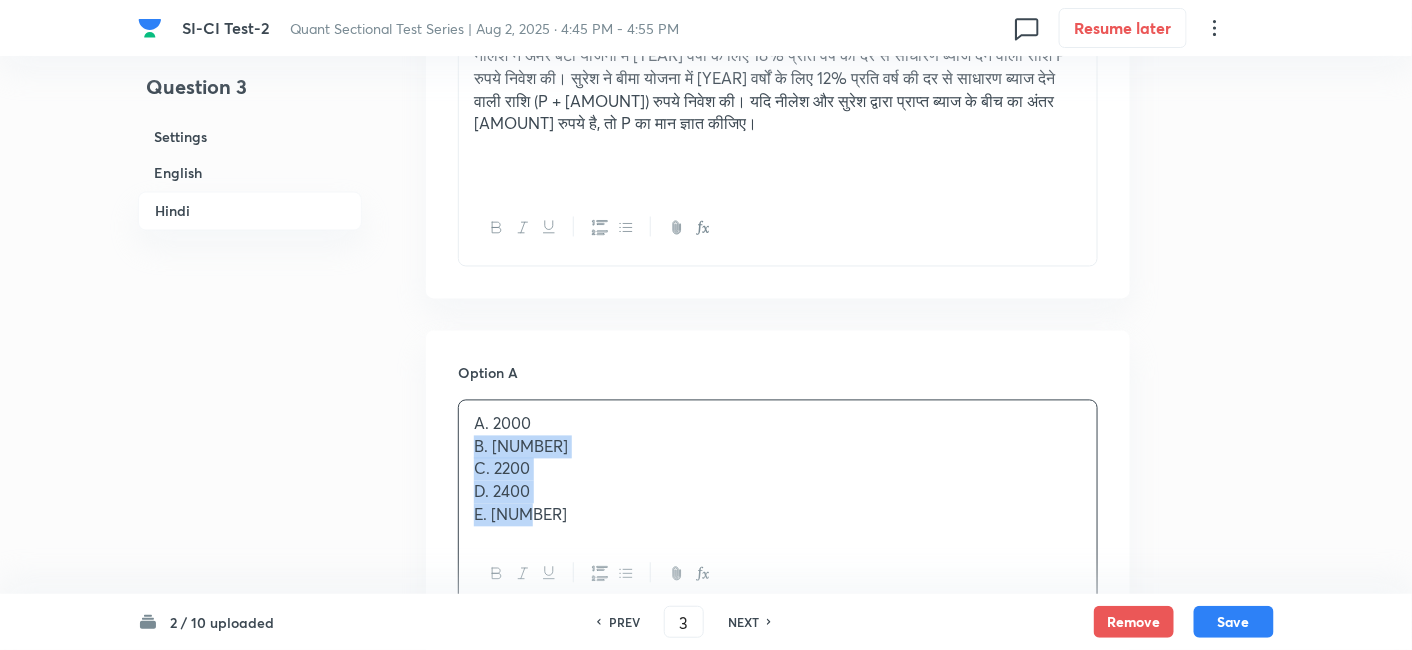 drag, startPoint x: 470, startPoint y: 395, endPoint x: 634, endPoint y: 527, distance: 210.52316 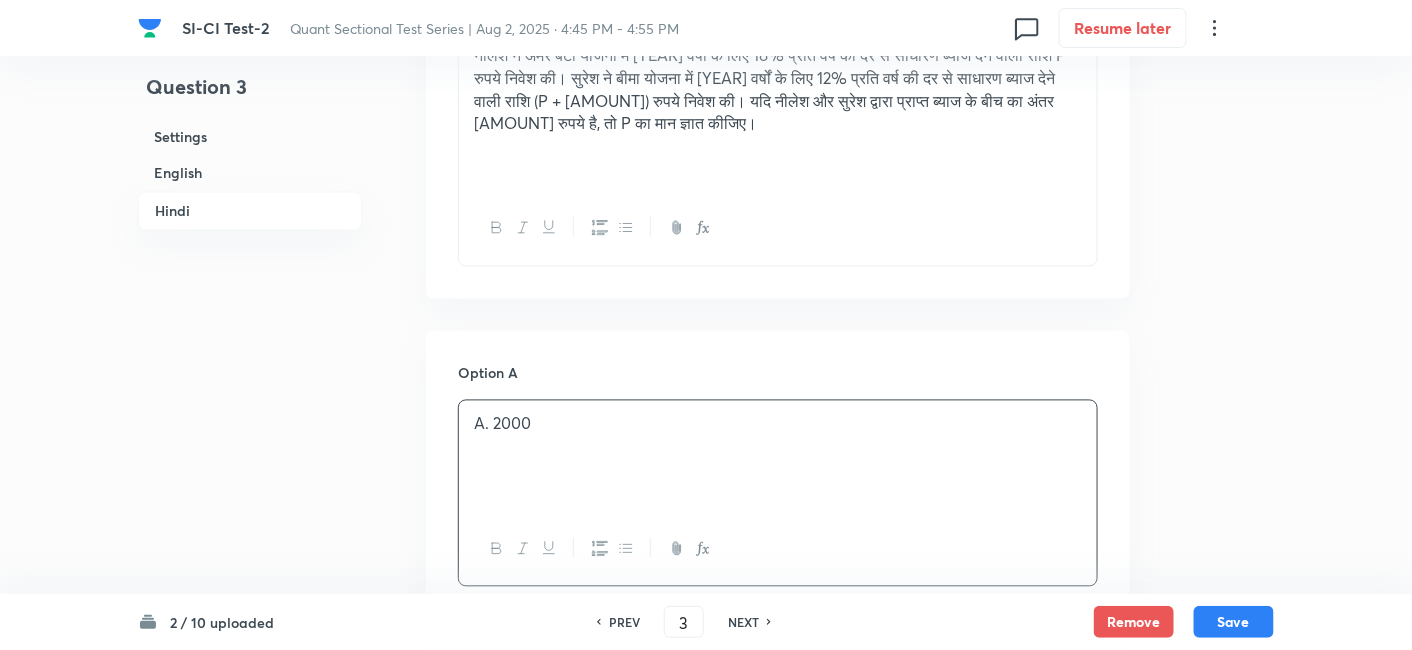 scroll, scrollTop: 3702, scrollLeft: 0, axis: vertical 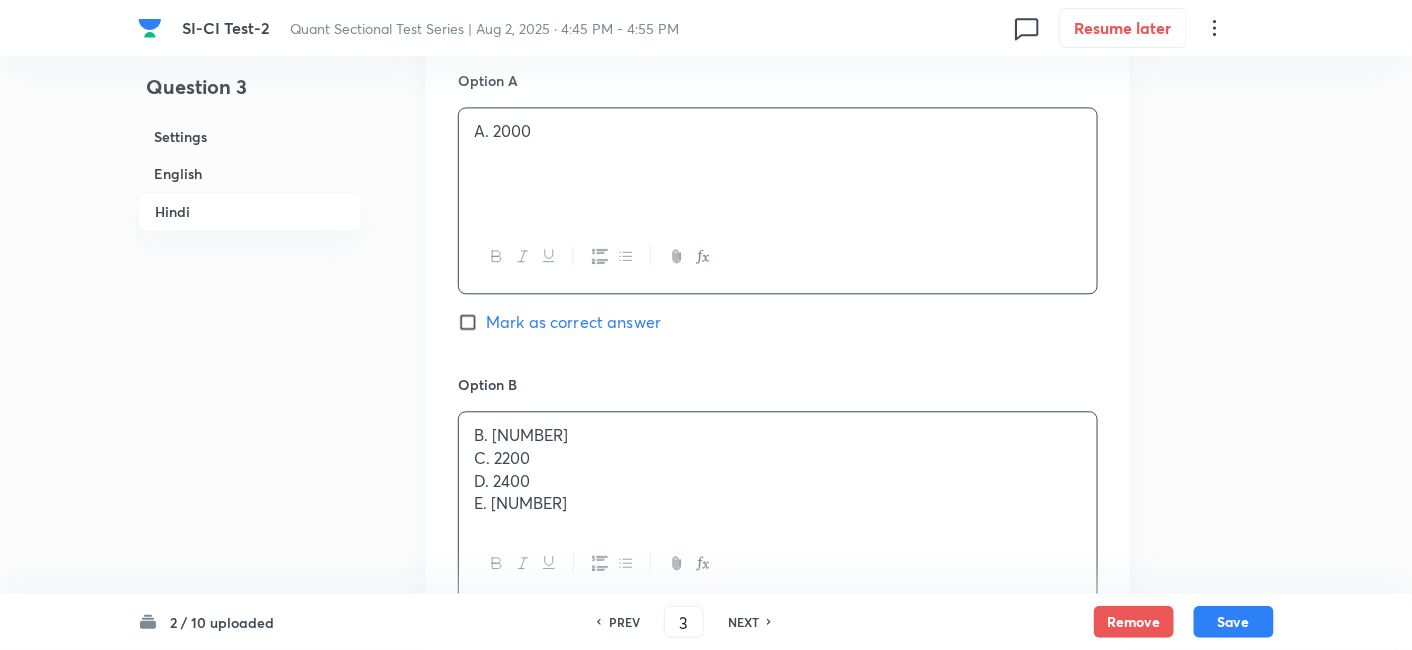click on "B. [NUMBER] C. [NUMBER] D. [NUMBER] E. [NUMBER]" at bounding box center [778, 469] 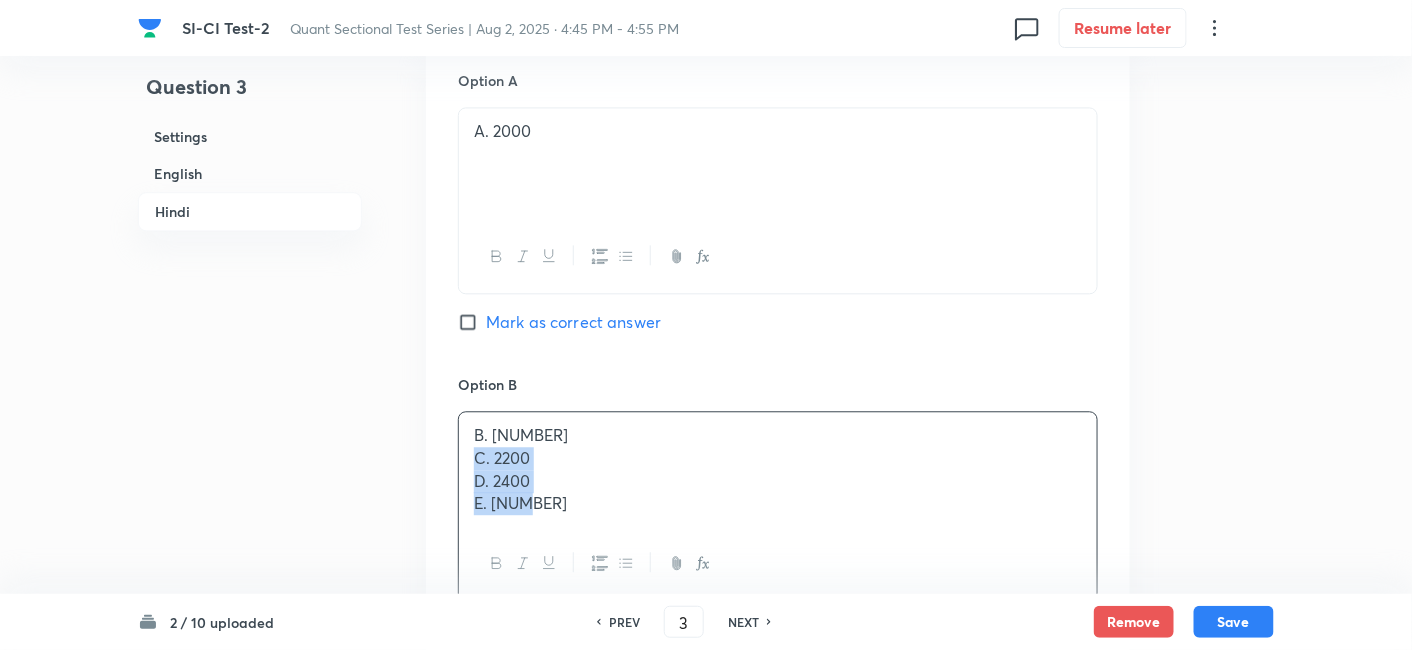 drag, startPoint x: 462, startPoint y: 406, endPoint x: 717, endPoint y: 587, distance: 312.70752 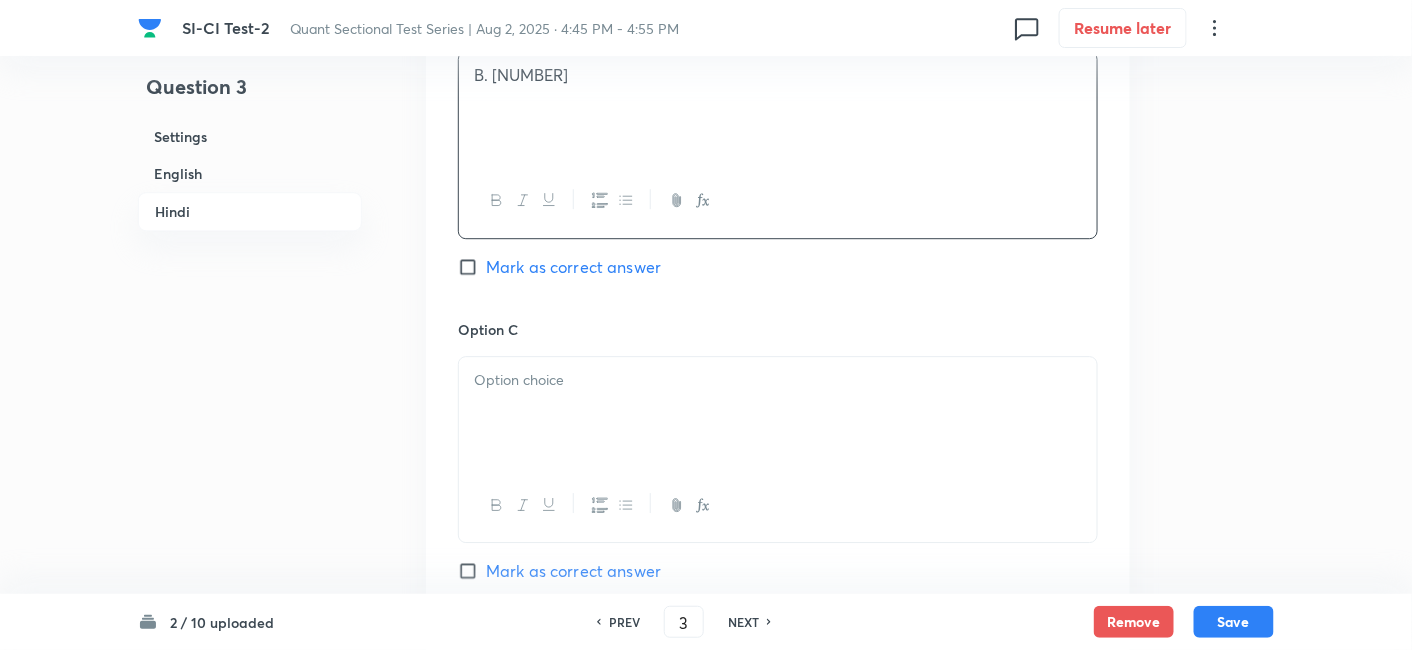 scroll, scrollTop: 4062, scrollLeft: 0, axis: vertical 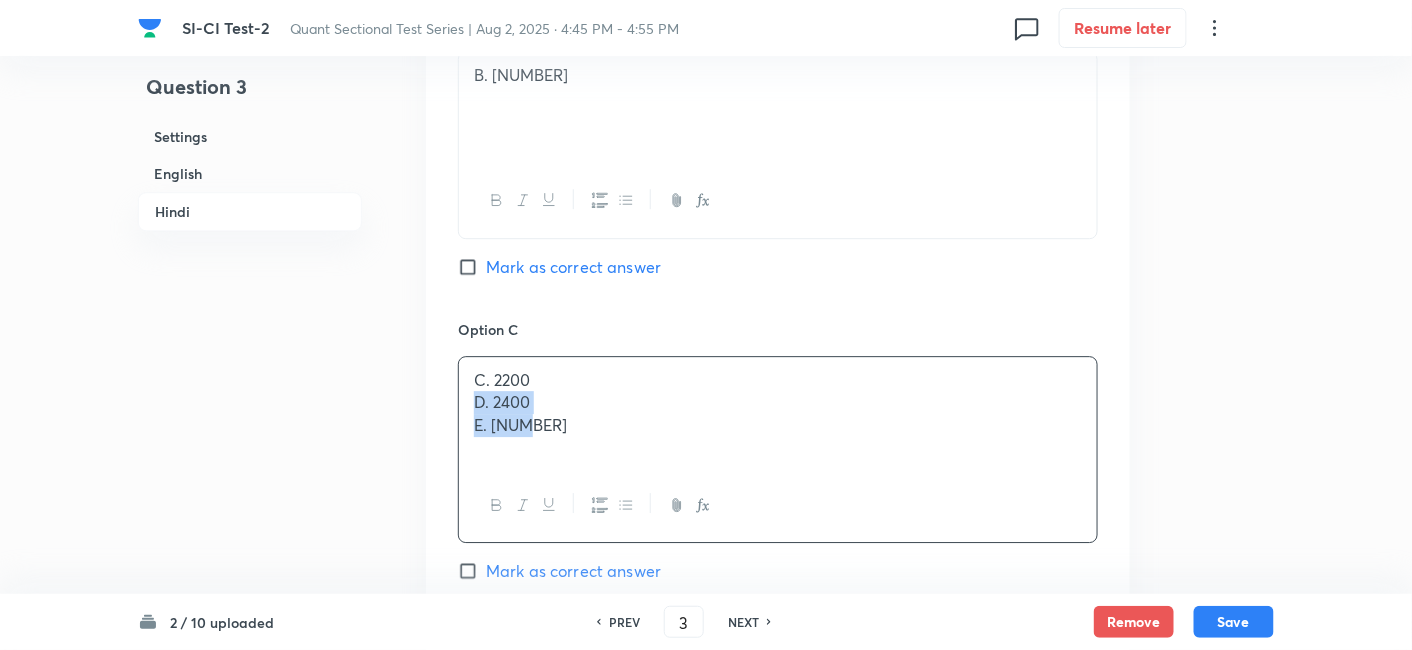 drag, startPoint x: 468, startPoint y: 354, endPoint x: 643, endPoint y: 473, distance: 211.62703 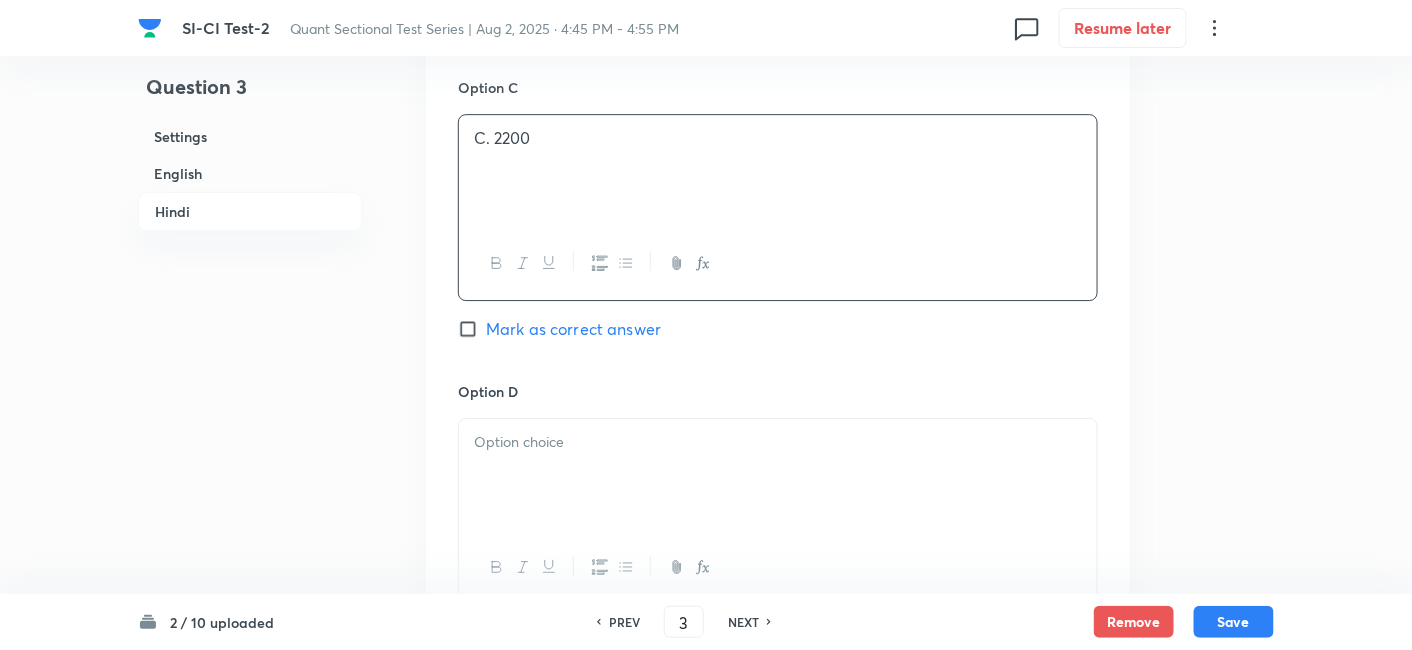 scroll, scrollTop: 4307, scrollLeft: 0, axis: vertical 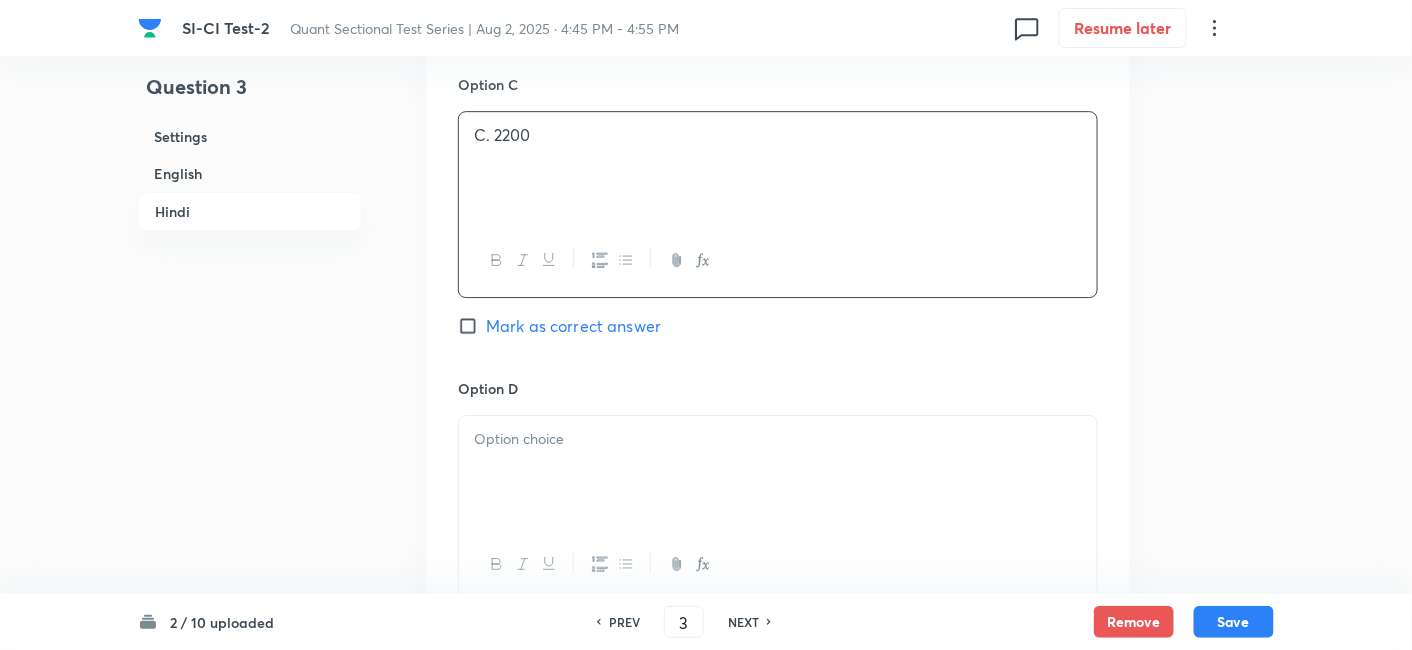 click at bounding box center [778, 439] 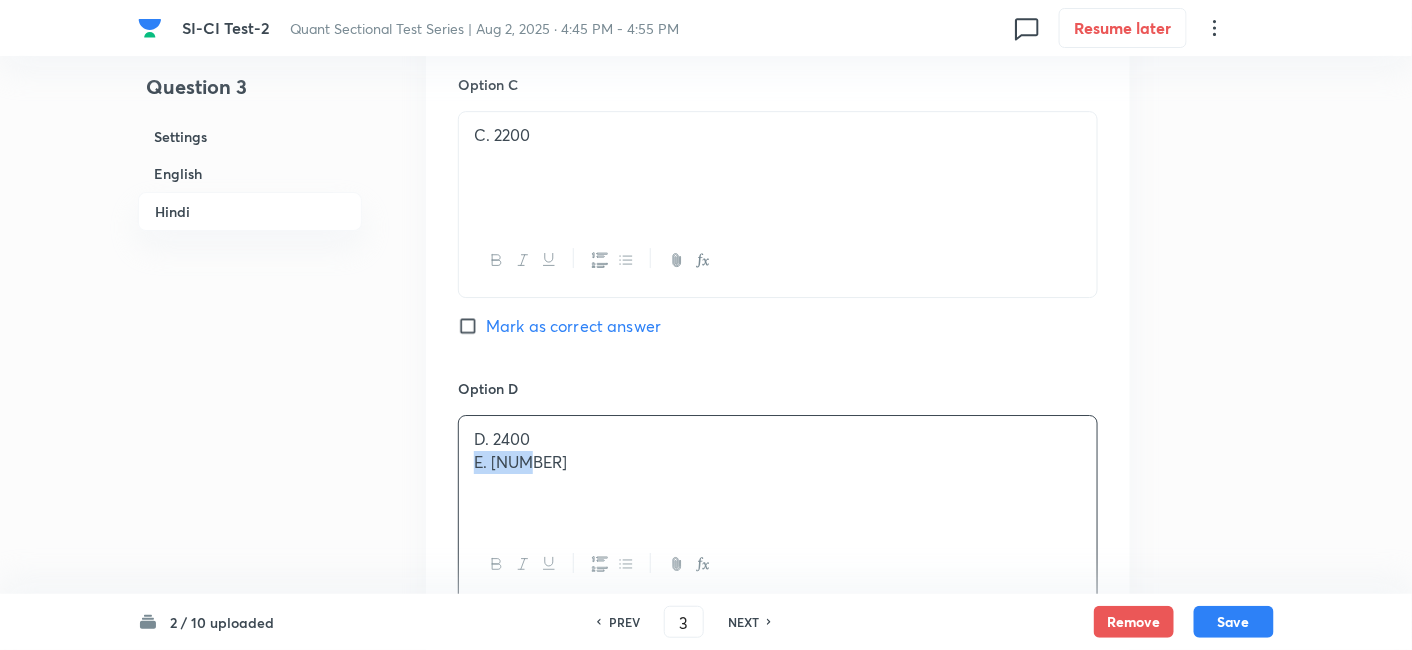 drag, startPoint x: 465, startPoint y: 411, endPoint x: 664, endPoint y: 461, distance: 205.18529 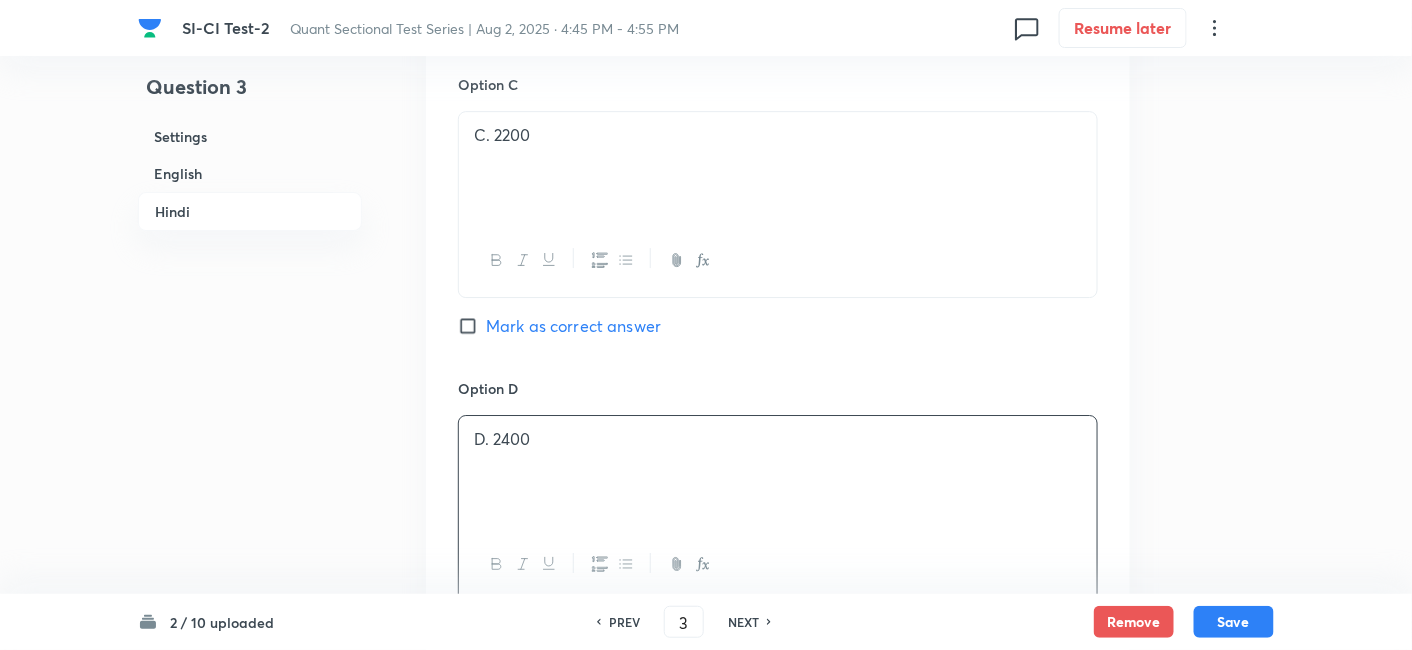 scroll, scrollTop: 4569, scrollLeft: 0, axis: vertical 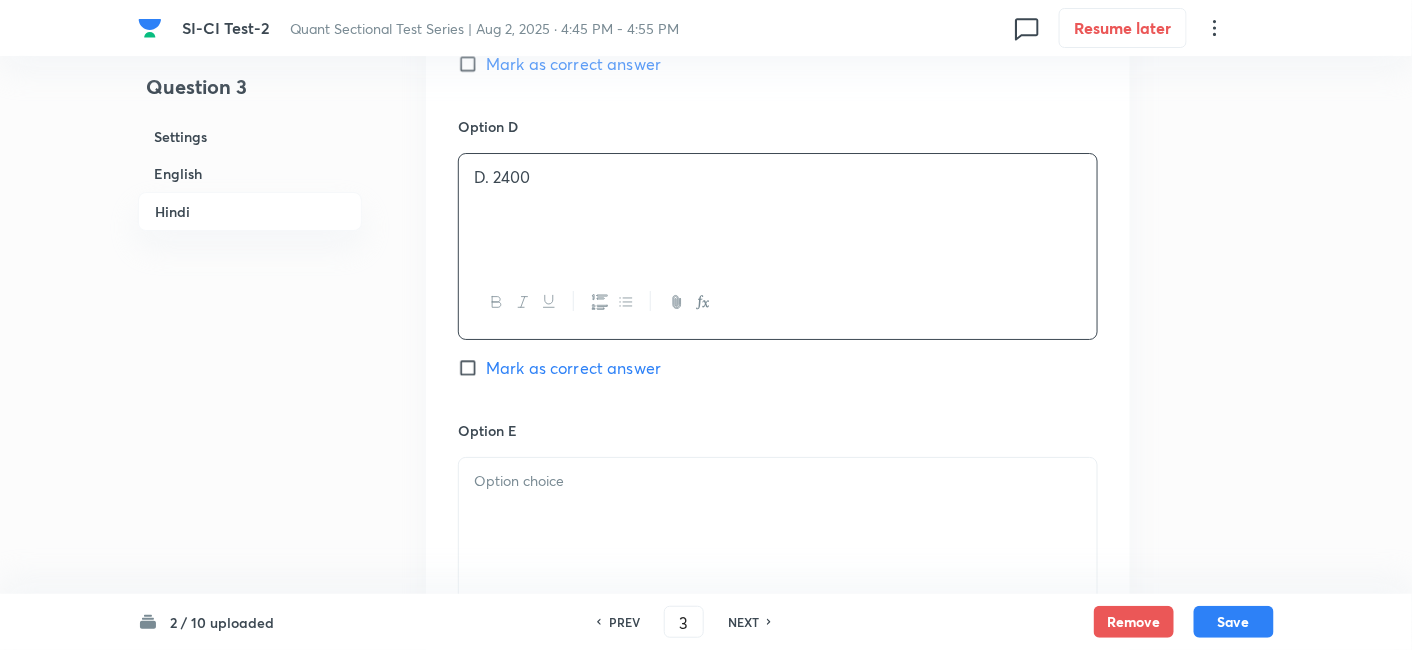 click at bounding box center [778, 514] 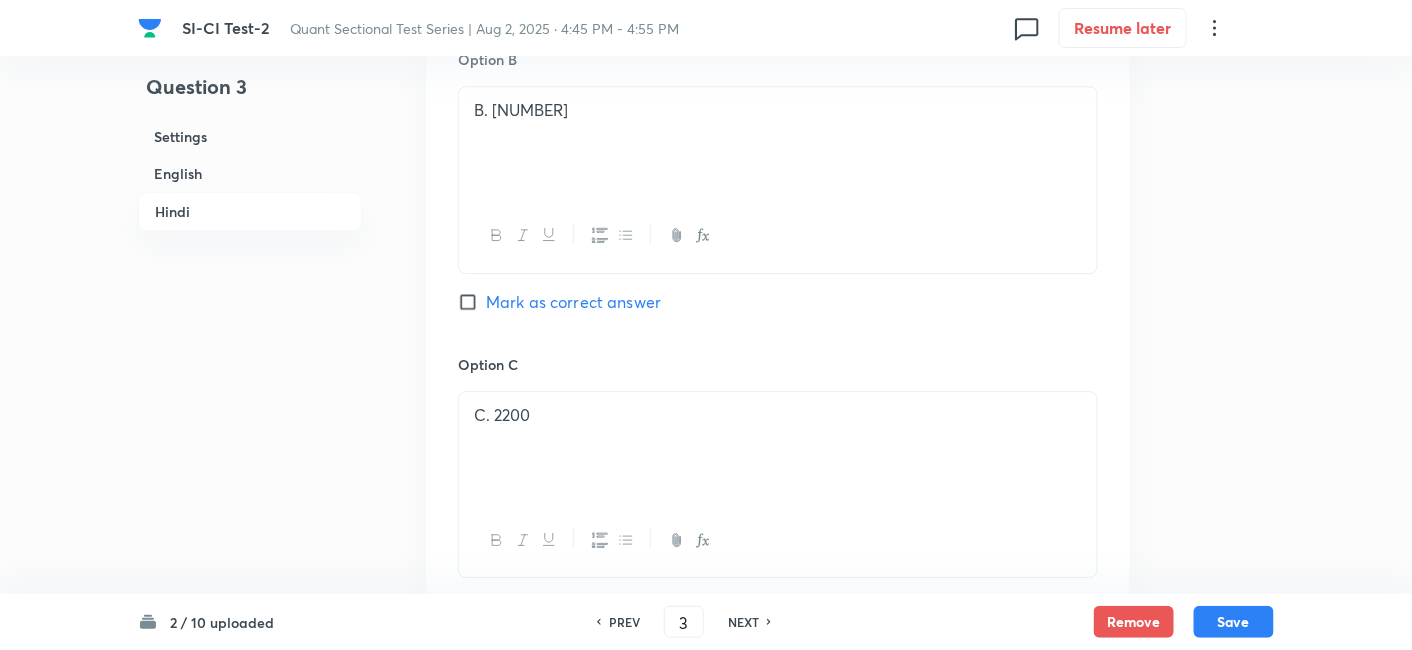 scroll, scrollTop: 3454, scrollLeft: 0, axis: vertical 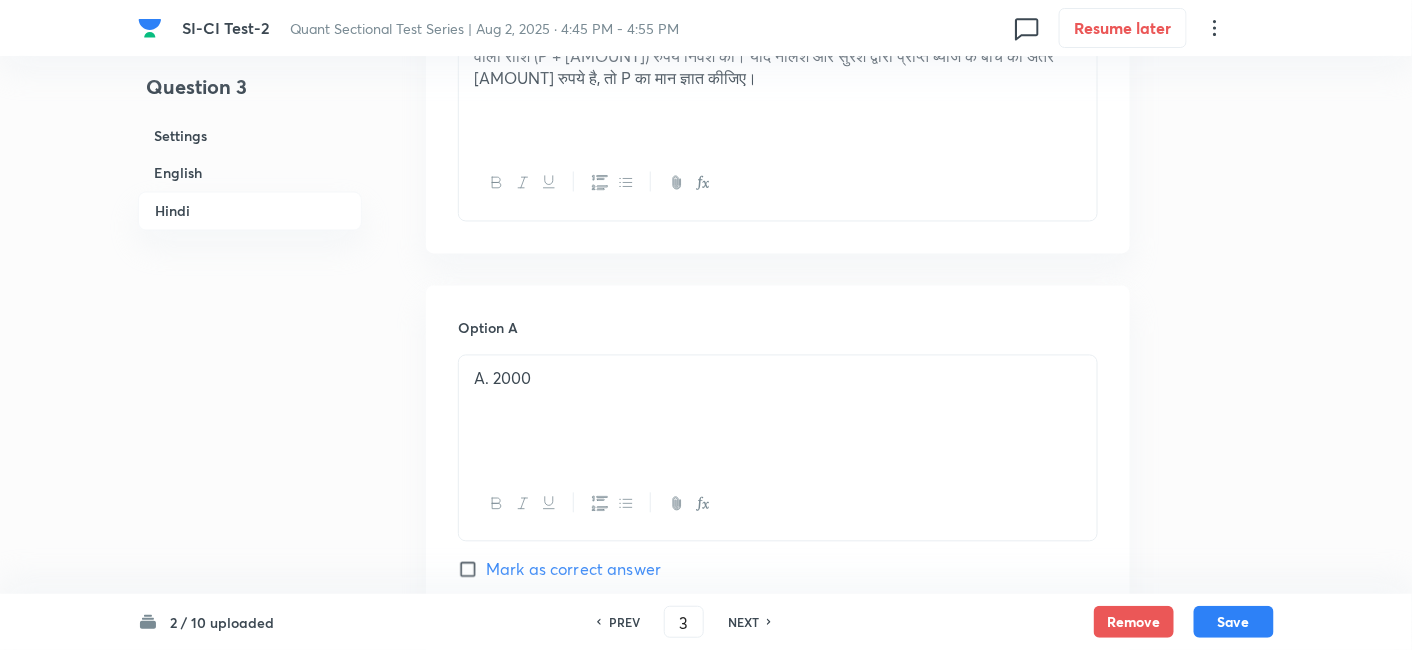 click on "Mark as correct answer" at bounding box center [573, 570] 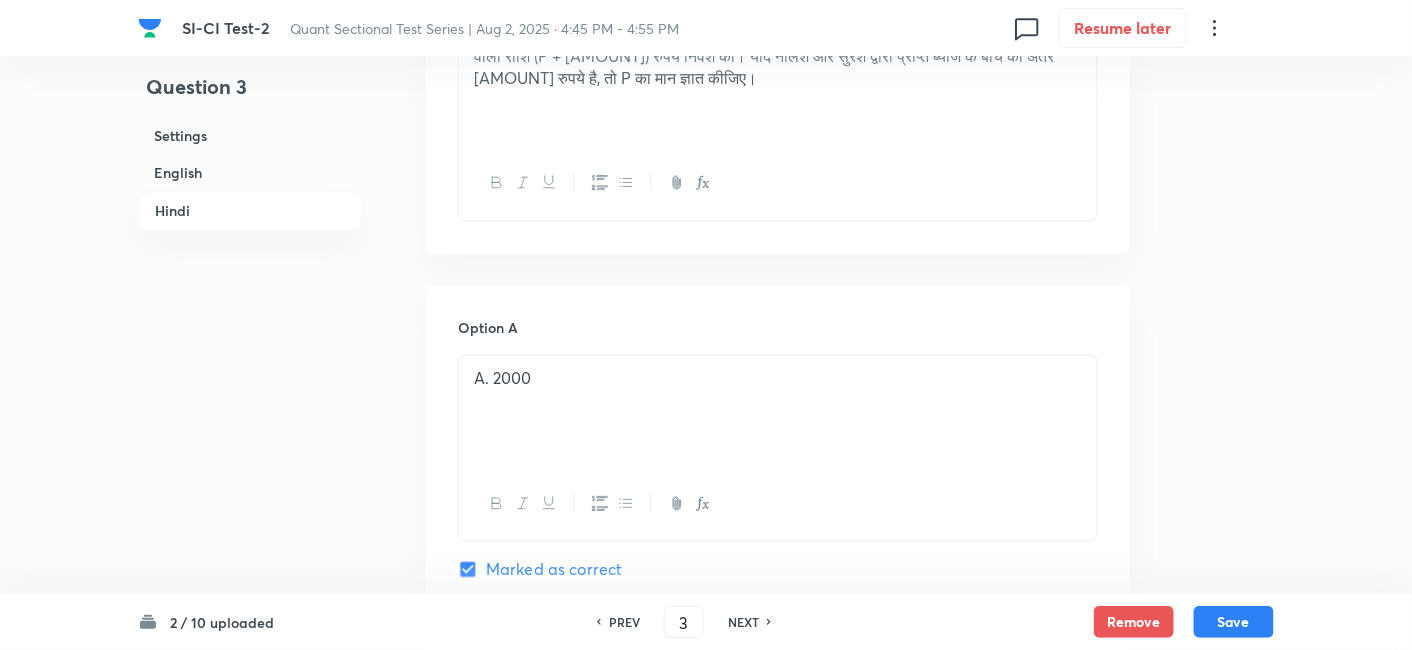 checkbox on "true" 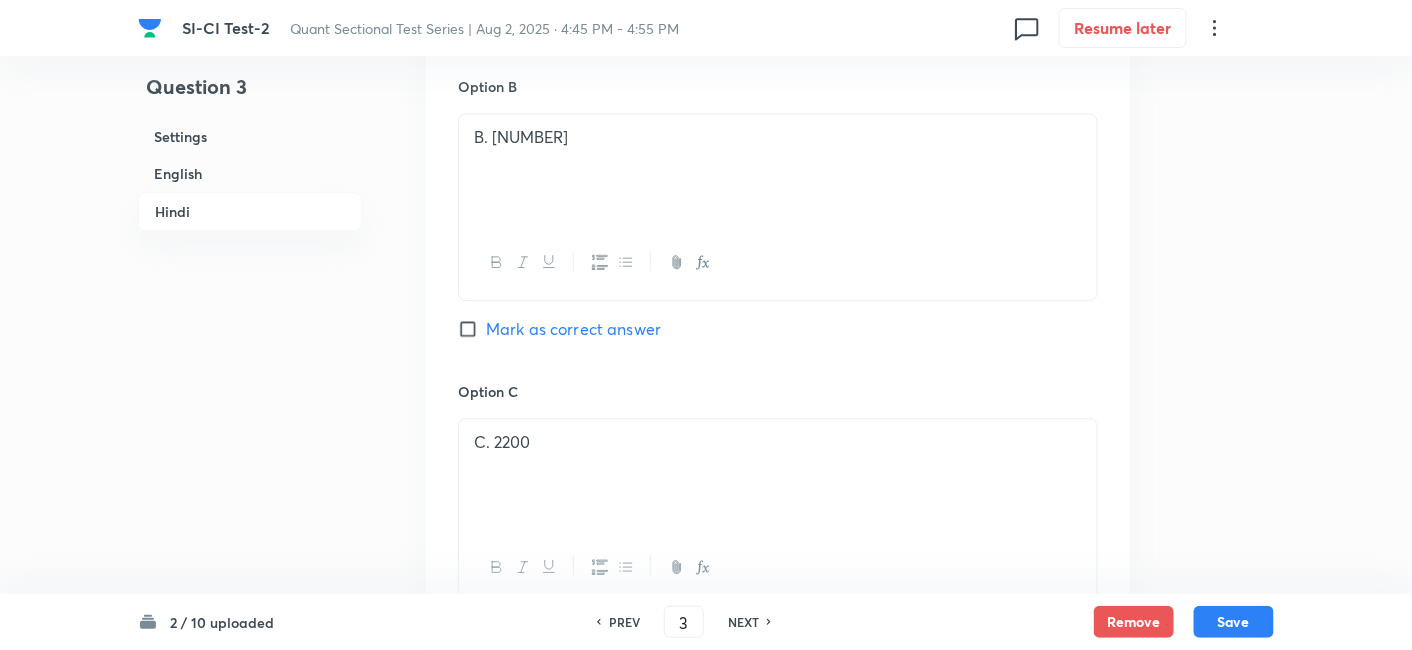 scroll, scrollTop: 4002, scrollLeft: 0, axis: vertical 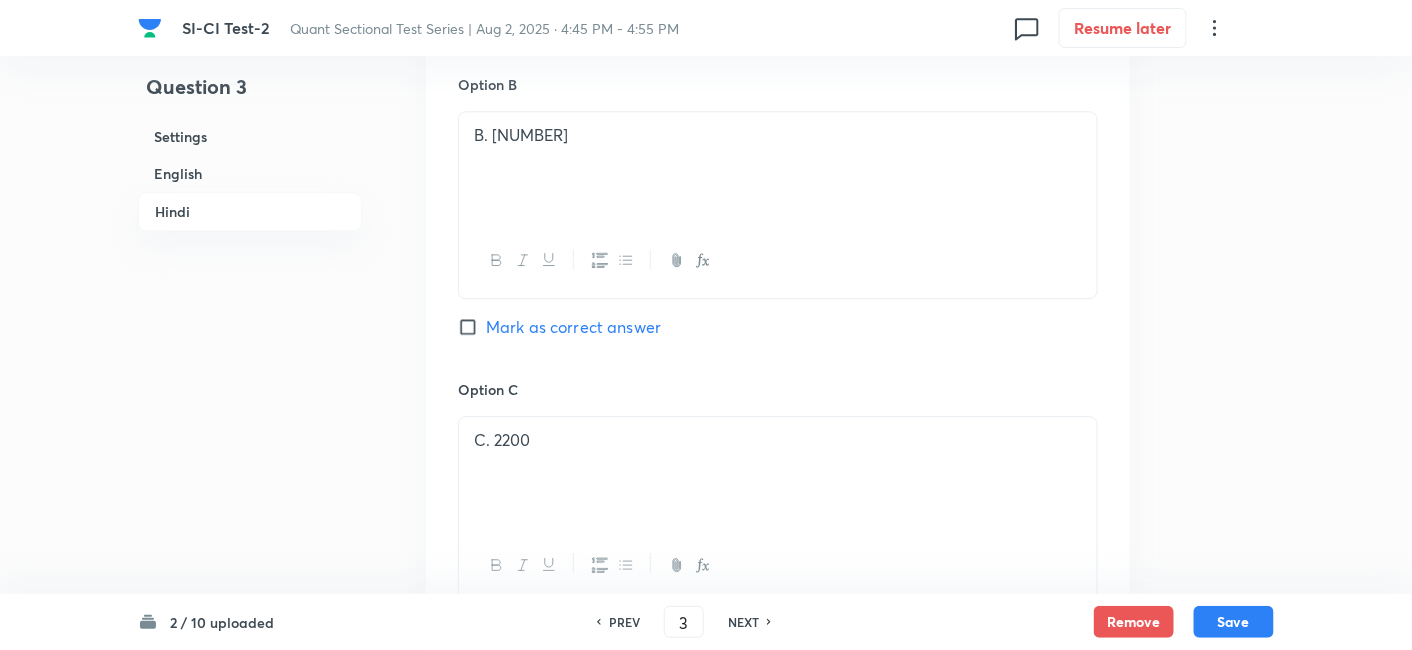click on "Mark as correct answer" at bounding box center (573, 631) 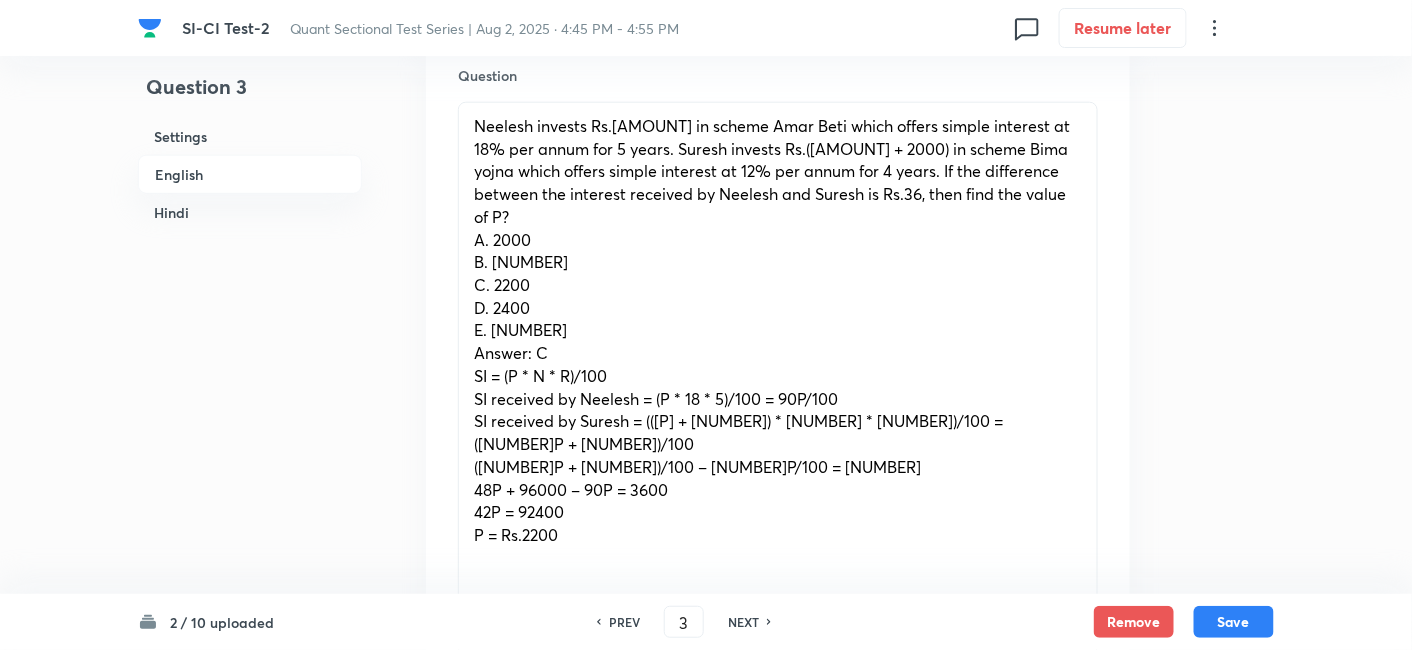 scroll, scrollTop: 639, scrollLeft: 0, axis: vertical 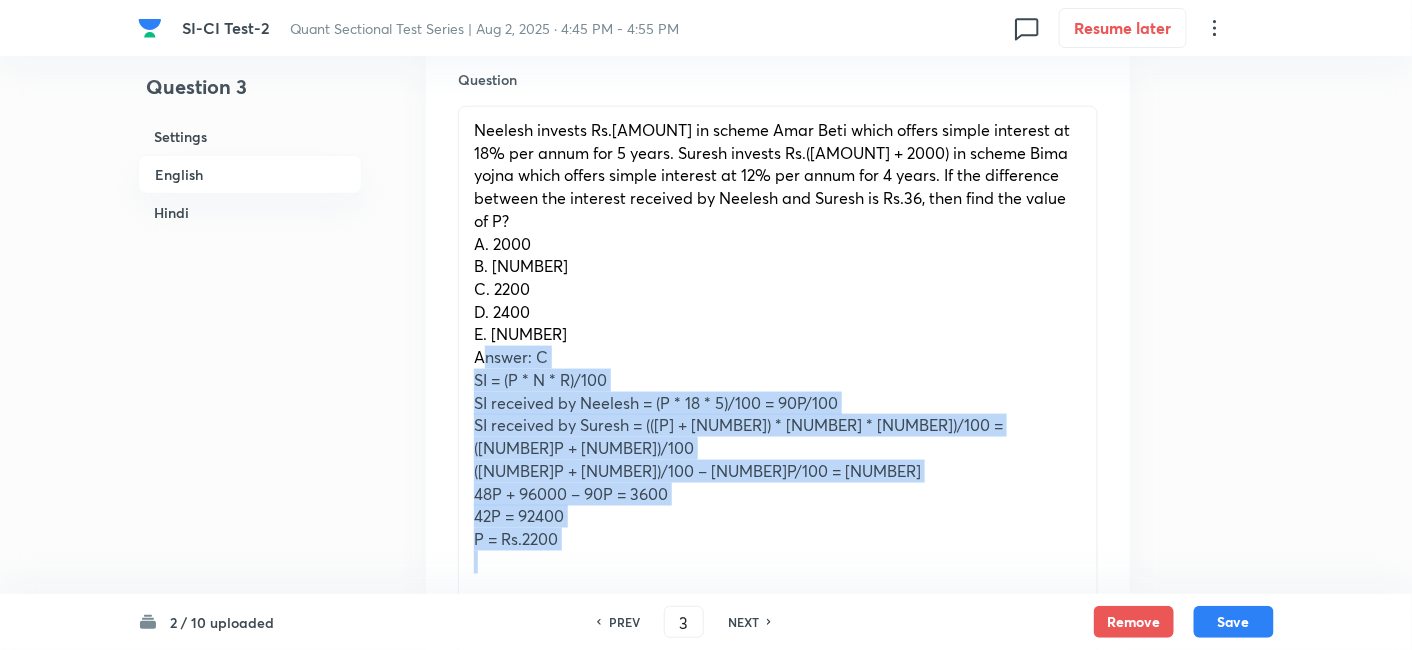 drag, startPoint x: 476, startPoint y: 334, endPoint x: 666, endPoint y: 596, distance: 323.64178 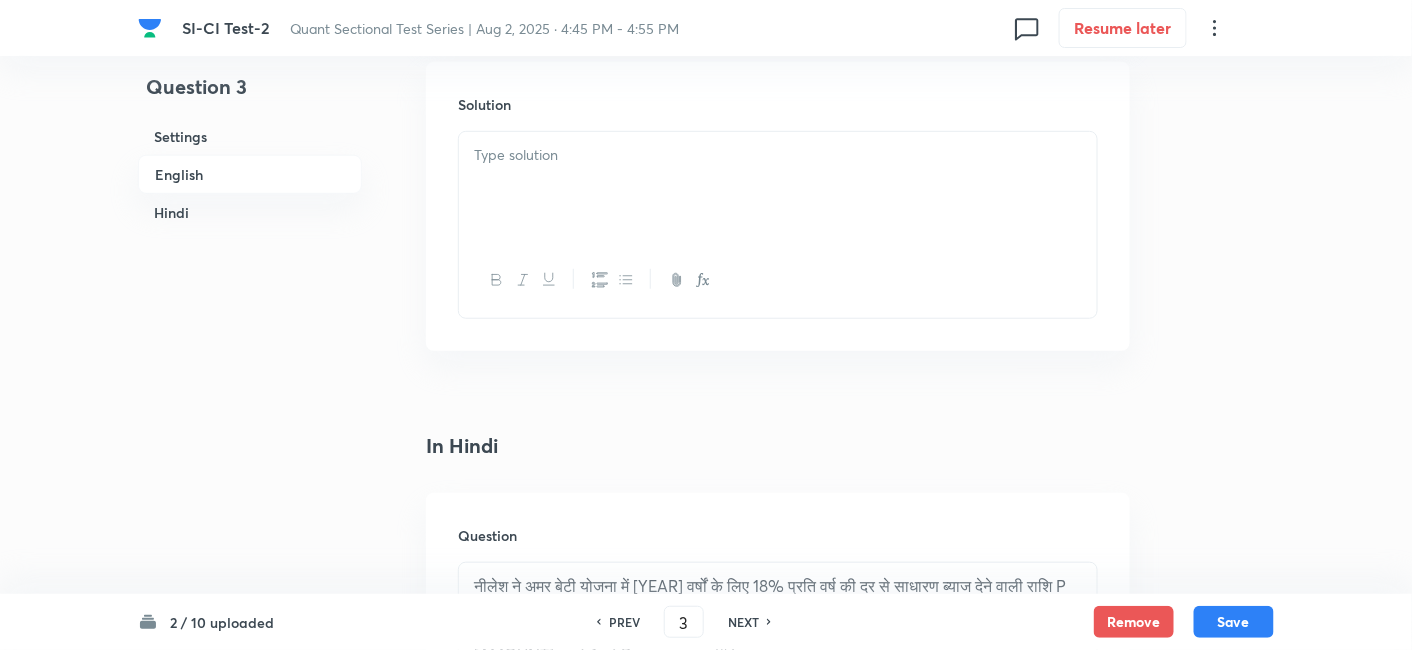 scroll, scrollTop: 2673, scrollLeft: 0, axis: vertical 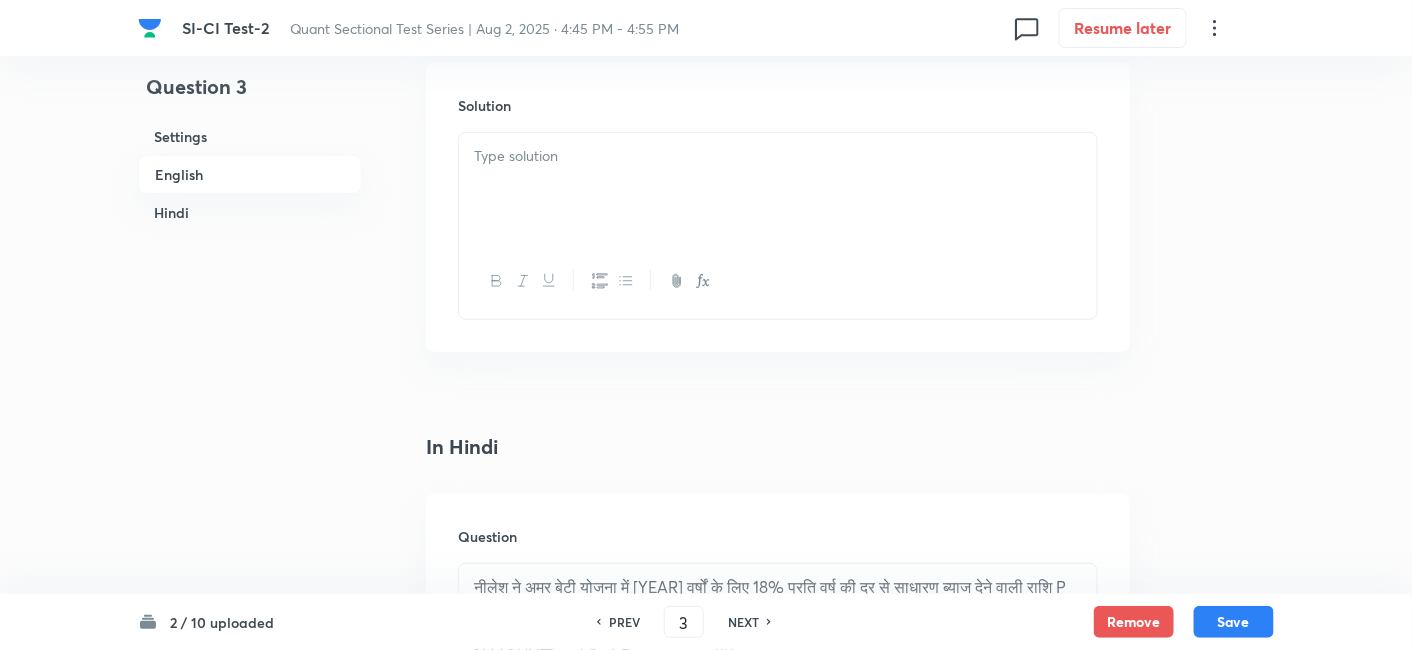 click at bounding box center [778, 156] 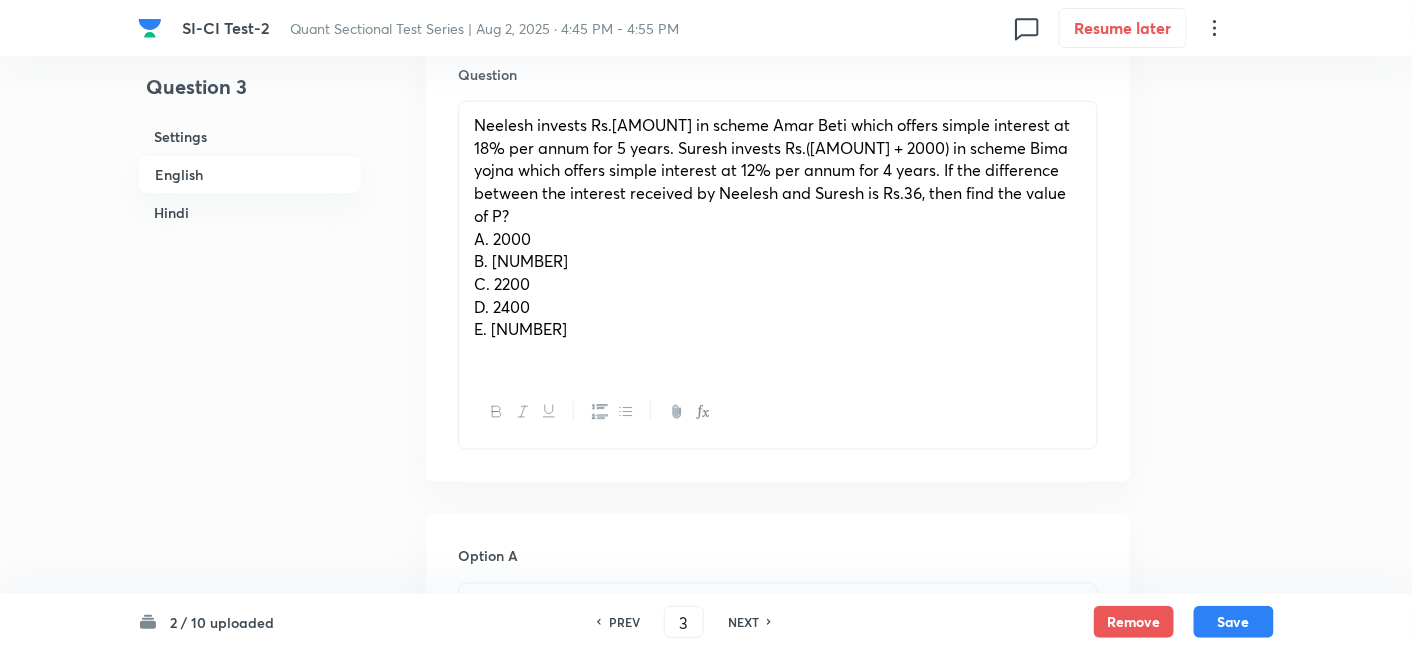 scroll, scrollTop: 648, scrollLeft: 0, axis: vertical 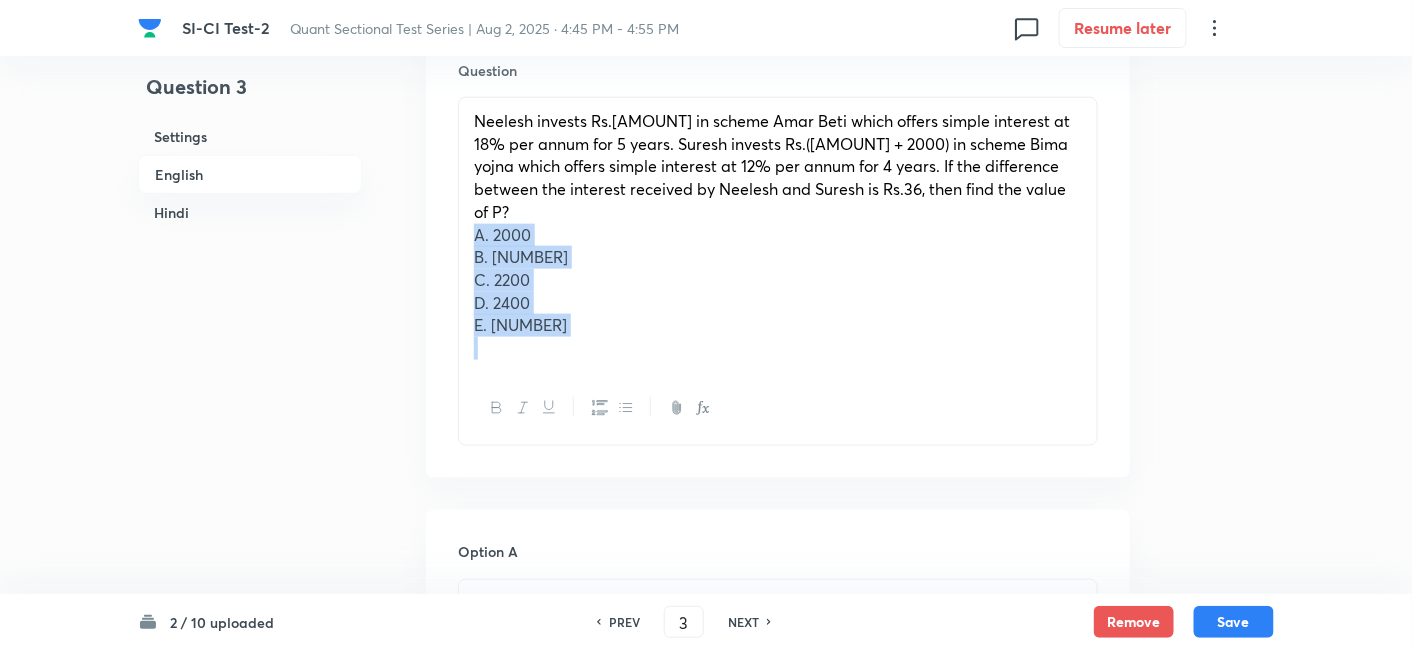 drag, startPoint x: 465, startPoint y: 209, endPoint x: 613, endPoint y: 393, distance: 236.13556 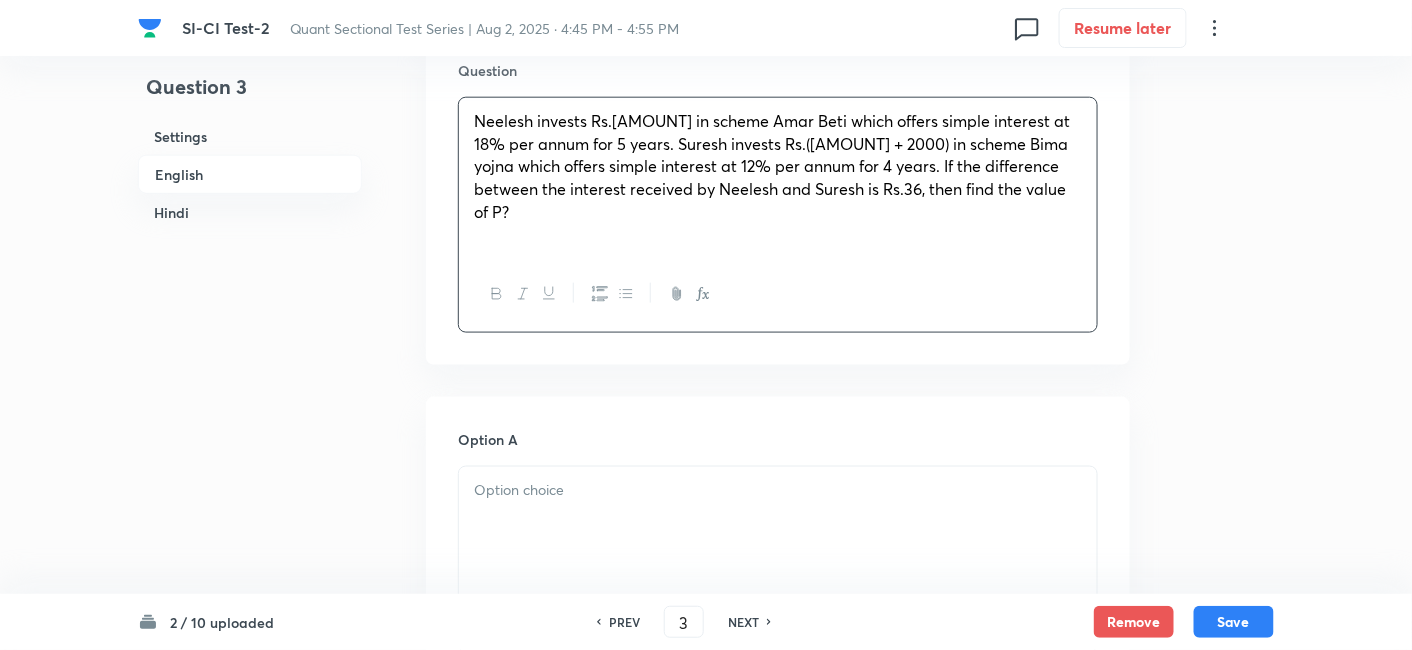 scroll, scrollTop: 862, scrollLeft: 0, axis: vertical 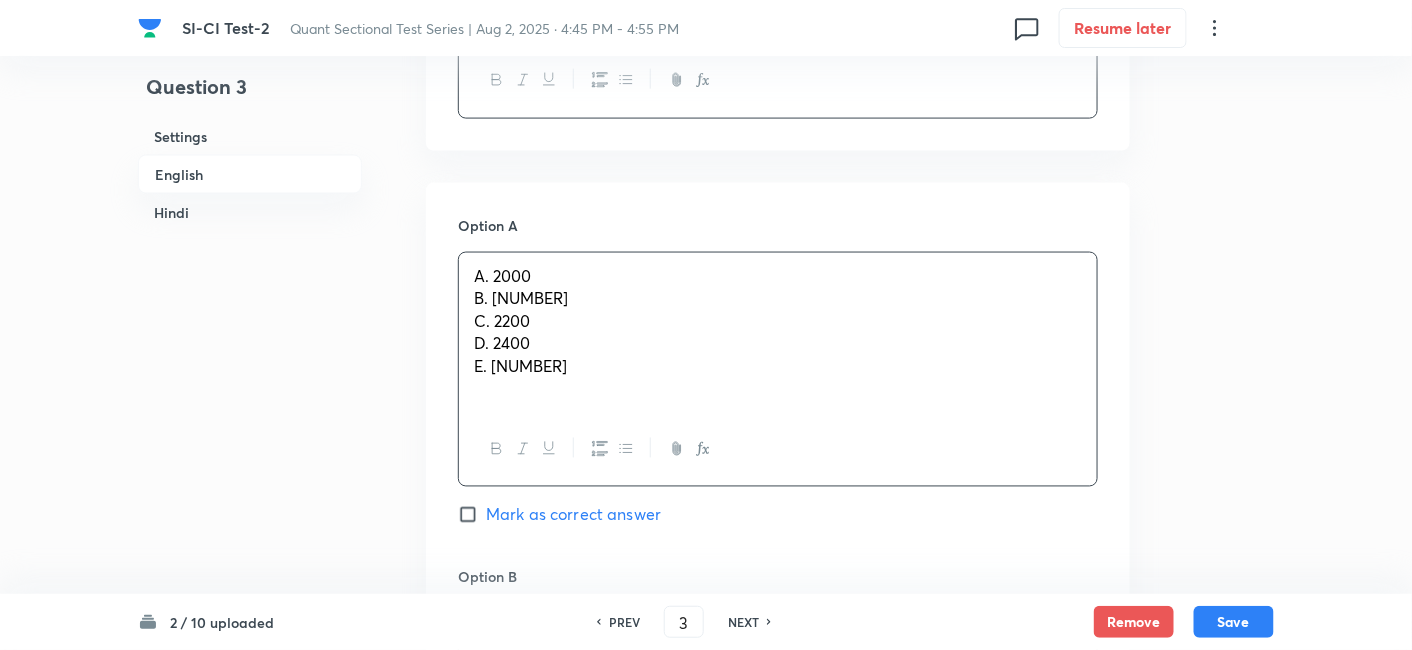 click on "A. 2000  B. 2100  C. 2200  D. 2400  E. 2300" at bounding box center [778, 333] 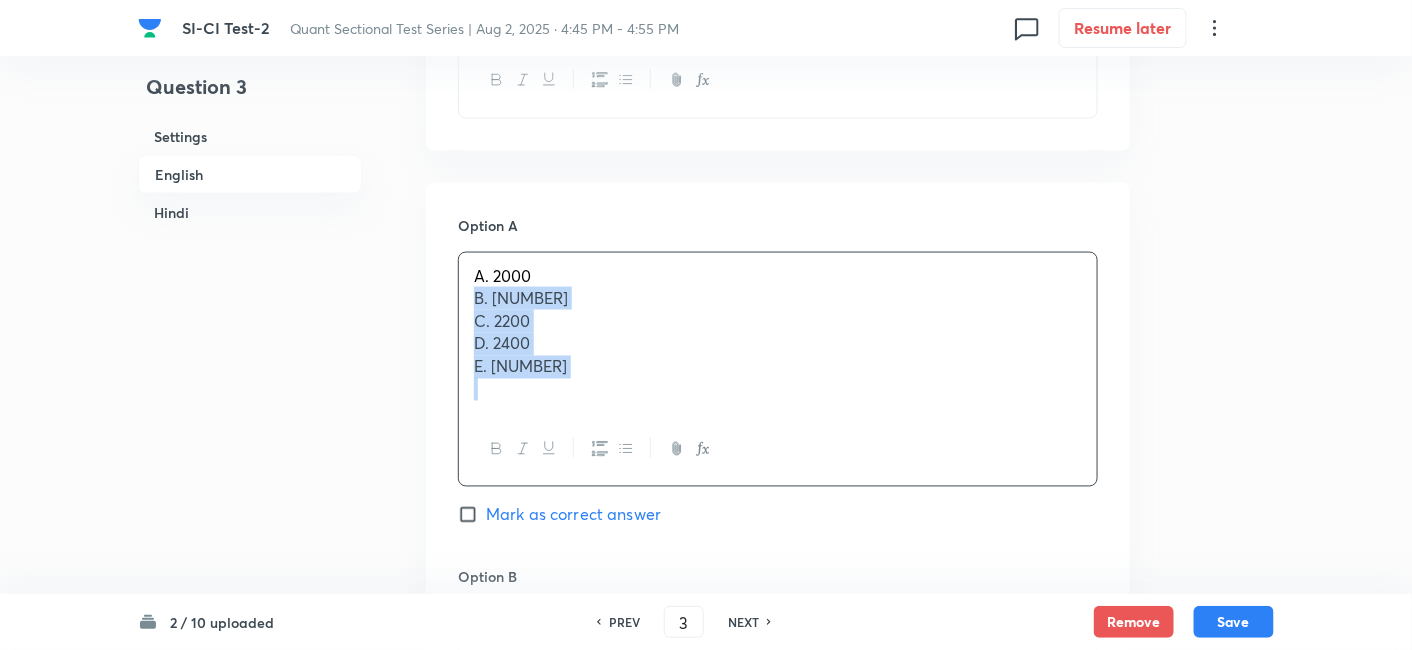 drag, startPoint x: 471, startPoint y: 267, endPoint x: 631, endPoint y: 455, distance: 246.8684 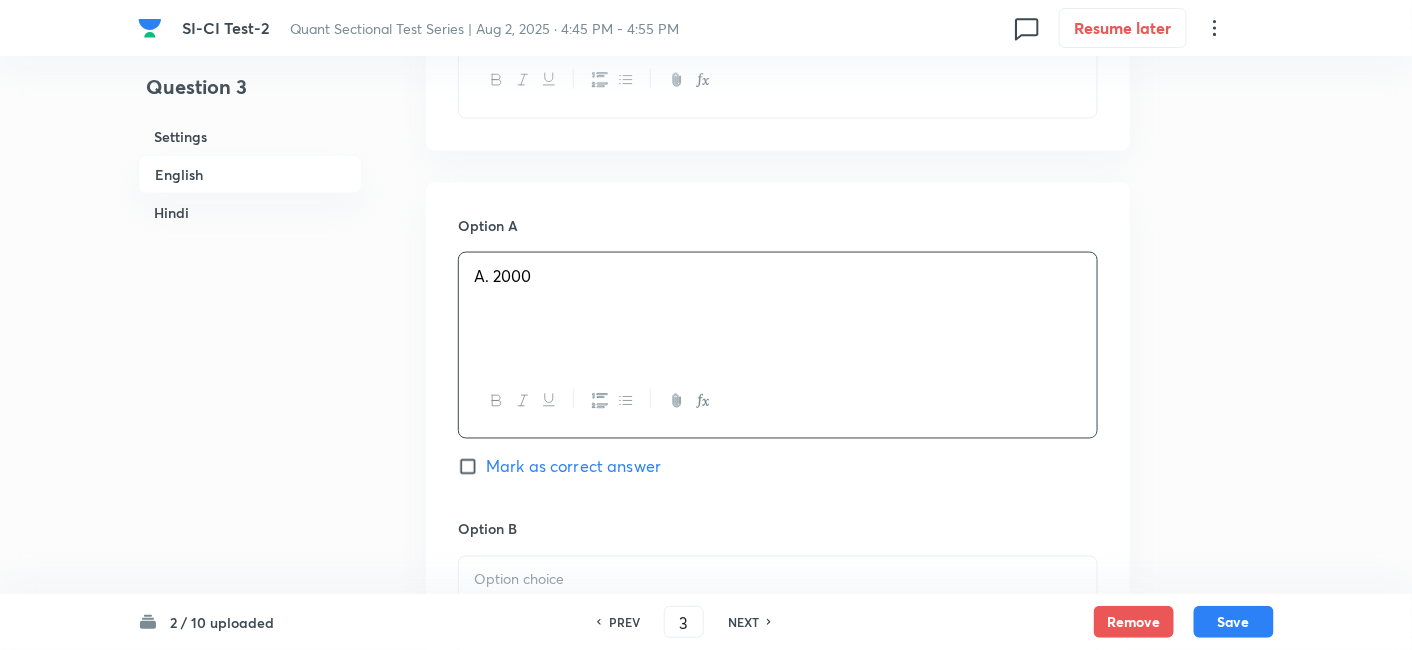 scroll, scrollTop: 1123, scrollLeft: 0, axis: vertical 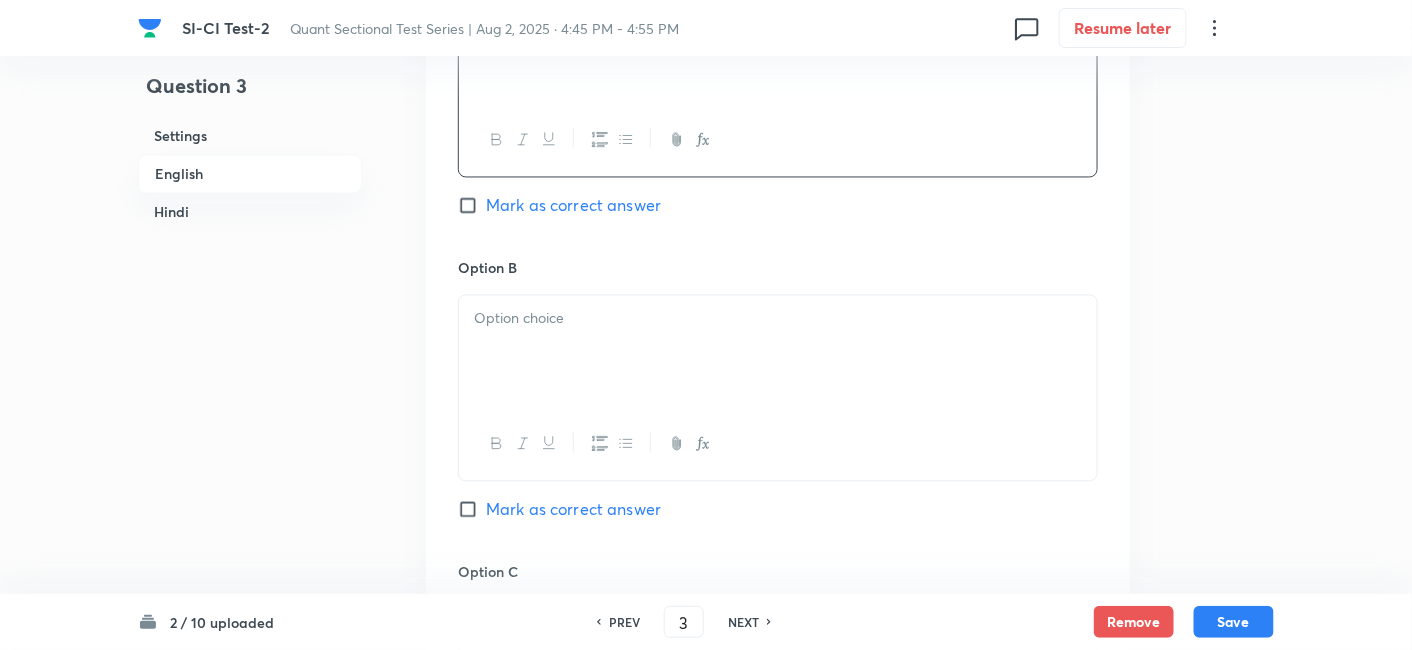 click at bounding box center [778, 352] 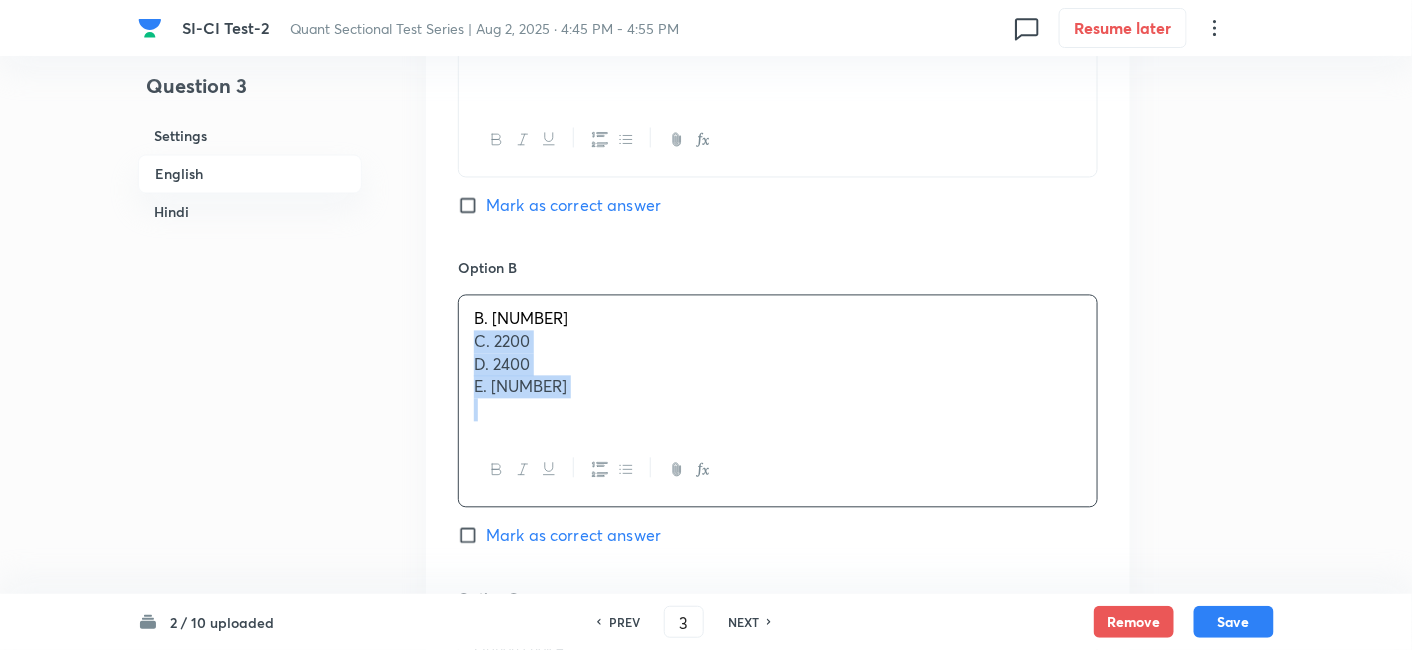drag, startPoint x: 474, startPoint y: 322, endPoint x: 600, endPoint y: 451, distance: 180.3247 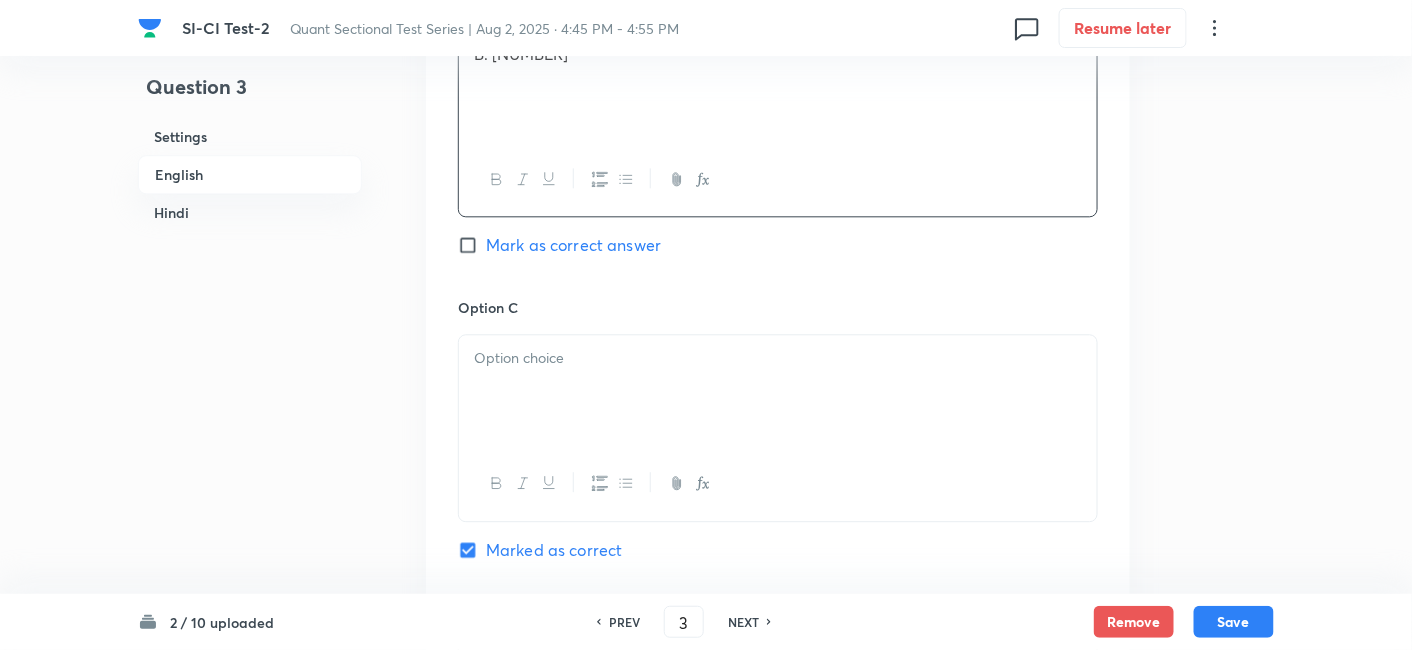 scroll, scrollTop: 1390, scrollLeft: 0, axis: vertical 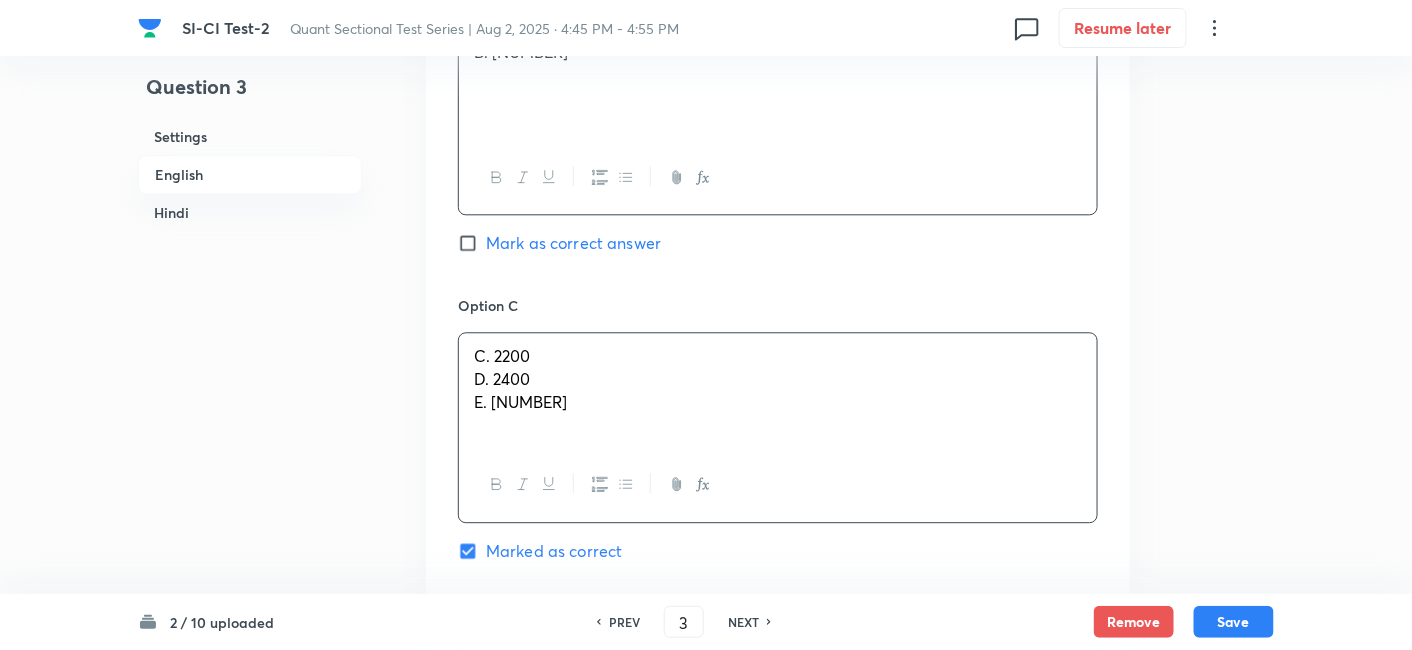 click on "C. 2200" at bounding box center (778, 356) 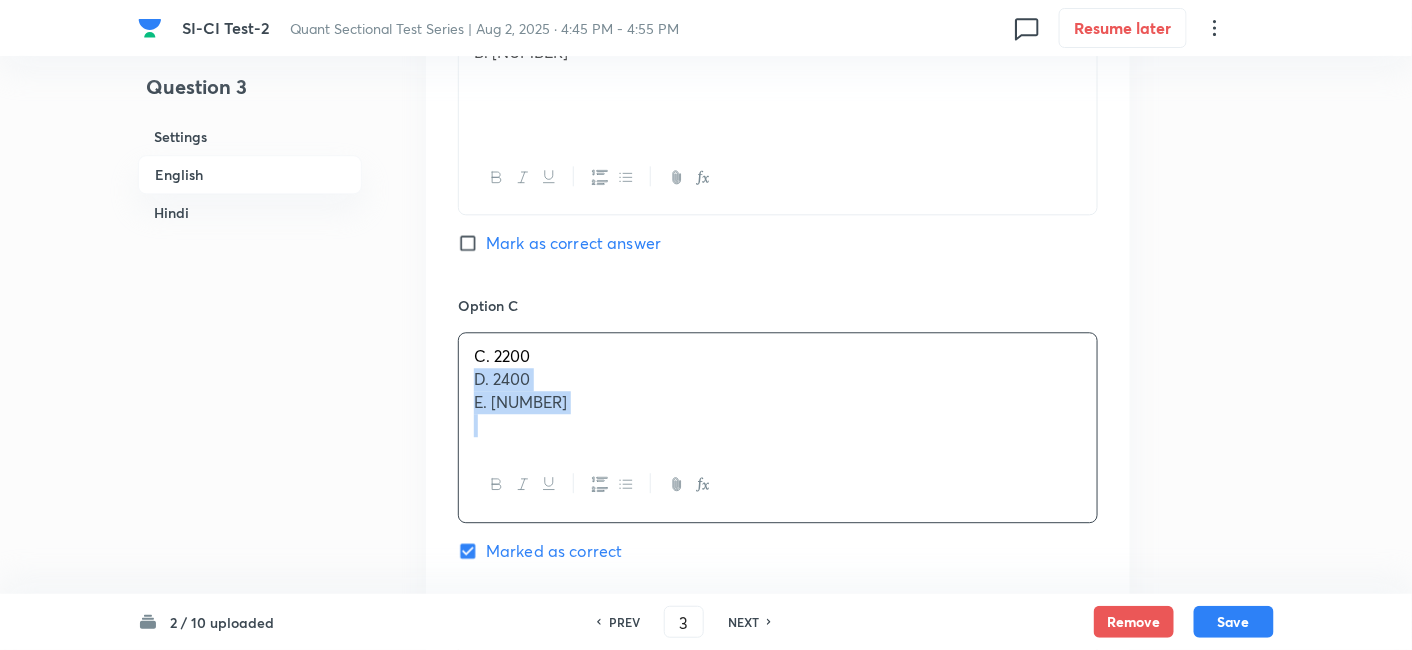drag, startPoint x: 470, startPoint y: 355, endPoint x: 669, endPoint y: 467, distance: 228.3528 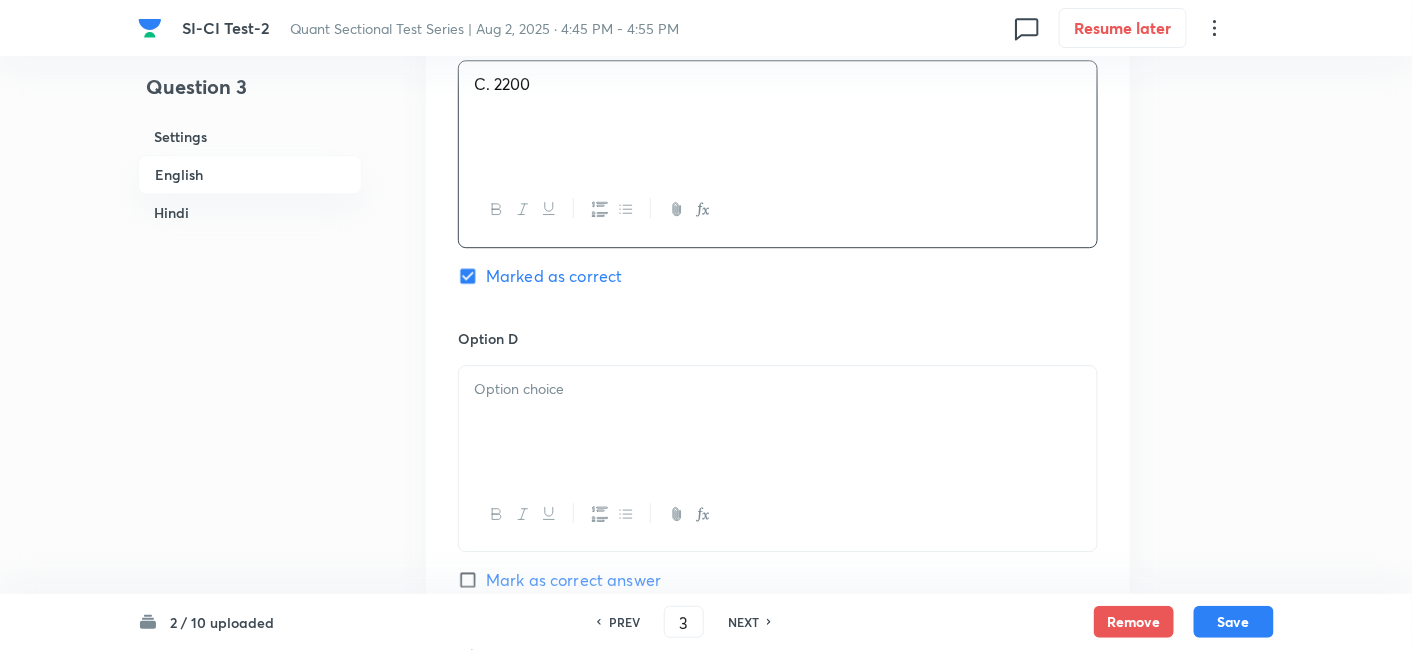 scroll, scrollTop: 1663, scrollLeft: 0, axis: vertical 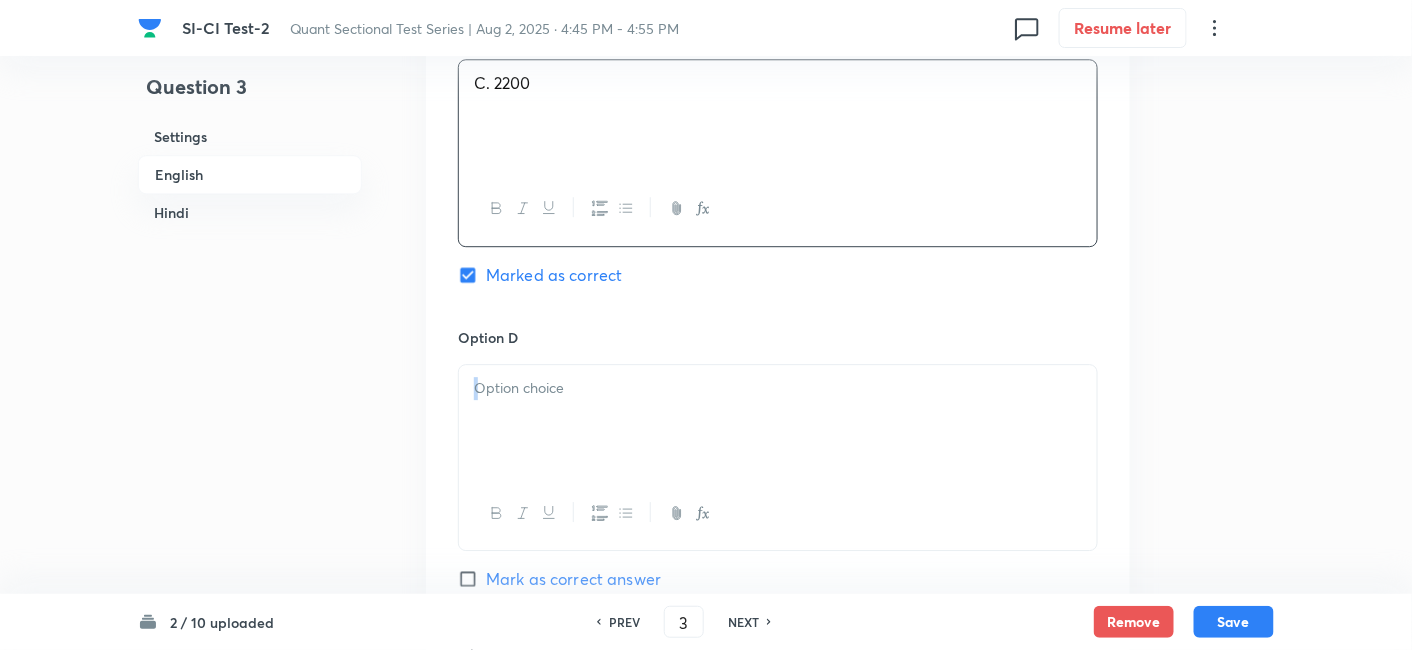 drag, startPoint x: 669, startPoint y: 467, endPoint x: 563, endPoint y: 390, distance: 131.01526 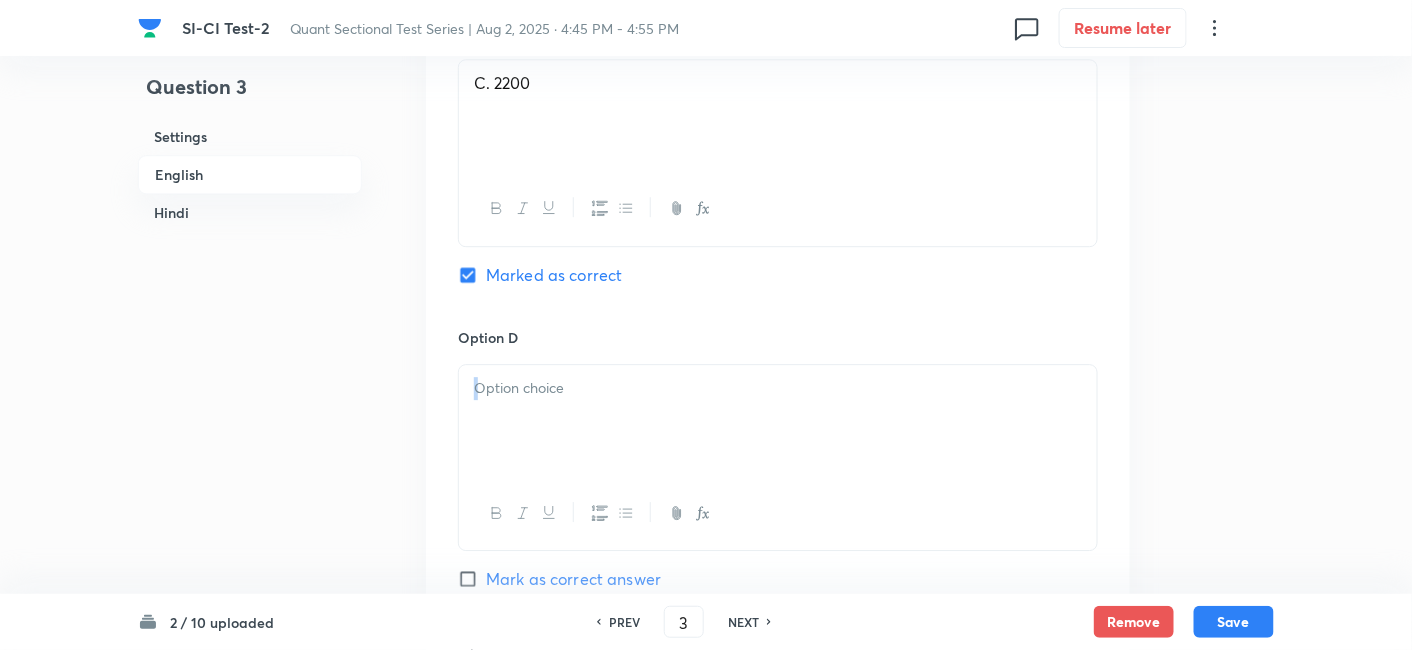 click at bounding box center (778, 421) 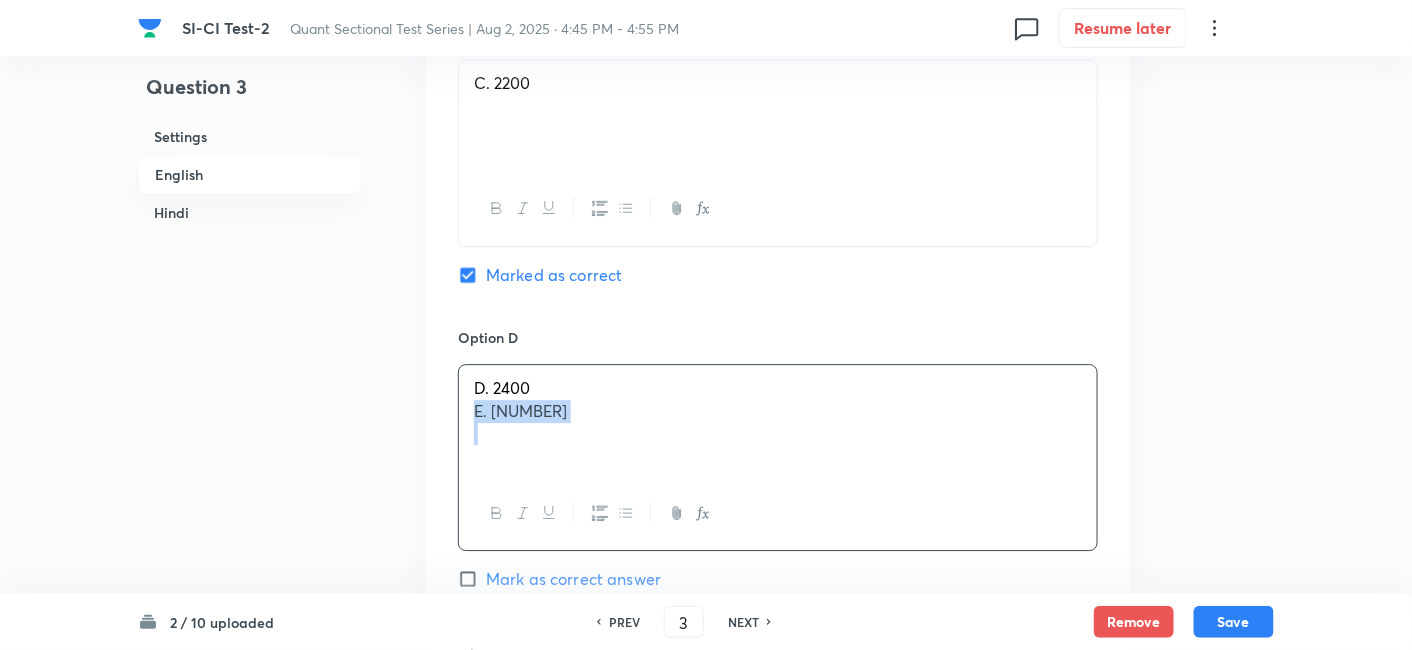 drag, startPoint x: 471, startPoint y: 386, endPoint x: 712, endPoint y: 437, distance: 246.33717 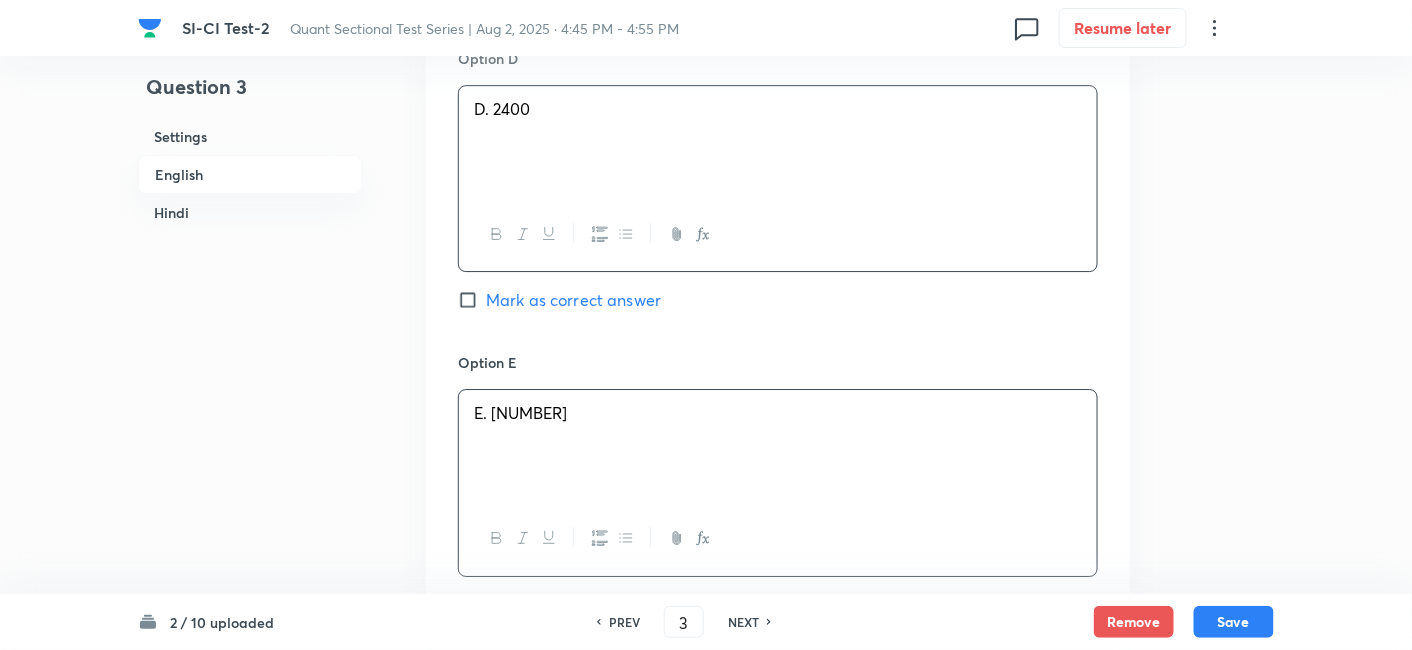click on "E. [NUMBER]" at bounding box center (778, 446) 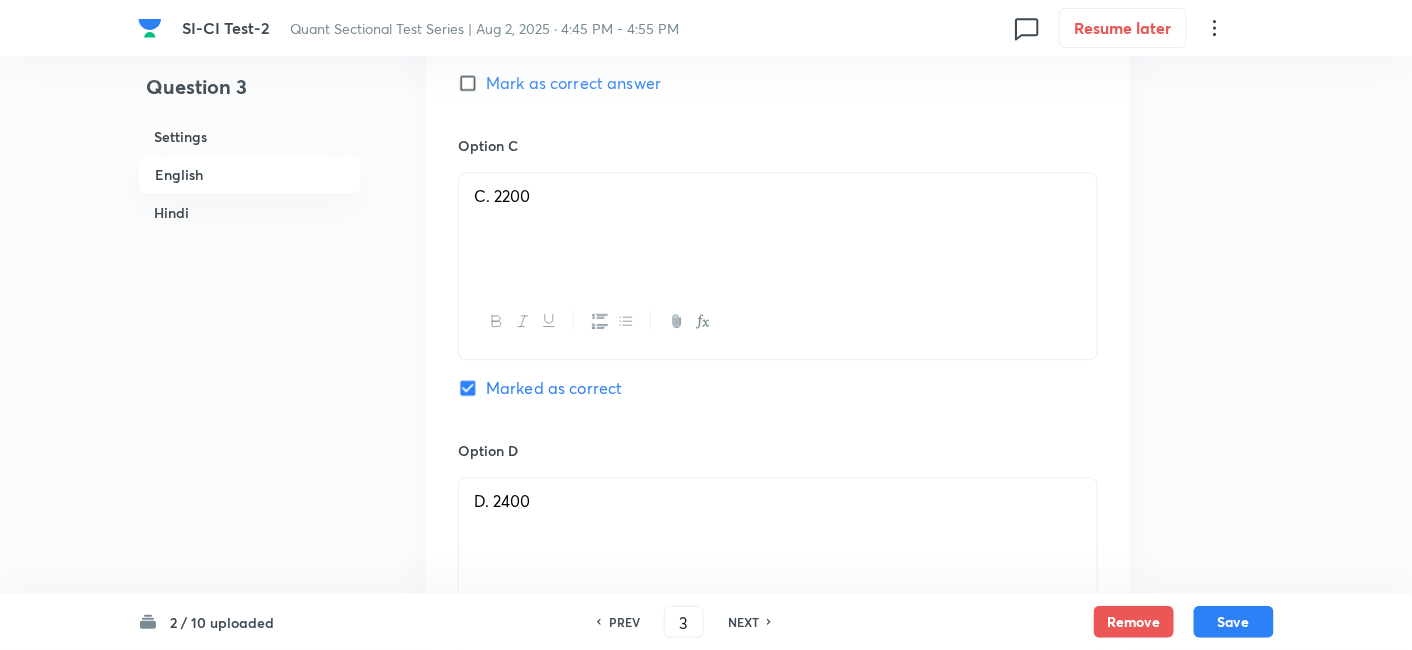 scroll, scrollTop: 1508, scrollLeft: 0, axis: vertical 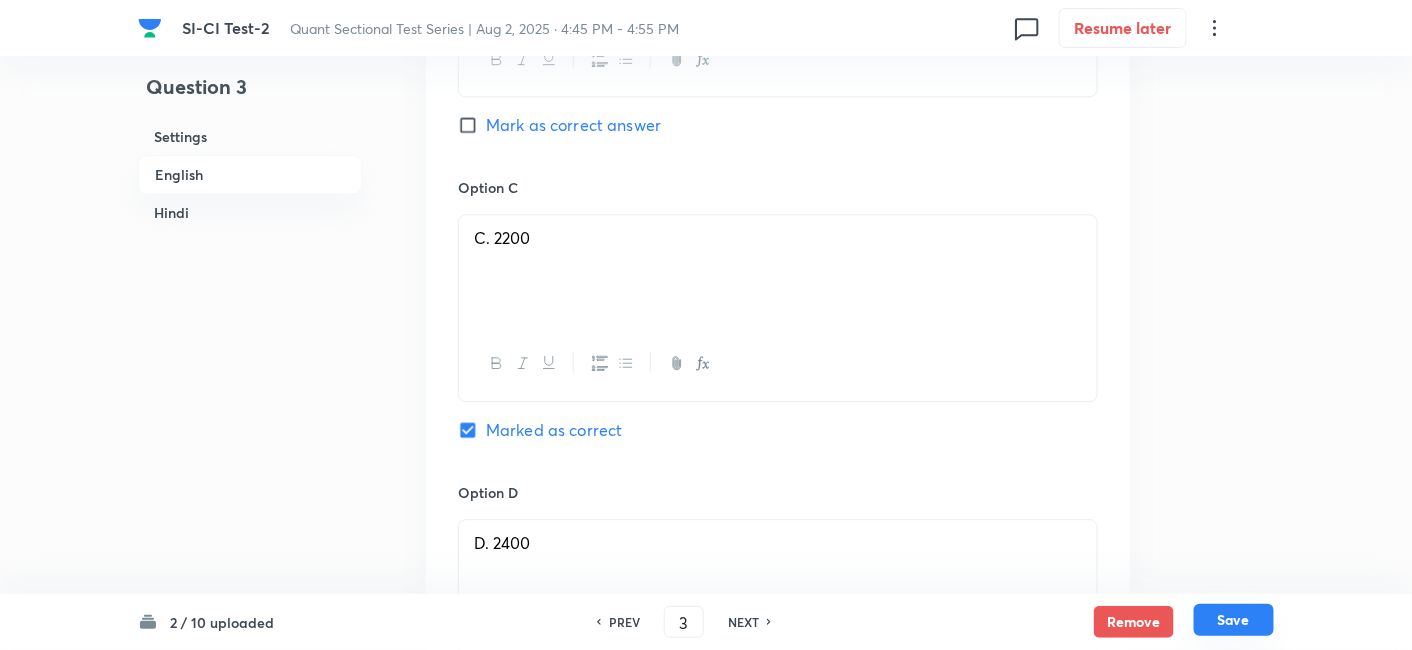 click on "Save" at bounding box center [1234, 620] 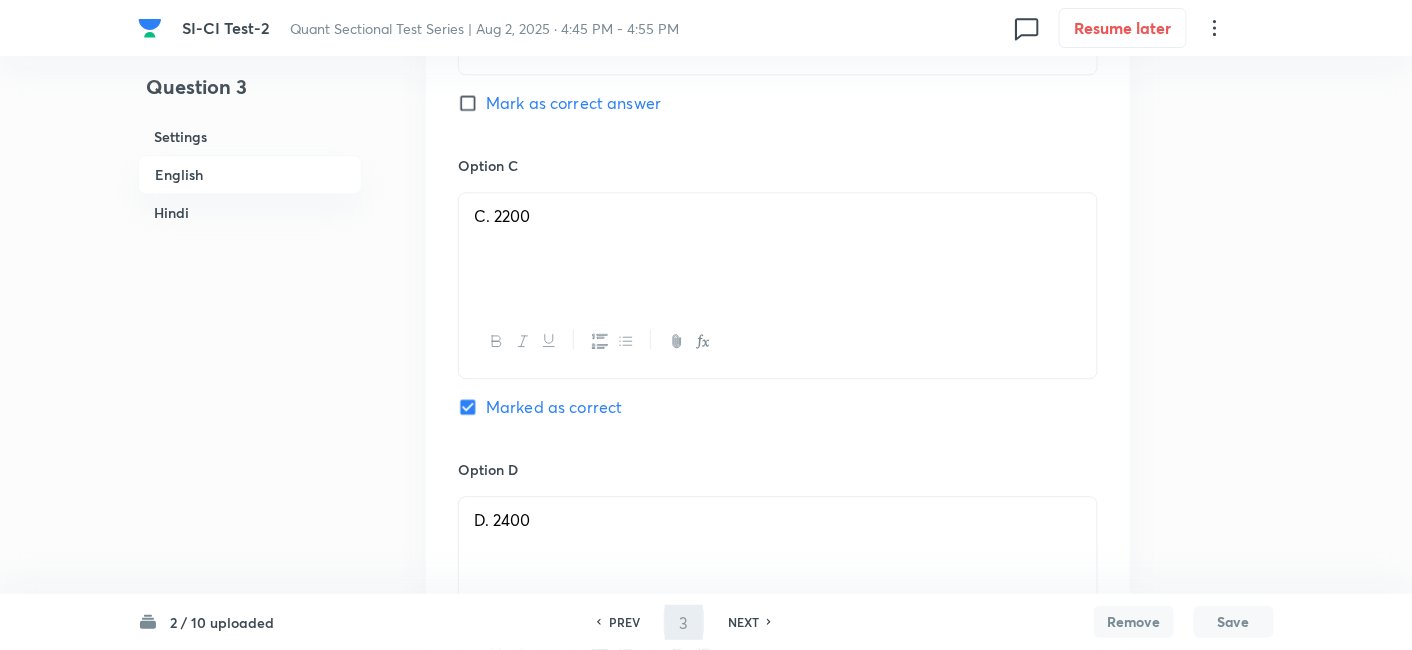 type on "4" 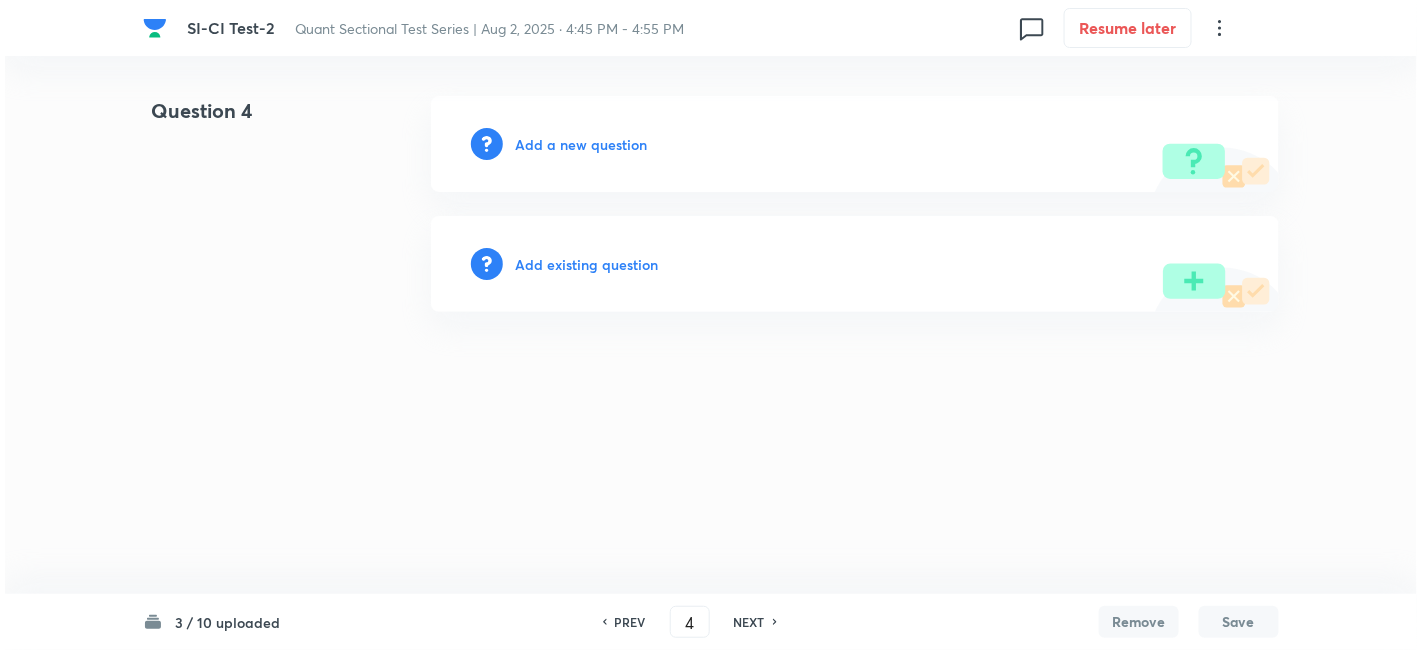 scroll, scrollTop: 0, scrollLeft: 0, axis: both 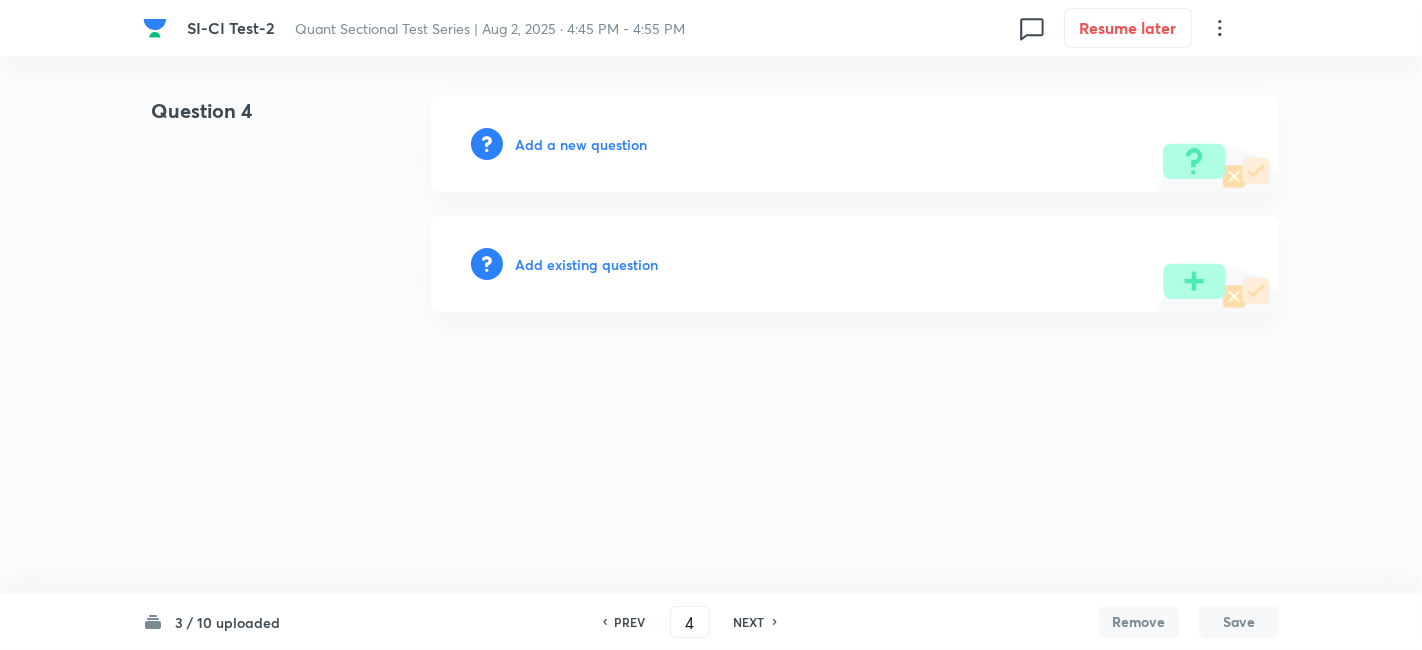 click on "Add a new question" at bounding box center (581, 144) 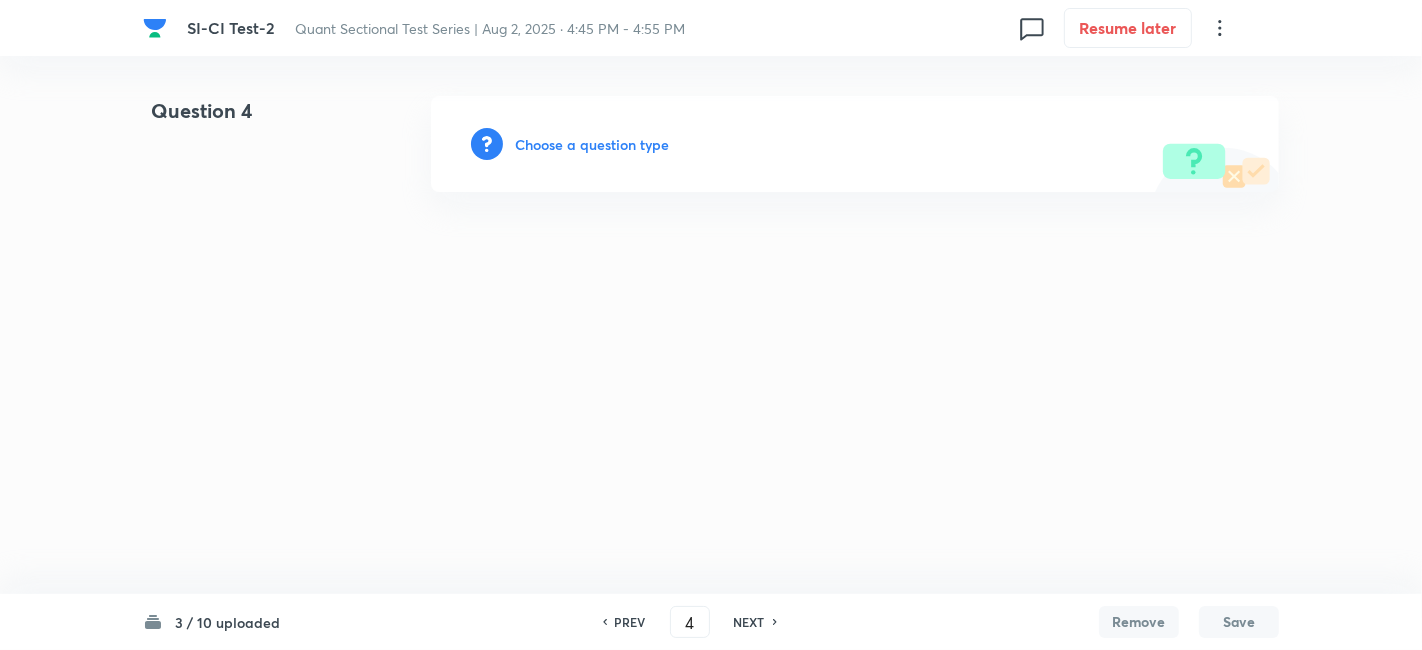 click on "Choose a question type" at bounding box center (592, 144) 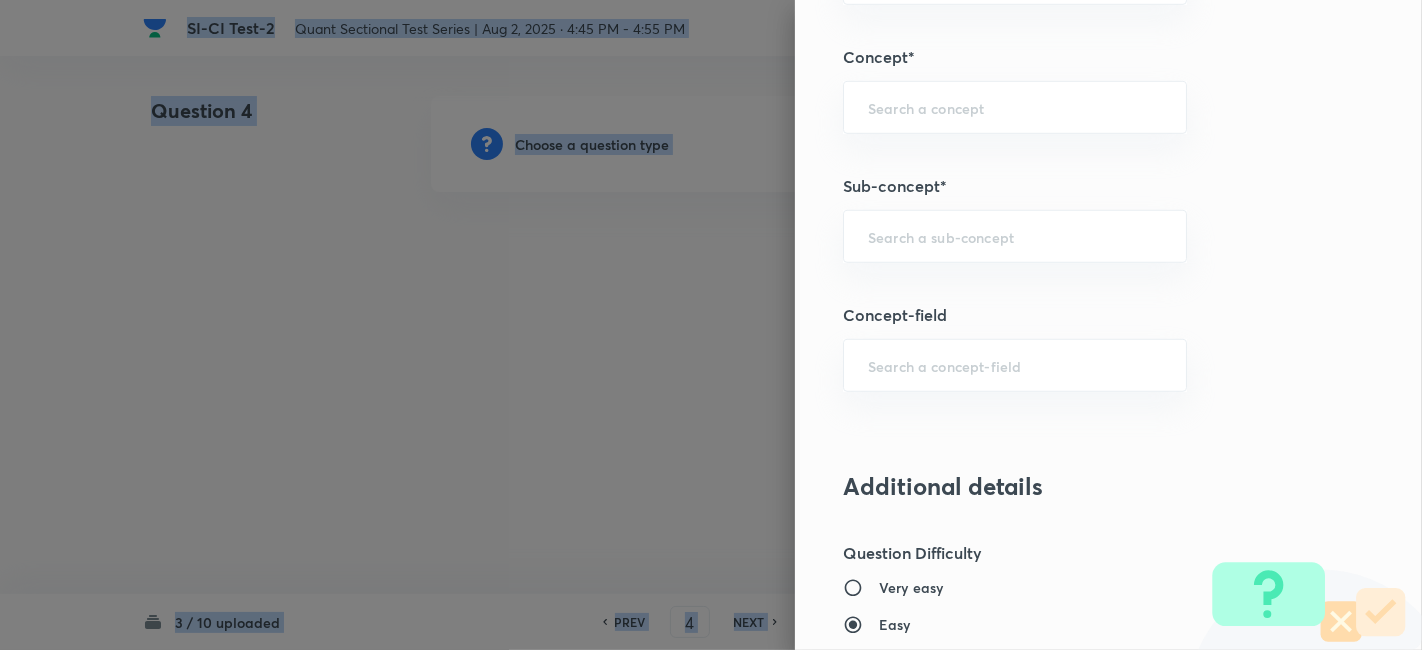 scroll, scrollTop: 1100, scrollLeft: 0, axis: vertical 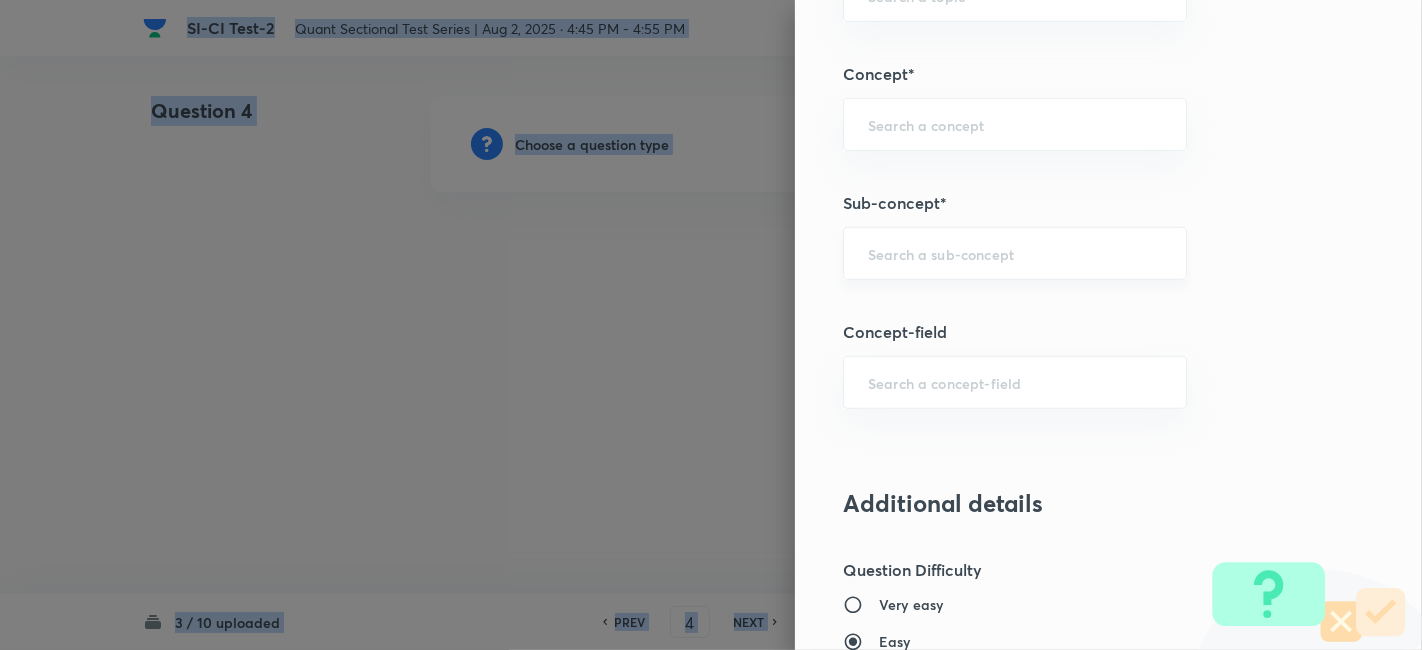 click on "​" at bounding box center [1015, 253] 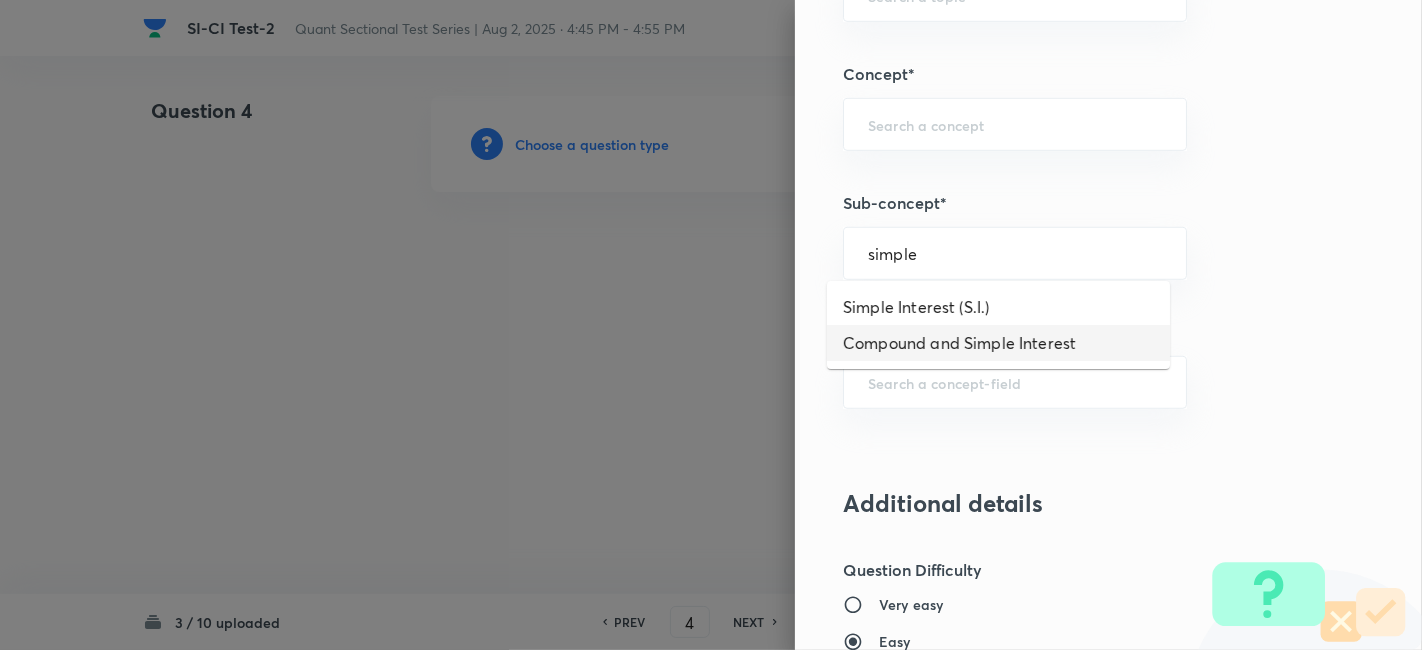 click on "Compound and Simple Interest" at bounding box center [998, 343] 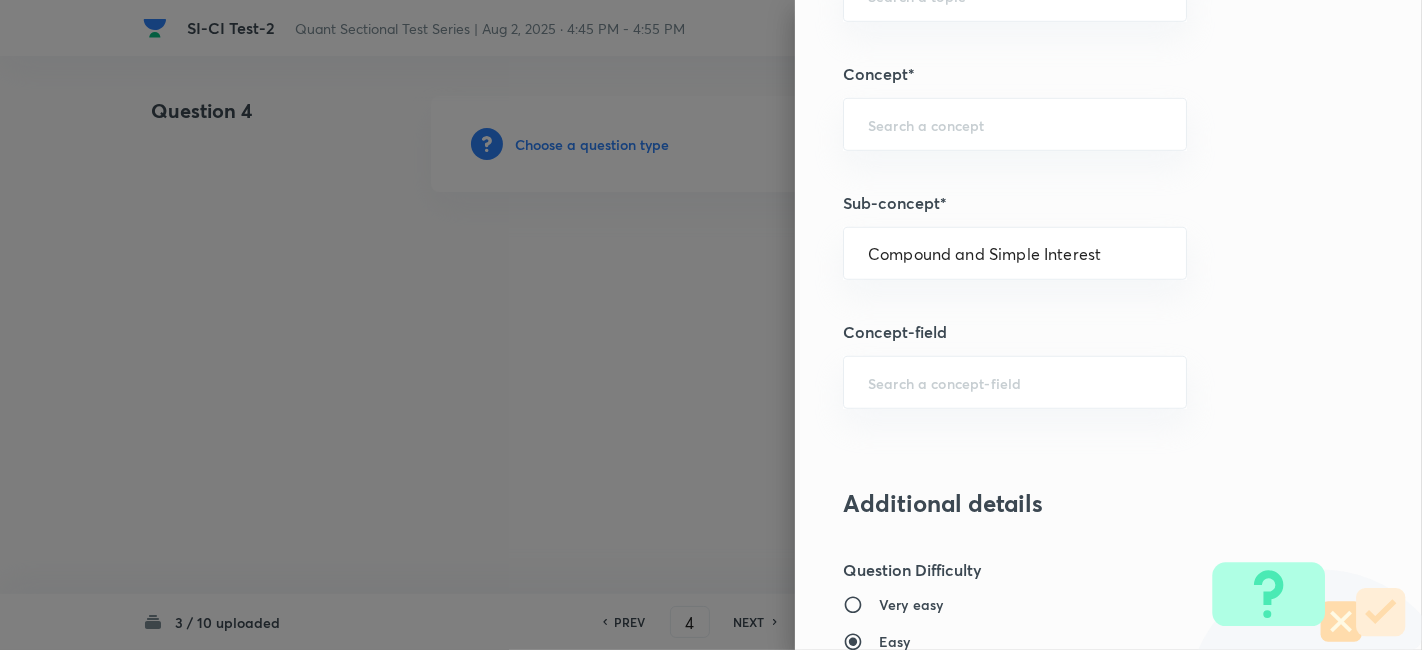 type on "Quantitative Aptitude" 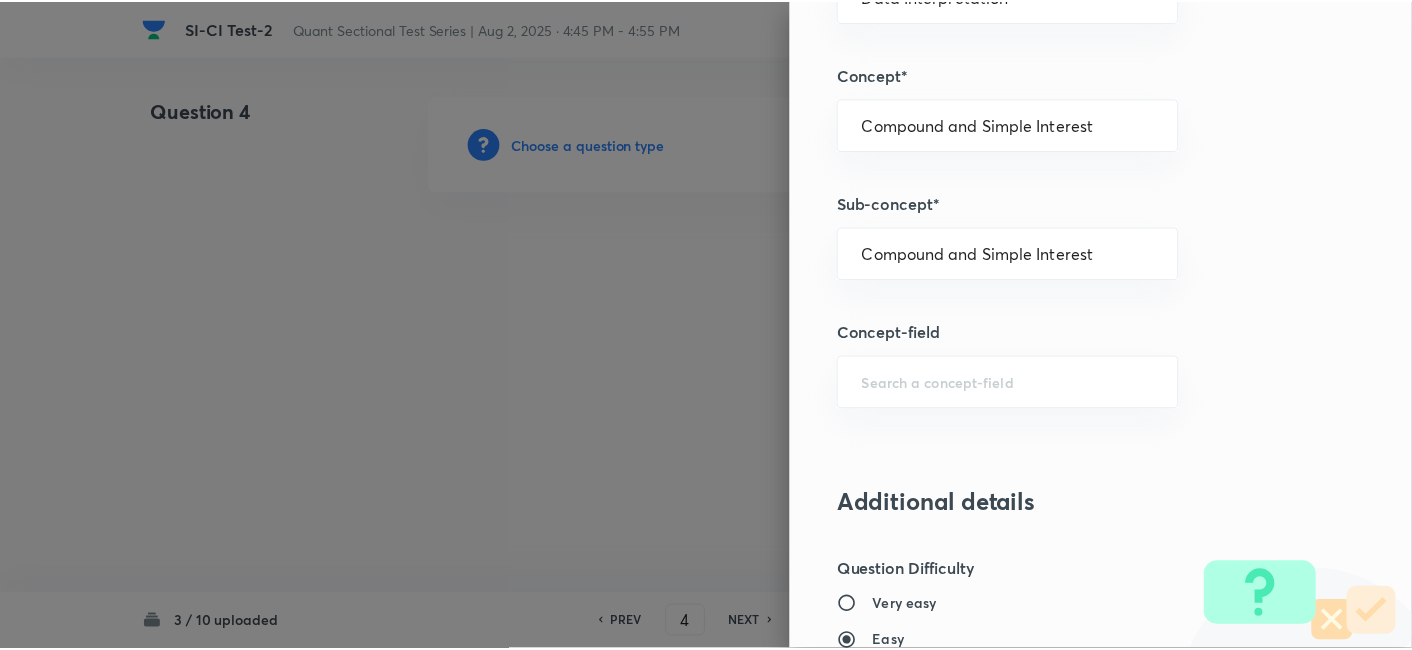 scroll, scrollTop: 2070, scrollLeft: 0, axis: vertical 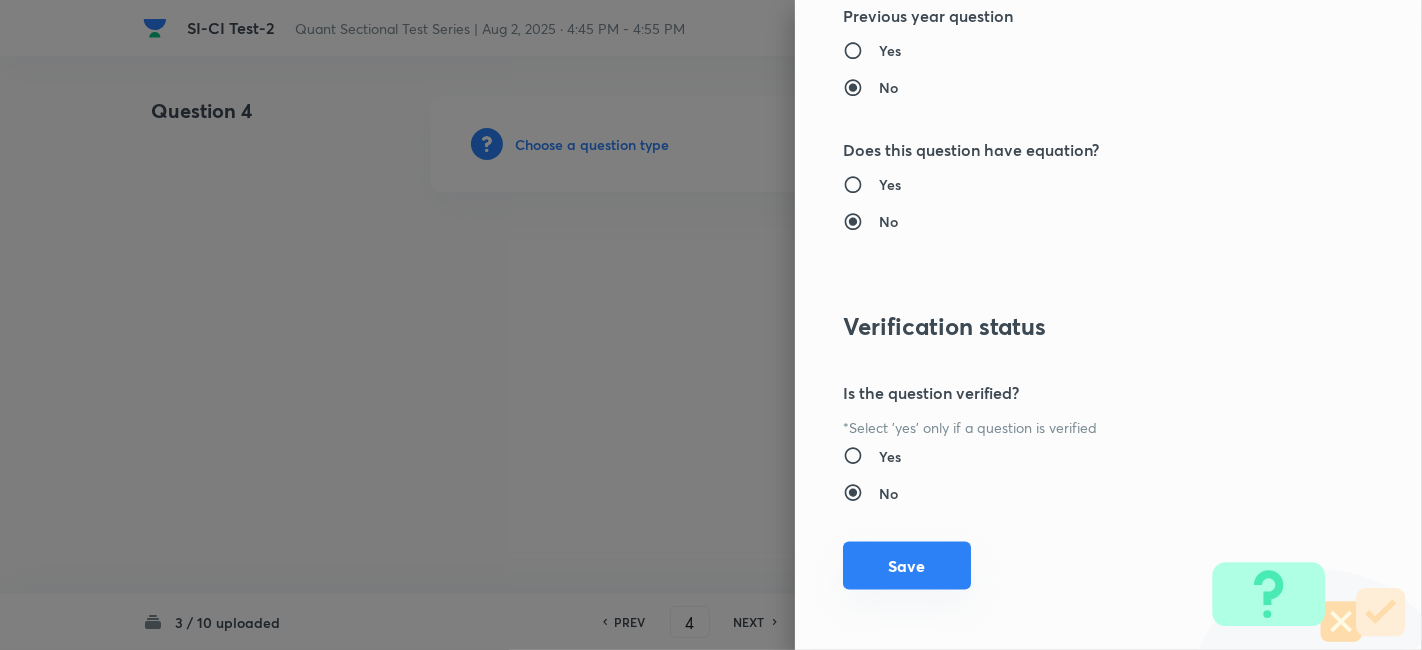 click on "Save" at bounding box center [907, 566] 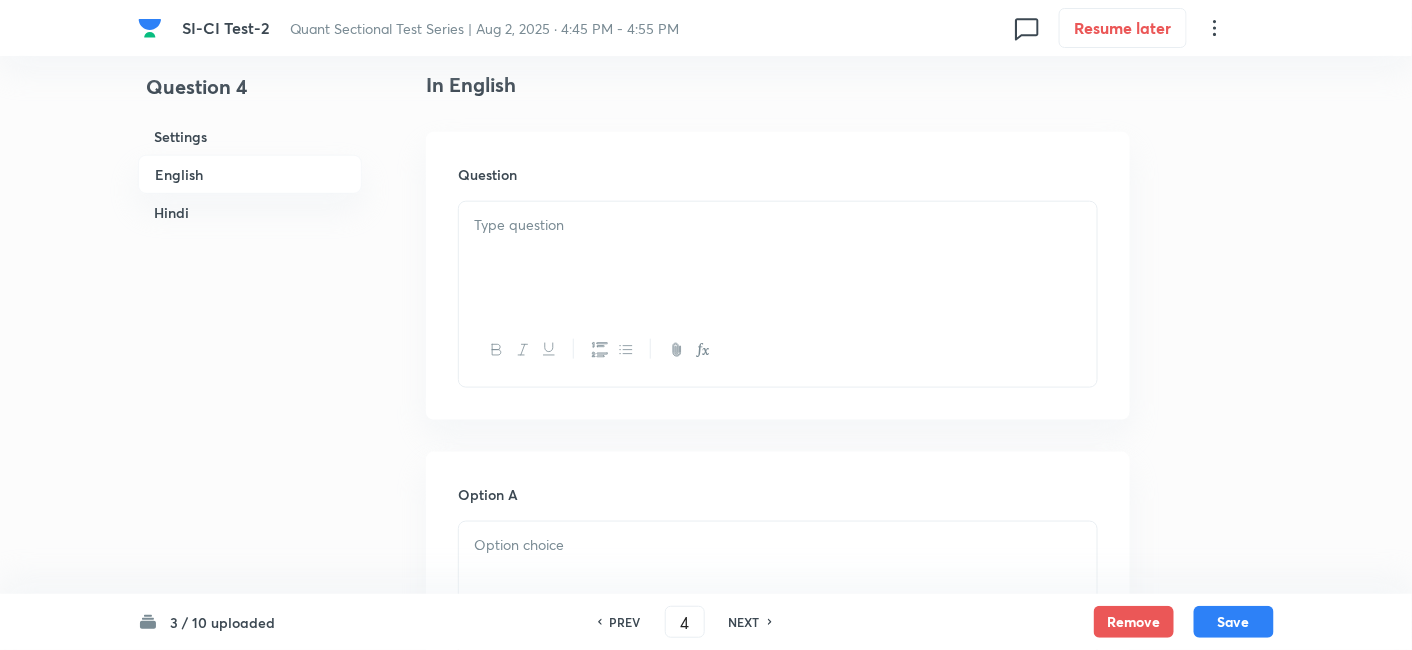 scroll, scrollTop: 635, scrollLeft: 0, axis: vertical 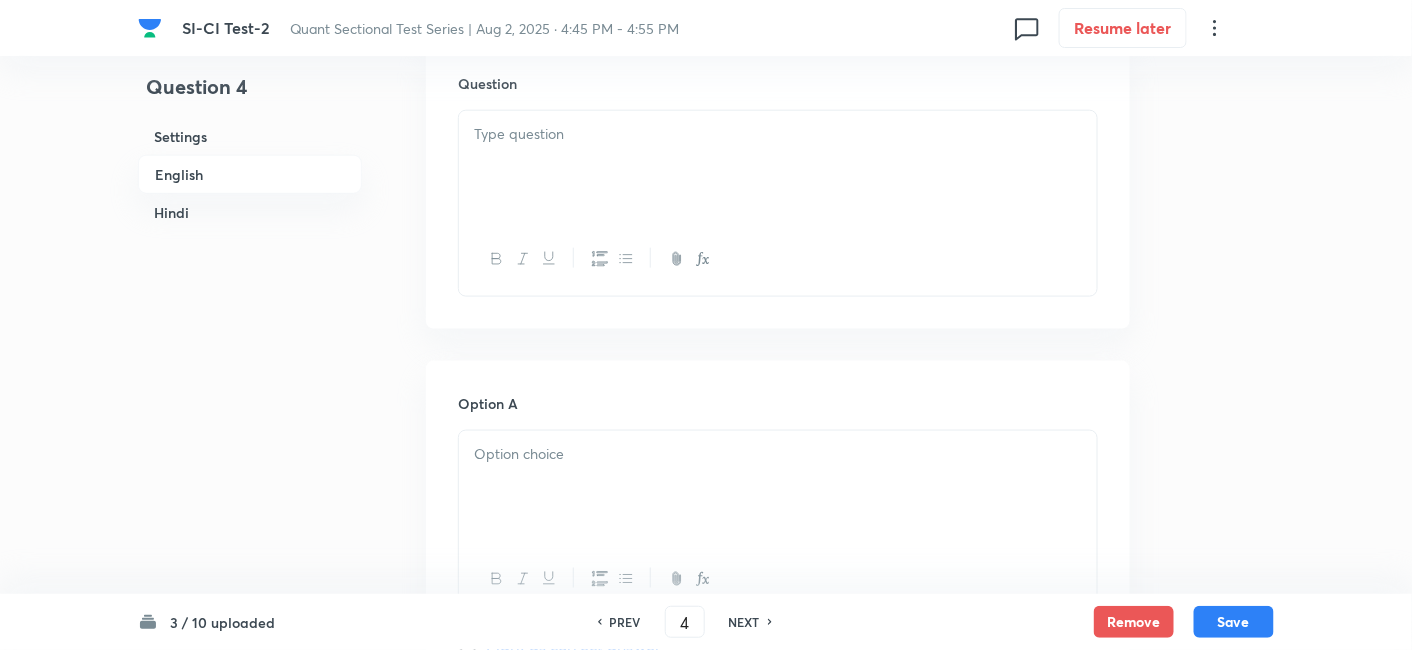 click at bounding box center [778, 167] 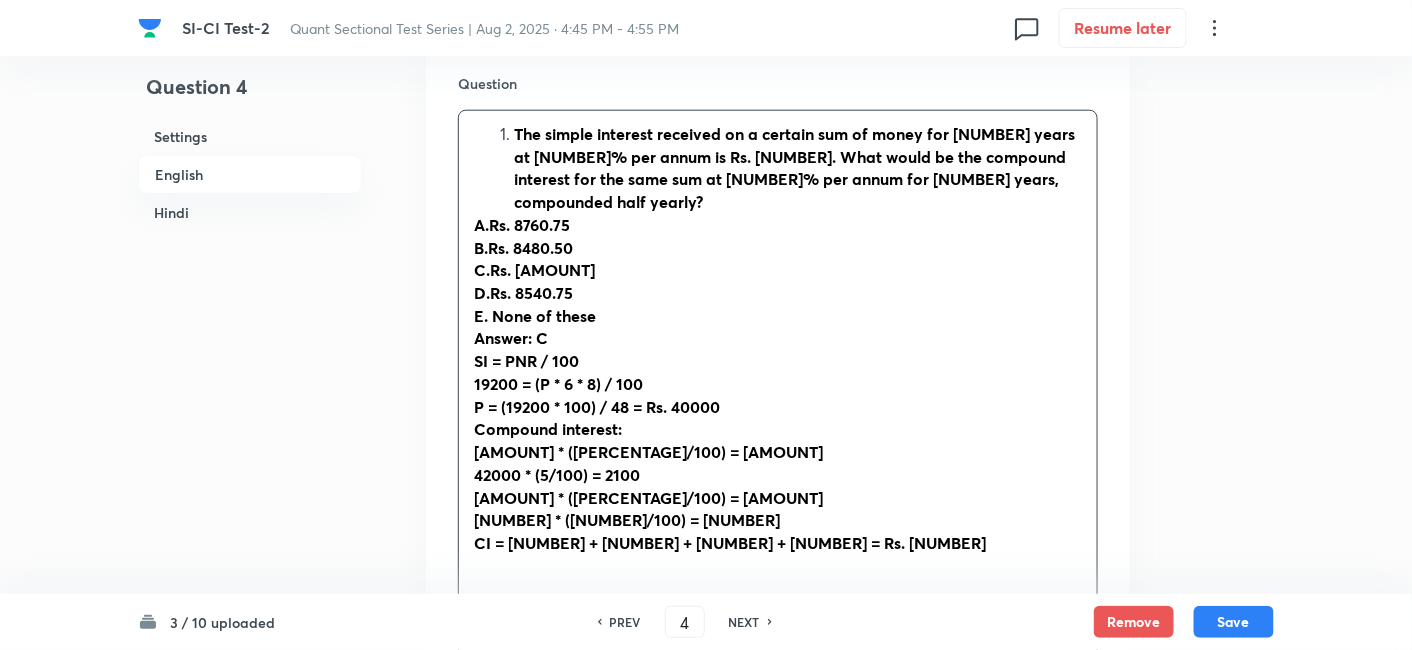 click on "The simple interest received on a certain sum of money for [NUMBER] years at [NUMBER]% per annum is Rs. [NUMBER]. What would be the compound interest for the same sum at [NUMBER]% per annum for [NUMBER] years, compounded half yearly?" at bounding box center [798, 168] 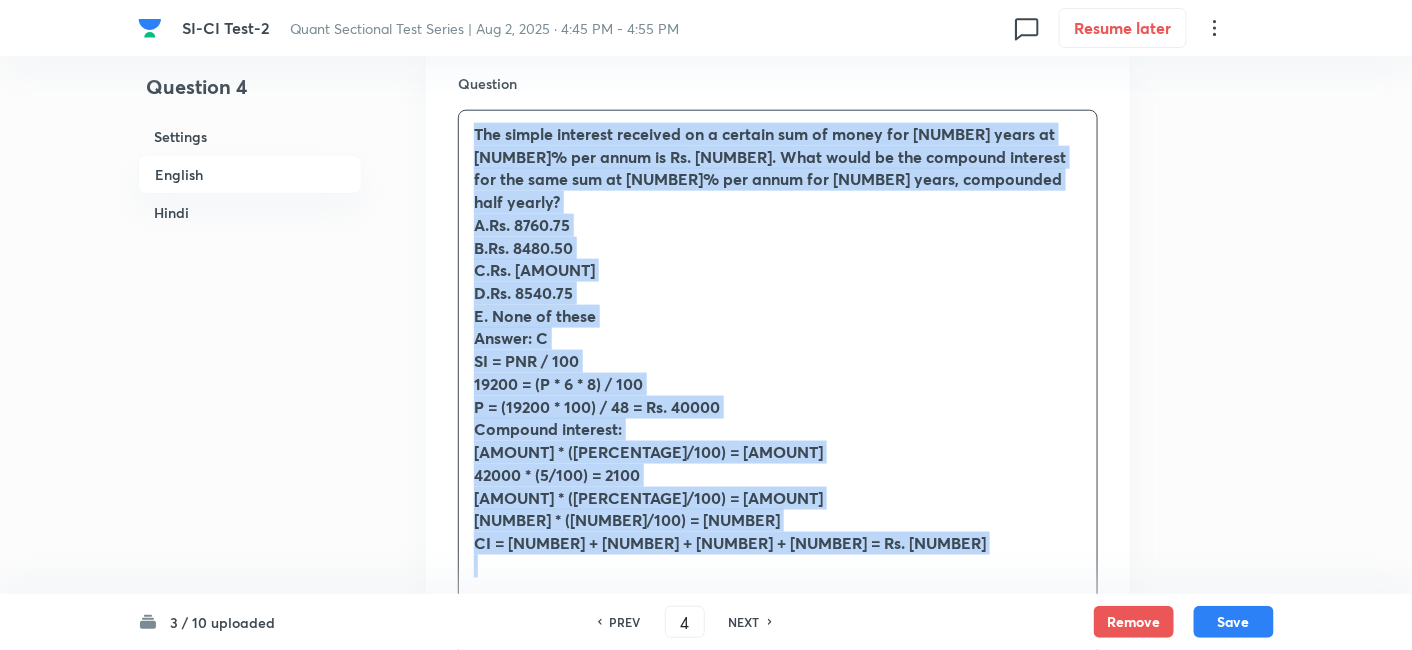 drag, startPoint x: 465, startPoint y: 134, endPoint x: 971, endPoint y: 574, distance: 670.549 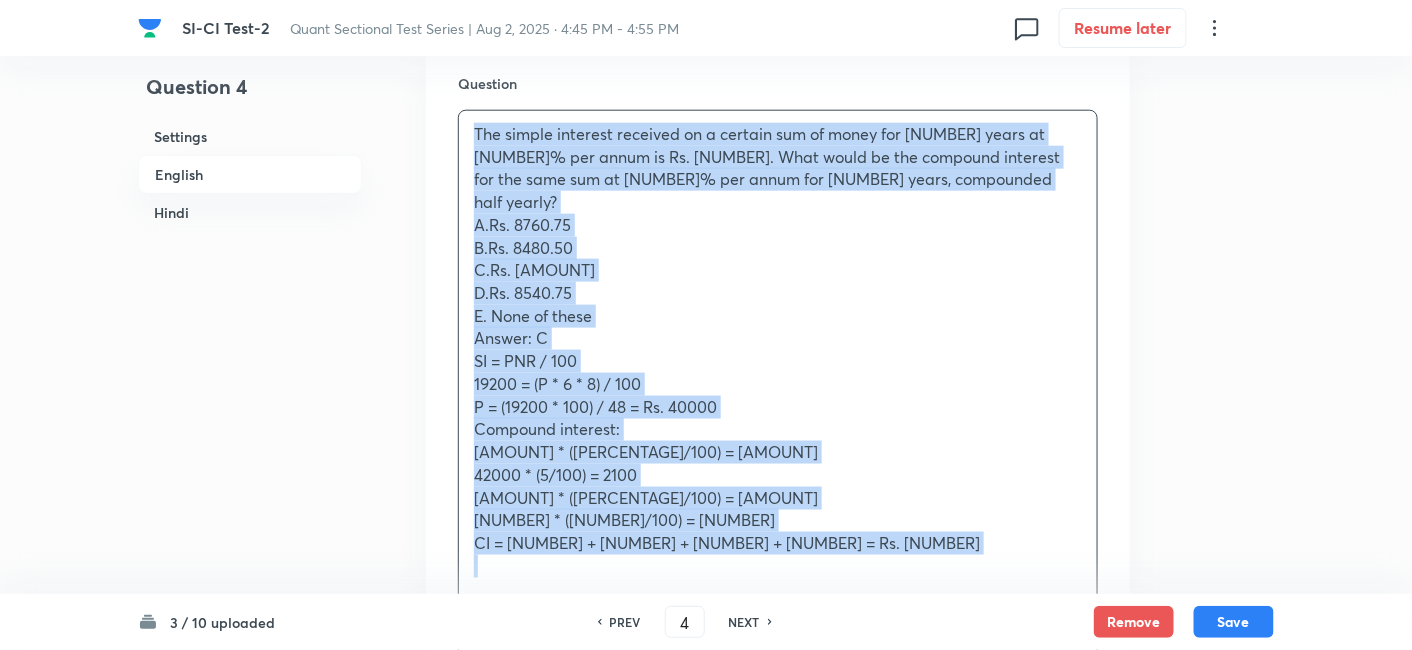 copy on "The simple interest received on a certain sum of money for [NUMBER] years at [NUMBER]% per annum is Rs. [NUMBER]. What would be the compound interest for the same sum at [NUMBER]% per annum for [NUMBER] years, compounded half yearly? A.Rs. [NUMBER] B.Rs. [NUMBER] C.Rs. [NUMBER] D.Rs. [NUMBER] E. None of these Answer: C SI = PNR / 100 [NUMBER] = (P * [NUMBER] * [NUMBER]) / 100 P = ([NUMBER] * 100) / [NUMBER] = Rs. [NUMBER] Compound interest: [NUMBER] * ([NUMBER]/100) = [NUMBER] [NUMBER] * ([NUMBER]/100) = [NUMBER] [NUMBER] * ([NUMBER]/100) = [NUMBER] [NUMBER] * ([NUMBER]/100) = [NUMBER] CI = [NUMBER] + [NUMBER] + [NUMBER] + [NUMBER] = Rs. [NUMBER]" 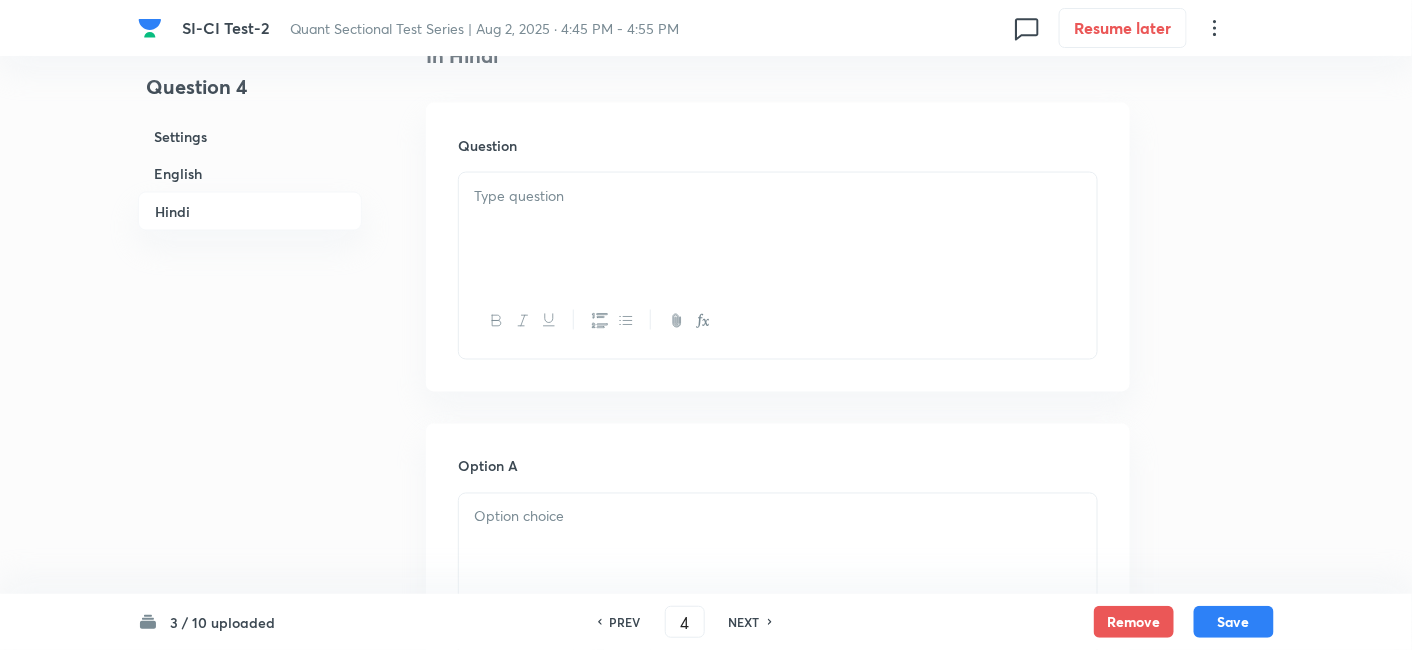 scroll, scrollTop: 3266, scrollLeft: 0, axis: vertical 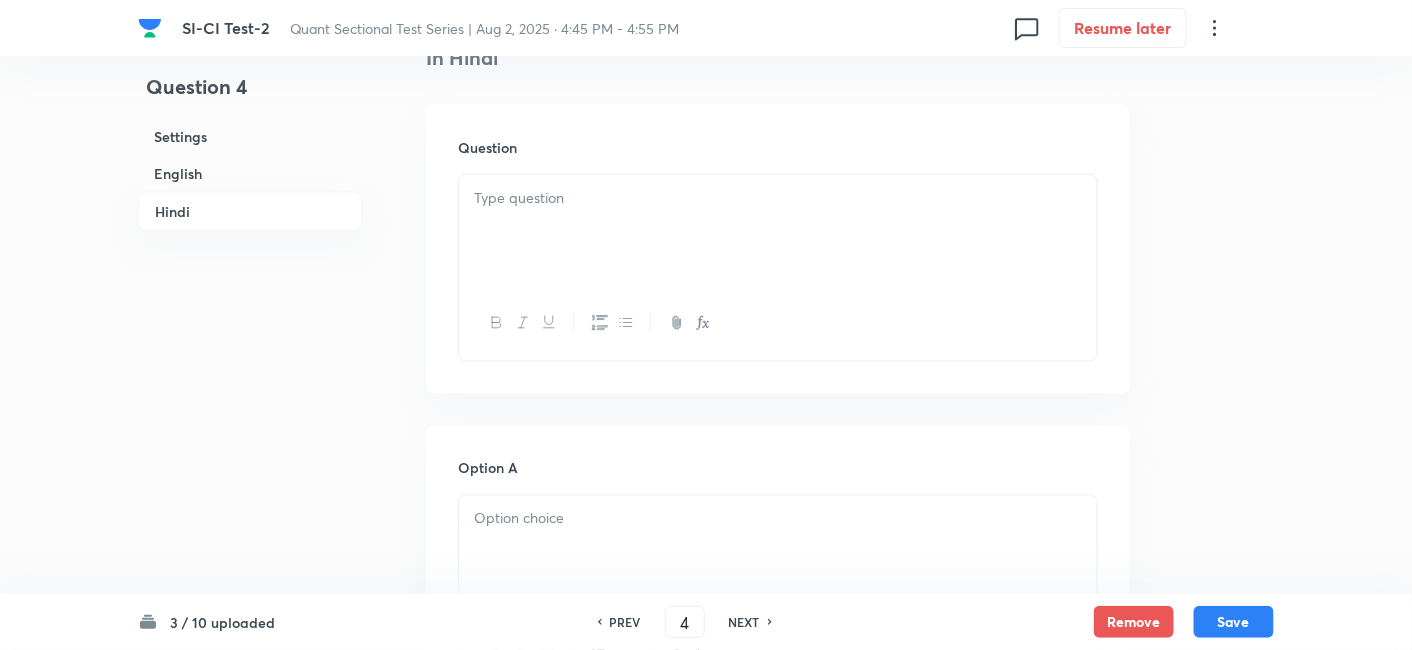 click at bounding box center [778, 231] 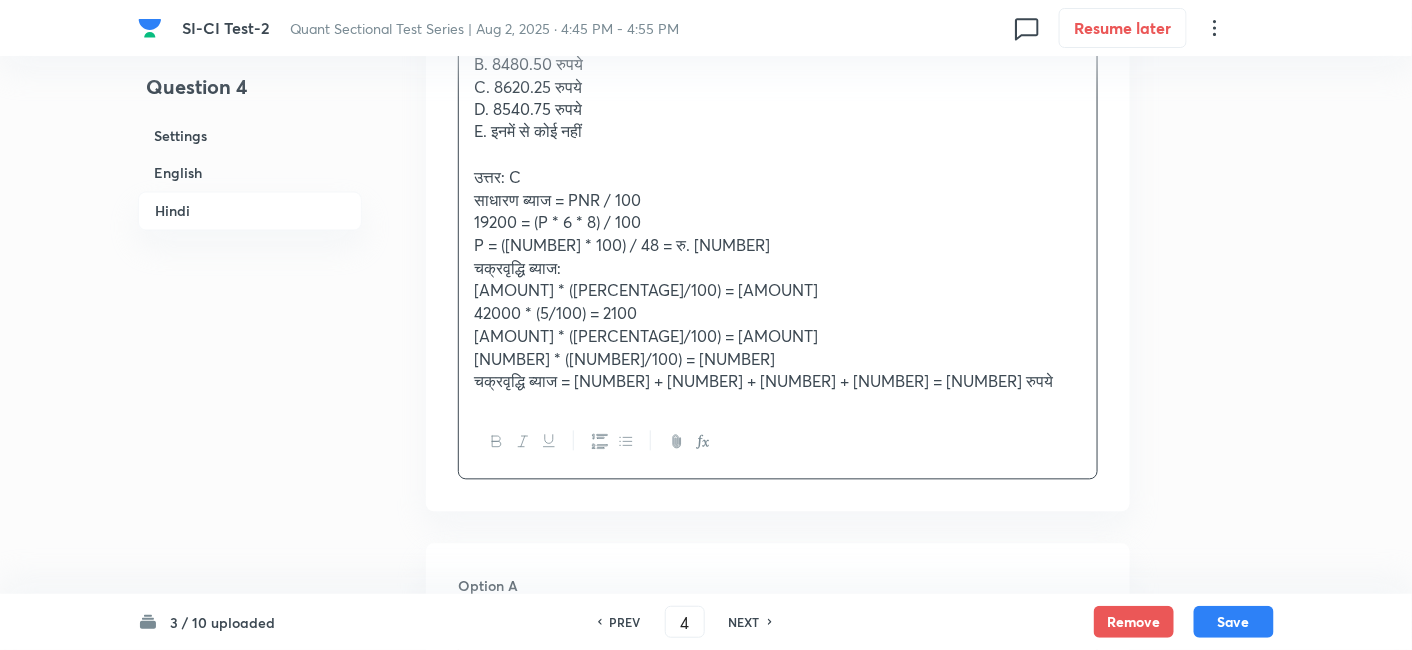 scroll, scrollTop: 3471, scrollLeft: 0, axis: vertical 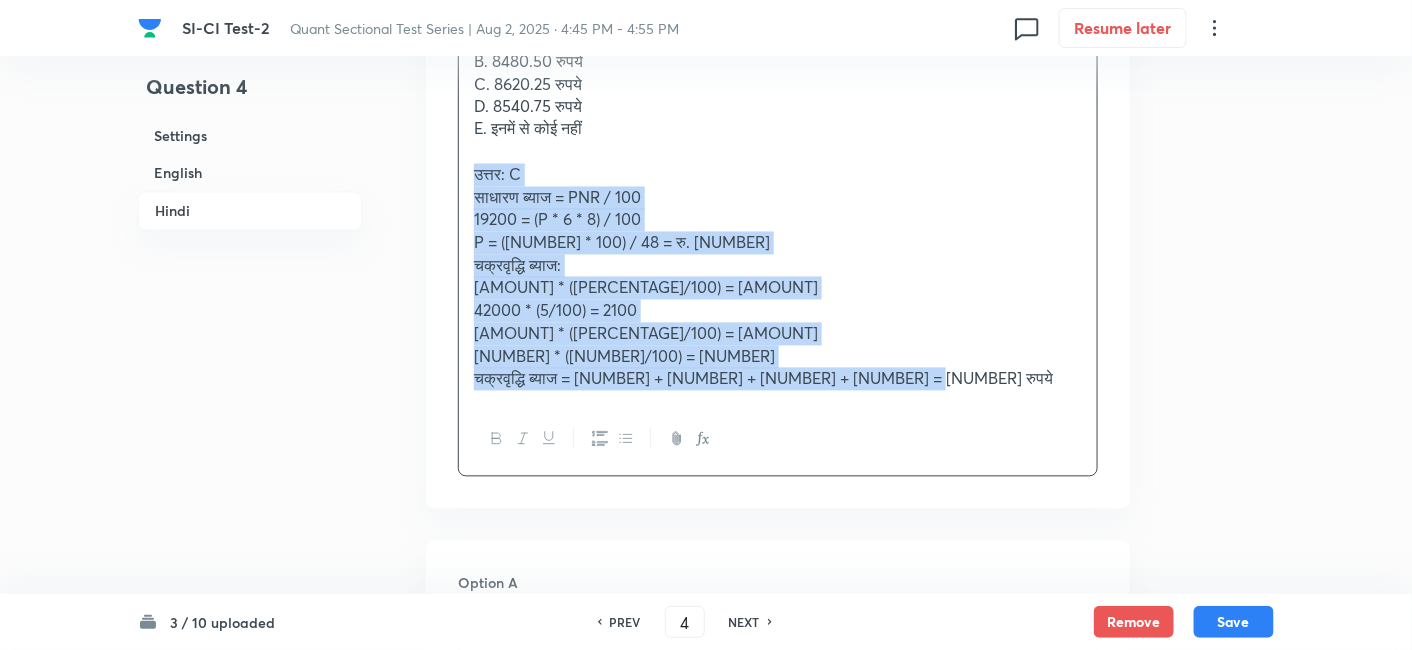 drag, startPoint x: 462, startPoint y: 170, endPoint x: 1074, endPoint y: 394, distance: 651.70544 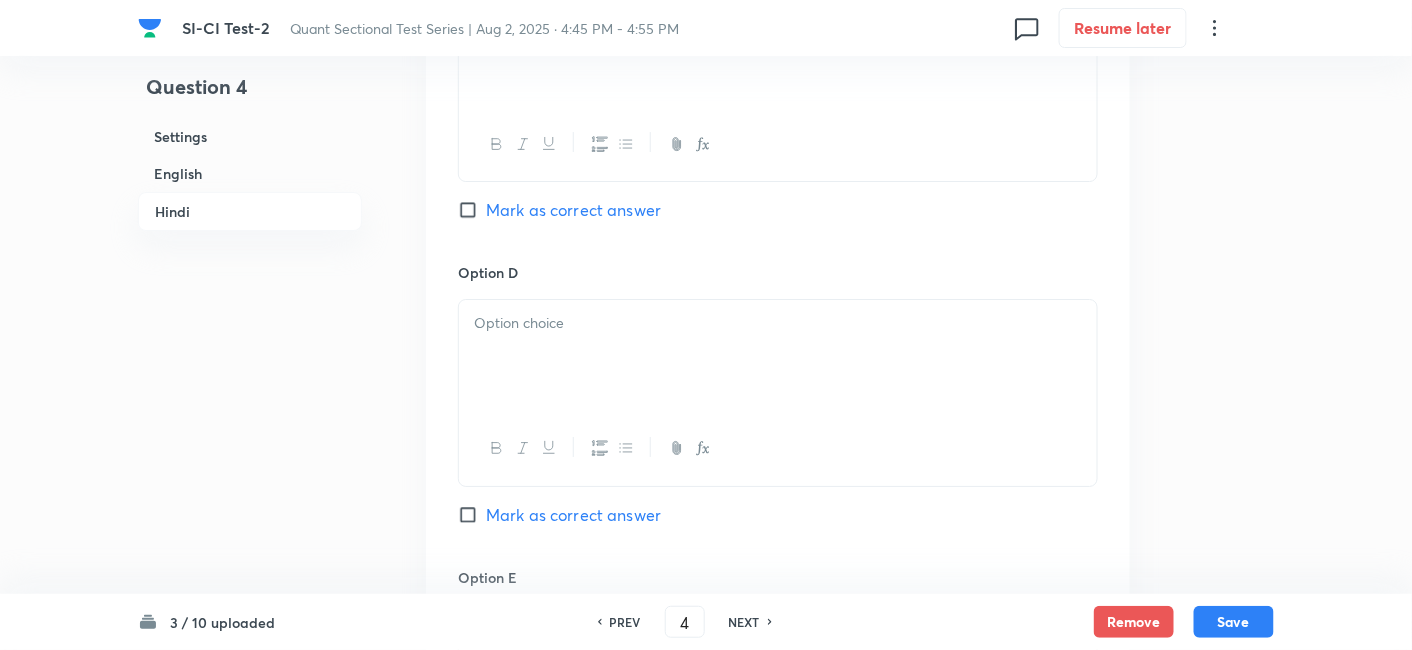 scroll, scrollTop: 5194, scrollLeft: 0, axis: vertical 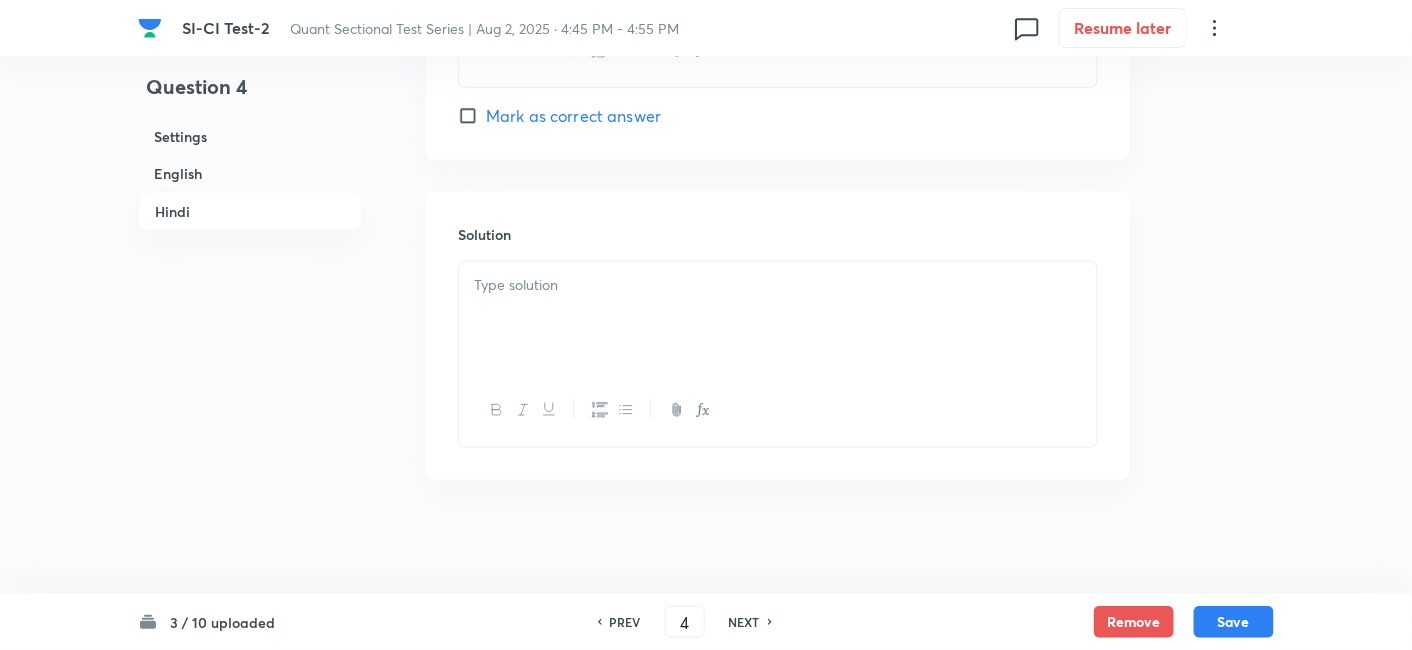 click at bounding box center [778, 285] 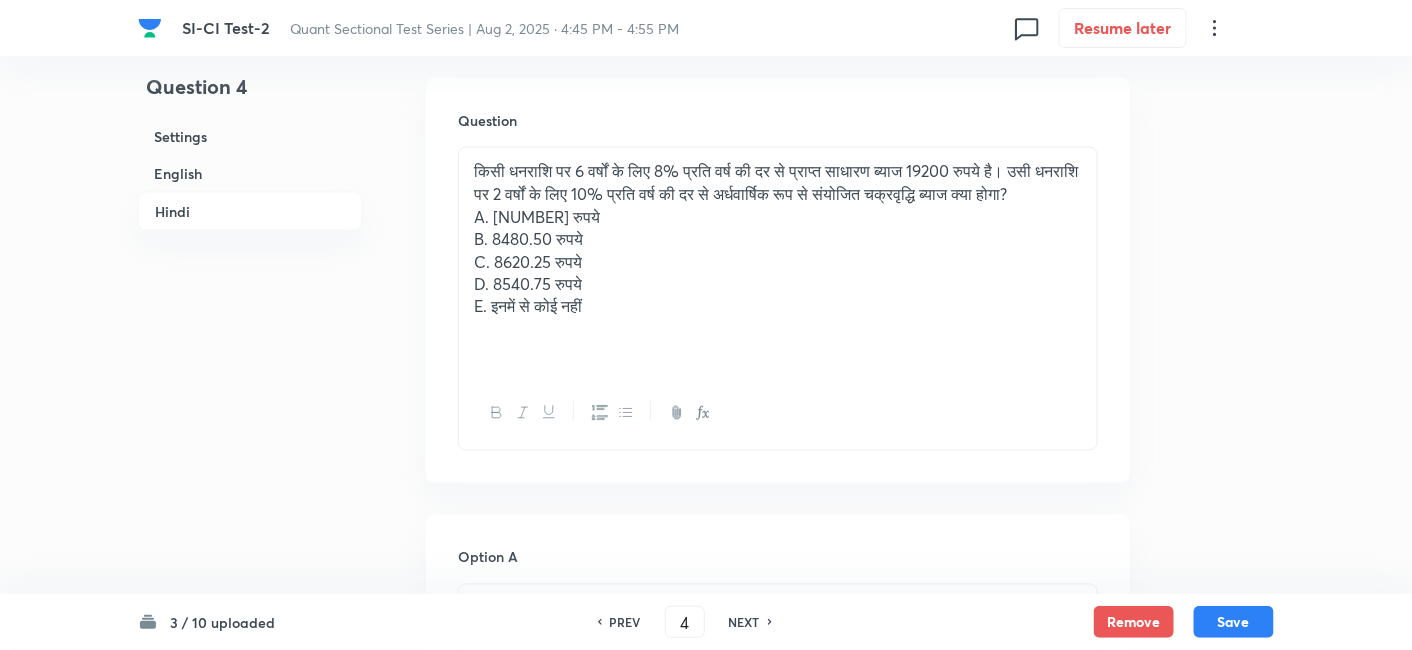 scroll, scrollTop: 3291, scrollLeft: 0, axis: vertical 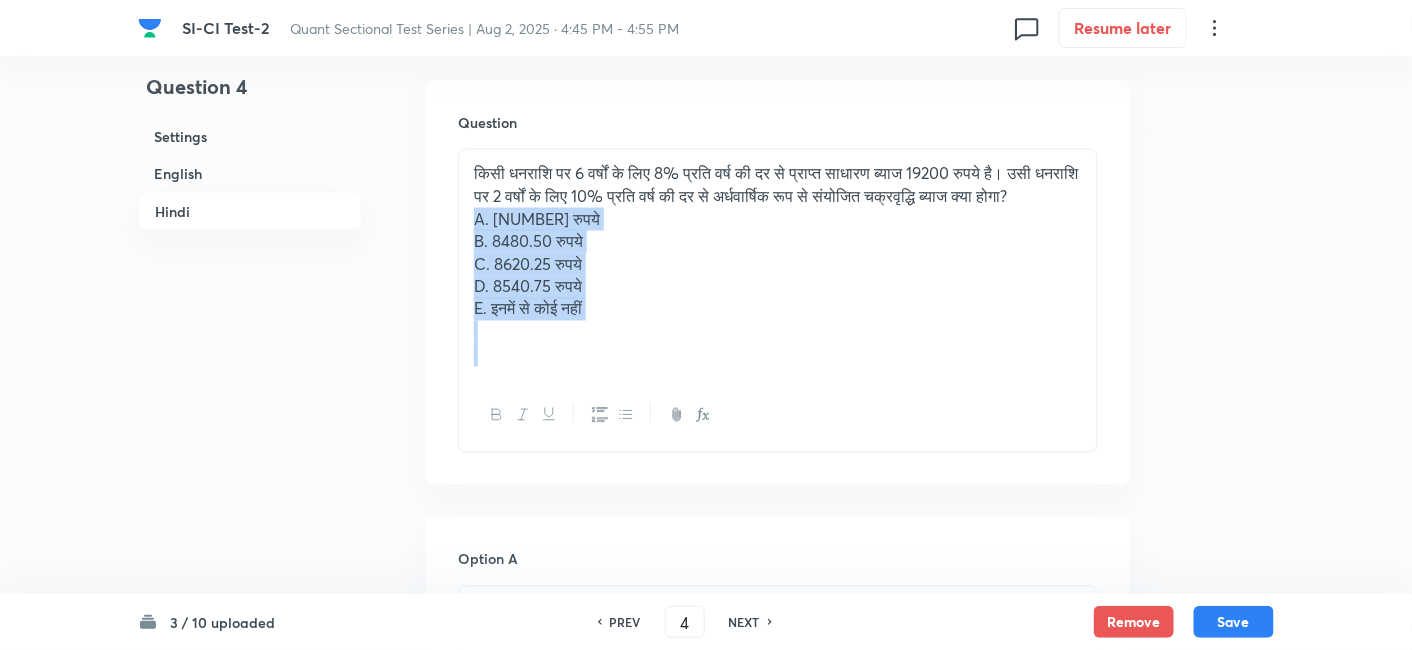 drag, startPoint x: 467, startPoint y: 216, endPoint x: 769, endPoint y: 436, distance: 373.6362 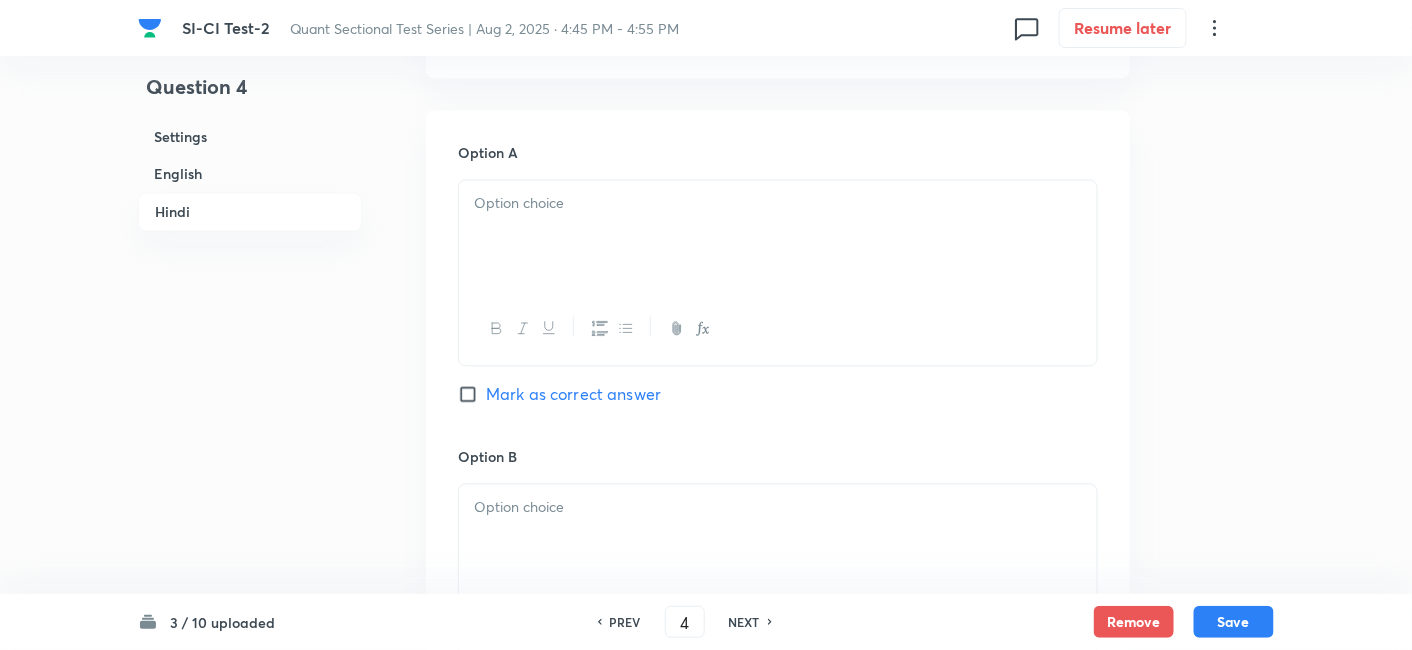 scroll, scrollTop: 3582, scrollLeft: 0, axis: vertical 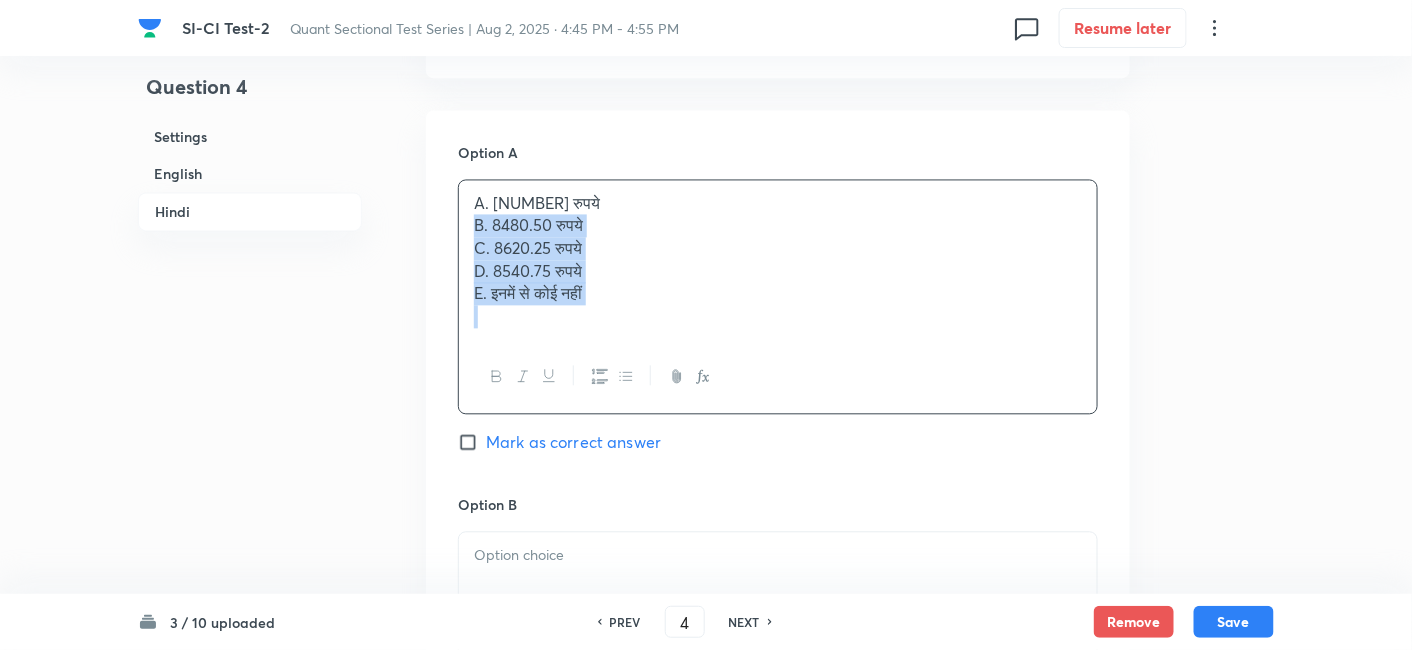 drag, startPoint x: 472, startPoint y: 204, endPoint x: 724, endPoint y: 372, distance: 302.8663 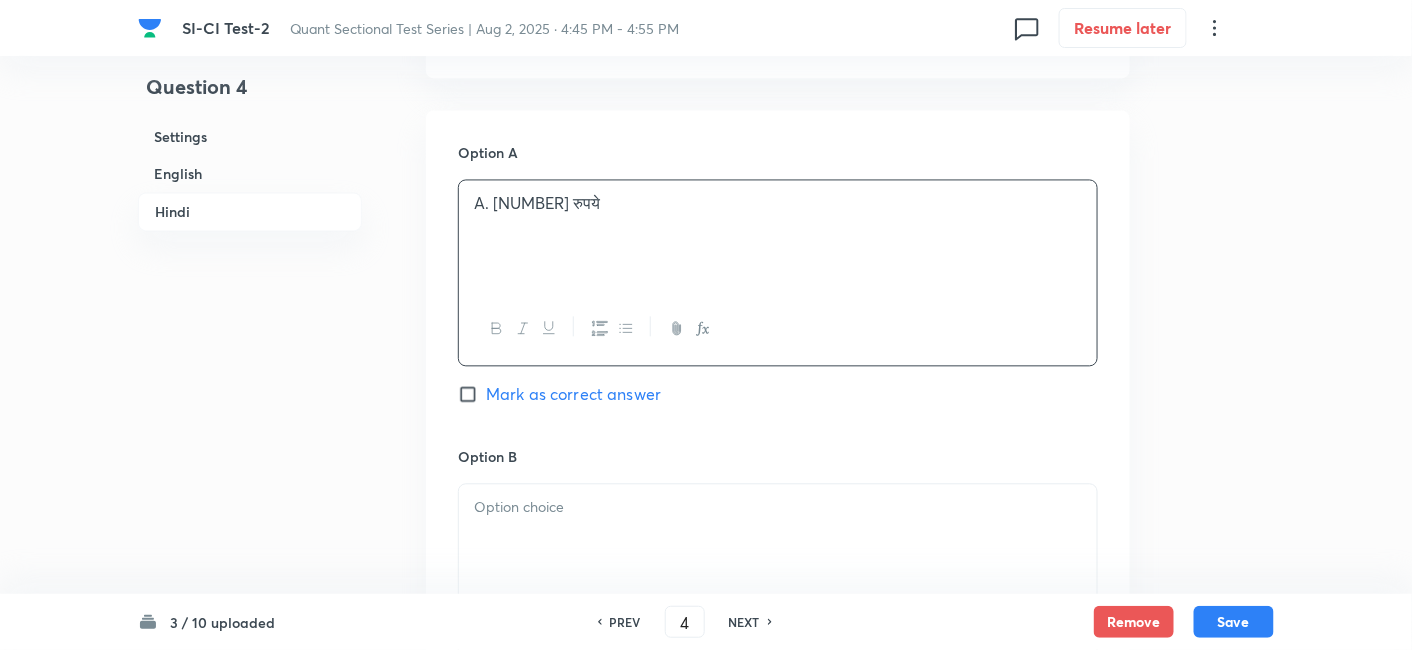 scroll, scrollTop: 3771, scrollLeft: 0, axis: vertical 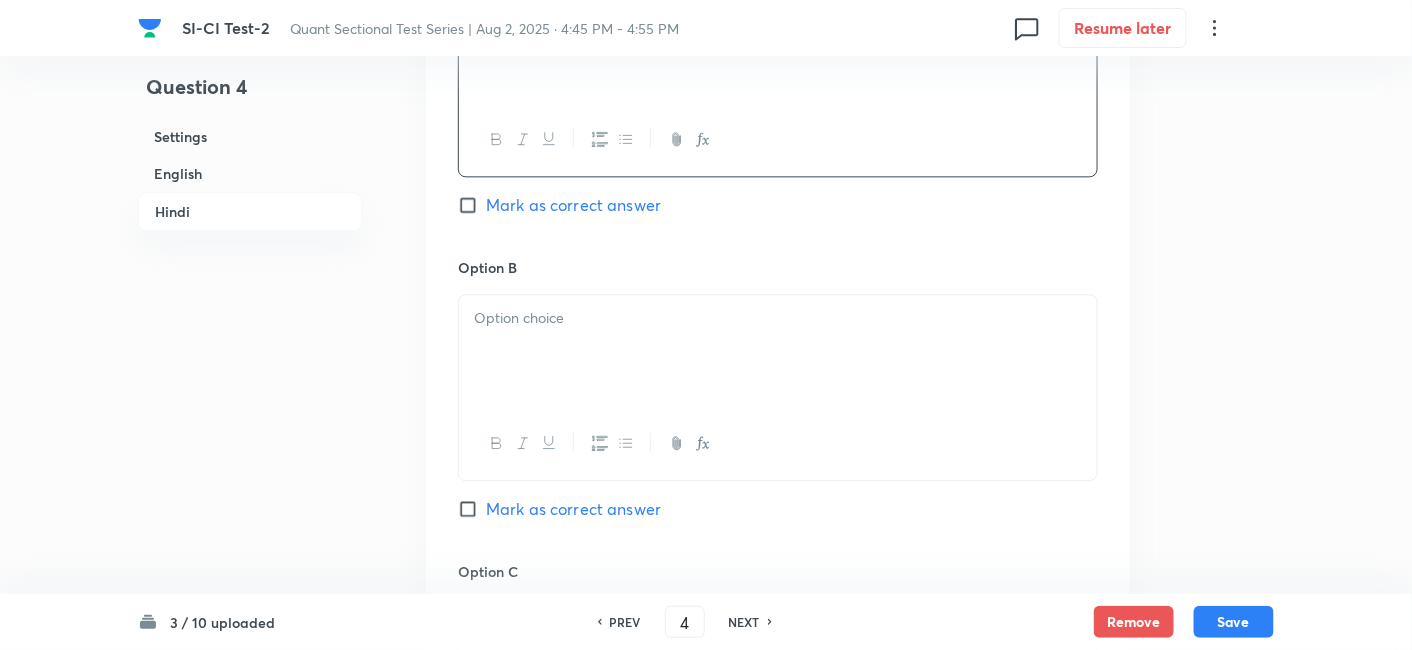 click at bounding box center (778, 351) 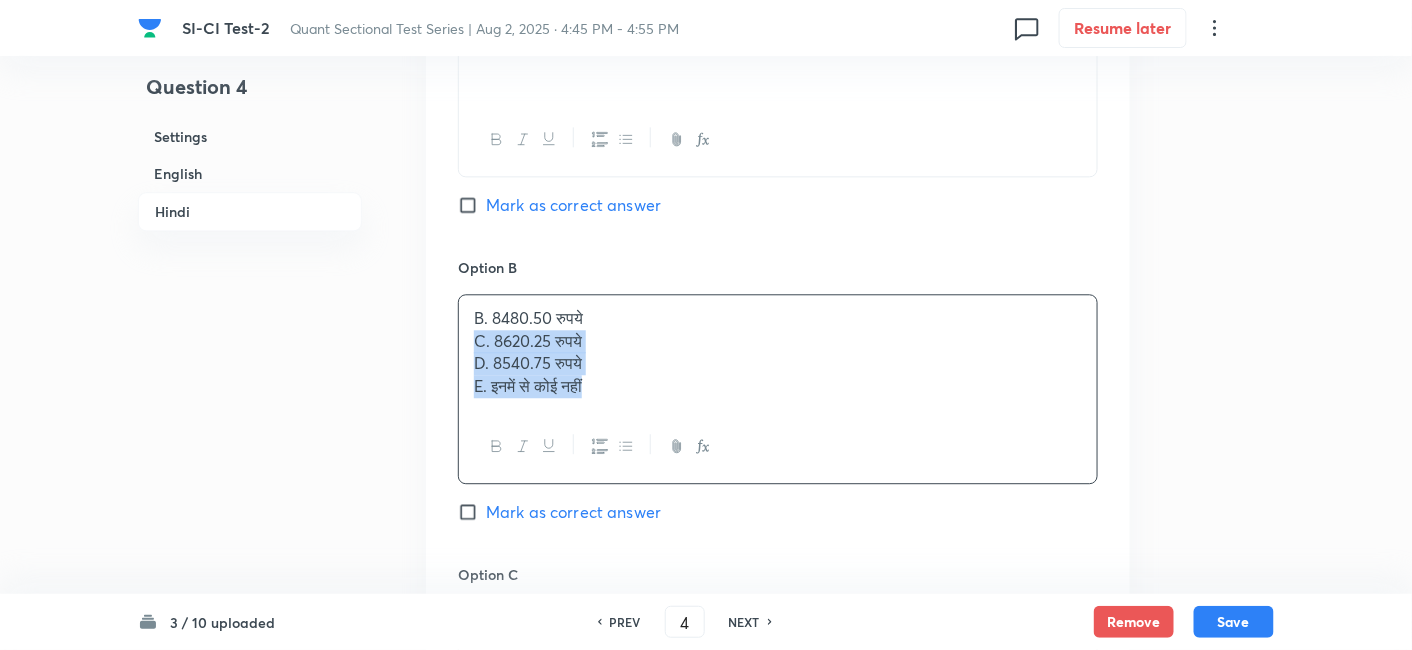 drag, startPoint x: 460, startPoint y: 318, endPoint x: 774, endPoint y: 490, distance: 358.02234 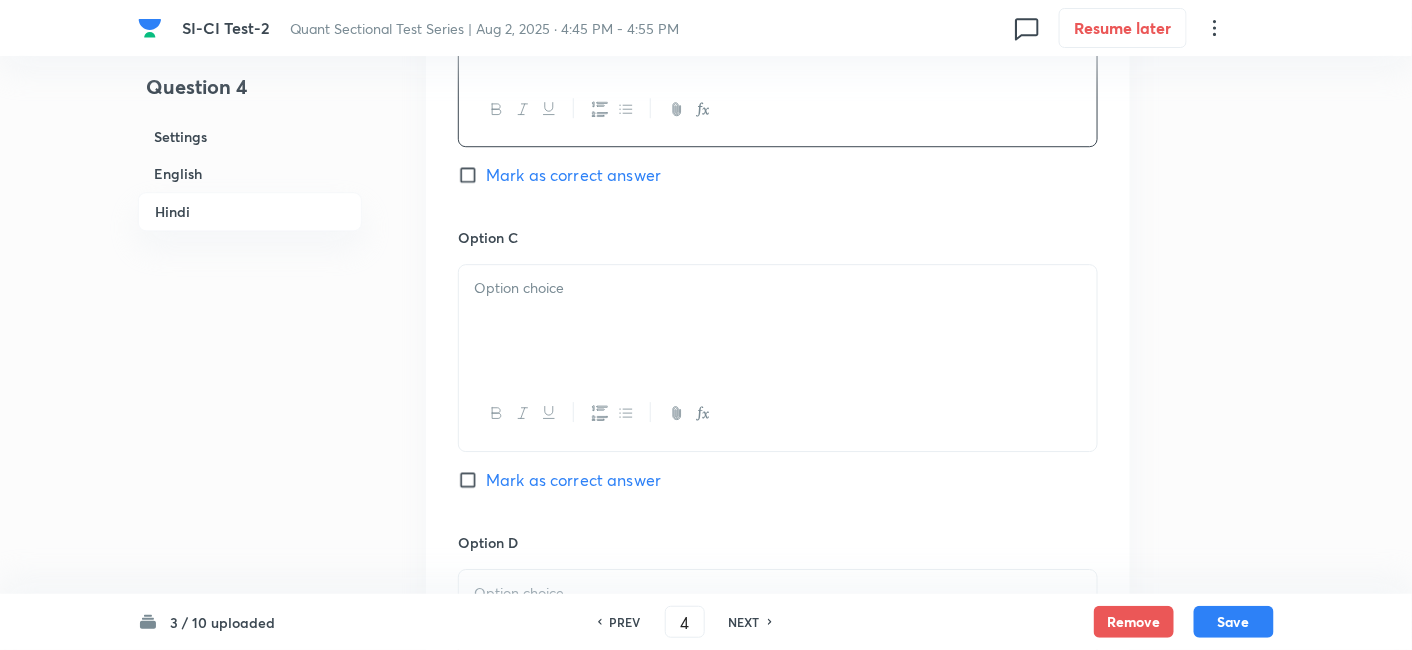 scroll, scrollTop: 4111, scrollLeft: 0, axis: vertical 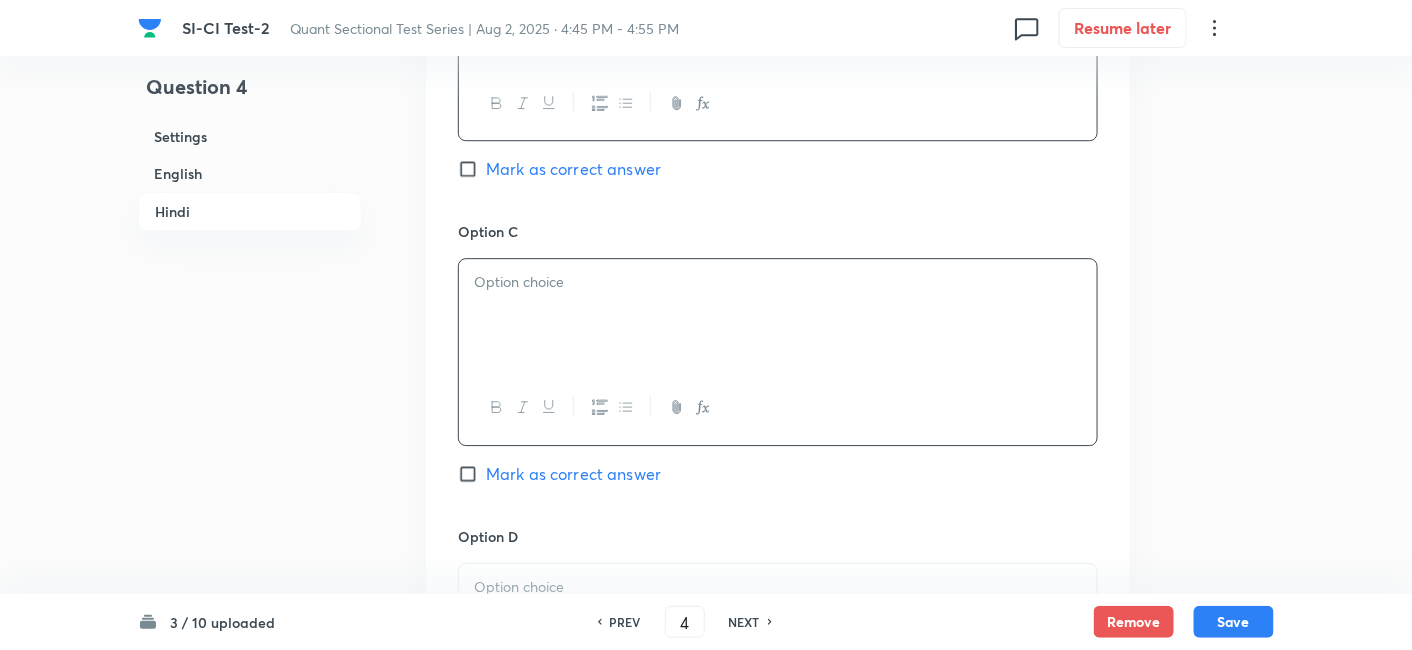 click at bounding box center [778, 315] 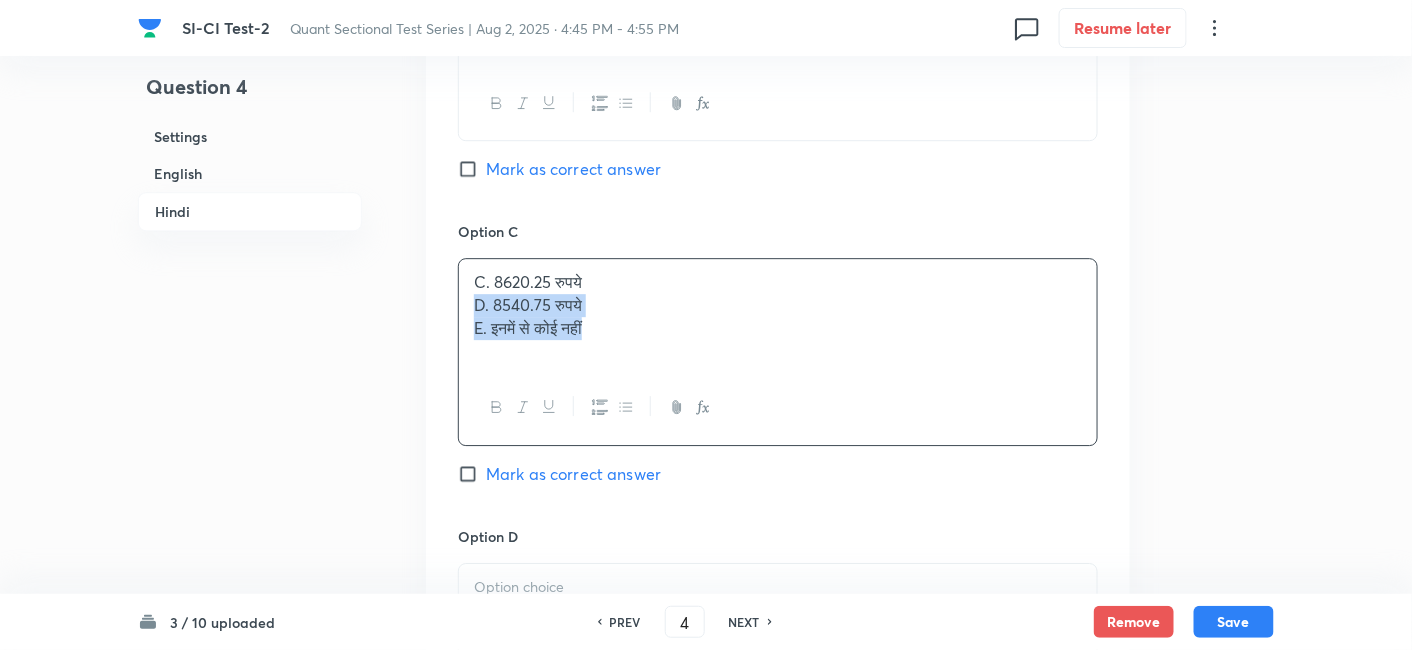drag, startPoint x: 463, startPoint y: 284, endPoint x: 719, endPoint y: 374, distance: 271.35953 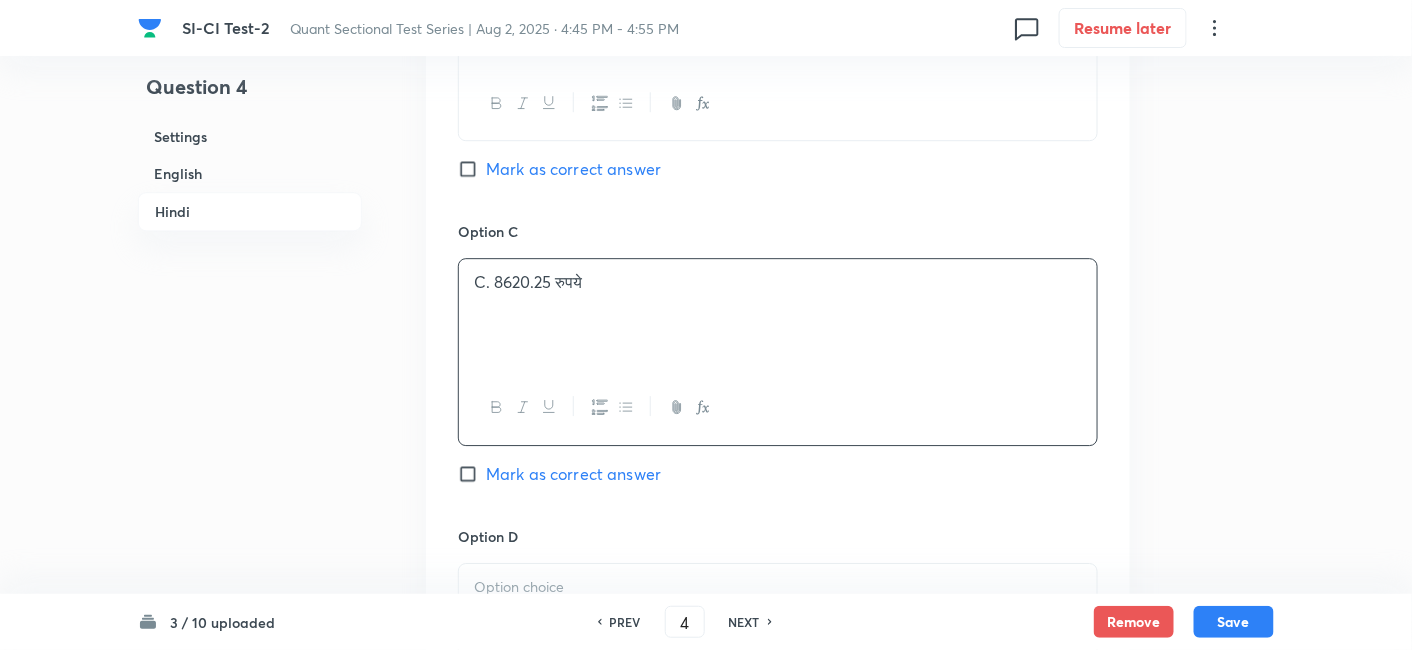 click on "Mark as correct answer" at bounding box center (573, 474) 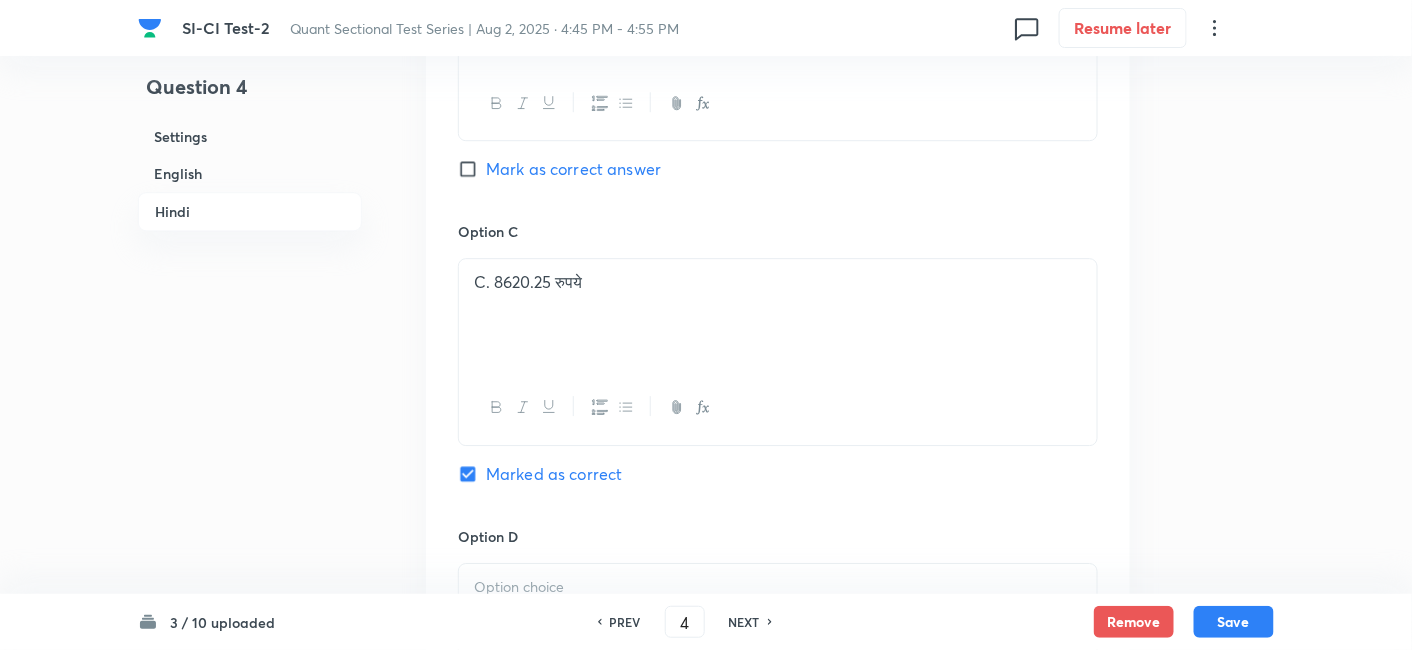 checkbox on "true" 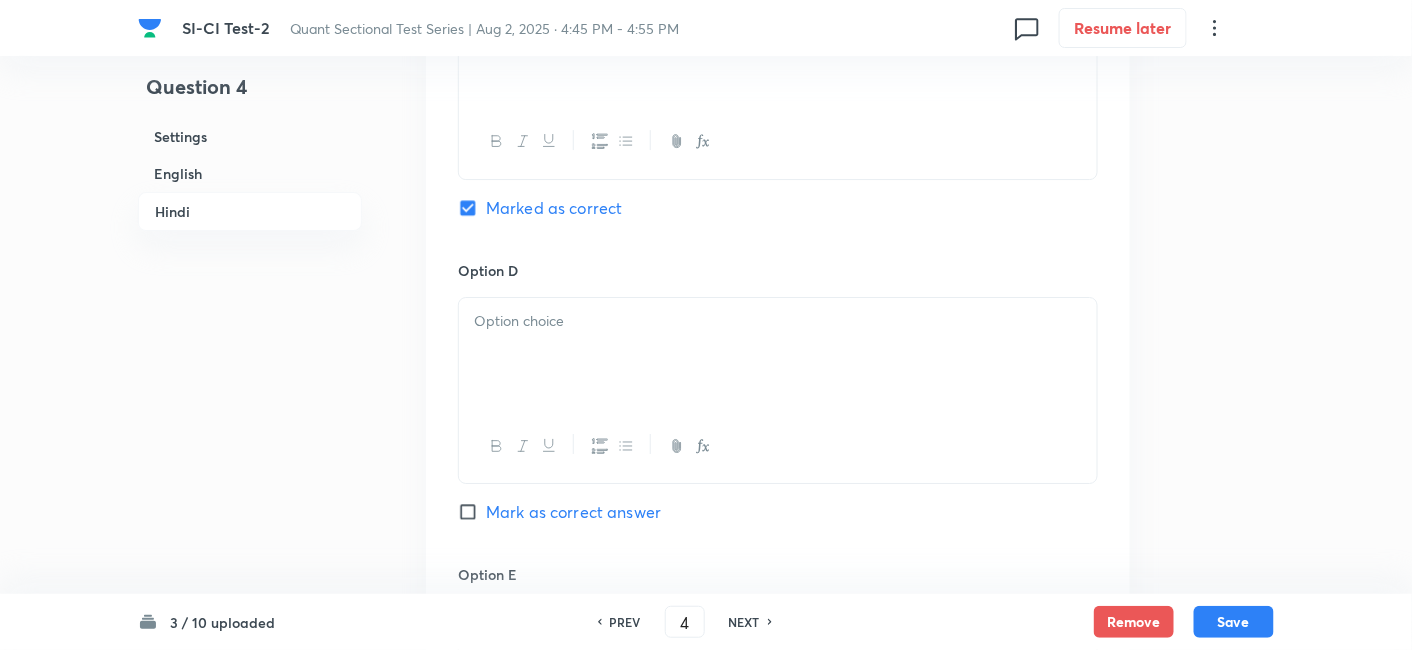 scroll, scrollTop: 4378, scrollLeft: 0, axis: vertical 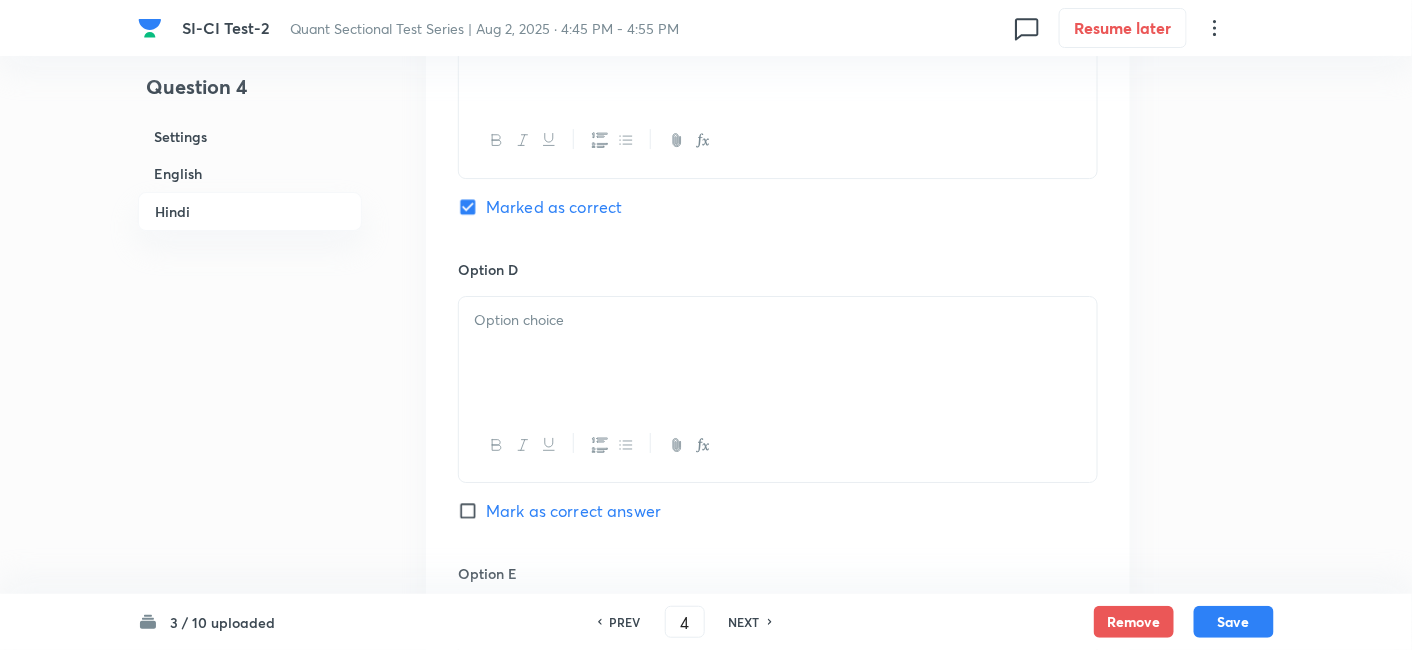 click at bounding box center (778, 353) 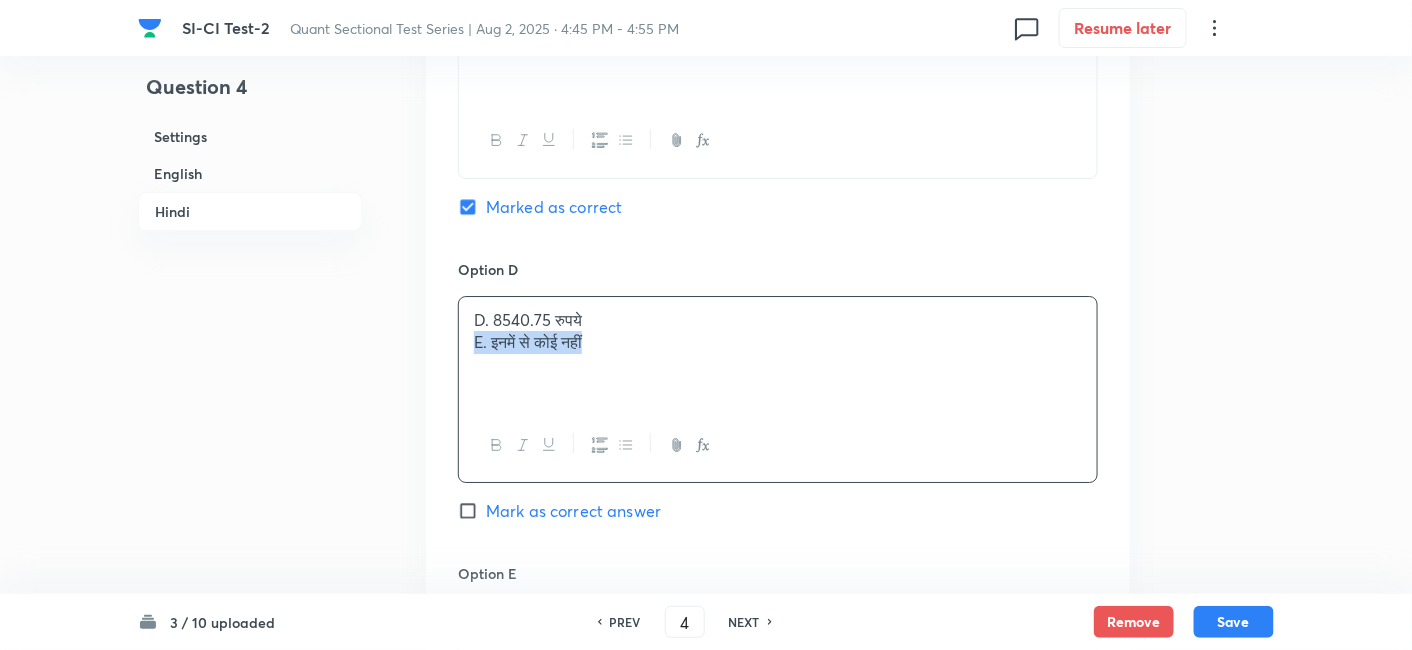 drag, startPoint x: 474, startPoint y: 324, endPoint x: 751, endPoint y: 422, distance: 293.82477 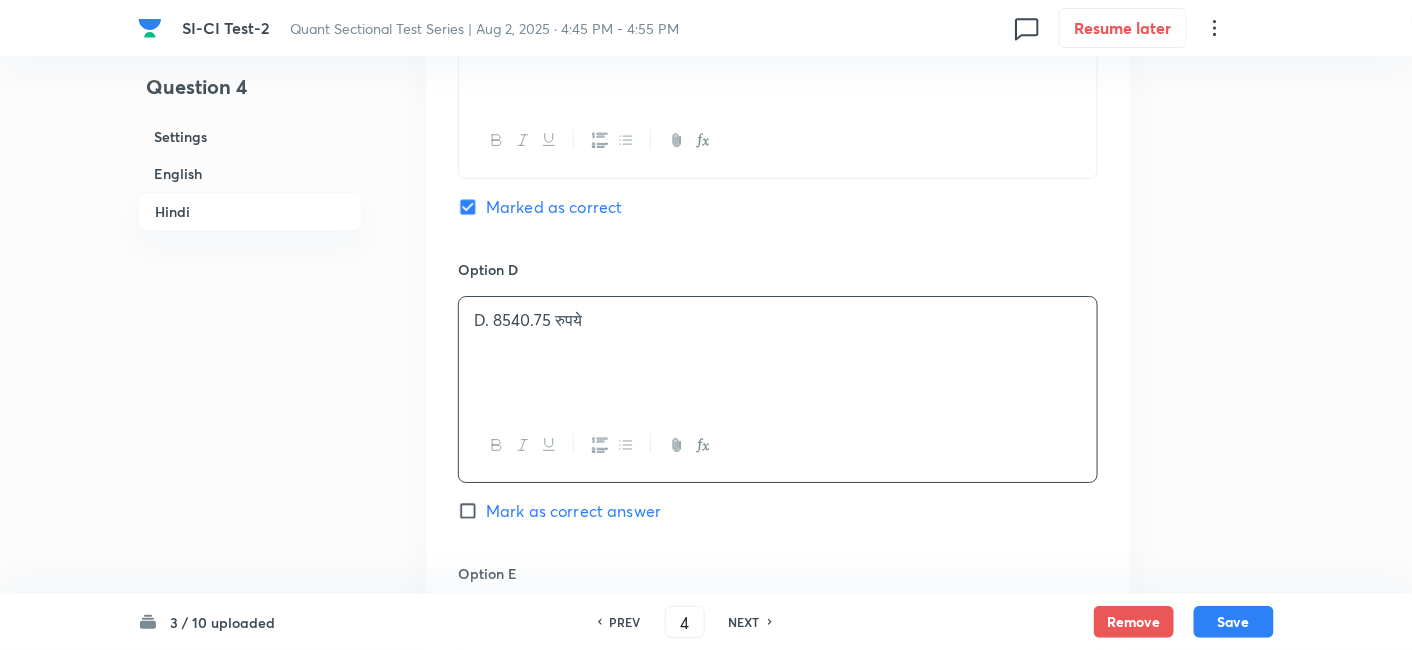 scroll, scrollTop: 4574, scrollLeft: 0, axis: vertical 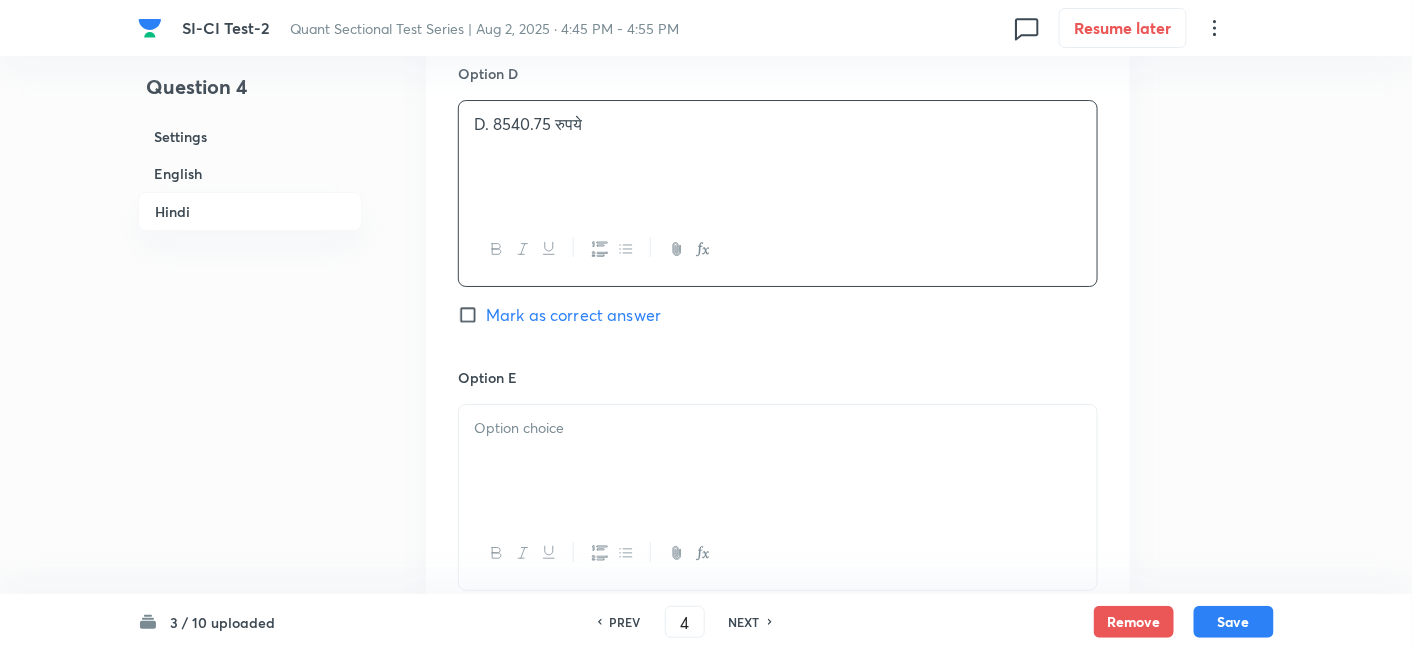 click at bounding box center [778, 461] 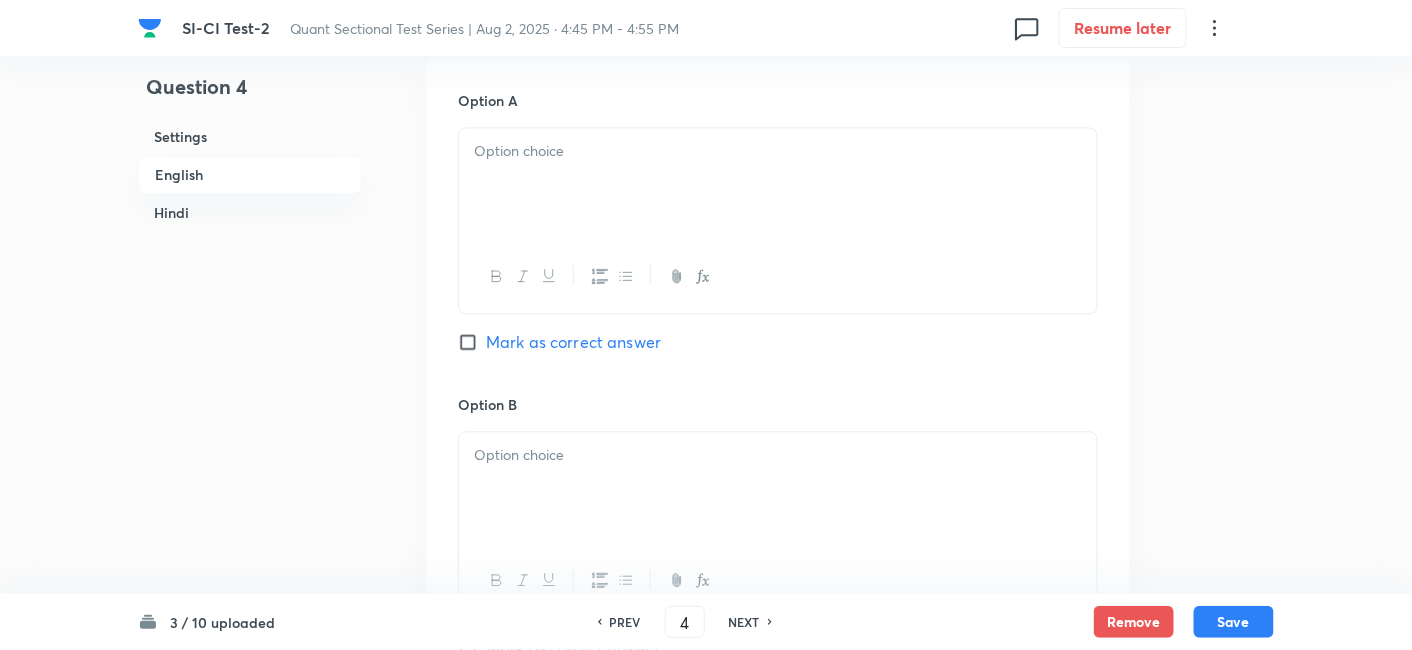 scroll, scrollTop: 802, scrollLeft: 0, axis: vertical 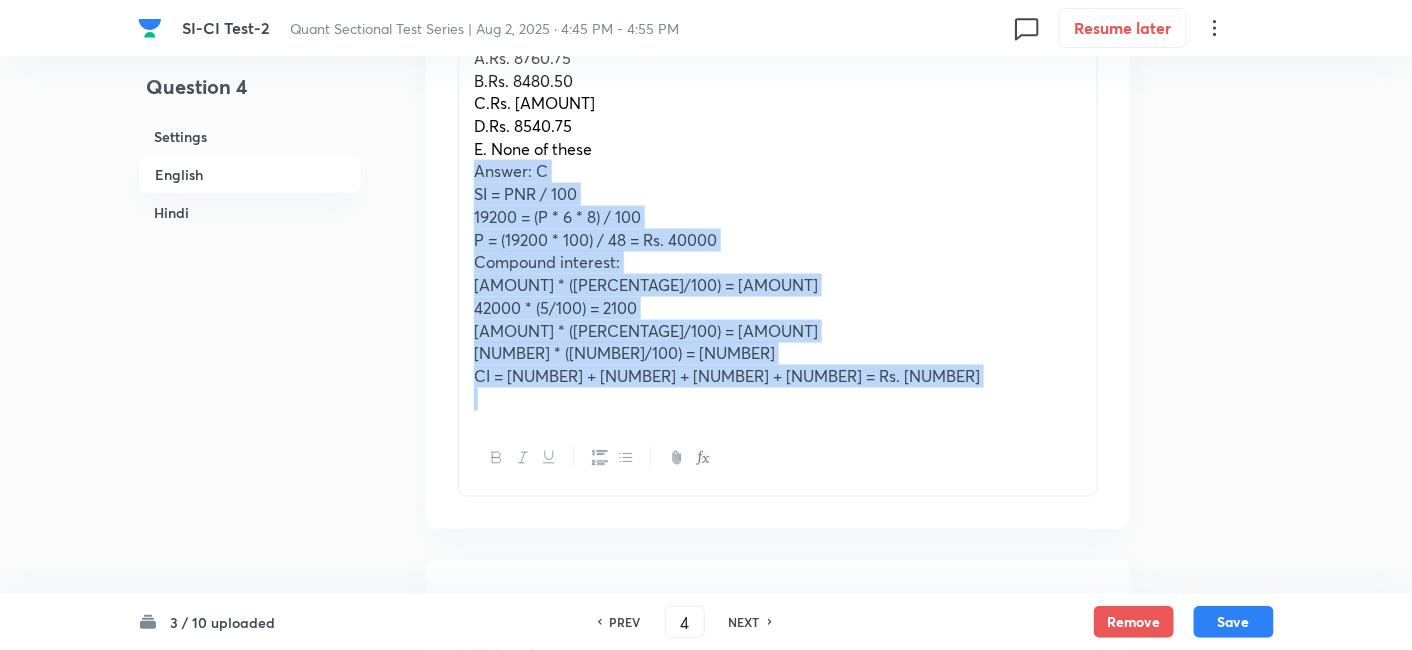 drag, startPoint x: 474, startPoint y: 144, endPoint x: 1000, endPoint y: 496, distance: 632.9139 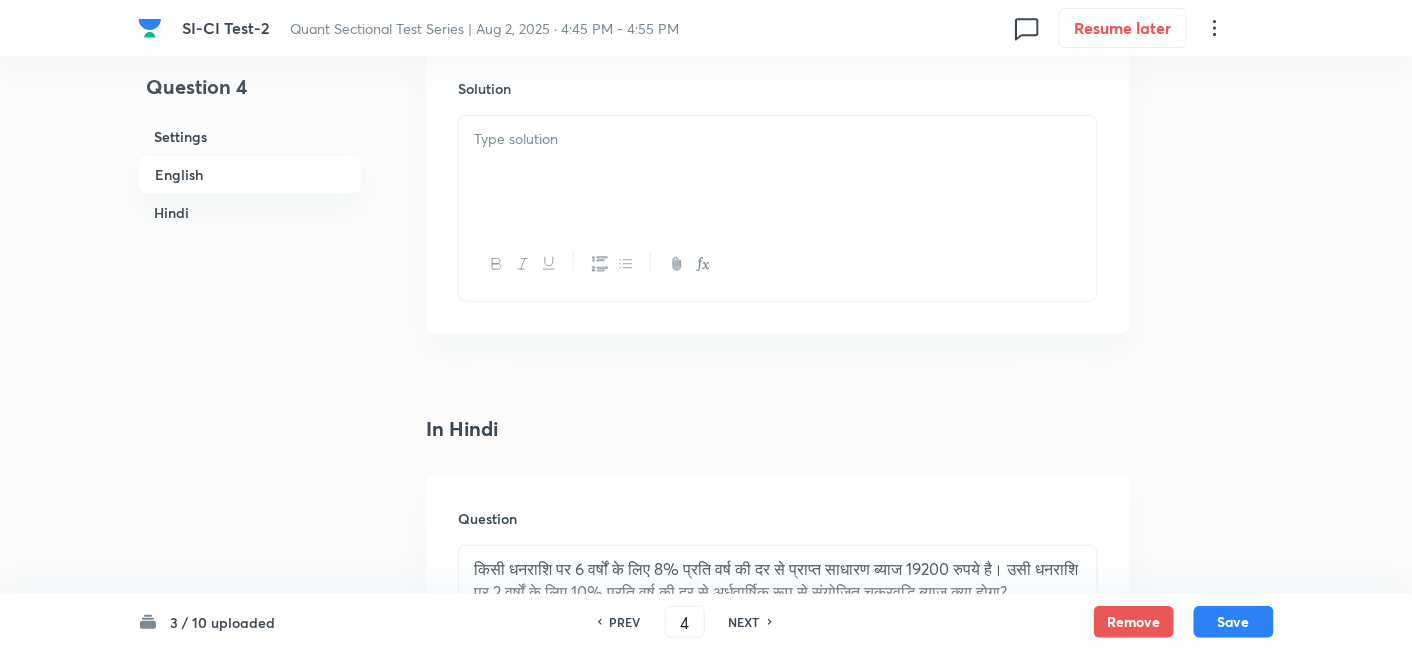 click at bounding box center (778, 172) 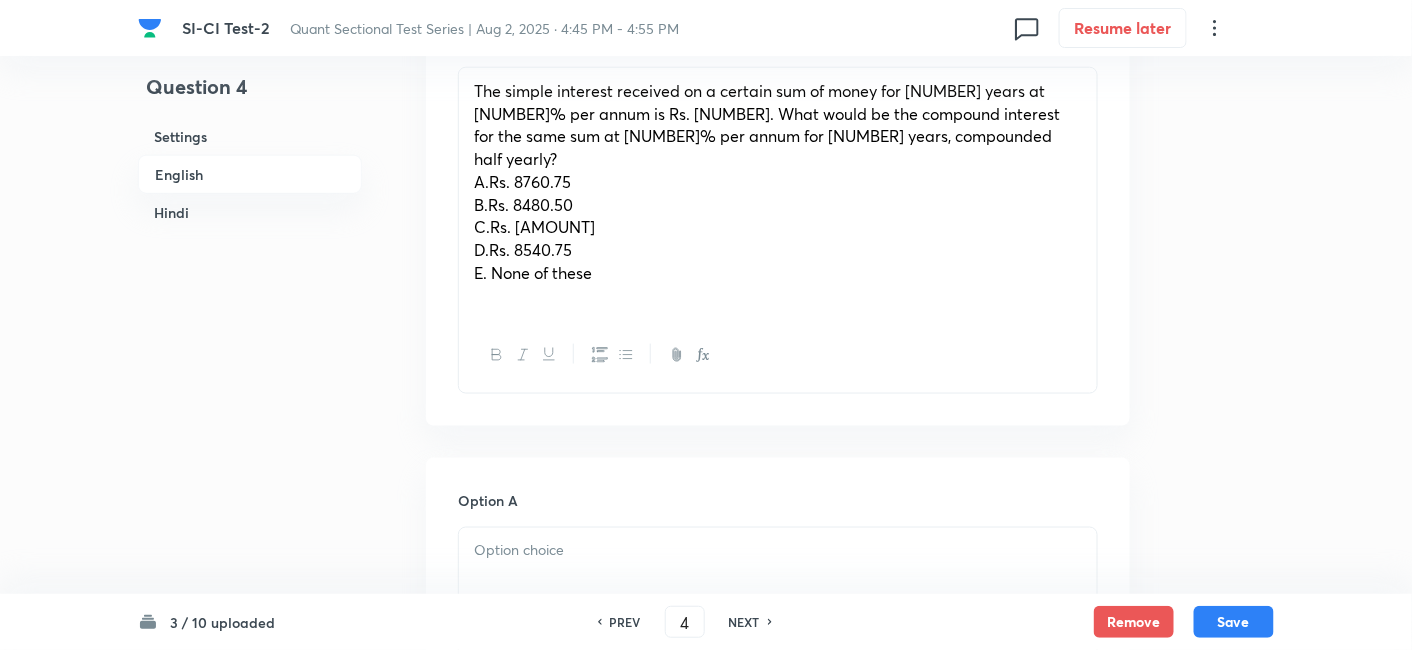 scroll, scrollTop: 660, scrollLeft: 0, axis: vertical 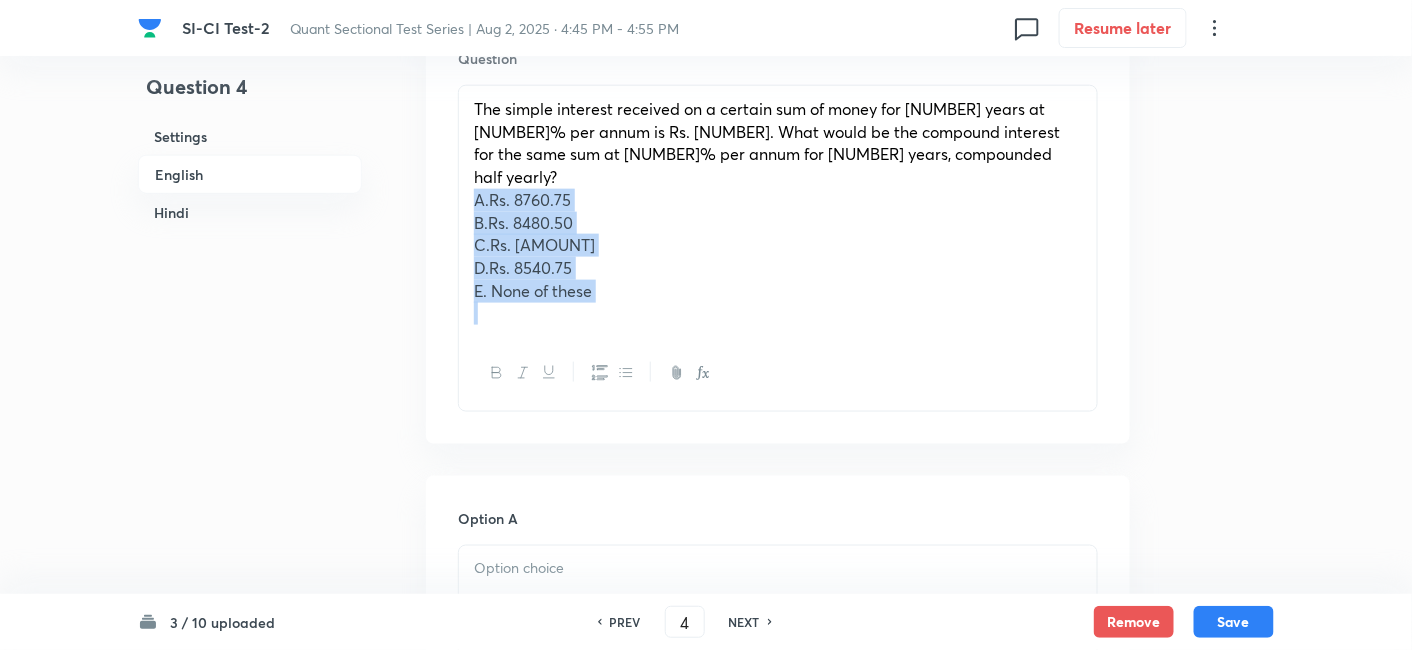 drag, startPoint x: 474, startPoint y: 173, endPoint x: 690, endPoint y: 389, distance: 305.47012 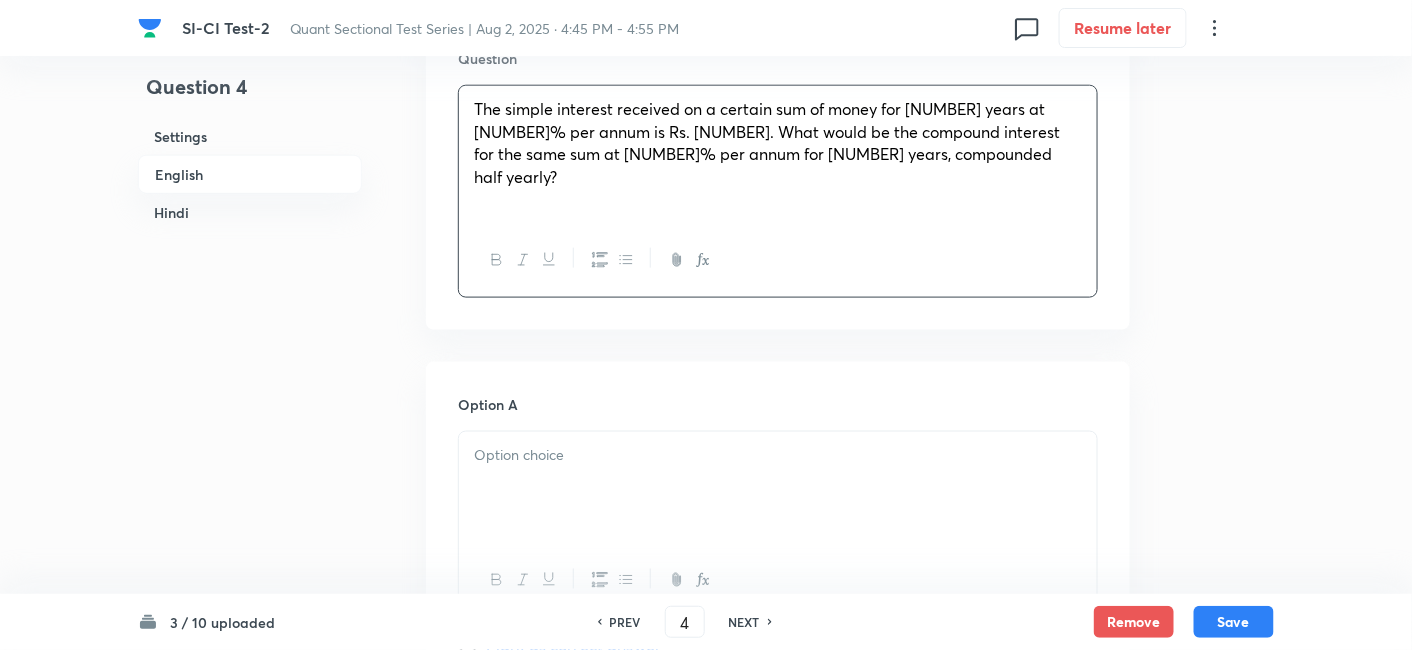 scroll, scrollTop: 871, scrollLeft: 0, axis: vertical 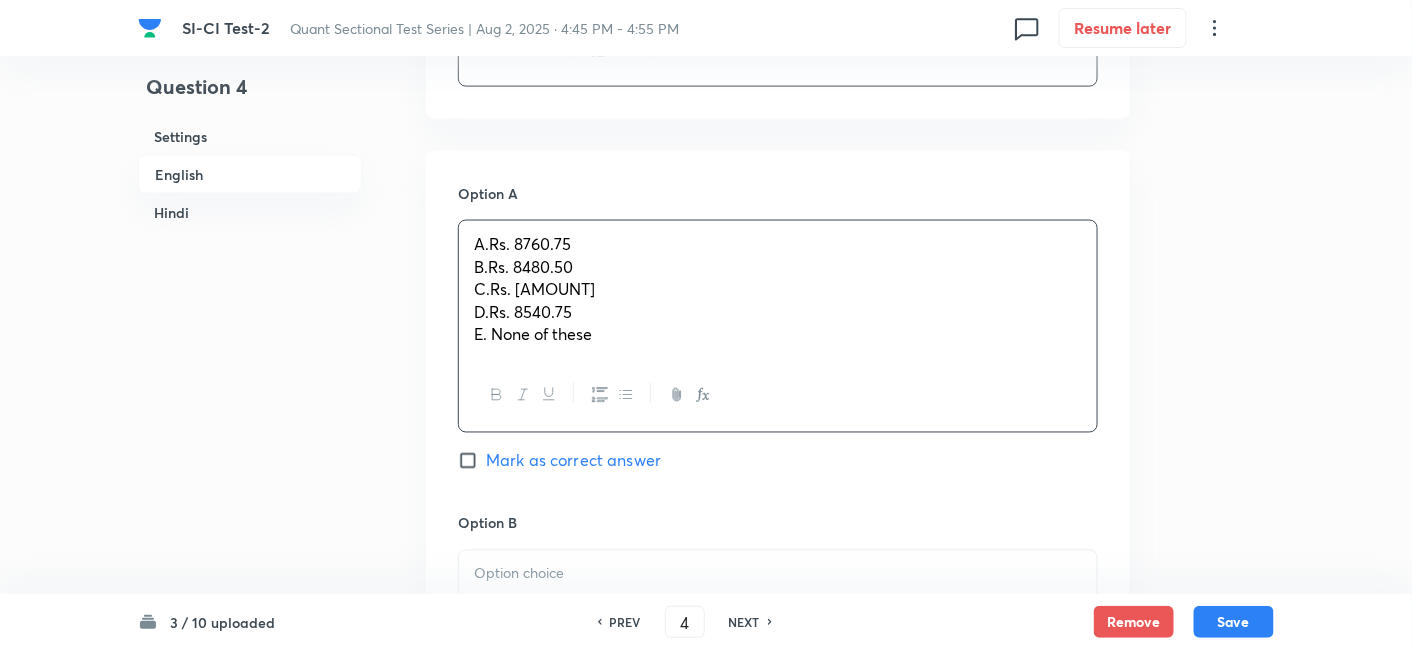 click on "A.Rs. 8760.75  B.Rs. 8480.50  C.Rs. 8620.25  D.Rs. 8540.75  E. None of these" at bounding box center [778, 290] 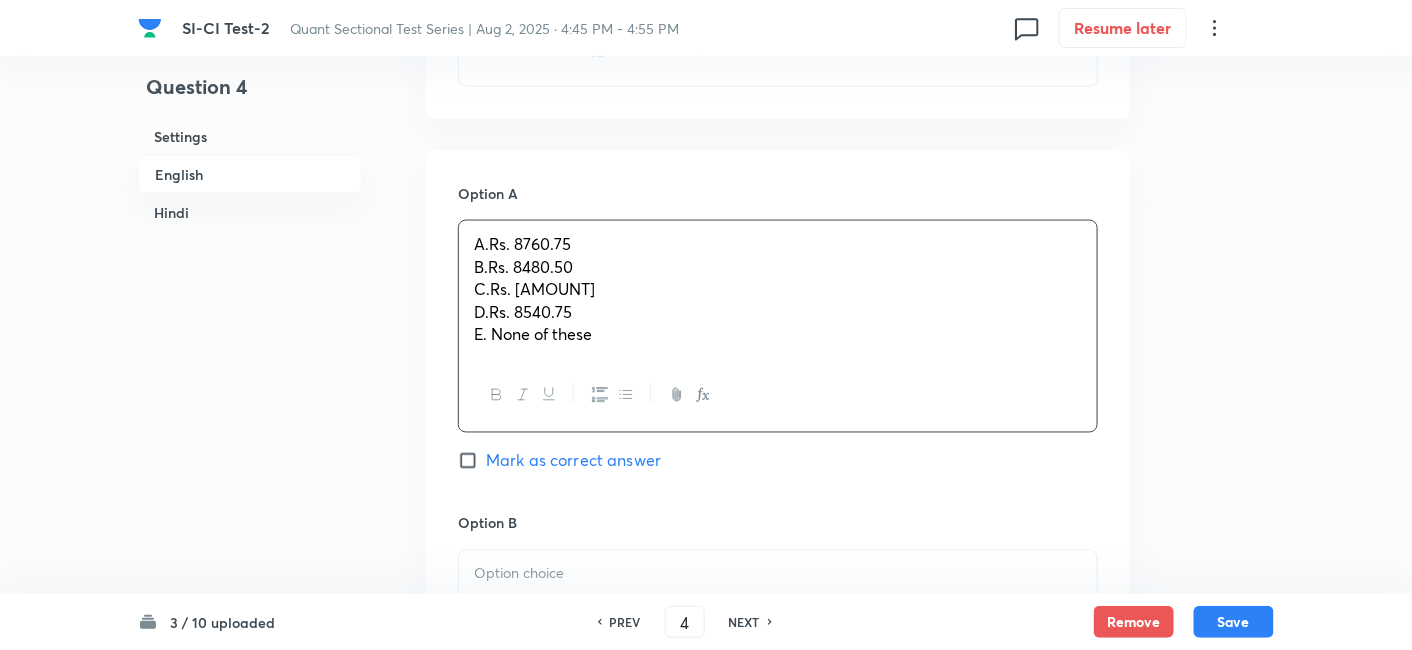 drag, startPoint x: 468, startPoint y: 243, endPoint x: 764, endPoint y: 471, distance: 373.63083 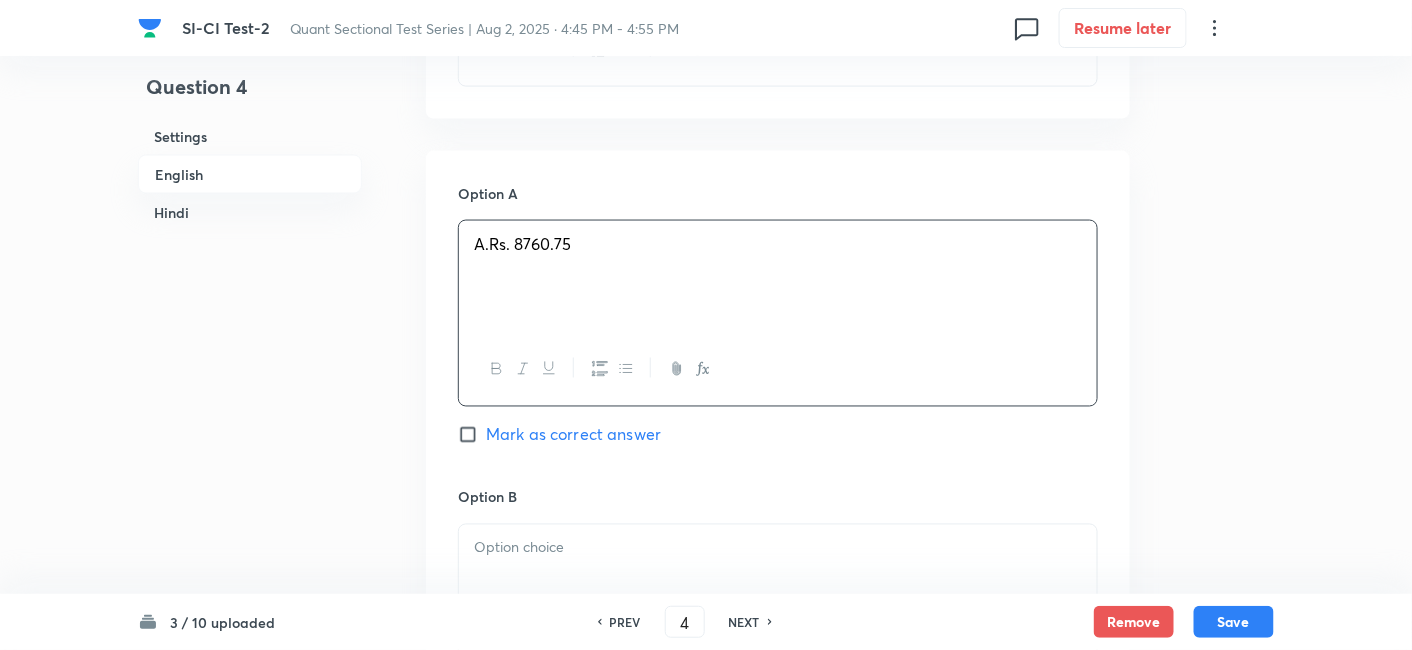 scroll, scrollTop: 1100, scrollLeft: 0, axis: vertical 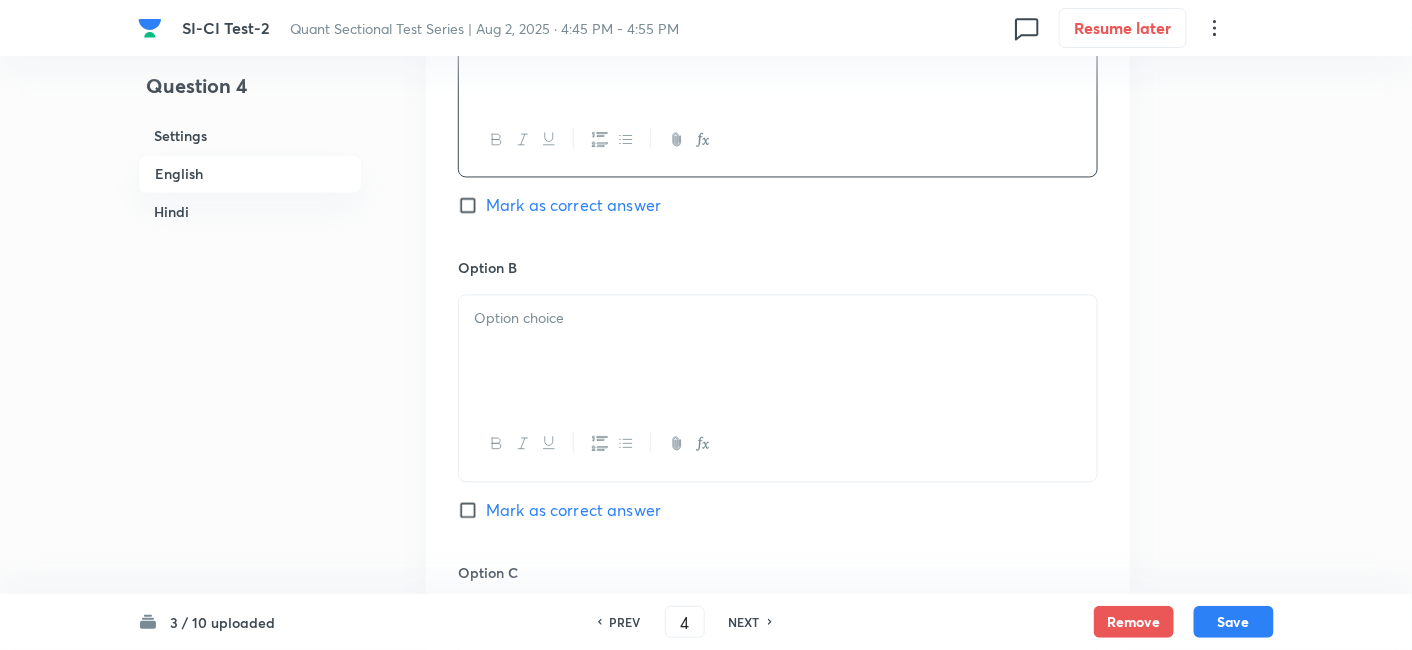 click at bounding box center (778, 319) 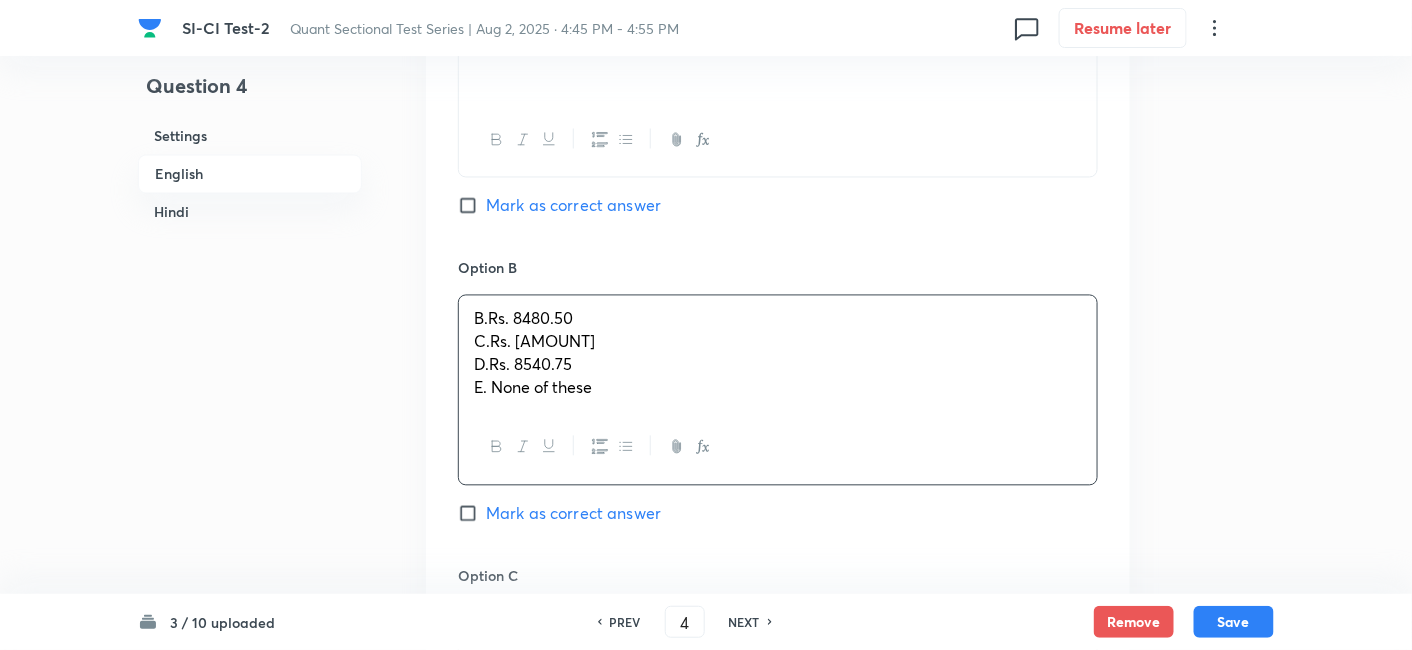 drag, startPoint x: 472, startPoint y: 320, endPoint x: 763, endPoint y: 517, distance: 351.41144 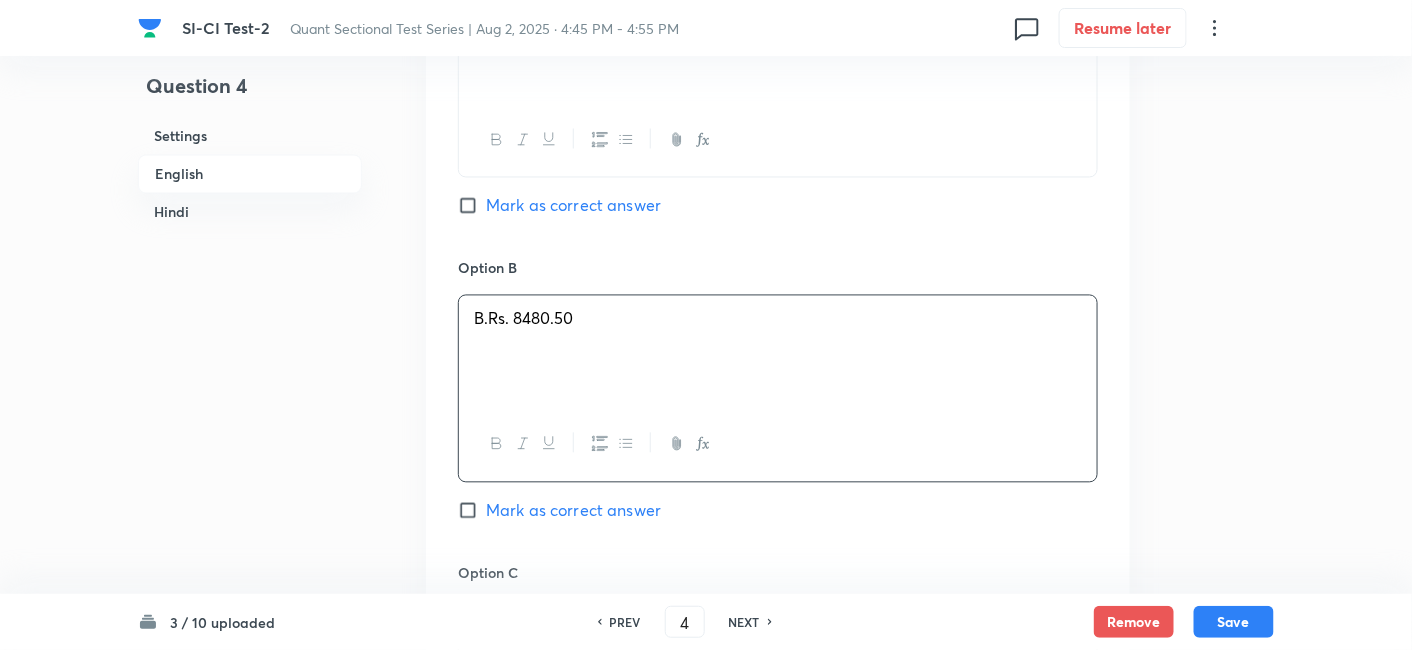 scroll, scrollTop: 1354, scrollLeft: 0, axis: vertical 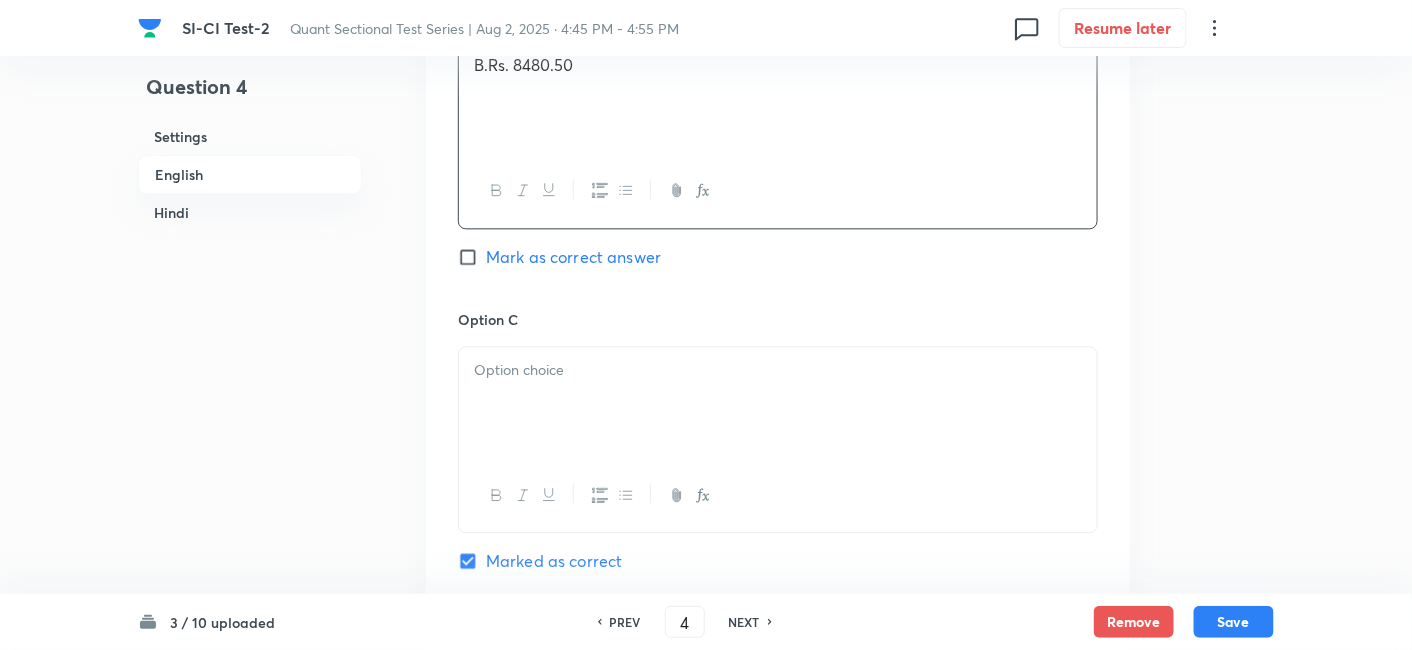 click at bounding box center [778, 370] 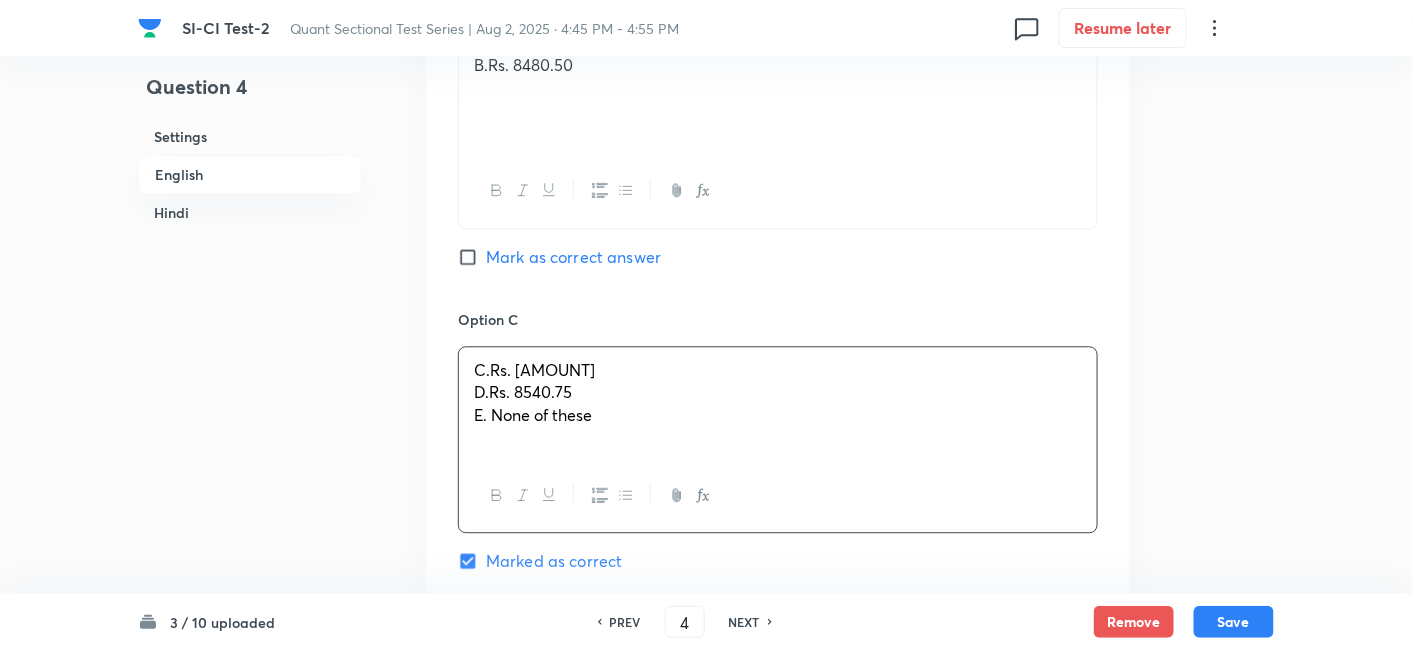 drag, startPoint x: 460, startPoint y: 365, endPoint x: 725, endPoint y: 474, distance: 286.54144 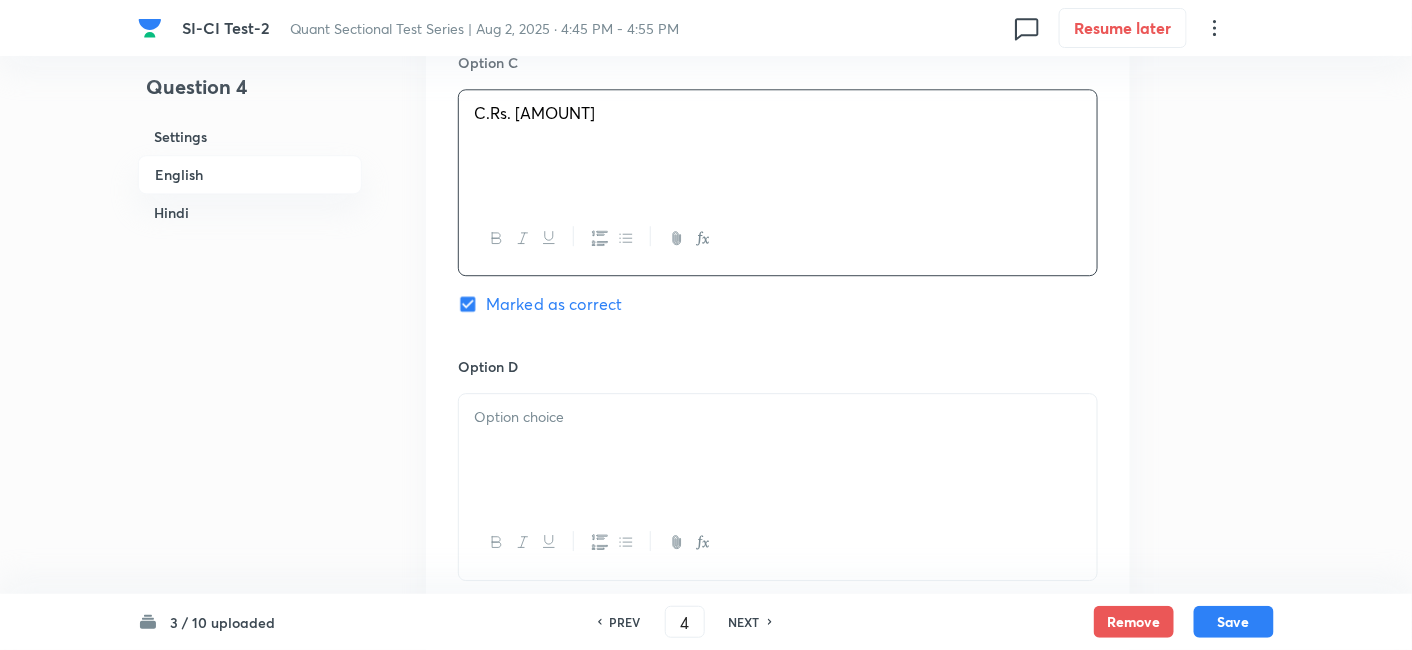 scroll, scrollTop: 1611, scrollLeft: 0, axis: vertical 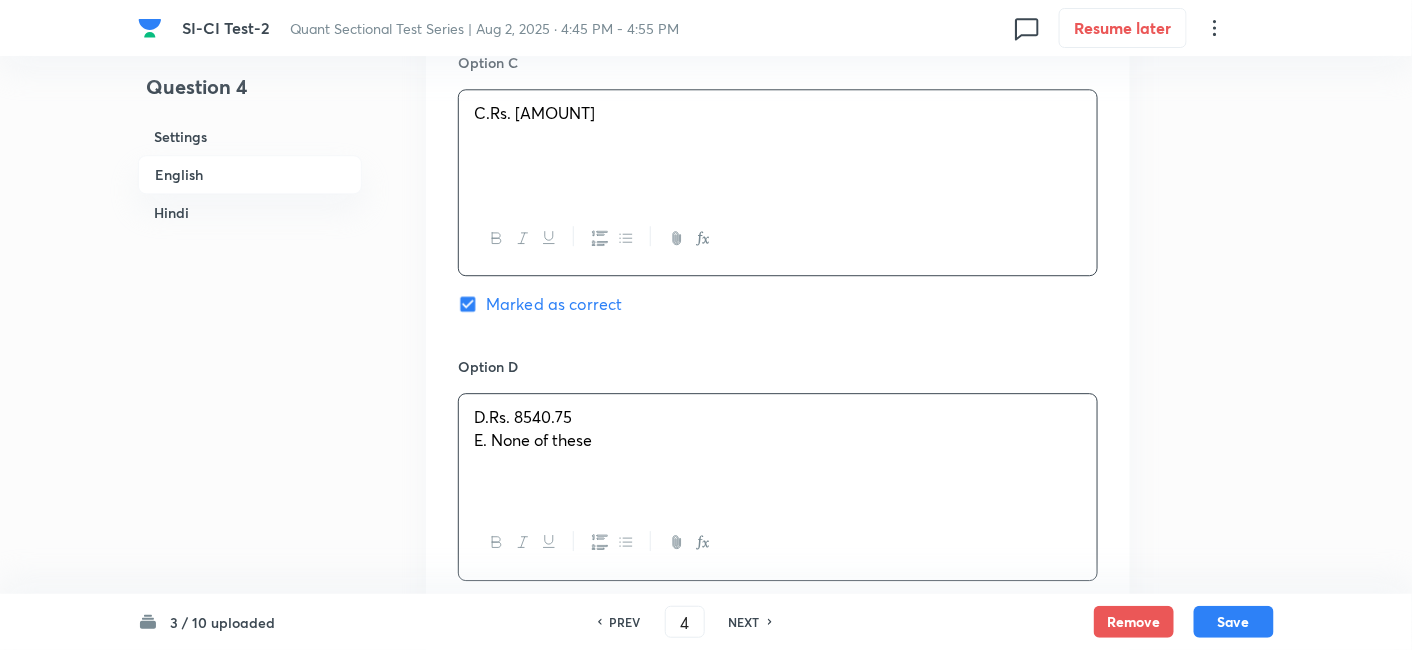 click on "D.Rs. [AMOUNT] E. None of these" at bounding box center (778, 450) 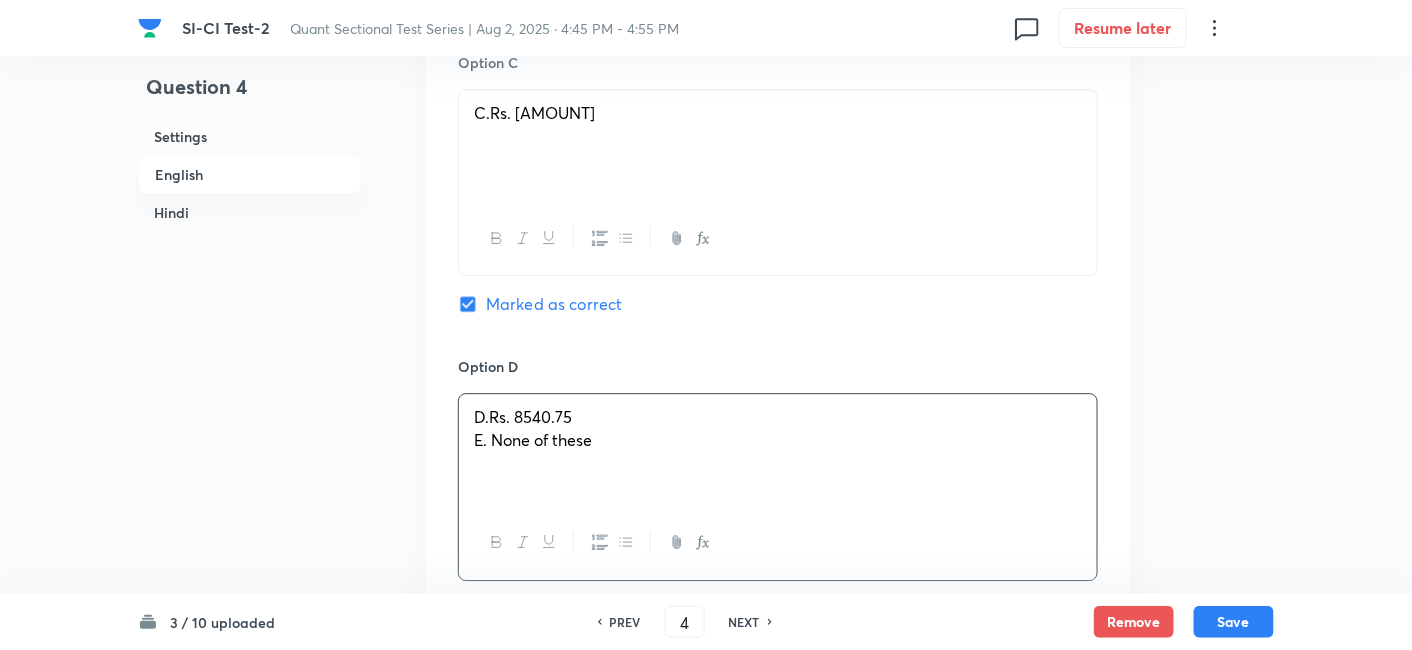 drag, startPoint x: 462, startPoint y: 417, endPoint x: 714, endPoint y: 483, distance: 260.4995 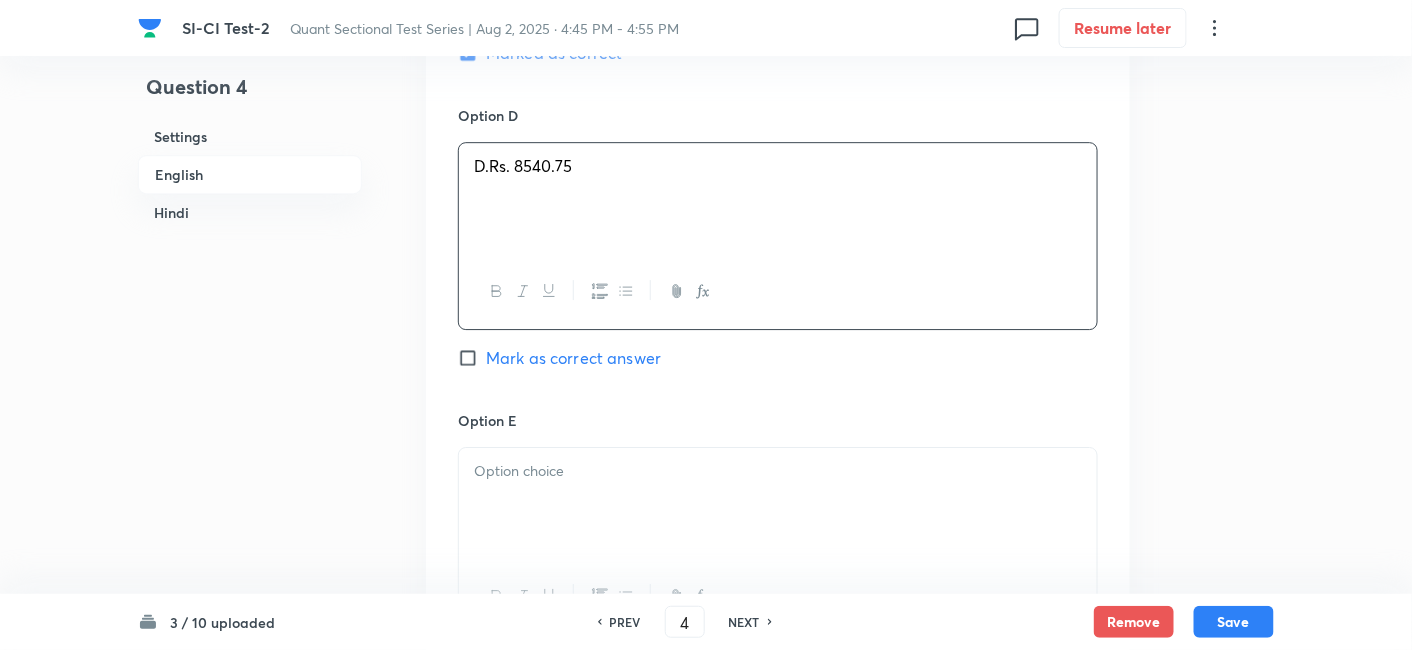 click at bounding box center [778, 504] 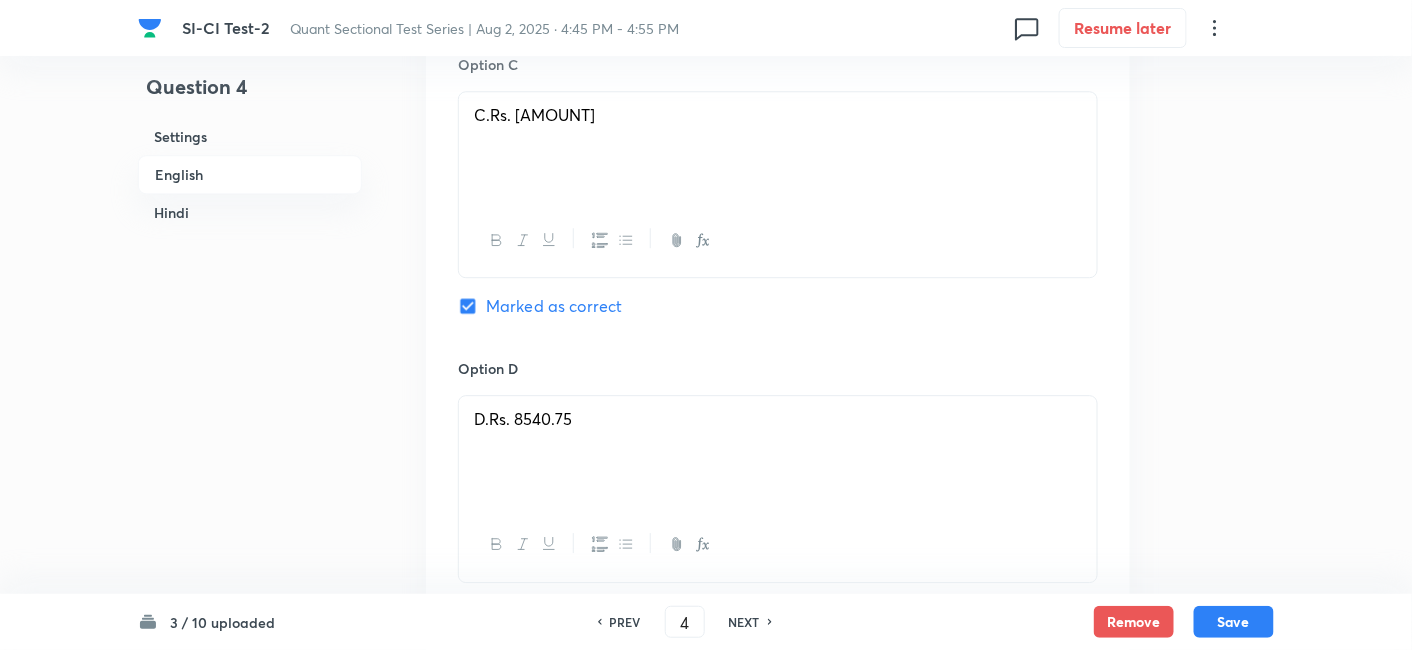 scroll, scrollTop: 1608, scrollLeft: 0, axis: vertical 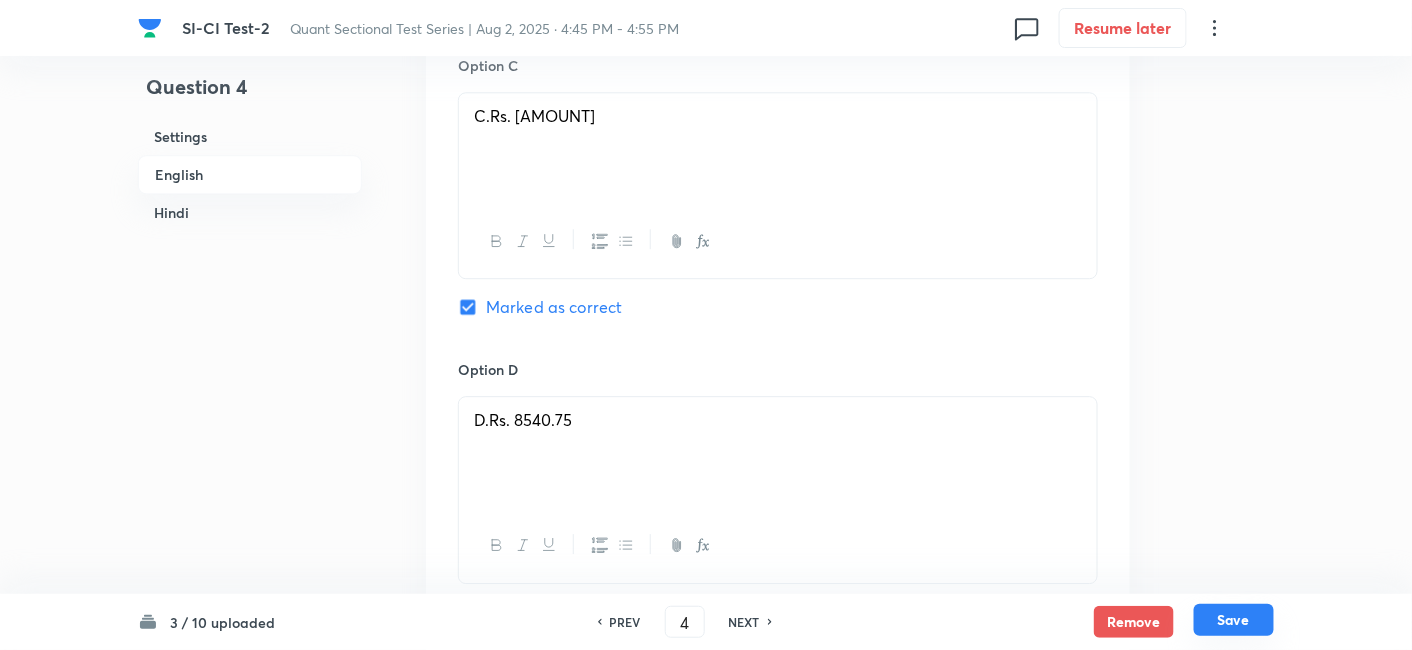 click on "Save" at bounding box center [1234, 620] 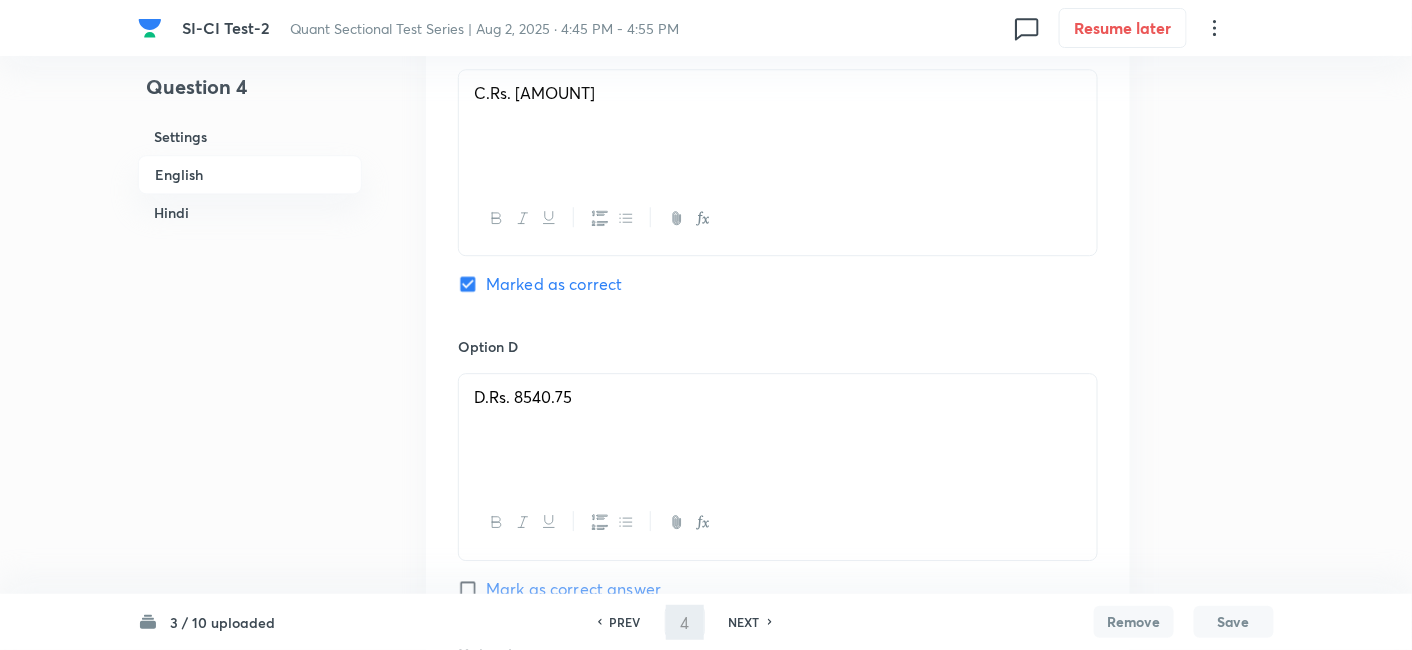 type on "5" 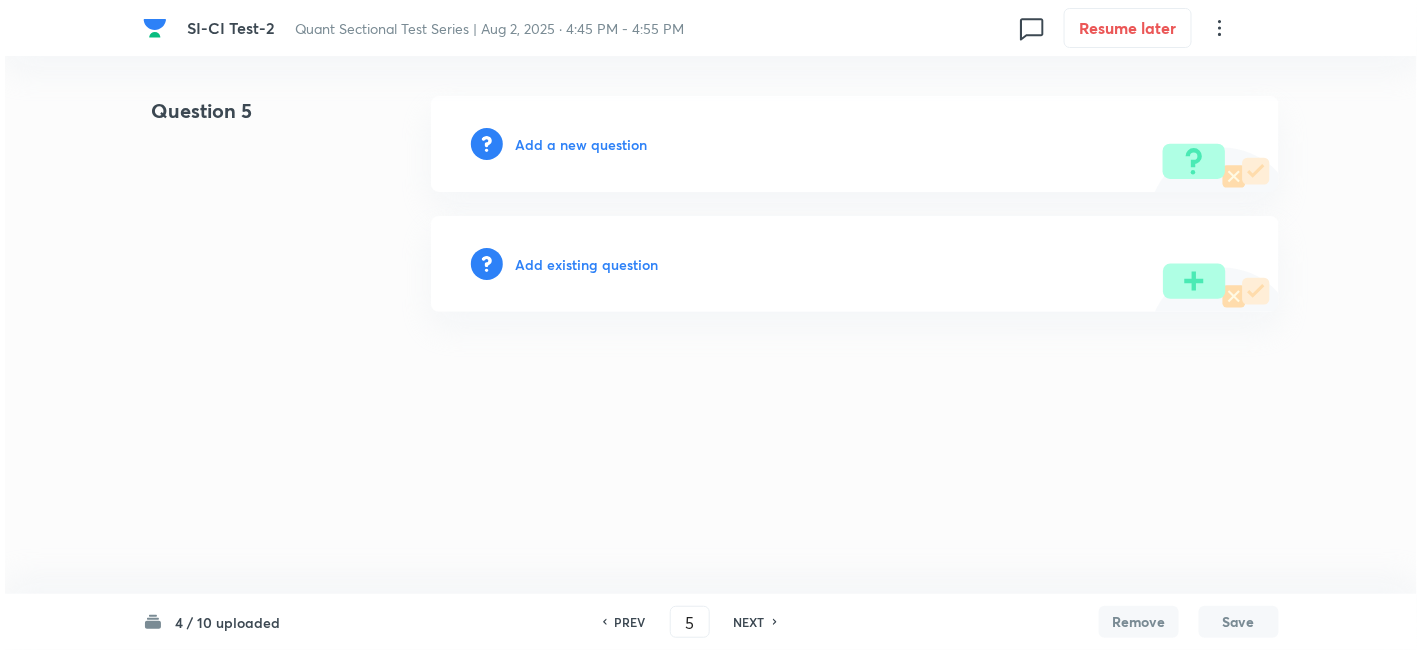 scroll, scrollTop: 0, scrollLeft: 0, axis: both 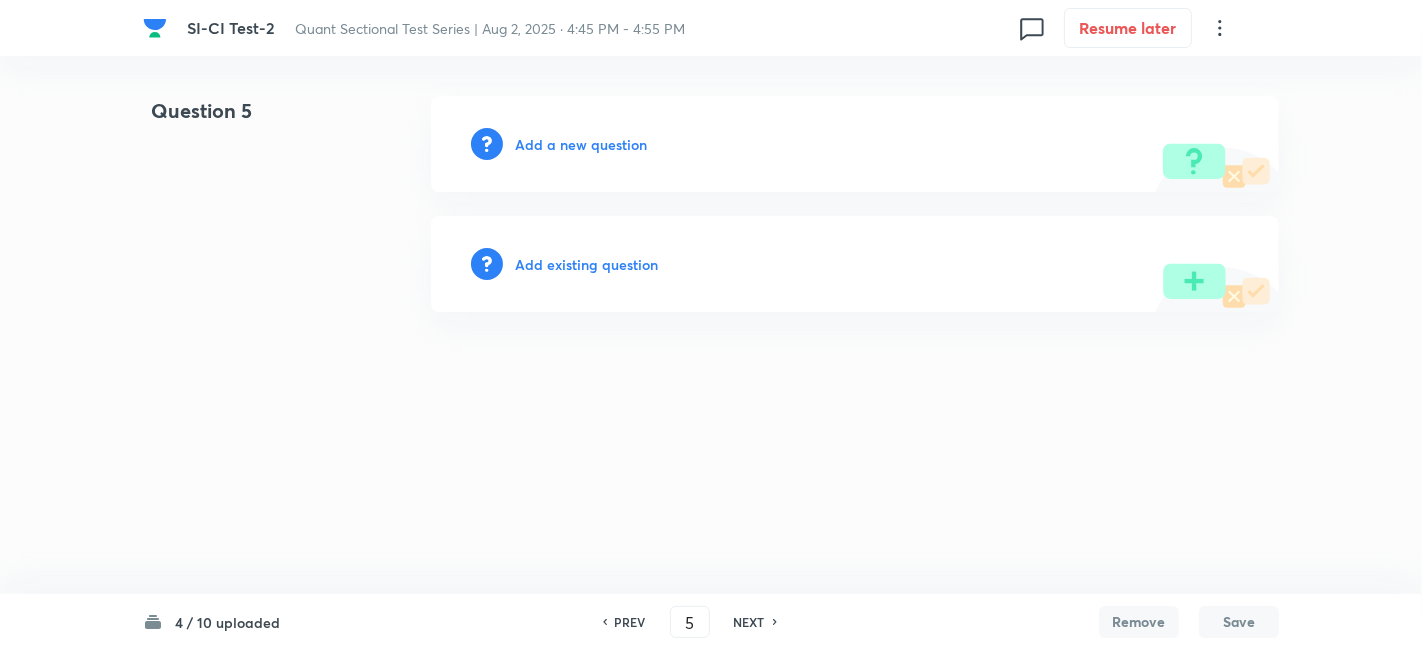 click on "Add a new question" at bounding box center [581, 144] 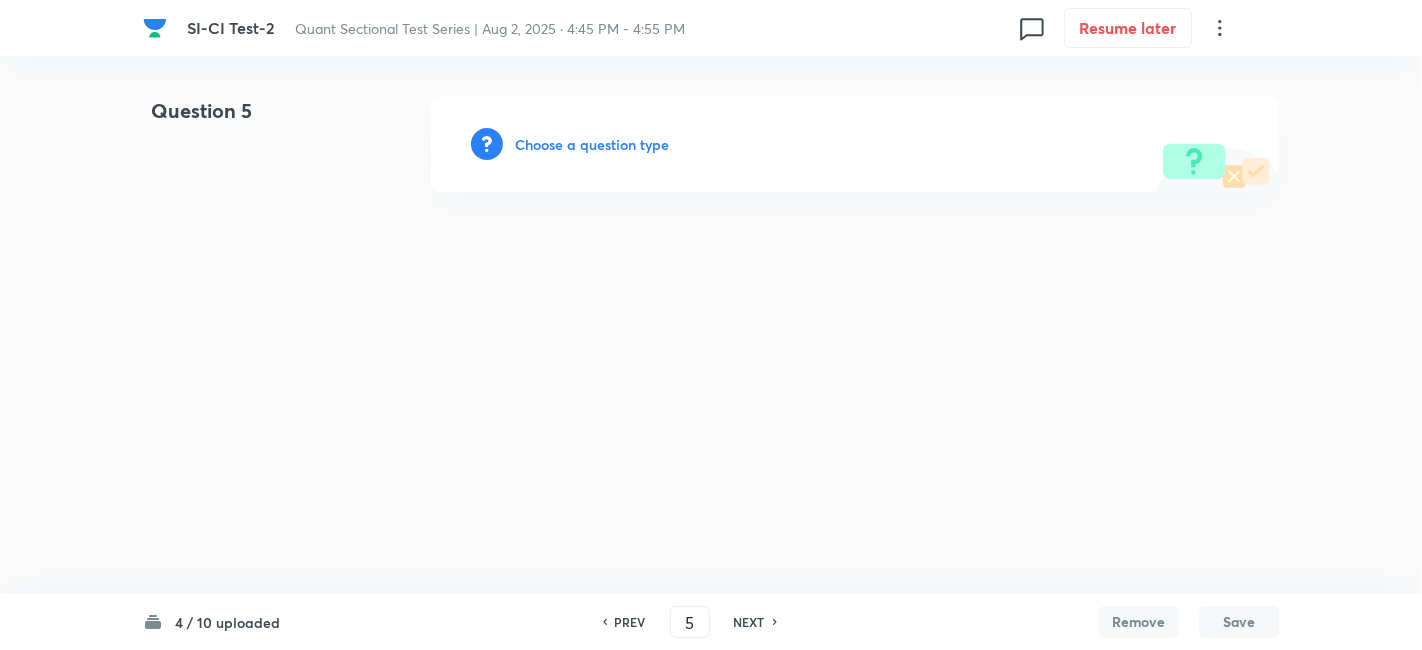click on "Choose a question type" at bounding box center [592, 144] 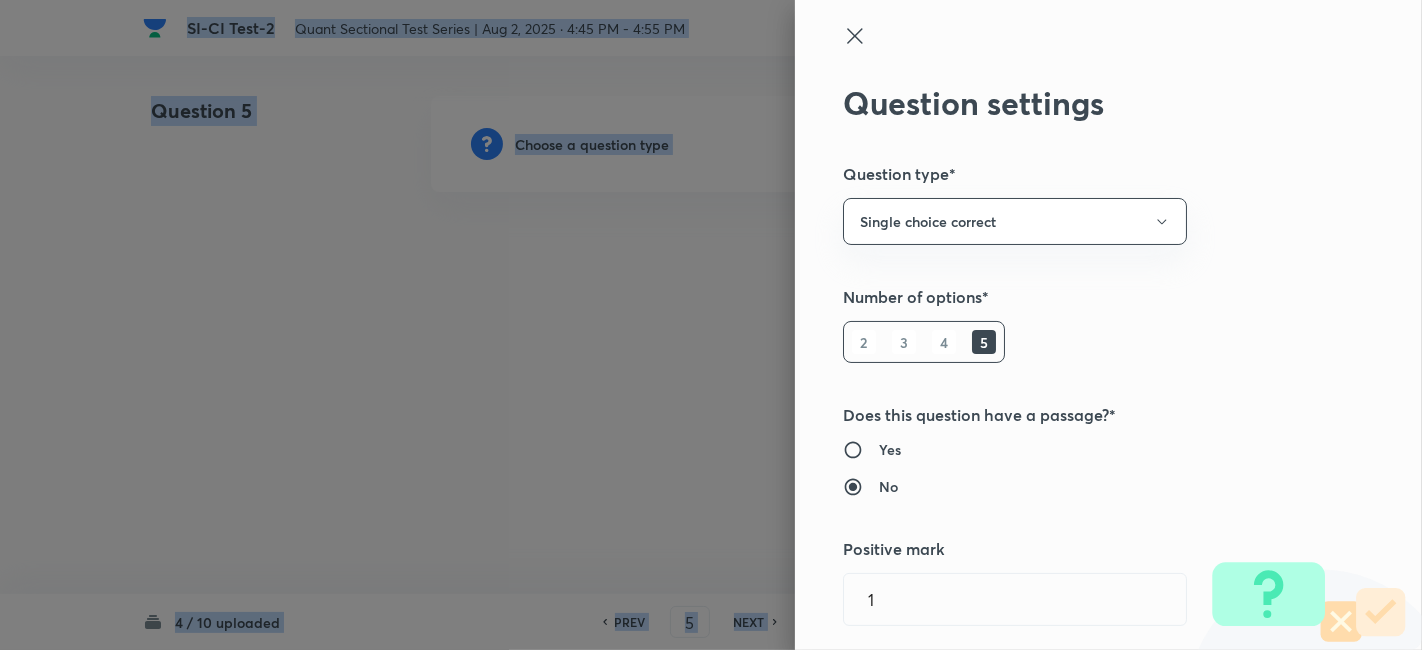 click at bounding box center (711, 325) 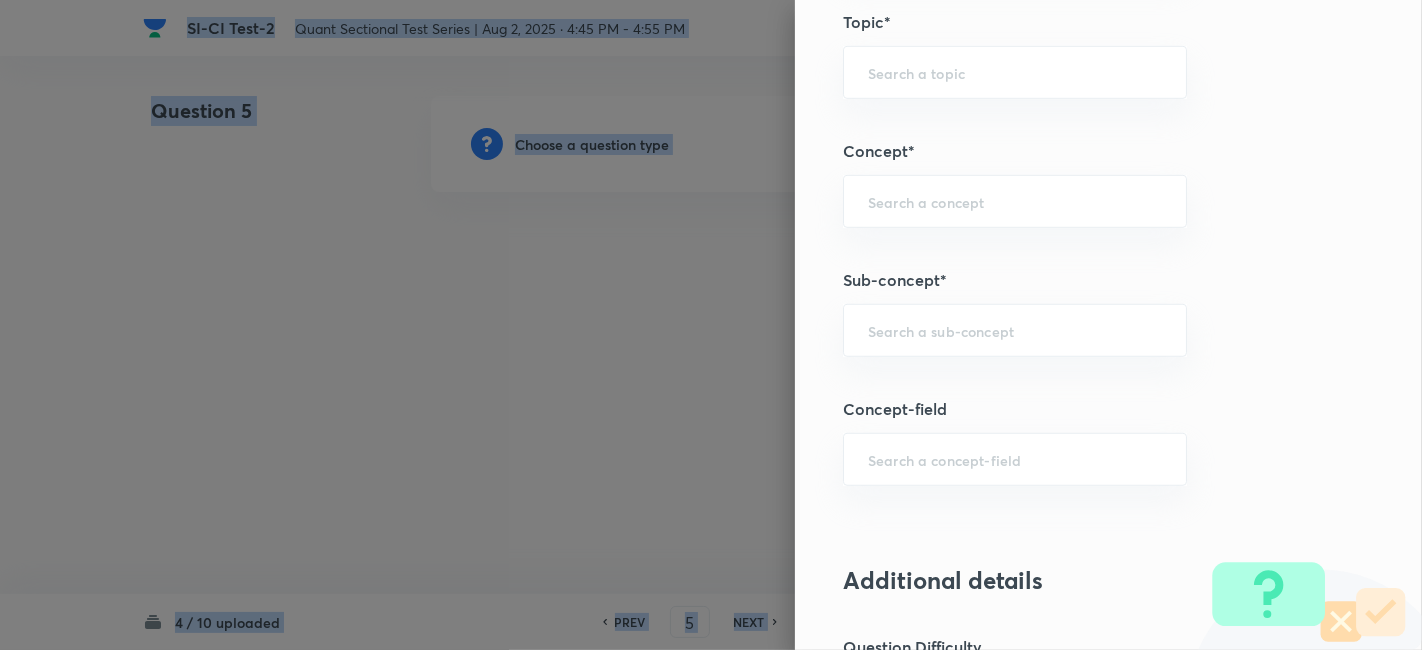 scroll, scrollTop: 1024, scrollLeft: 0, axis: vertical 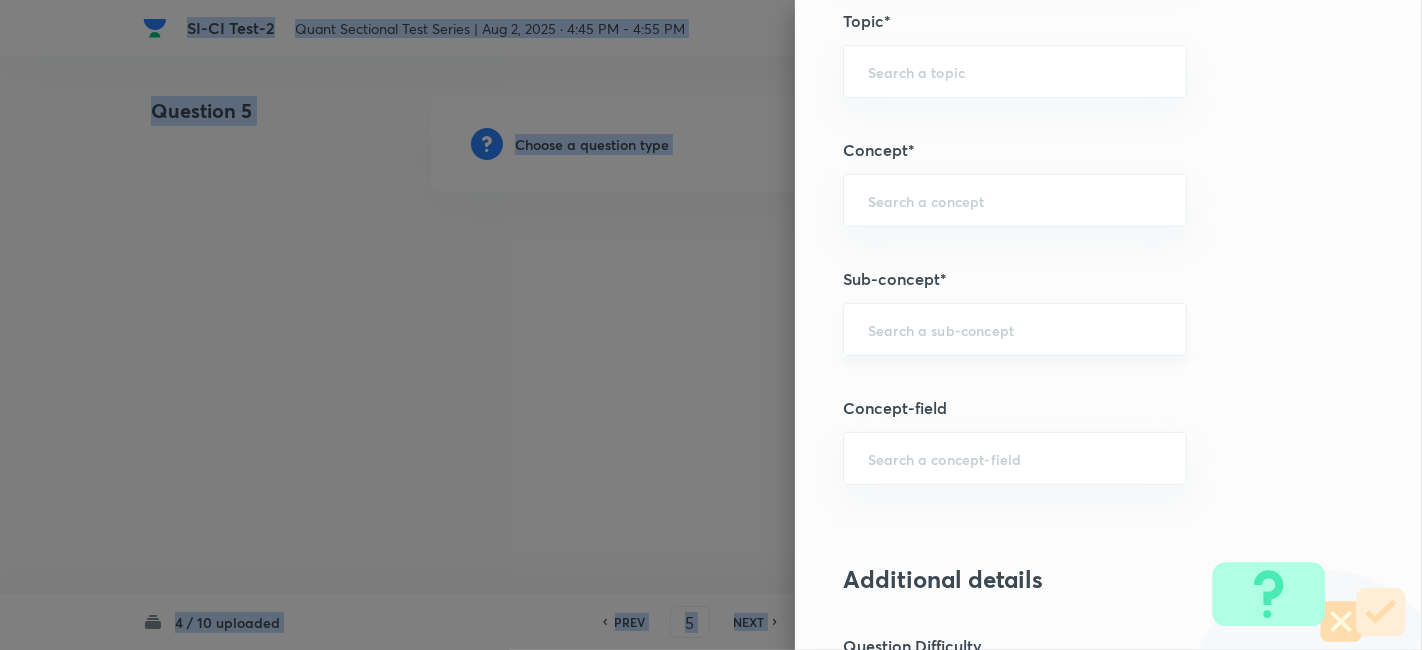 click on "​" at bounding box center (1015, 329) 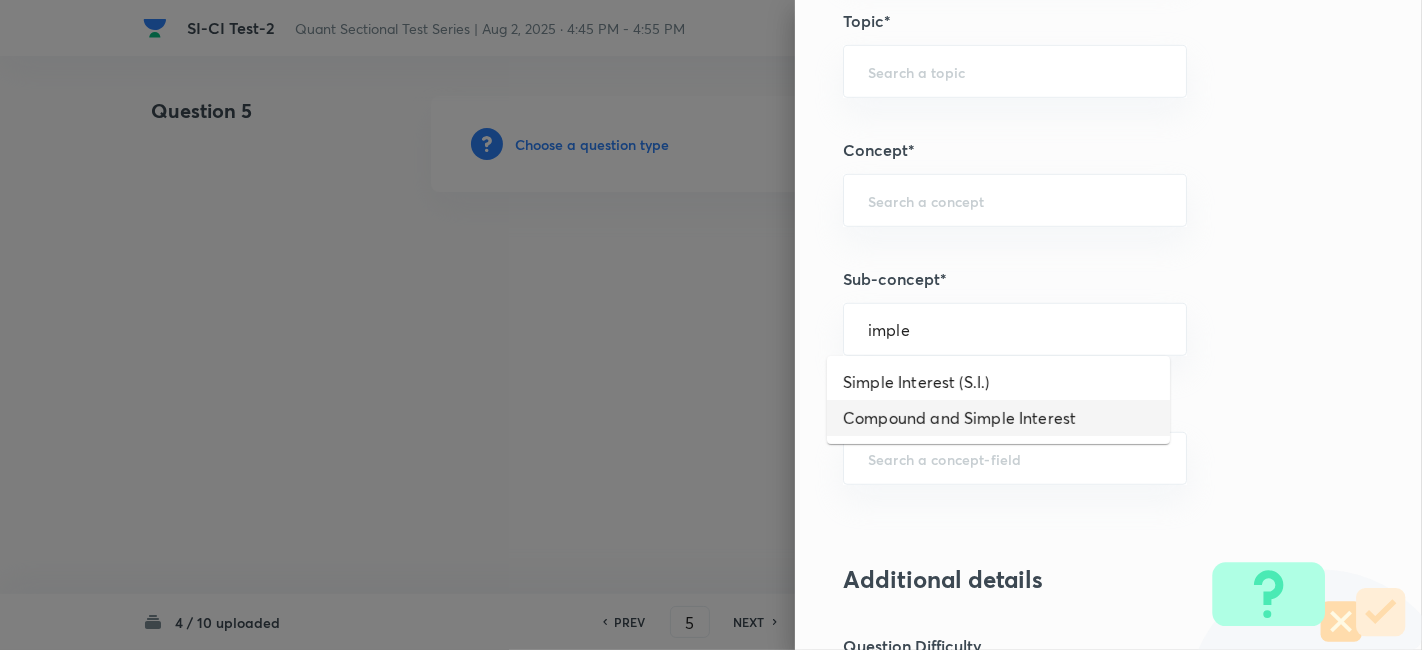 click on "Compound and Simple Interest" at bounding box center (998, 418) 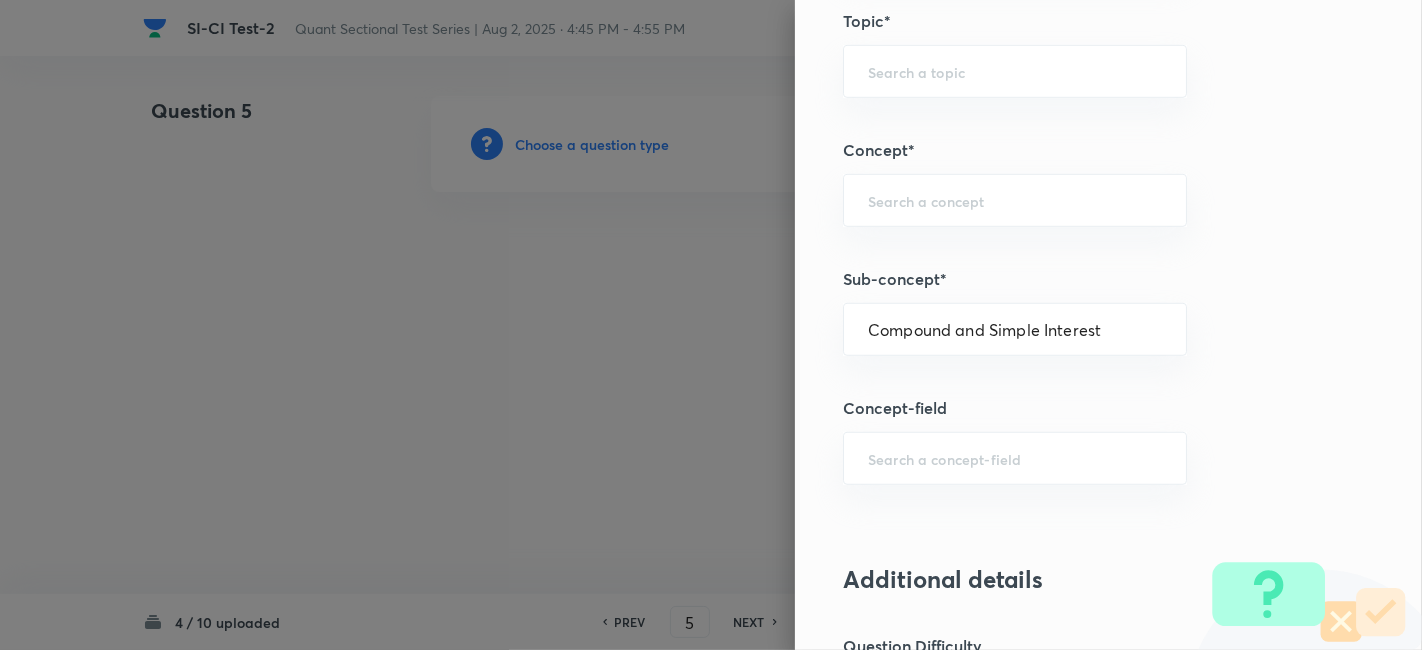 type on "Quantitative Aptitude" 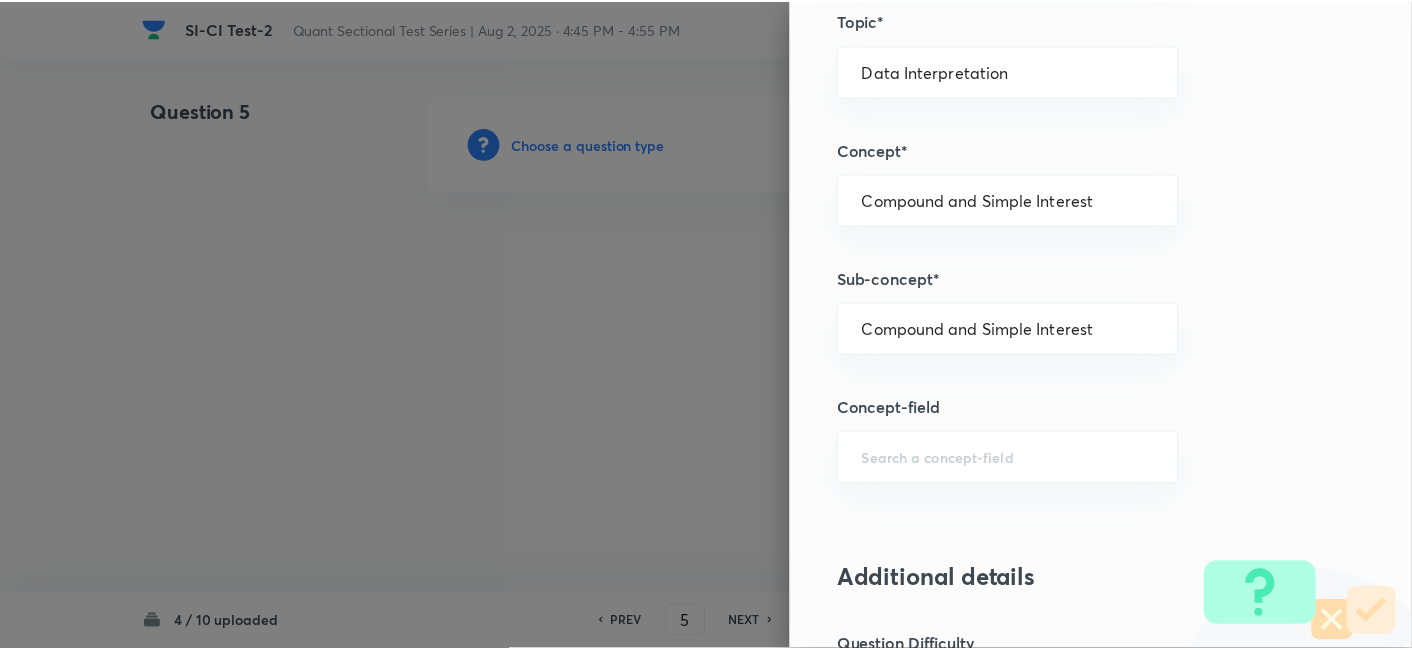 scroll, scrollTop: 2070, scrollLeft: 0, axis: vertical 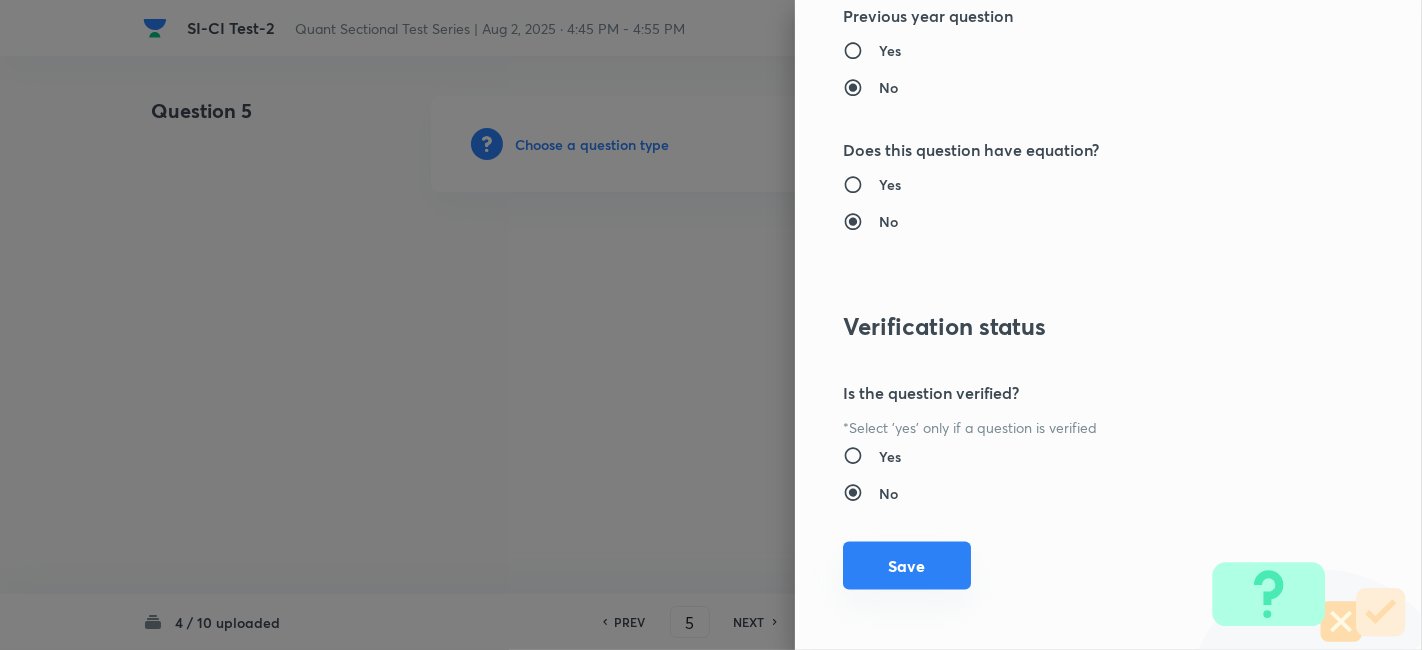 click on "Save" at bounding box center (907, 566) 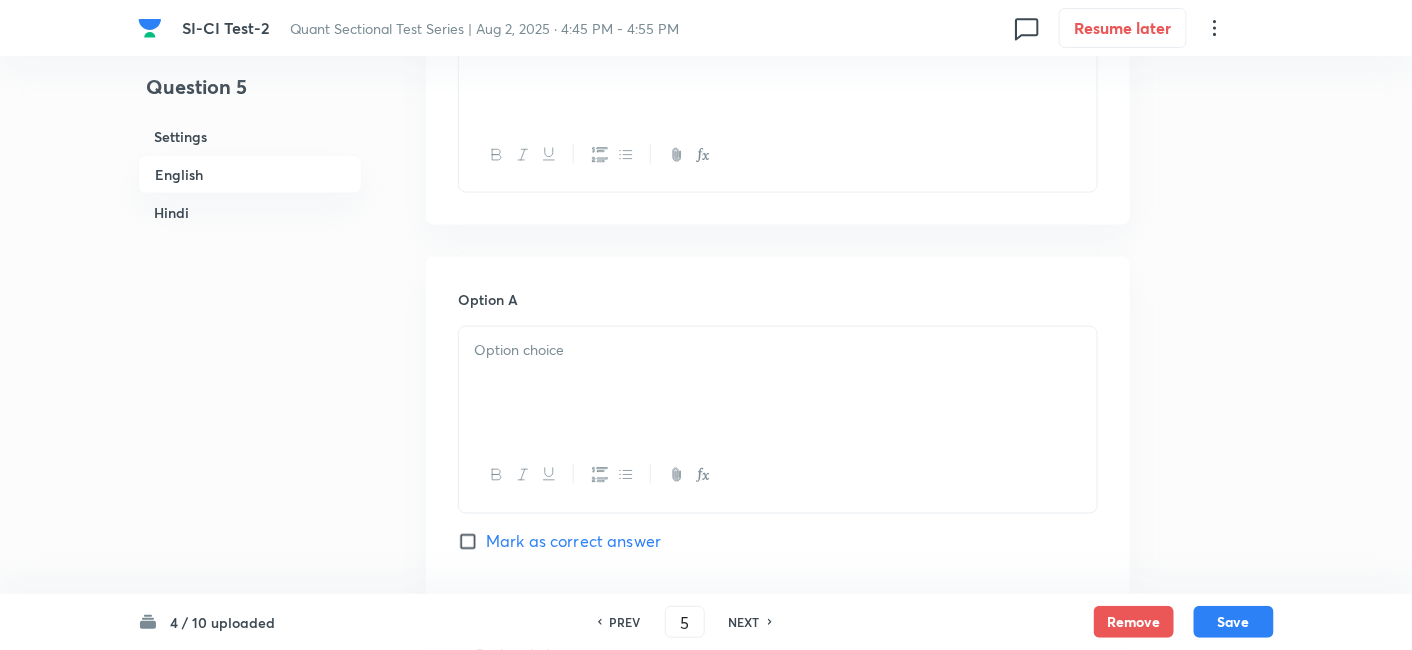 scroll, scrollTop: 635, scrollLeft: 0, axis: vertical 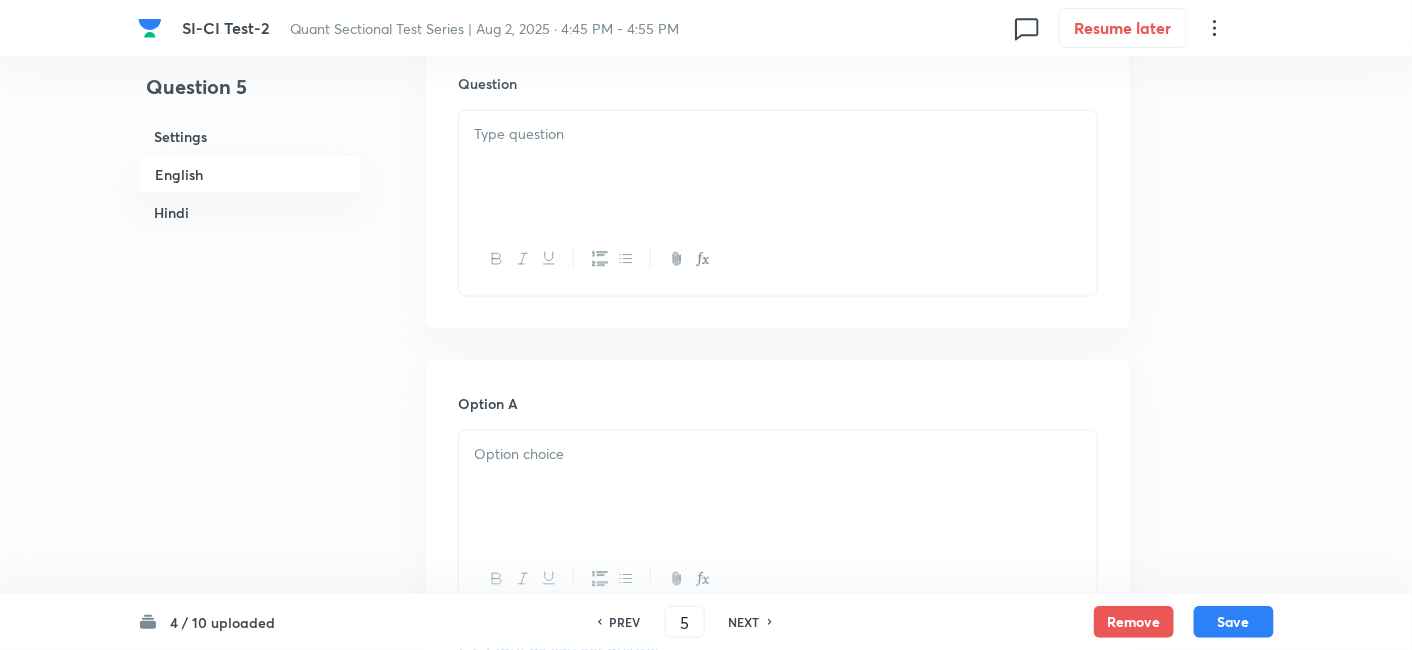 click at bounding box center [778, 167] 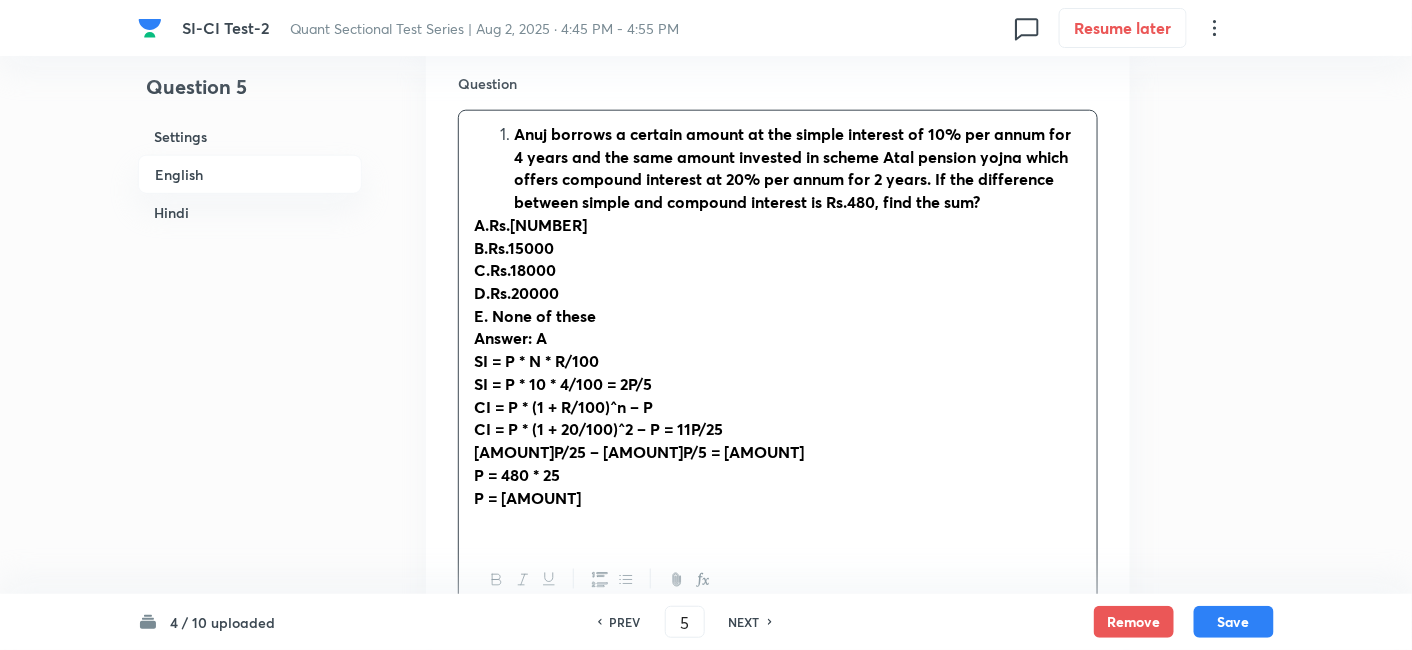 click on "Anuj borrows a certain amount at the simple interest of 10% per annum for 4 years and the same amount invested in scheme Atal pension yojna which offers compound interest at 20% per annum for 2 years. If the difference between simple and compound interest is Rs.480, find the sum?" at bounding box center [792, 167] 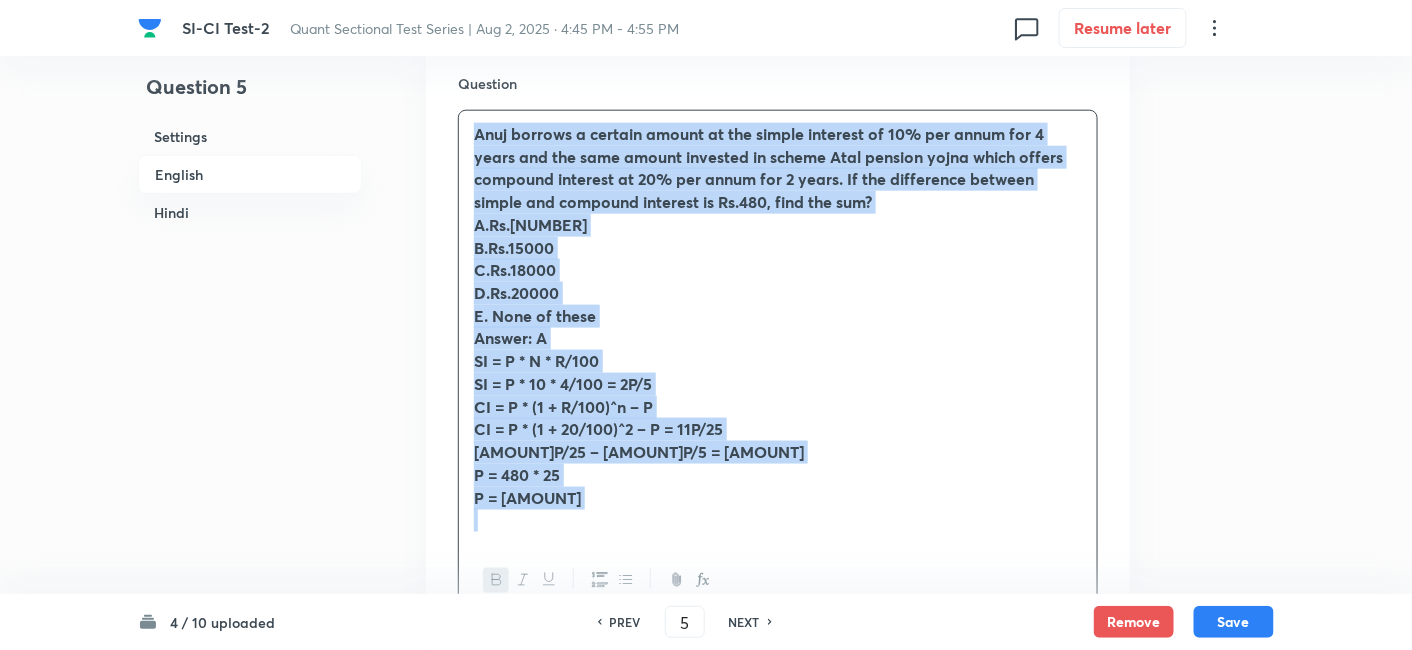 drag, startPoint x: 468, startPoint y: 135, endPoint x: 633, endPoint y: 511, distance: 410.61053 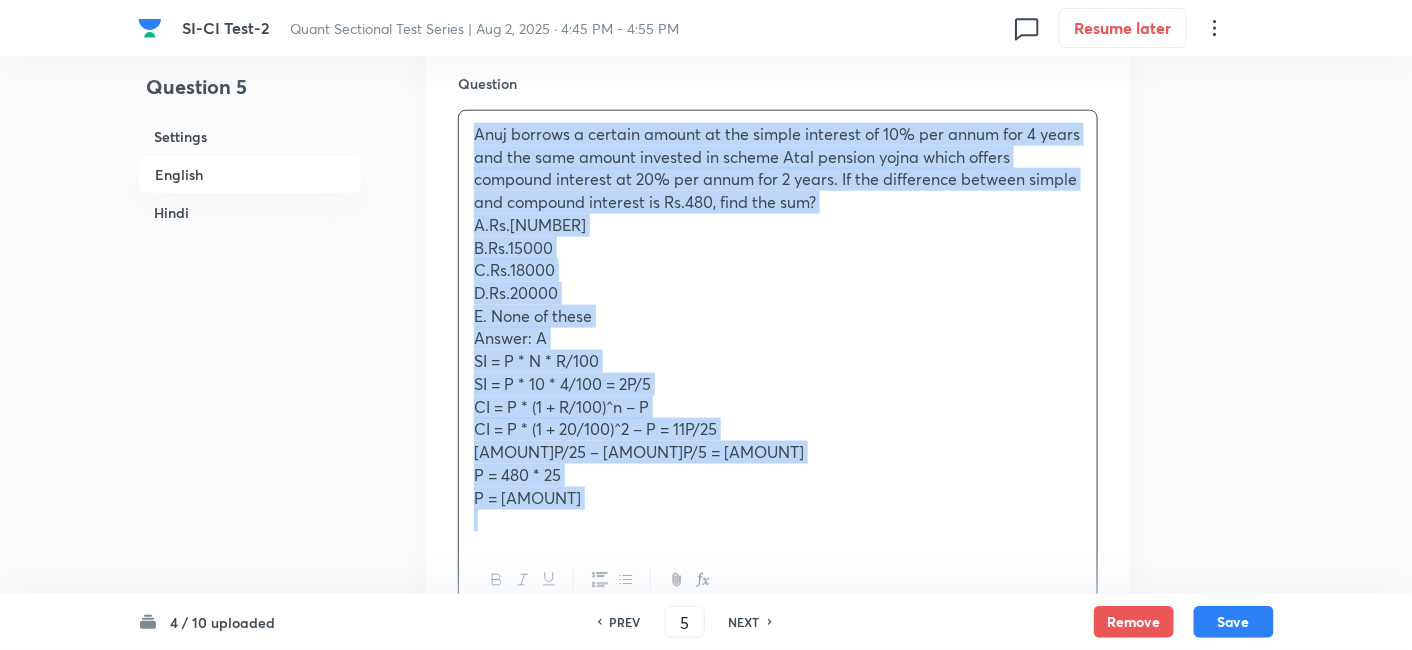 copy on "[Anuj] borrows a certain amount at the simple interest of 10% per annum for 4 years and the same amount invested in scheme [Atal pension yojna] which offers compound interest at 20% per annum for 2 years. If the difference between simple and compound interest is Rs.480, find the sum? A.Rs.12000 B.Rs.15000 C.Rs.18000 D.Rs.20000 E. None of these Answer: A SI = P * N * R/100 SI = P * 10 * 4/100 = 2P/5 CI = P * (1 + R/100)^n – P CI = P * (1 + 20/100)^2 – P = 11P/25 11P/25 – 2P/5 = 480 P = 480 * 25 P = 12000" 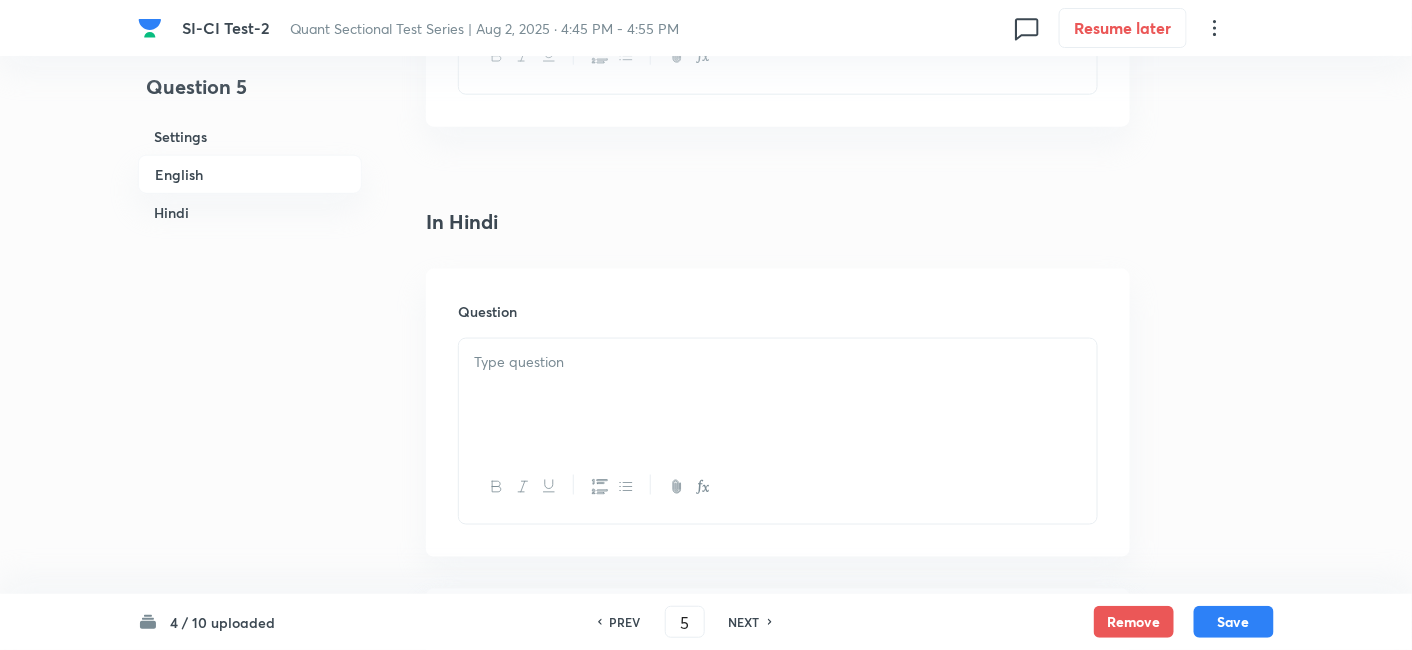 scroll, scrollTop: 3101, scrollLeft: 0, axis: vertical 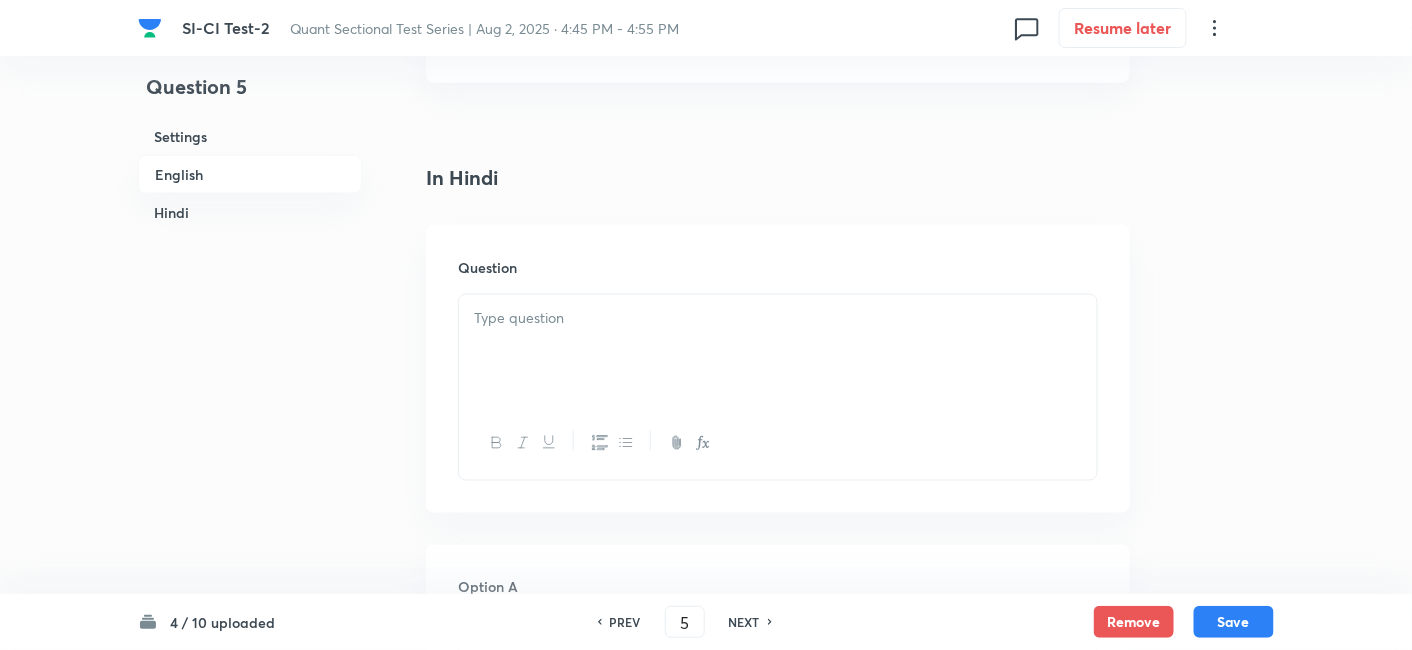 click at bounding box center [778, 351] 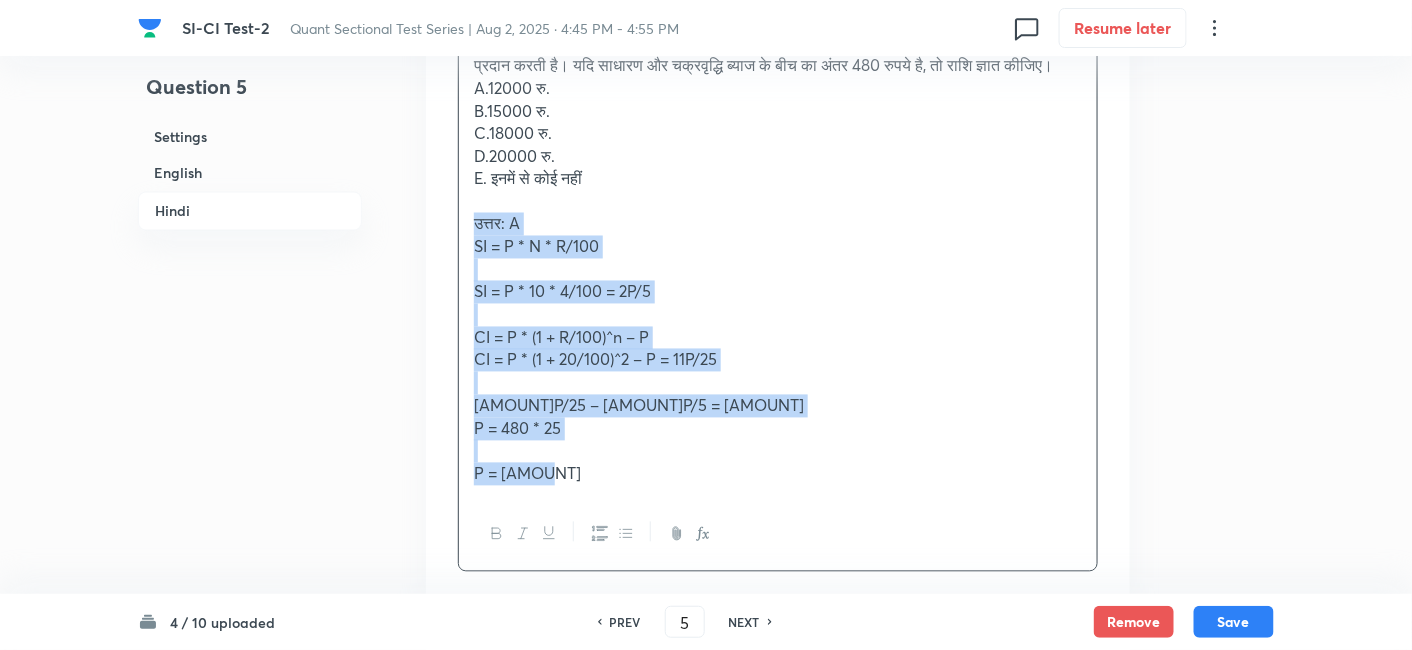 scroll, scrollTop: 3710, scrollLeft: 0, axis: vertical 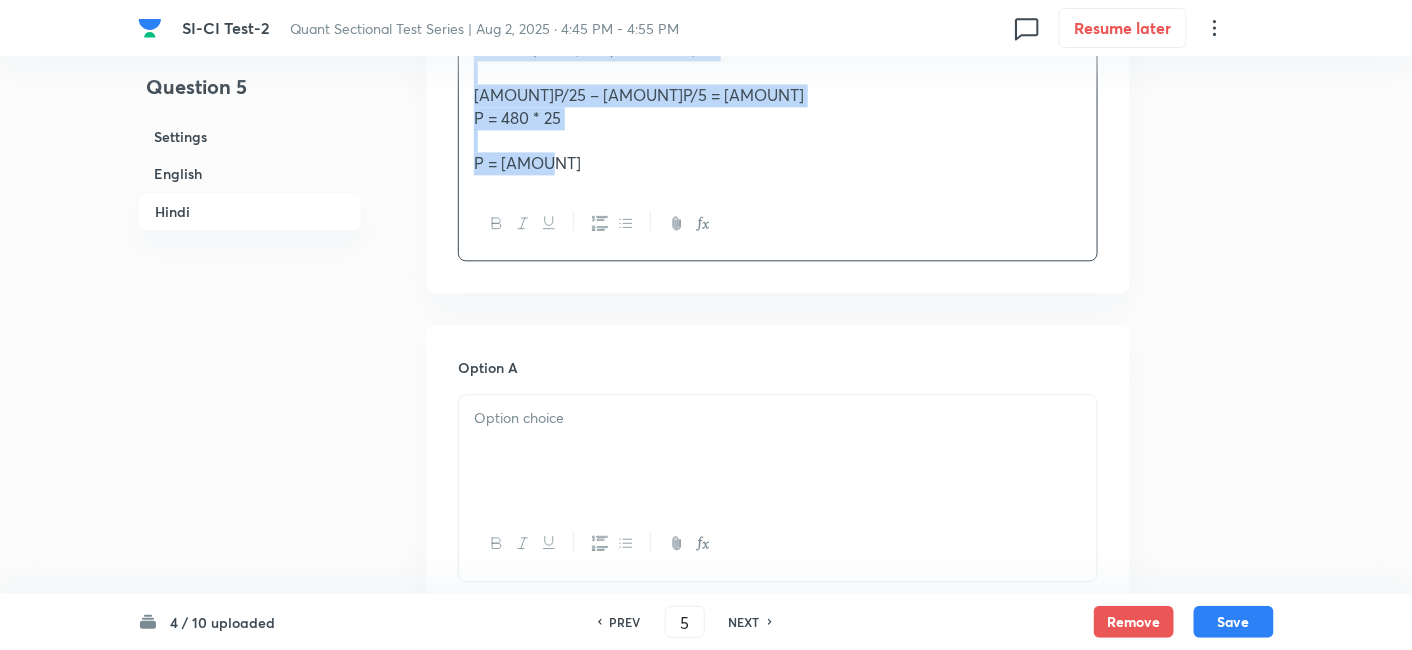 drag, startPoint x: 465, startPoint y: 287, endPoint x: 740, endPoint y: 660, distance: 463.4156 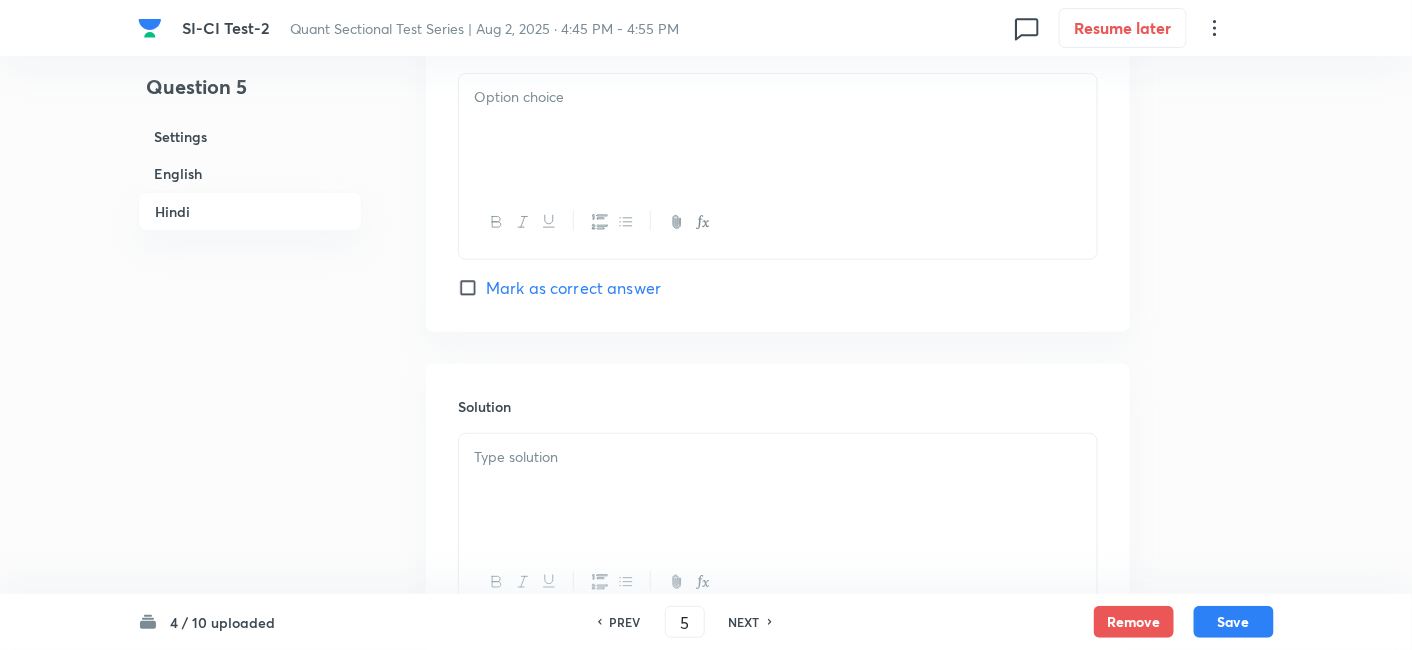 scroll, scrollTop: 5194, scrollLeft: 0, axis: vertical 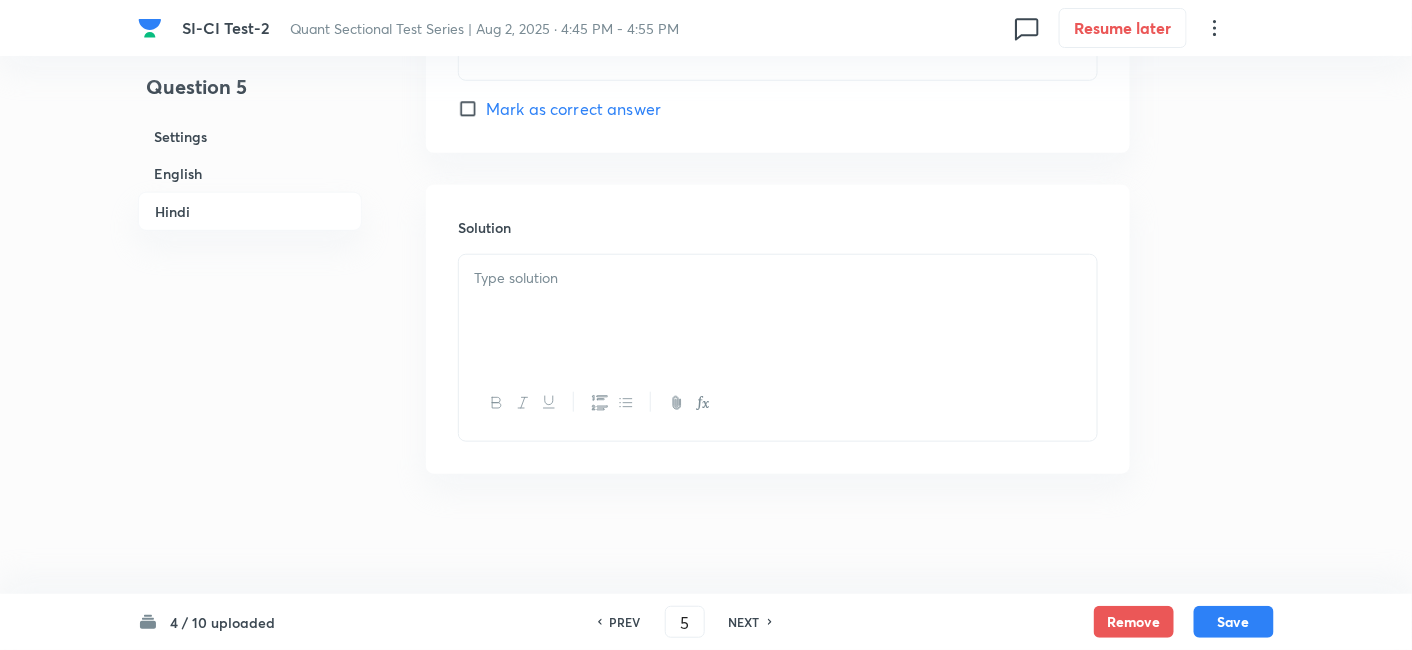click at bounding box center (778, 311) 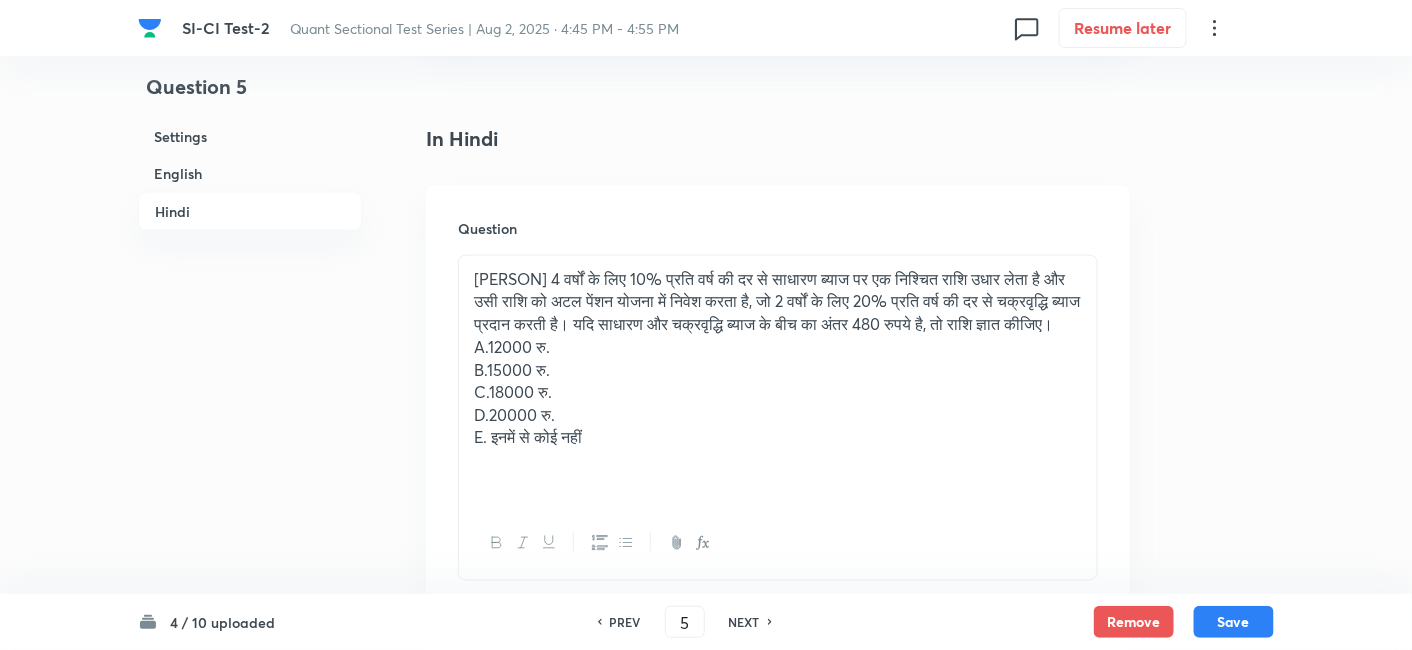 scroll, scrollTop: 3142, scrollLeft: 0, axis: vertical 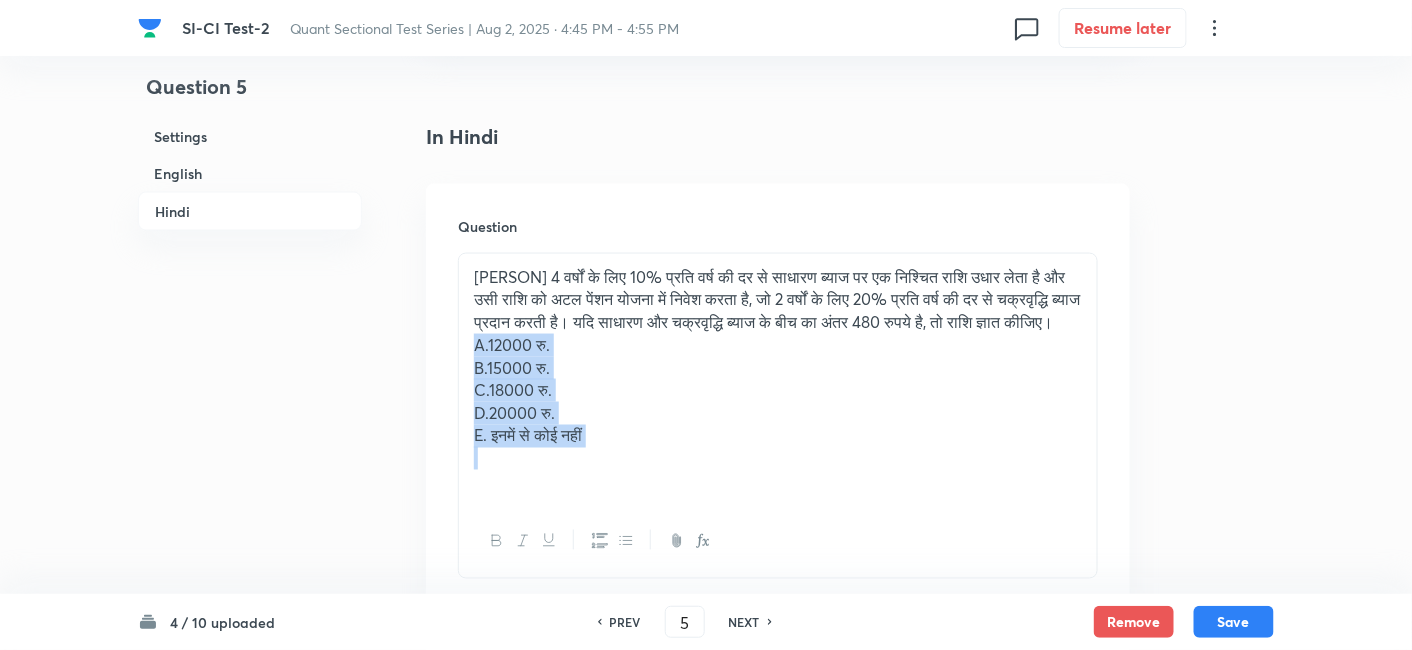 drag, startPoint x: 468, startPoint y: 364, endPoint x: 662, endPoint y: 484, distance: 228.11401 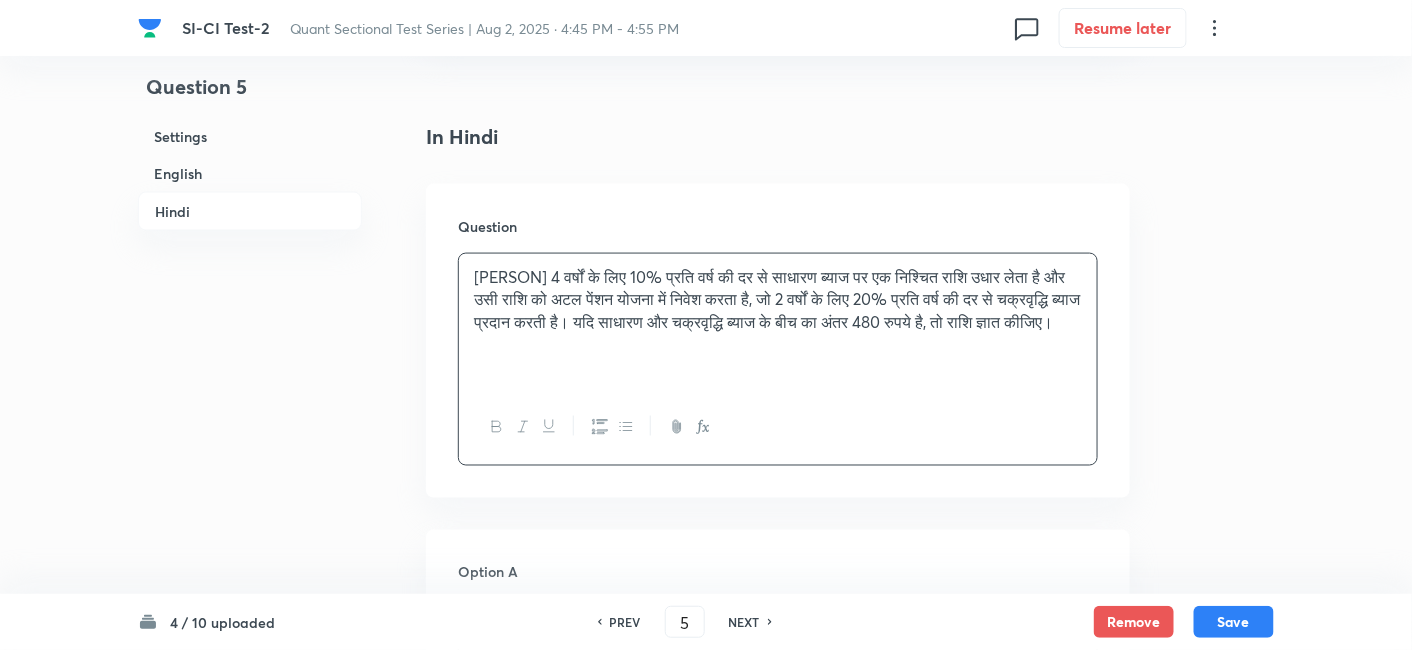 scroll, scrollTop: 3378, scrollLeft: 0, axis: vertical 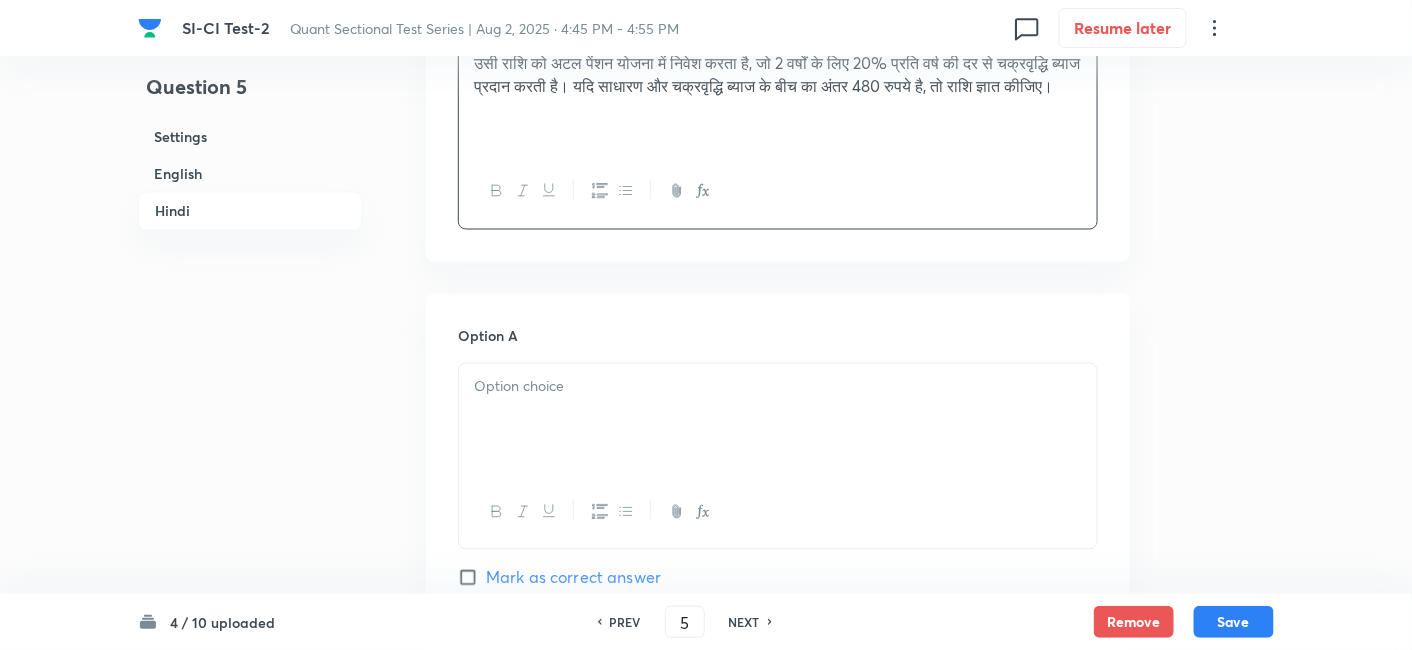 click at bounding box center (778, 420) 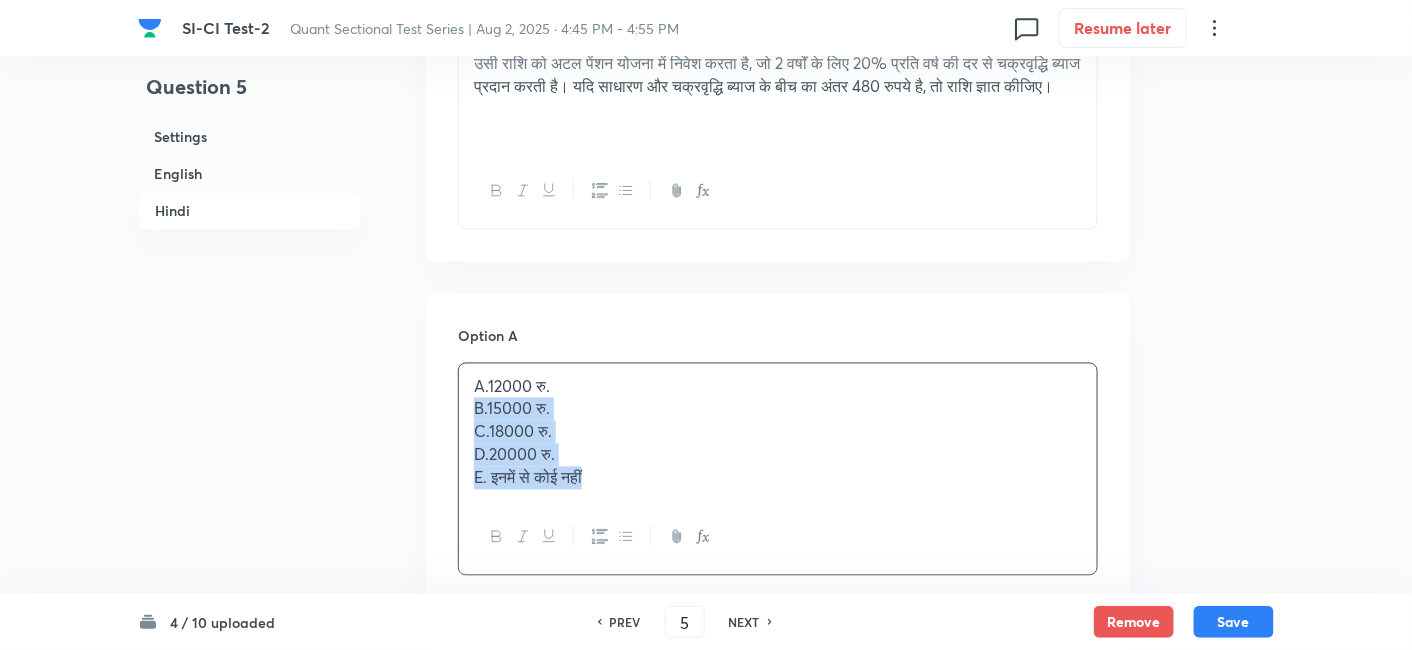 drag, startPoint x: 469, startPoint y: 418, endPoint x: 725, endPoint y: 531, distance: 279.8303 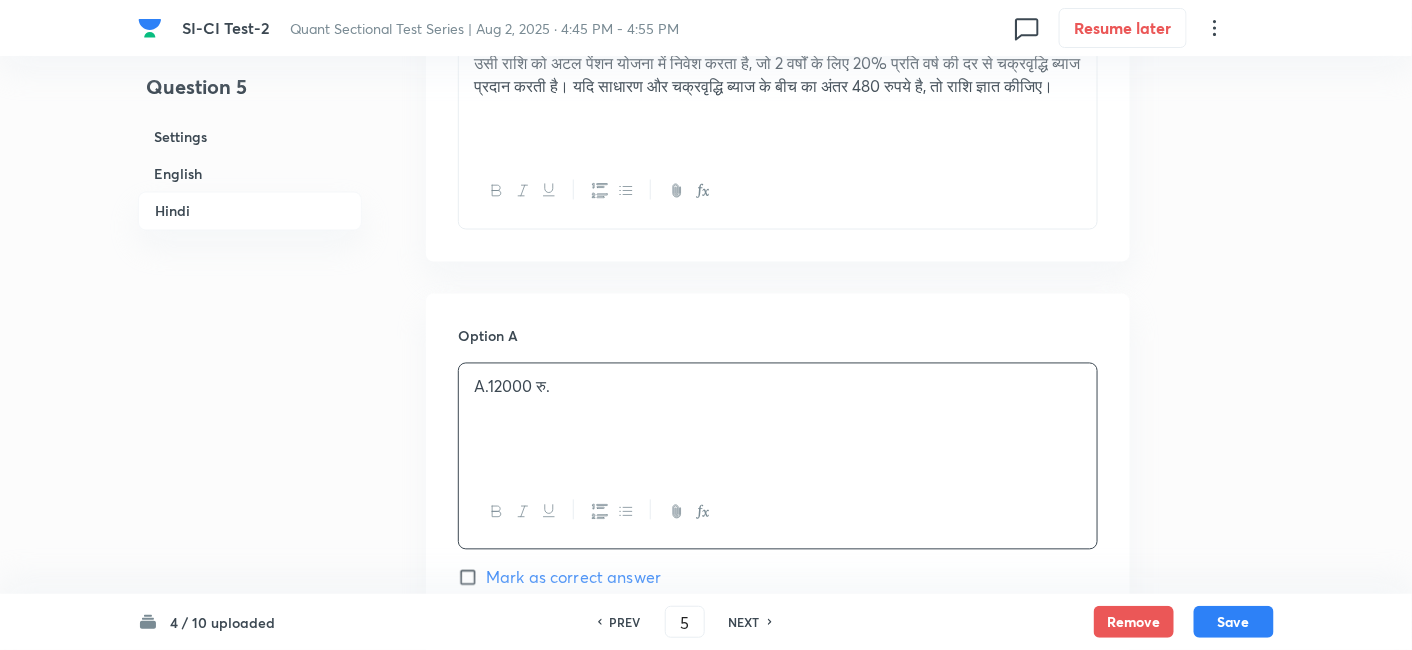 scroll, scrollTop: 3669, scrollLeft: 0, axis: vertical 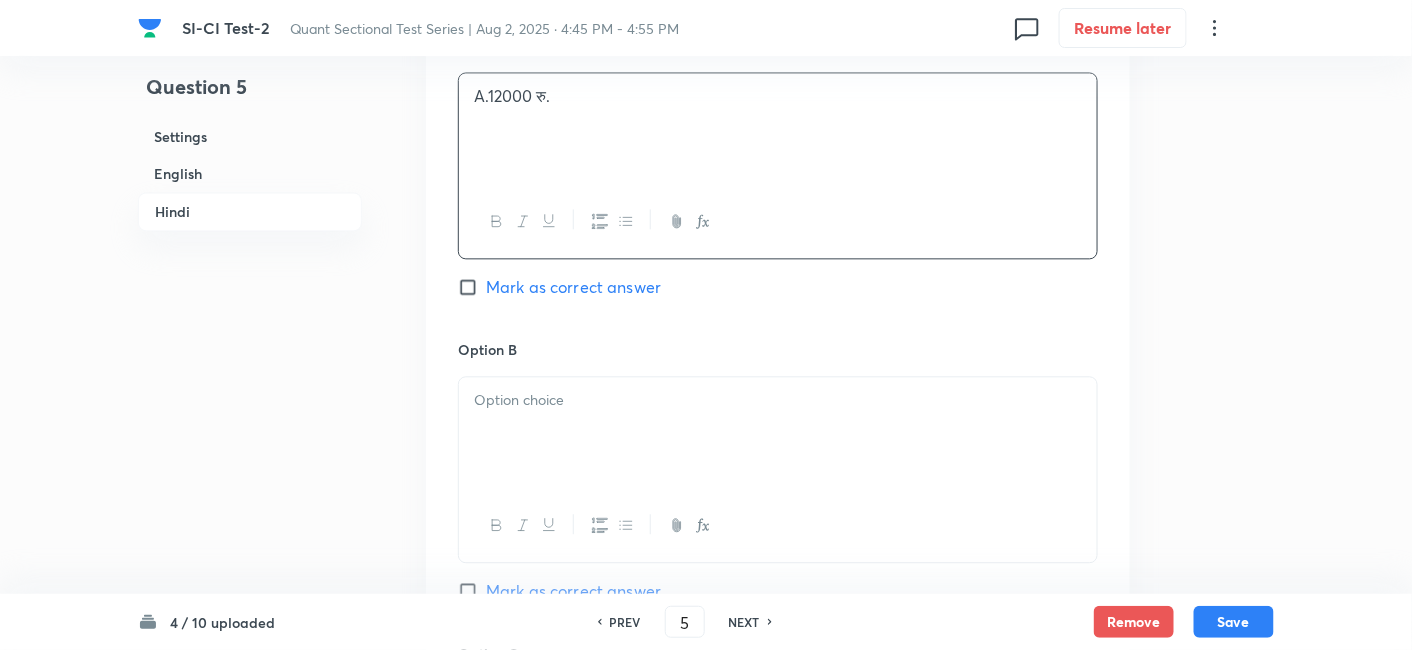 click at bounding box center [778, 433] 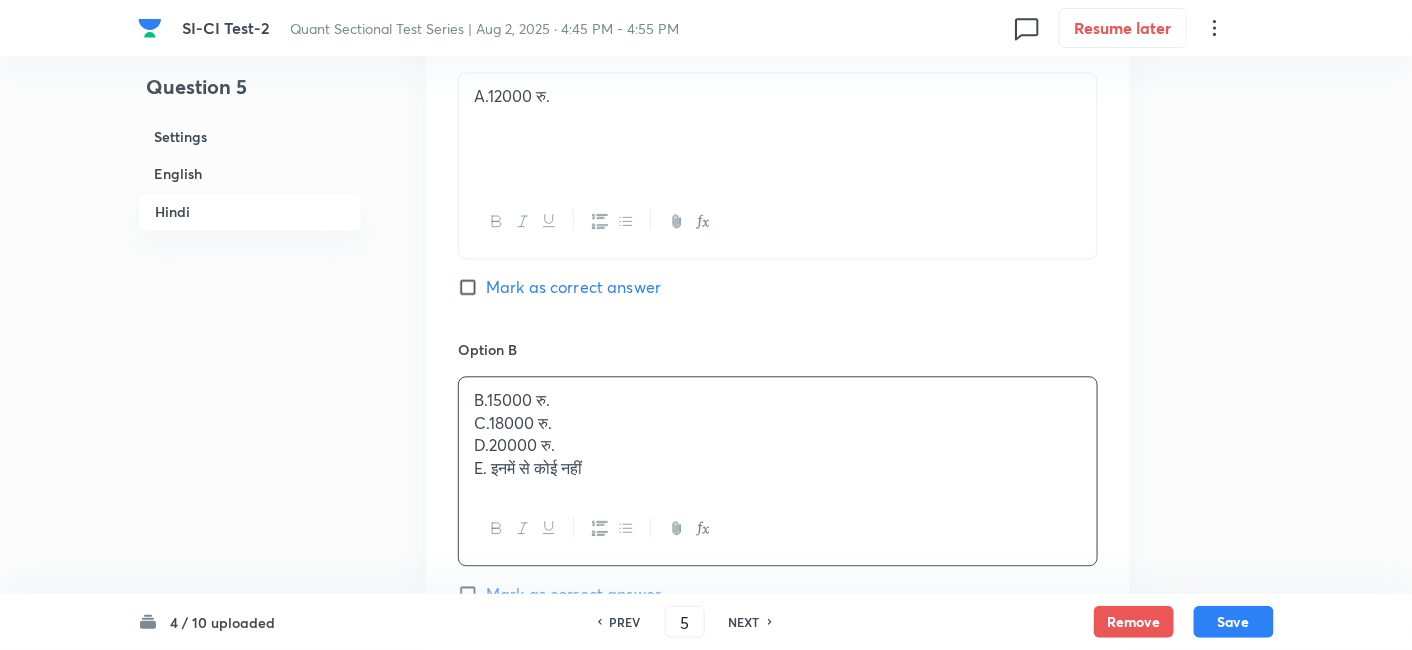 click on "Mark as correct answer" at bounding box center [573, 287] 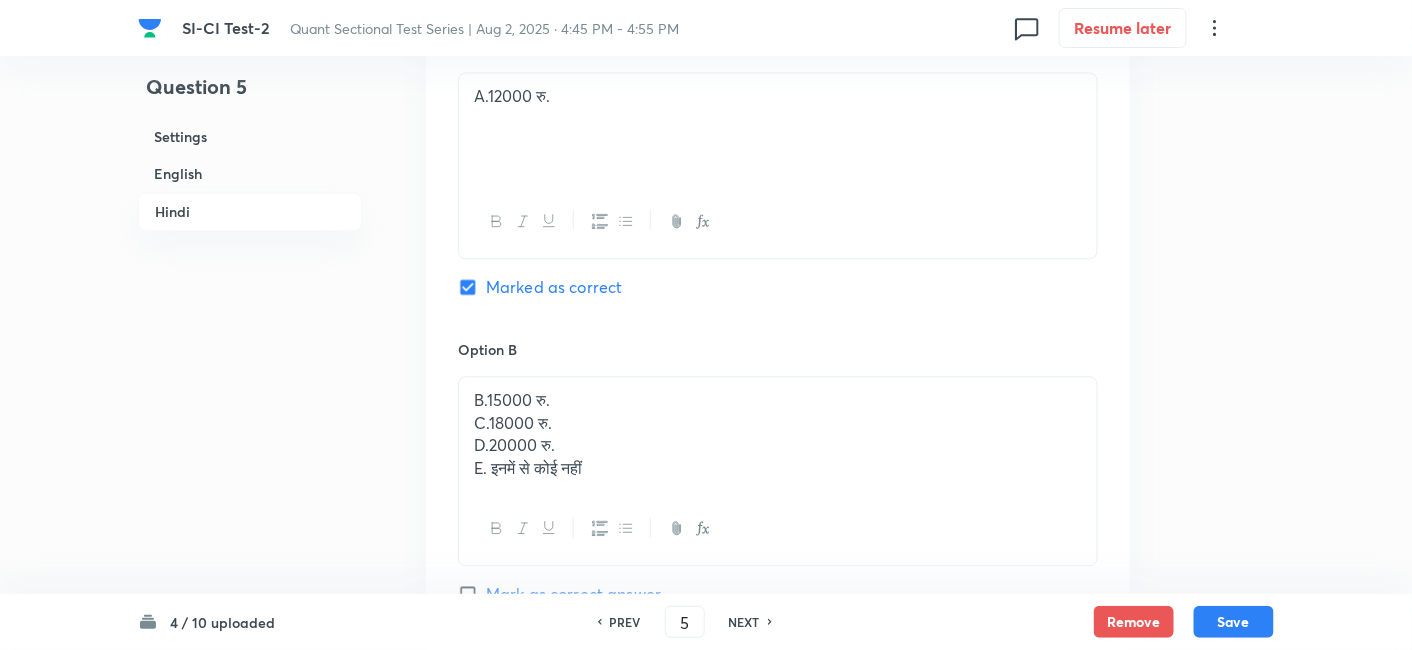 checkbox on "true" 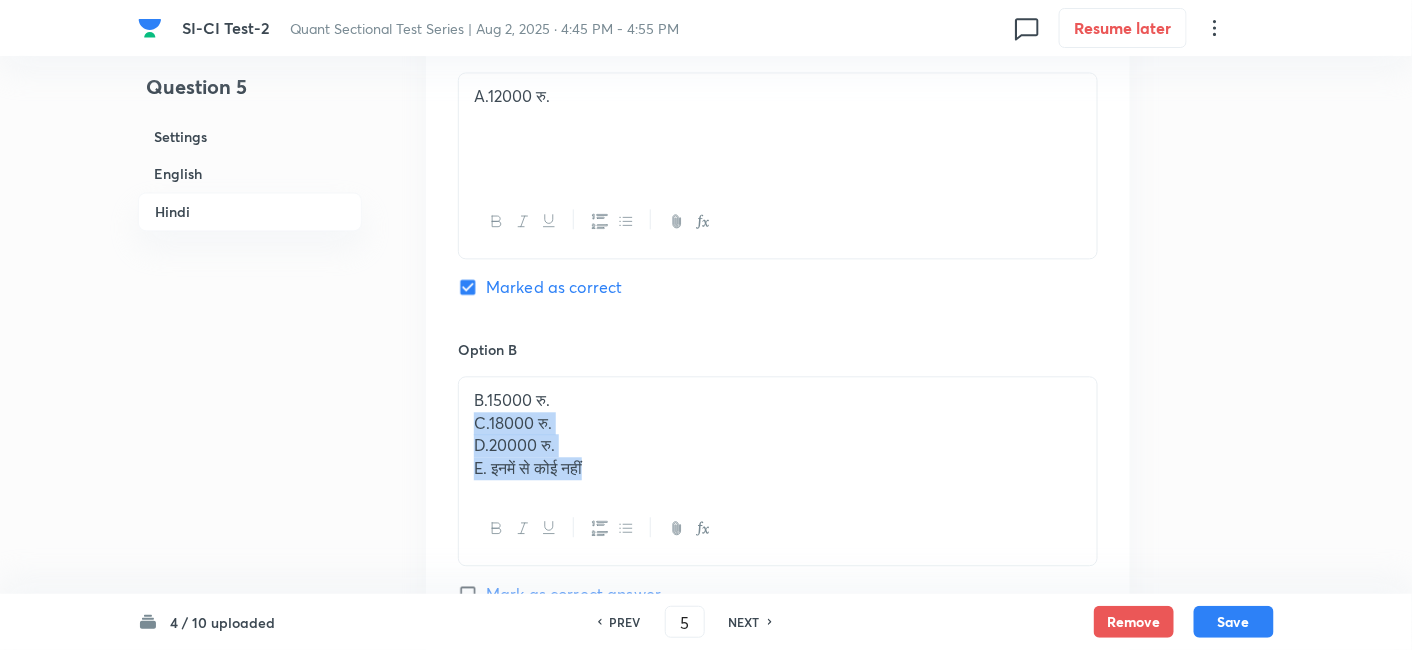 drag, startPoint x: 470, startPoint y: 443, endPoint x: 680, endPoint y: 557, distance: 238.9477 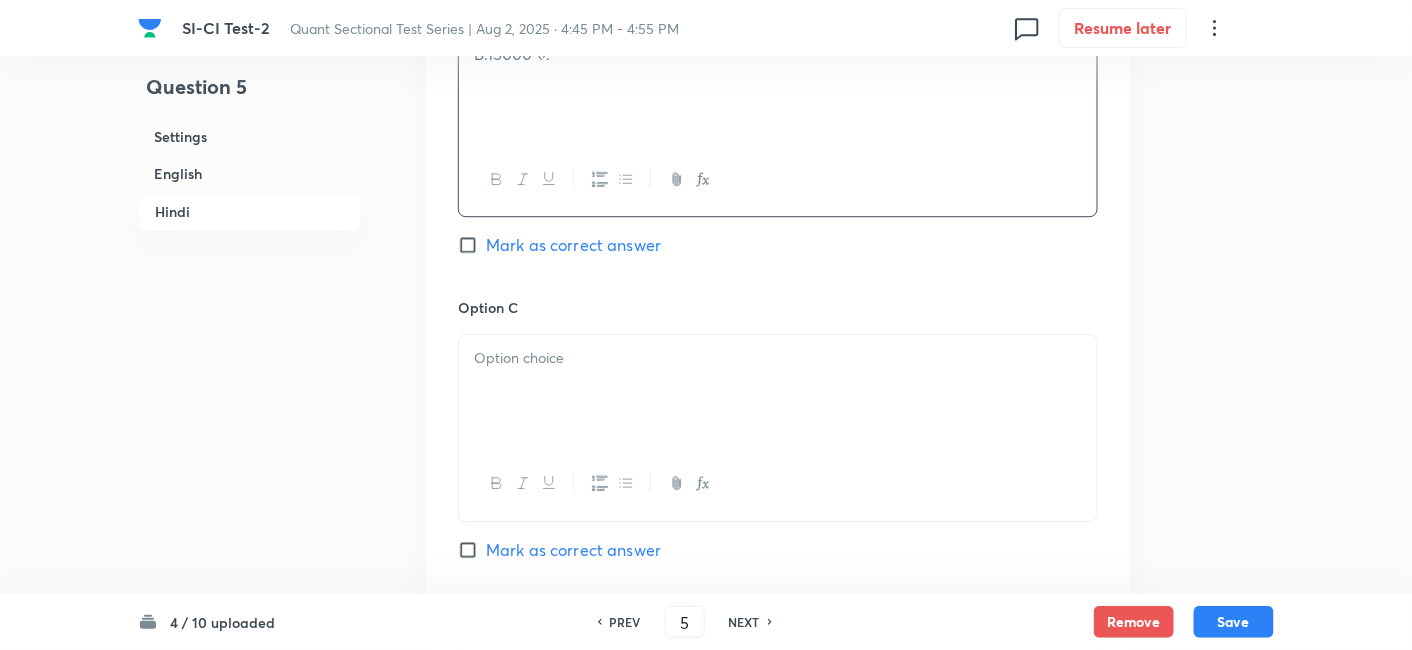 scroll, scrollTop: 4016, scrollLeft: 0, axis: vertical 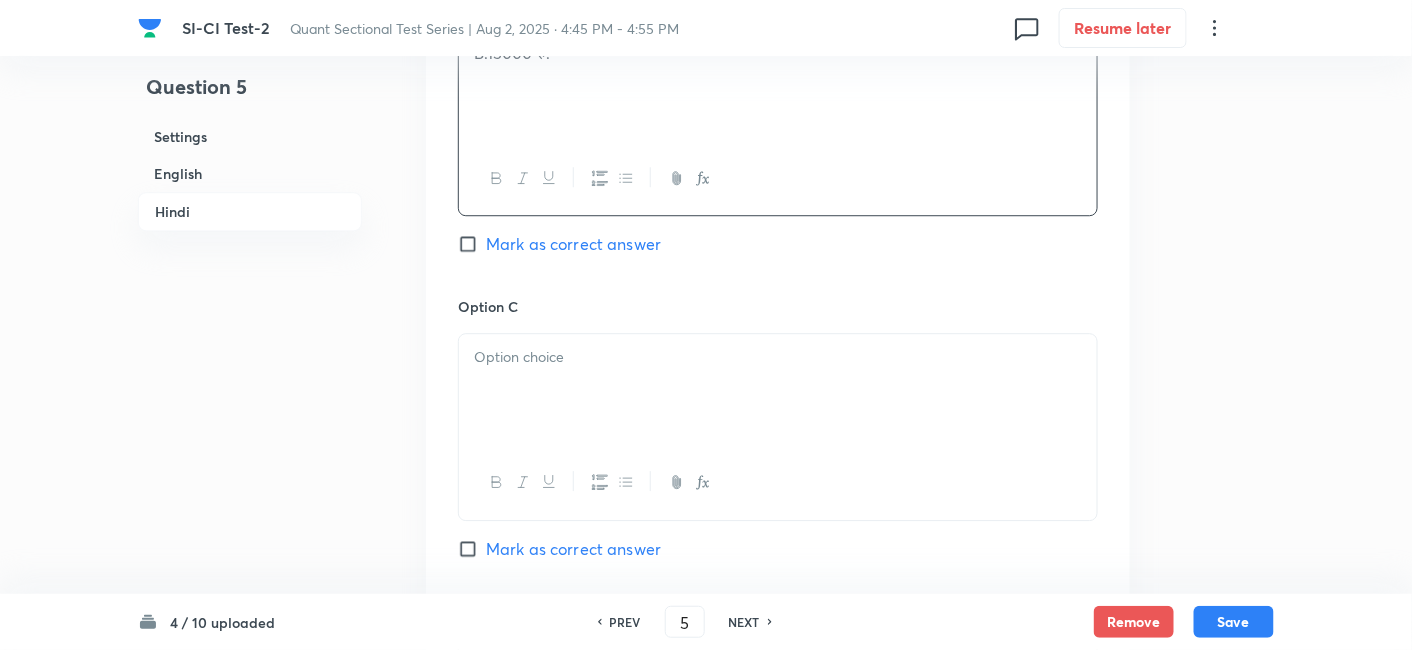 click at bounding box center (778, 390) 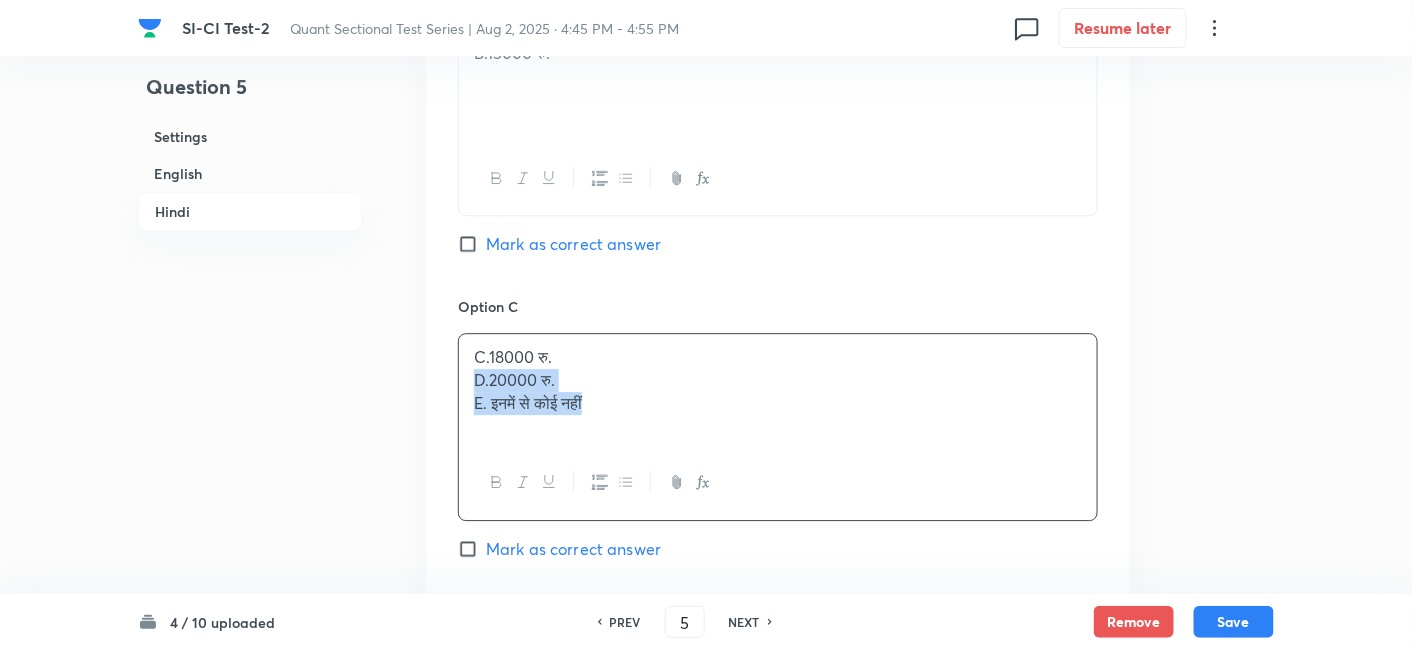drag, startPoint x: 474, startPoint y: 406, endPoint x: 708, endPoint y: 490, distance: 248.6202 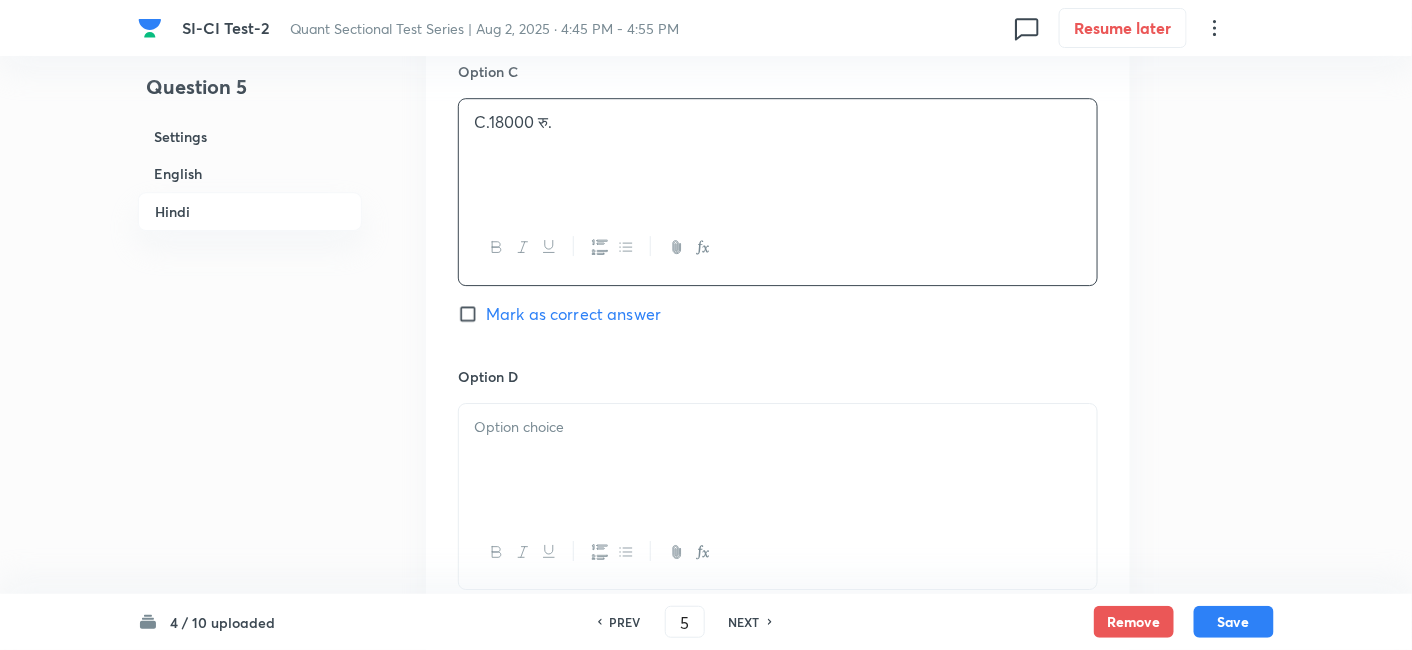 scroll, scrollTop: 4253, scrollLeft: 0, axis: vertical 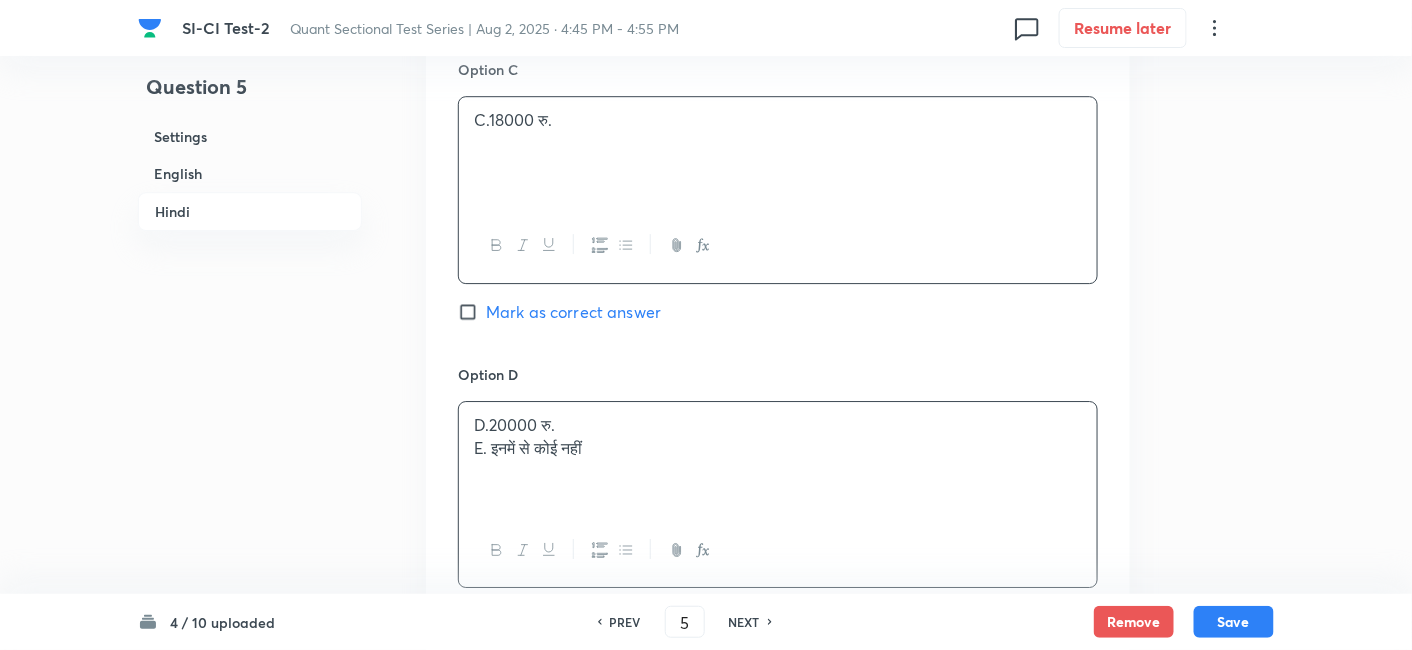 click on "D.20000 रु. E. इनमें से कोई नहीं" at bounding box center (778, 458) 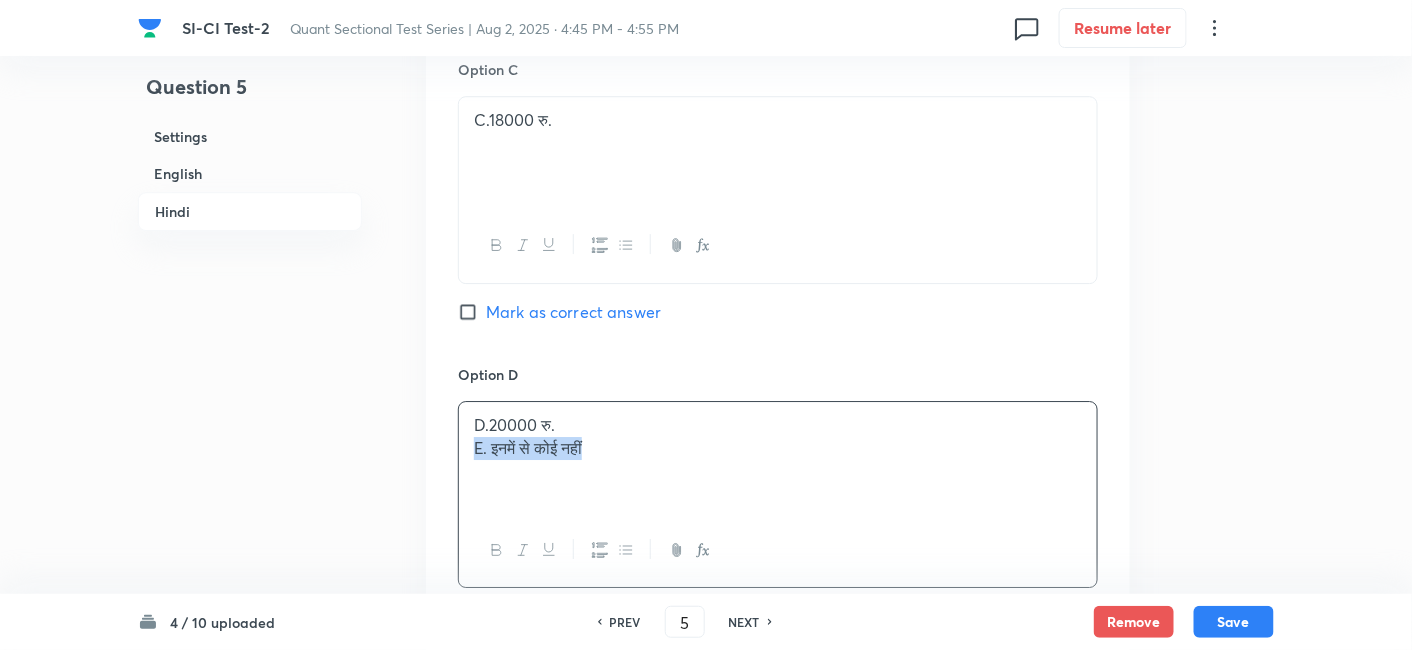 drag, startPoint x: 467, startPoint y: 468, endPoint x: 716, endPoint y: 536, distance: 258.1182 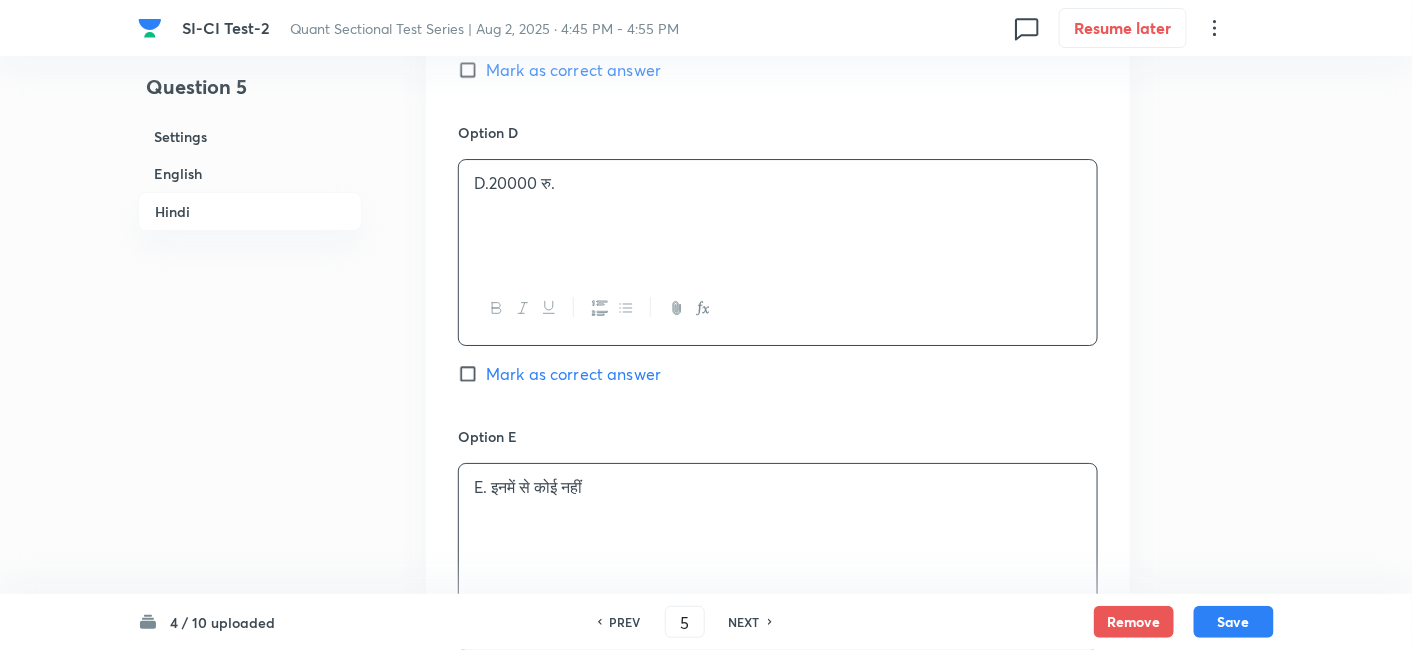 click on "E. इनमें से कोई नहीं" at bounding box center (778, 520) 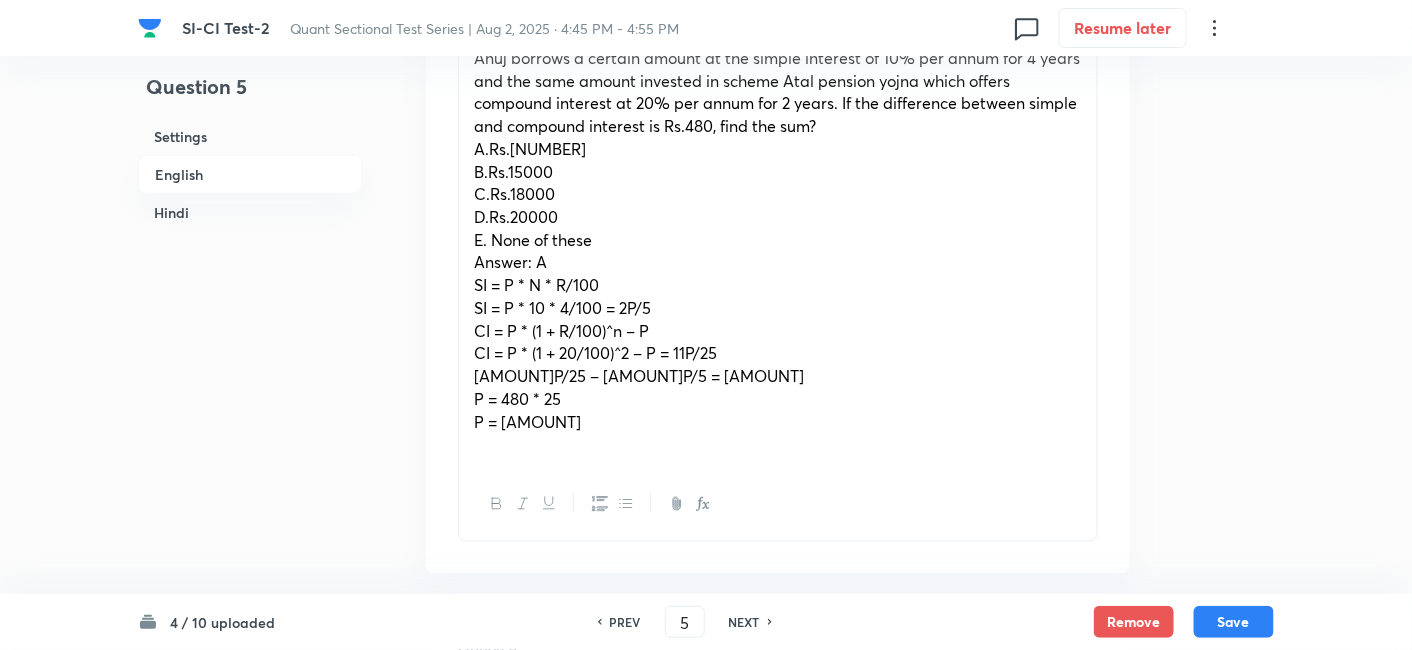 scroll, scrollTop: 708, scrollLeft: 0, axis: vertical 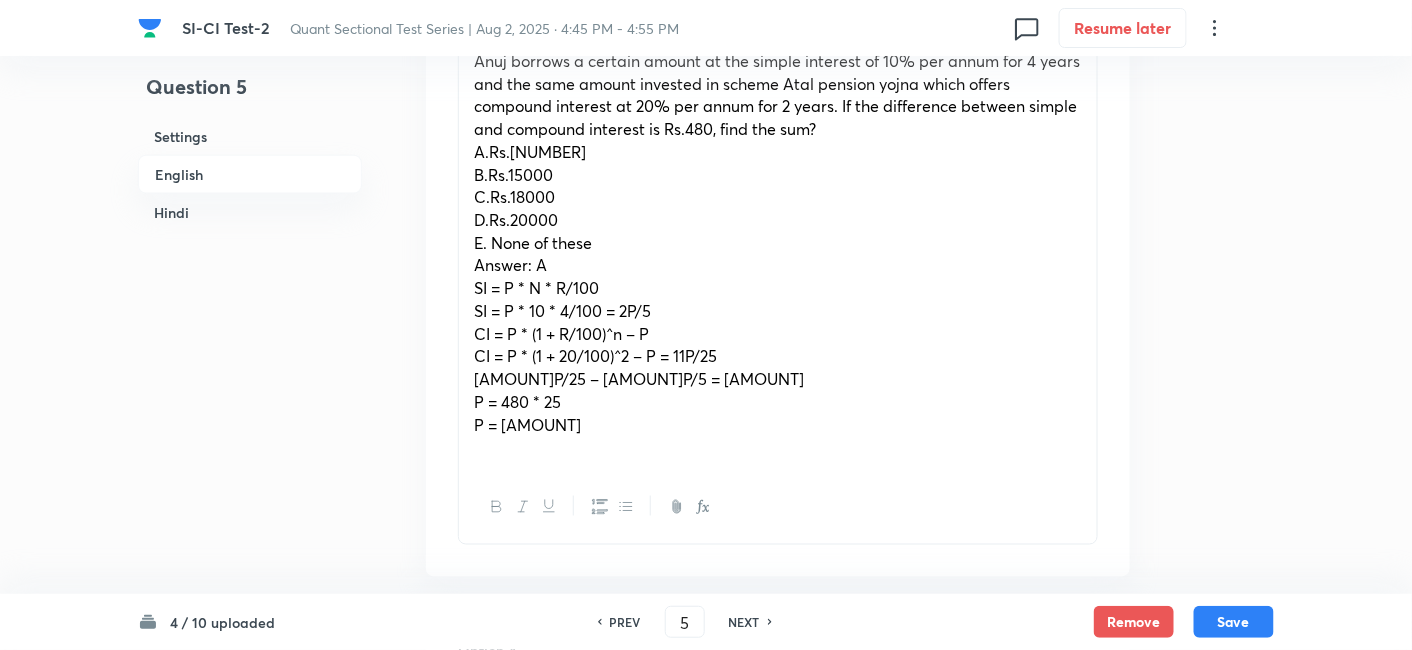click on "[Anuj] borrows a certain amount at the simple interest of 10% per annum for 4 years and the same amount invested in scheme [Atal pension yojna] which offers compound interest at 20% per annum for 2 years. If the difference between simple and compound interest is Rs.480, find the sum? A.Rs.12000 B.Rs.15000 C.Rs.18000 D.Rs.20000 E. None of these Answer: A SI = P * N * R/100 SI = P * 10 * 4/100 = 2P/5 CI = P * (1 + R/100)^n – P CI = P * (1 + 20/100)^2 – P = 11P/25 11P/25 – 2P/5 = 480 P = 480 * 25 P = 12000" at bounding box center (778, 254) 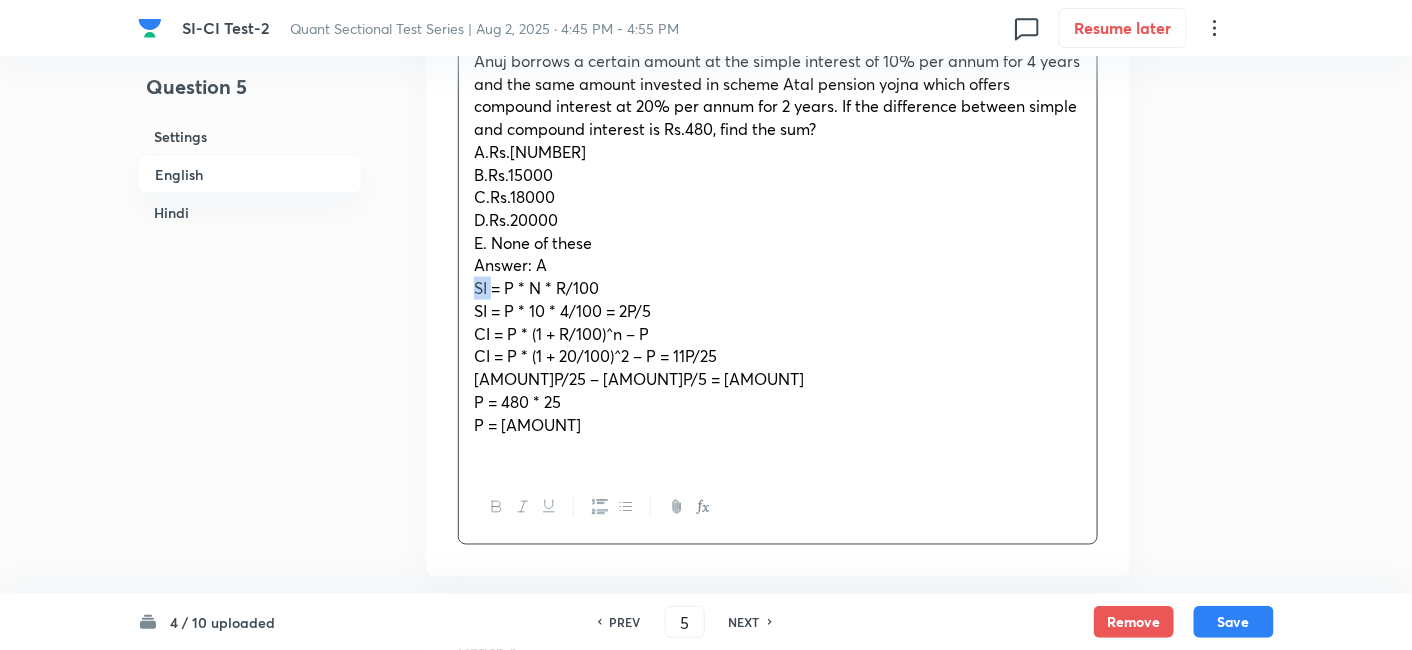 click on "[Anuj] borrows a certain amount at the simple interest of 10% per annum for 4 years and the same amount invested in scheme [Atal pension yojna] which offers compound interest at 20% per annum for 2 years. If the difference between simple and compound interest is Rs.480, find the sum? A.Rs.12000 B.Rs.15000 C.Rs.18000 D.Rs.20000 E. None of these Answer: A SI = P * N * R/100 SI = P * 10 * 4/100 = 2P/5 CI = P * (1 + R/100)^n – P CI = P * (1 + 20/100)^2 – P = 11P/25 11P/25 – 2P/5 = 480 P = 480 * 25 P = 12000" at bounding box center [778, 254] 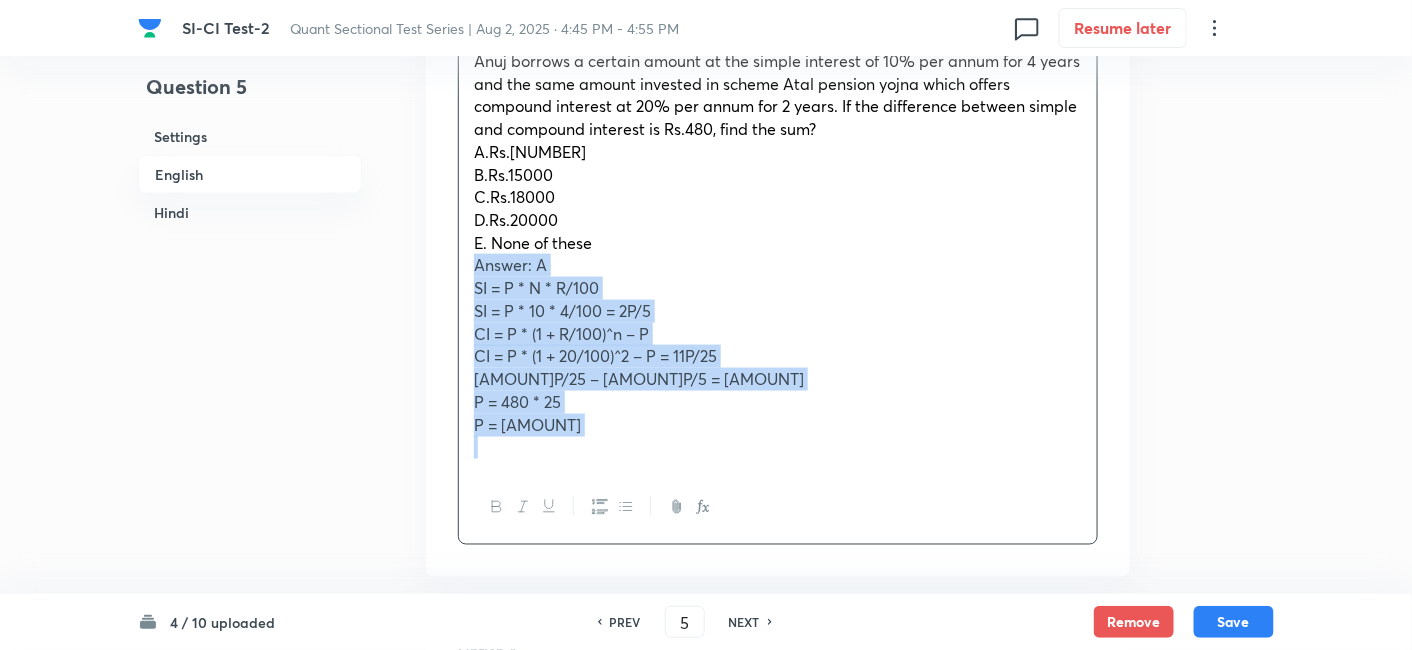 drag, startPoint x: 470, startPoint y: 266, endPoint x: 596, endPoint y: 501, distance: 266.6477 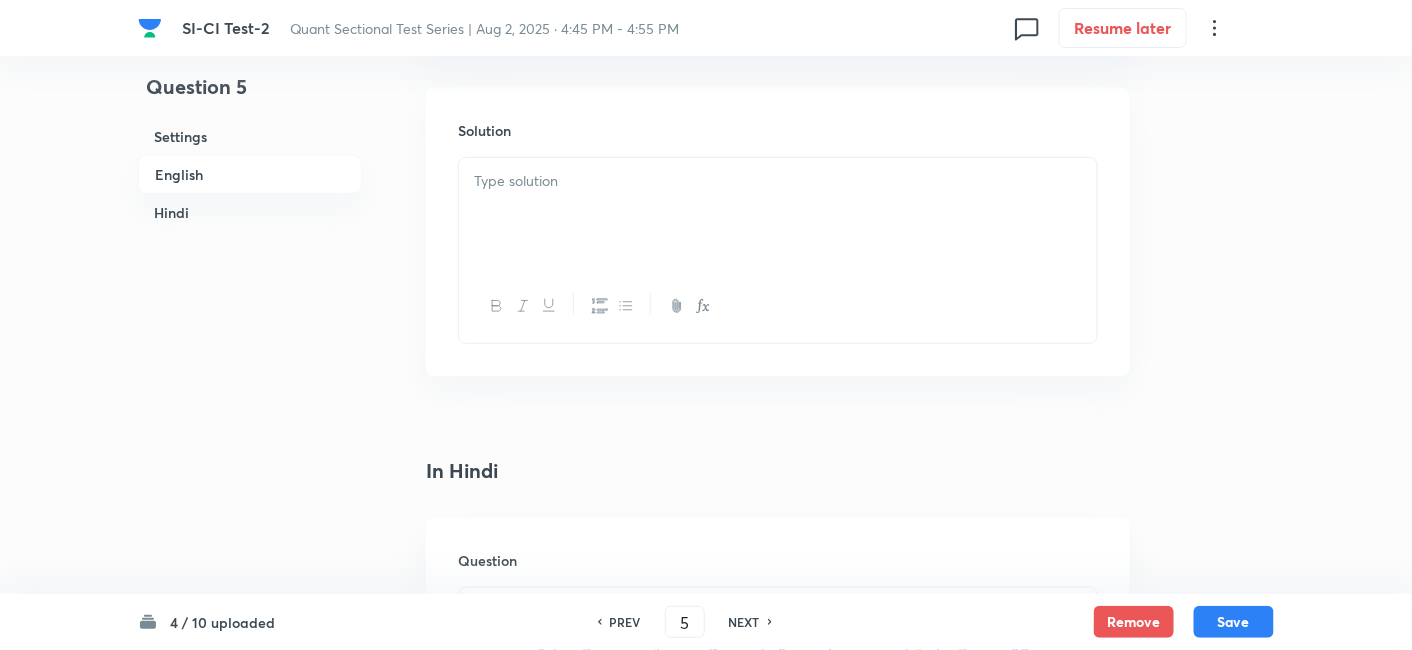 click at bounding box center (778, 214) 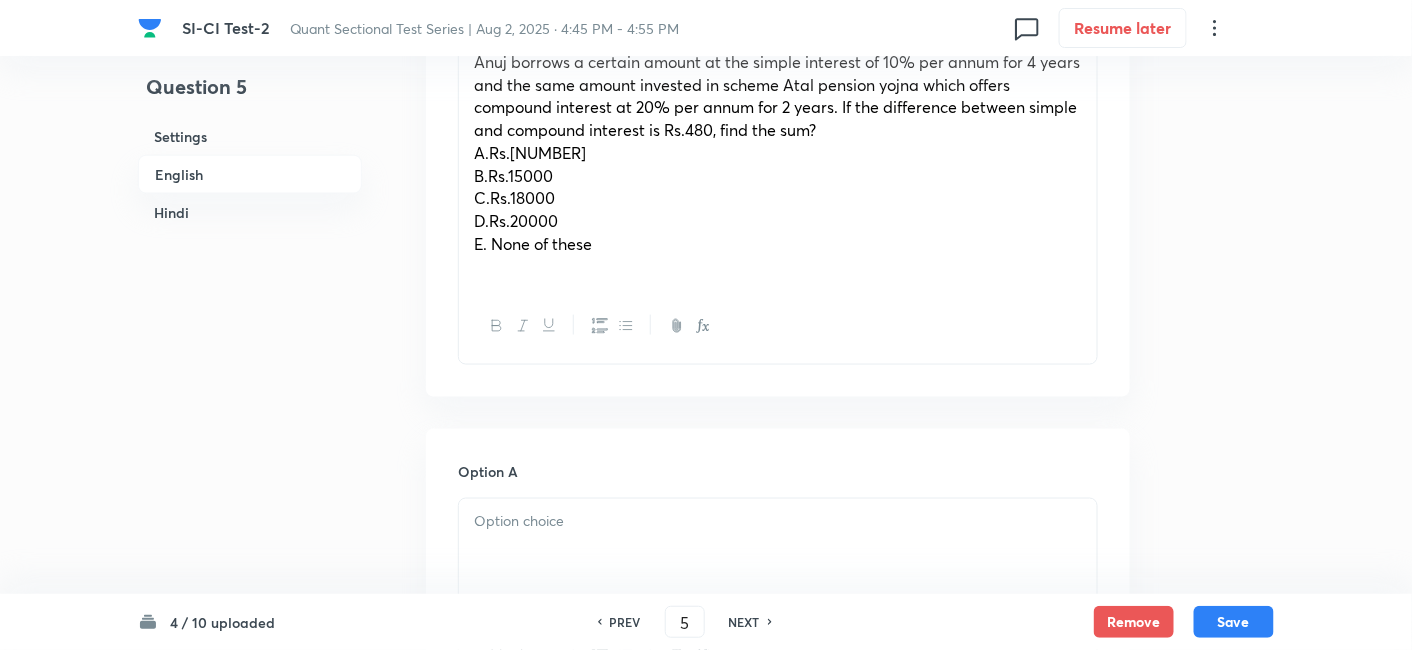 scroll, scrollTop: 695, scrollLeft: 0, axis: vertical 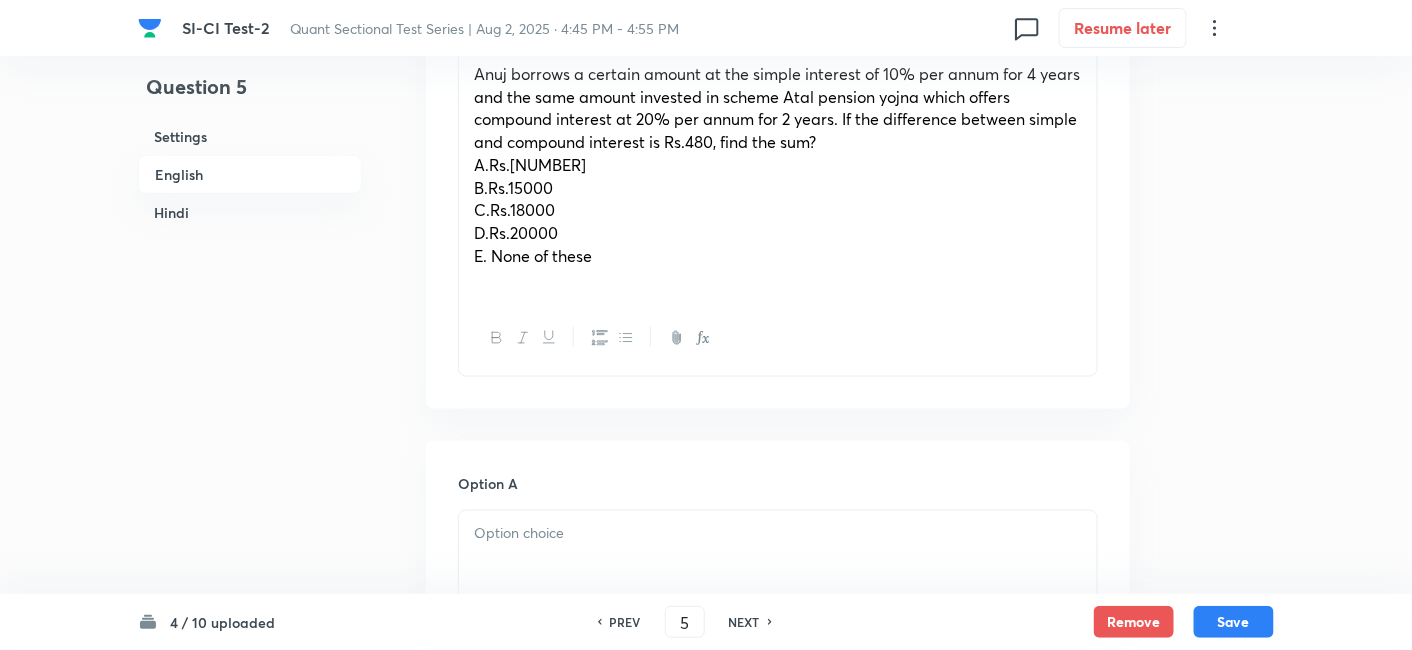 drag, startPoint x: 467, startPoint y: 164, endPoint x: 635, endPoint y: 285, distance: 207.03865 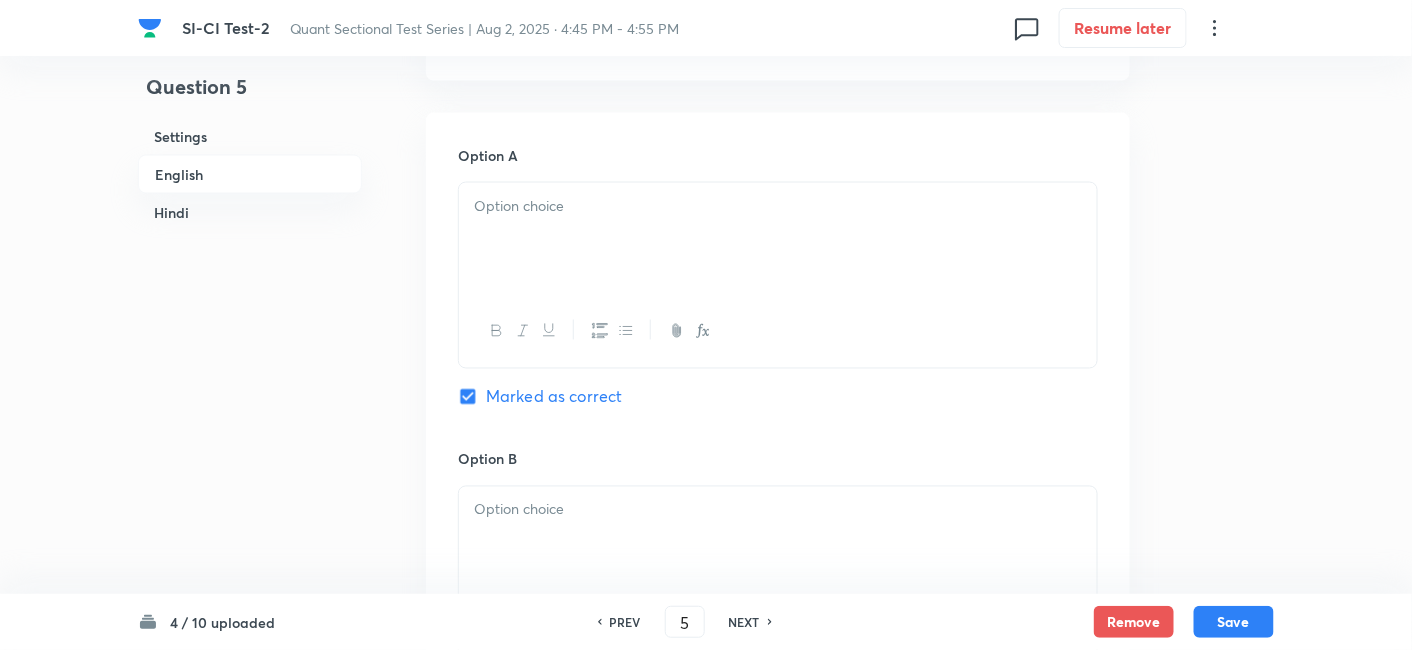 scroll, scrollTop: 911, scrollLeft: 0, axis: vertical 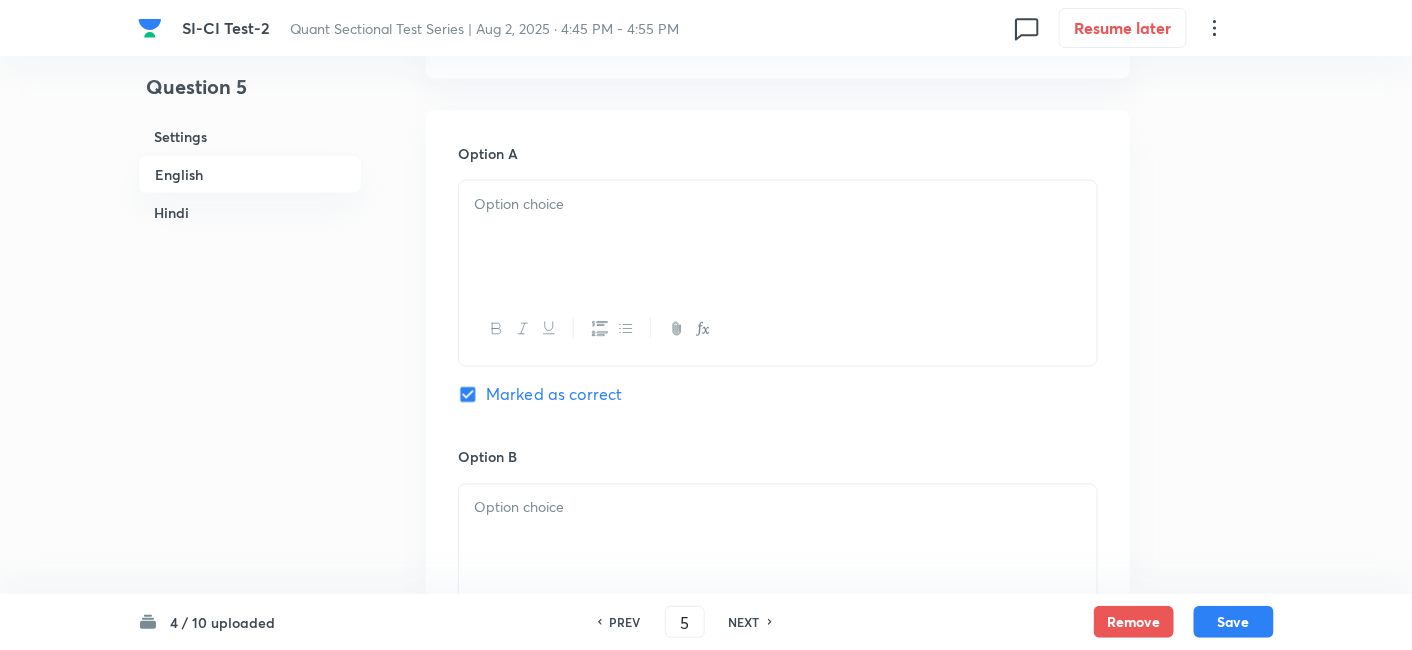 click at bounding box center [778, 237] 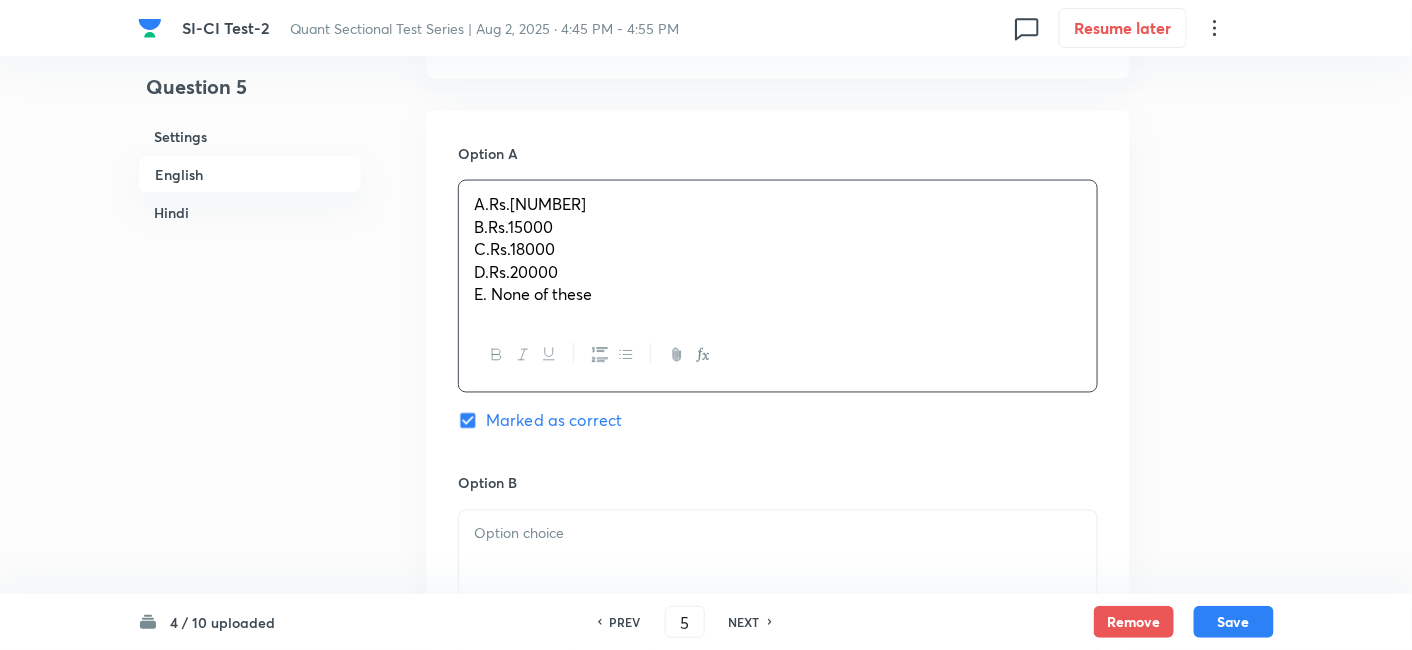 drag, startPoint x: 465, startPoint y: 219, endPoint x: 670, endPoint y: 368, distance: 253.4285 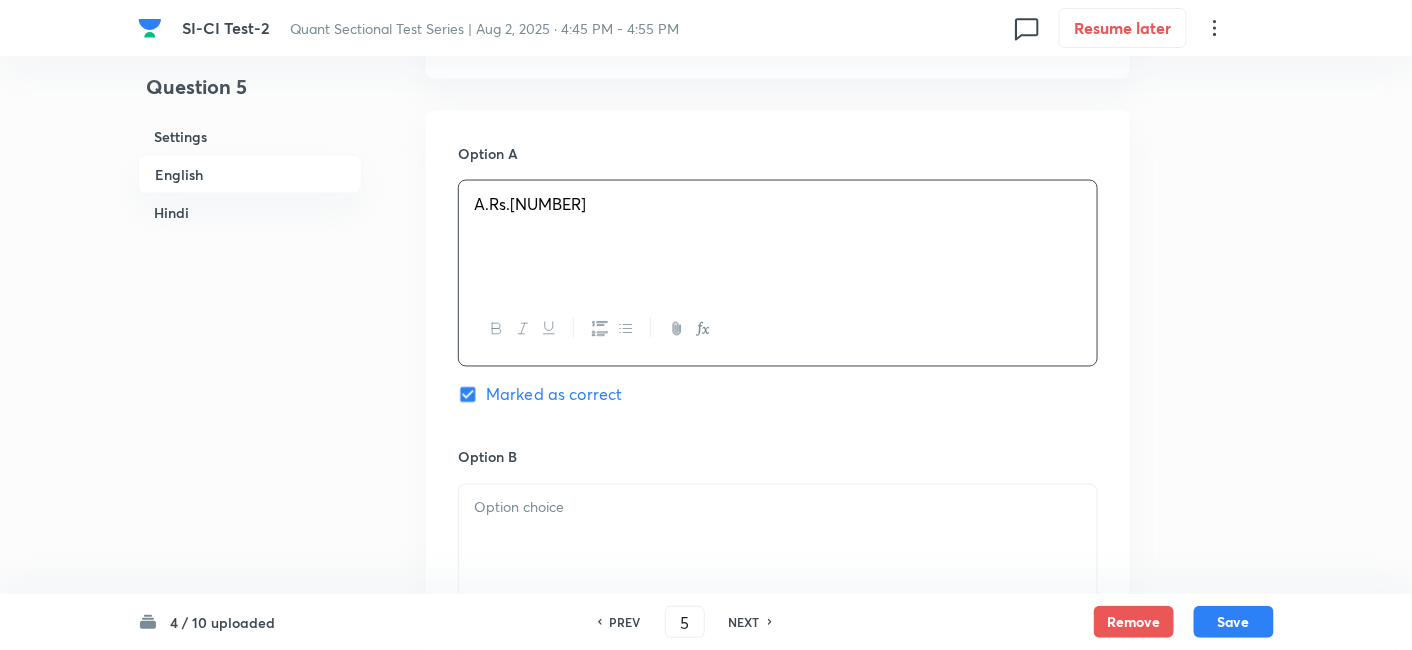 scroll, scrollTop: 1118, scrollLeft: 0, axis: vertical 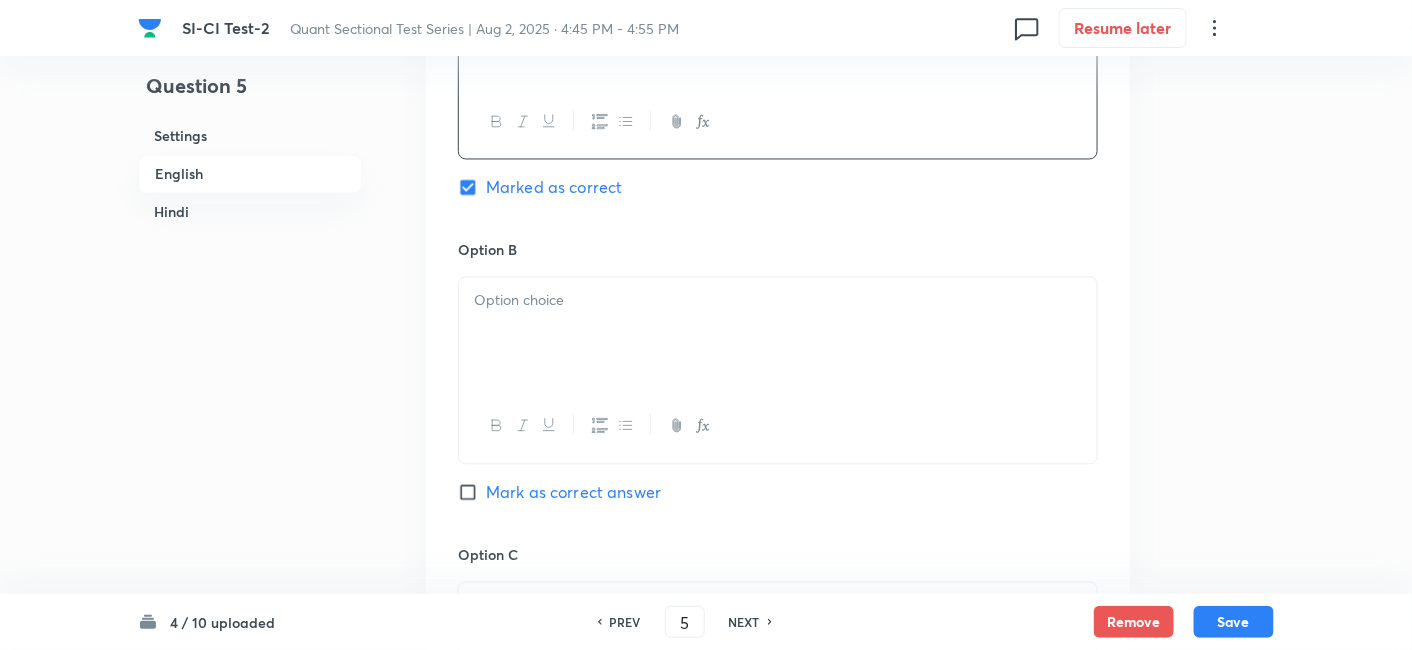click at bounding box center [778, 334] 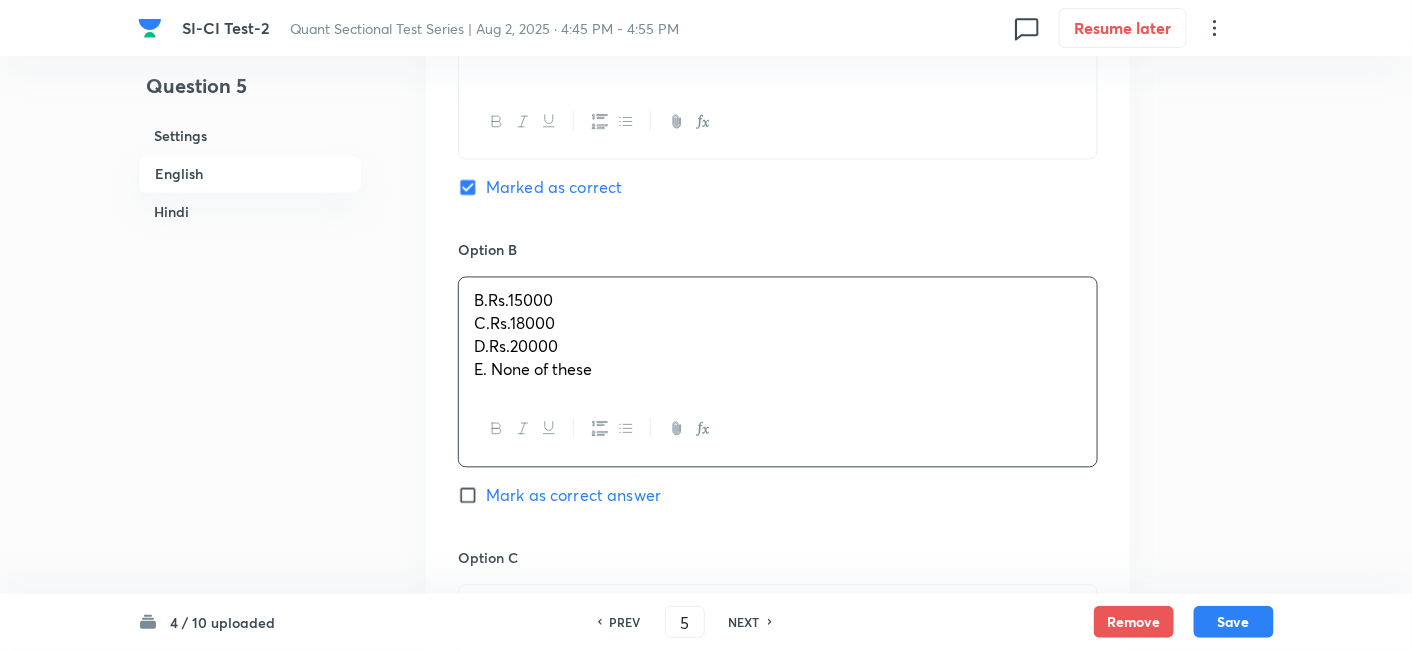 drag, startPoint x: 470, startPoint y: 326, endPoint x: 672, endPoint y: 460, distance: 242.40462 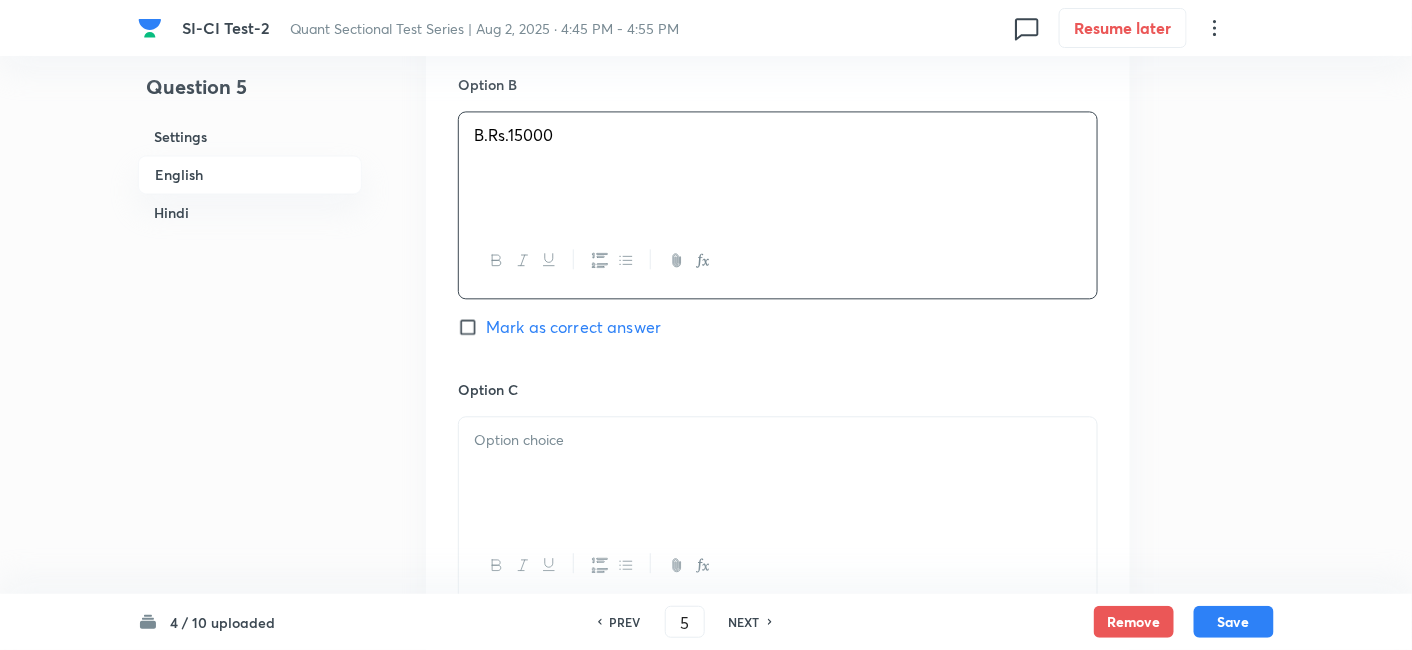 scroll, scrollTop: 1285, scrollLeft: 0, axis: vertical 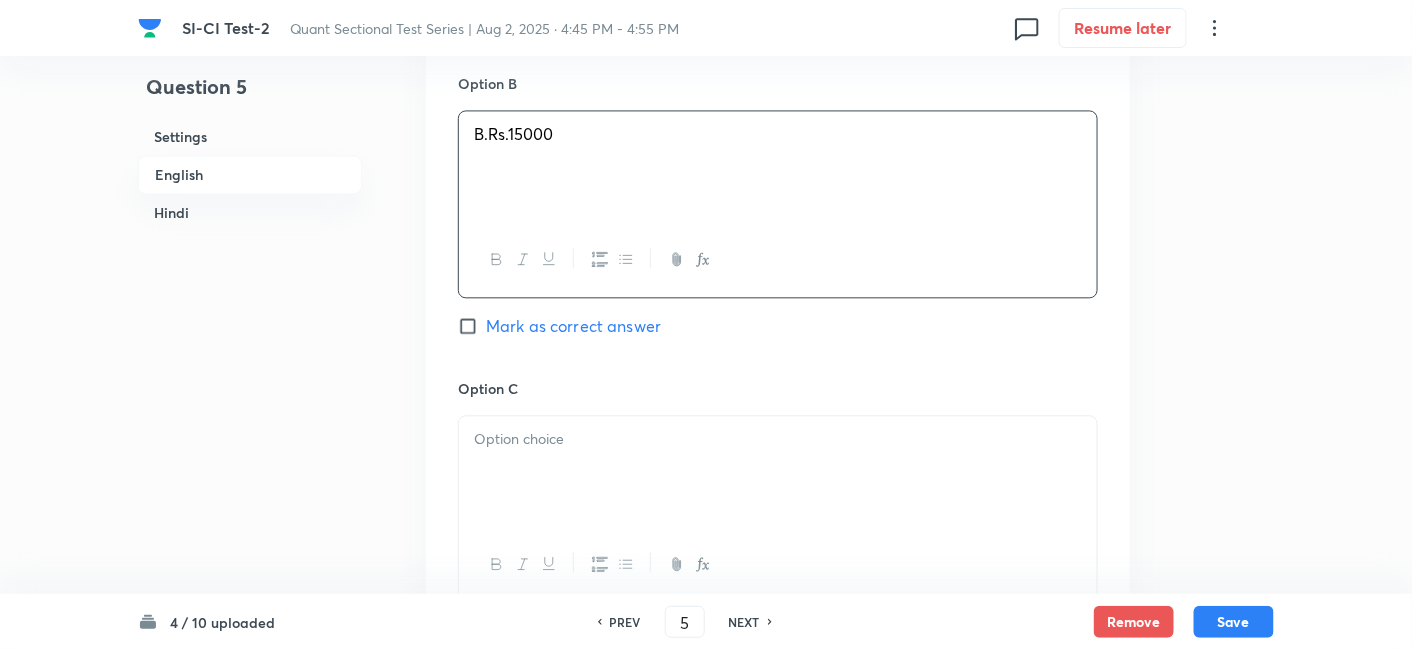 click at bounding box center [778, 472] 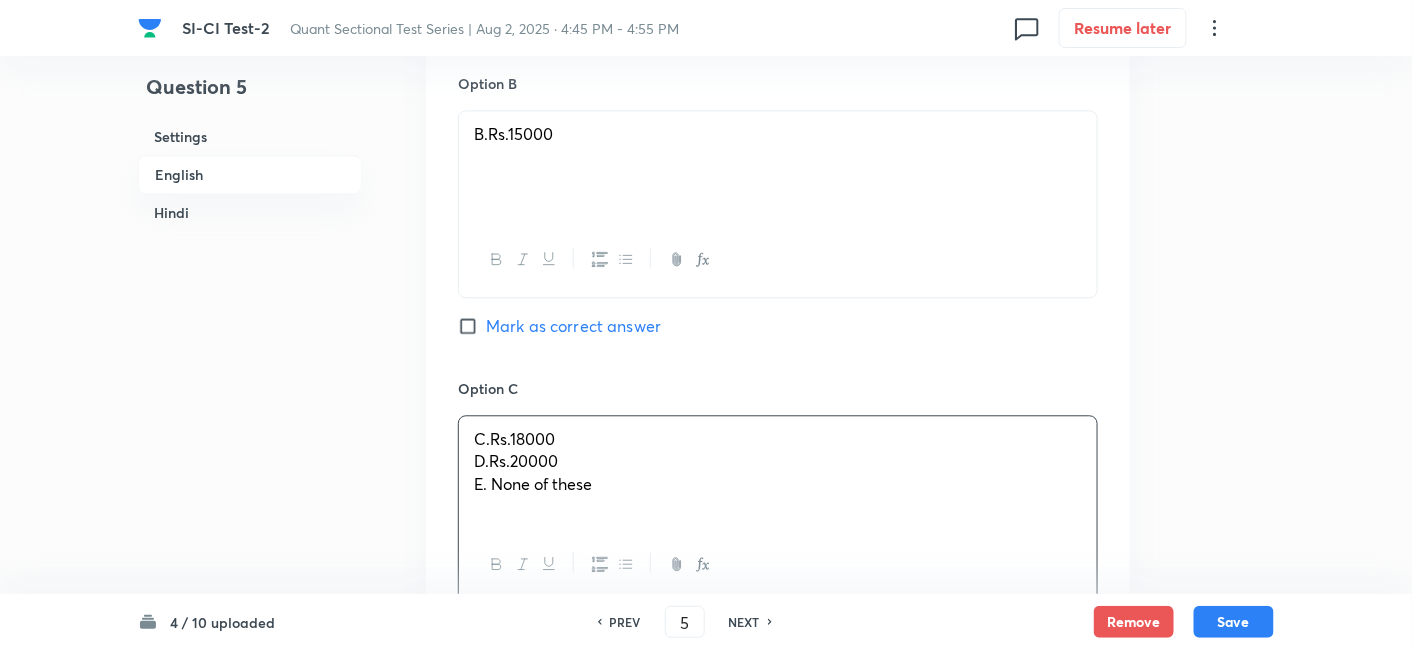 drag, startPoint x: 478, startPoint y: 459, endPoint x: 763, endPoint y: 589, distance: 313.2491 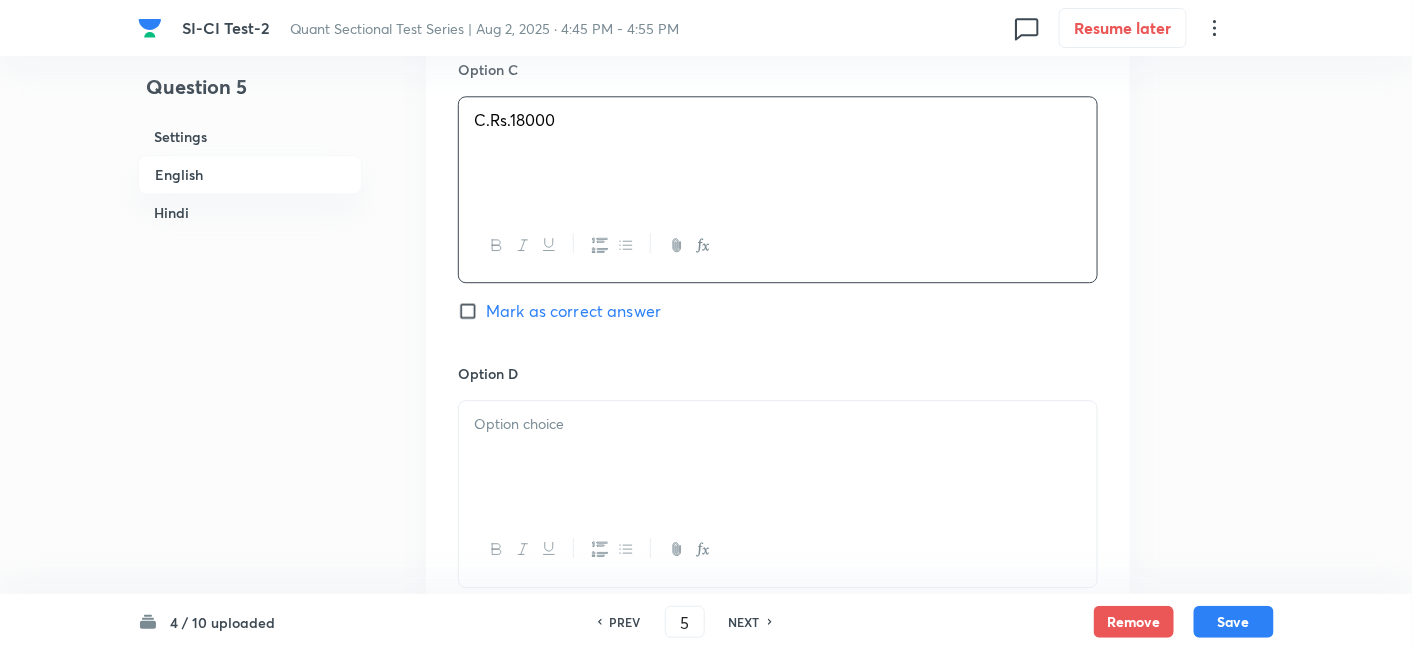 scroll, scrollTop: 1605, scrollLeft: 0, axis: vertical 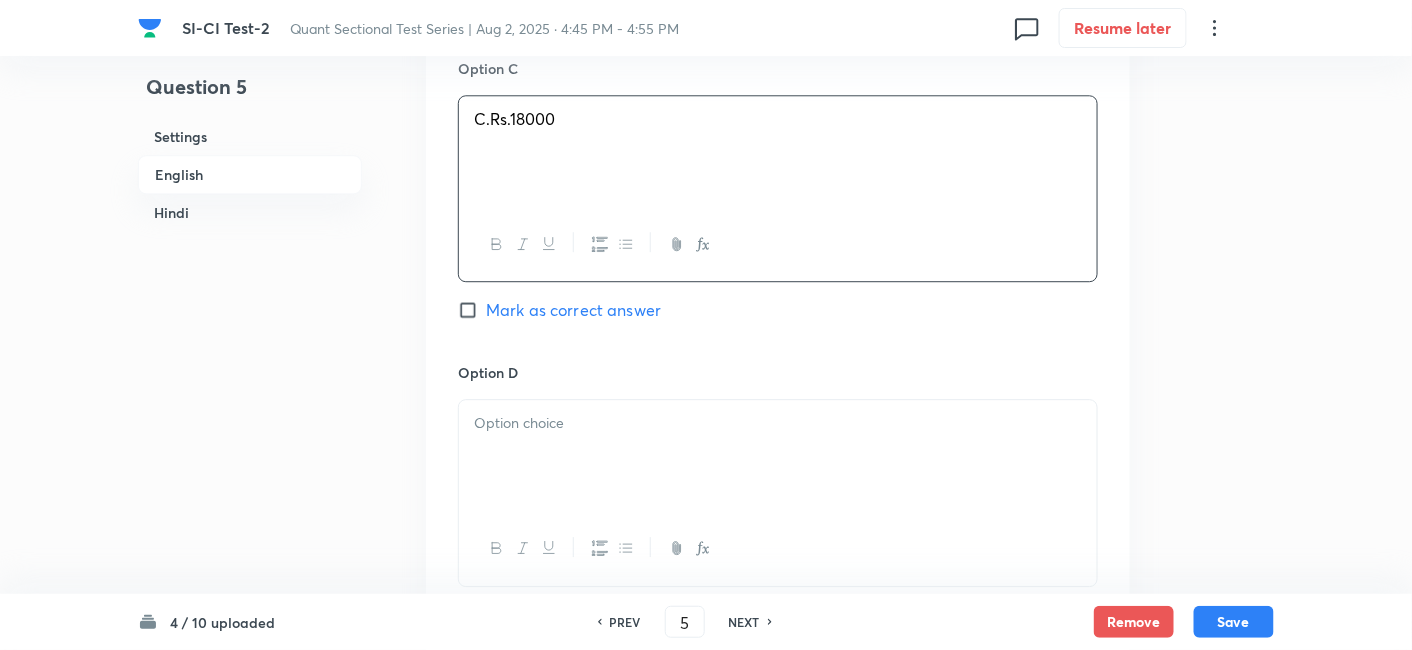 click at bounding box center [778, 456] 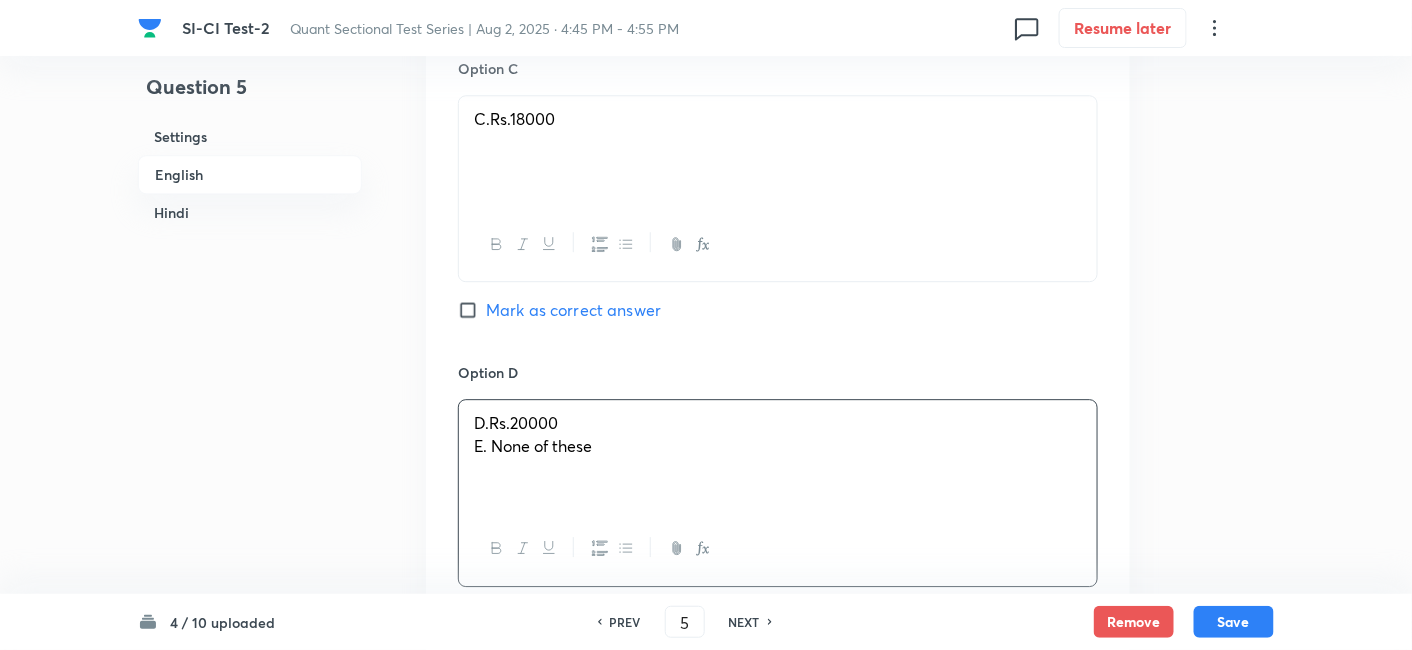 drag, startPoint x: 471, startPoint y: 449, endPoint x: 745, endPoint y: 527, distance: 284.88596 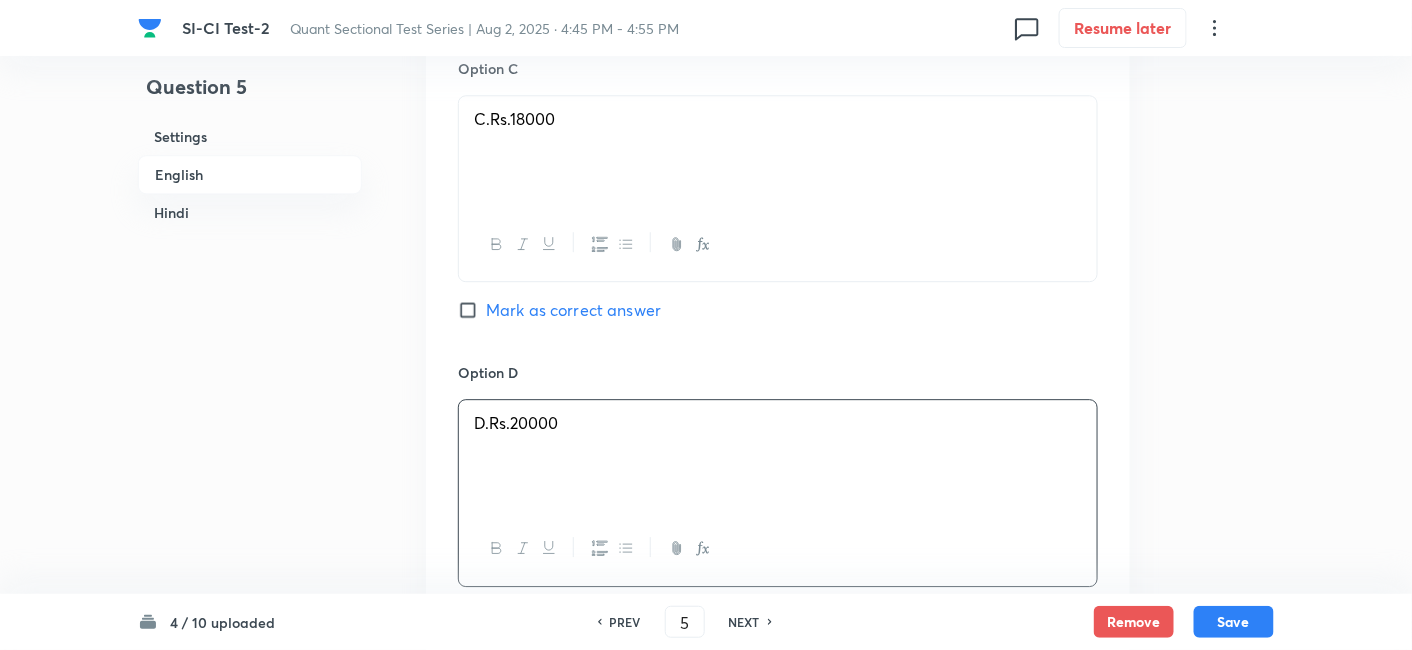 scroll, scrollTop: 1846, scrollLeft: 0, axis: vertical 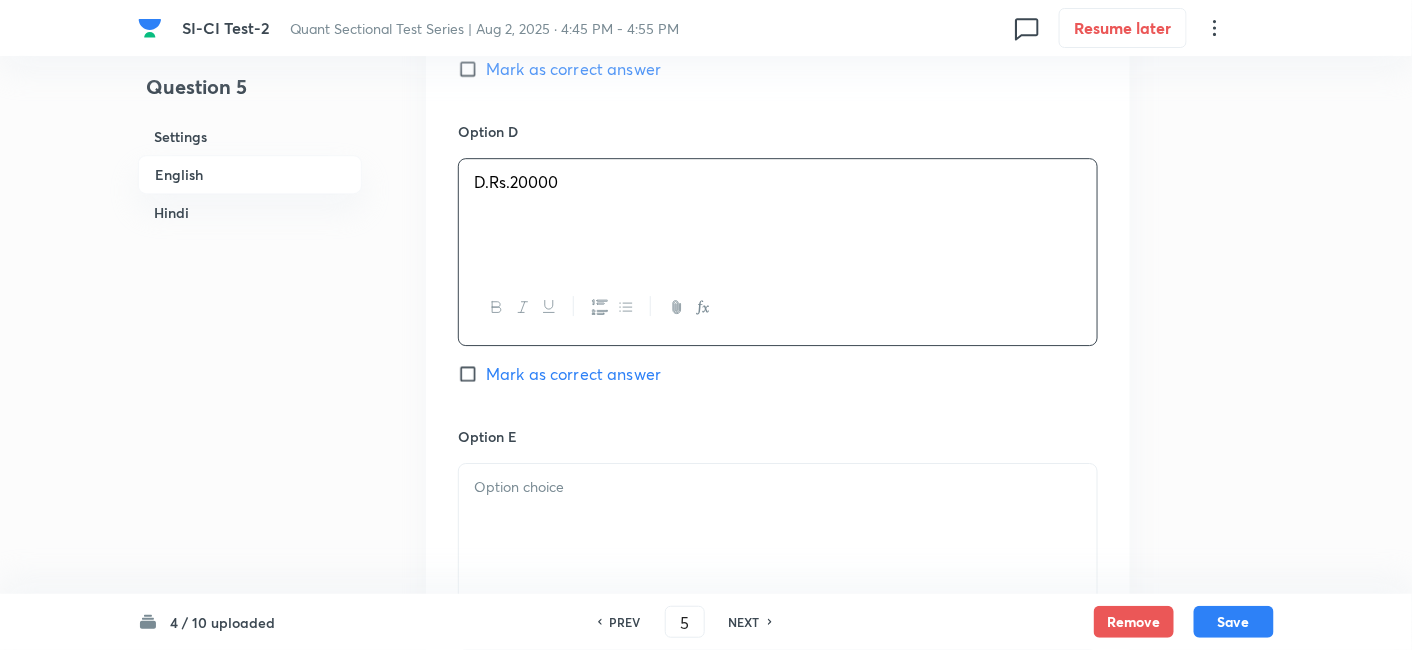 click at bounding box center [778, 520] 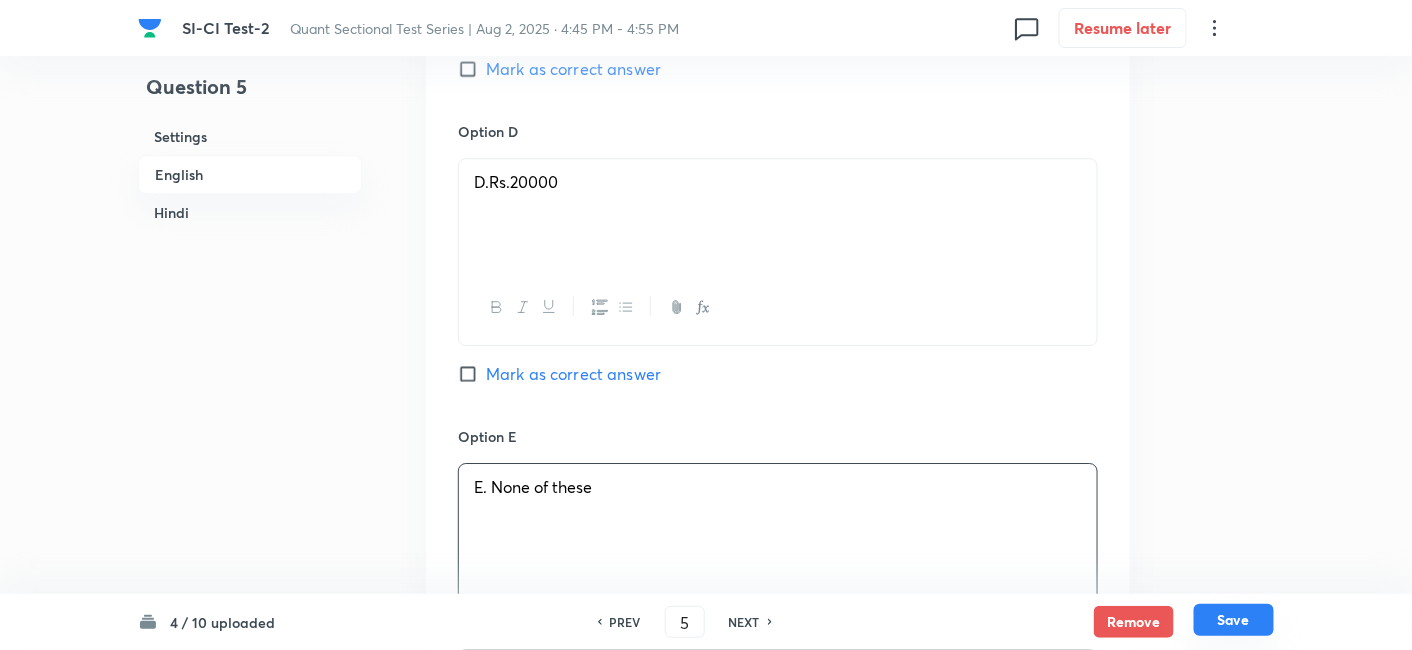 click on "Save" at bounding box center (1234, 620) 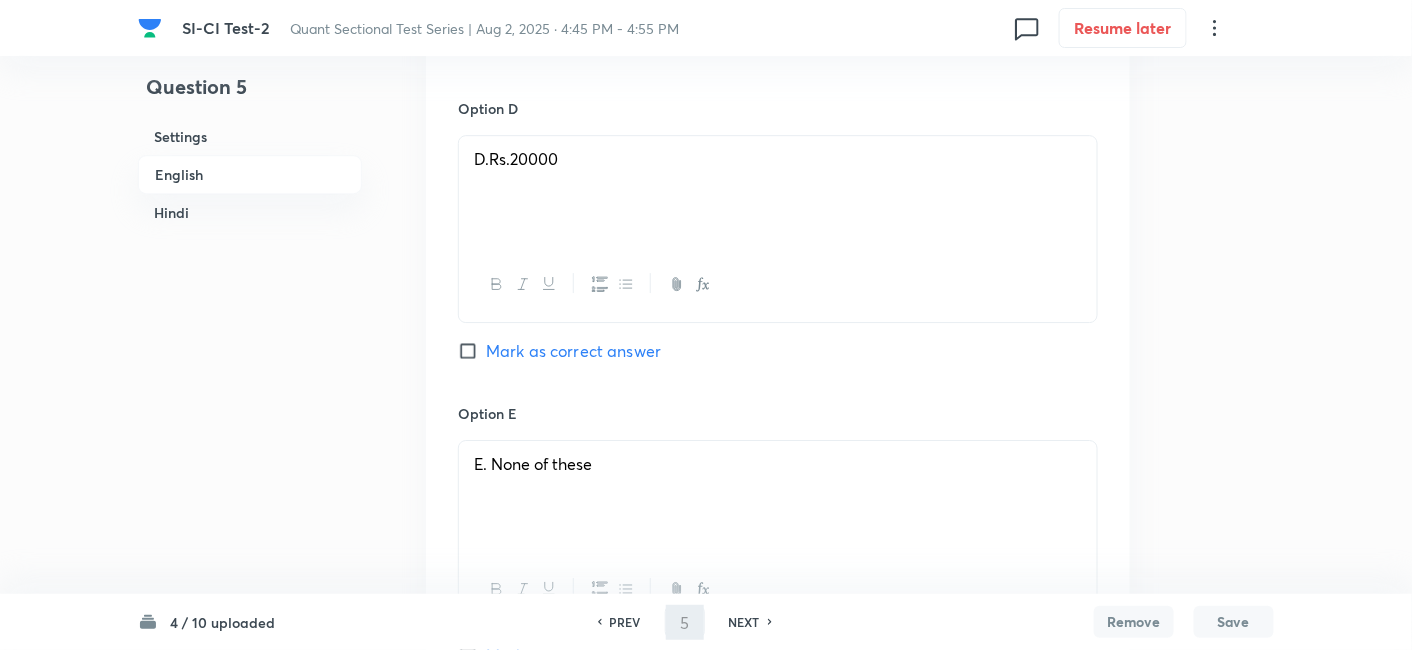 type on "6" 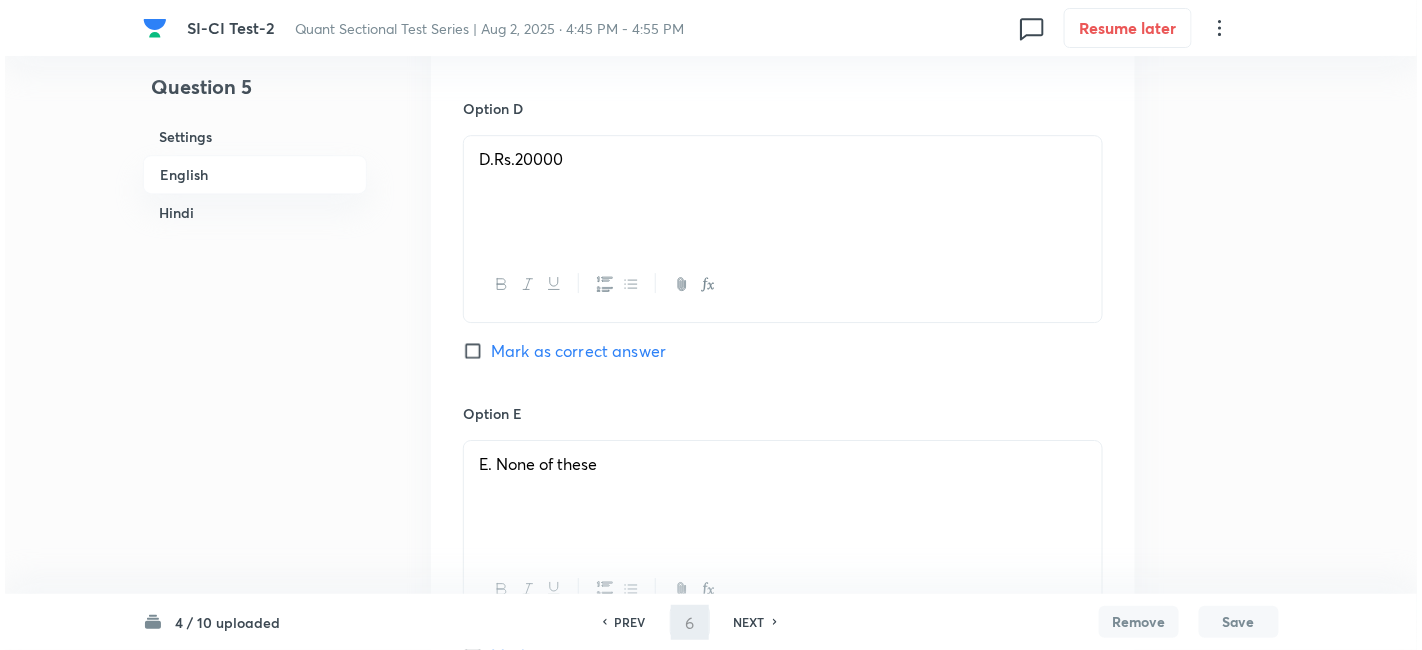 scroll, scrollTop: 0, scrollLeft: 0, axis: both 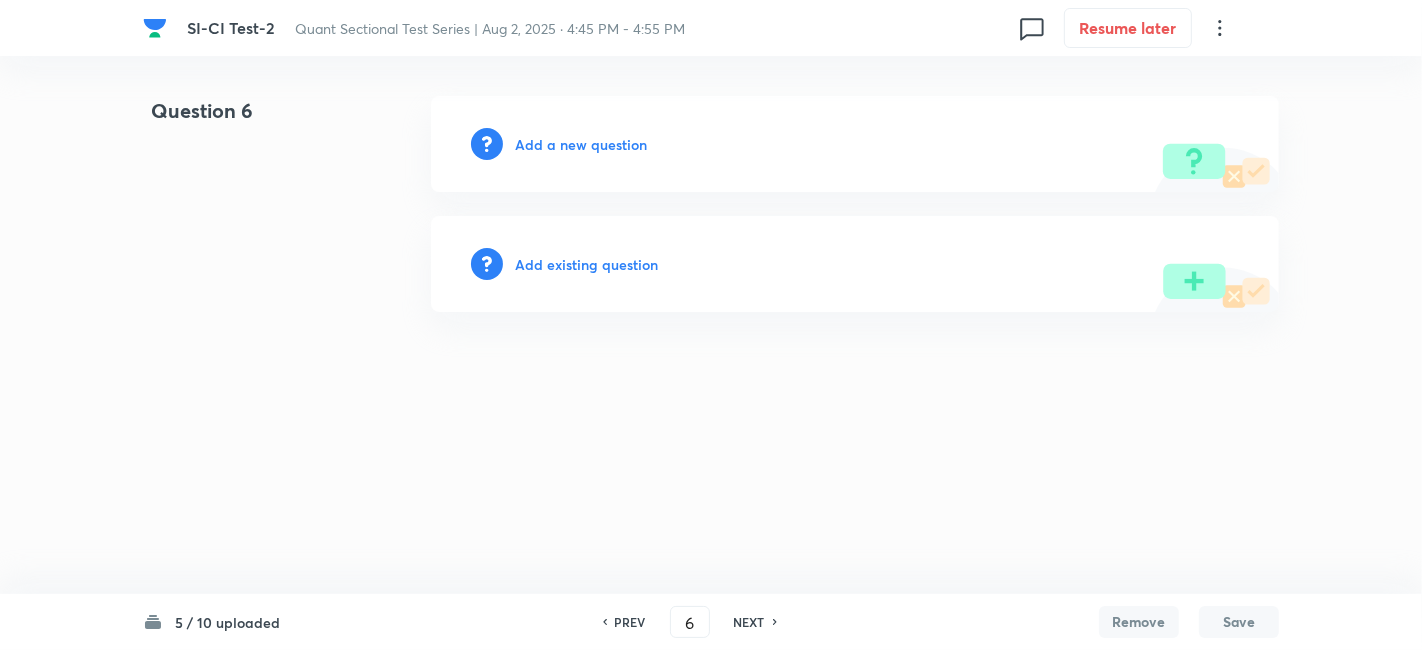 click on "Add a new question" at bounding box center [581, 144] 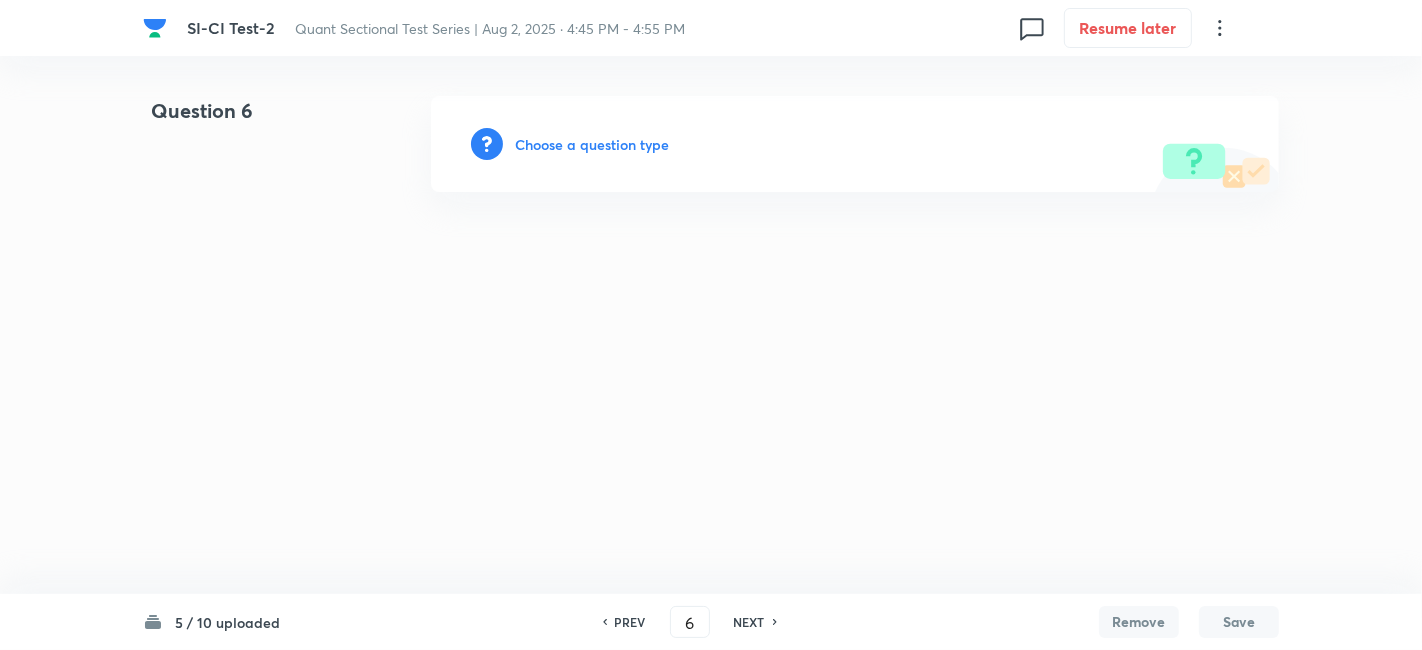 click on "Choose a question type" at bounding box center [592, 144] 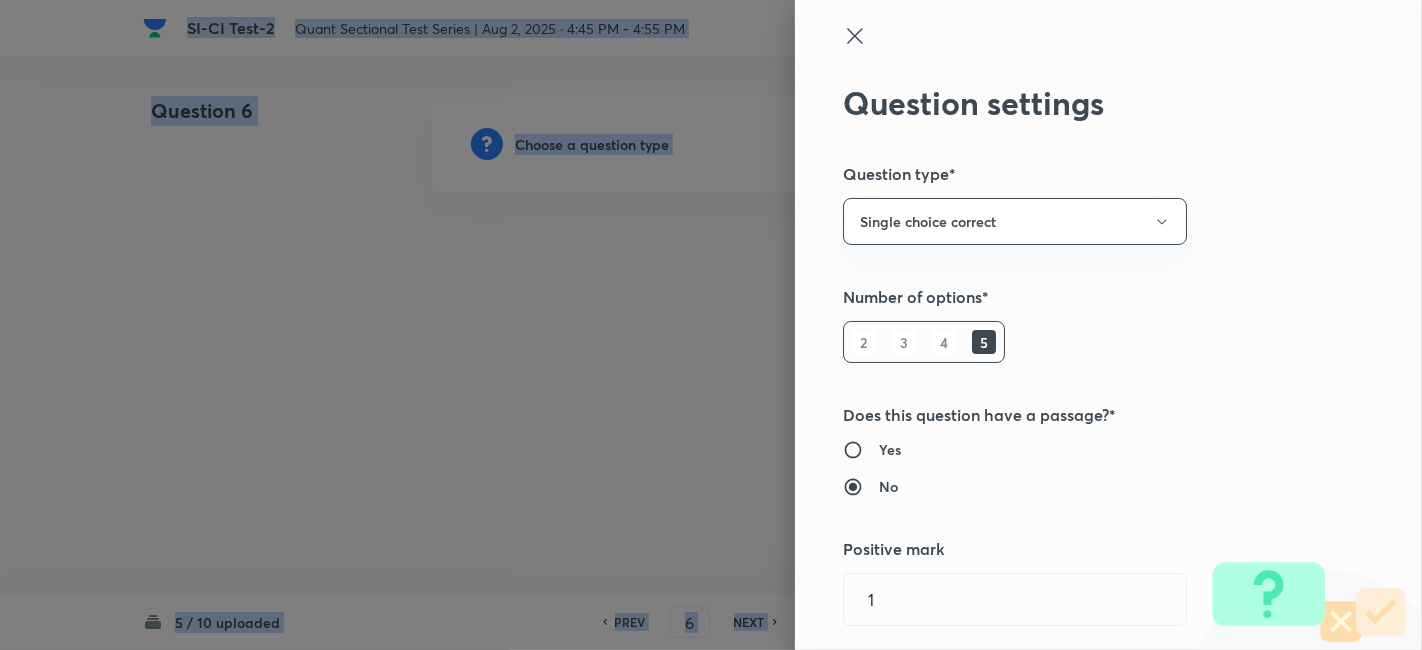 click at bounding box center [711, 325] 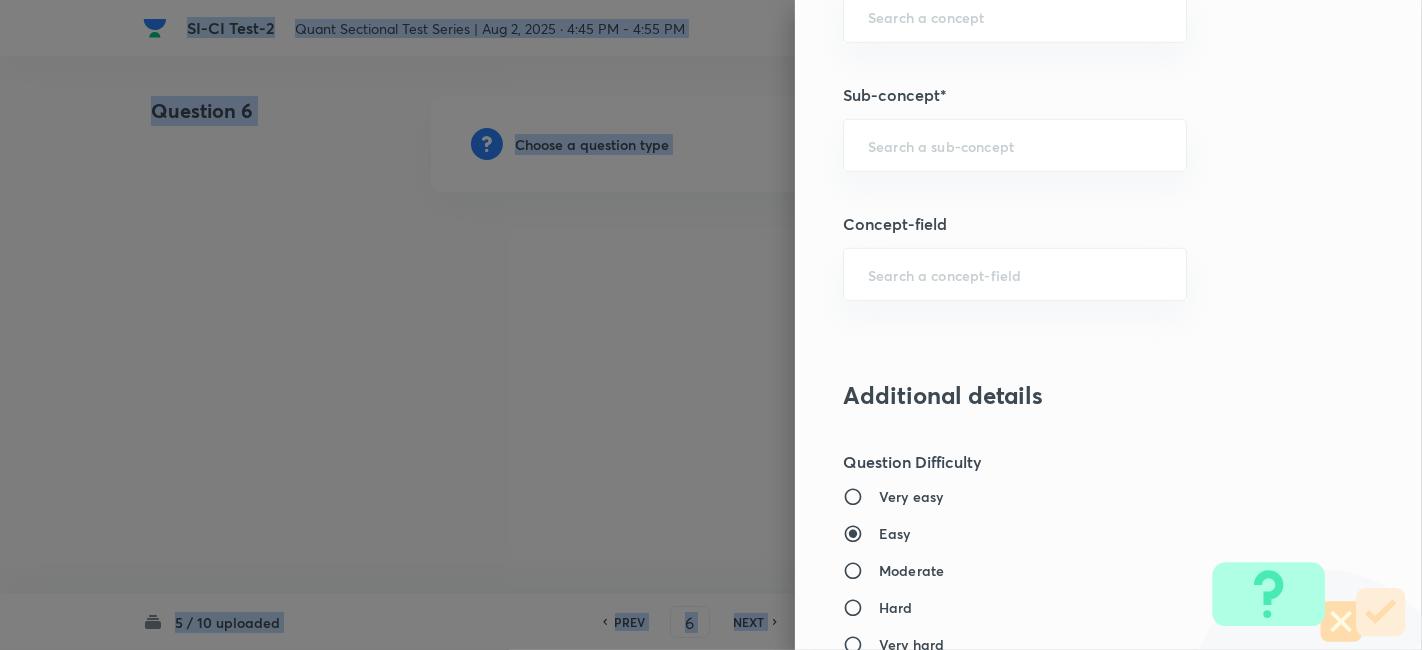 scroll, scrollTop: 1126, scrollLeft: 0, axis: vertical 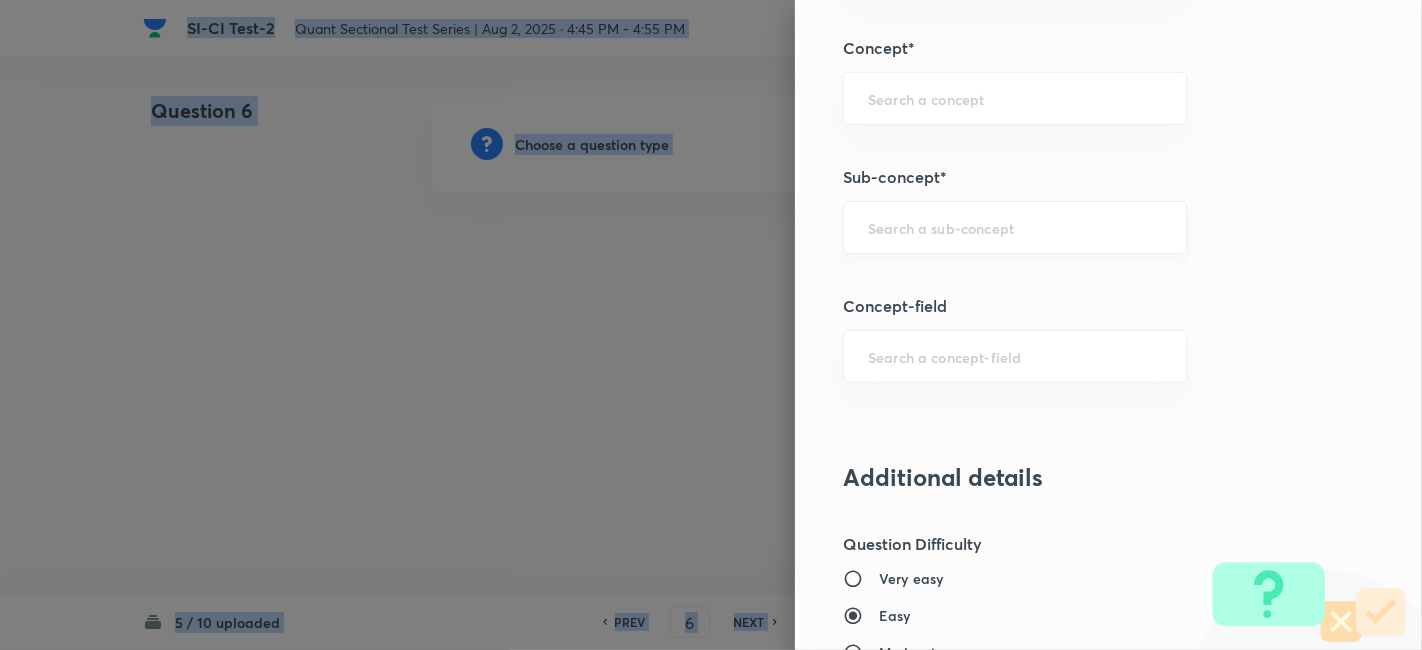 click on "​" at bounding box center (1015, 227) 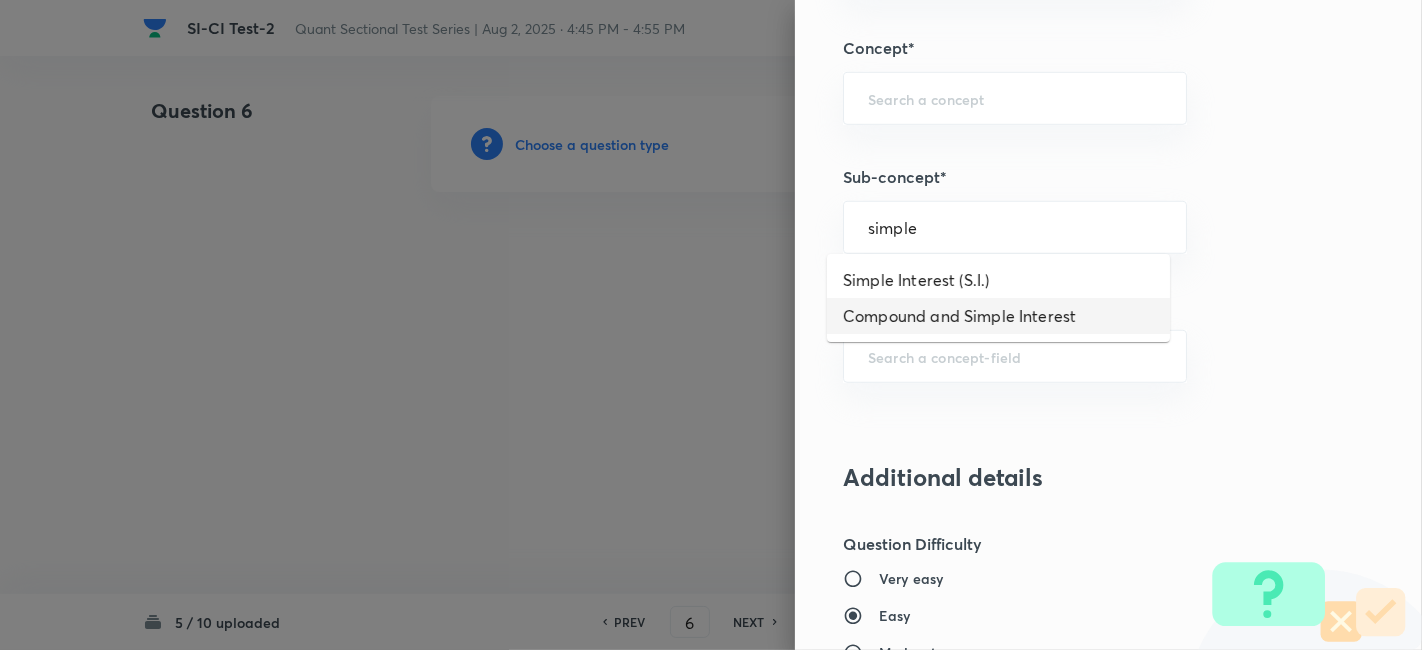 click on "Compound and Simple Interest" at bounding box center [998, 316] 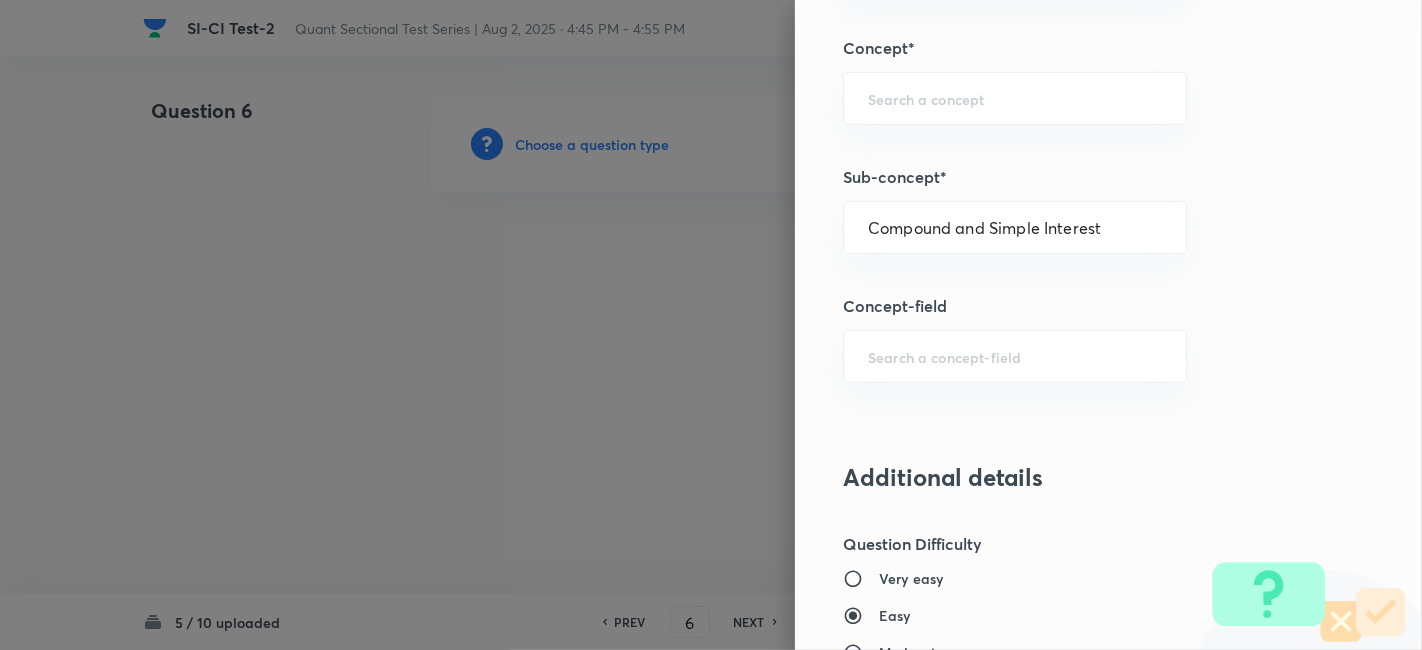type on "Quantitative Aptitude" 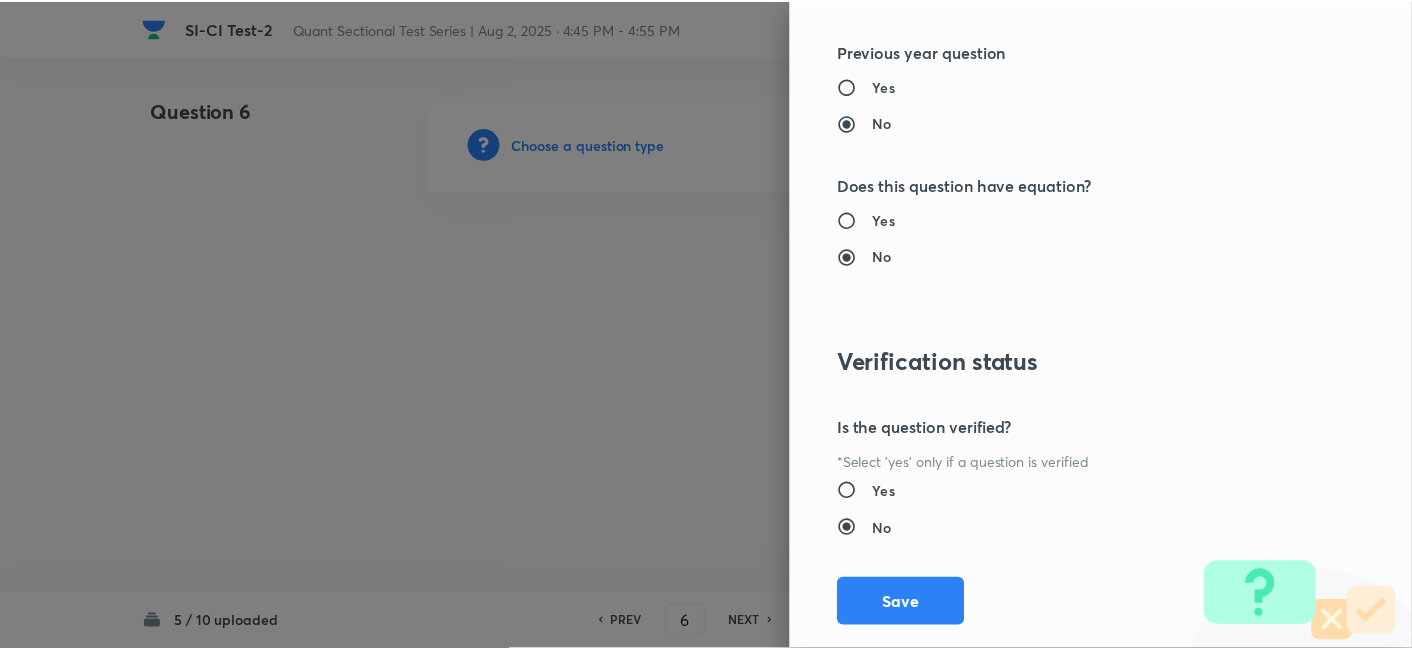 scroll, scrollTop: 2070, scrollLeft: 0, axis: vertical 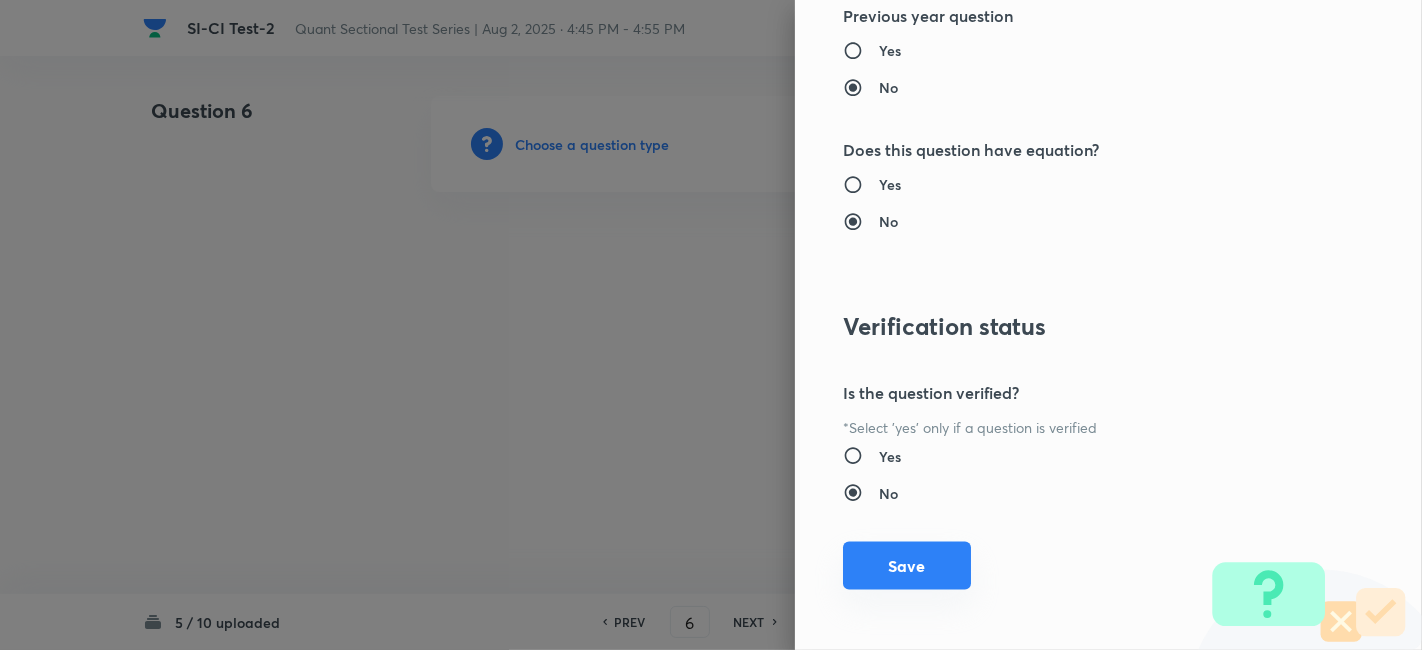 click on "Save" at bounding box center [907, 566] 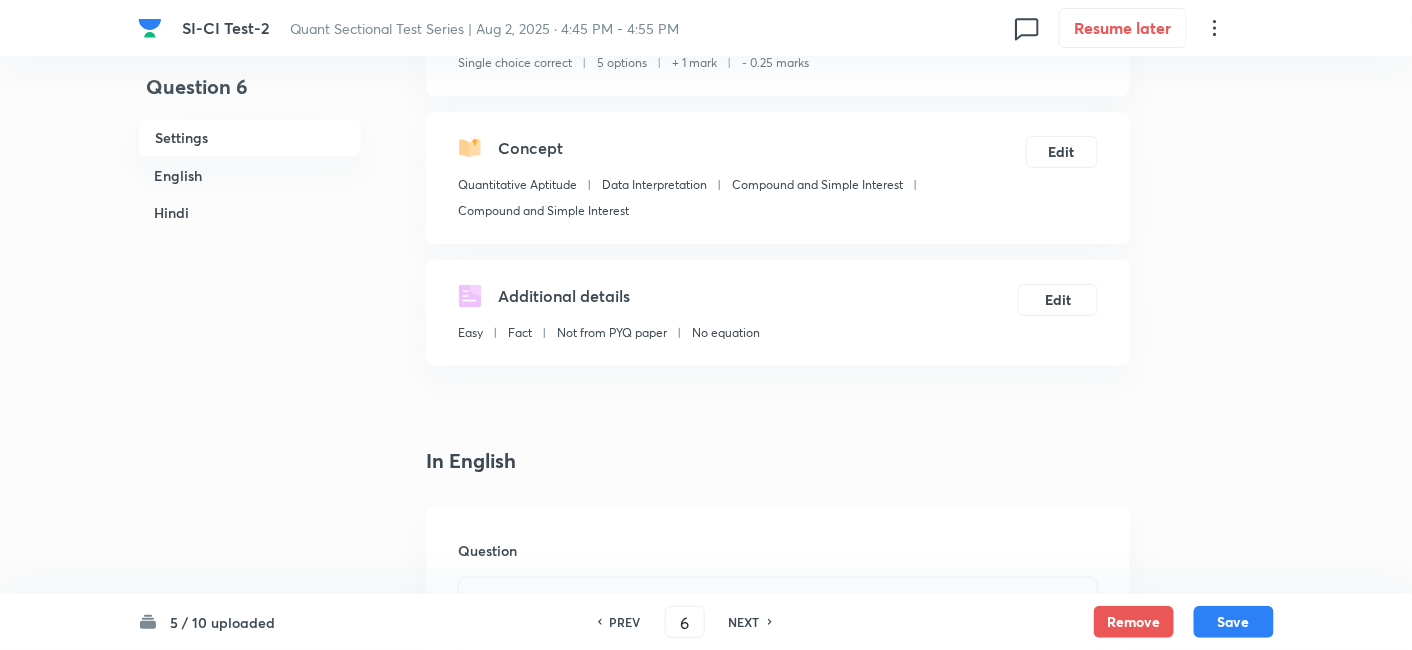 scroll, scrollTop: 560, scrollLeft: 0, axis: vertical 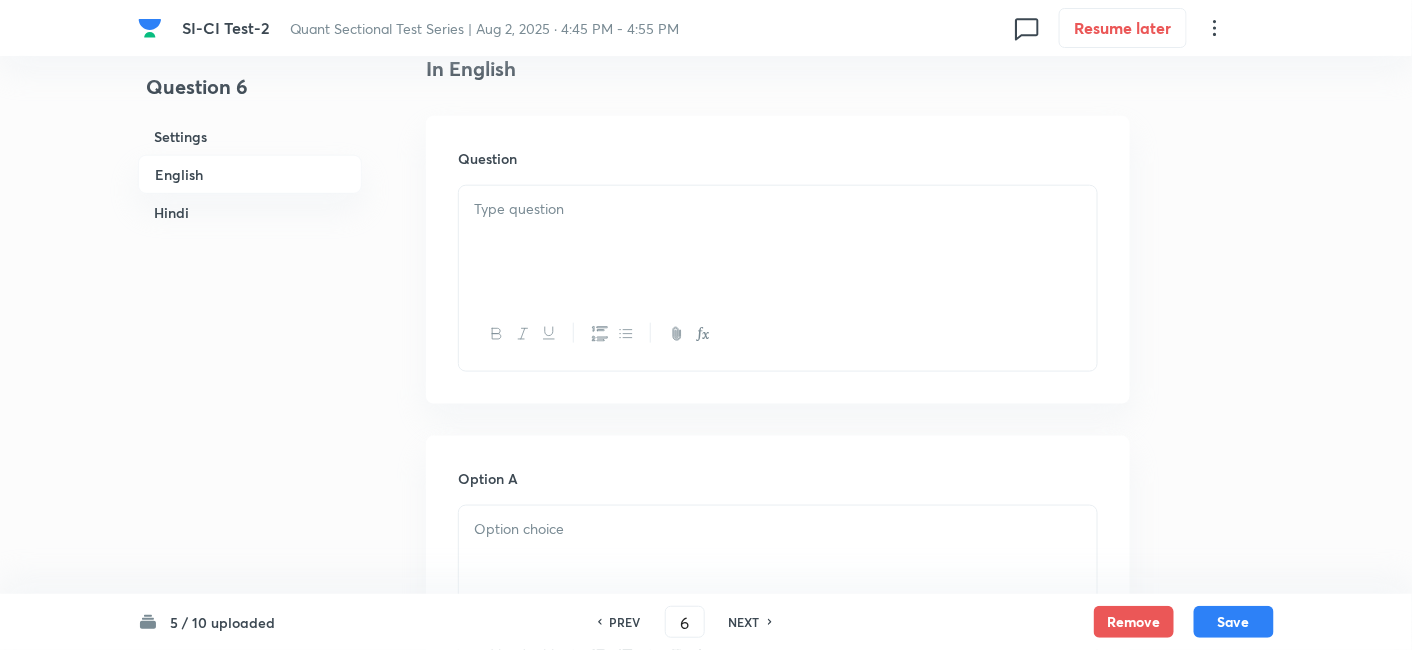 click at bounding box center [778, 242] 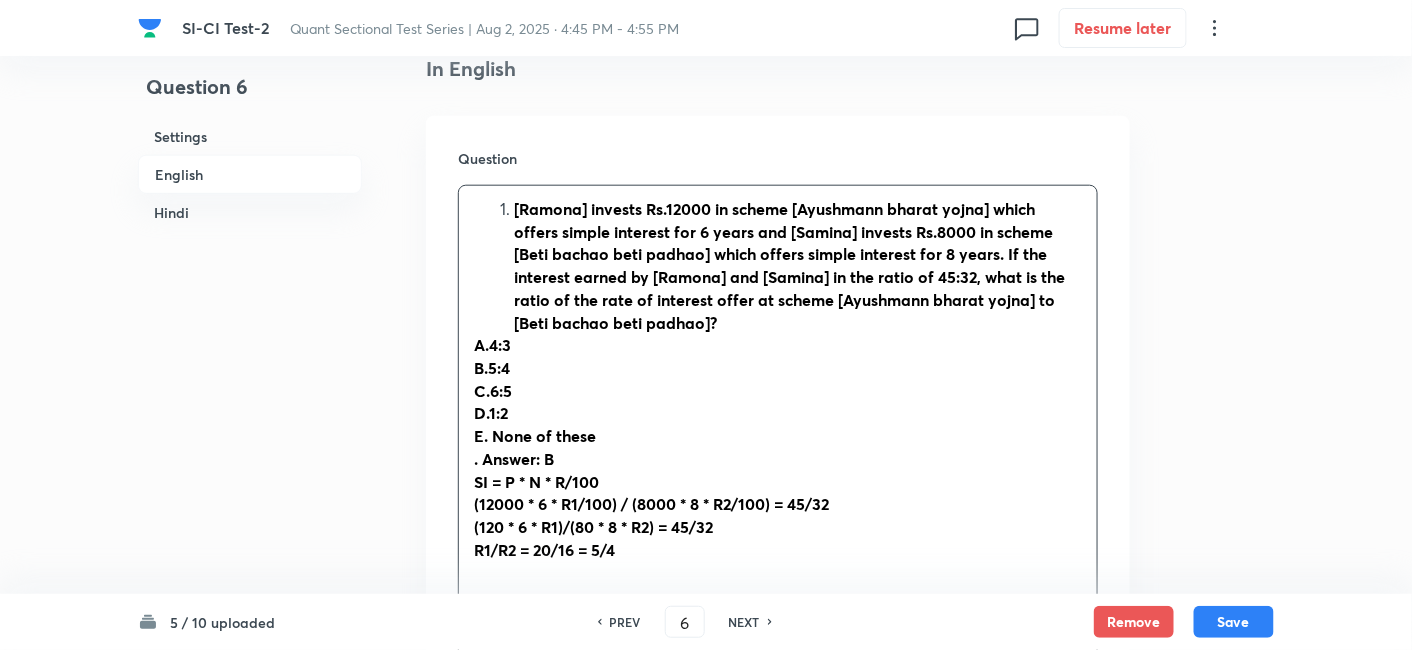 click on "[Ramona] invests Rs.12000 in scheme [Ayushmann bharat yojna] which offers simple interest for 6 years and [Samina] invests Rs.8000 in scheme [Beti bachao beti padhao] which offers simple interest for 8 years. If the interest earned by [Ramona] and [Samina] in the ratio of 45:32, what is the ratio of the rate of interest offer at scheme [Ayushmann bharat yojna] to [Beti bachao beti padhao]?" at bounding box center [798, 266] 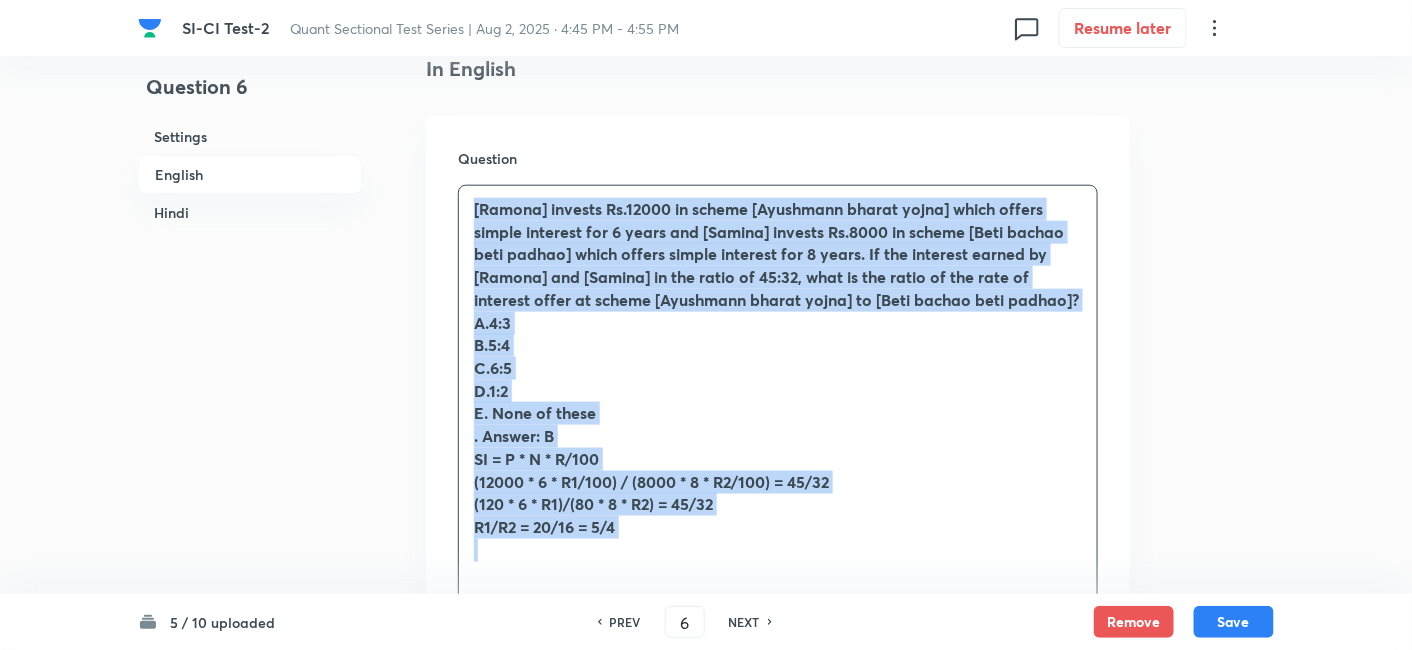drag, startPoint x: 468, startPoint y: 205, endPoint x: 745, endPoint y: 633, distance: 509.81662 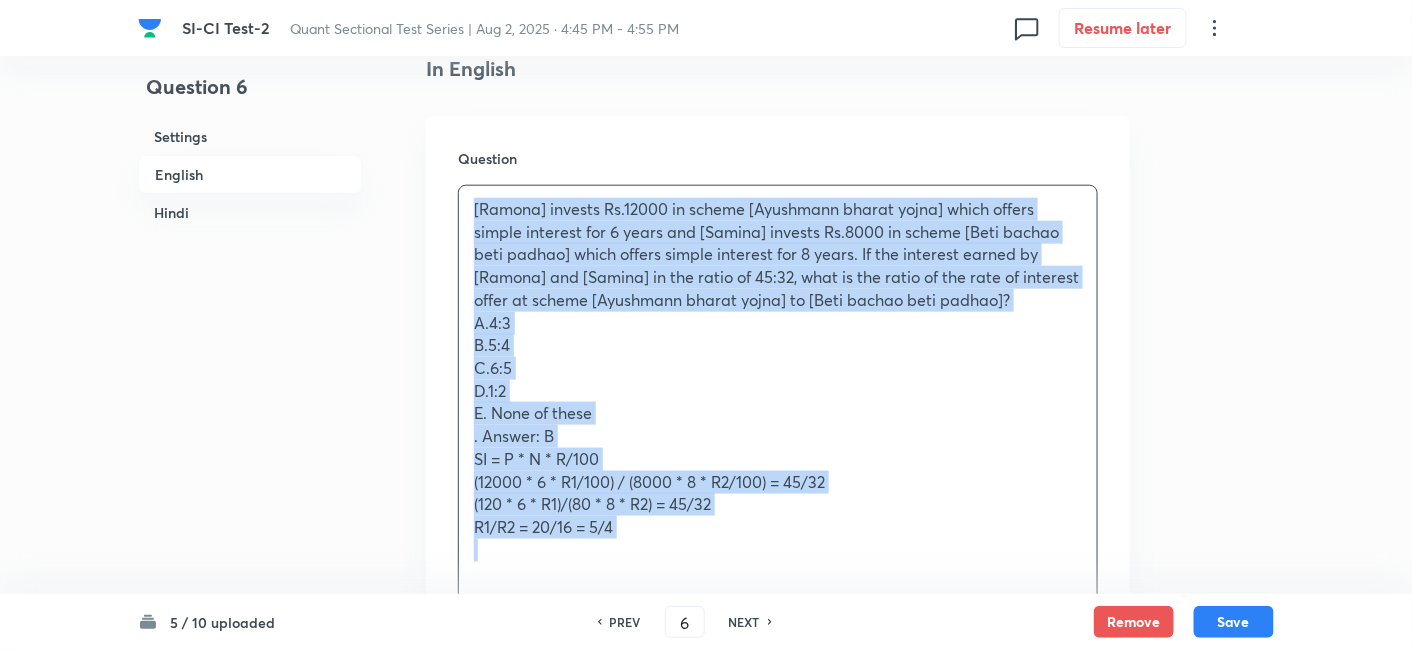 copy on "Ramona invests Rs.[NUMBER] in scheme Ayushmann bharat yojna which offers simple interest for [NUMBER] years and Samina invests Rs.[NUMBER] in scheme Beti bachao beti padhao which offers simple interest for [NUMBER] years. If the interest earned by Ramona and Samina in the ratio of [NUMBER]:[NUMBER], what is the ratio of the rate of interest offer at scheme Ayushmann bharat yojna to Beti bachao beti padhao? A.[NUMBER]:[NUMBER] B.[NUMBER]:[NUMBER] C.[NUMBER]:[NUMBER] D.[NUMBER]:[NUMBER] E. None of these . Answer: B SI = P * N * R/100 ([NUMBER] * [NUMBER] * R1/100) / ([NUMBER] * [NUMBER] * R2/100) = [NUMBER]/[NUMBER] ([NUMBER] * [NUMBER] * R1)/([NUMBER] * [NUMBER] * R2) = [NUMBER]/[NUMBER] R1/R2 = [NUMBER]/[NUMBER] = [NUMBER]/[NUMBER]" 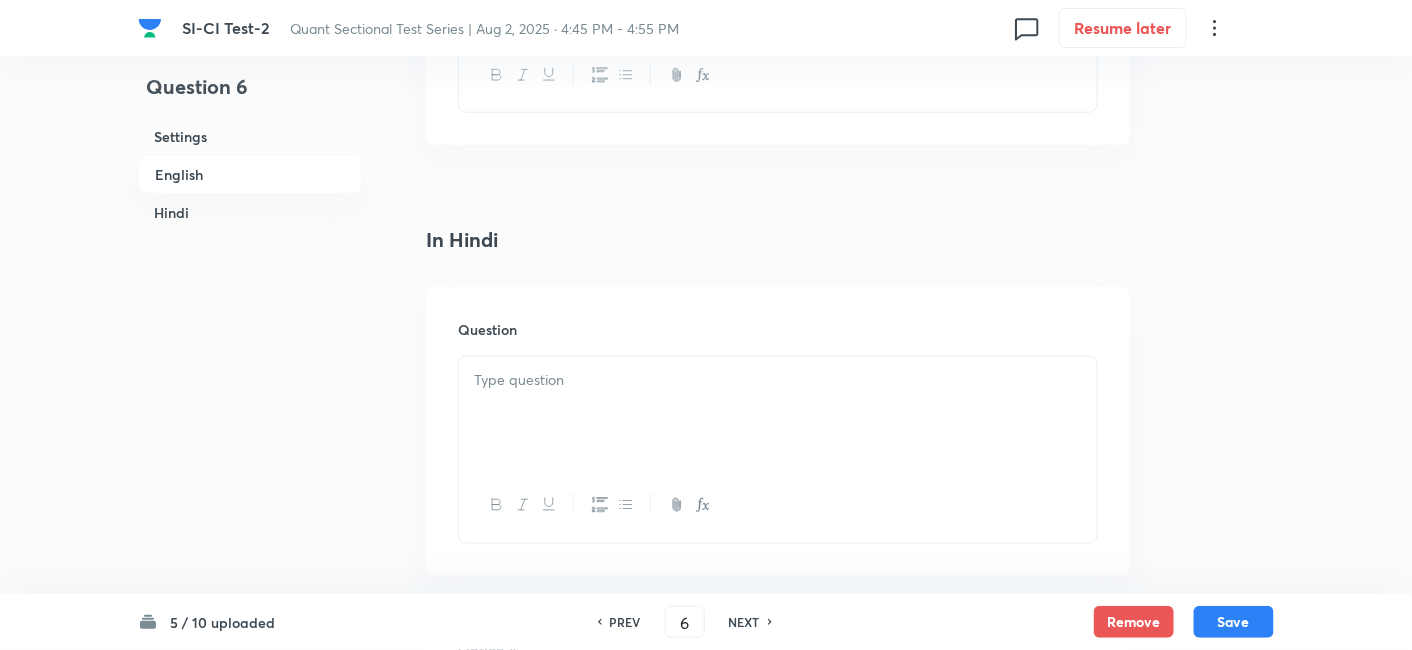 scroll, scrollTop: 3177, scrollLeft: 0, axis: vertical 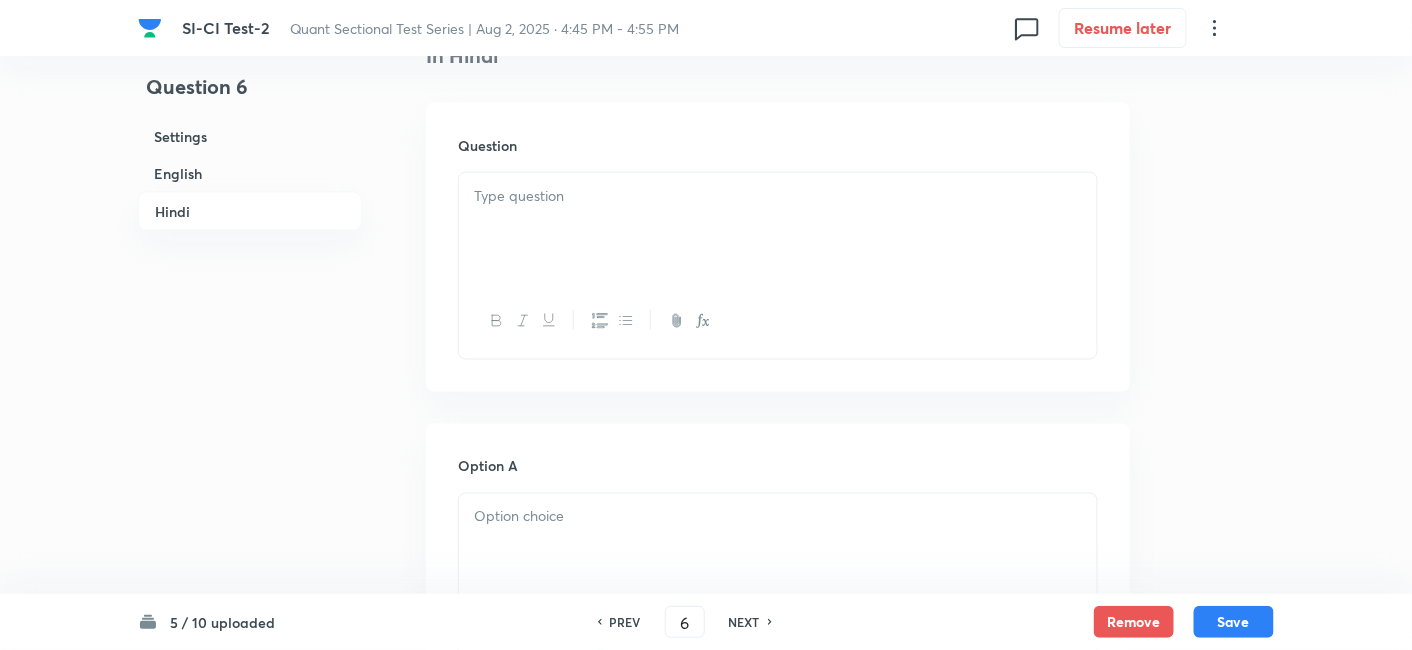 click at bounding box center [778, 229] 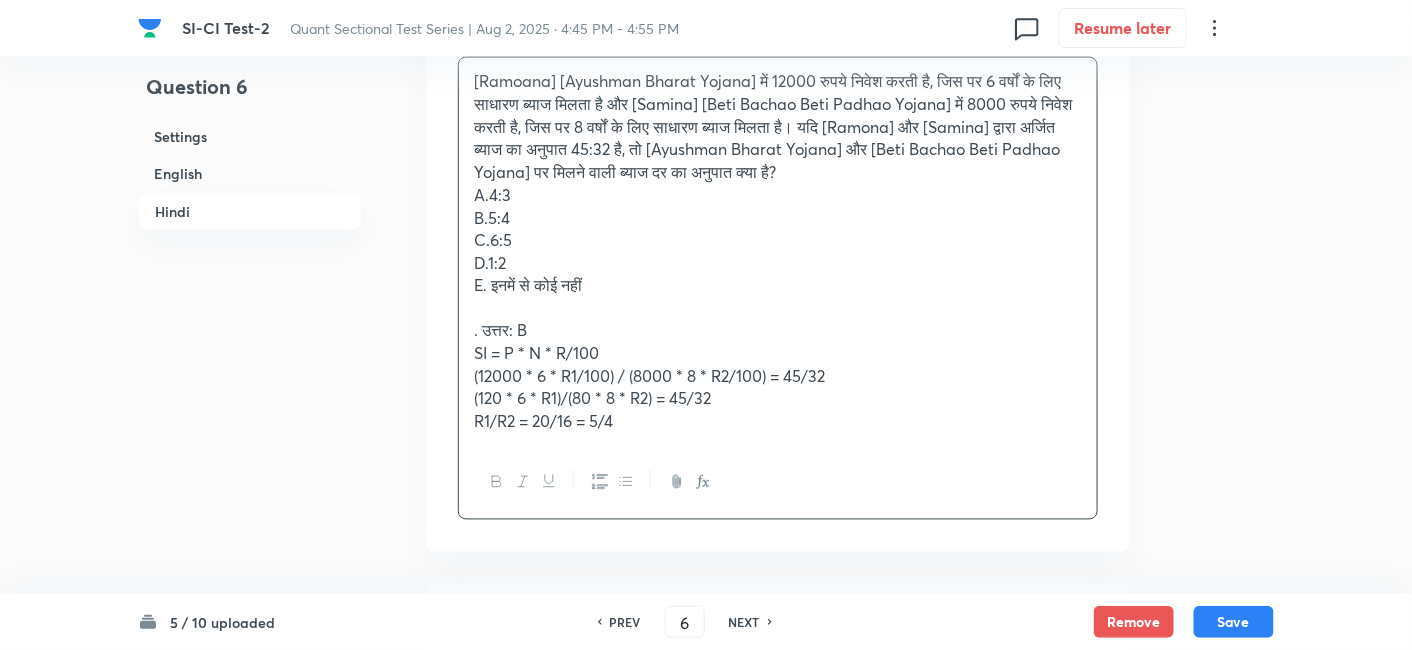 scroll, scrollTop: 3332, scrollLeft: 0, axis: vertical 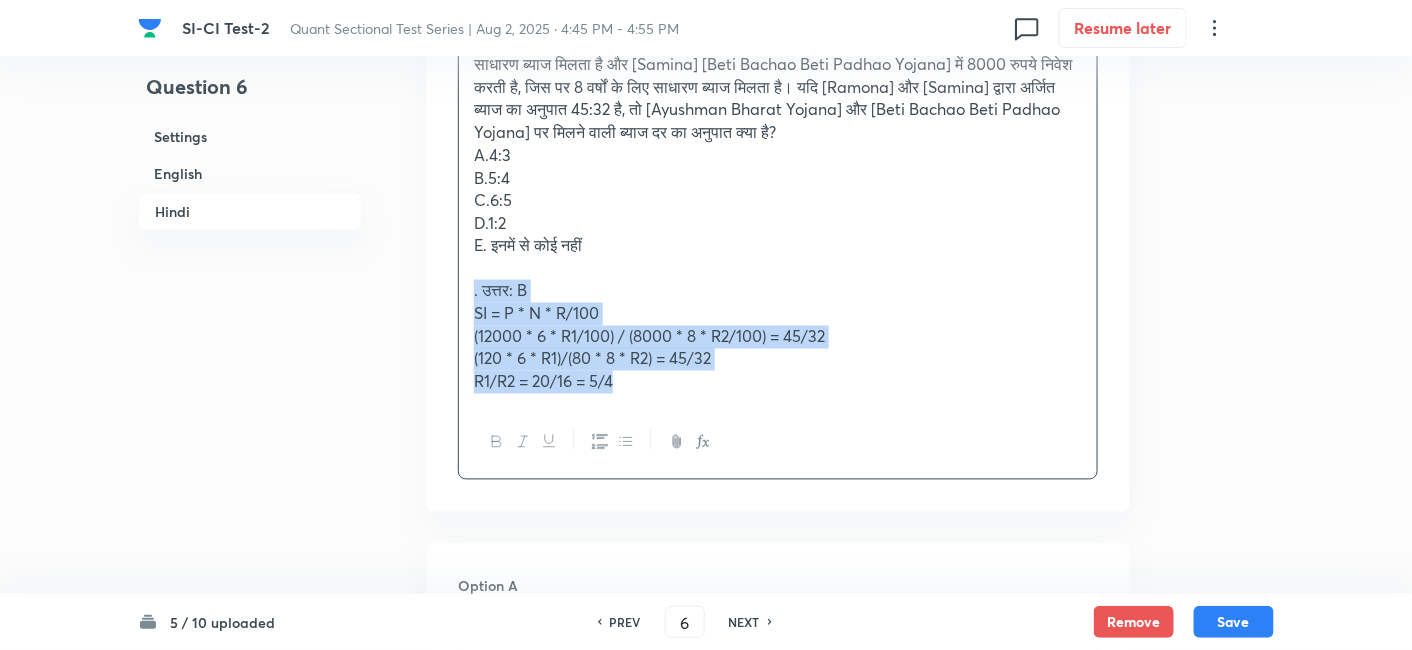 drag, startPoint x: 464, startPoint y: 287, endPoint x: 805, endPoint y: 455, distance: 380.13812 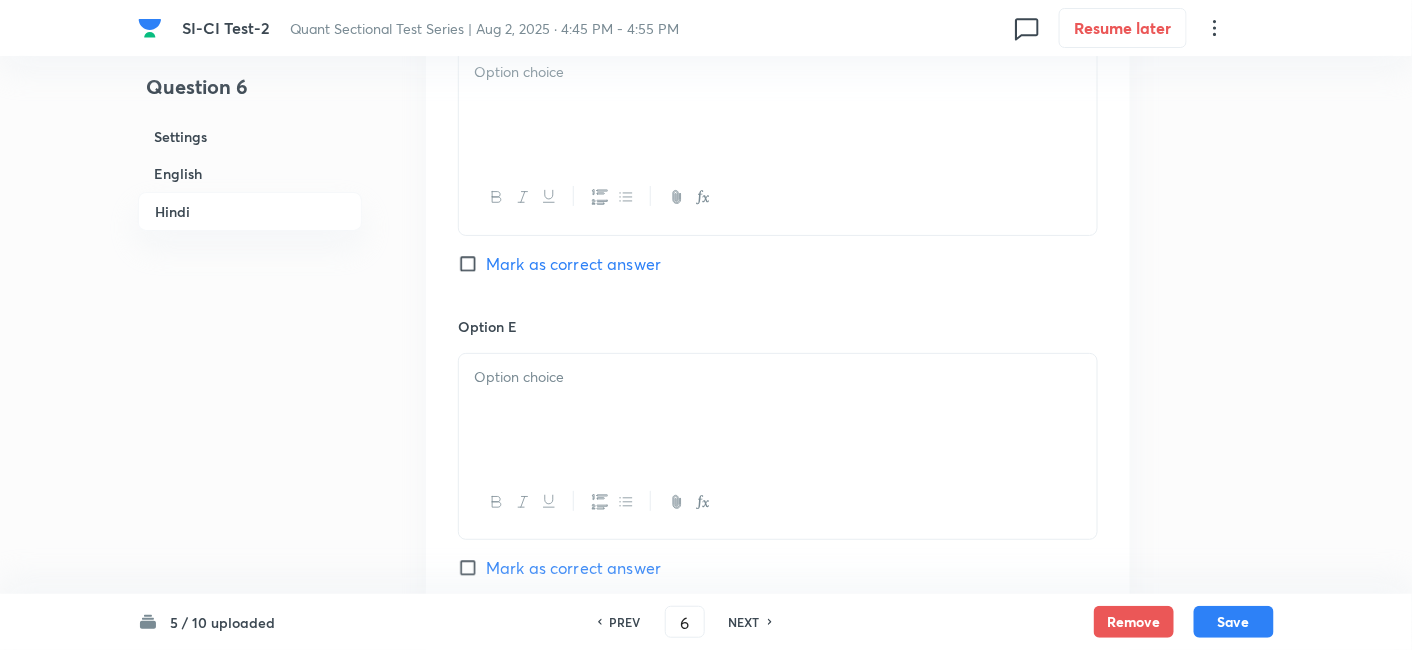 scroll, scrollTop: 5171, scrollLeft: 0, axis: vertical 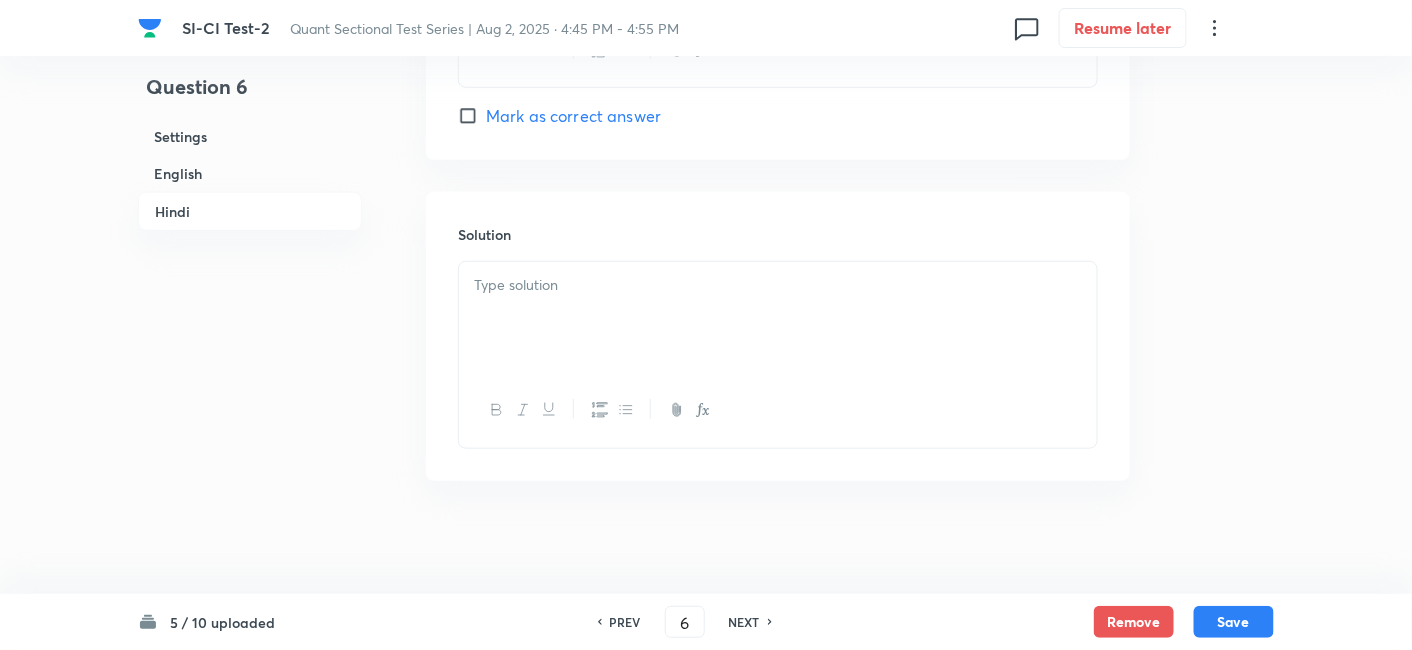 click at bounding box center [778, 318] 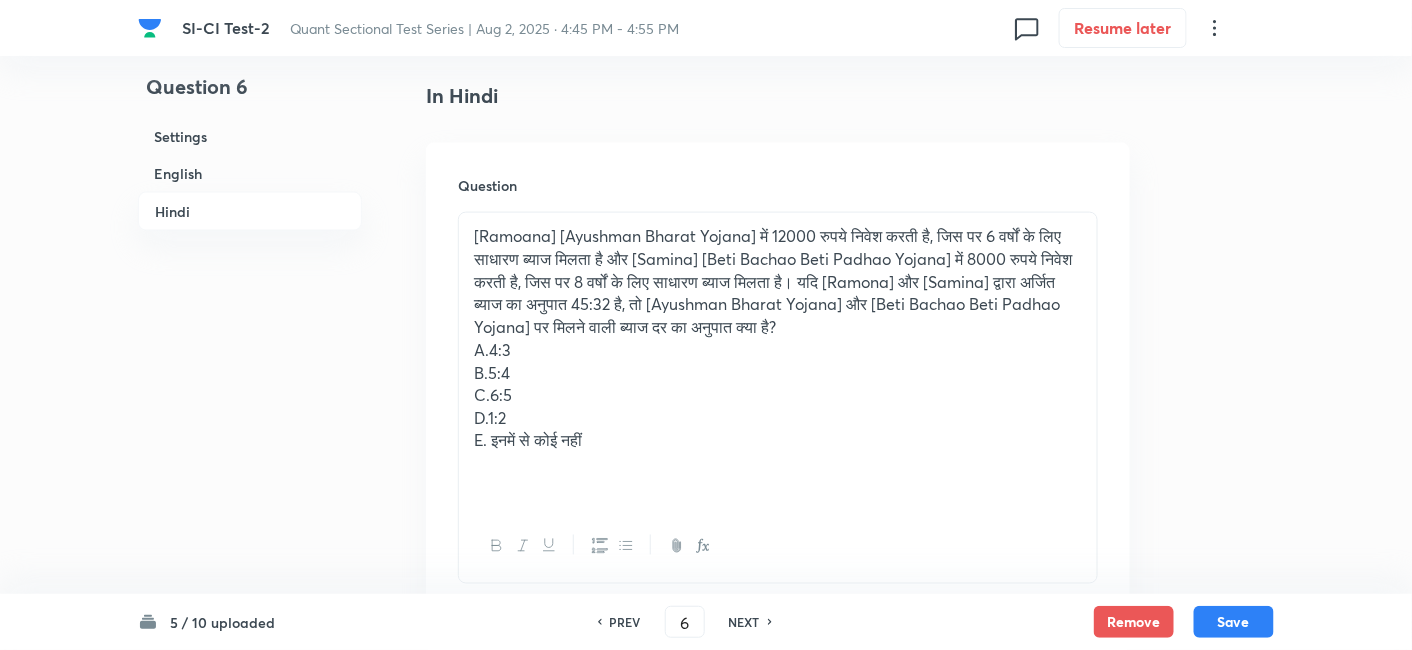 scroll, scrollTop: 3137, scrollLeft: 0, axis: vertical 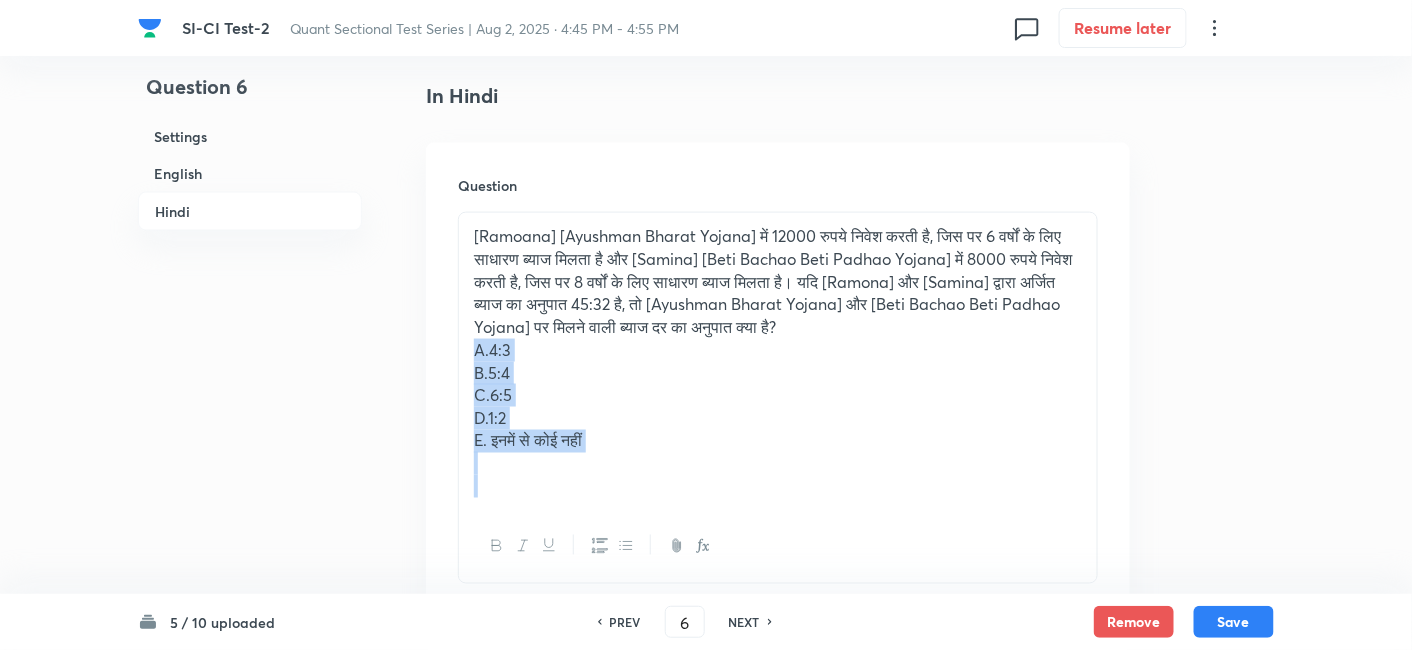 drag, startPoint x: 477, startPoint y: 348, endPoint x: 726, endPoint y: 538, distance: 313.2108 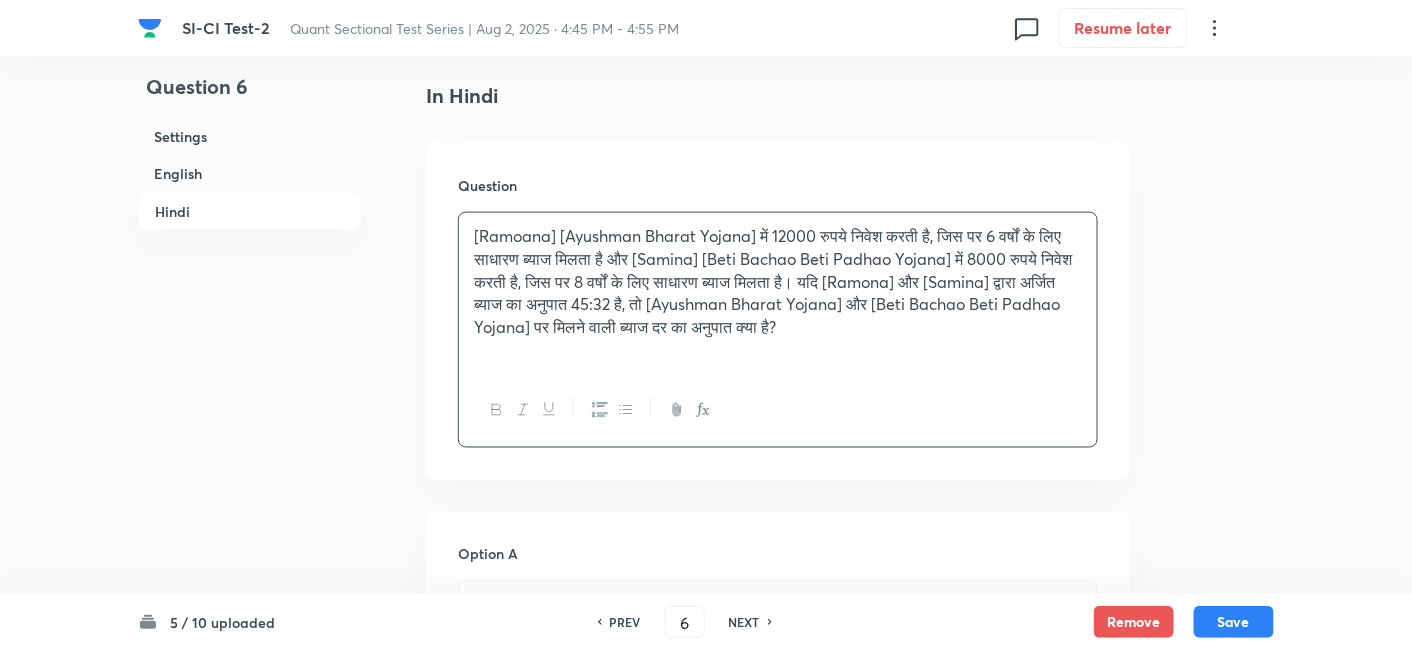 scroll, scrollTop: 3430, scrollLeft: 0, axis: vertical 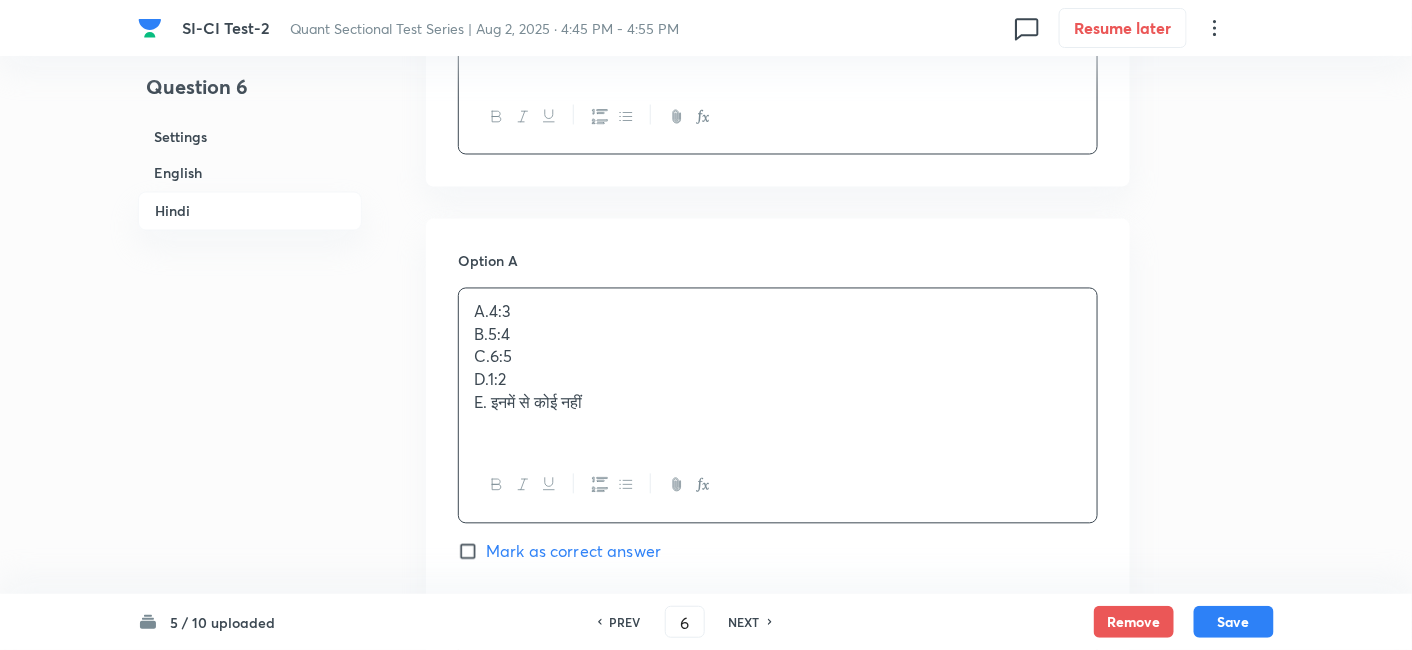 click on "A.4:3 B.5:4 C.6:5 D.1:2 E. इनमें से कोई नहीं" at bounding box center (778, 369) 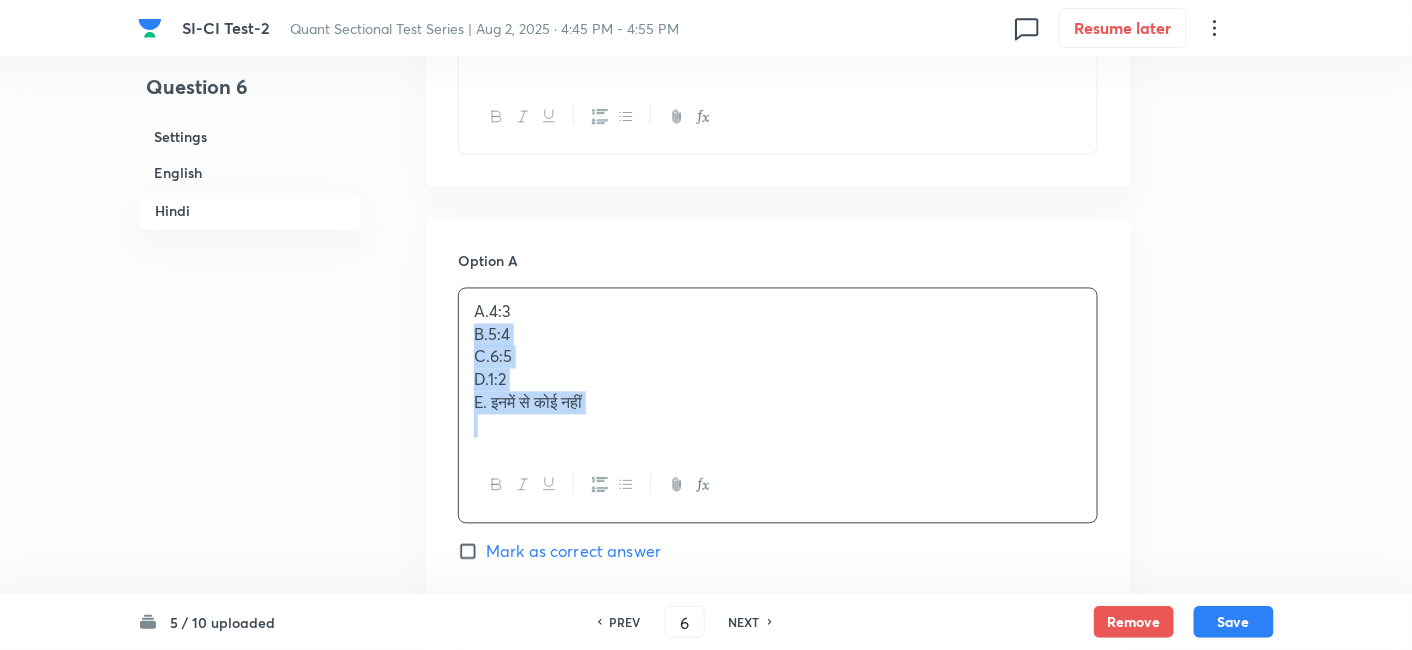 drag, startPoint x: 467, startPoint y: 330, endPoint x: 650, endPoint y: 443, distance: 215.07674 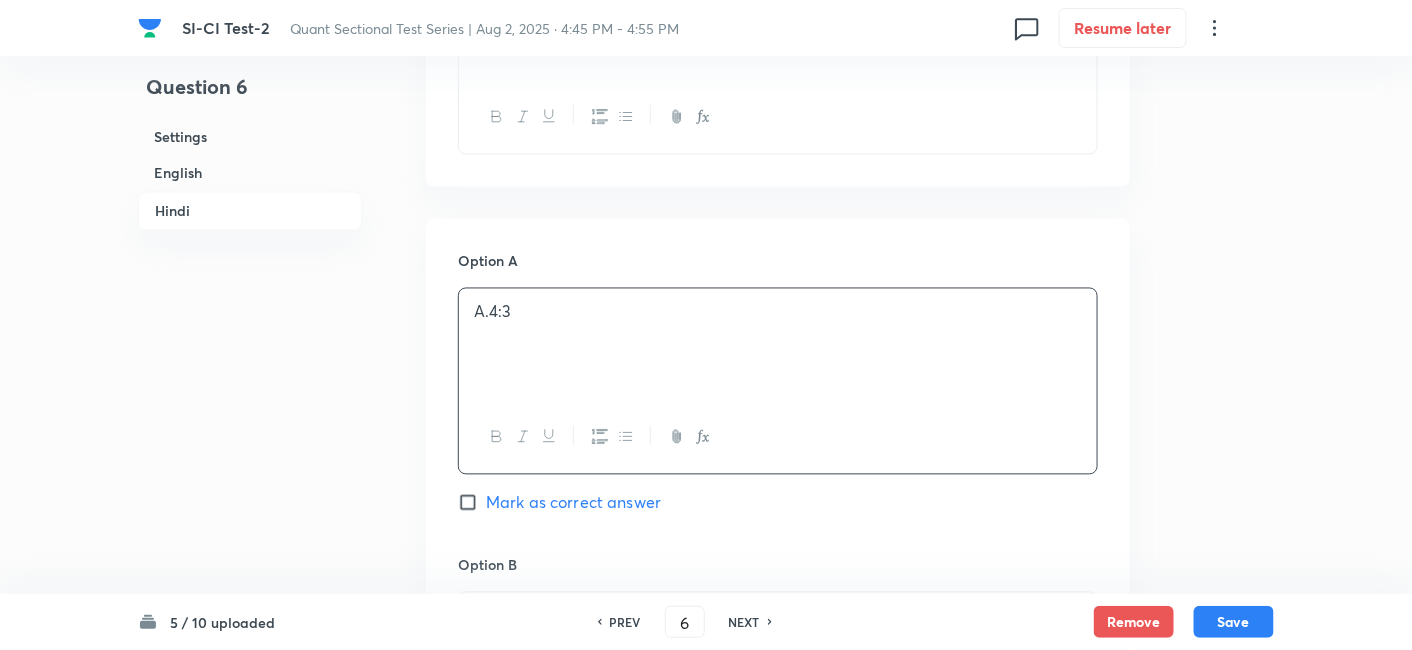 scroll, scrollTop: 3674, scrollLeft: 0, axis: vertical 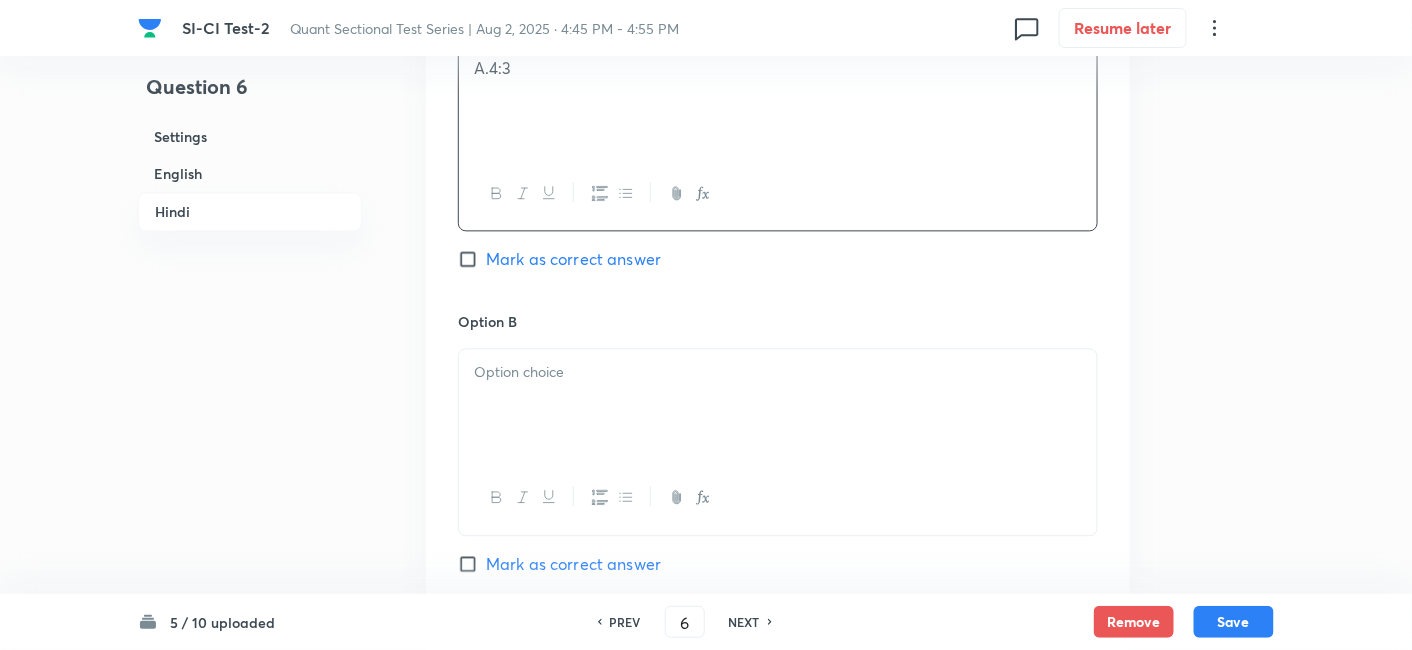 click at bounding box center [778, 405] 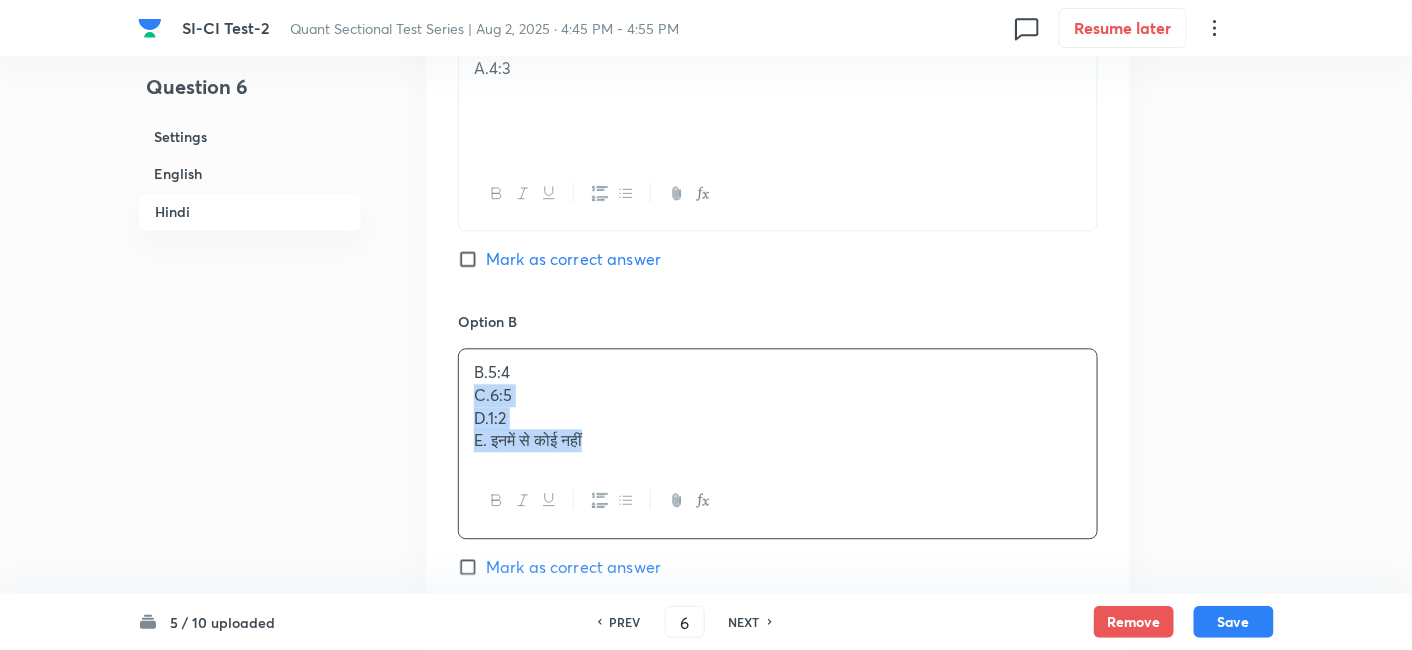drag, startPoint x: 469, startPoint y: 390, endPoint x: 765, endPoint y: 538, distance: 330.93805 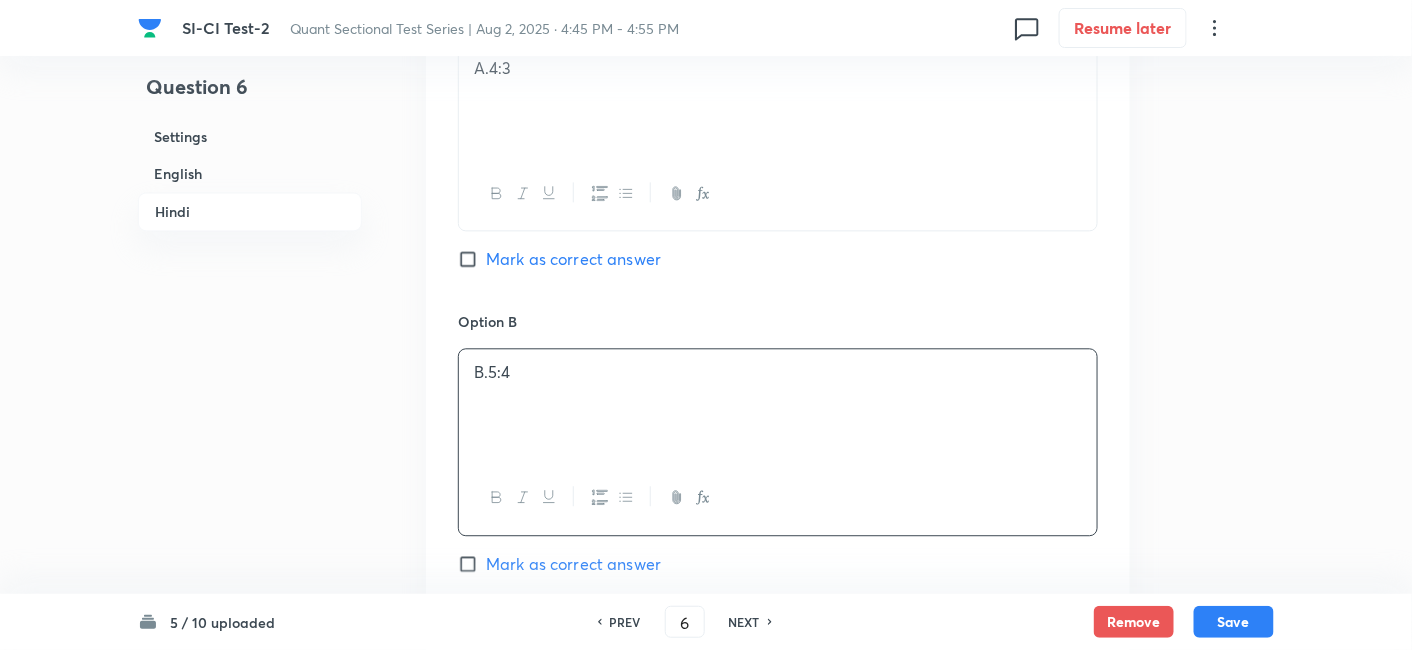 click on "Mark as correct answer" at bounding box center (573, 564) 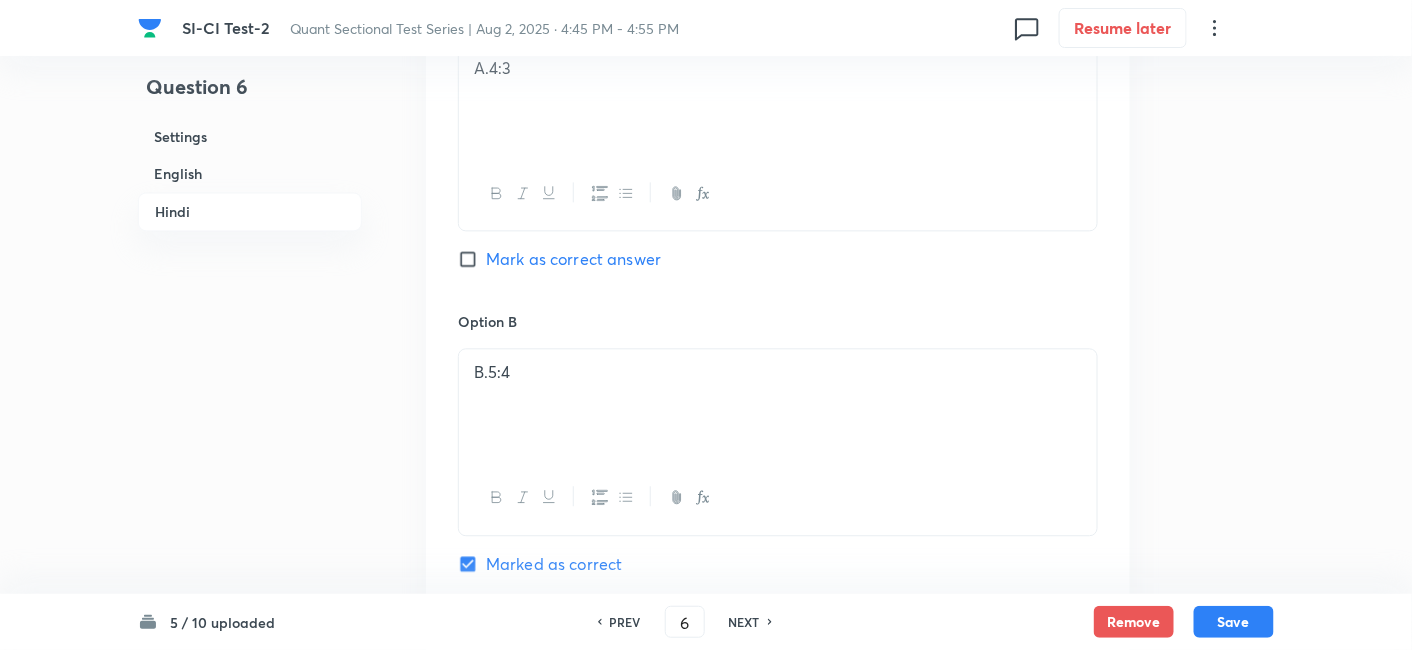 checkbox on "true" 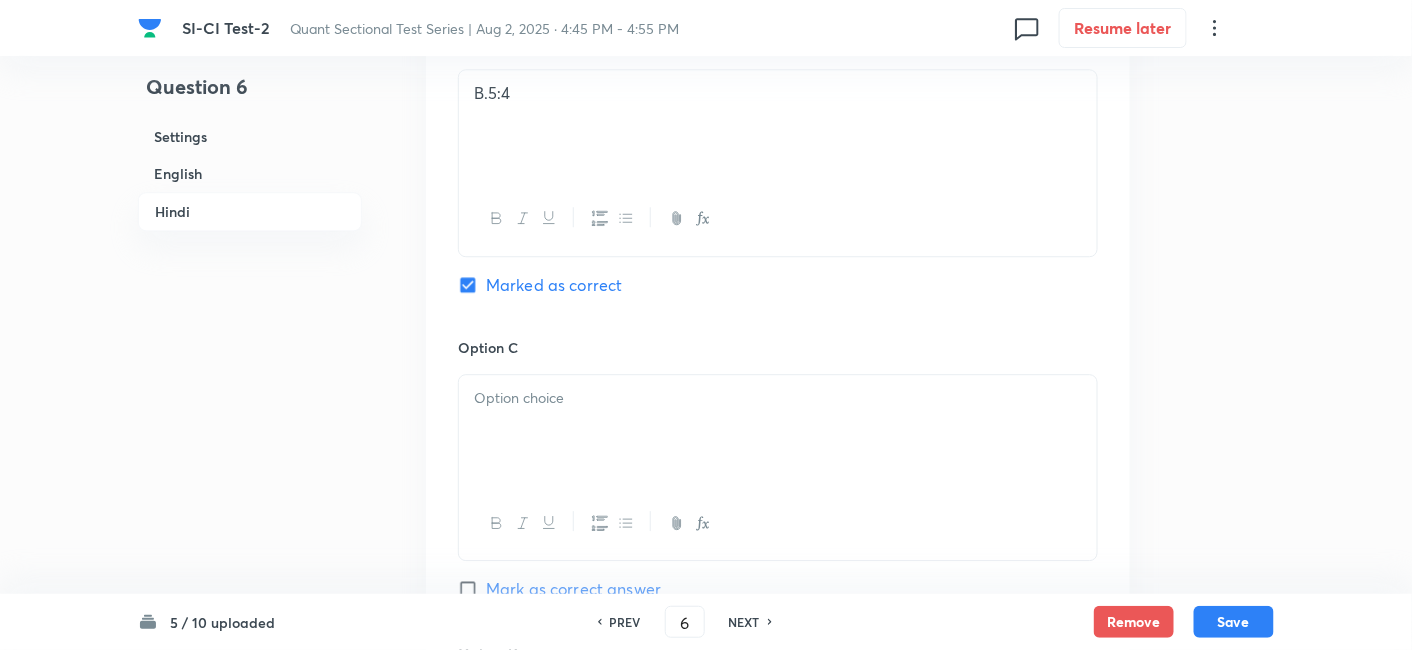 scroll, scrollTop: 3954, scrollLeft: 0, axis: vertical 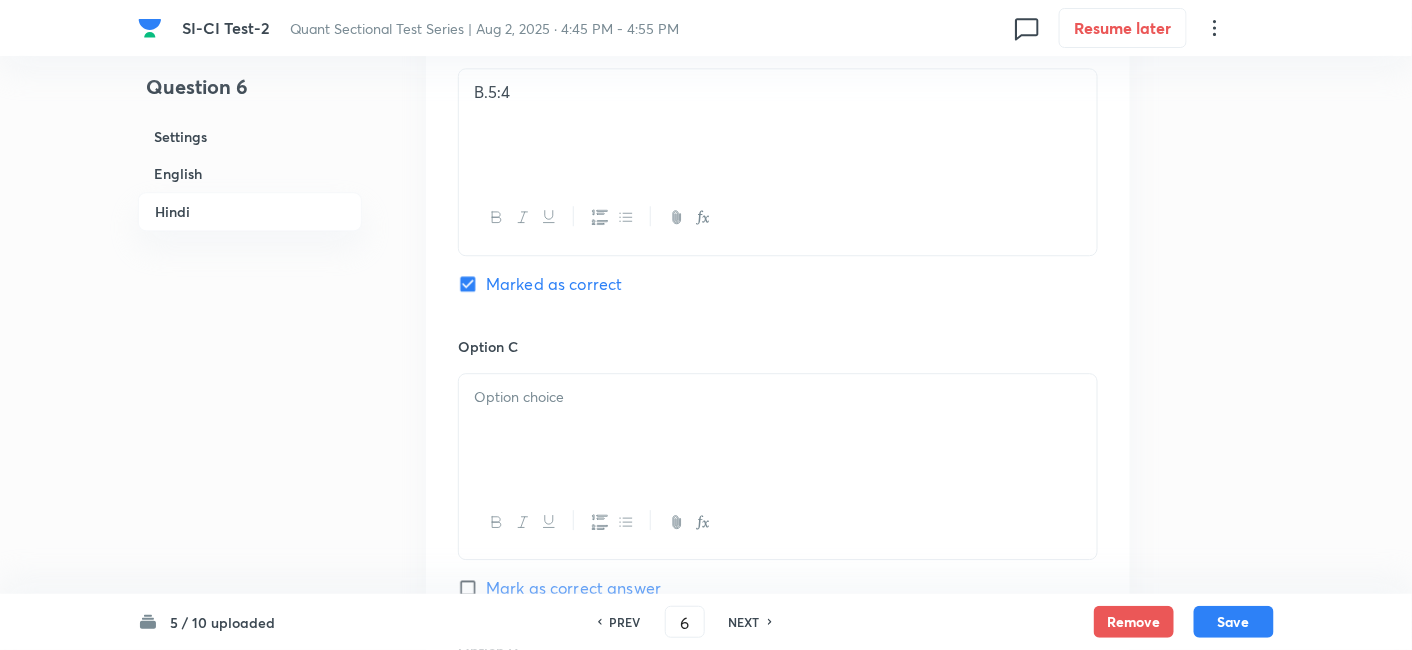click at bounding box center [778, 430] 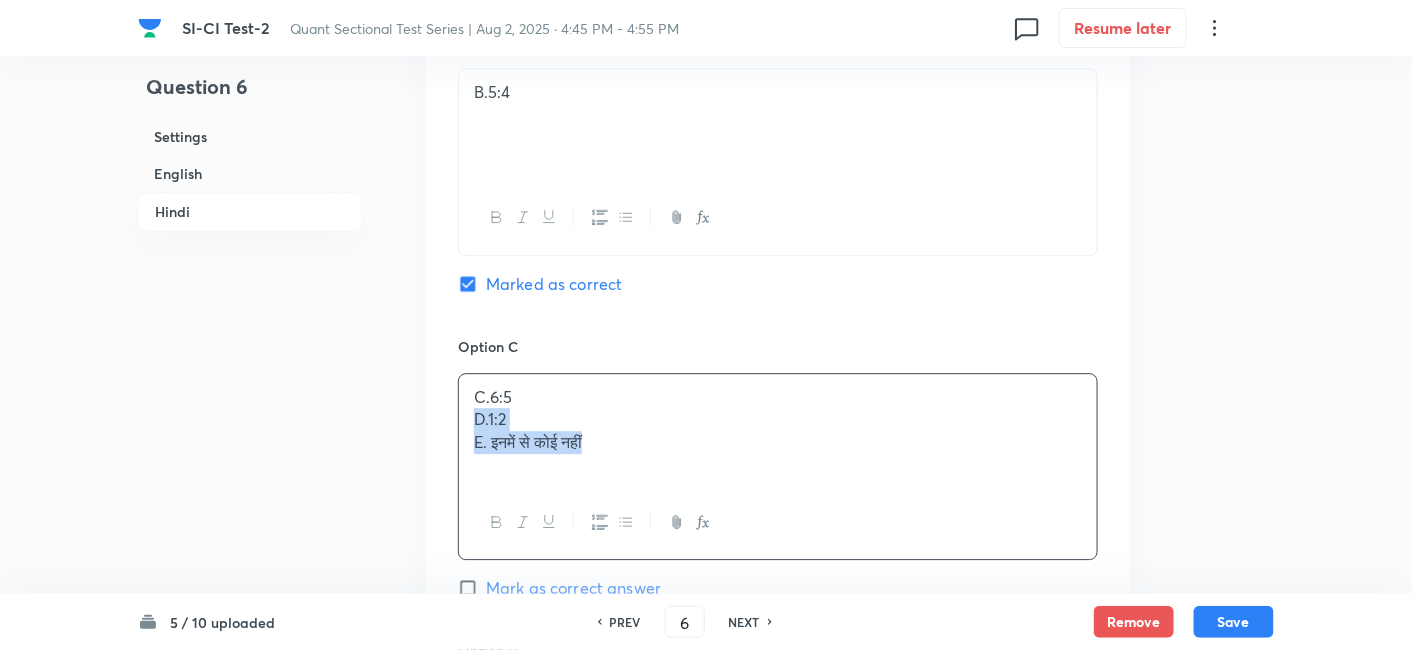 drag, startPoint x: 461, startPoint y: 411, endPoint x: 763, endPoint y: 501, distance: 315.12537 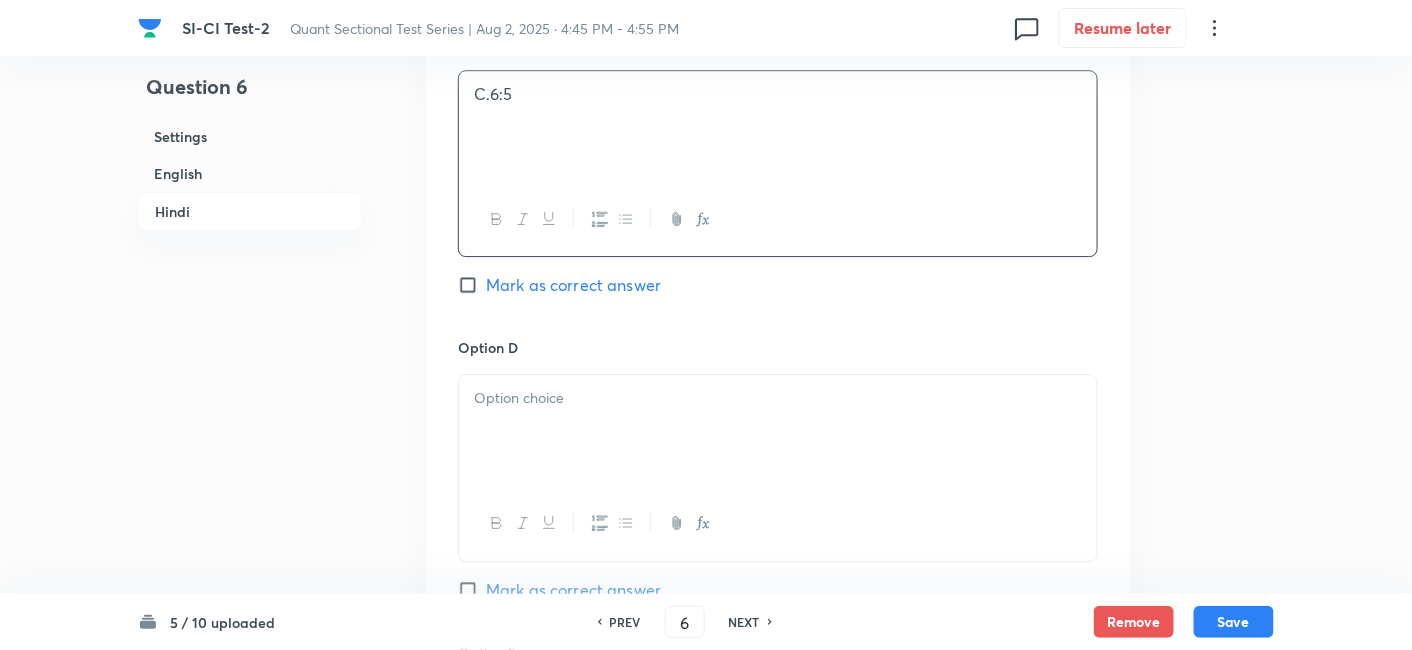 scroll, scrollTop: 4259, scrollLeft: 0, axis: vertical 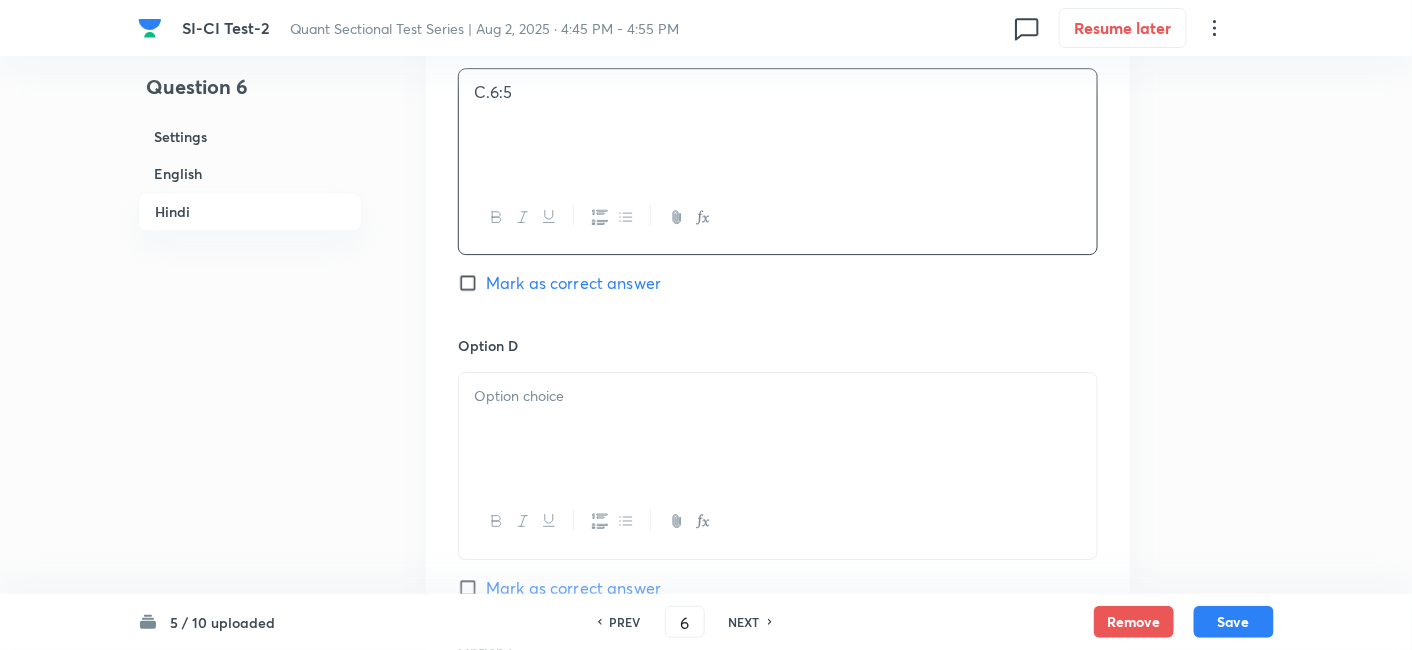 click at bounding box center [778, 429] 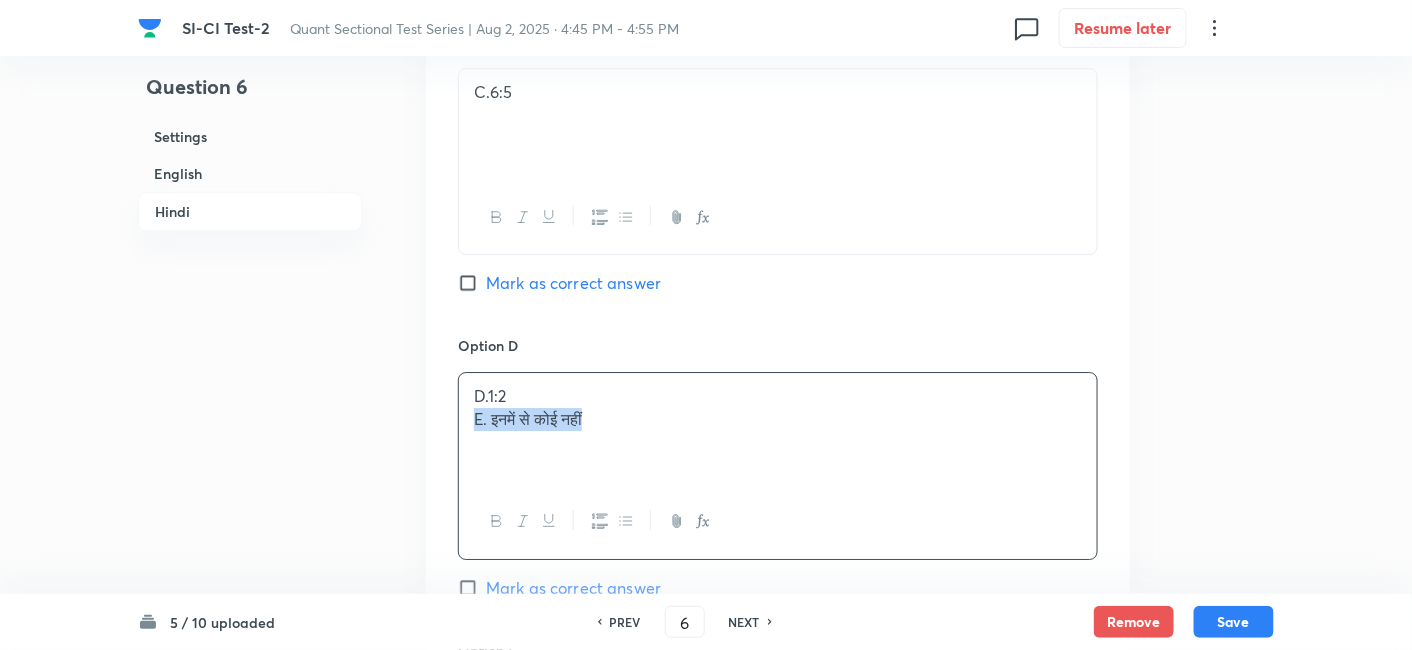 drag, startPoint x: 460, startPoint y: 415, endPoint x: 788, endPoint y: 441, distance: 329.02887 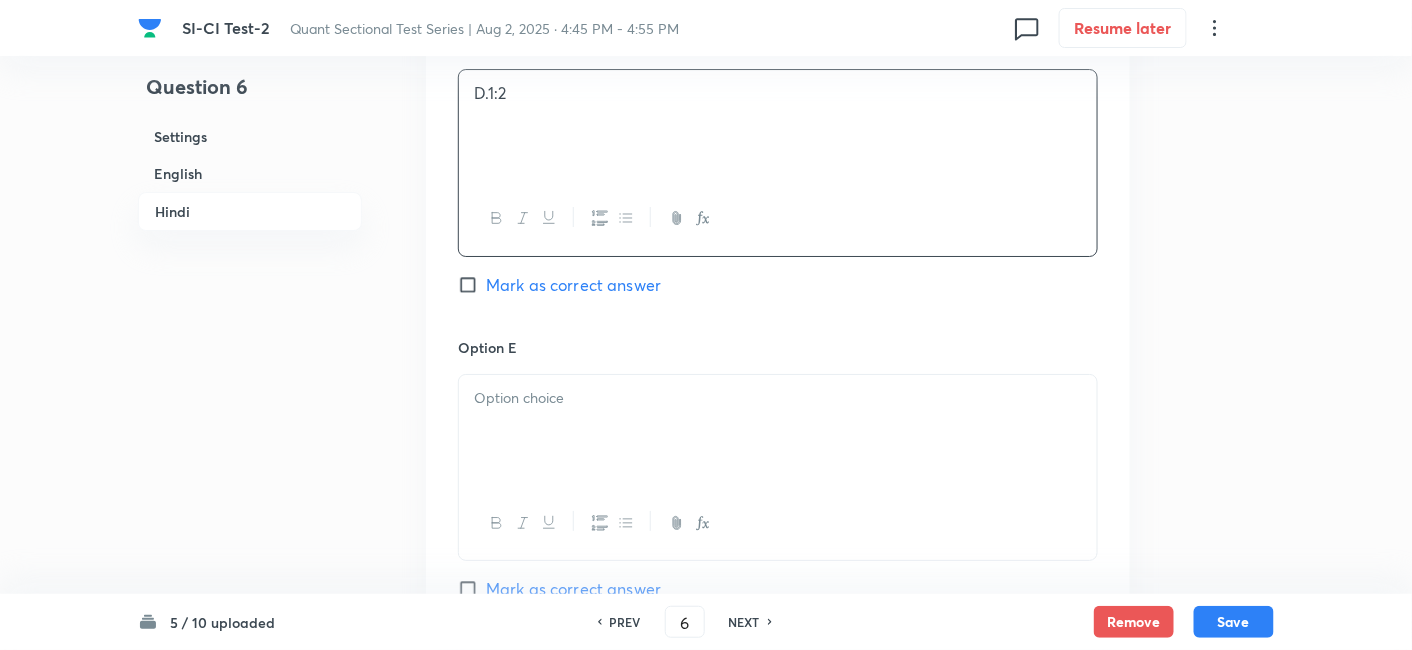 click at bounding box center [778, 431] 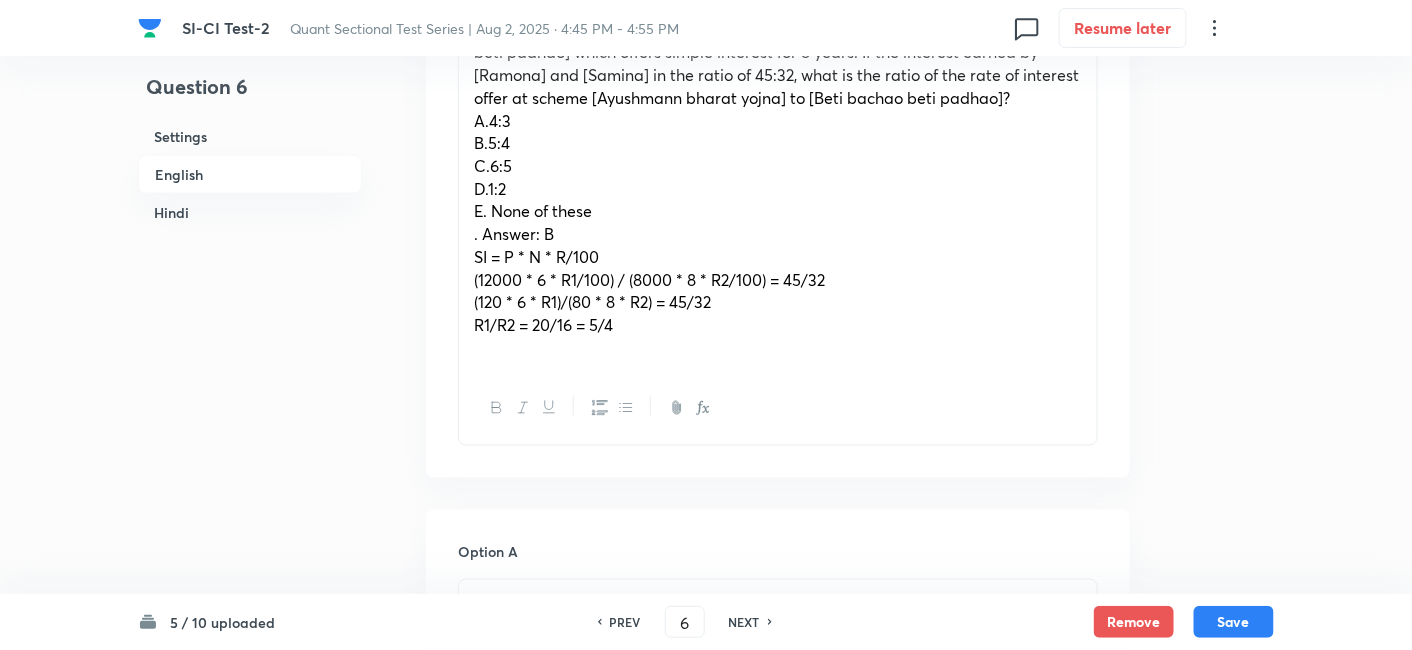 scroll, scrollTop: 754, scrollLeft: 0, axis: vertical 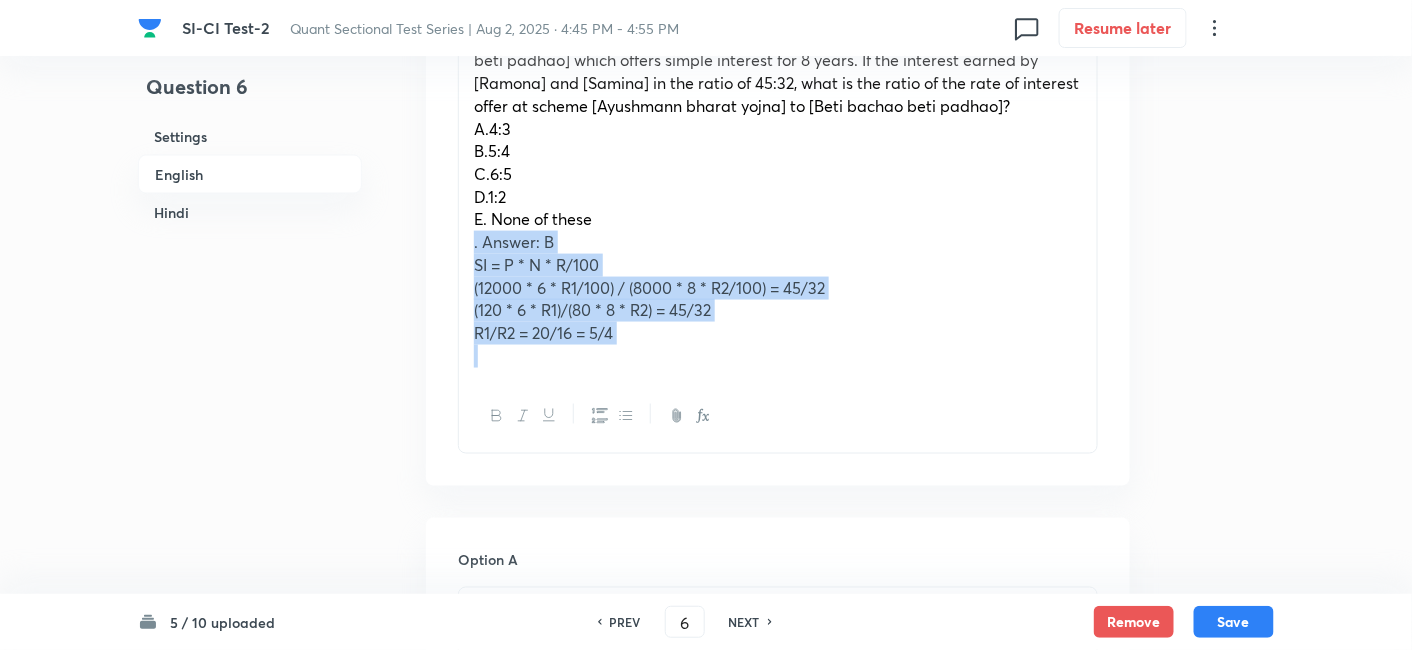 drag, startPoint x: 468, startPoint y: 241, endPoint x: 825, endPoint y: 464, distance: 420.92517 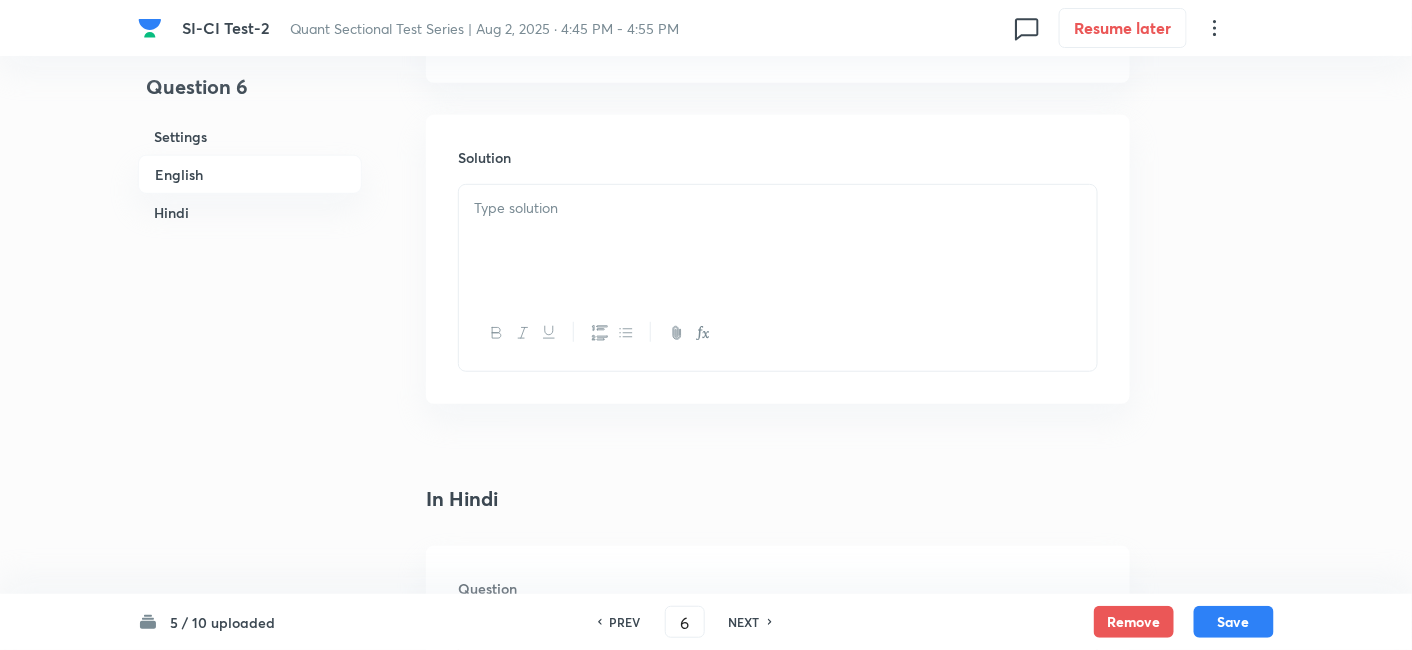 scroll, scrollTop: 2699, scrollLeft: 0, axis: vertical 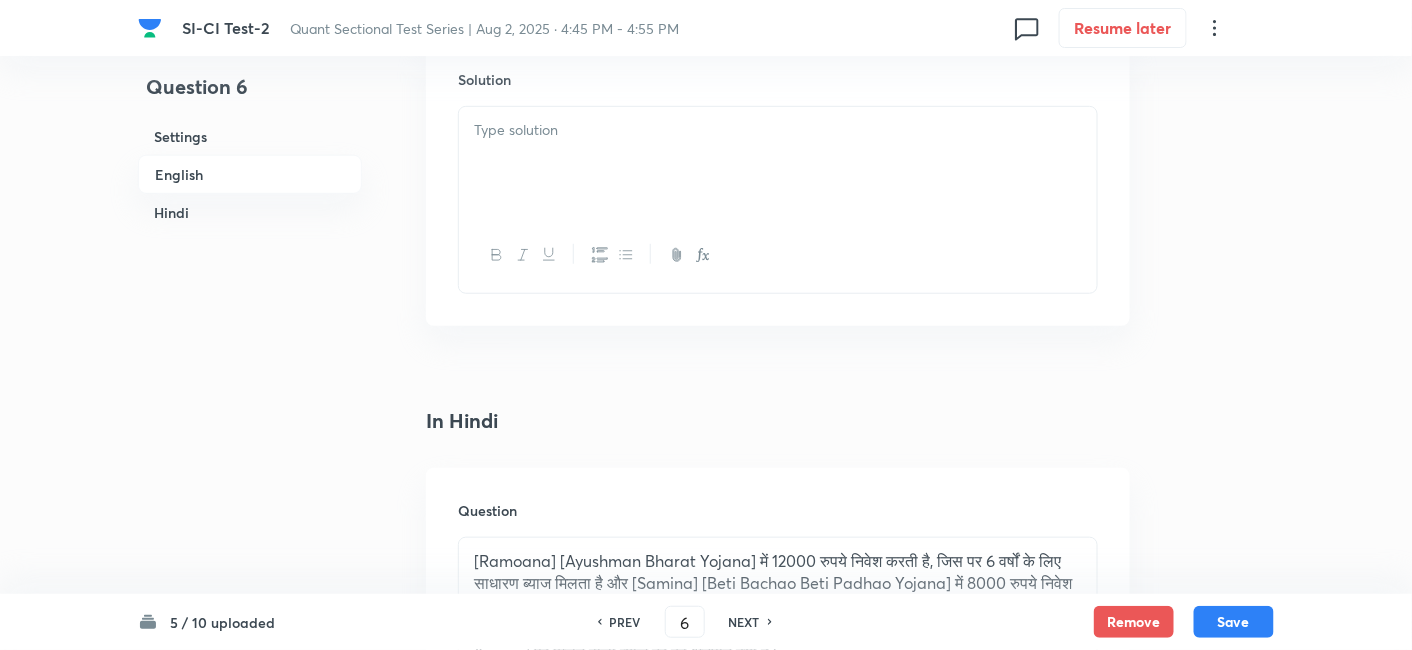 click at bounding box center (778, 163) 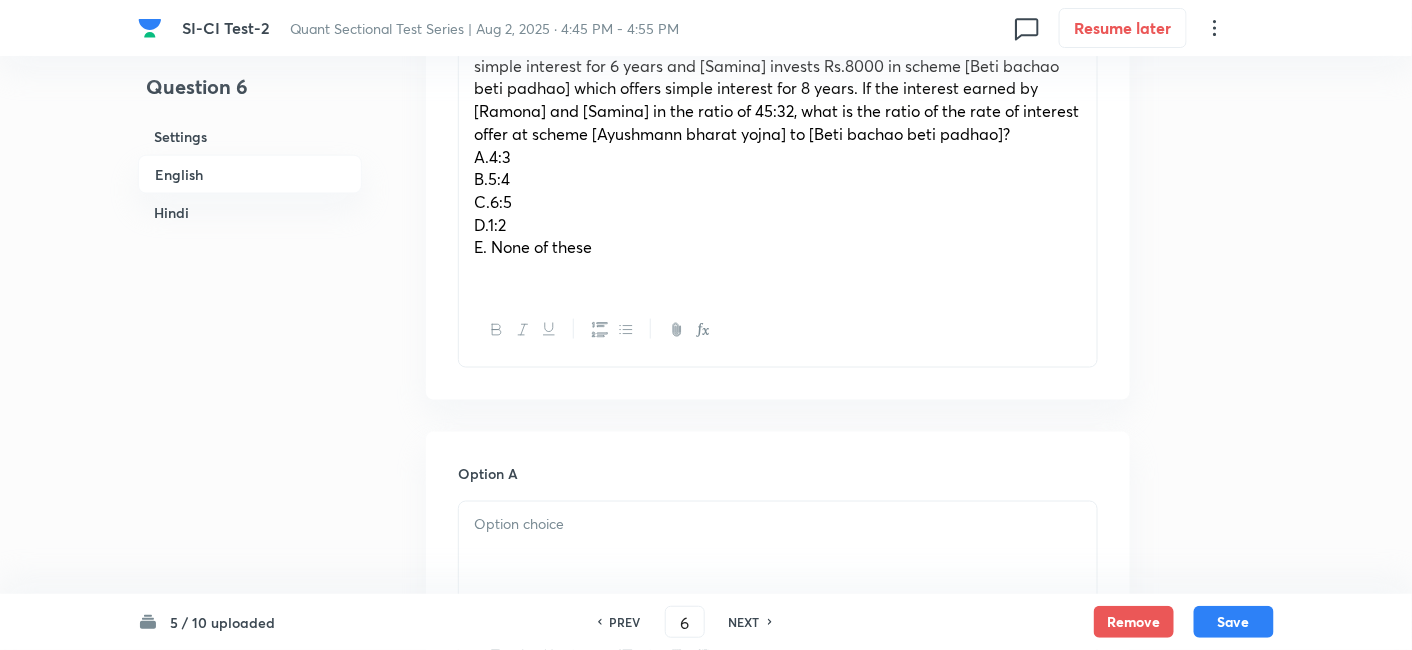 scroll, scrollTop: 725, scrollLeft: 0, axis: vertical 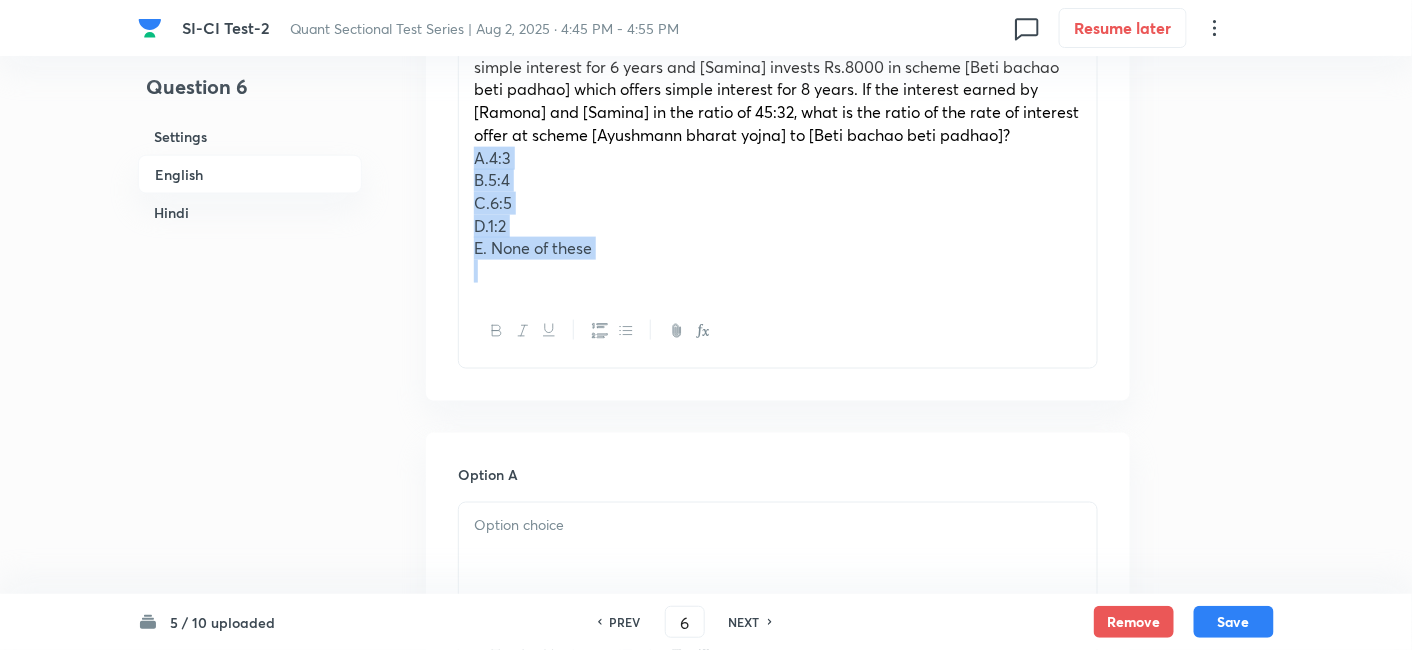 drag, startPoint x: 466, startPoint y: 149, endPoint x: 680, endPoint y: 332, distance: 281.57593 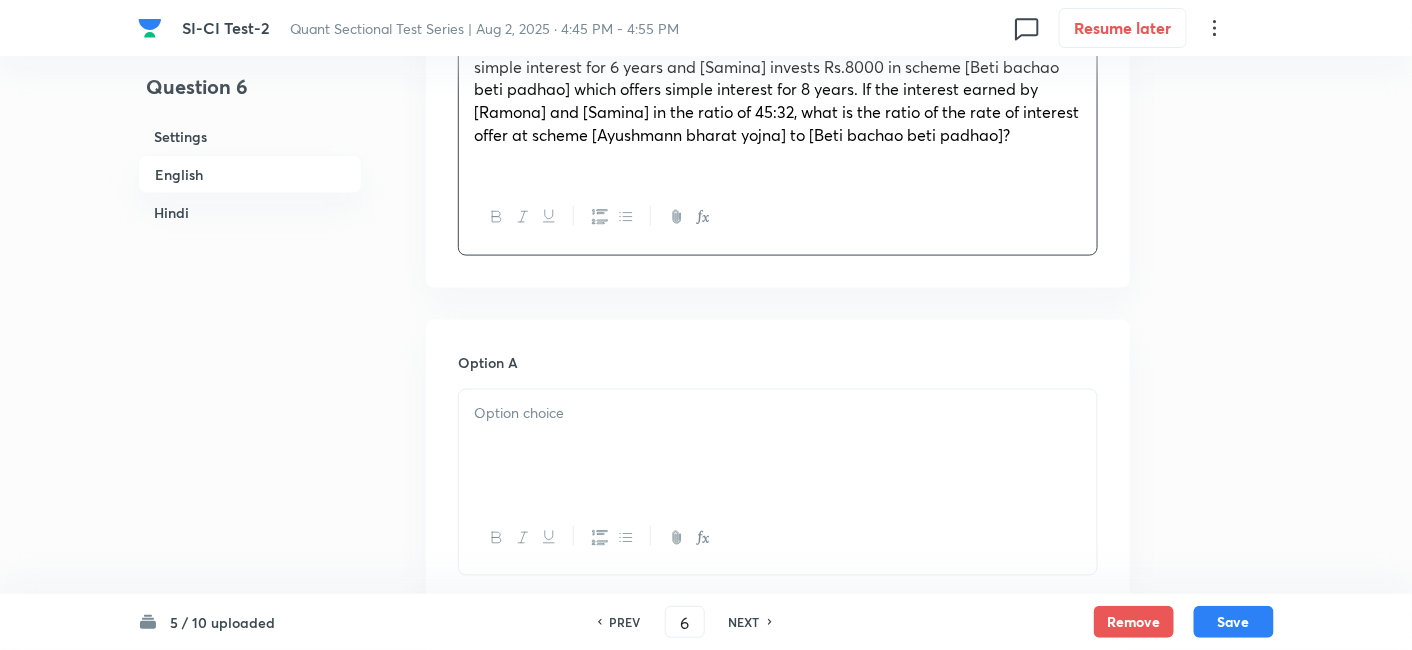 scroll, scrollTop: 994, scrollLeft: 0, axis: vertical 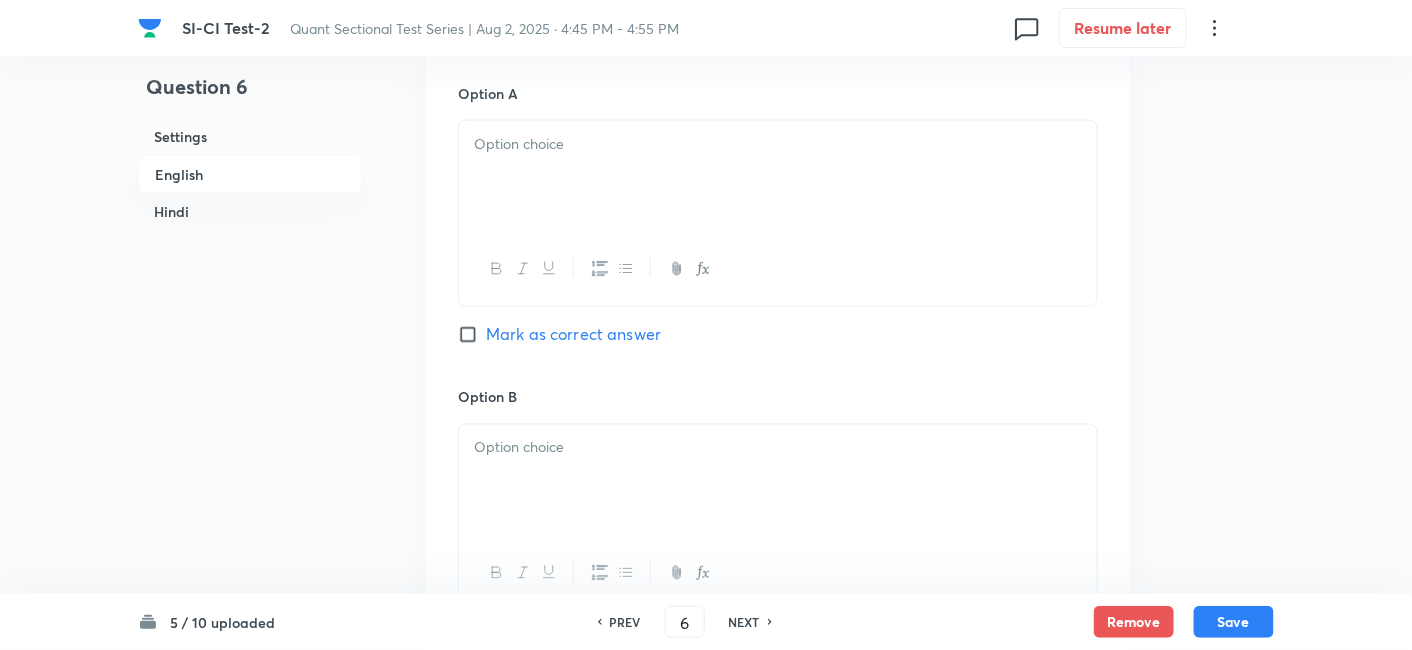 click at bounding box center [778, 177] 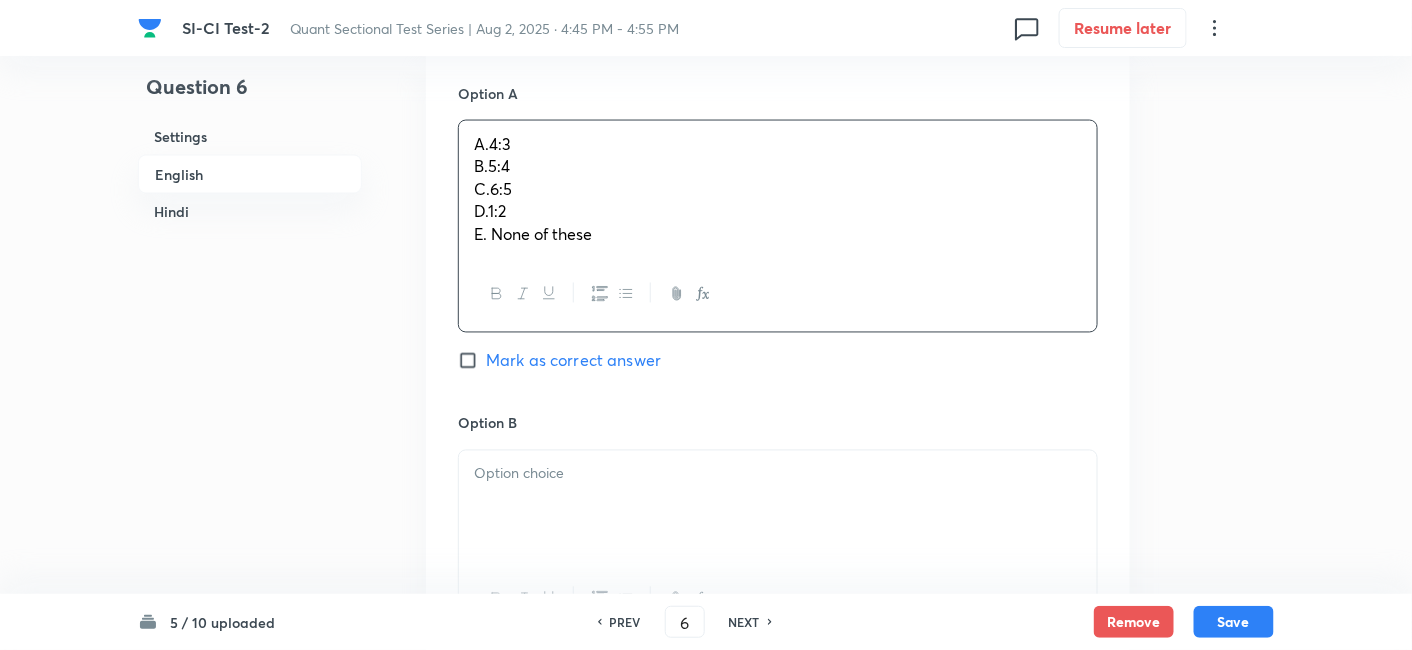 drag, startPoint x: 469, startPoint y: 166, endPoint x: 661, endPoint y: 347, distance: 263.8655 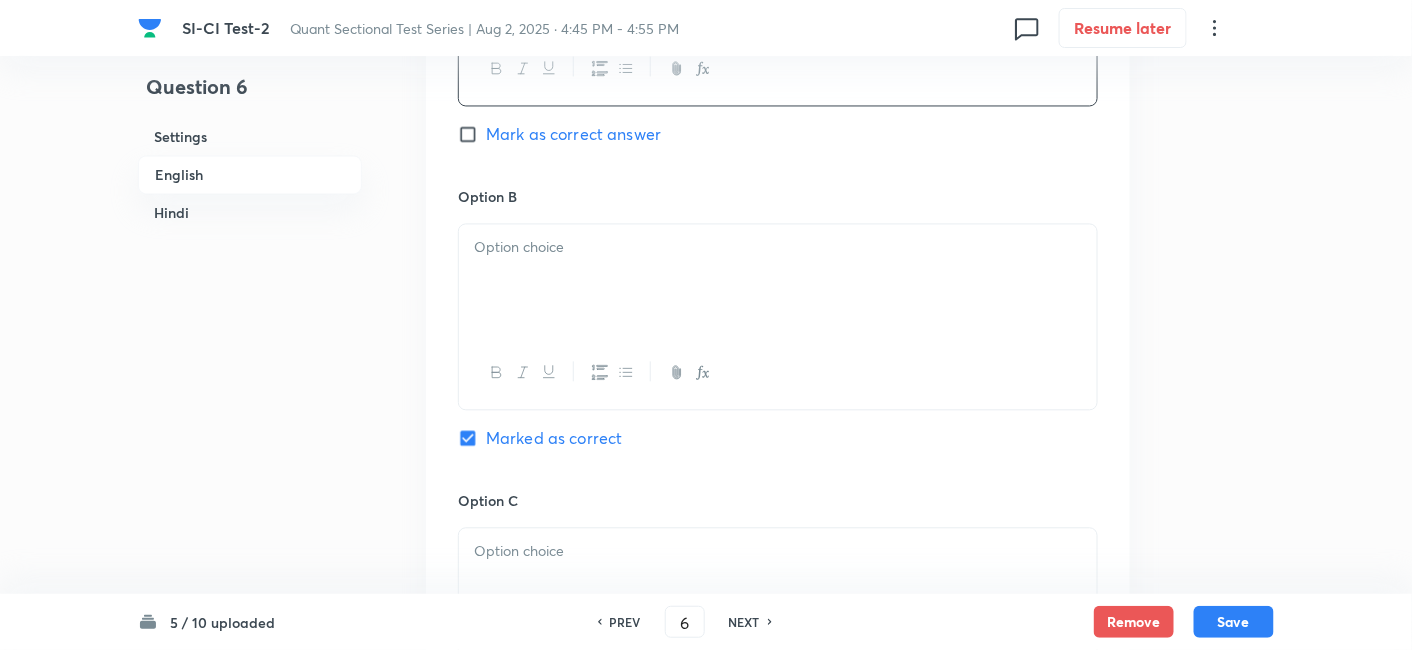 scroll, scrollTop: 1215, scrollLeft: 0, axis: vertical 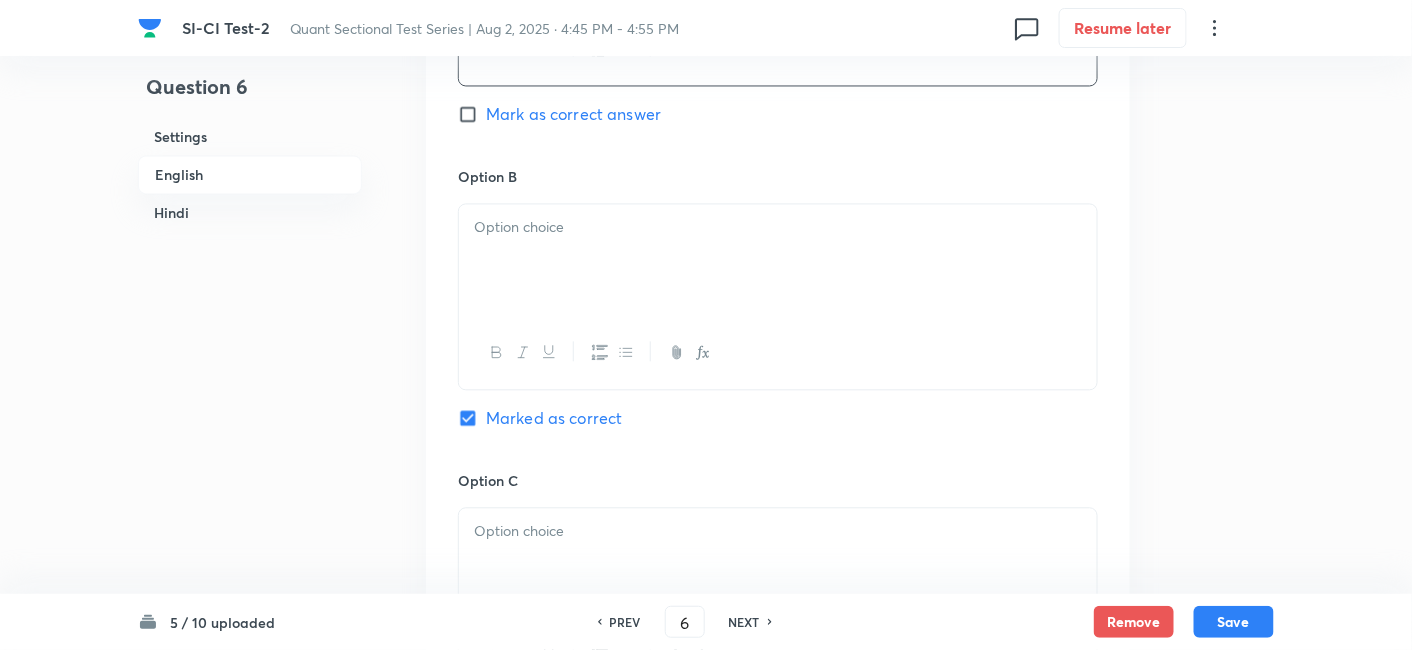 click at bounding box center (778, 260) 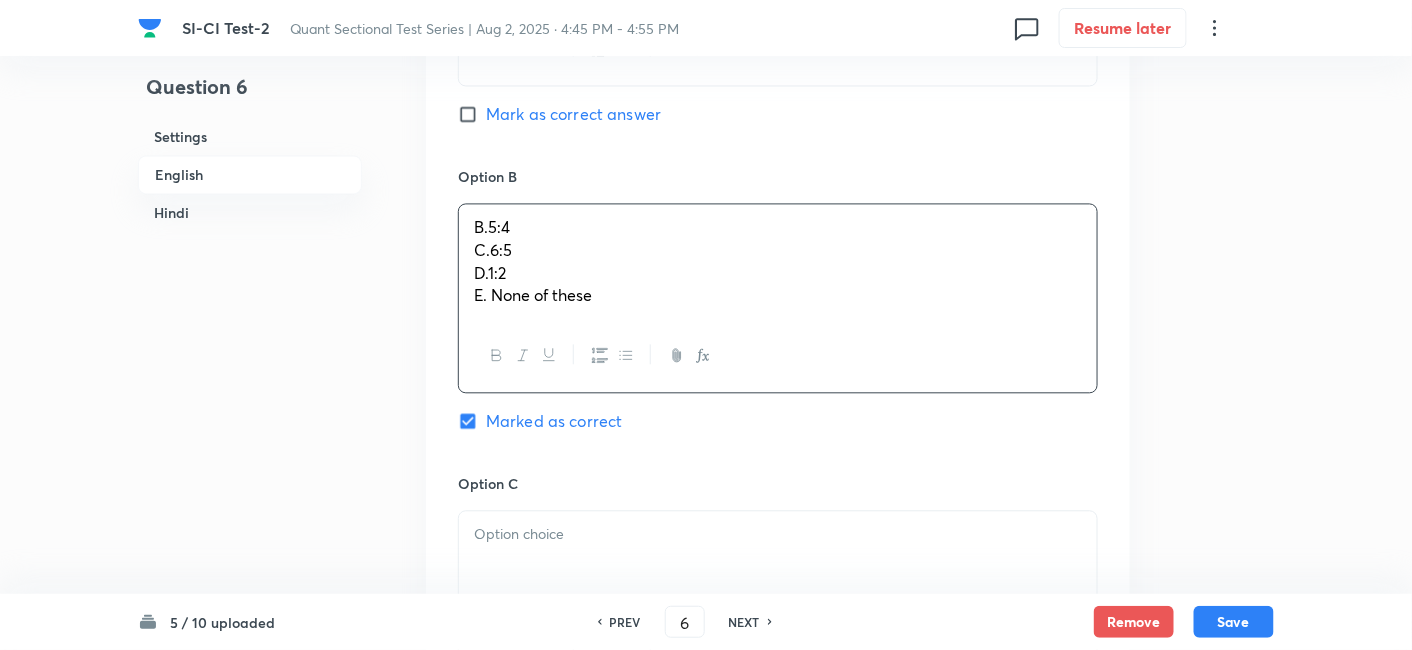 drag, startPoint x: 477, startPoint y: 246, endPoint x: 728, endPoint y: 409, distance: 299.28247 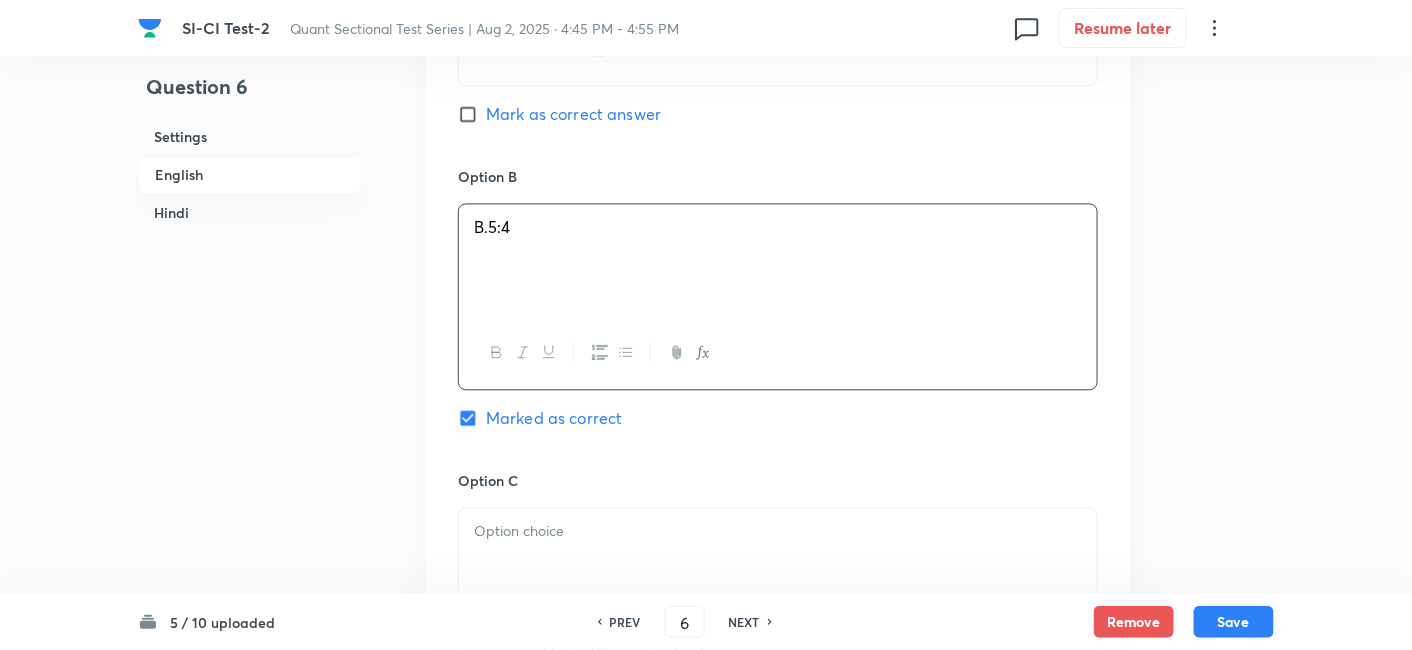 scroll, scrollTop: 1431, scrollLeft: 0, axis: vertical 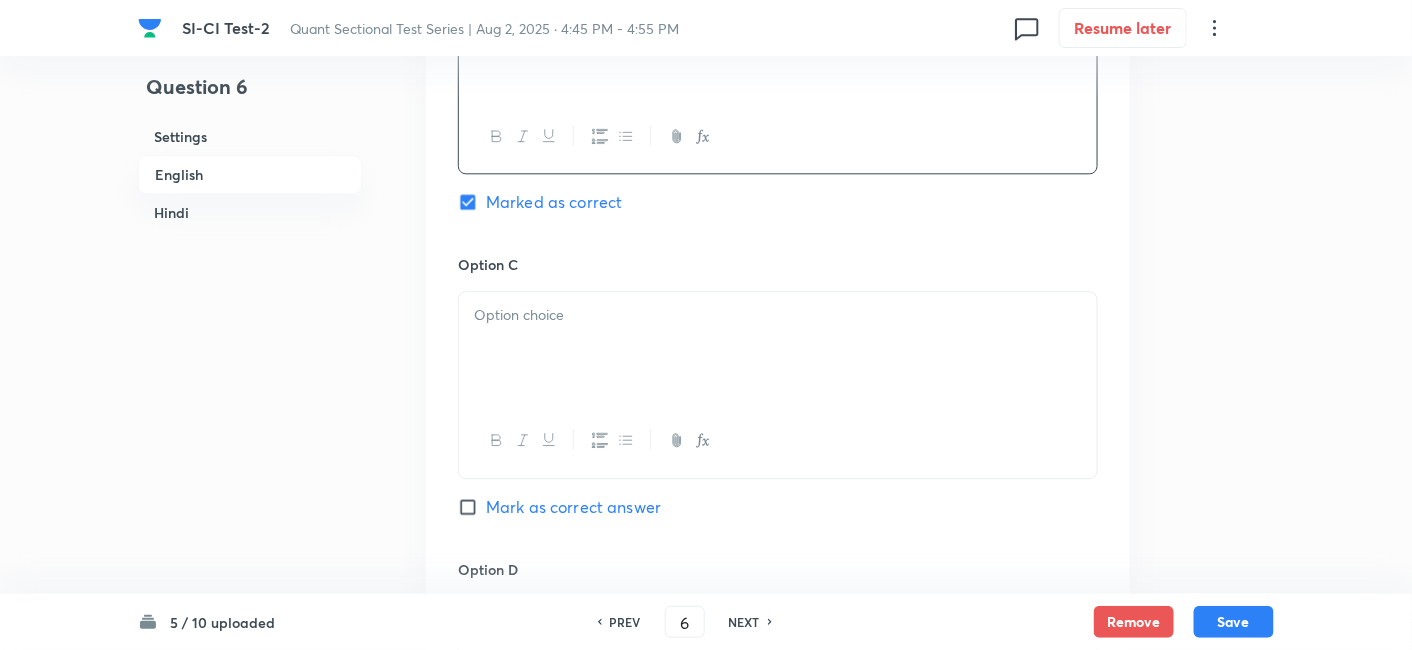 click at bounding box center [778, 348] 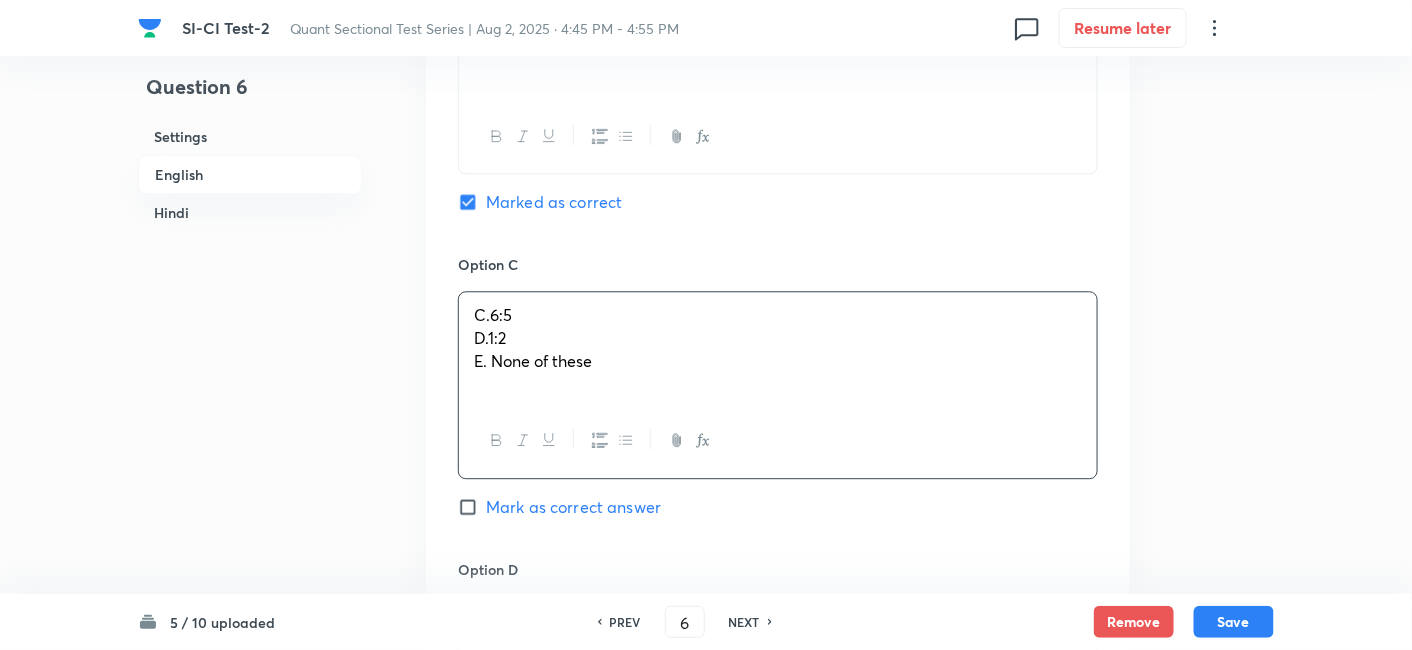 drag, startPoint x: 465, startPoint y: 336, endPoint x: 668, endPoint y: 472, distance: 244.34607 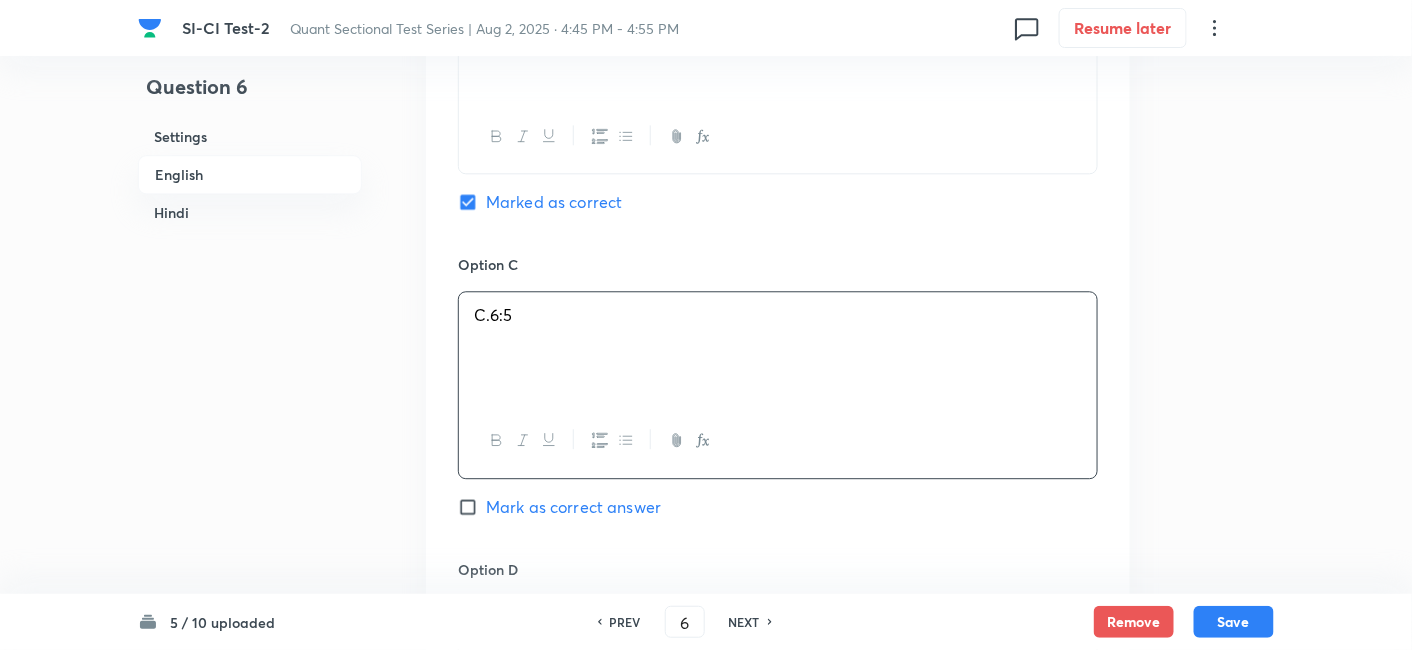 scroll, scrollTop: 1695, scrollLeft: 0, axis: vertical 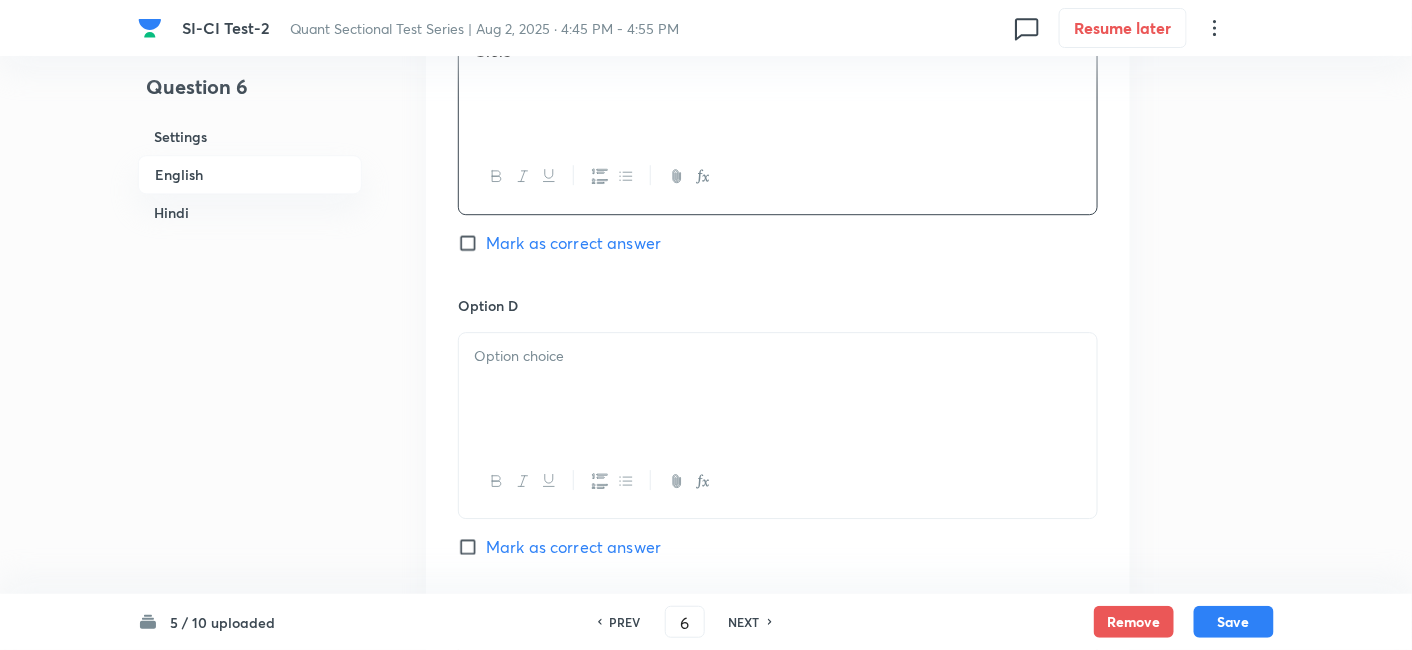 click at bounding box center [778, 389] 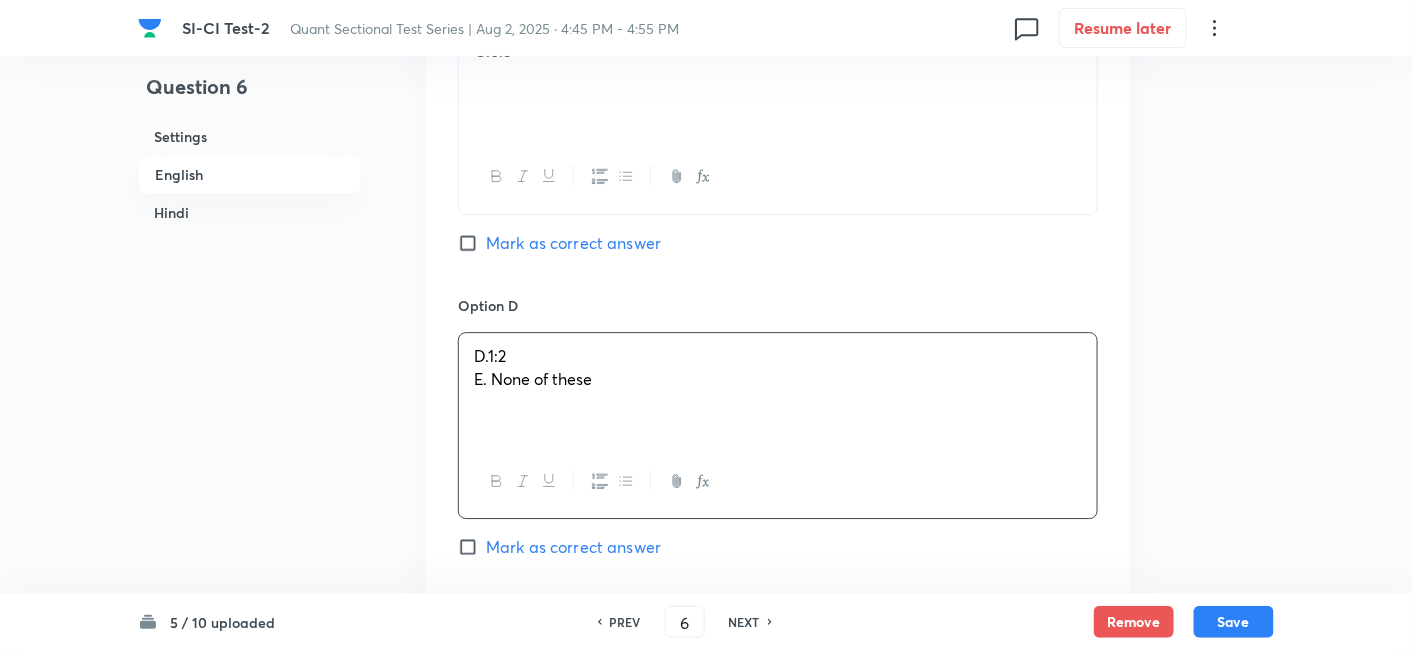 drag, startPoint x: 465, startPoint y: 368, endPoint x: 741, endPoint y: 422, distance: 281.233 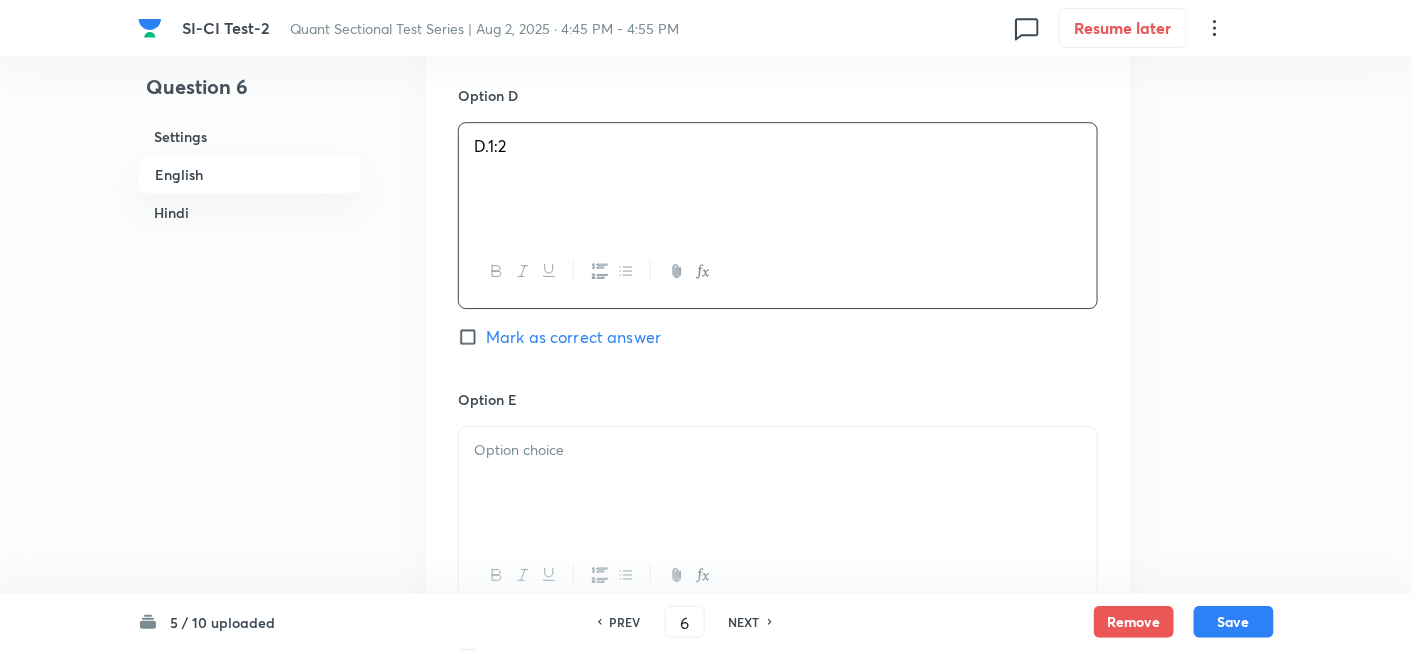 scroll, scrollTop: 1906, scrollLeft: 0, axis: vertical 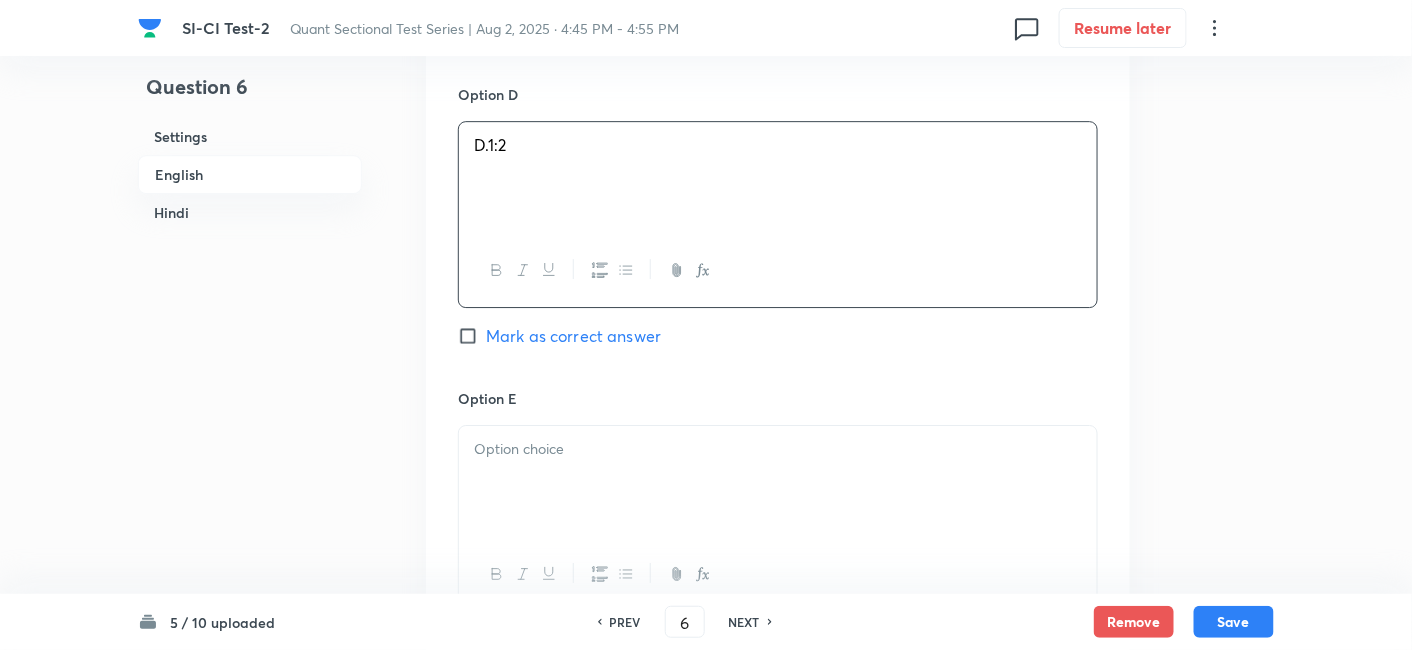 click at bounding box center (778, 482) 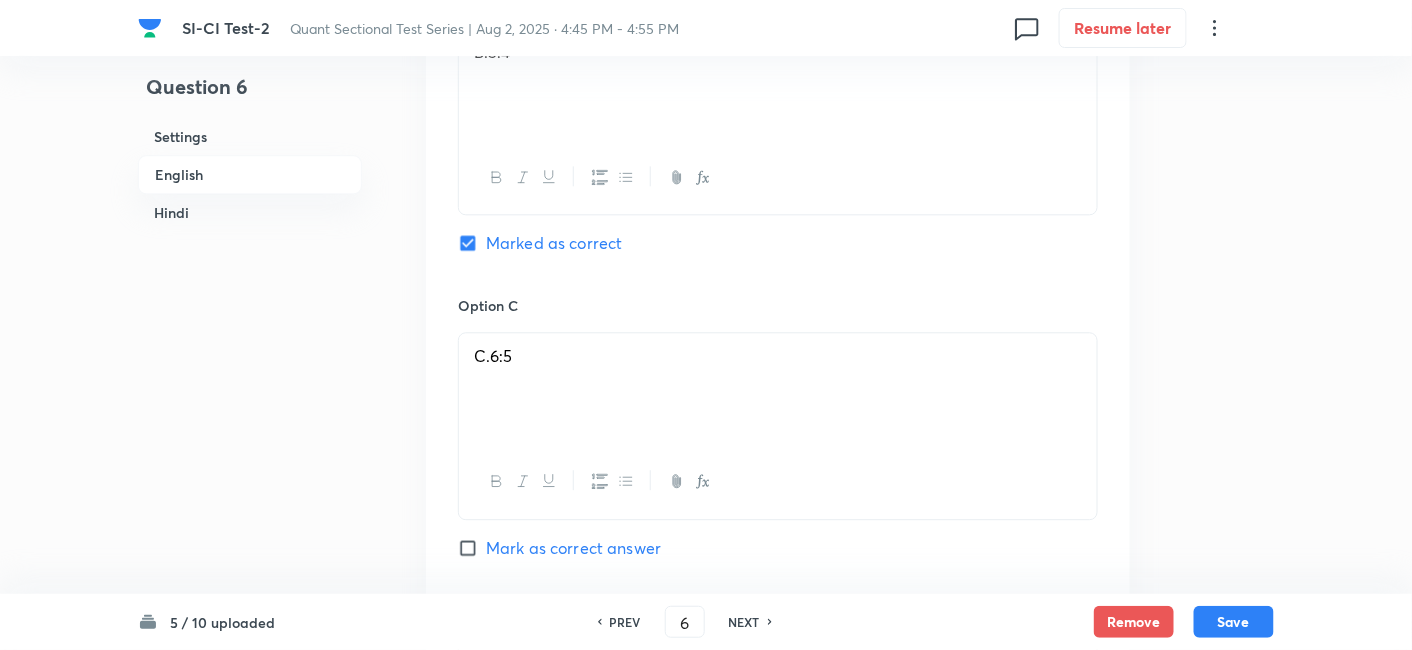 scroll, scrollTop: 1388, scrollLeft: 0, axis: vertical 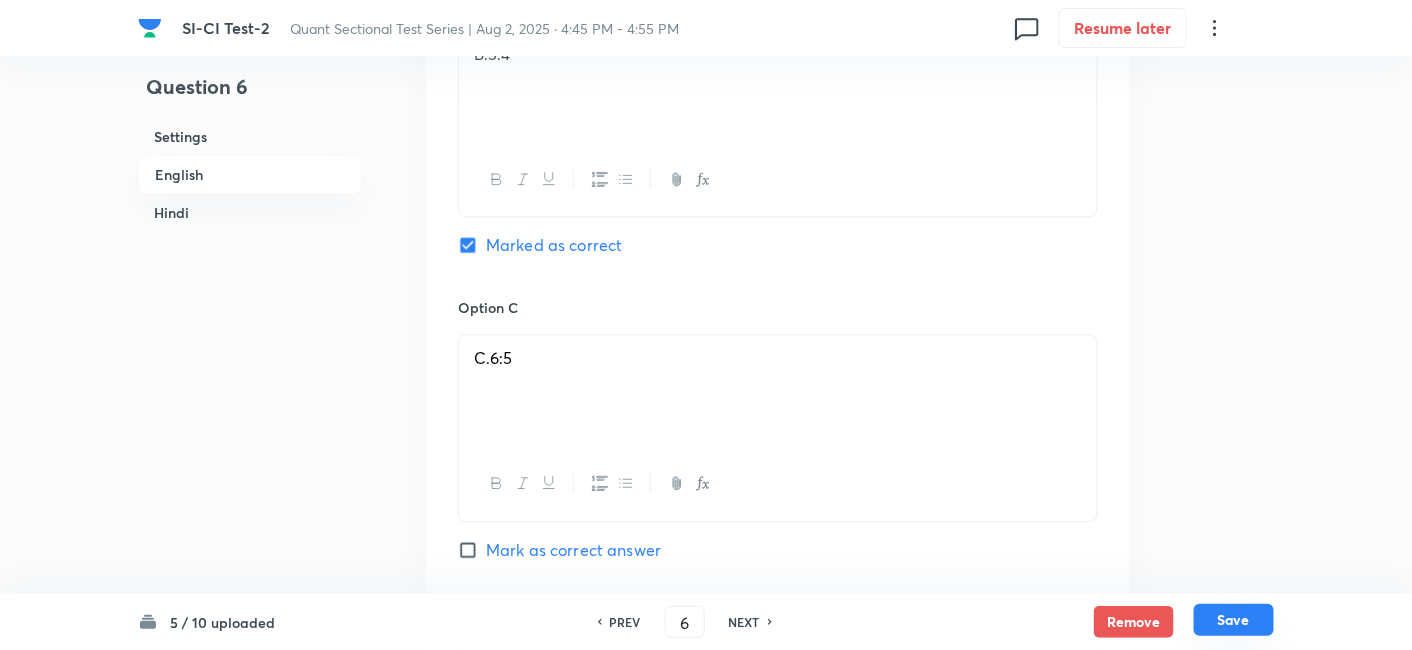 click on "Save" at bounding box center [1234, 620] 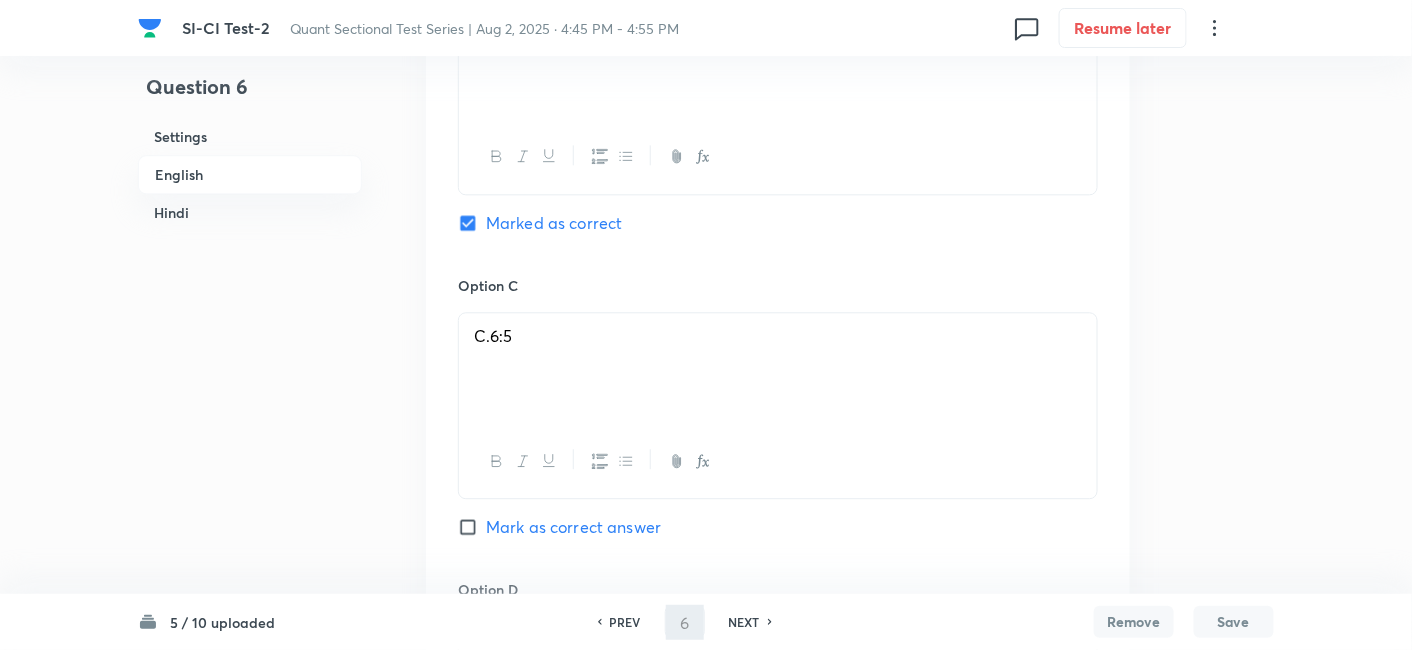 type on "7" 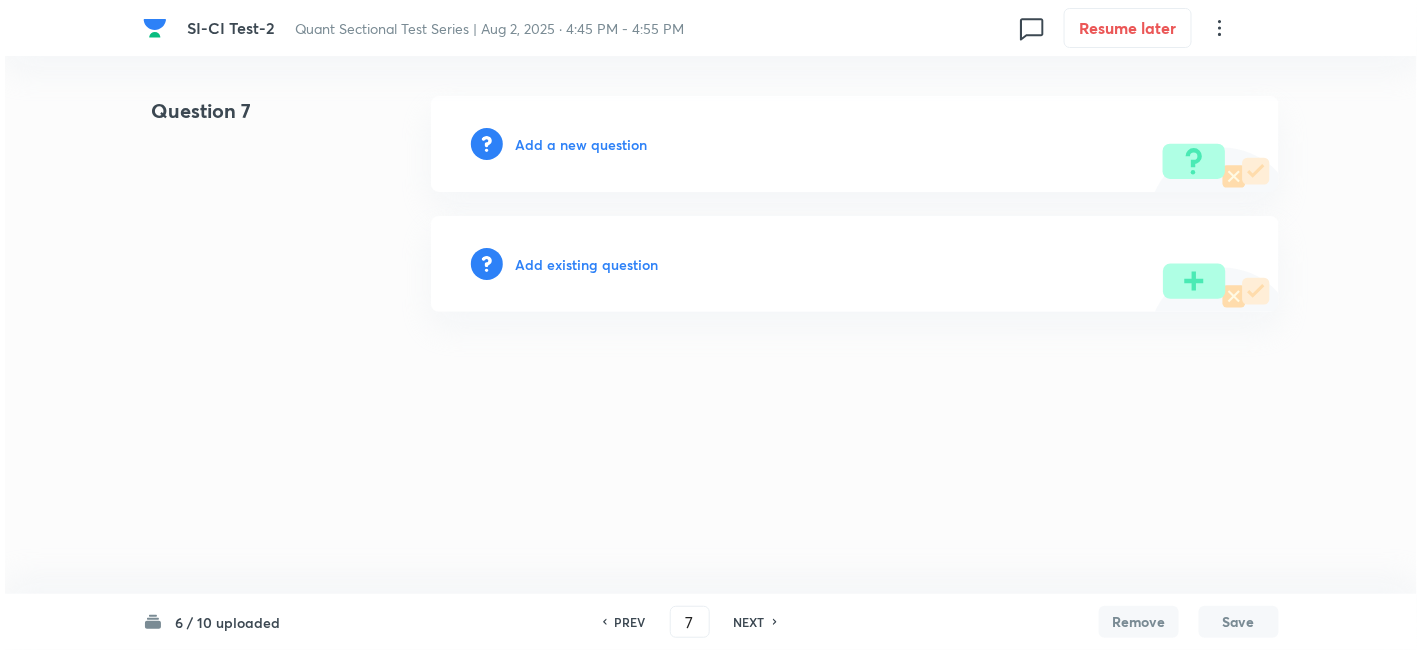 scroll, scrollTop: 0, scrollLeft: 0, axis: both 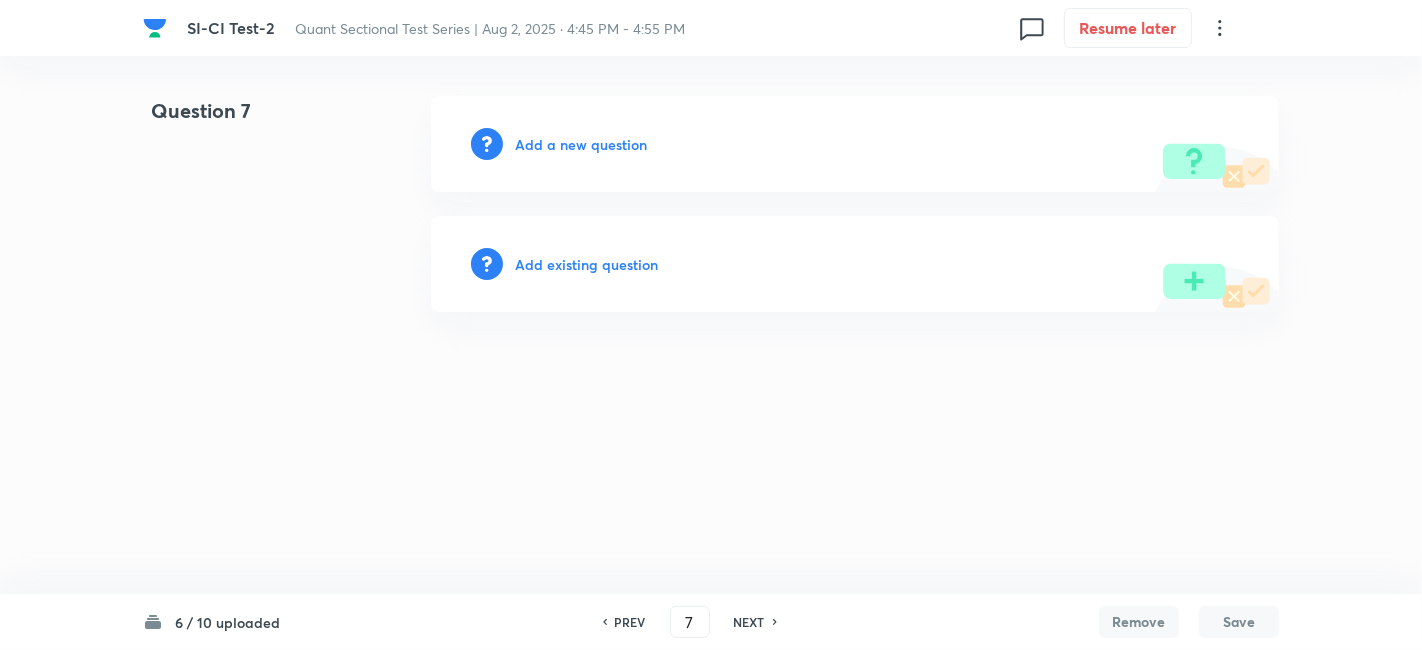 click on "Add a new question" at bounding box center [581, 144] 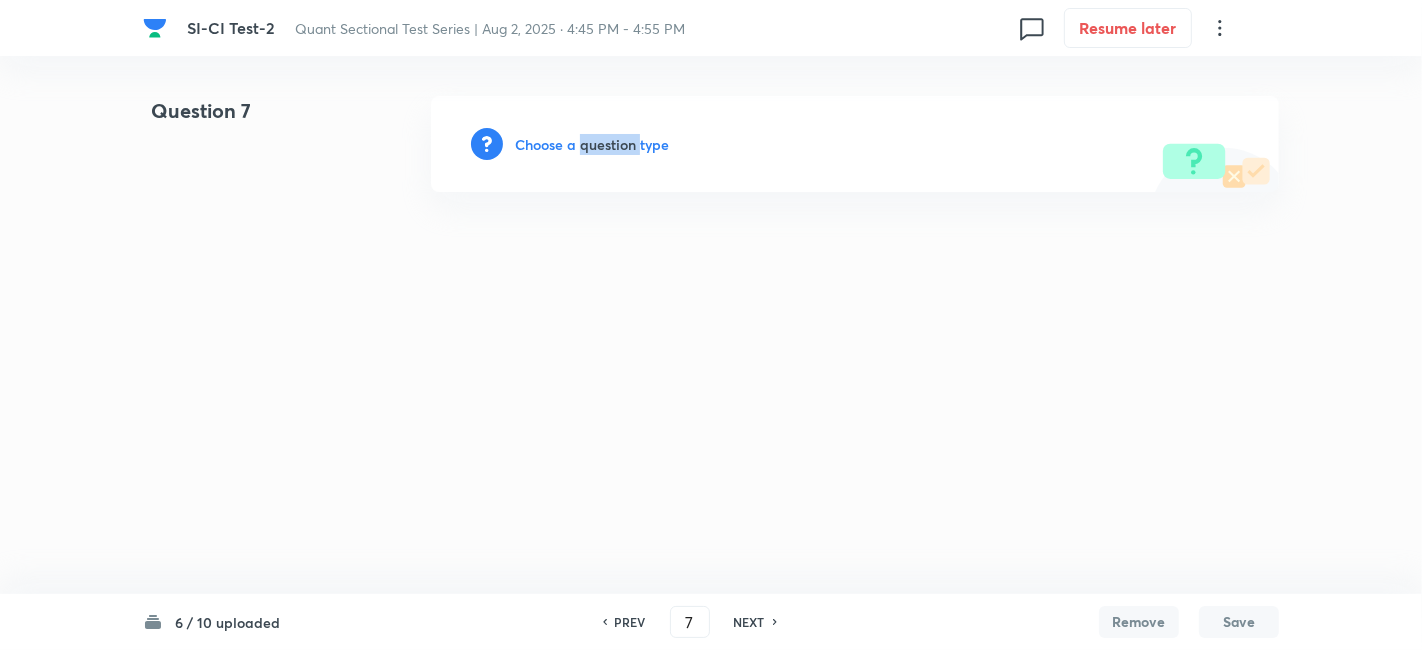 click on "Choose a question type" at bounding box center [592, 144] 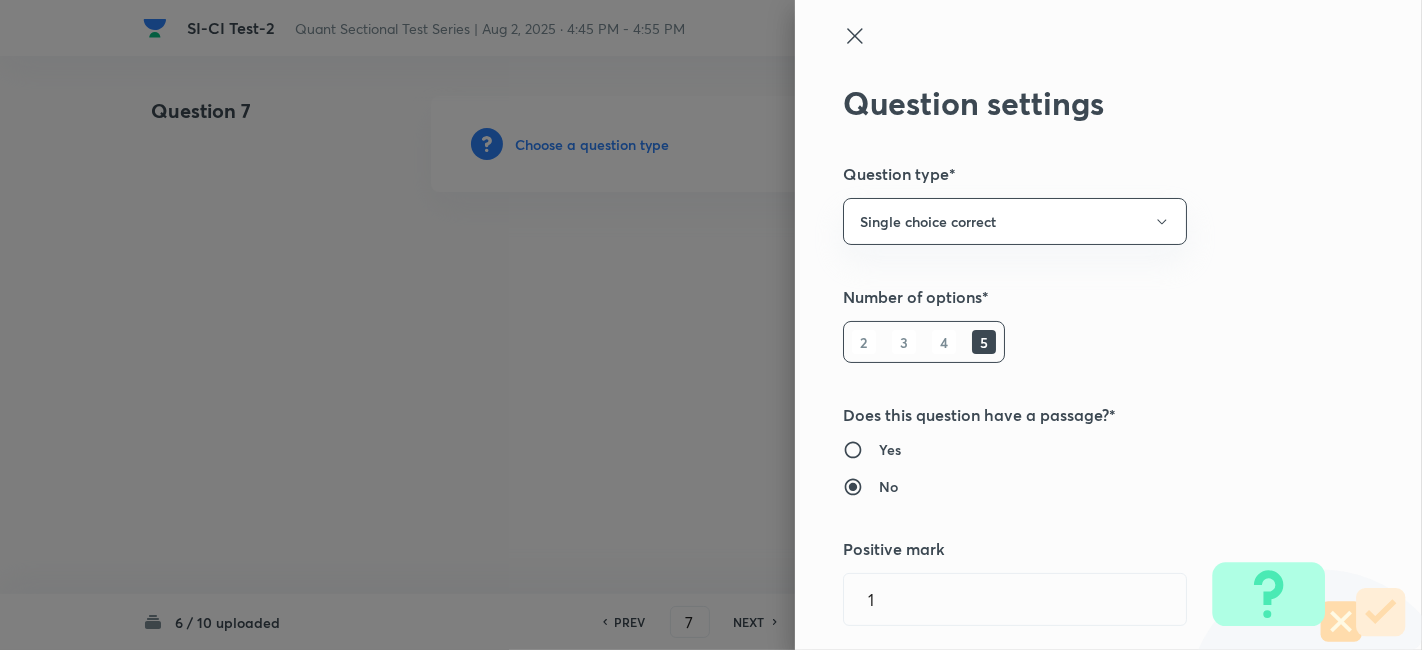 click at bounding box center (711, 325) 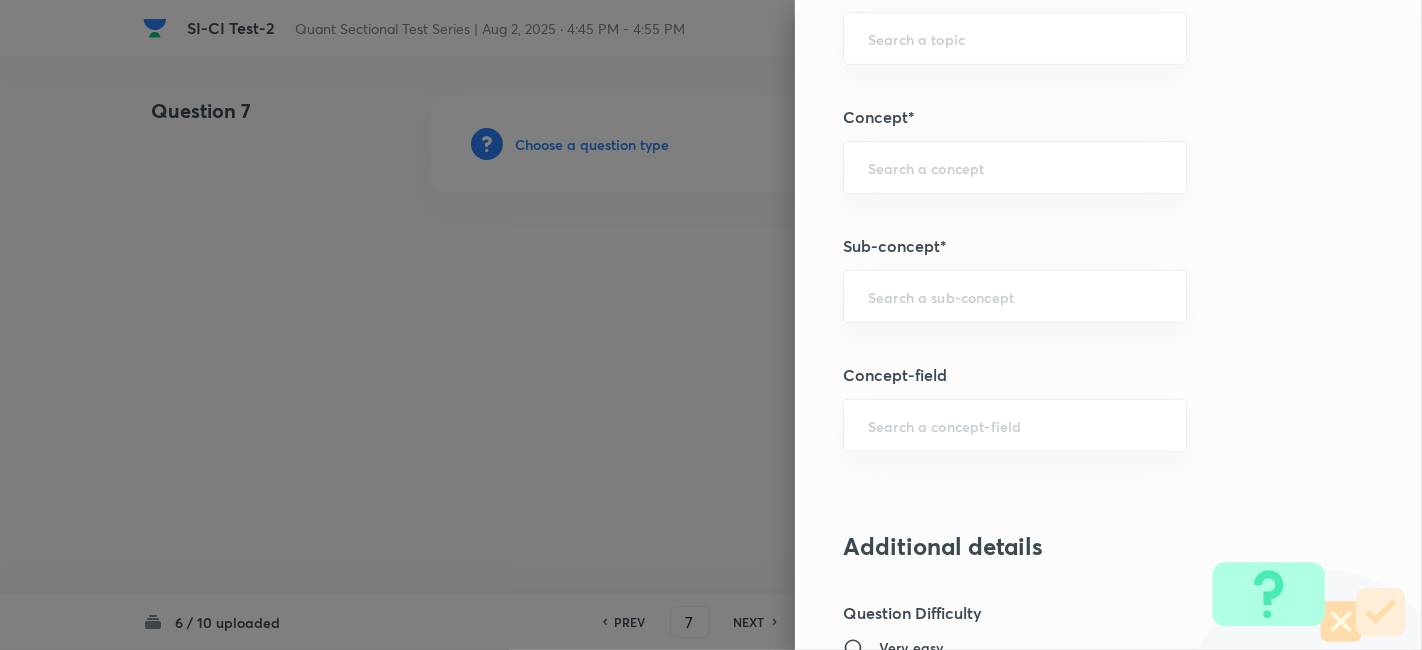 scroll, scrollTop: 1057, scrollLeft: 0, axis: vertical 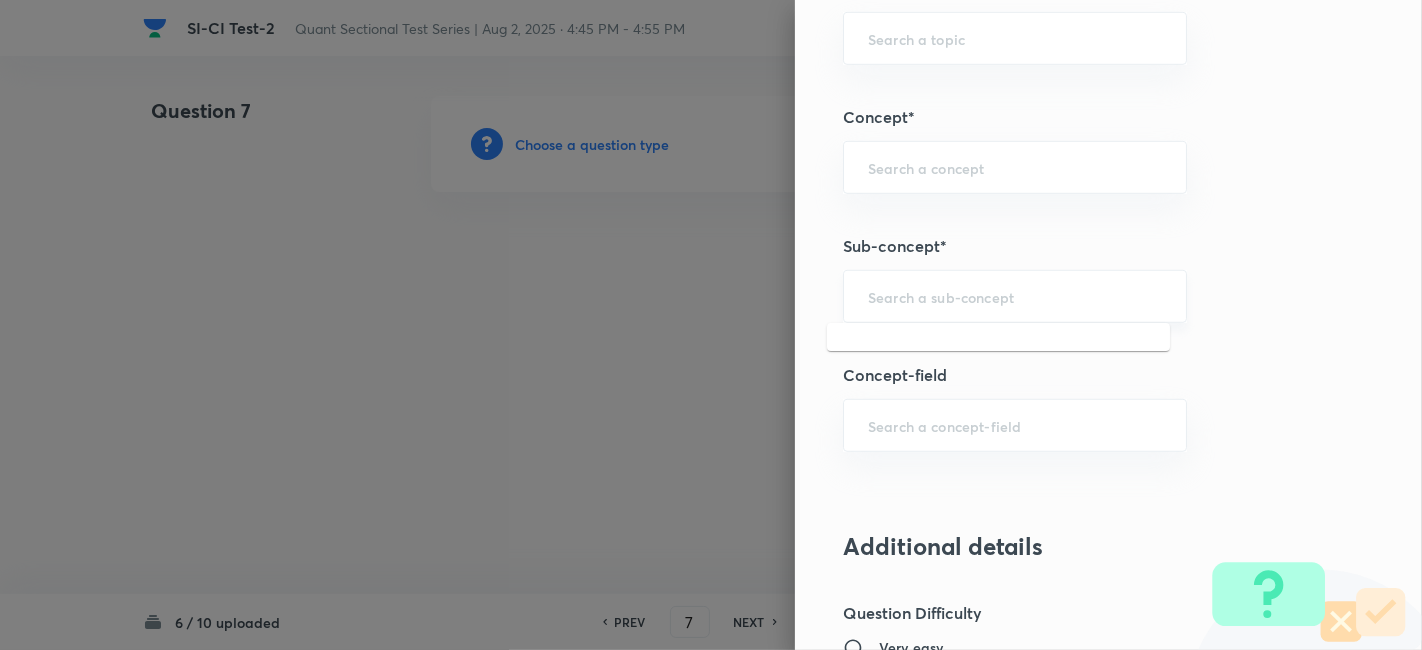 click at bounding box center [1015, 296] 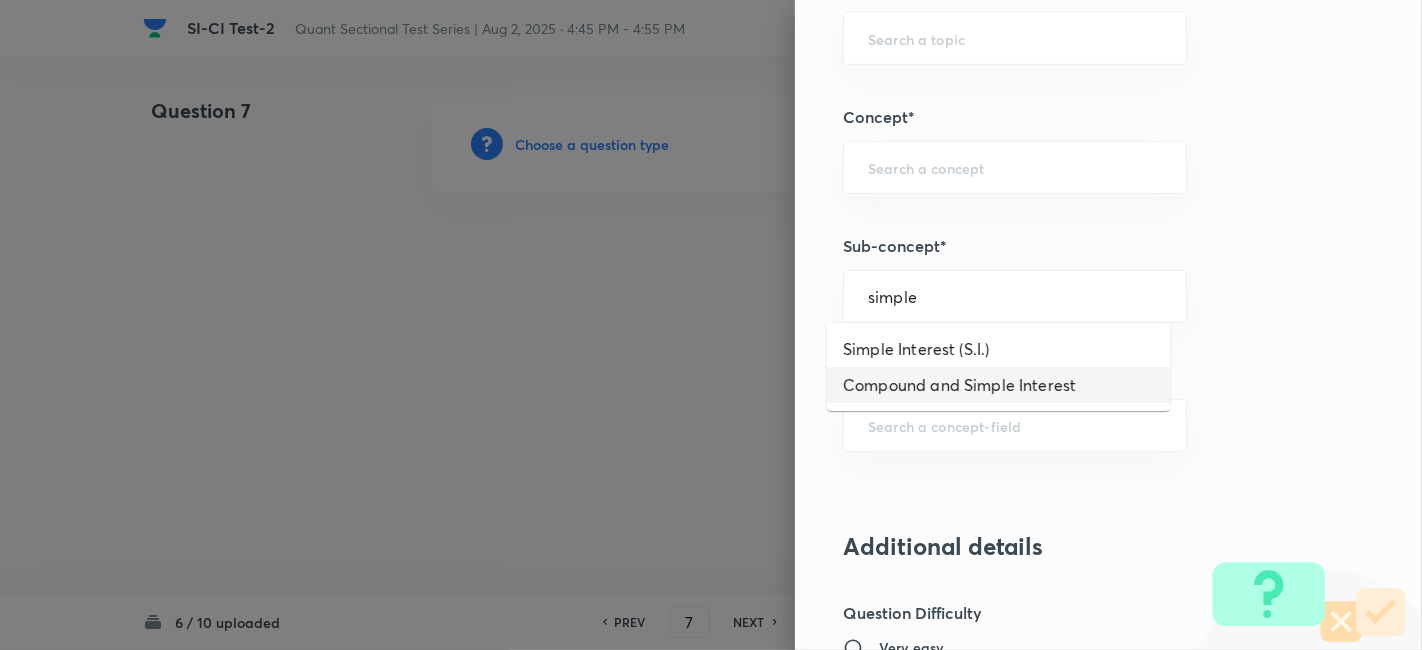 click on "Compound and Simple Interest" at bounding box center [998, 385] 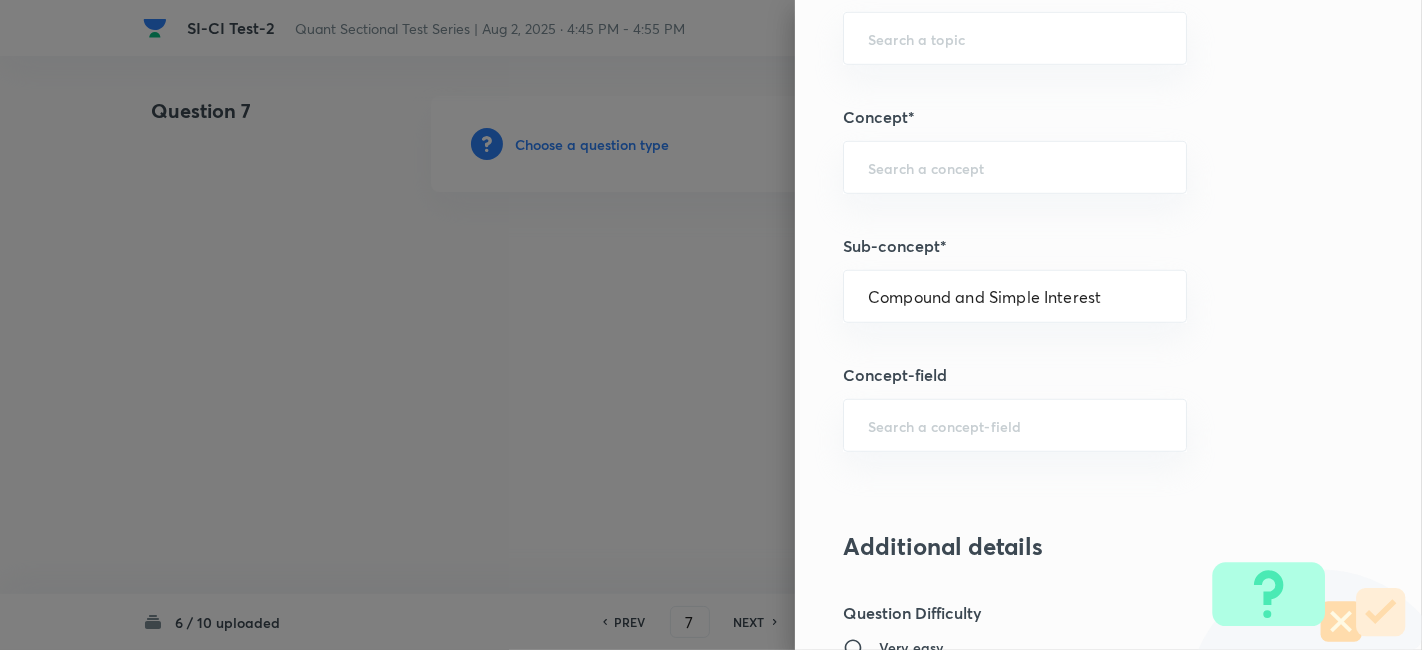 type on "Quantitative Aptitude" 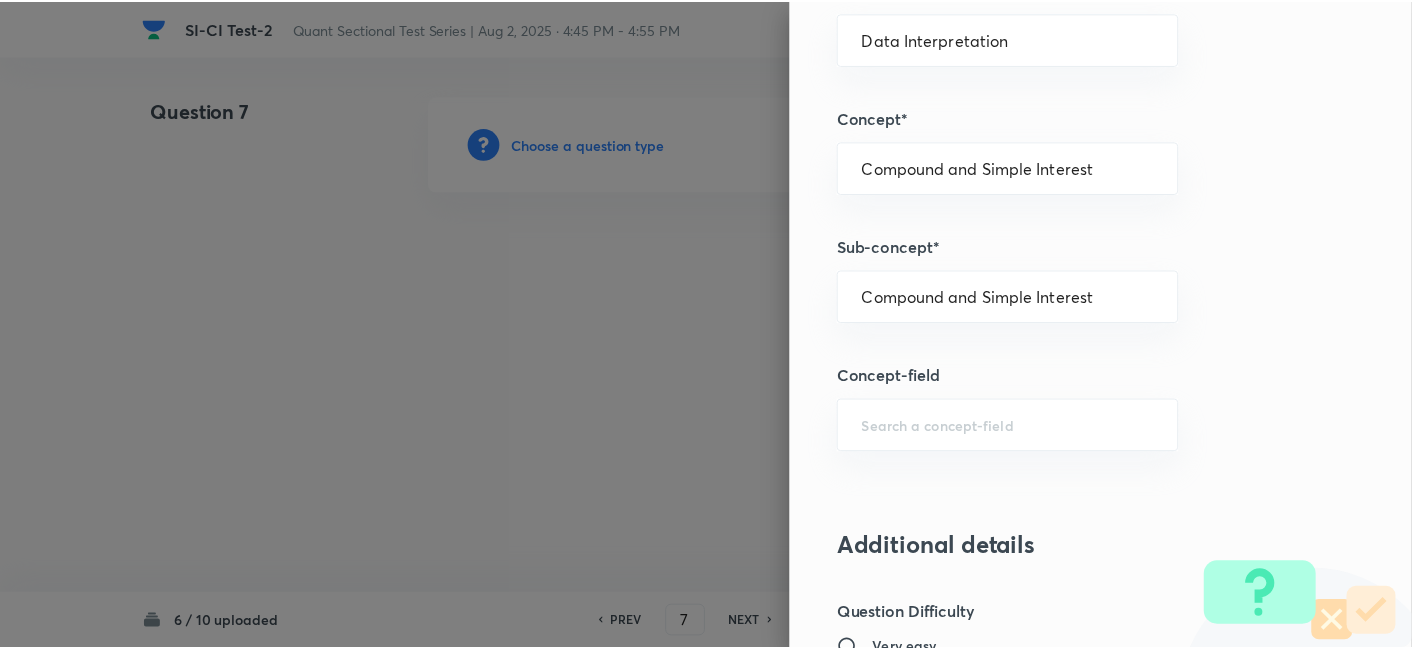 scroll, scrollTop: 2070, scrollLeft: 0, axis: vertical 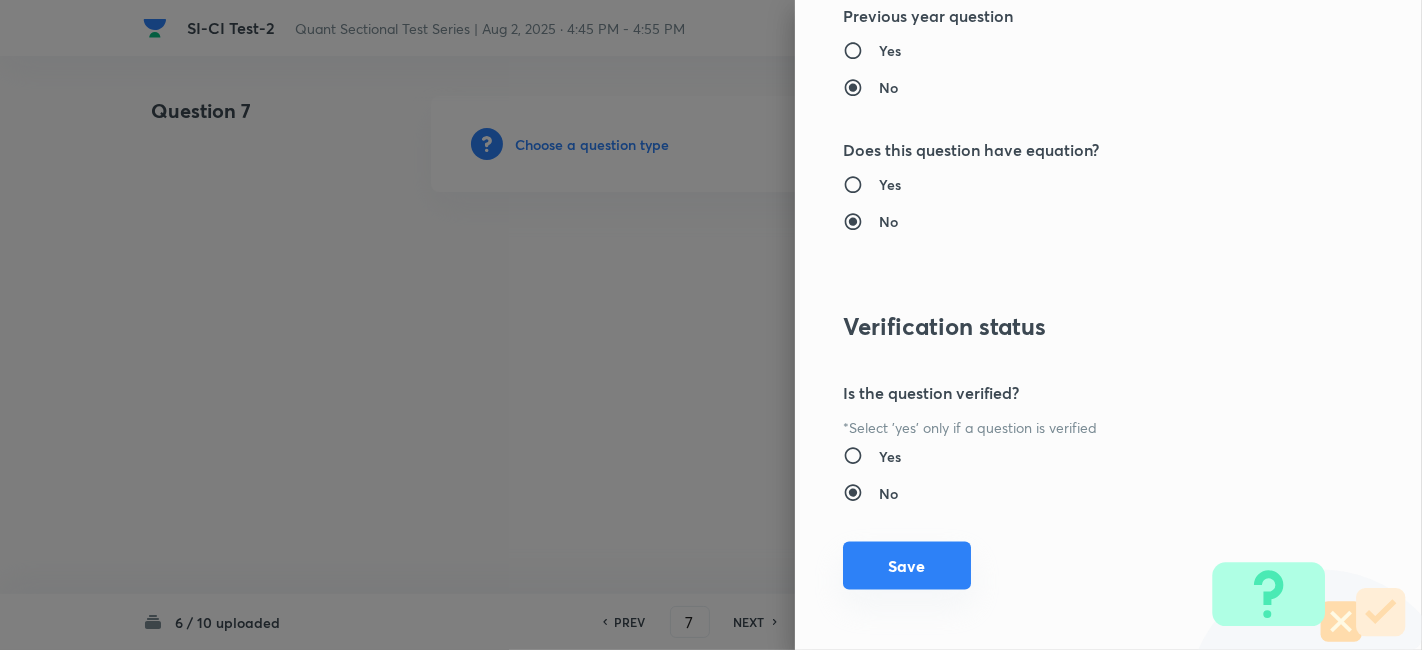 click on "Save" at bounding box center [907, 566] 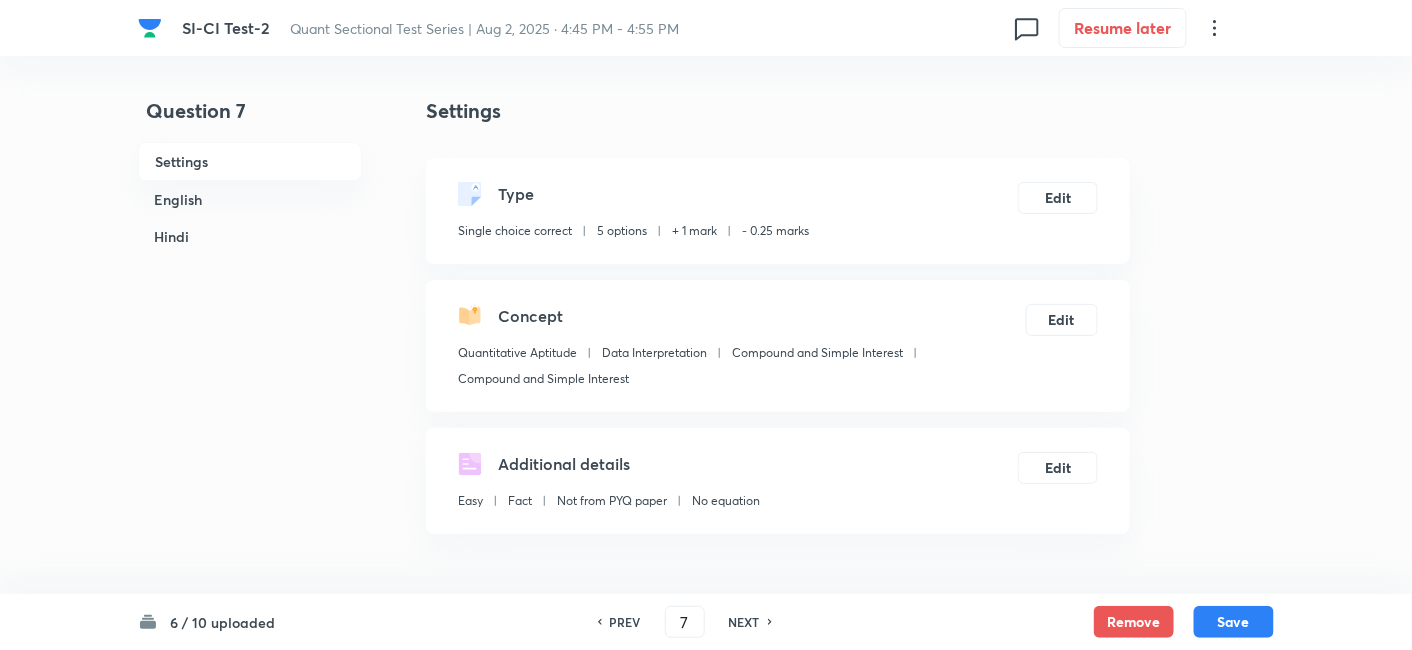 scroll, scrollTop: 652, scrollLeft: 0, axis: vertical 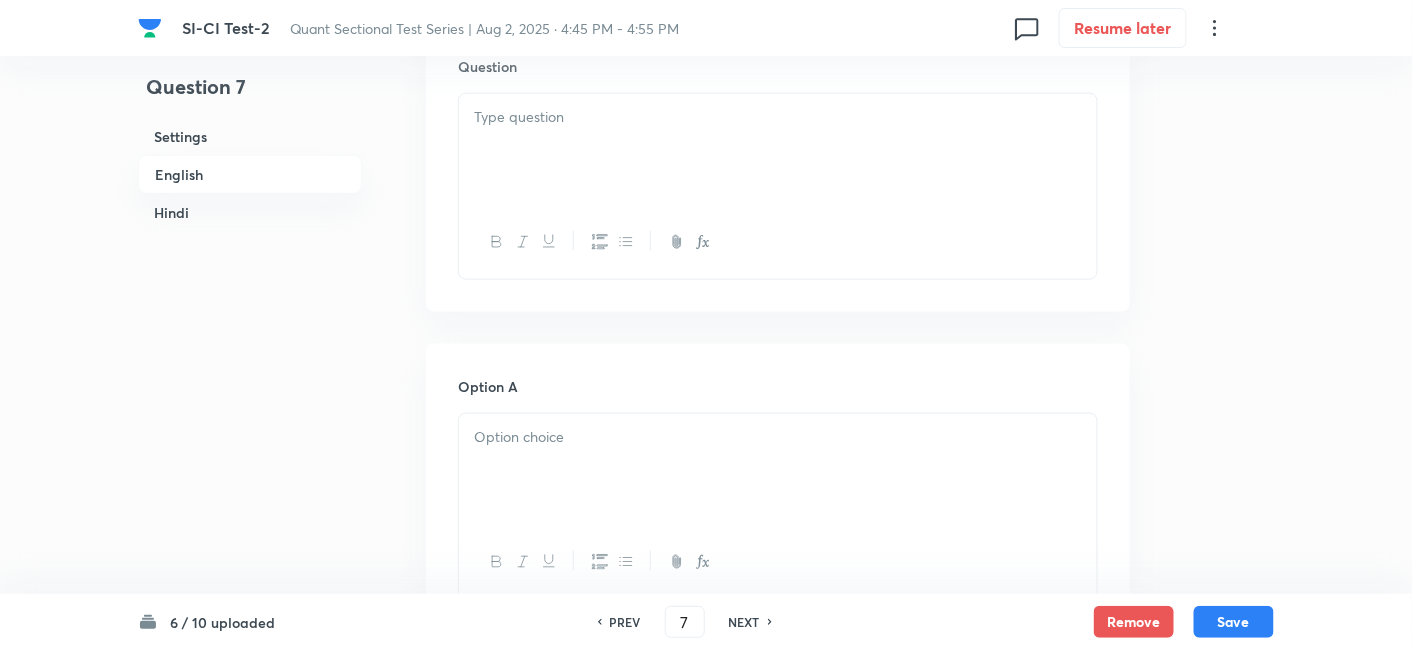 click at bounding box center (778, 150) 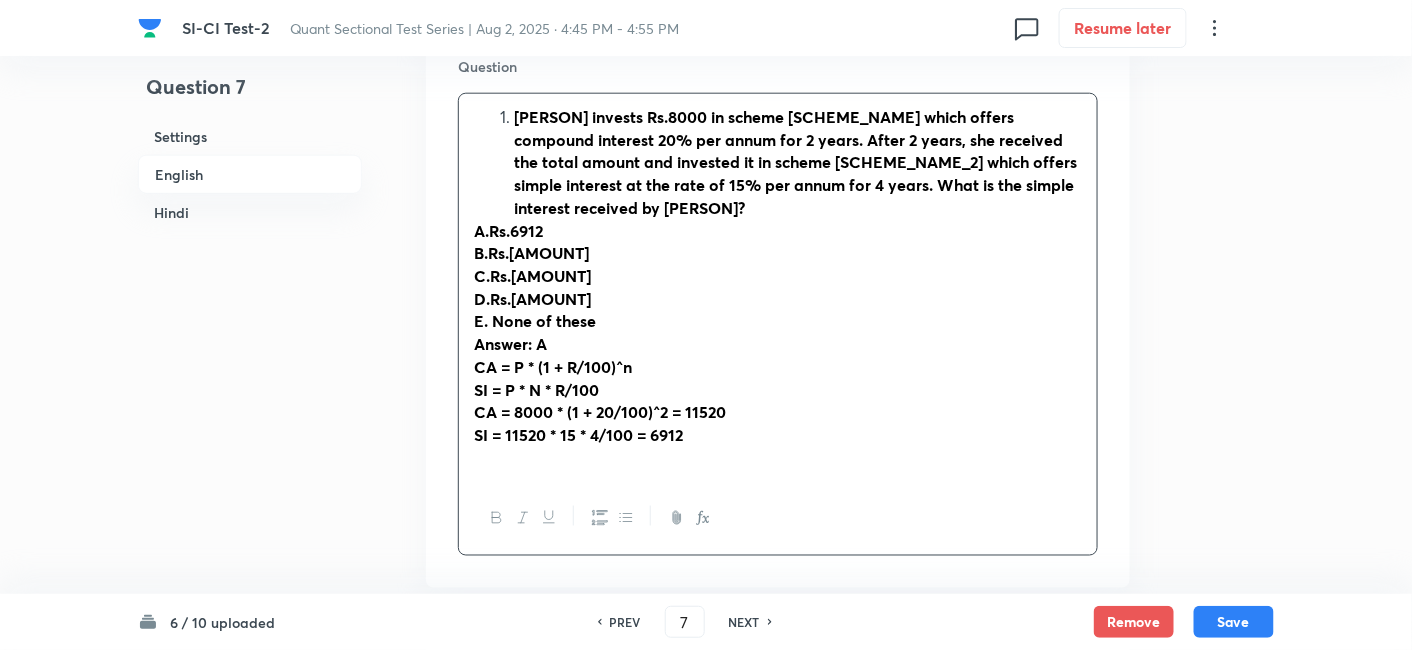 click on "[PERSON] invests Rs.8000 in scheme [SCHEME_NAME] which offers compound interest 20% per annum for 2 years. After 2 years, she received the total amount and invested it in scheme [SCHEME_NAME_2] which offers simple interest at the rate of 15% per annum for 4 years. What is the simple interest received by [PERSON]?" at bounding box center [798, 163] 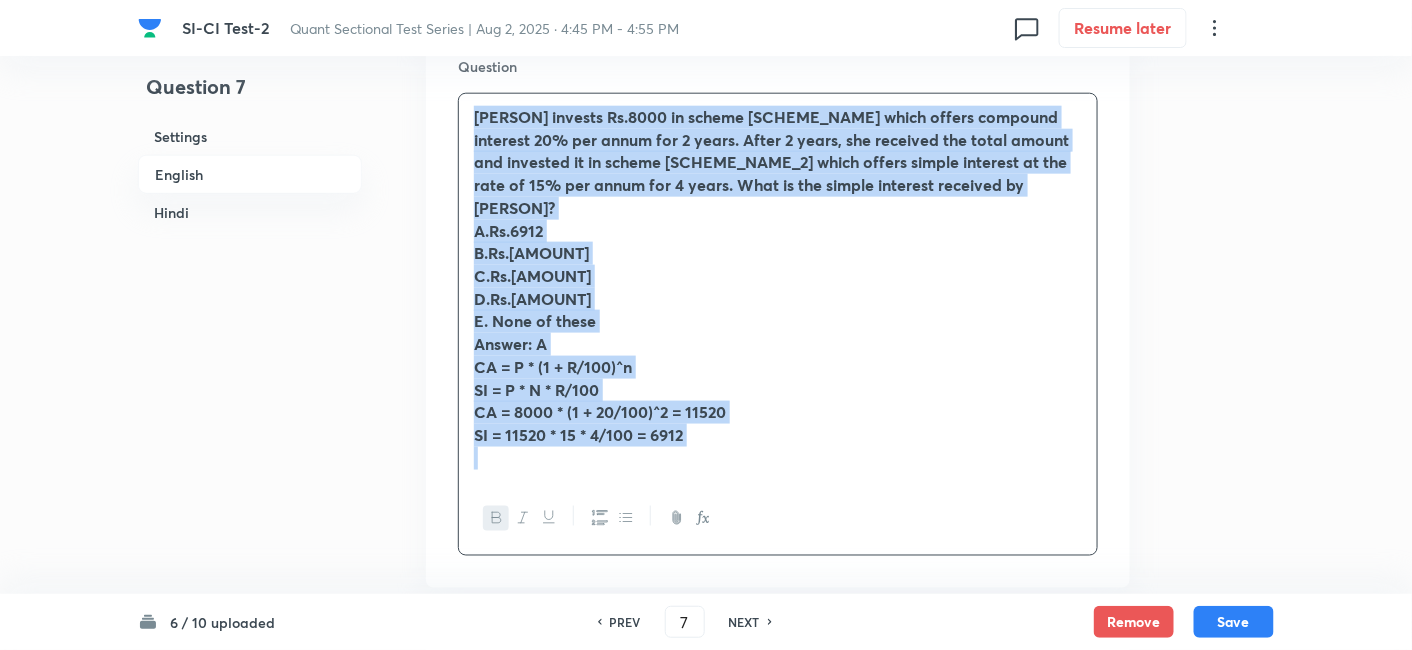 drag, startPoint x: 465, startPoint y: 112, endPoint x: 722, endPoint y: 463, distance: 435.02875 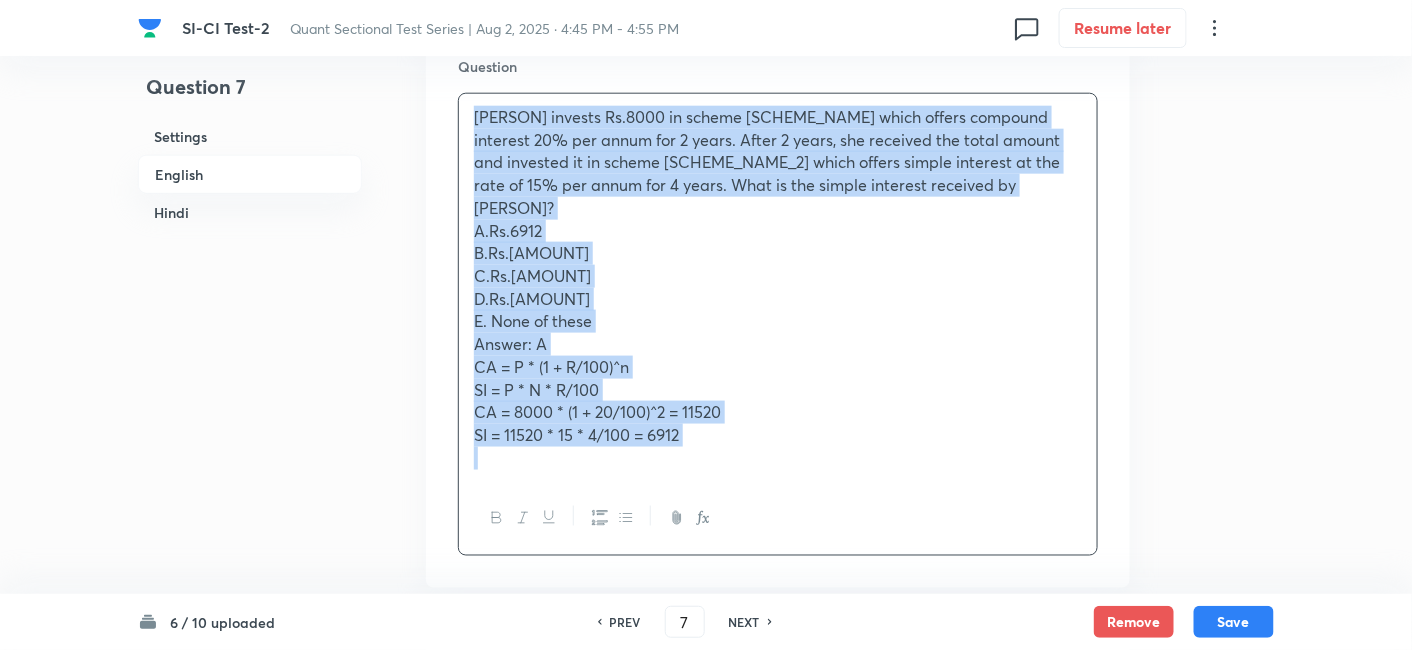 copy on "[Shikha] invests Rs.8000 in scheme Annadata yojna which offers compound interest 20% per annum for 2 years. After 2 years, she received the total amount and invested it in scheme Banglar awas yojna which offers simple interest at the rate of 15% per annum for 4 years. What is the simple interest received by [Shikha]? A.Rs.6912 B.Rs.6812 C.Rs.6712 D.Rs.6612 E. None of these Answer: A CA = P * (1 + R/100)^n SI = P * N * R/100 CA = 8000 * (1 + 20/100)^2 = 11520 SI = 11520 * 15 * 4/100 = 6912" 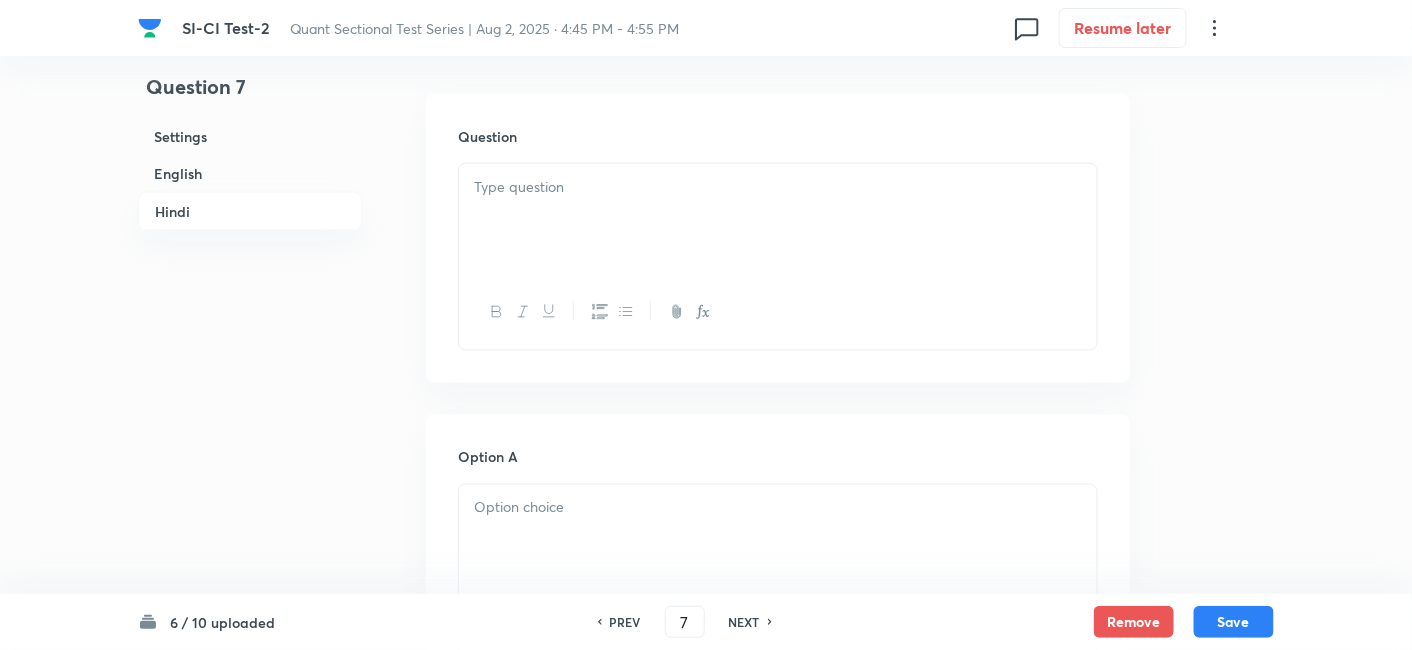 scroll, scrollTop: 3197, scrollLeft: 0, axis: vertical 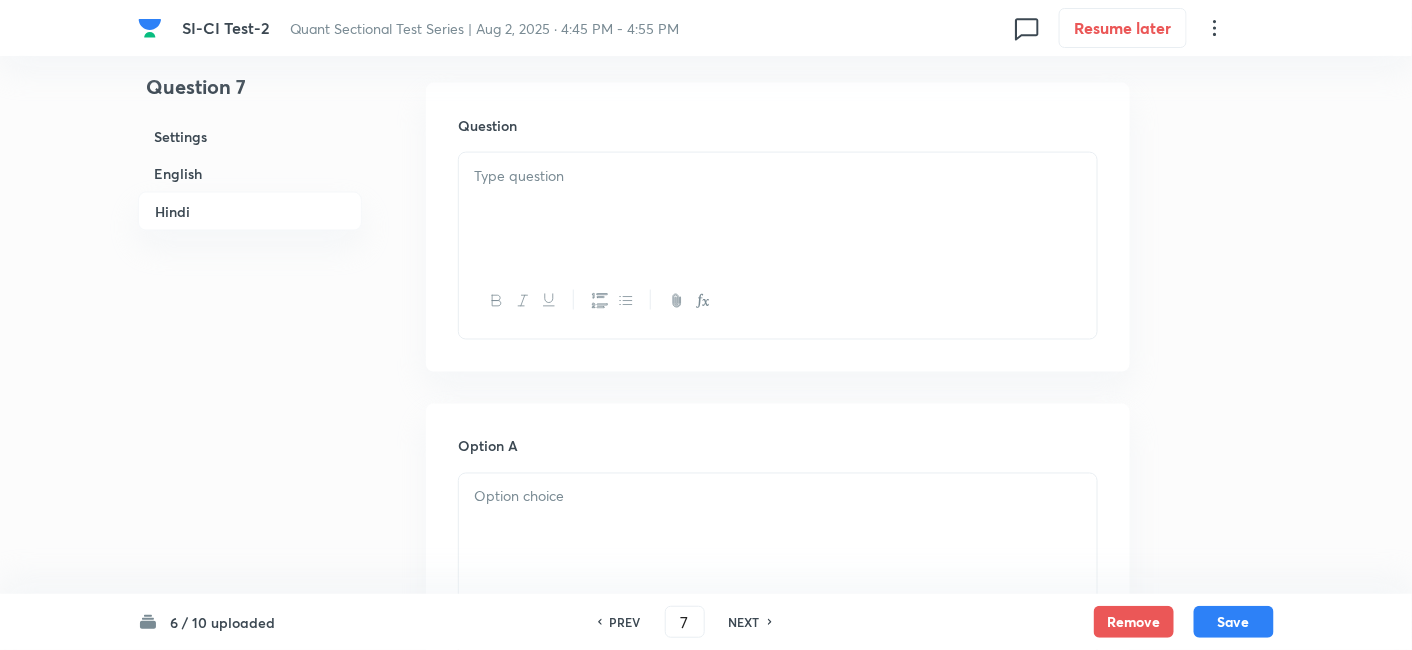 click at bounding box center (778, 209) 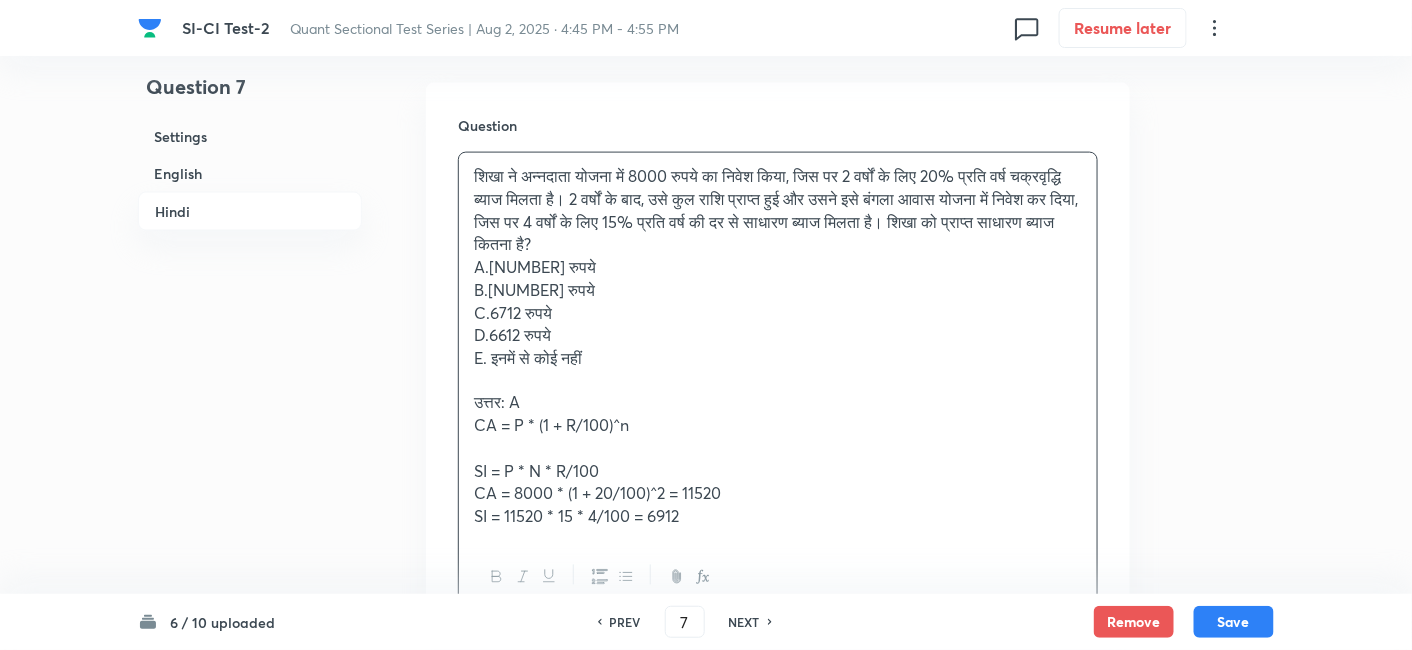 scroll, scrollTop: 3446, scrollLeft: 0, axis: vertical 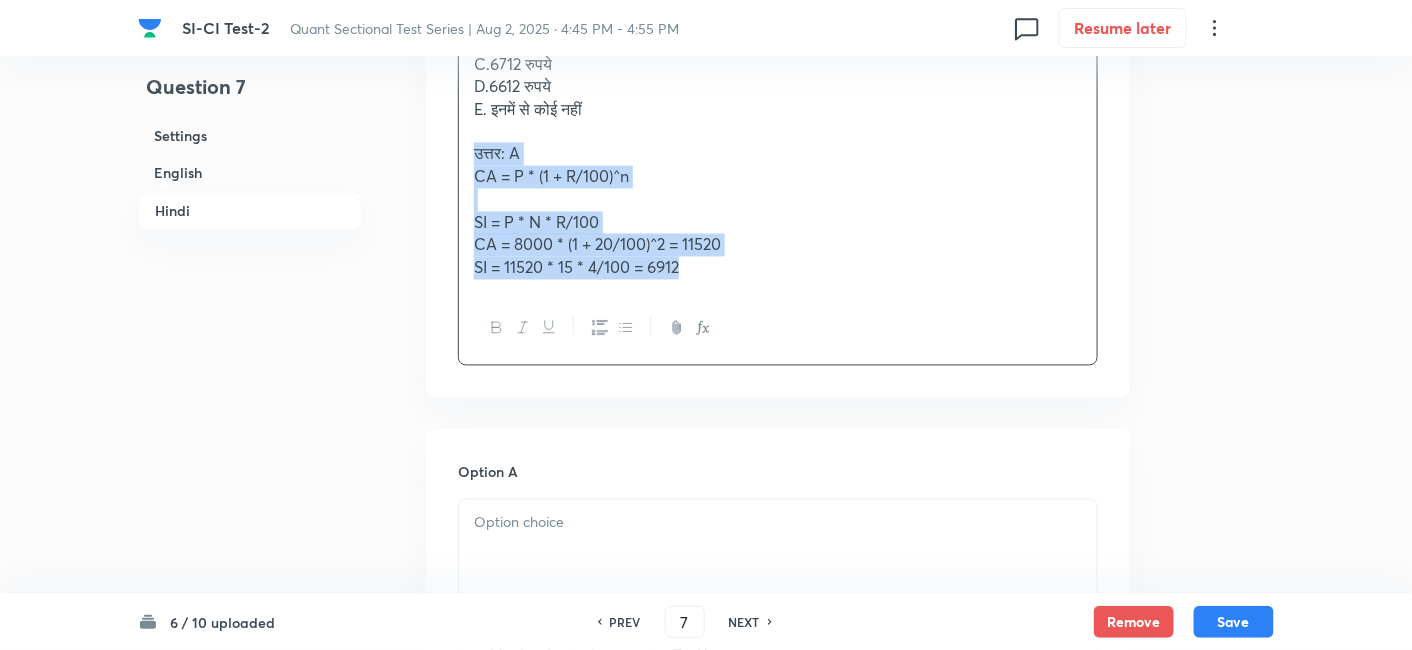 drag, startPoint x: 463, startPoint y: 130, endPoint x: 893, endPoint y: 350, distance: 483.01138 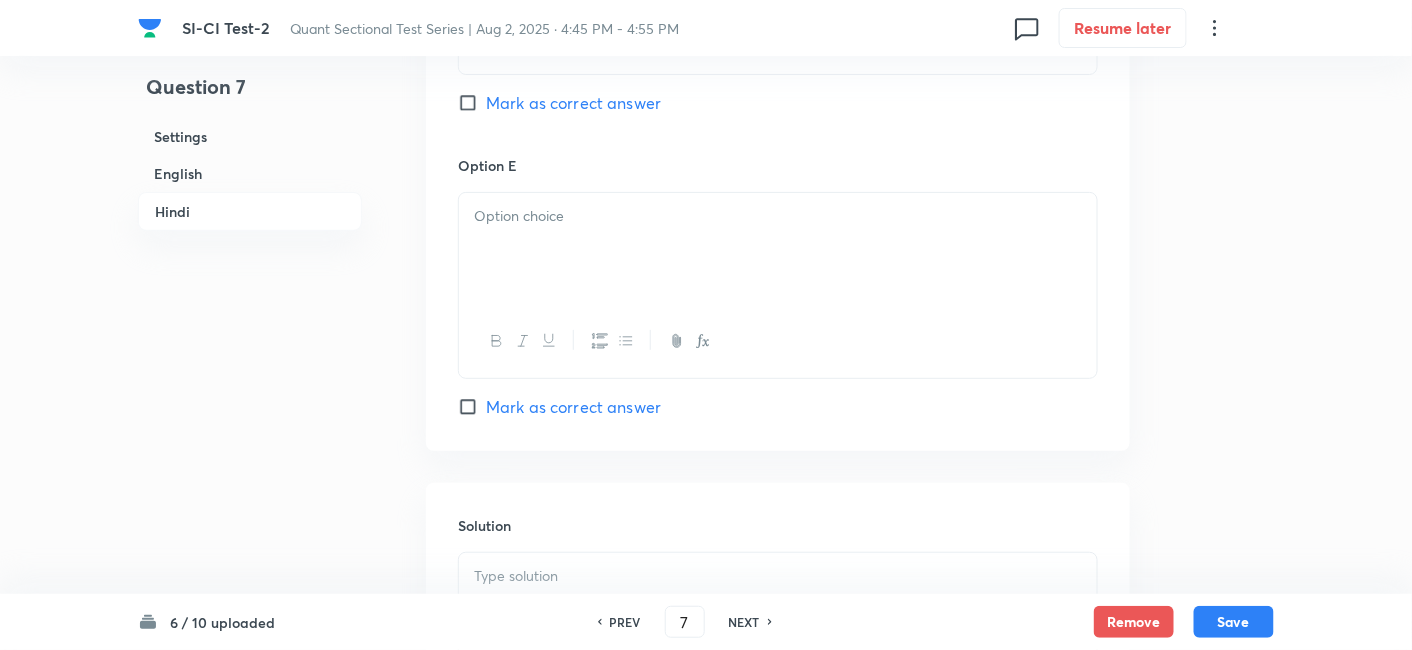 scroll, scrollTop: 5125, scrollLeft: 0, axis: vertical 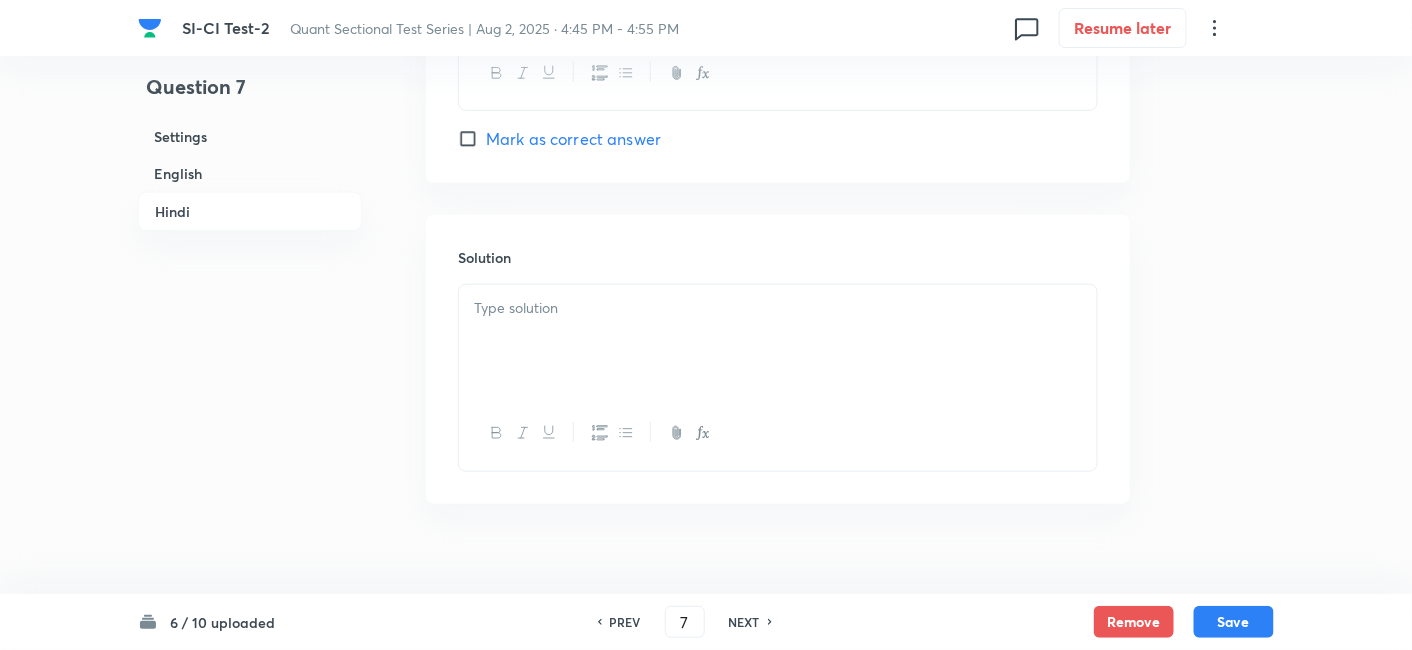click at bounding box center [778, 308] 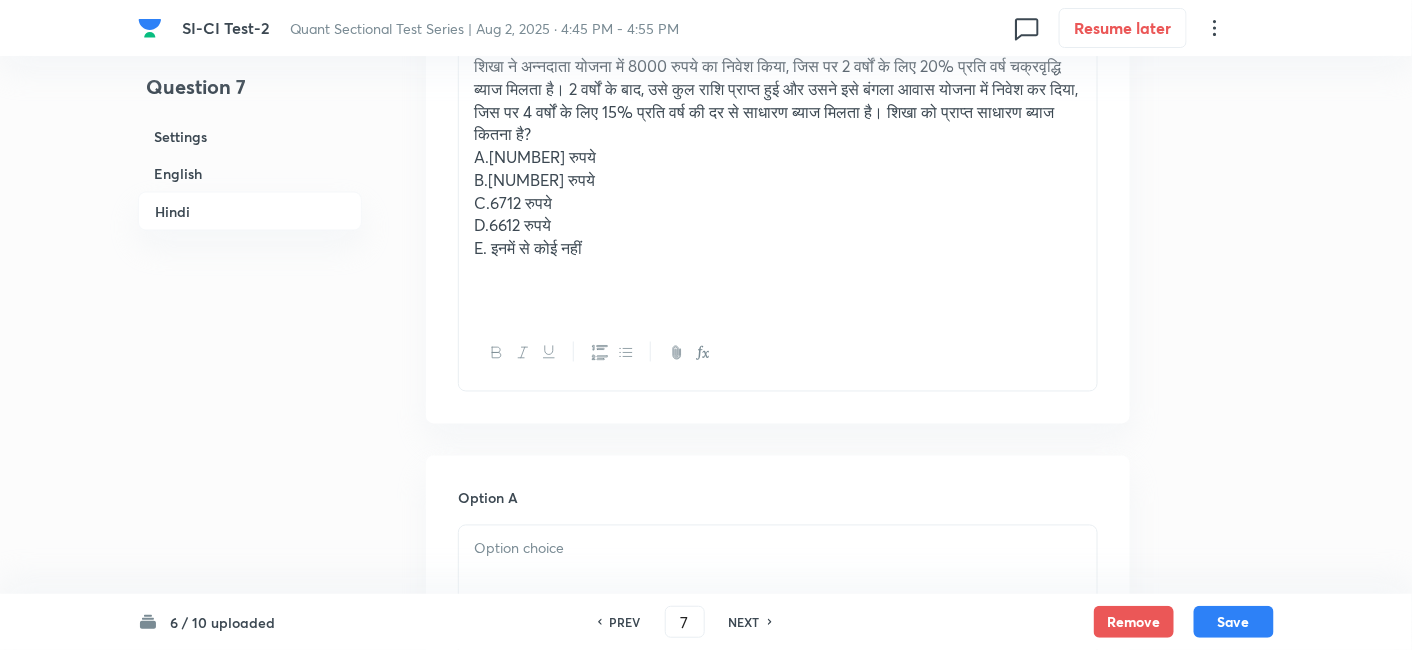 scroll, scrollTop: 3217, scrollLeft: 0, axis: vertical 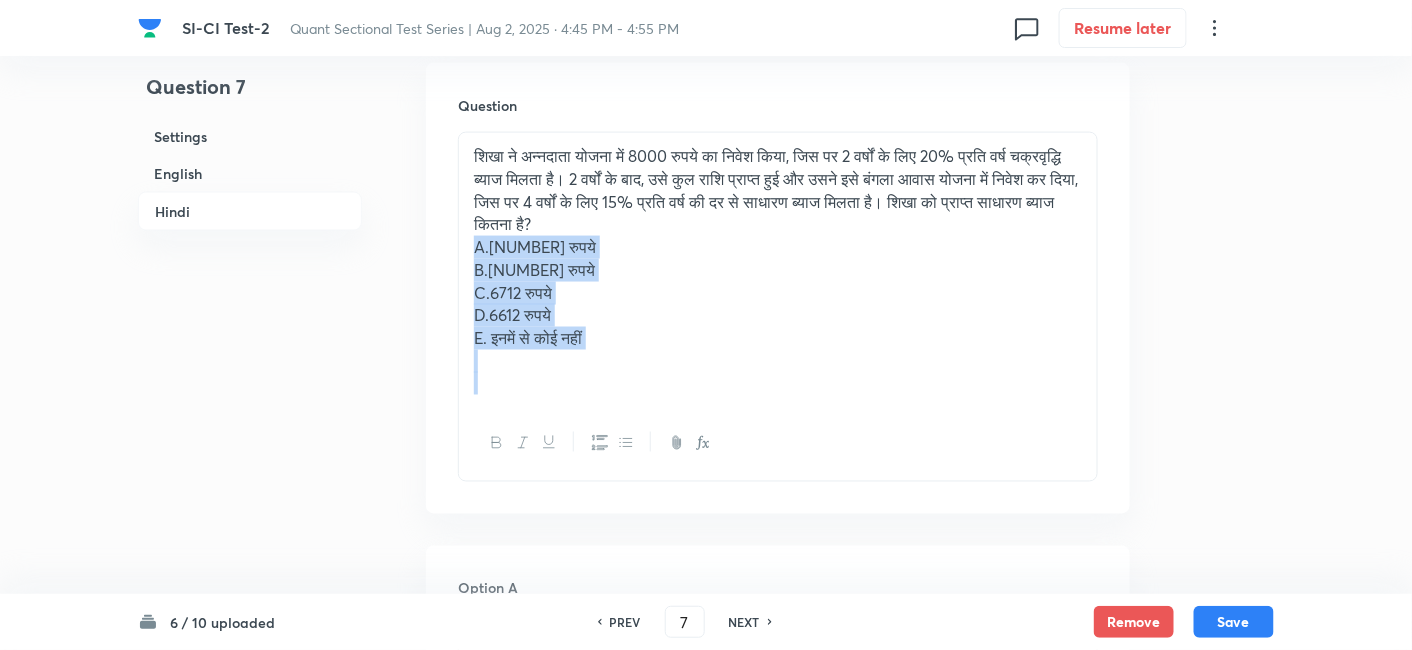 drag, startPoint x: 458, startPoint y: 223, endPoint x: 825, endPoint y: 439, distance: 425.84622 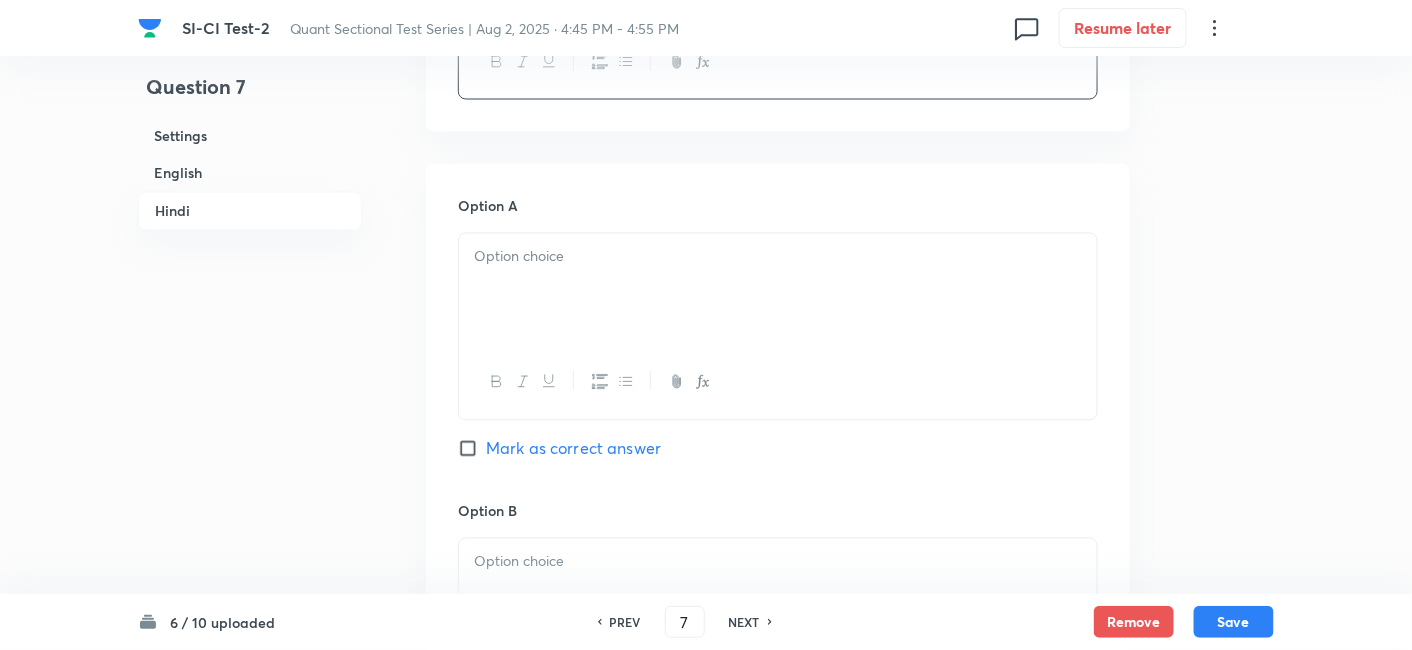 scroll, scrollTop: 3465, scrollLeft: 0, axis: vertical 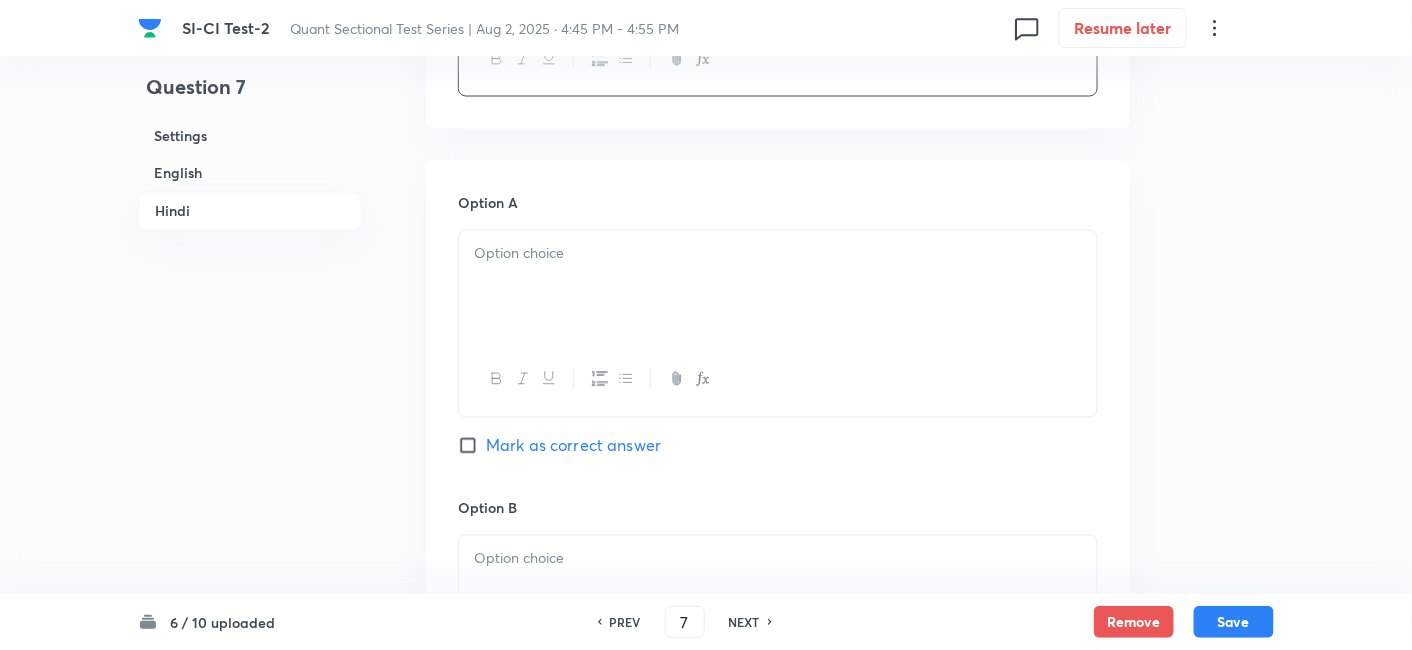 click at bounding box center (778, 287) 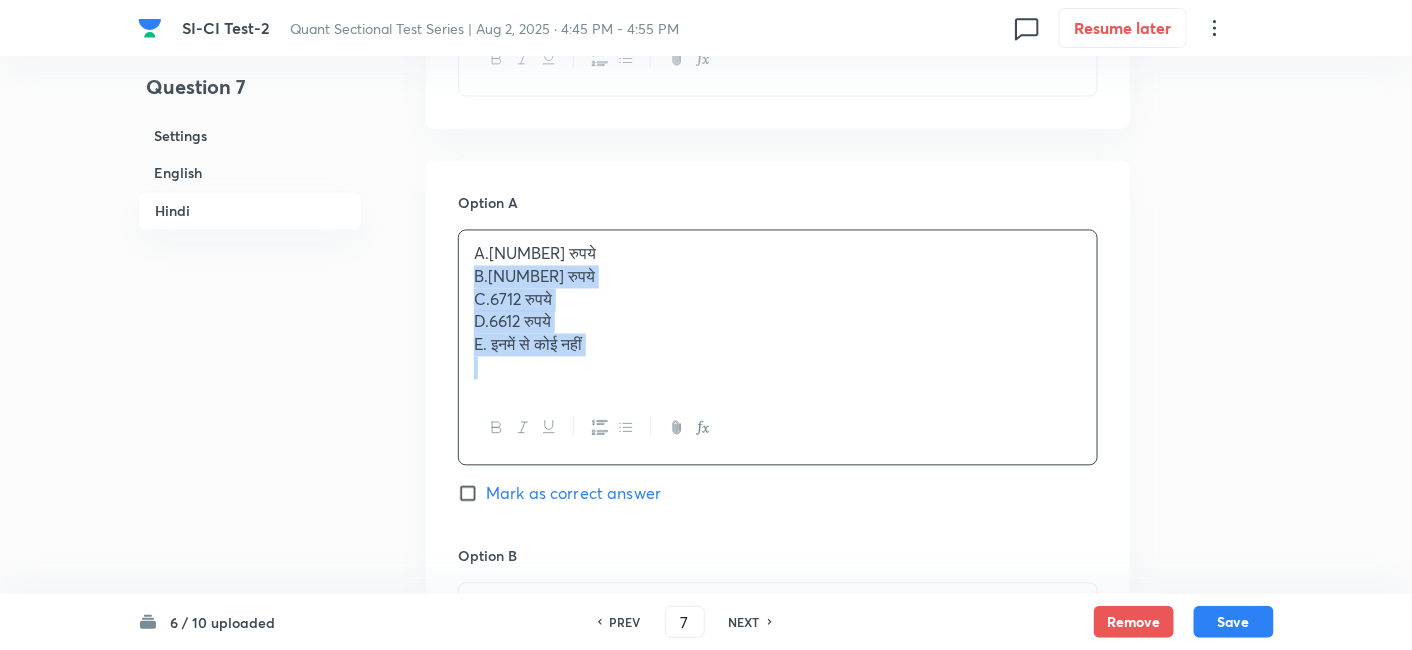 drag, startPoint x: 469, startPoint y: 252, endPoint x: 720, endPoint y: 428, distance: 306.55667 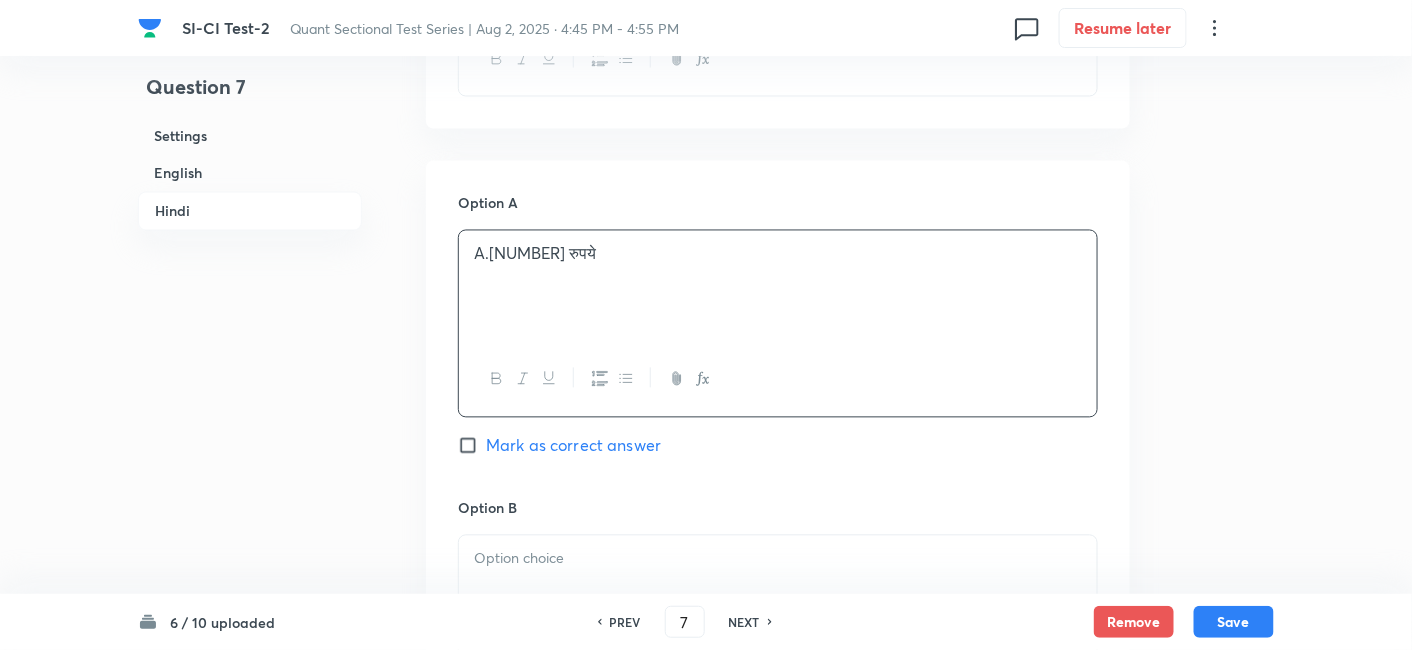click on "Mark as correct answer" at bounding box center (573, 446) 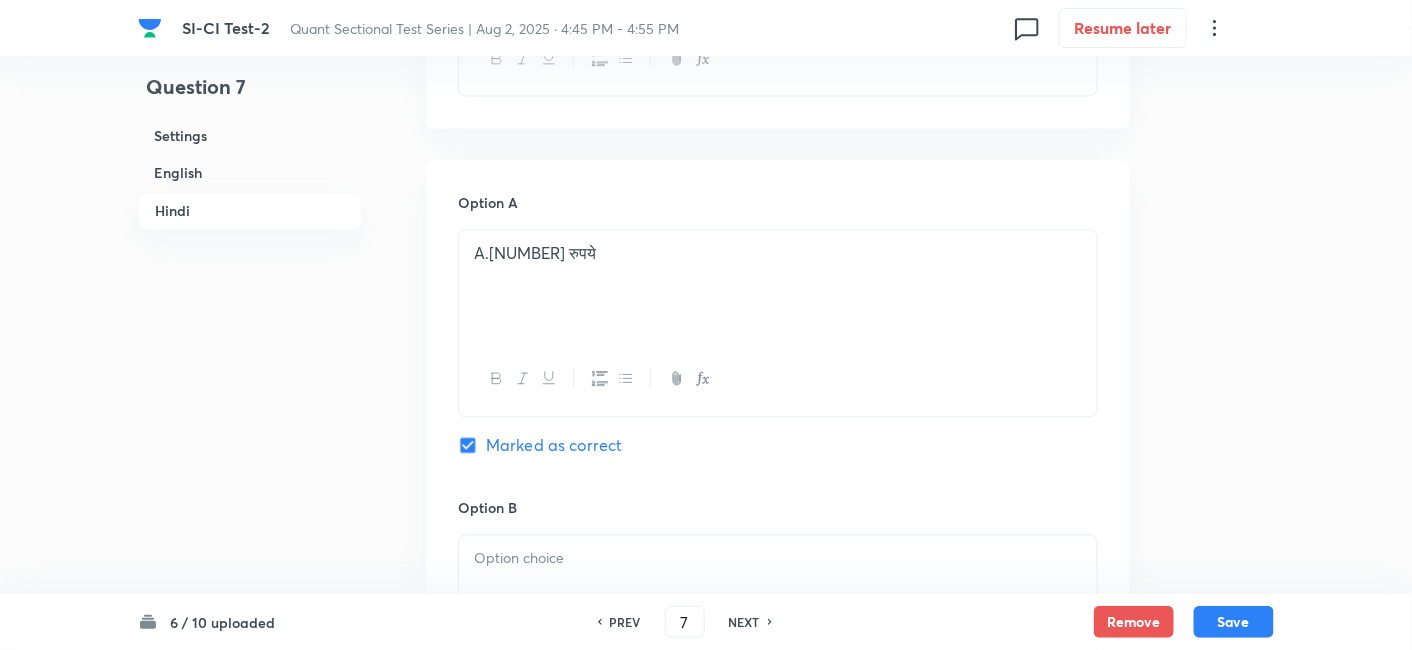 checkbox on "true" 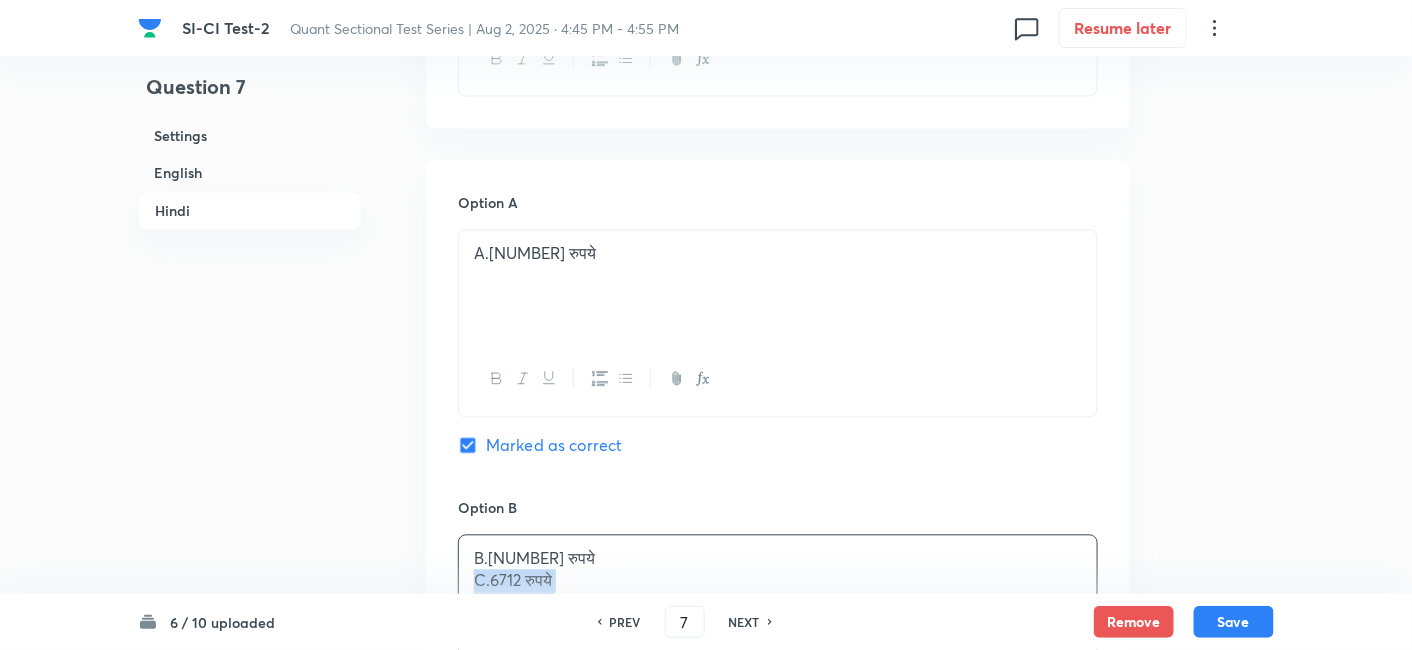drag, startPoint x: 469, startPoint y: 561, endPoint x: 770, endPoint y: 622, distance: 307.11887 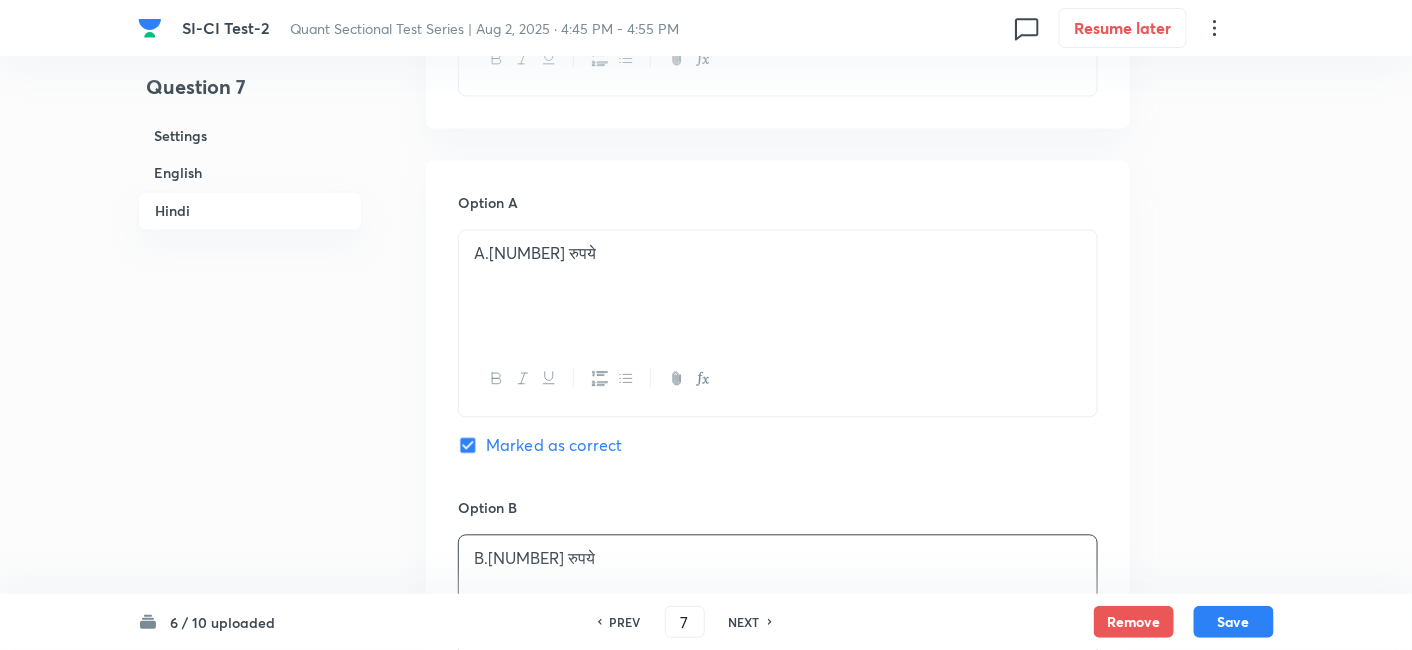scroll, scrollTop: 3854, scrollLeft: 0, axis: vertical 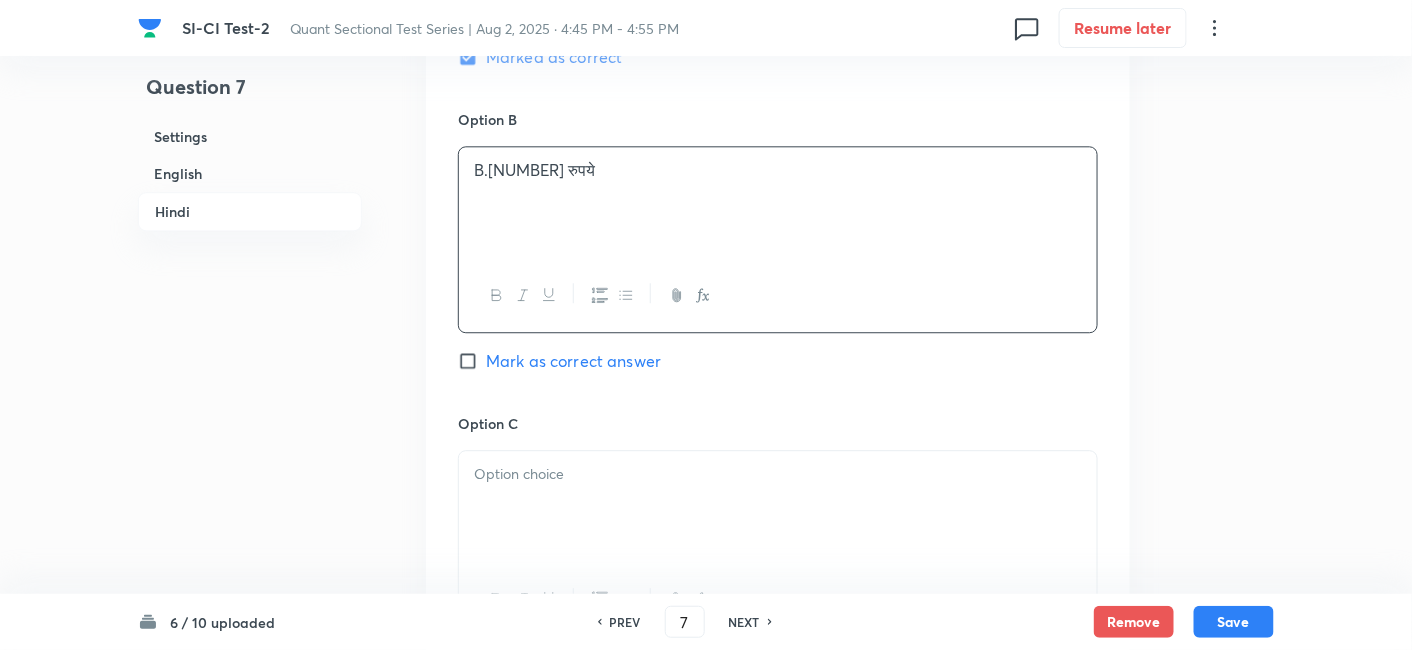 click at bounding box center [778, 507] 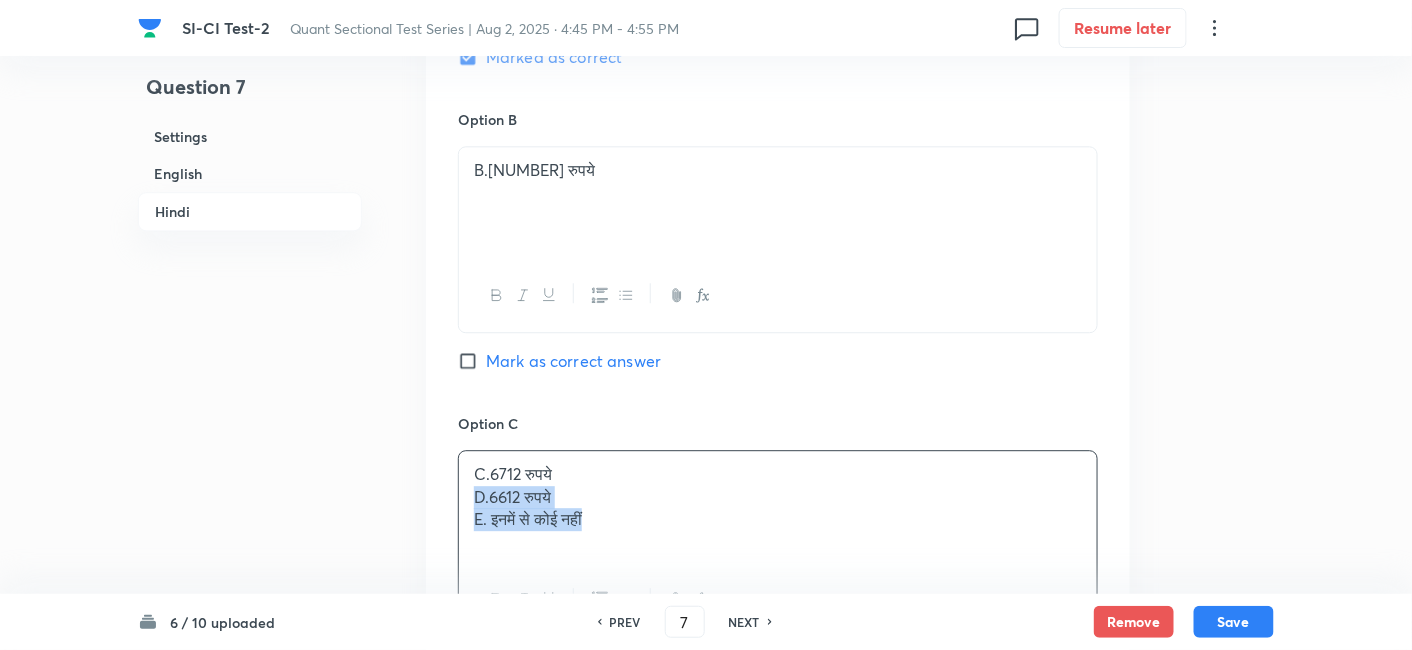 drag, startPoint x: 465, startPoint y: 468, endPoint x: 730, endPoint y: 550, distance: 277.39682 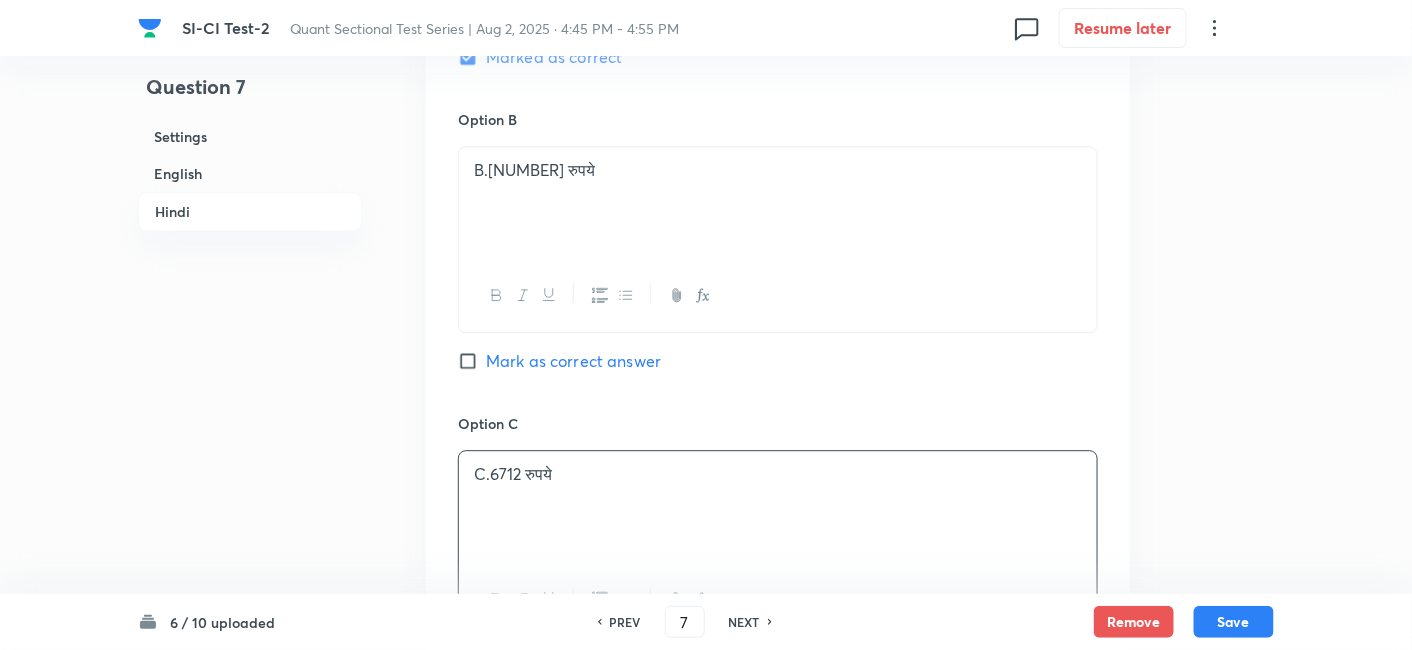 scroll, scrollTop: 4138, scrollLeft: 0, axis: vertical 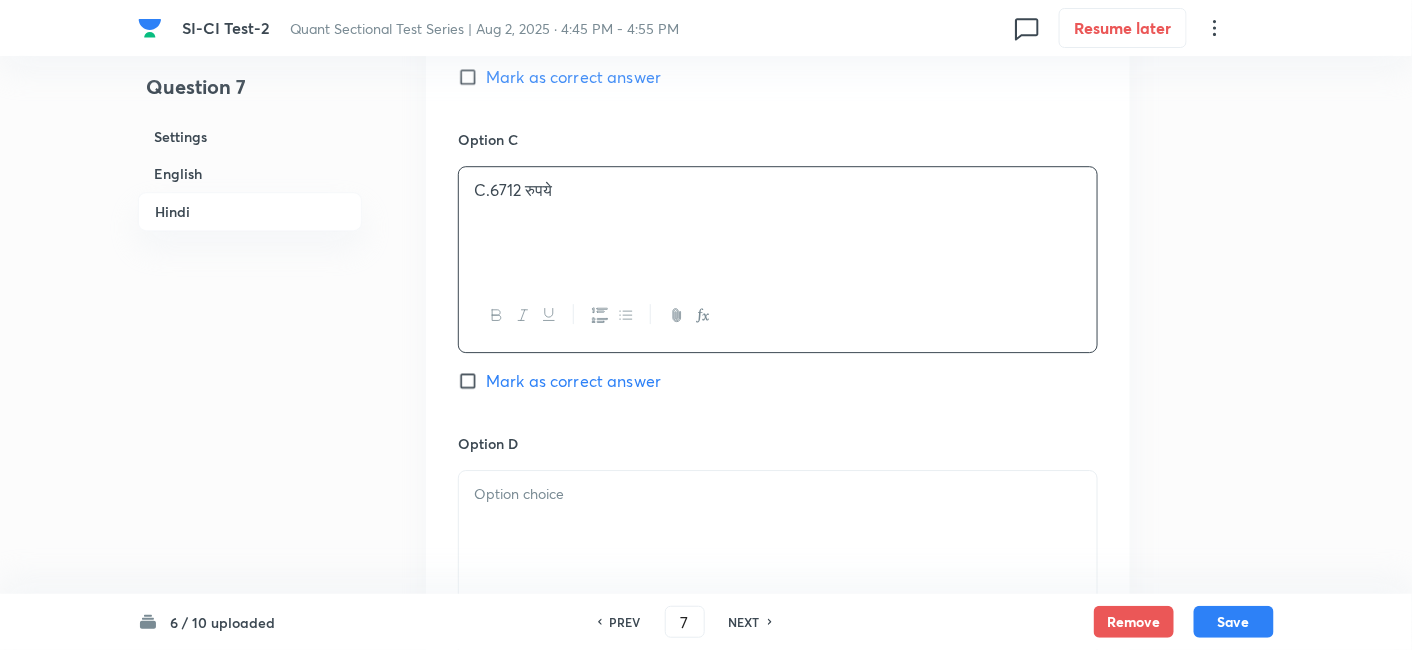 click at bounding box center (778, 527) 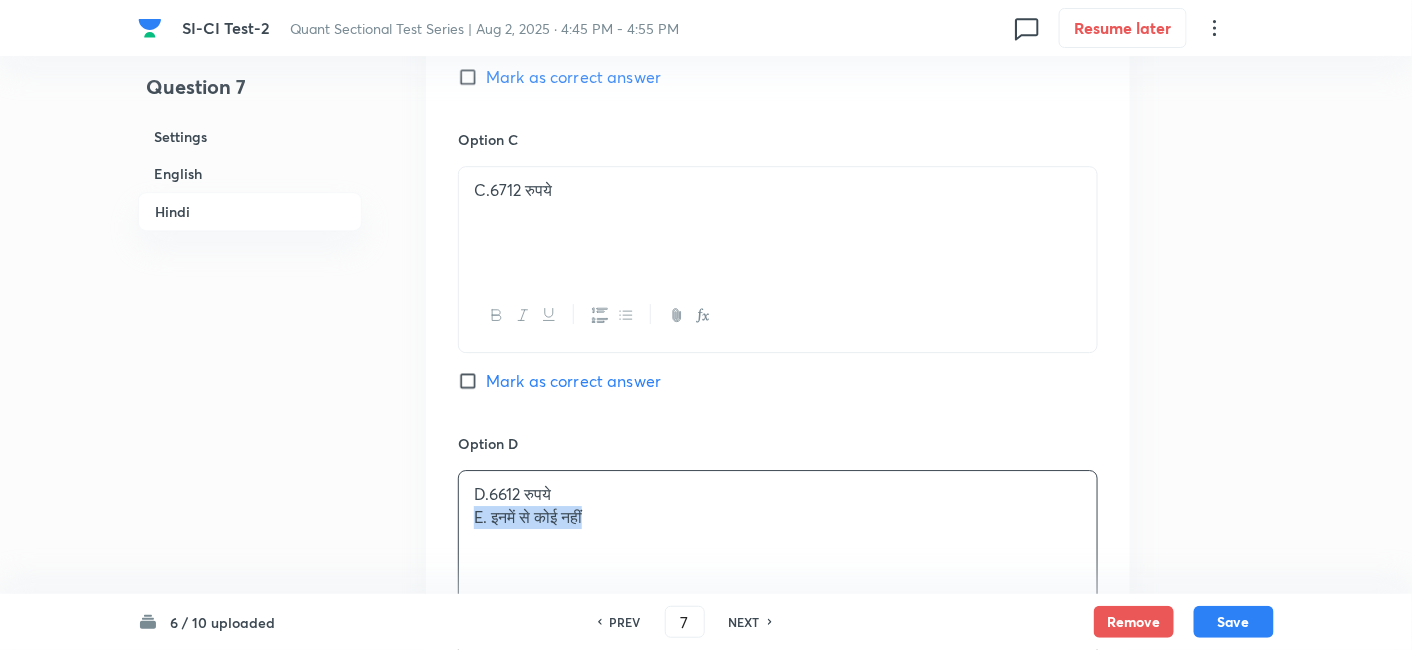 drag, startPoint x: 471, startPoint y: 488, endPoint x: 771, endPoint y: 578, distance: 313.2092 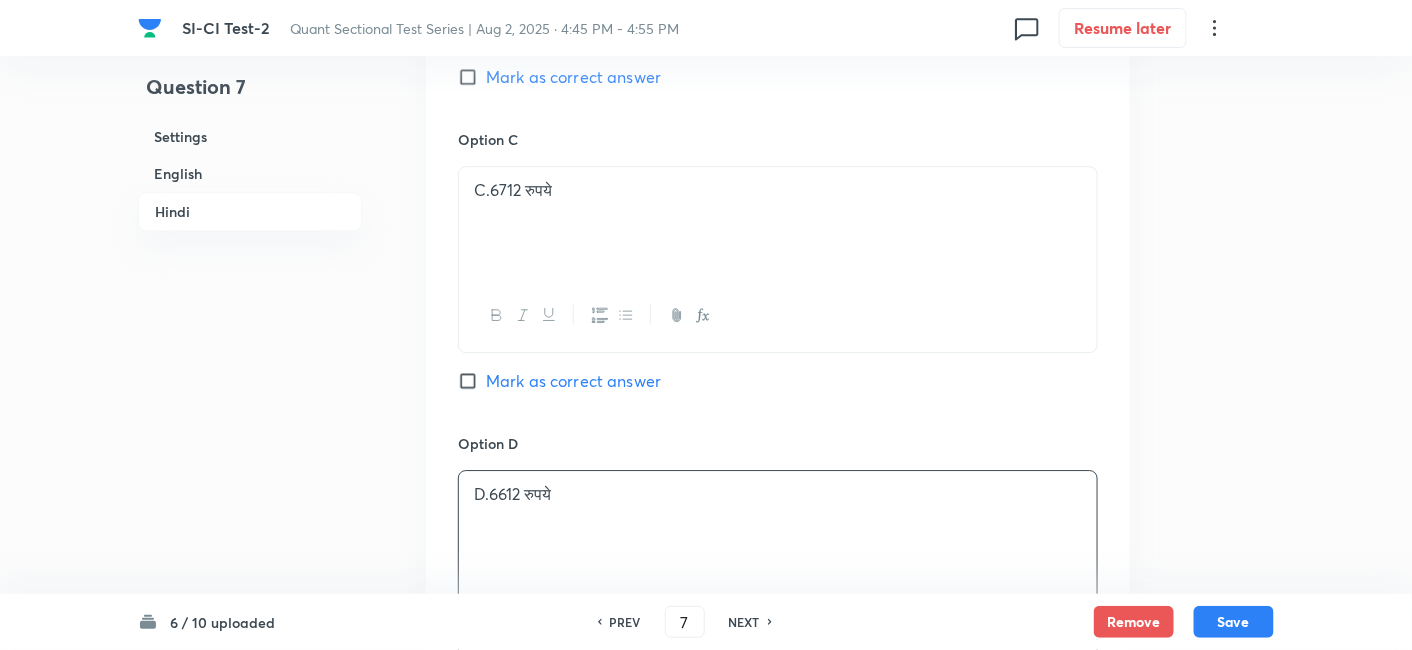 scroll, scrollTop: 4388, scrollLeft: 0, axis: vertical 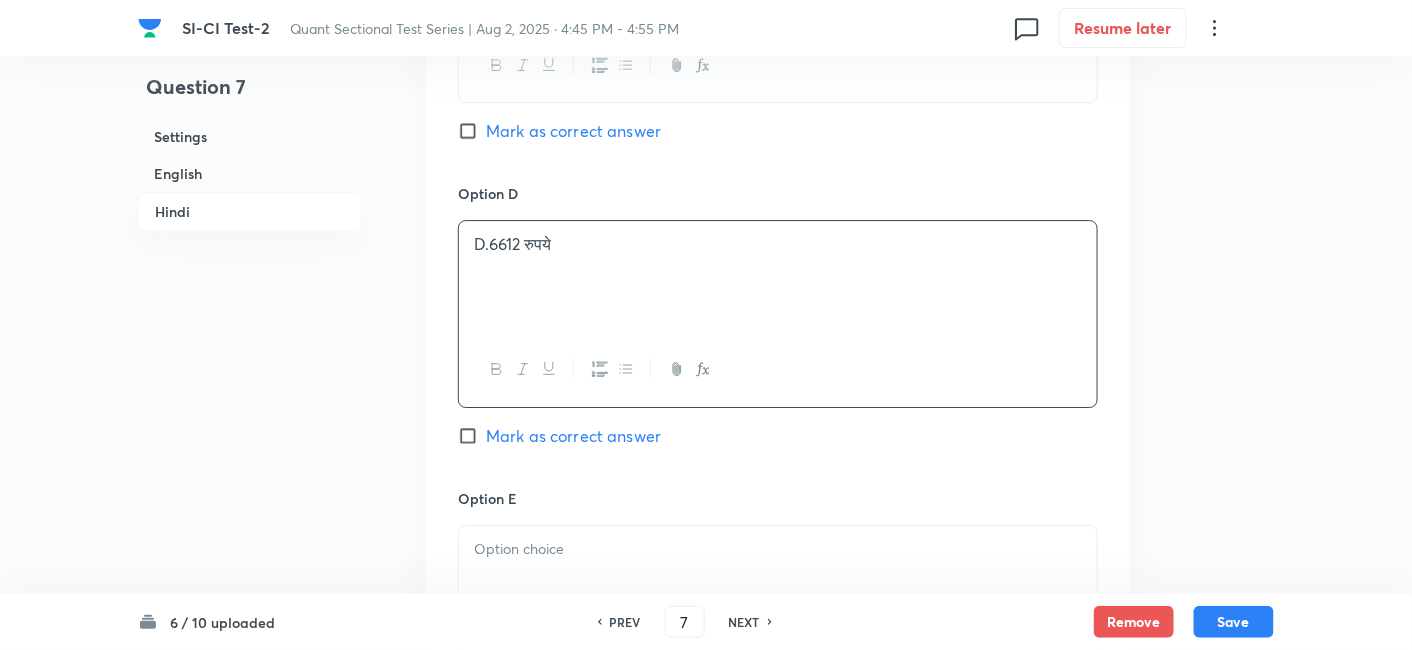click at bounding box center (778, 582) 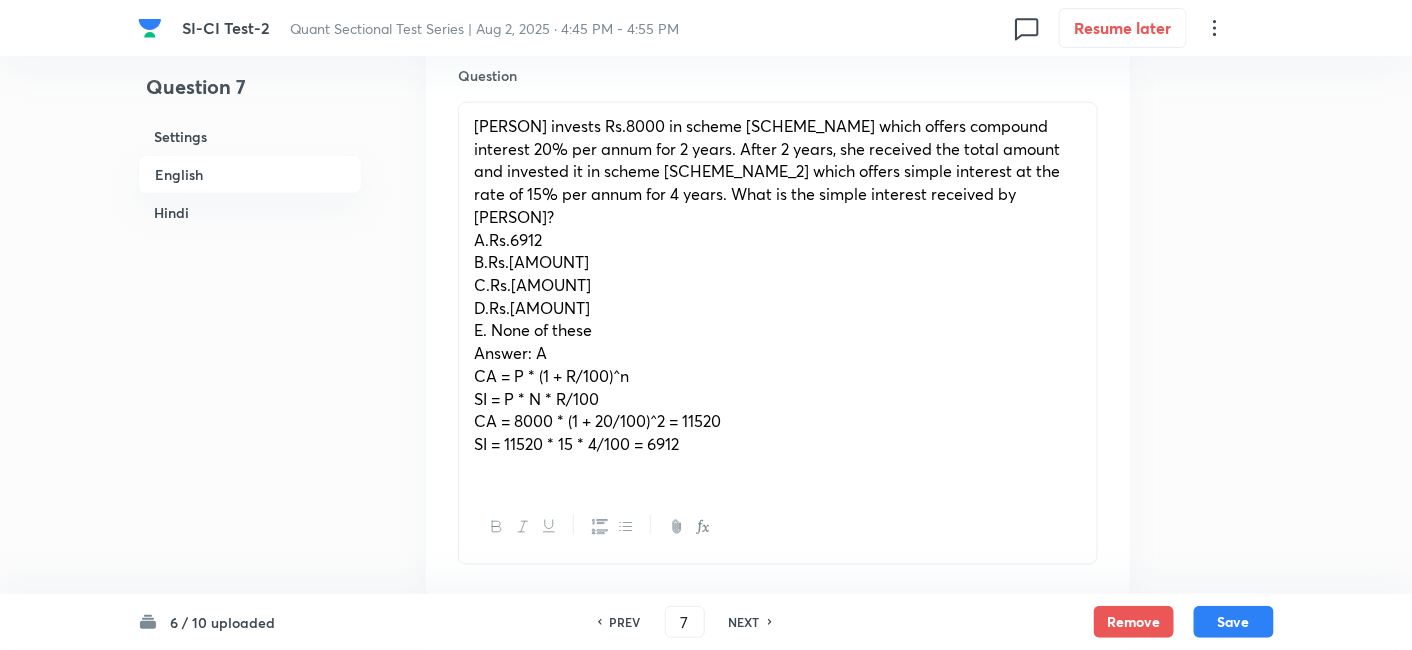 scroll, scrollTop: 698, scrollLeft: 0, axis: vertical 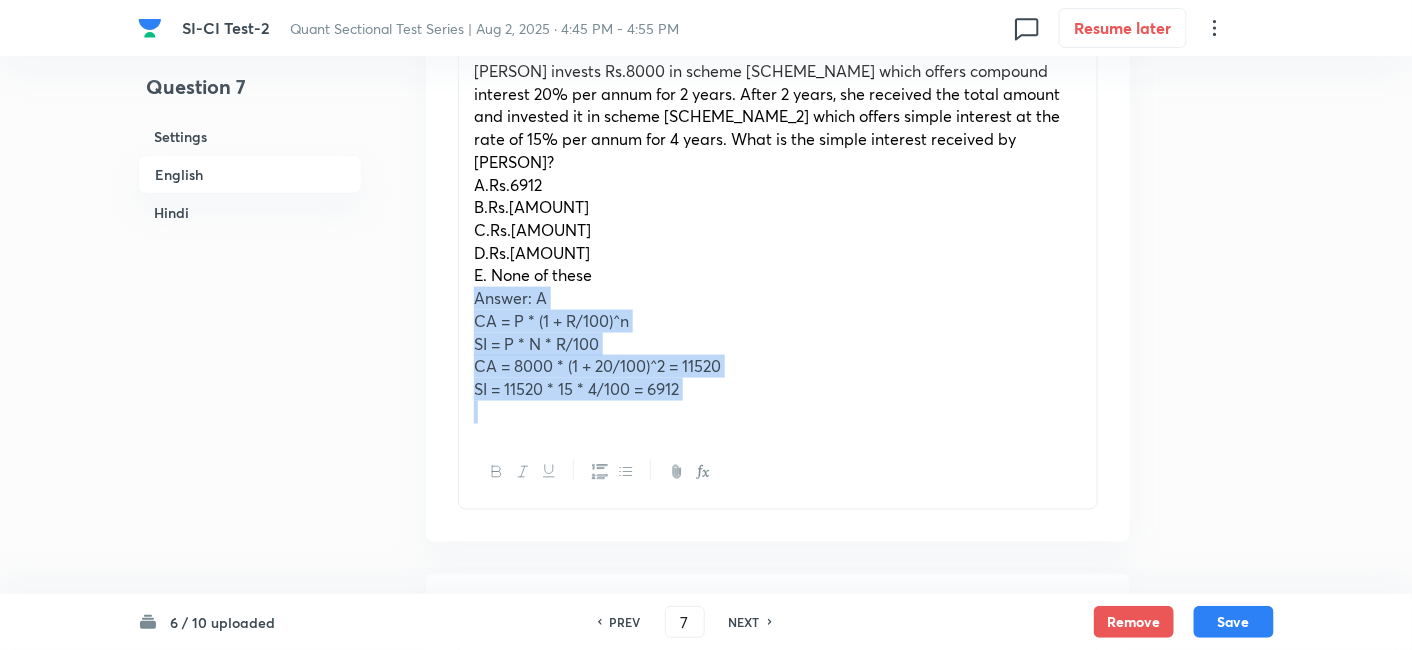 drag, startPoint x: 465, startPoint y: 281, endPoint x: 756, endPoint y: 435, distance: 329.237 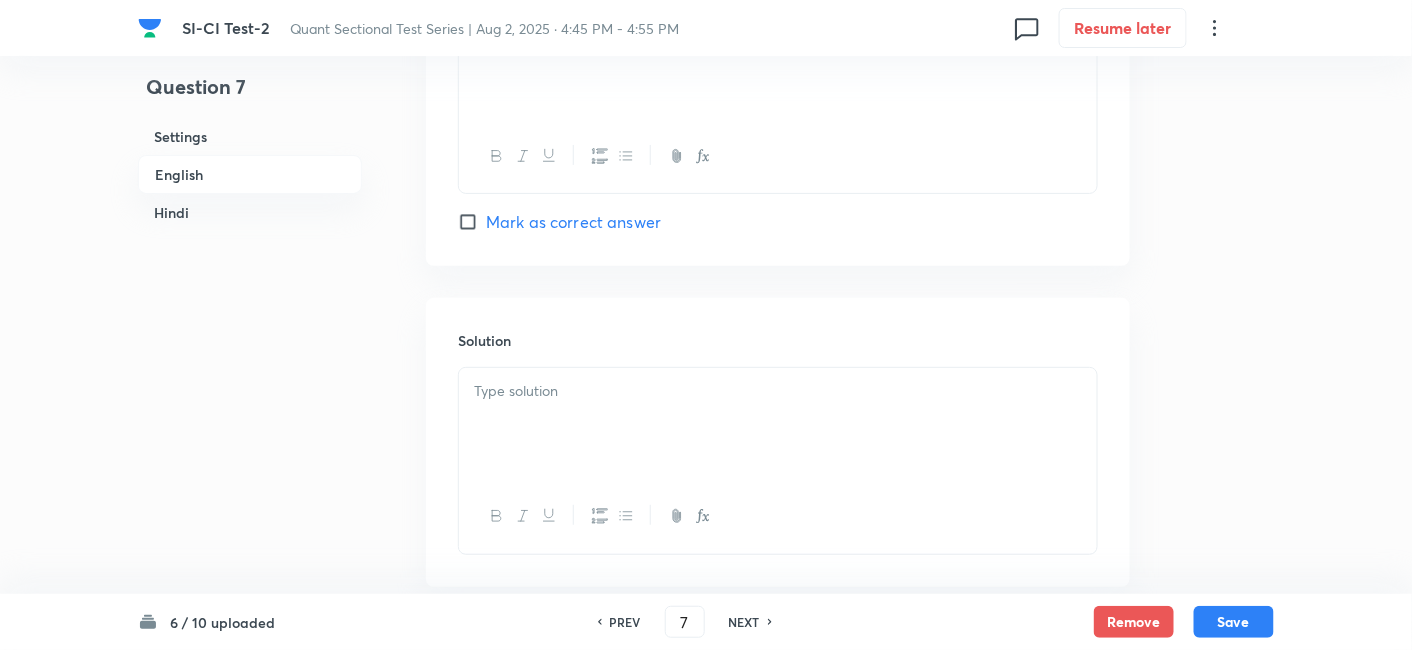 scroll, scrollTop: 2602, scrollLeft: 0, axis: vertical 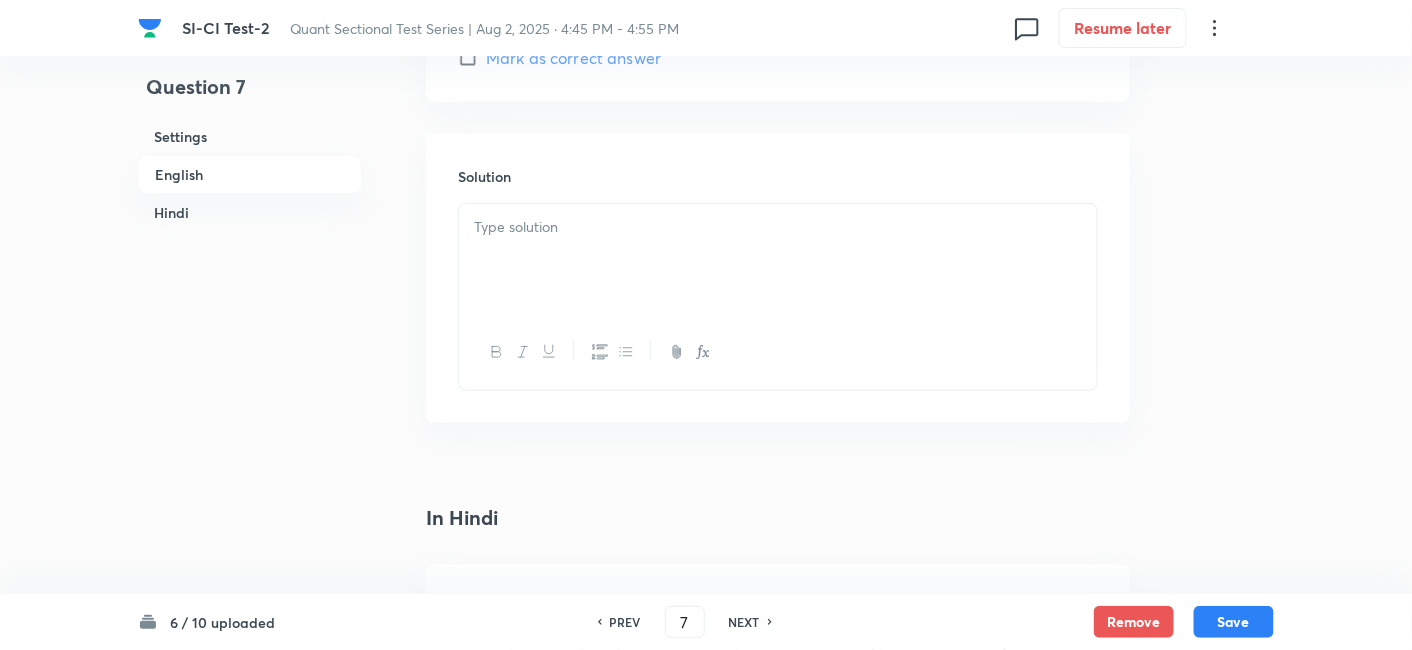 click at bounding box center (778, 260) 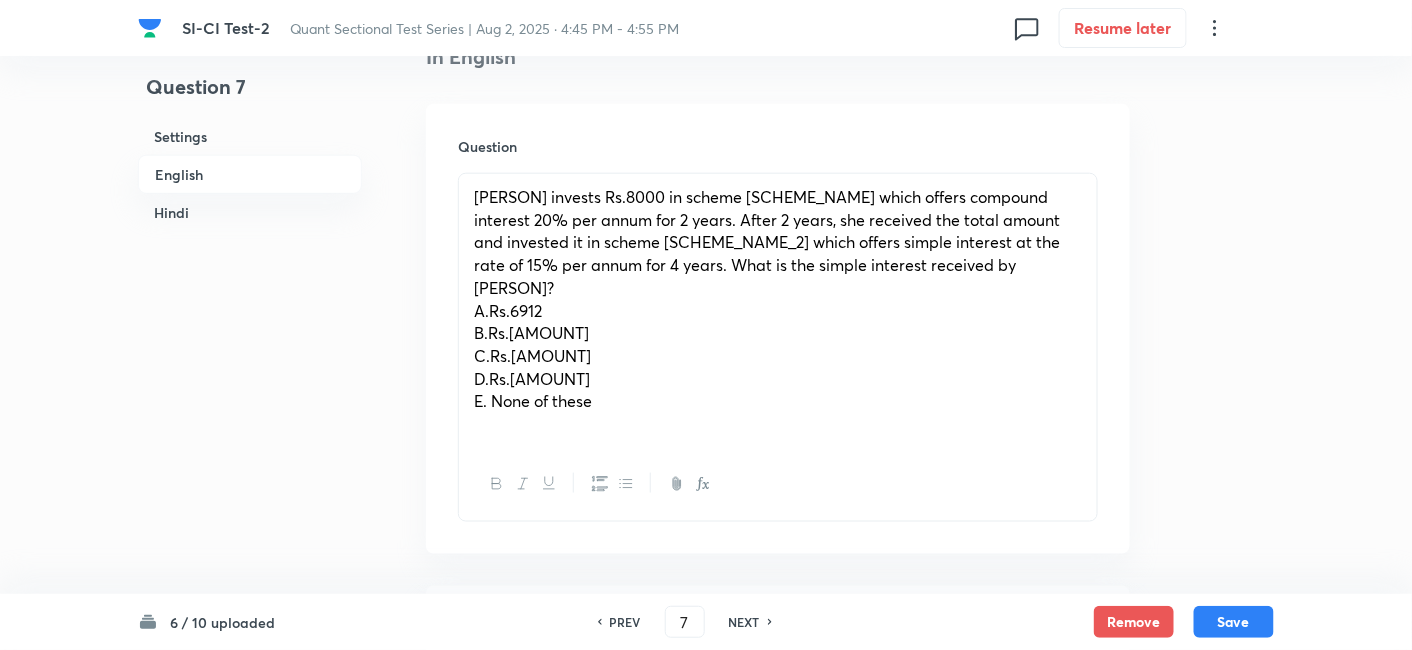 scroll, scrollTop: 583, scrollLeft: 0, axis: vertical 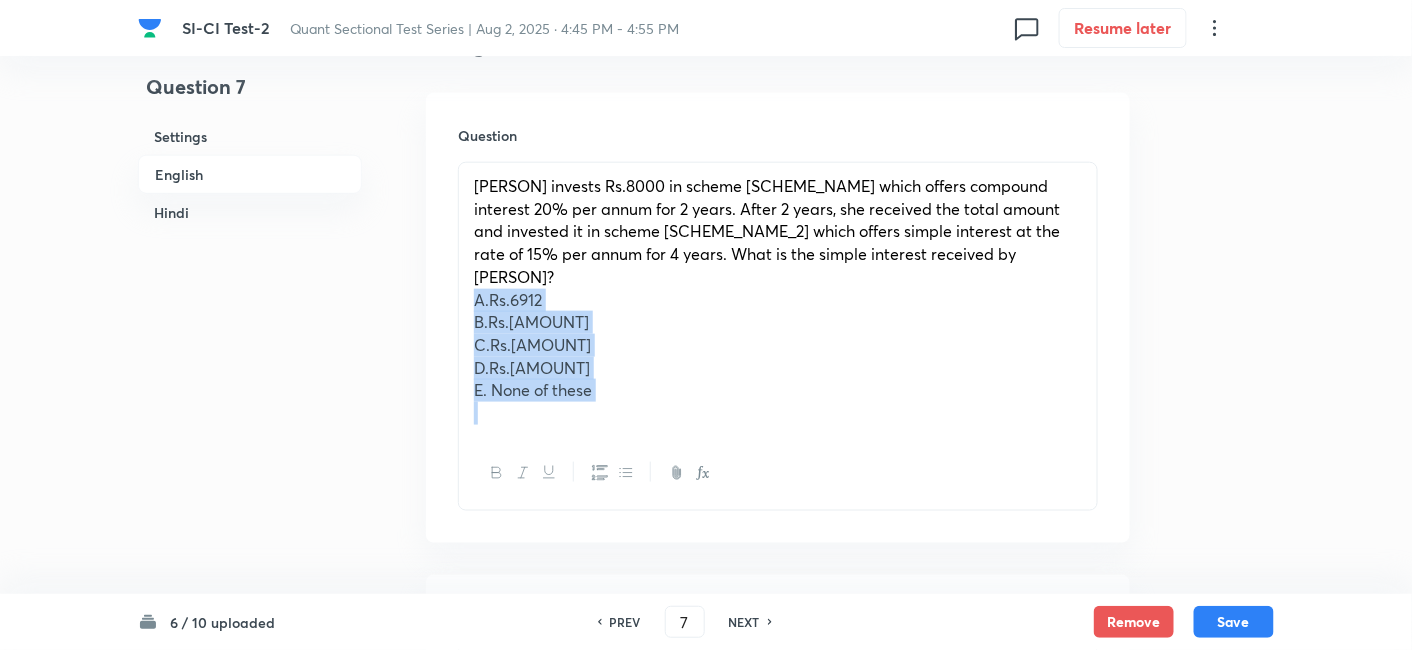 drag, startPoint x: 461, startPoint y: 276, endPoint x: 695, endPoint y: 442, distance: 286.90067 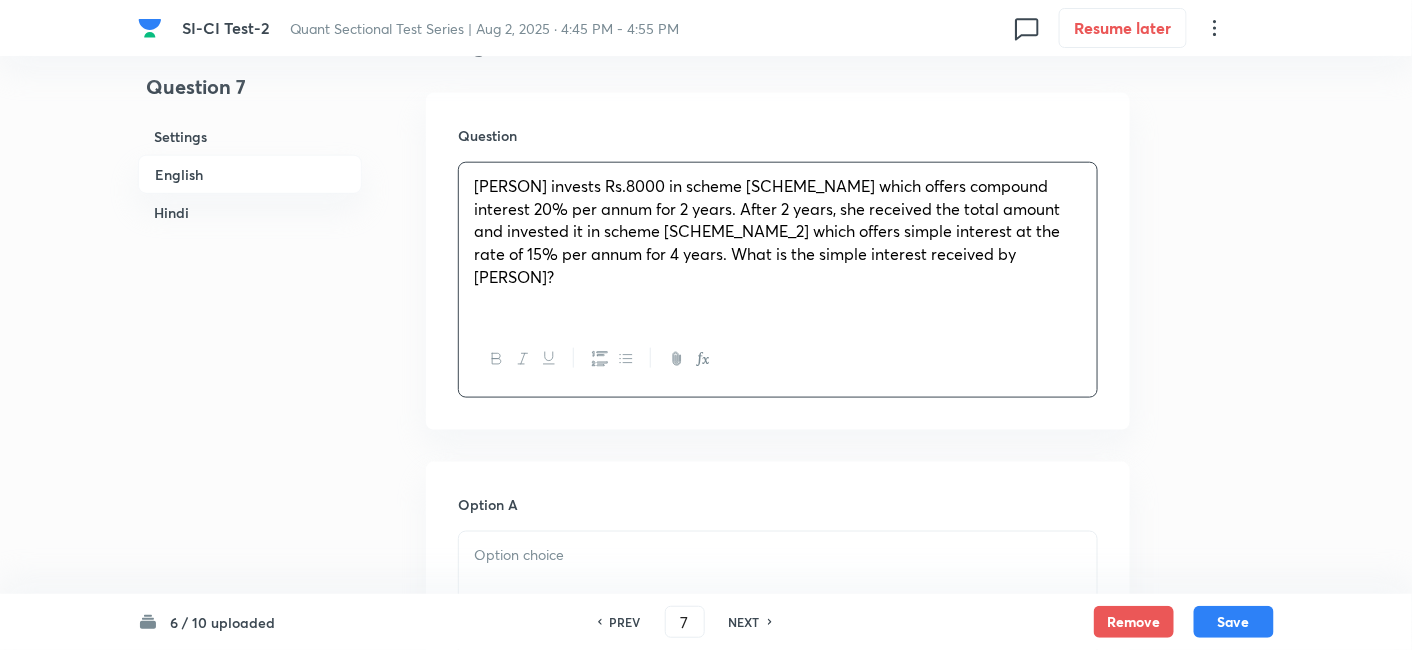 scroll, scrollTop: 842, scrollLeft: 0, axis: vertical 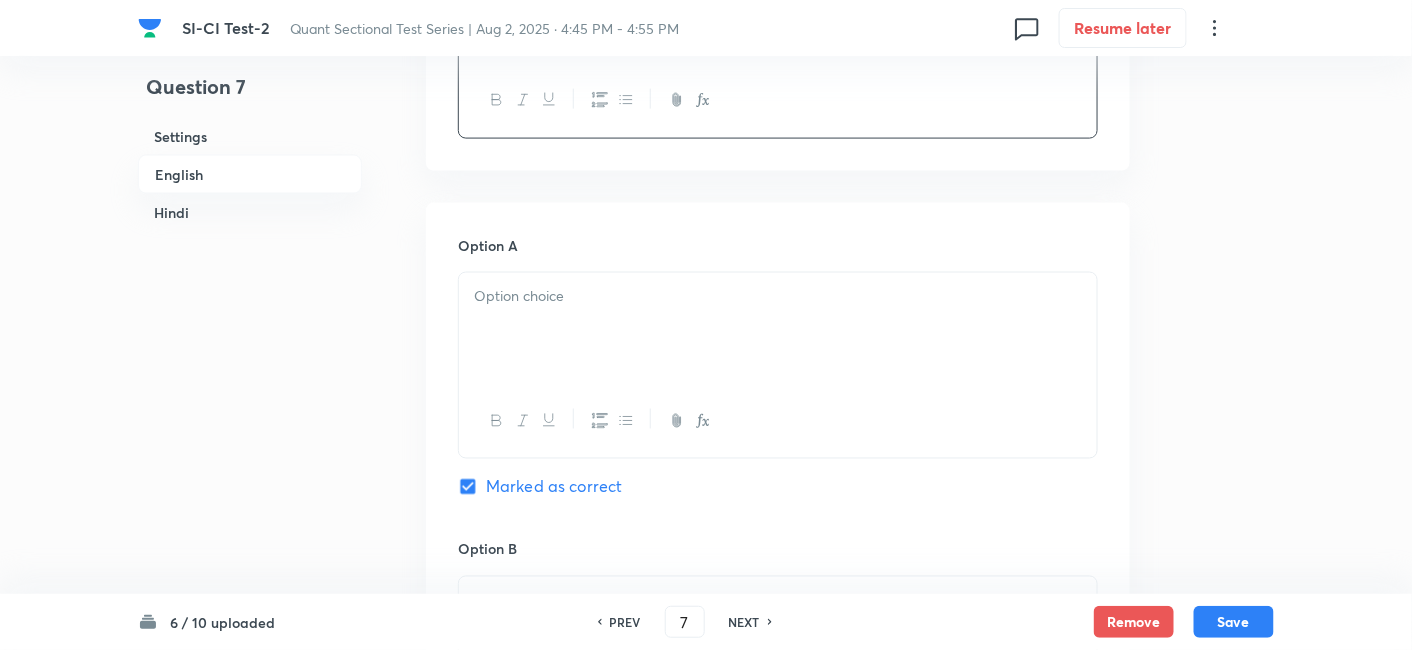 click at bounding box center (778, 296) 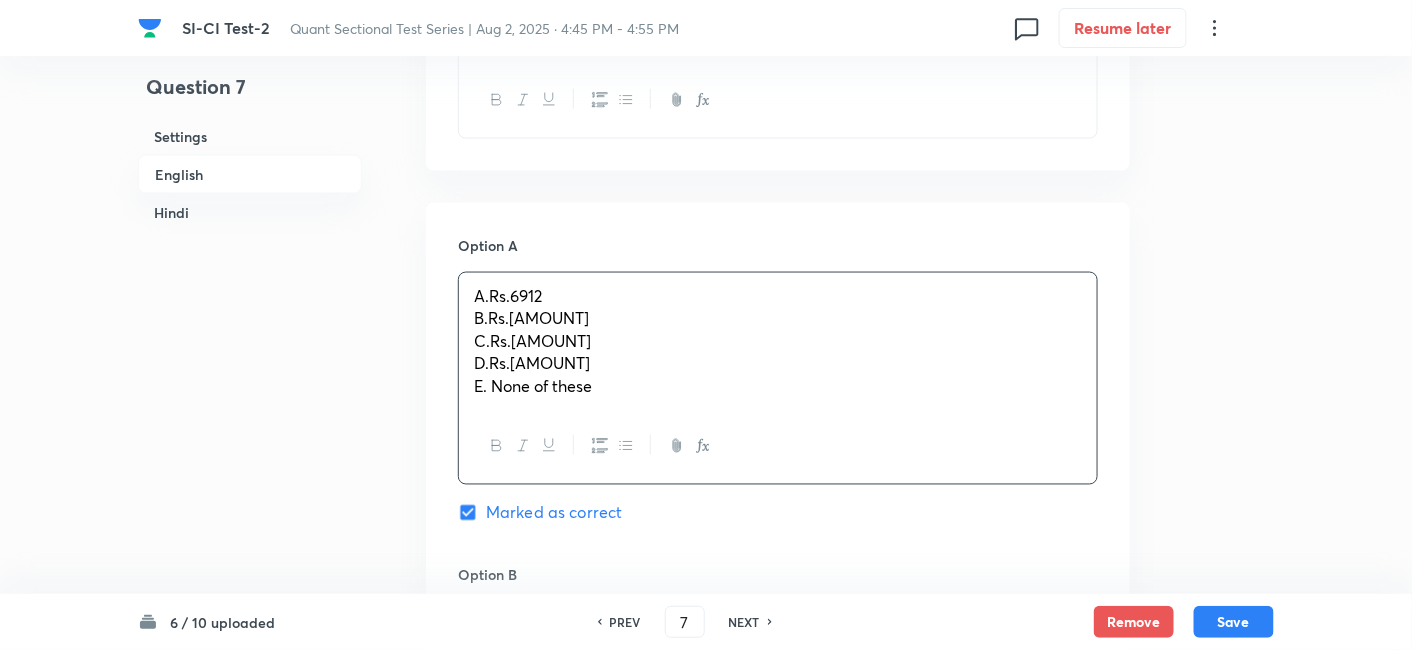 drag, startPoint x: 470, startPoint y: 287, endPoint x: 735, endPoint y: 461, distance: 317.01892 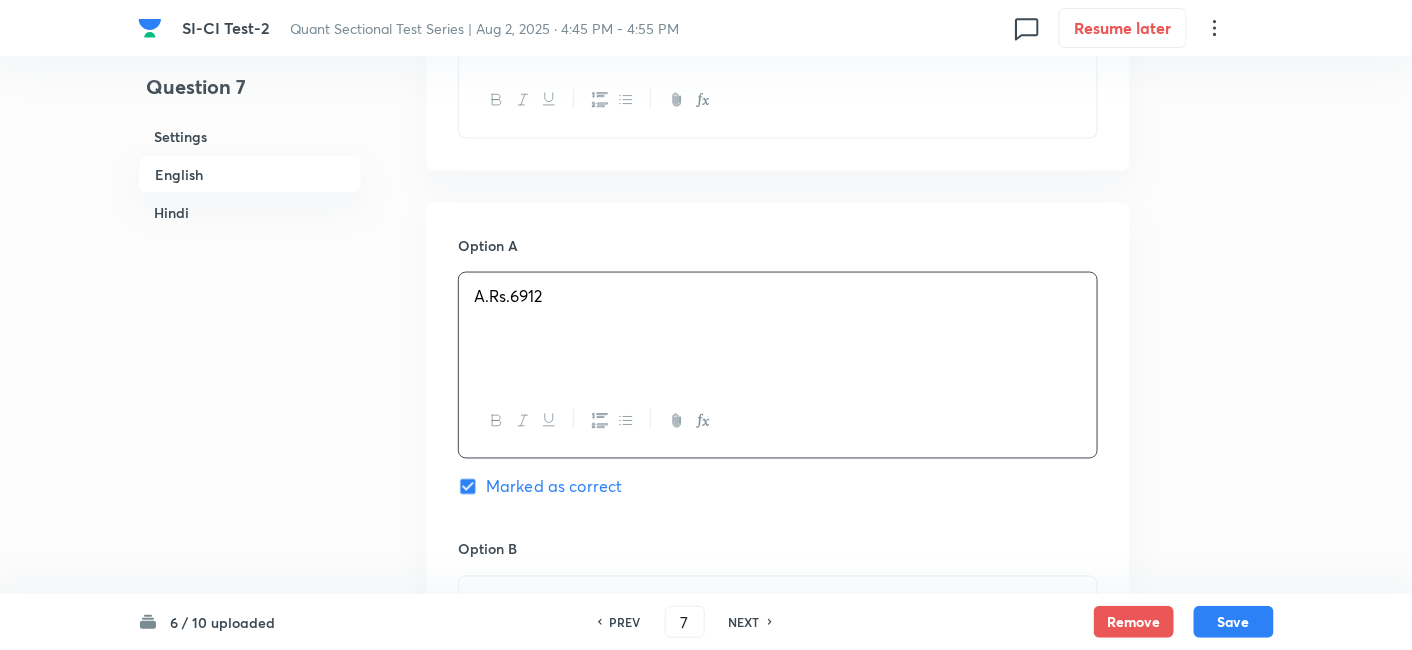 scroll, scrollTop: 1118, scrollLeft: 0, axis: vertical 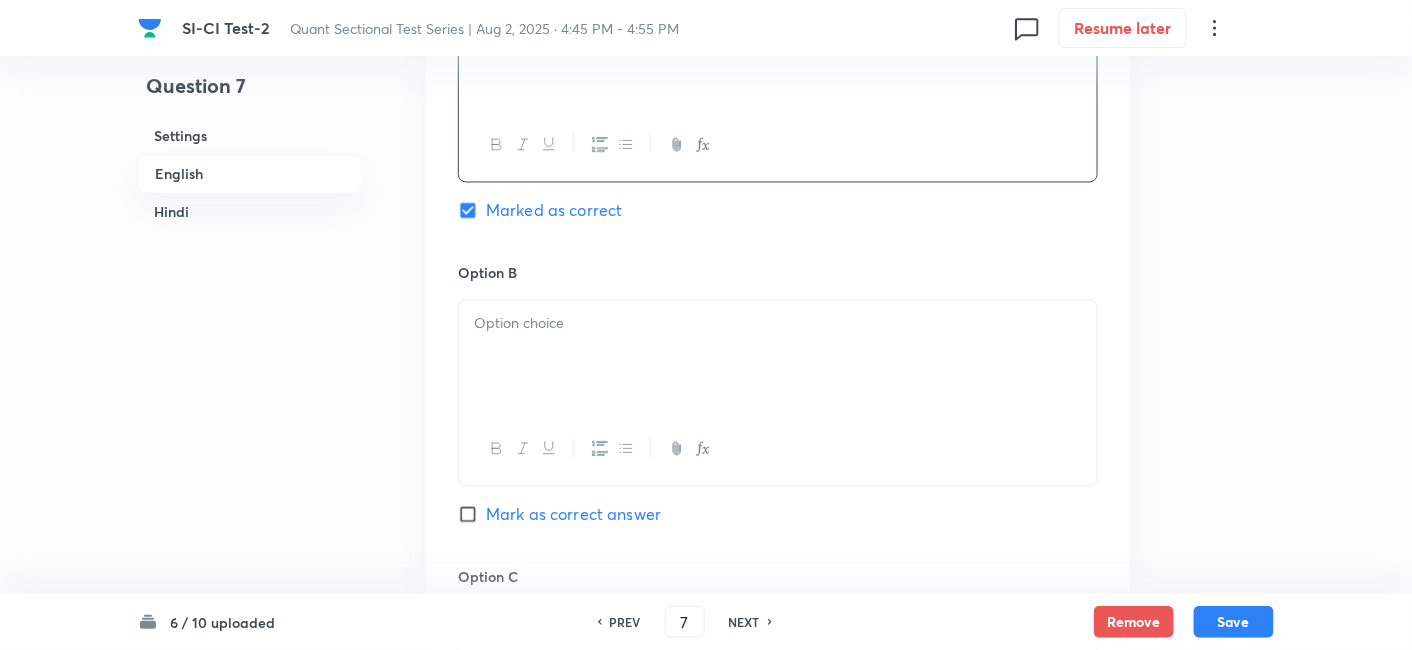 click at bounding box center (778, 357) 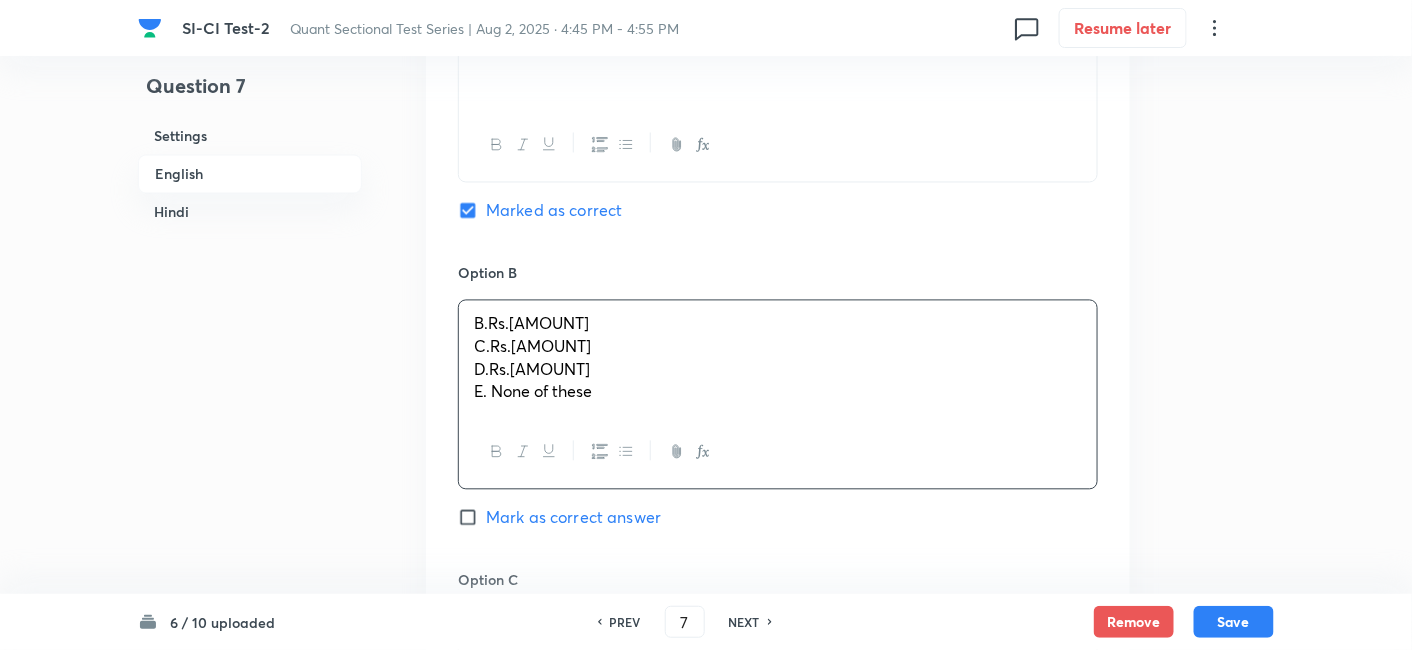 drag, startPoint x: 467, startPoint y: 326, endPoint x: 707, endPoint y: 458, distance: 273.9051 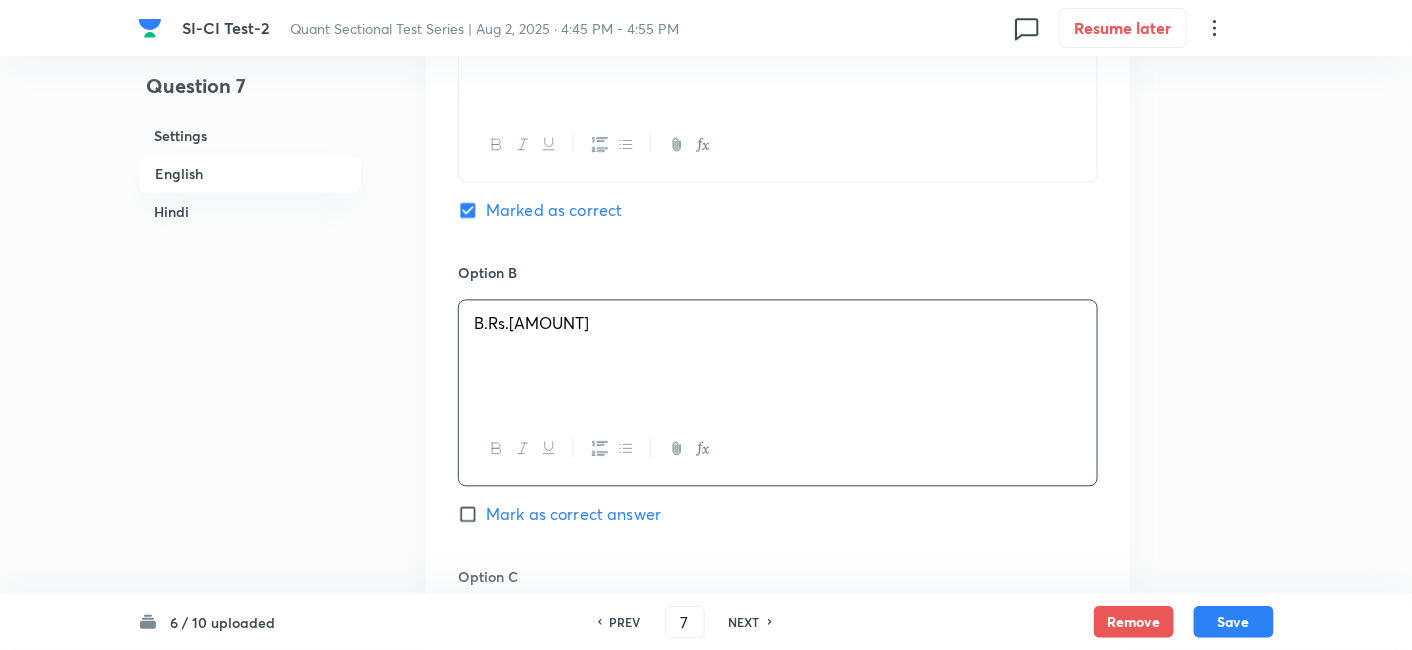 scroll, scrollTop: 1356, scrollLeft: 0, axis: vertical 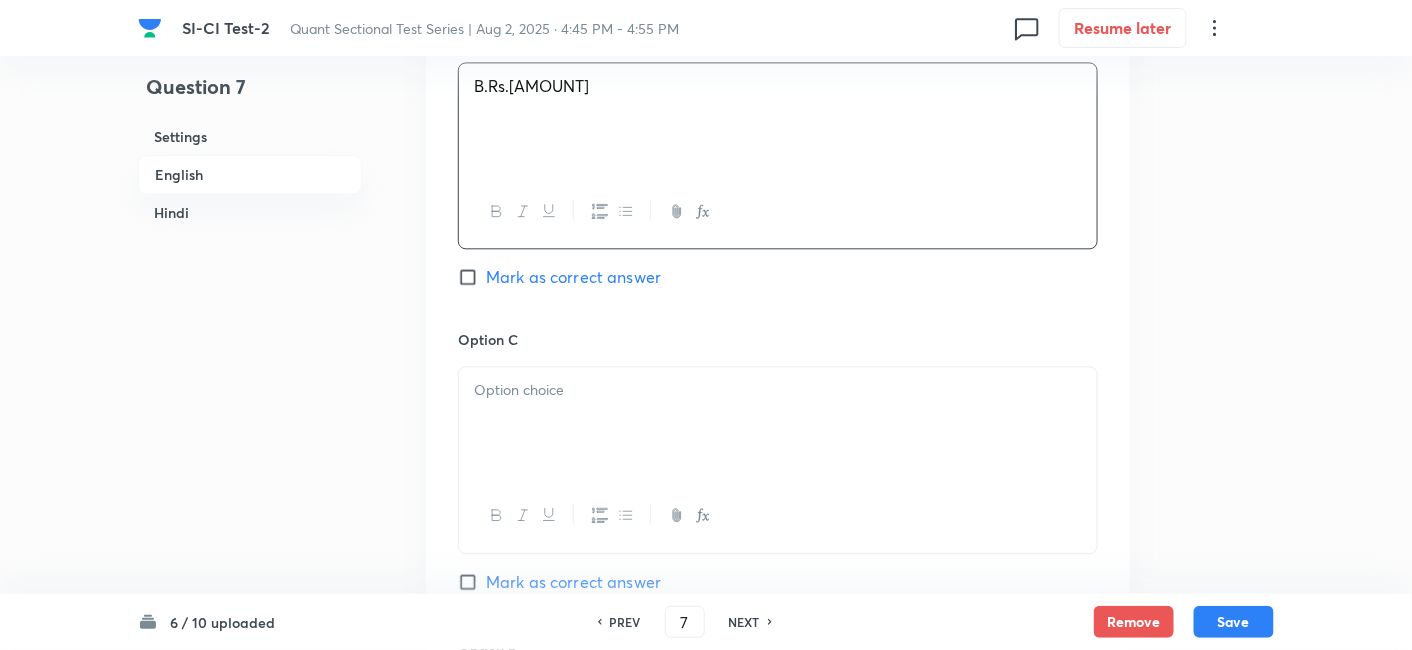 click at bounding box center [778, 423] 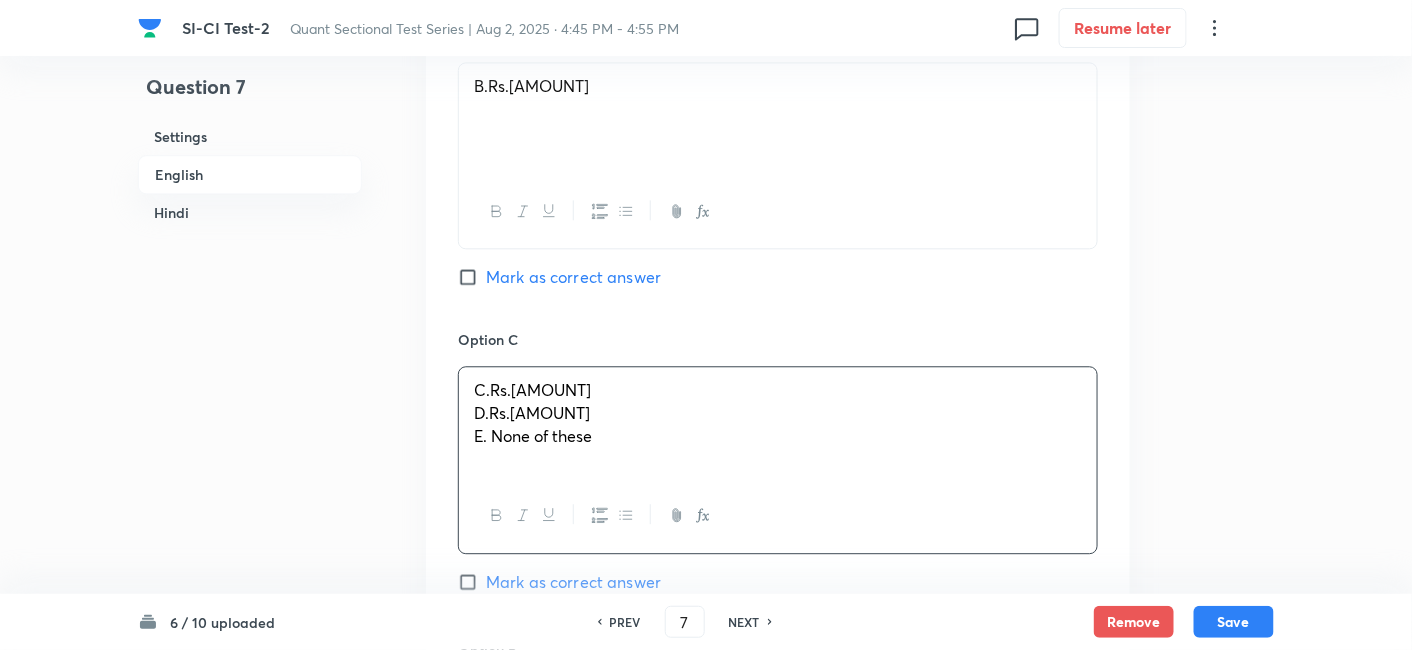 drag, startPoint x: 465, startPoint y: 395, endPoint x: 728, endPoint y: 536, distance: 298.41248 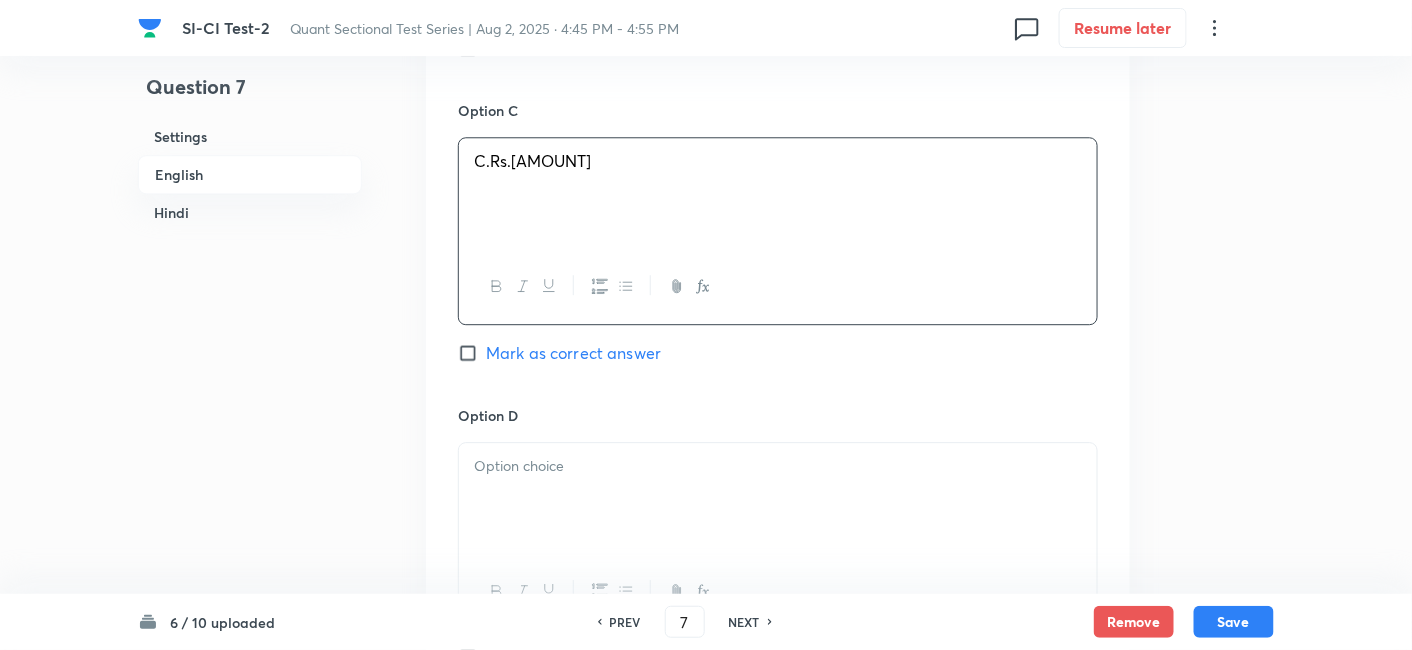 scroll, scrollTop: 1587, scrollLeft: 0, axis: vertical 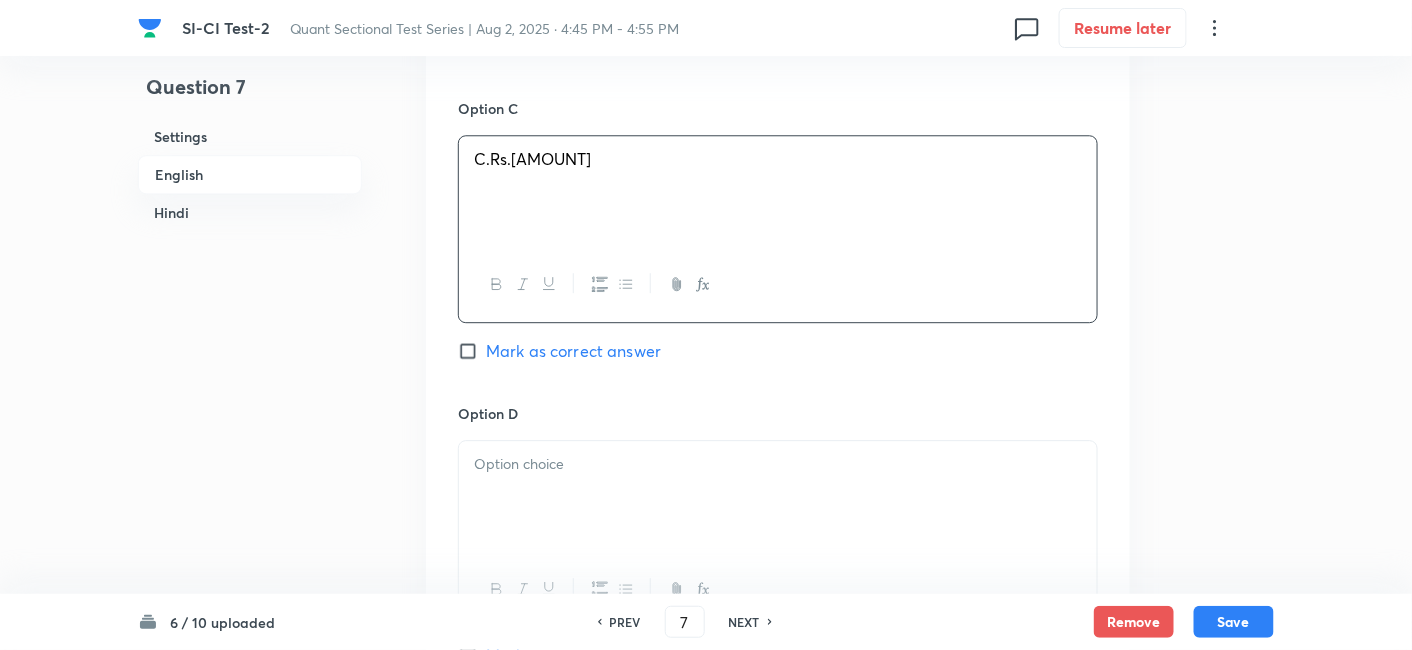 click at bounding box center (778, 497) 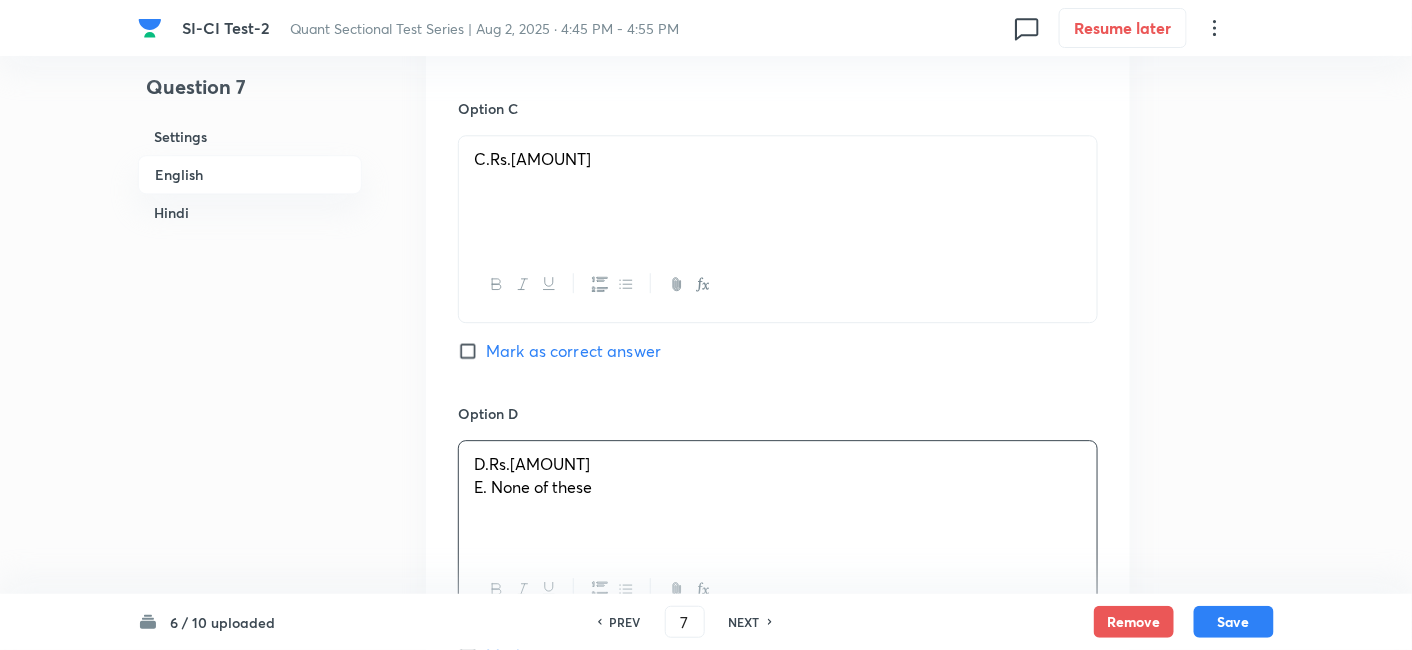 drag, startPoint x: 471, startPoint y: 463, endPoint x: 774, endPoint y: 495, distance: 304.6851 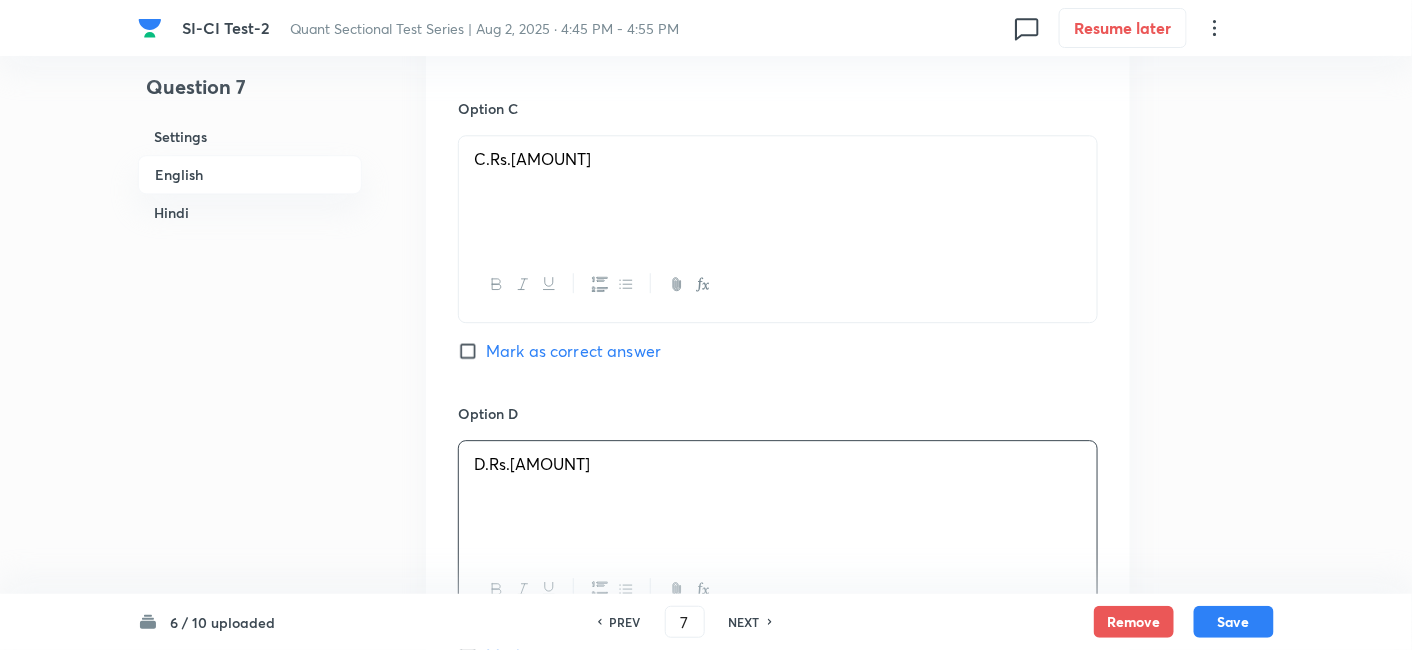 scroll, scrollTop: 1850, scrollLeft: 0, axis: vertical 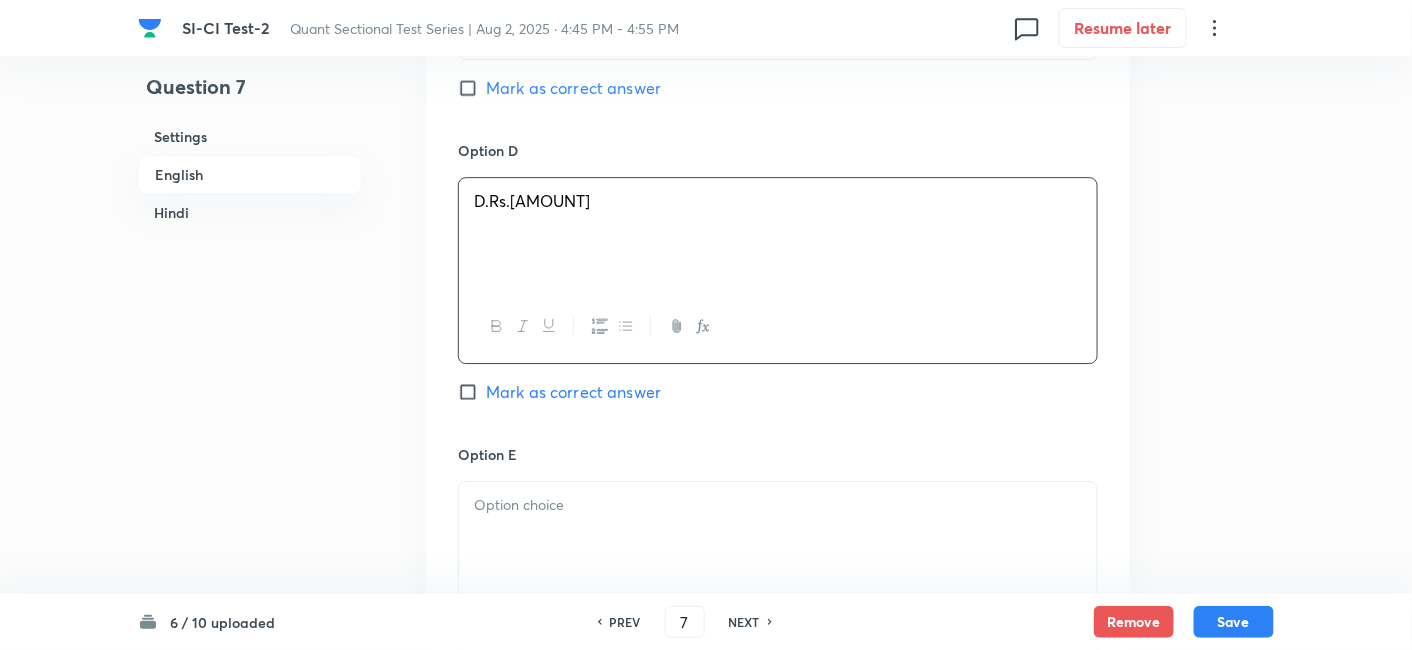 click at bounding box center (778, 538) 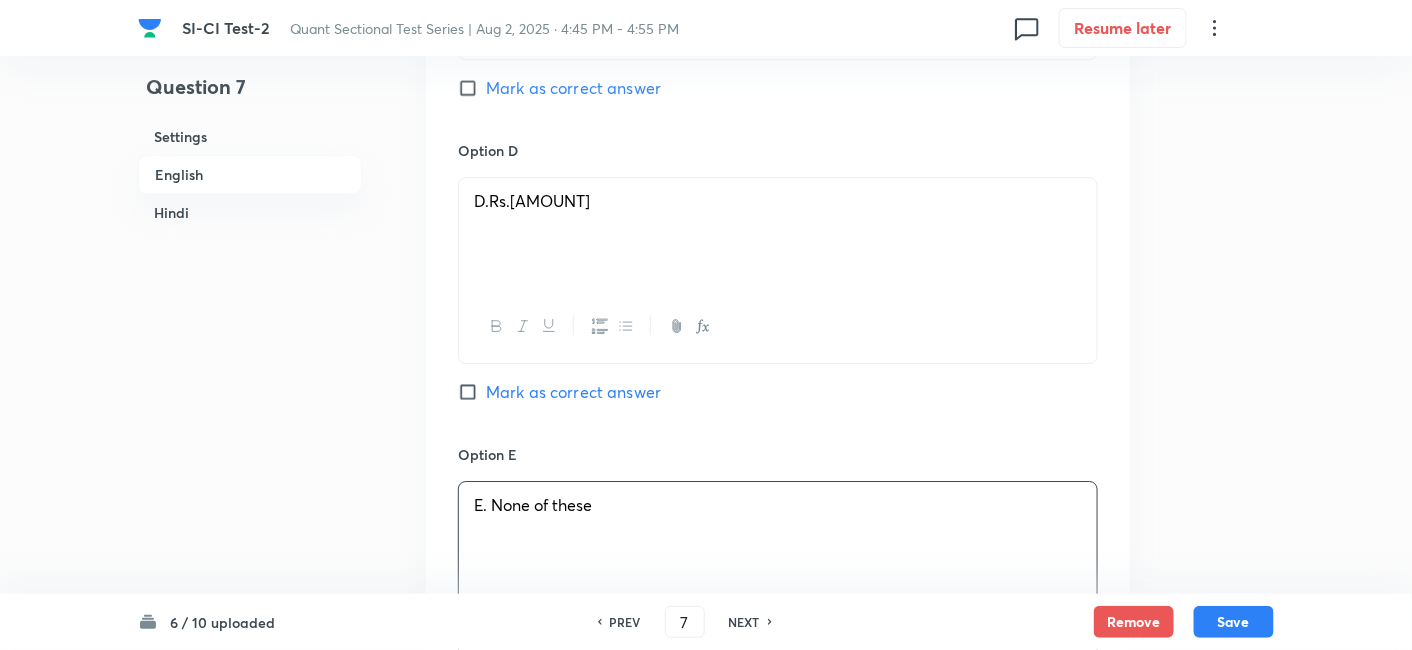 scroll, scrollTop: 2461, scrollLeft: 0, axis: vertical 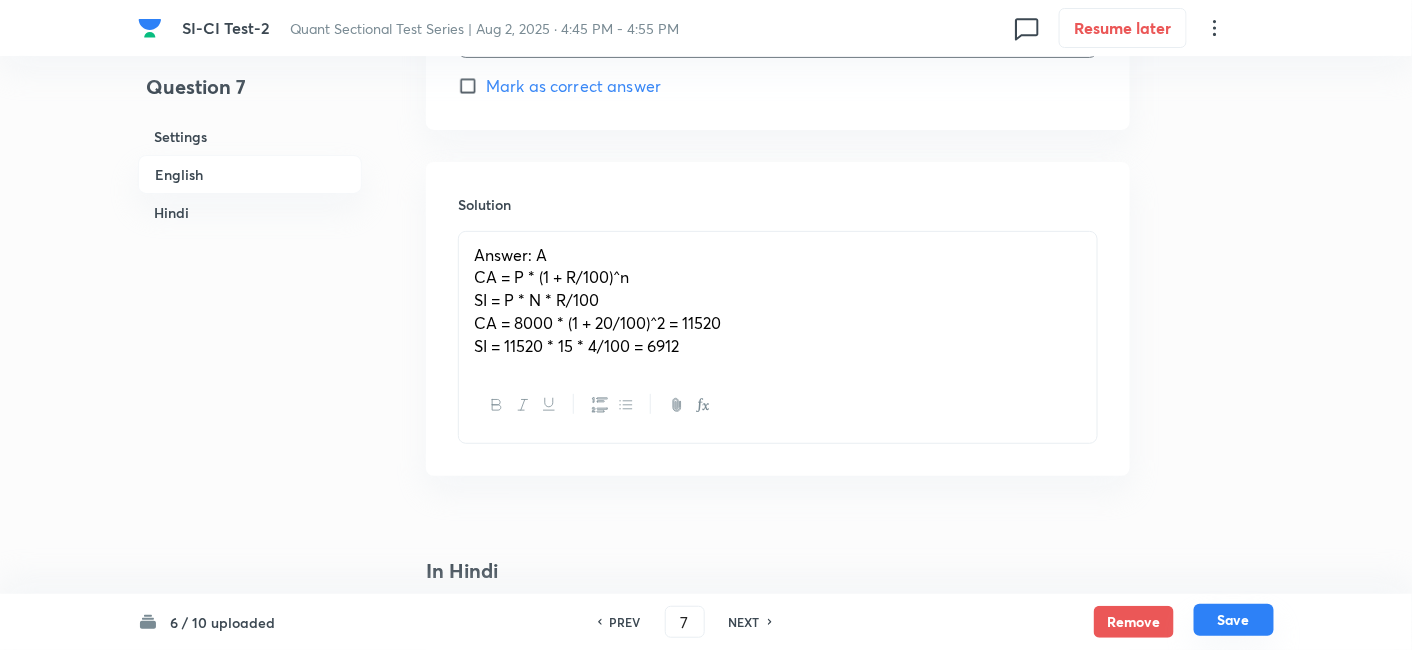 click on "Save" at bounding box center [1234, 620] 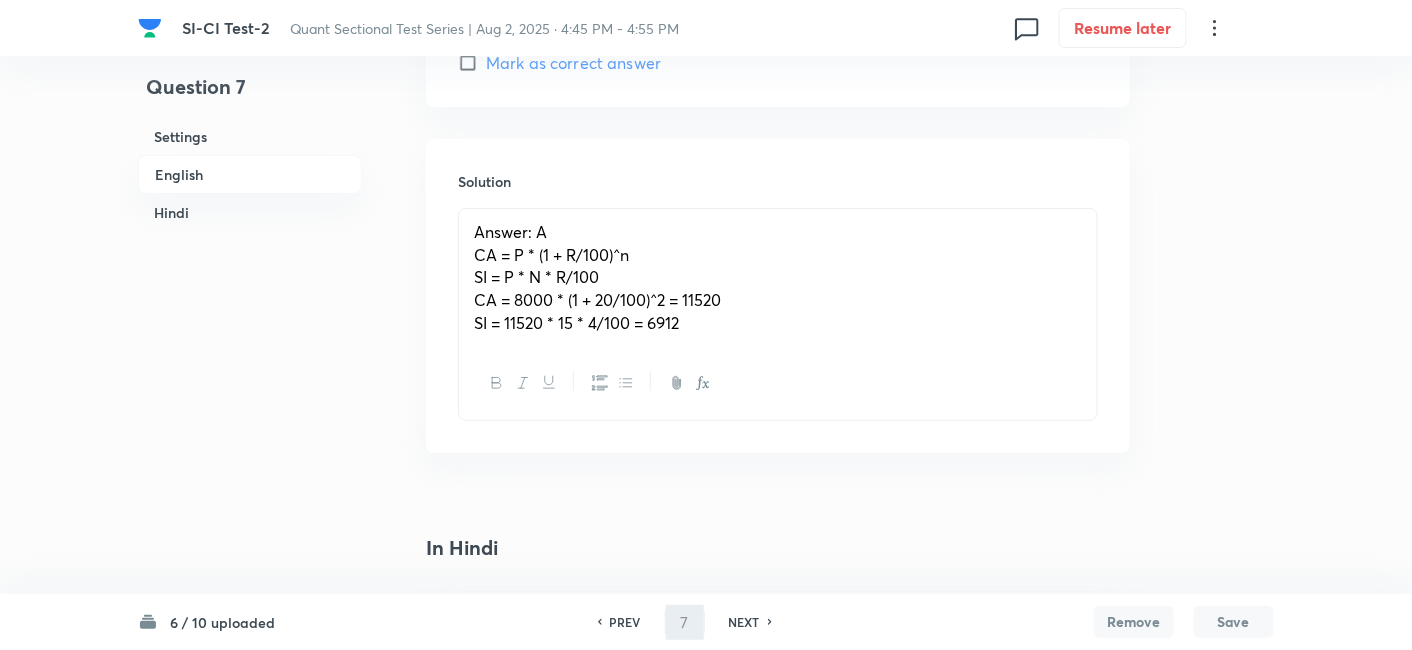 type on "8" 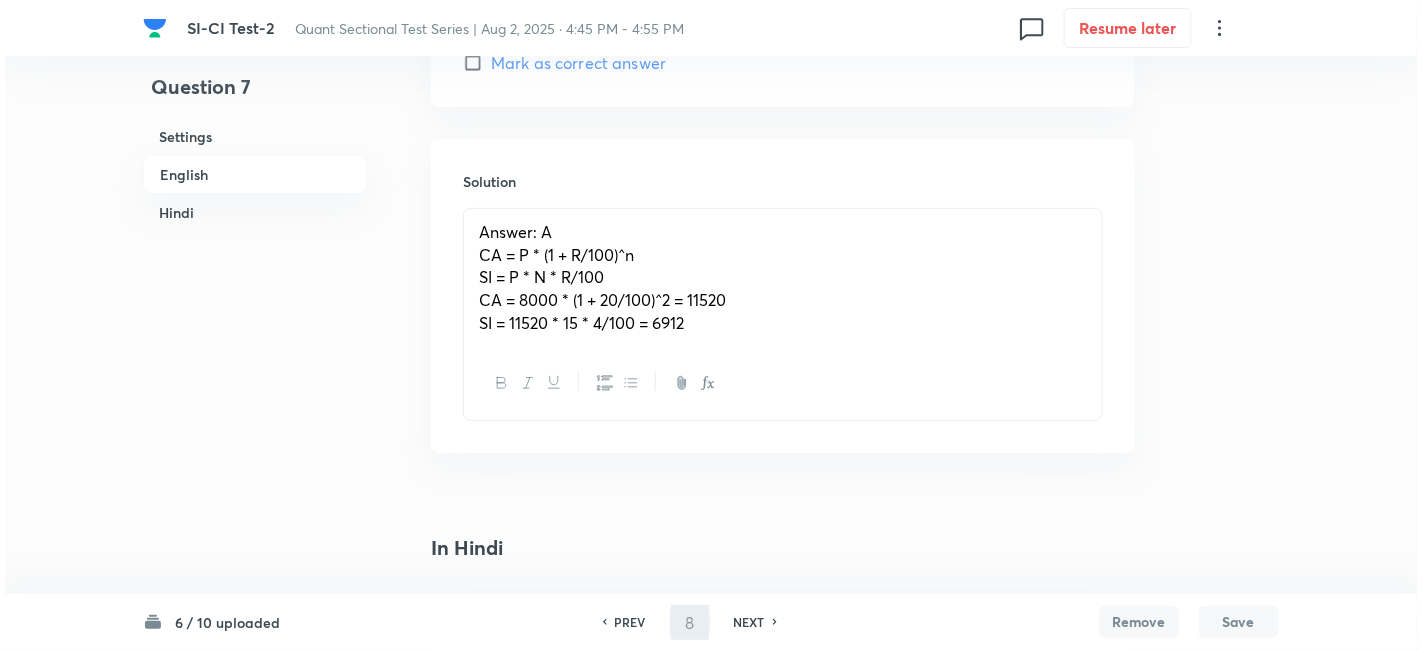 scroll, scrollTop: 0, scrollLeft: 0, axis: both 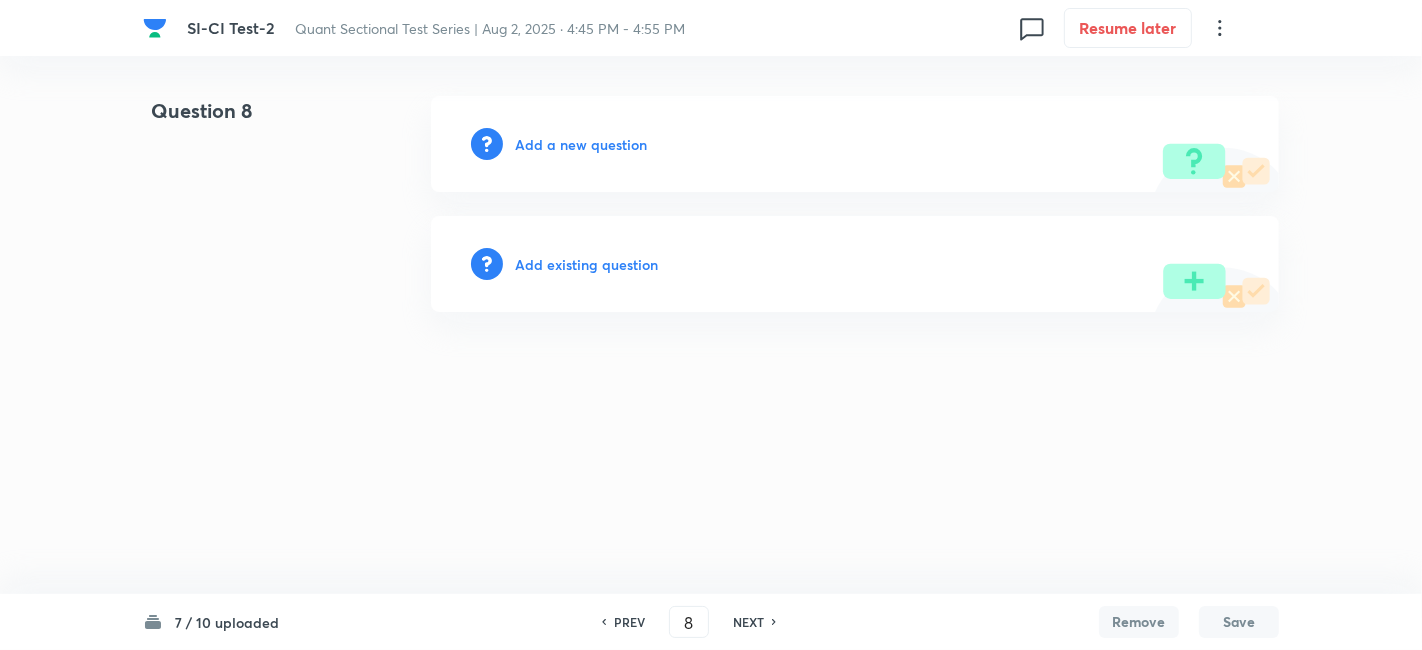 click on "Add a new question" at bounding box center [581, 144] 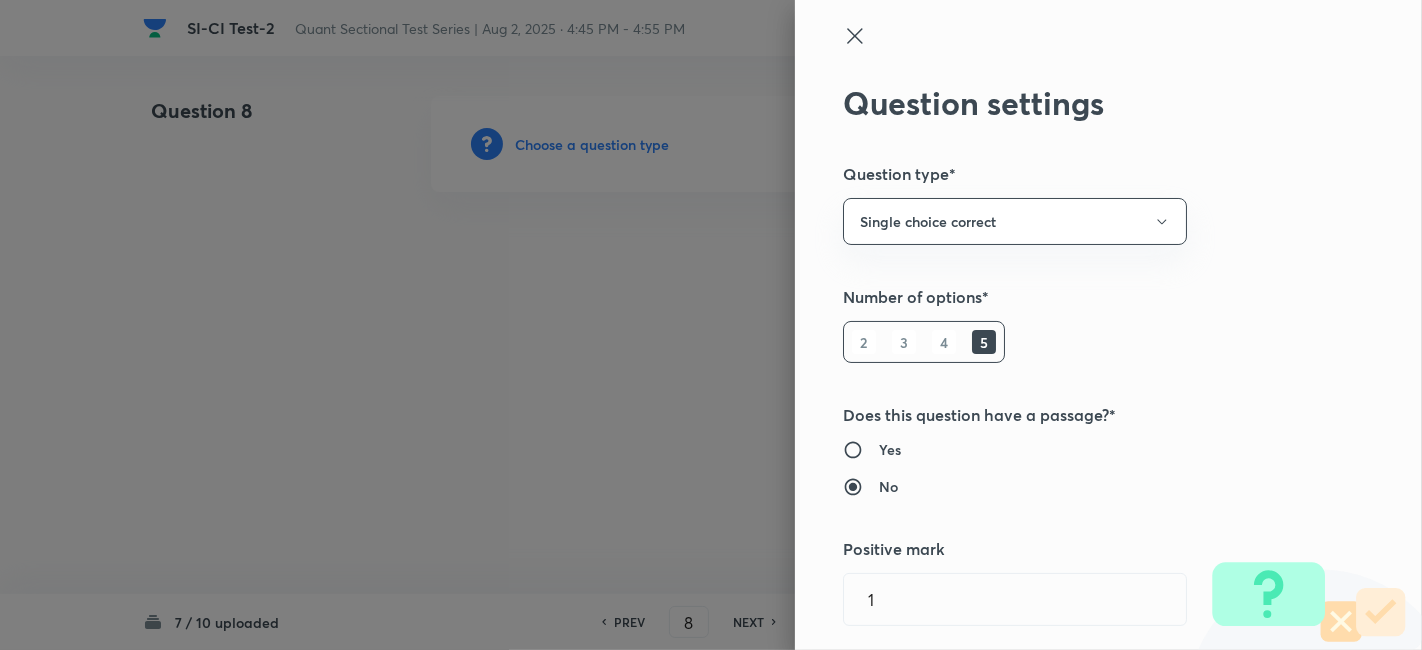 type 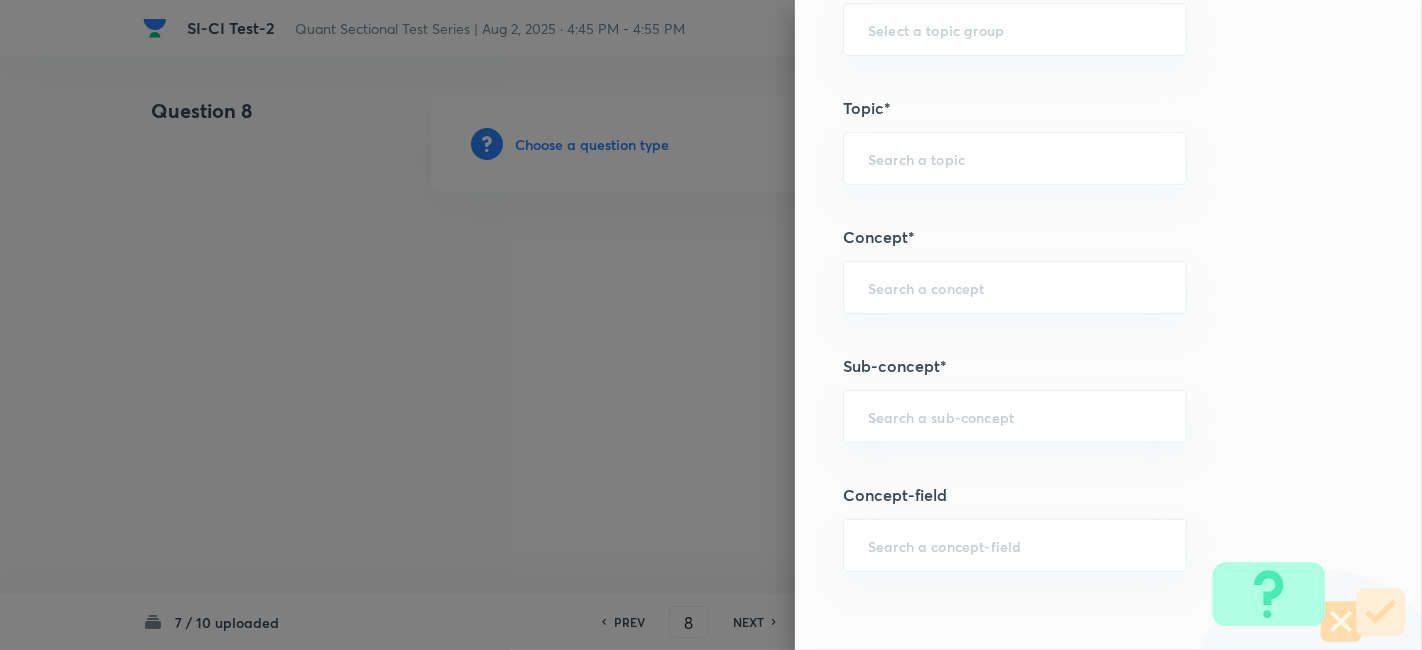 scroll, scrollTop: 937, scrollLeft: 0, axis: vertical 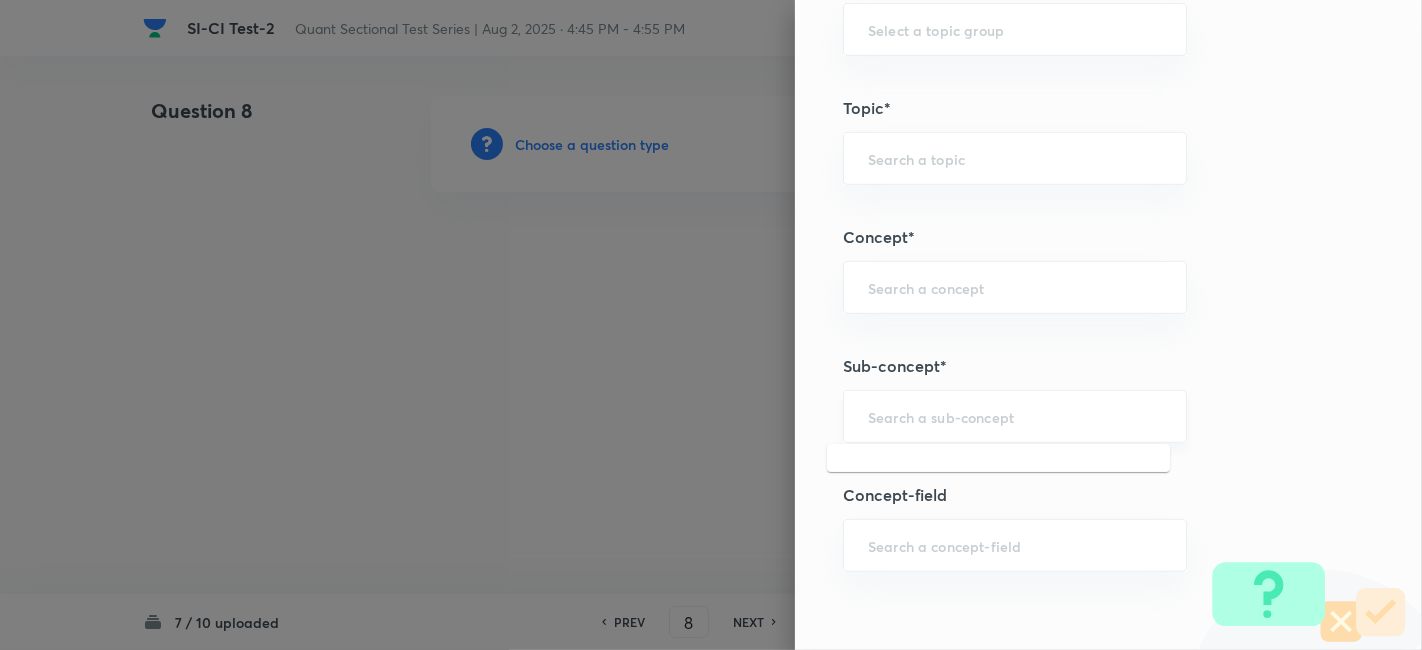 click at bounding box center [1015, 416] 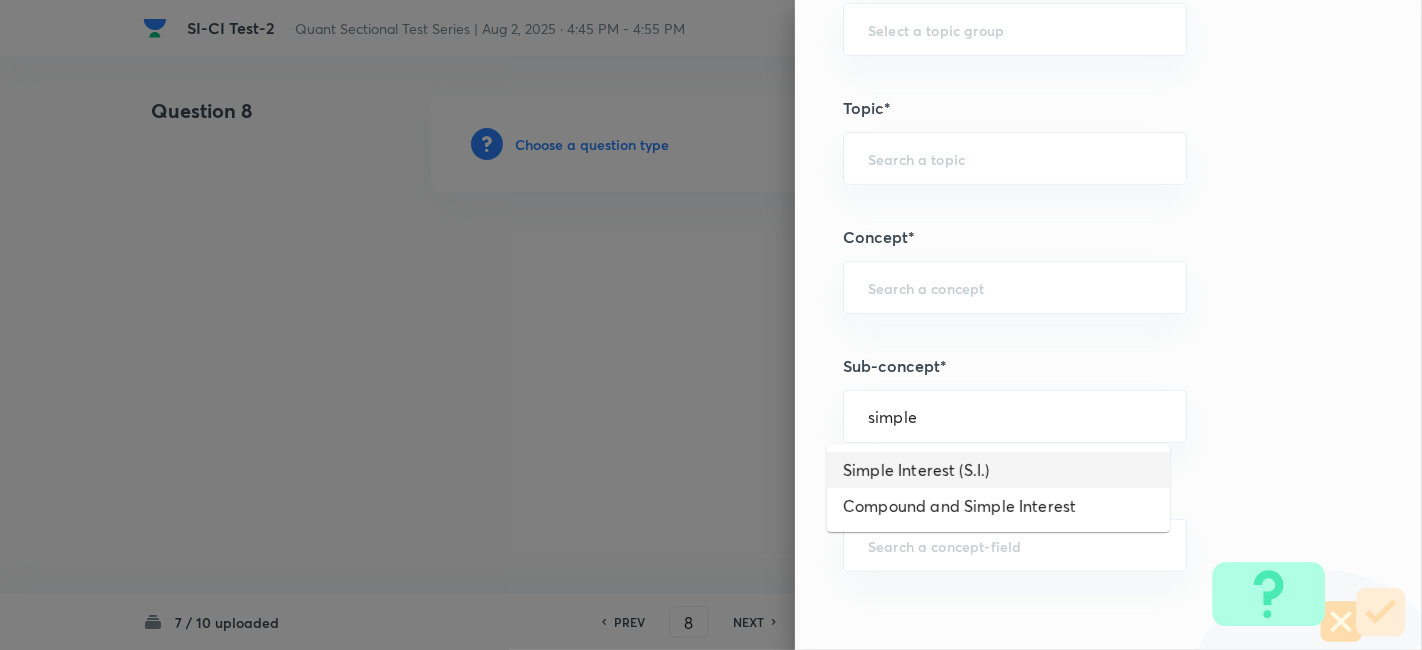 click on "Simple Interest (S.I.)" at bounding box center (998, 470) 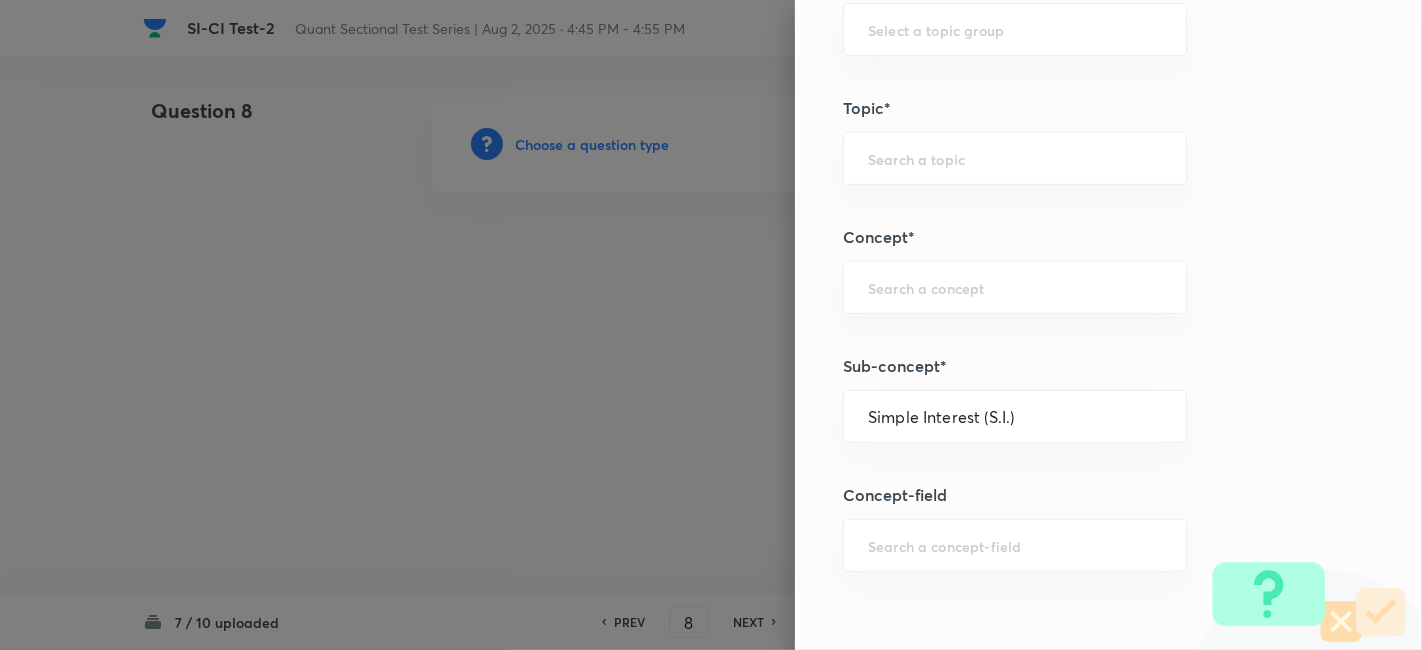 type on "Quantitative Aptitude" 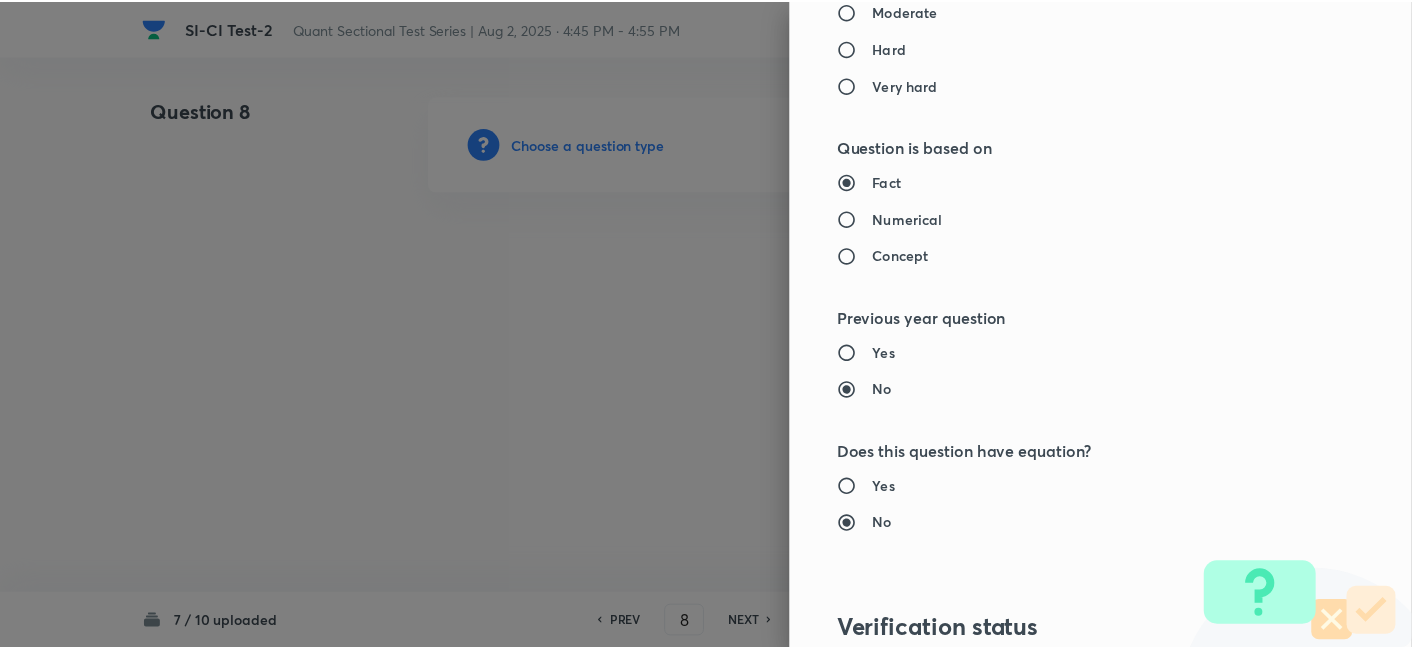 scroll, scrollTop: 2070, scrollLeft: 0, axis: vertical 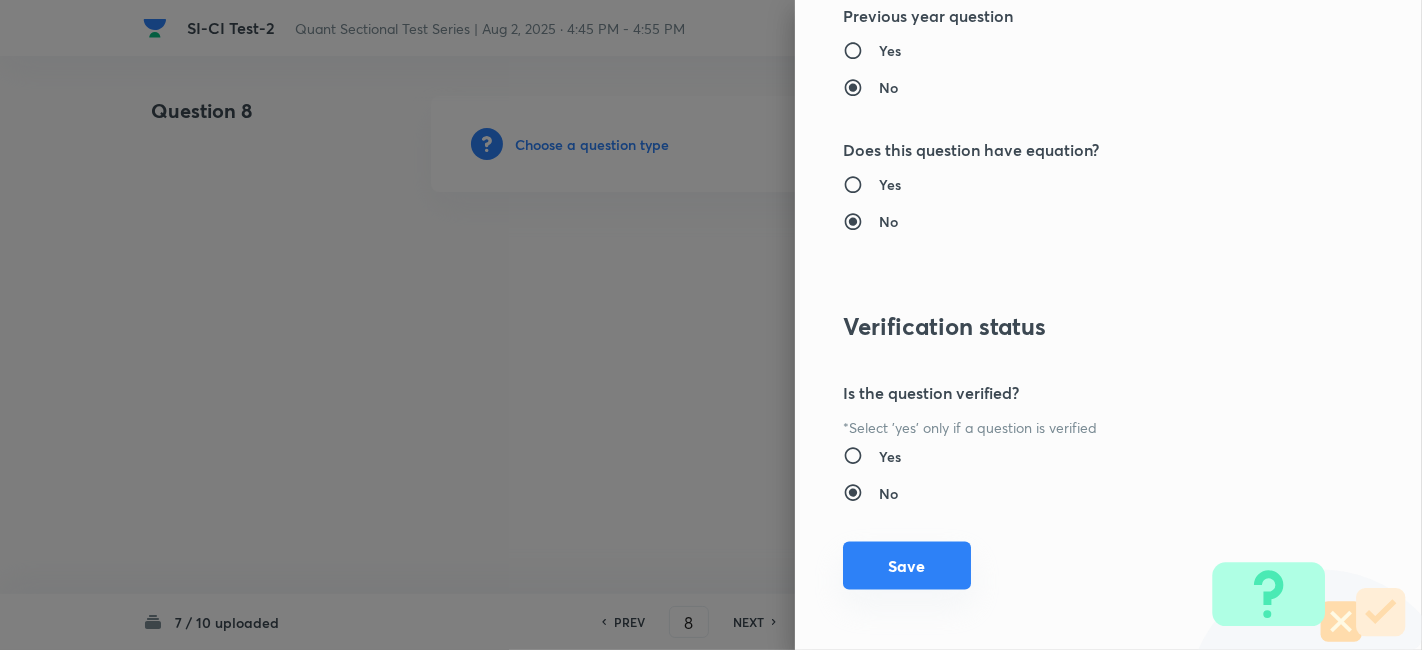 click on "Save" at bounding box center [907, 566] 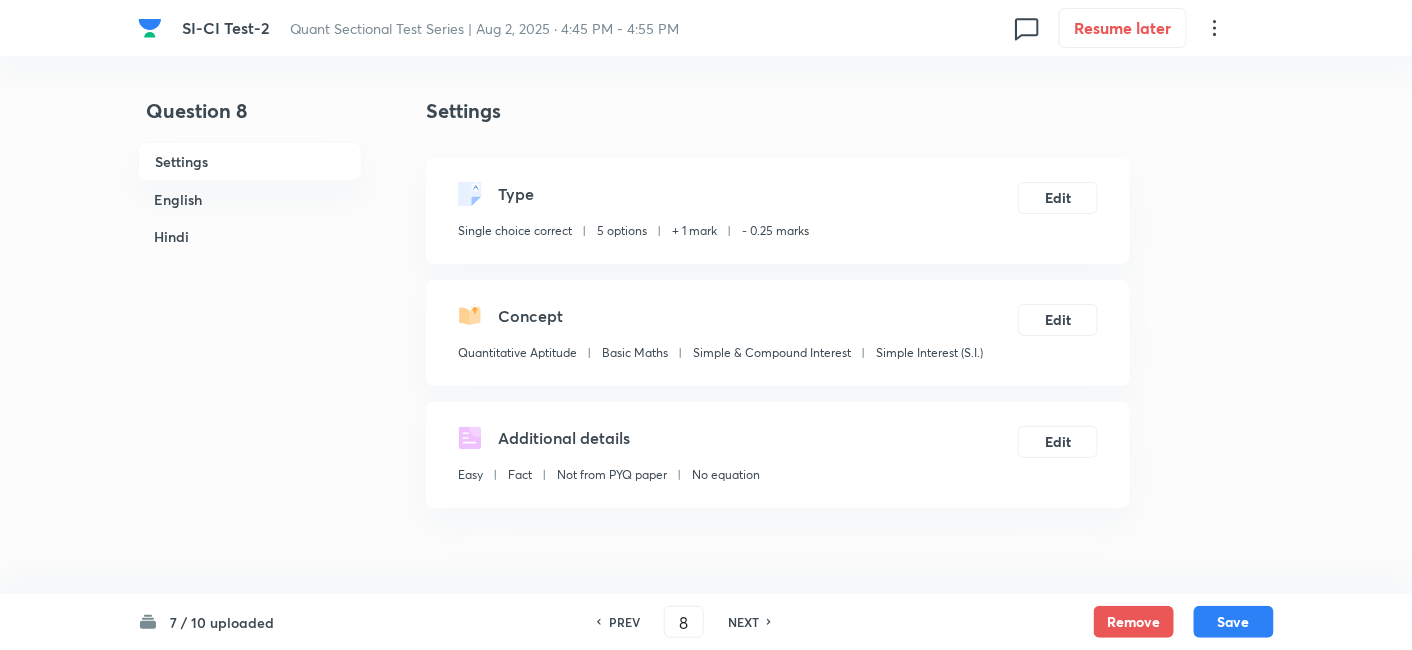 scroll, scrollTop: 623, scrollLeft: 0, axis: vertical 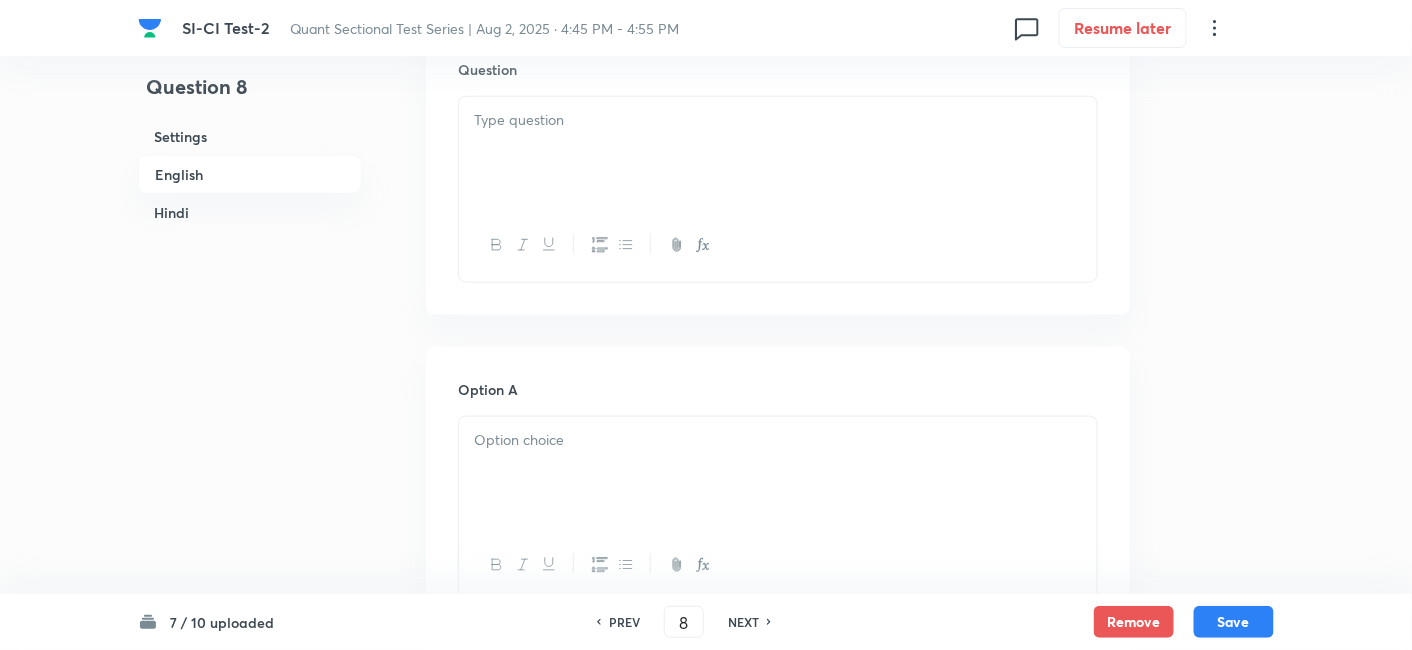 click at bounding box center [778, 153] 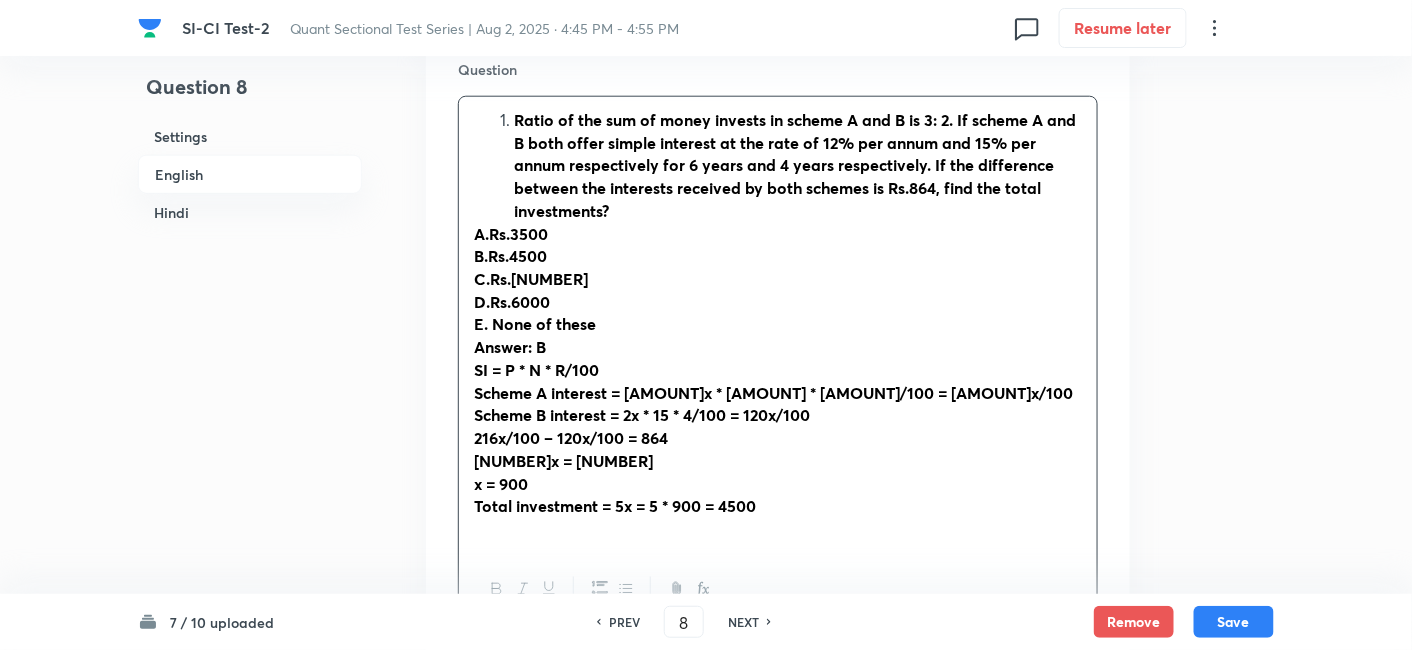 click on "Ratio of the sum of money invests in scheme A and B is 3: 2. If scheme A and B both offer simple interest at the rate of 12% per annum and 15% per annum respectively for 6 years and 4 years respectively. If the difference between the interests received by both schemes is Rs.864, find the total investments?" at bounding box center [795, 165] 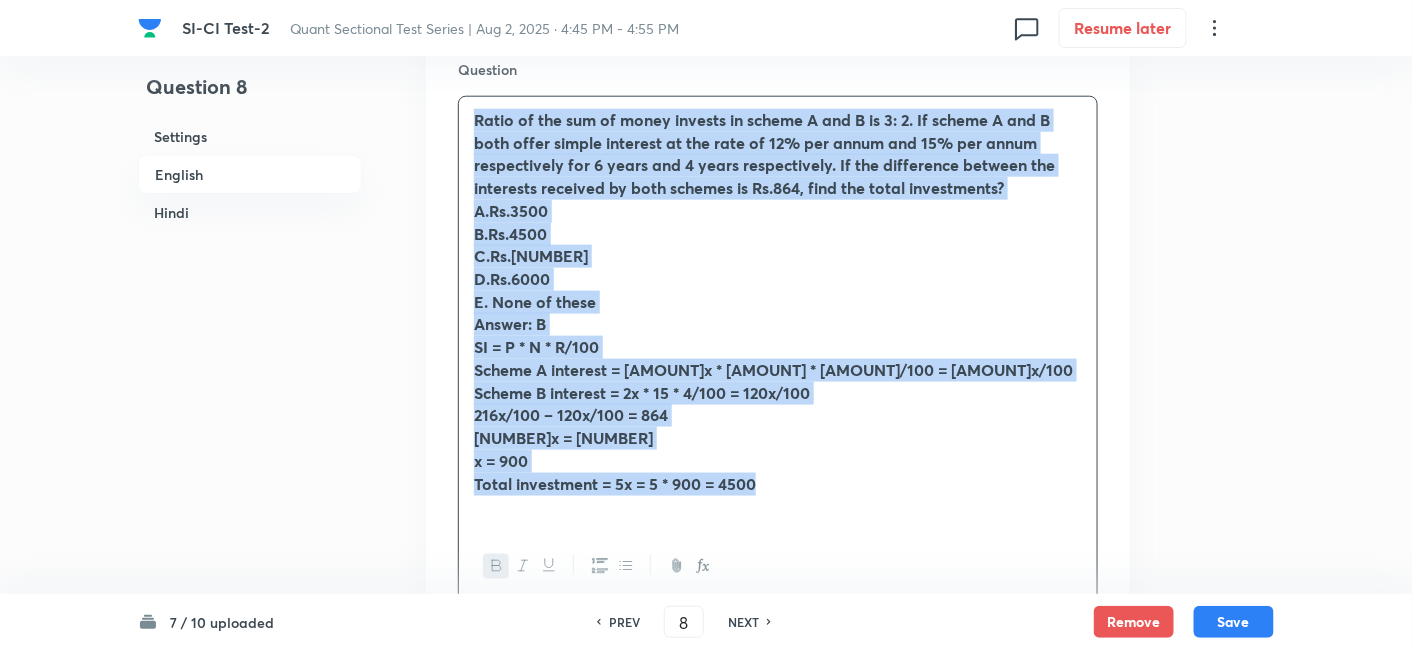 drag, startPoint x: 460, startPoint y: 114, endPoint x: 810, endPoint y: 481, distance: 507.13806 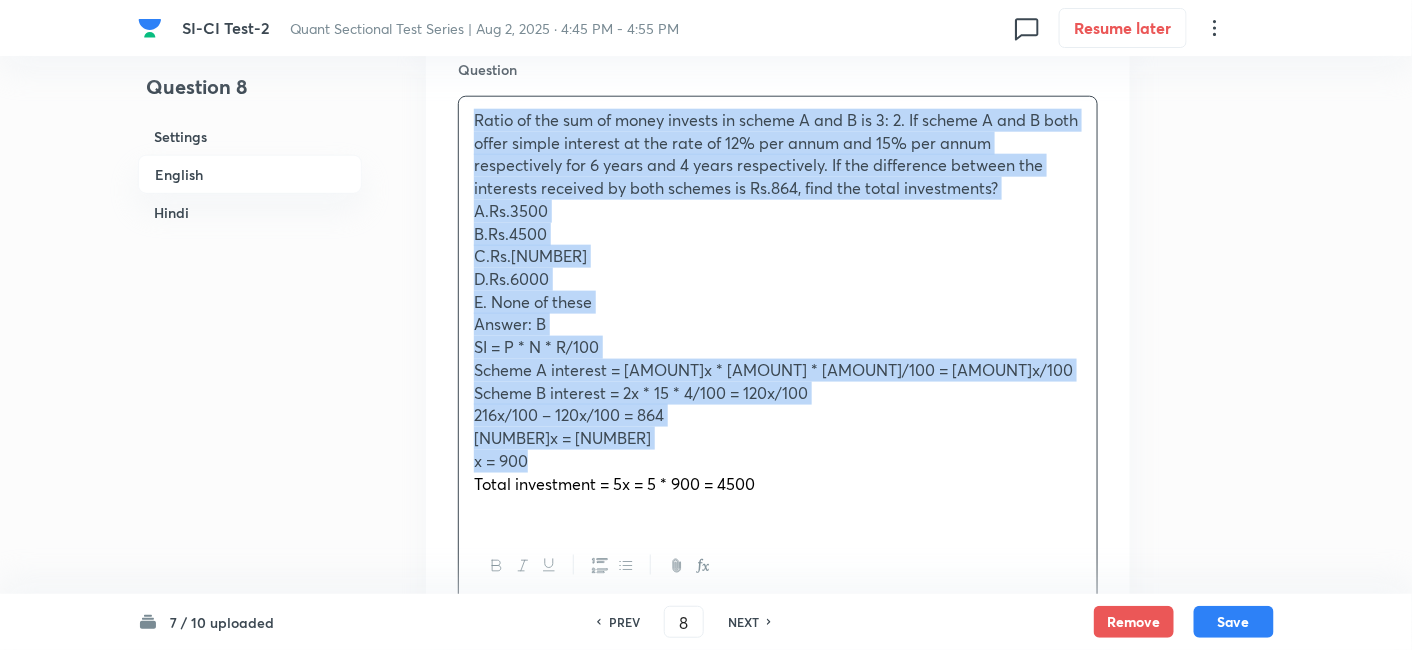 copy on "Ratio of the sum of money invests in scheme A and B is 3: 2. If scheme A and B both offer simple interest at the rate of 12% per annum and 15% per annum respectively for 6 years and 4 years respectively. If the difference between the interests received by both schemes is Rs.864, find the total investments? A.Rs.3500 B.Rs.4500 C.Rs.5000 D.Rs.6000 E. None of these Answer: B SI = P * N * R/100 Scheme A interest = 3x * 12 * 6/100 = 216x/100 Scheme B interest = 2x * 15 * 4/100 = 120x/100 216x/100 – 120x/100 = 864 96x = 86400 x = 900 Total investment = 5x = 5 * 900 = 4500" 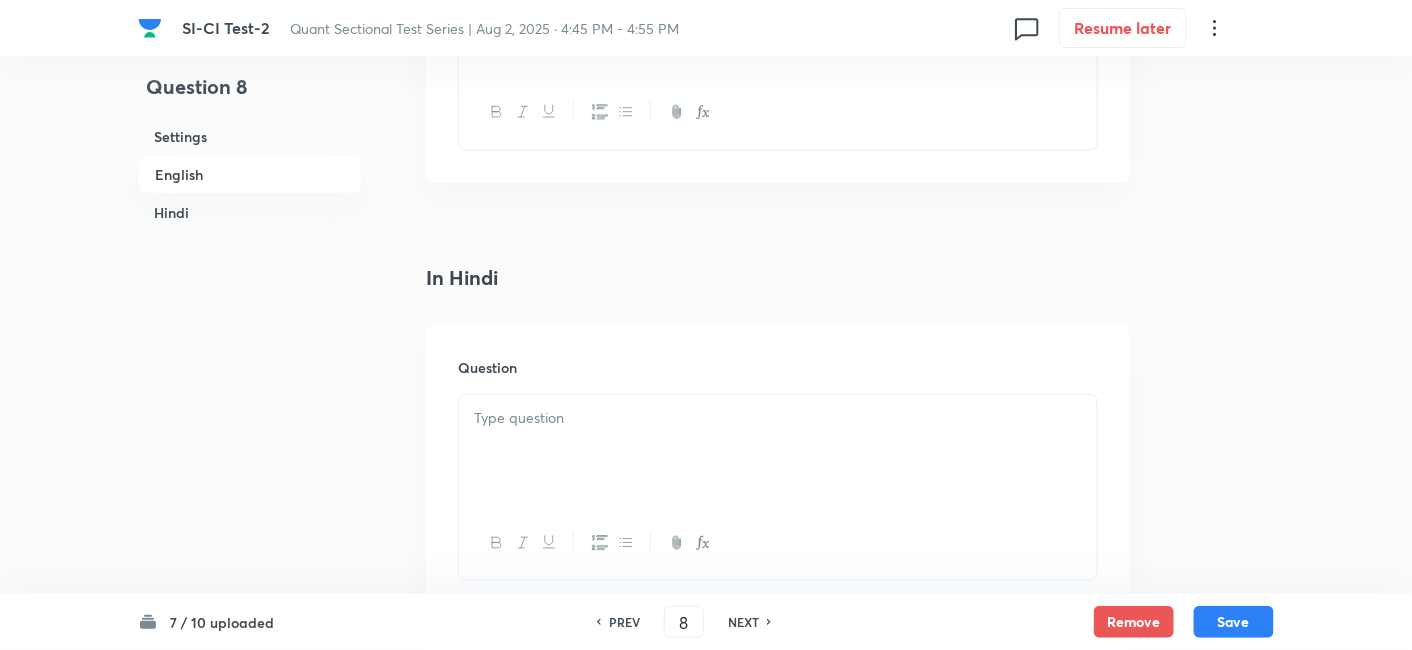 scroll, scrollTop: 2882, scrollLeft: 0, axis: vertical 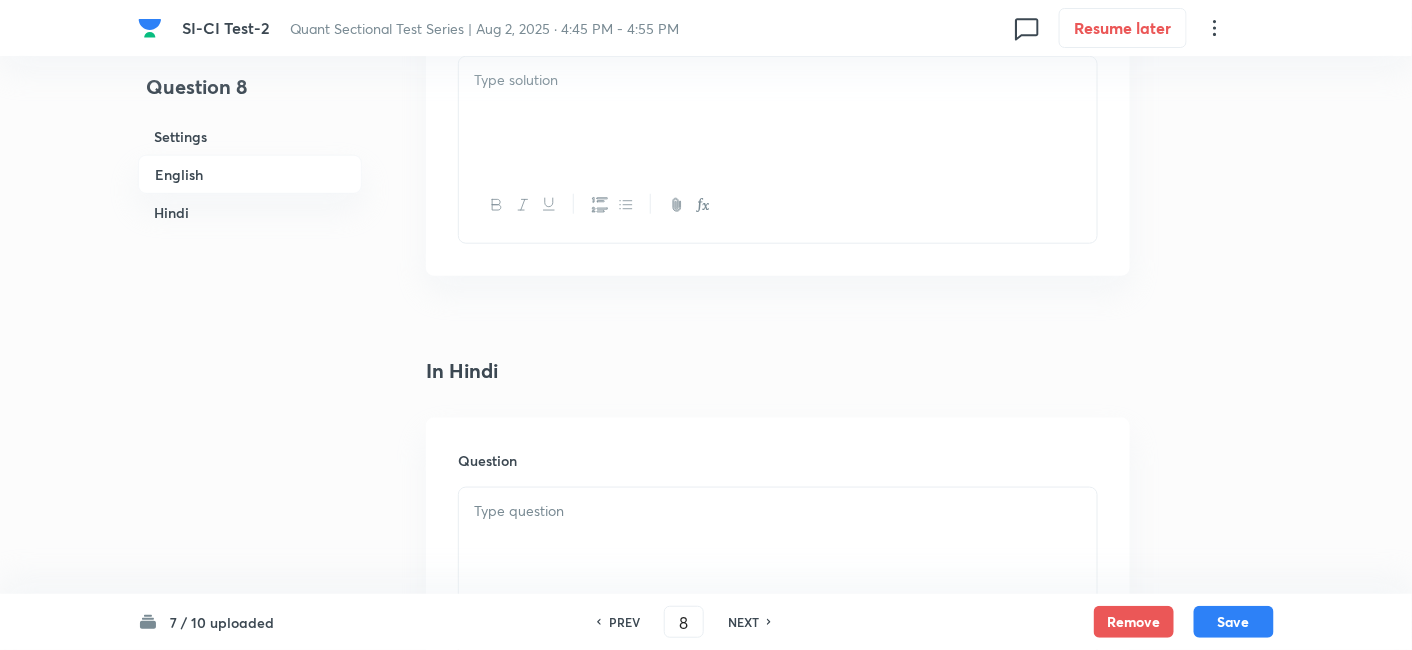 click at bounding box center (778, 113) 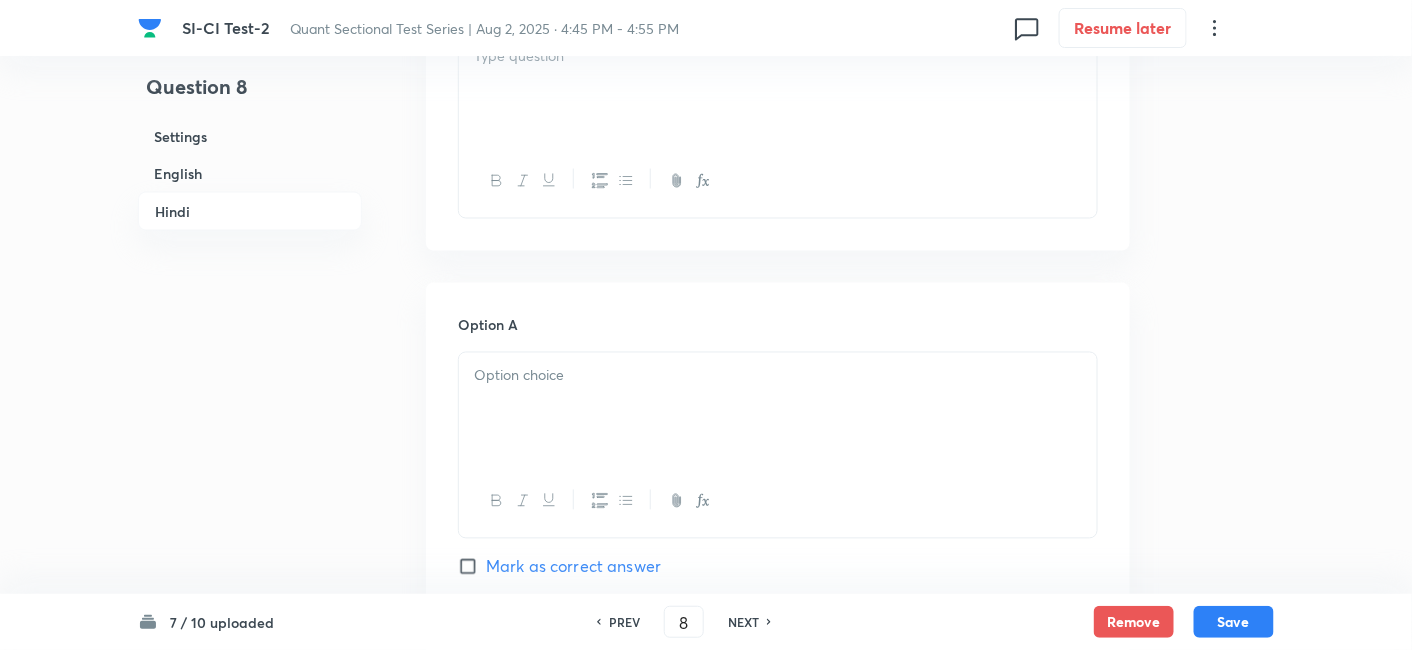 scroll, scrollTop: 3337, scrollLeft: 0, axis: vertical 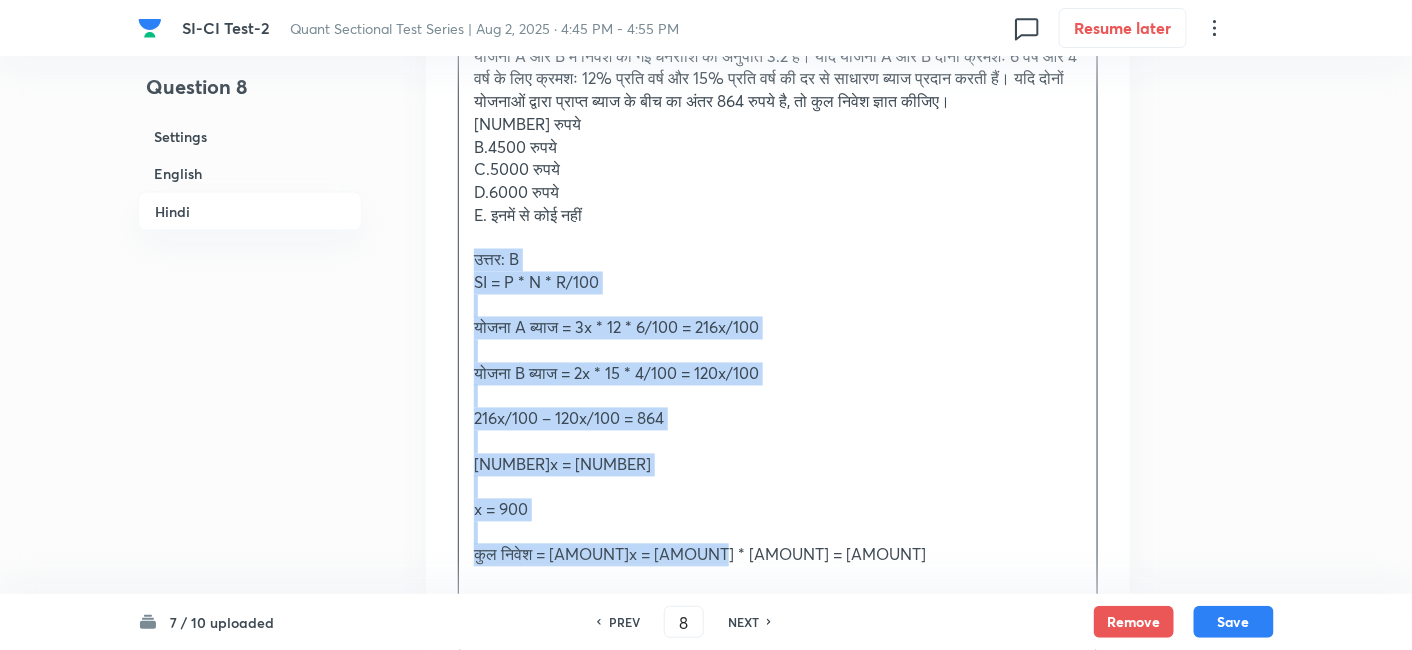 drag, startPoint x: 474, startPoint y: 259, endPoint x: 774, endPoint y: 548, distance: 416.55853 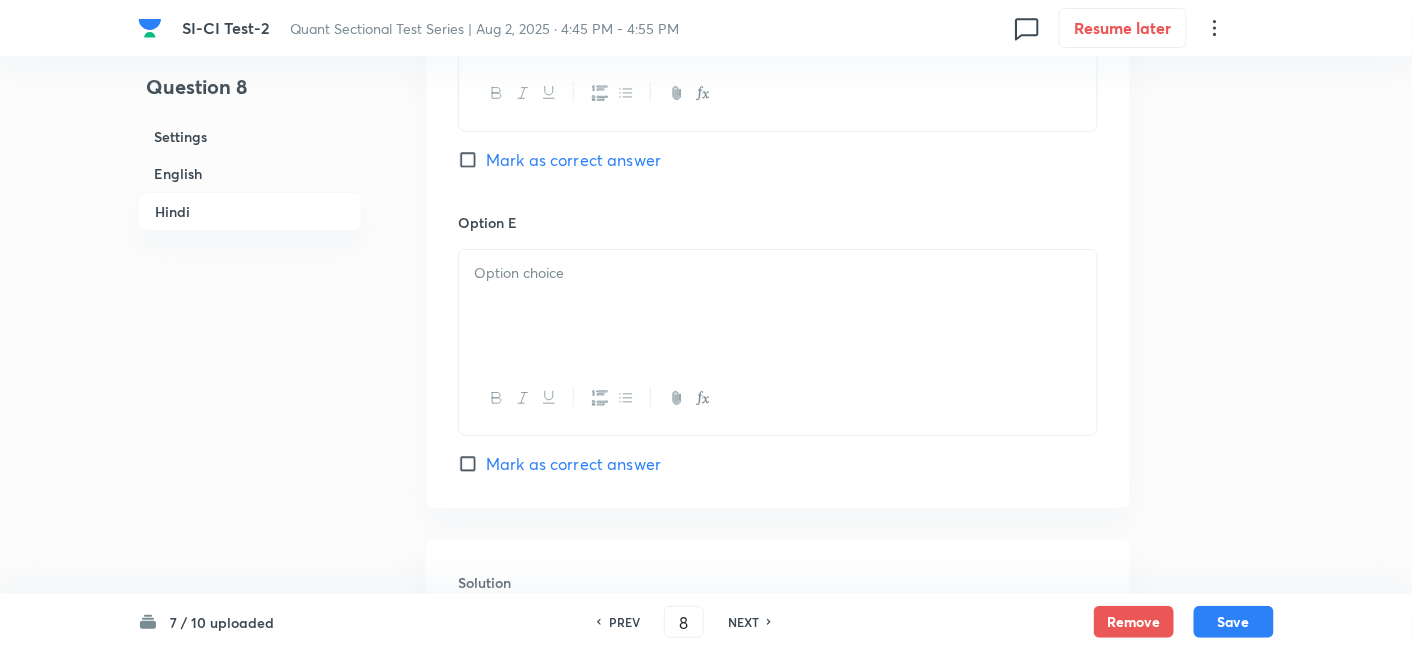 scroll, scrollTop: 5145, scrollLeft: 0, axis: vertical 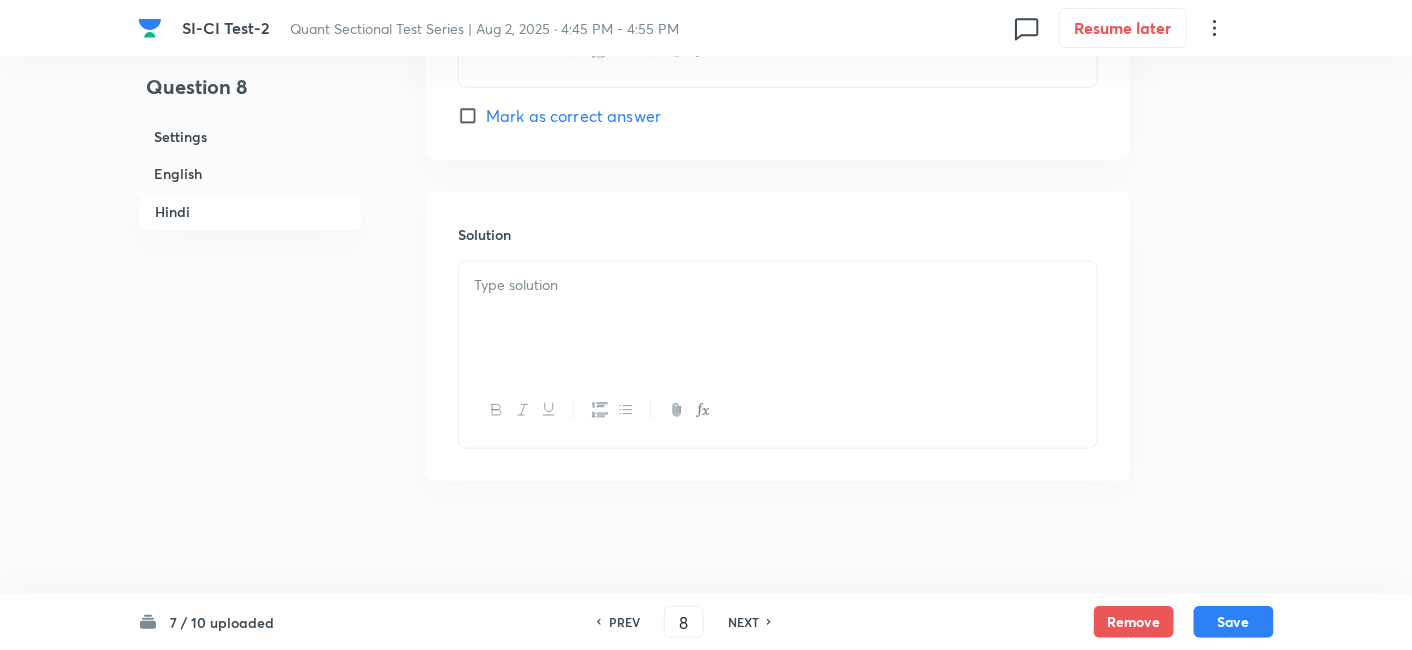 click at bounding box center [778, 318] 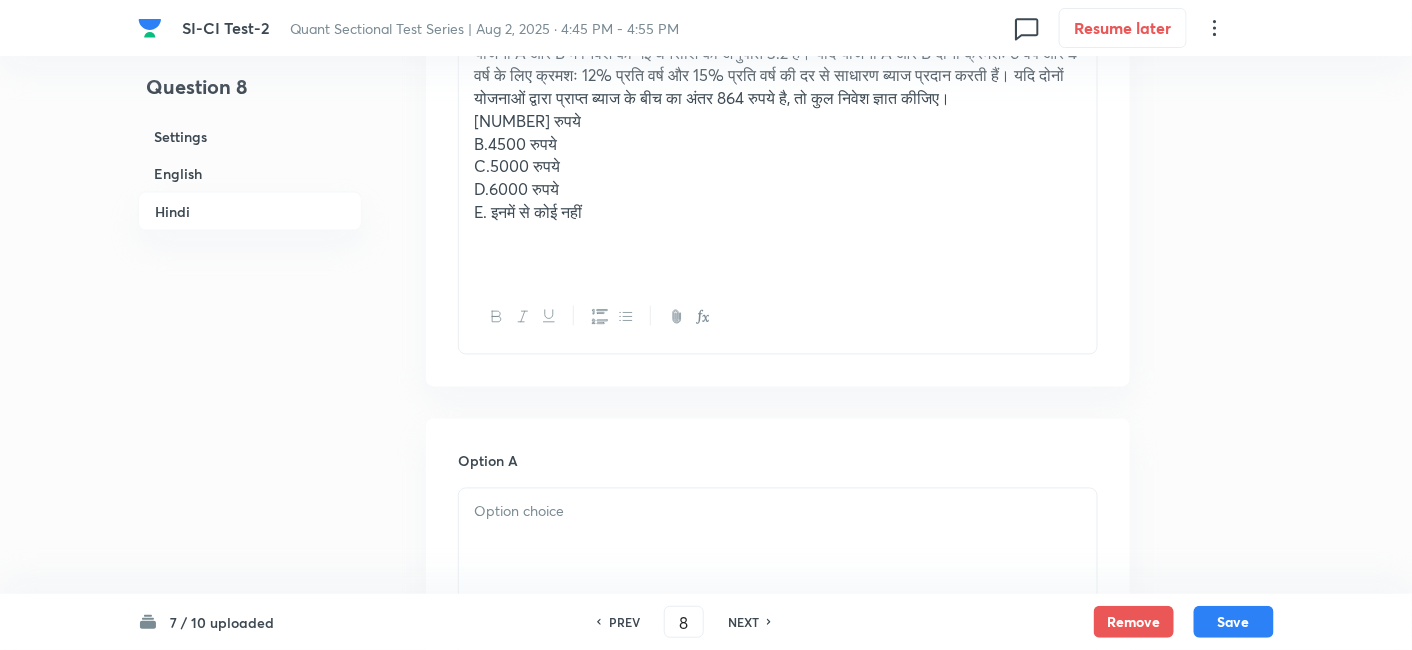 scroll, scrollTop: 3334, scrollLeft: 0, axis: vertical 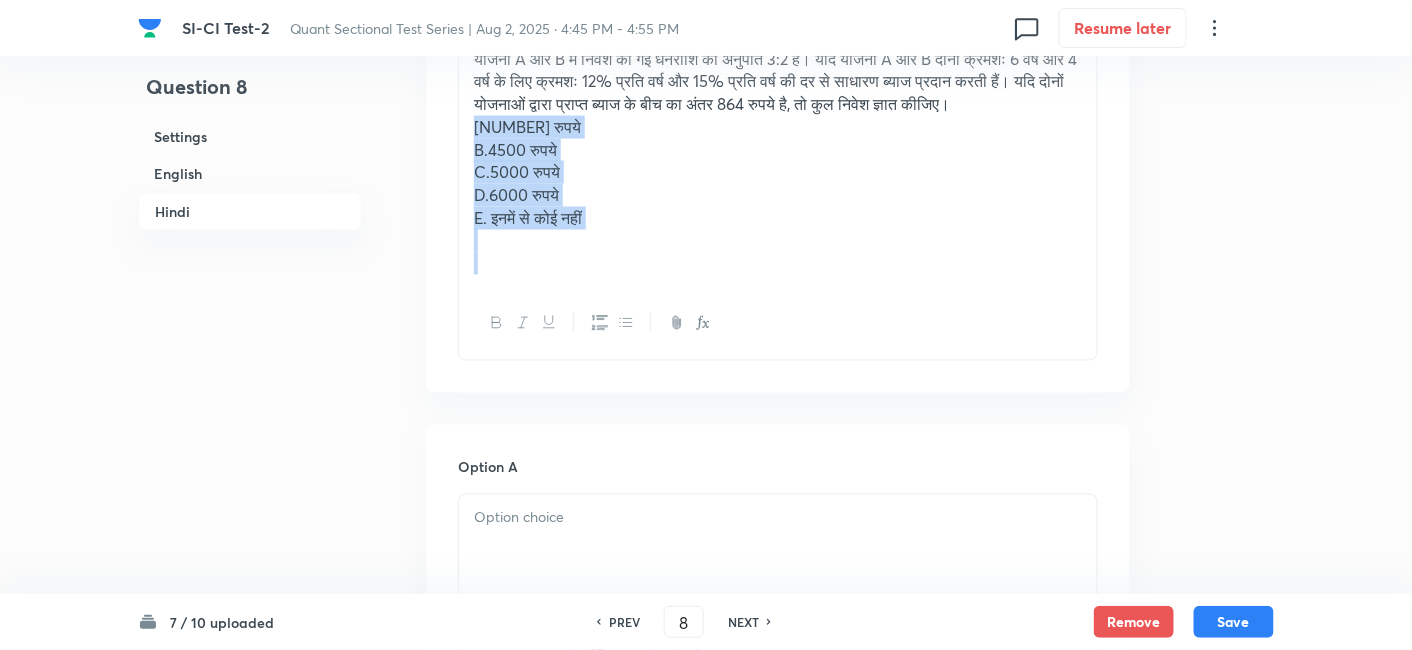 drag, startPoint x: 465, startPoint y: 124, endPoint x: 664, endPoint y: 311, distance: 273.07507 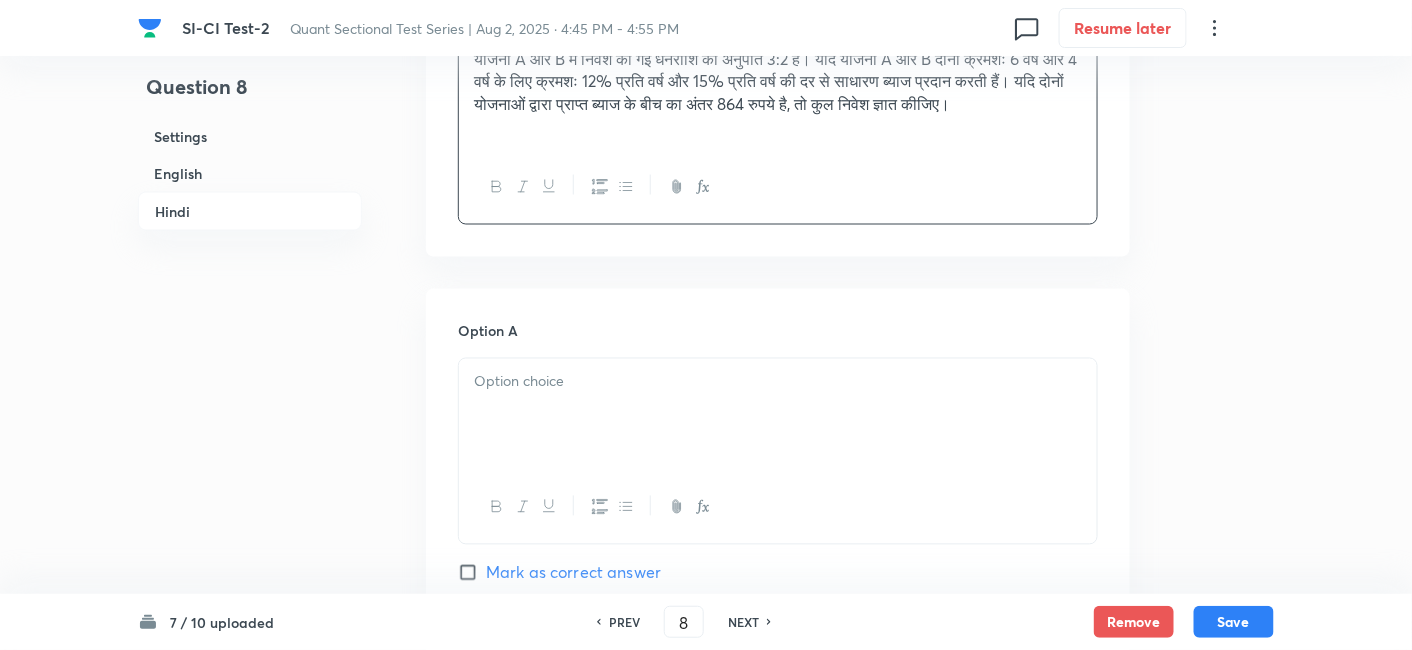 scroll, scrollTop: 3488, scrollLeft: 0, axis: vertical 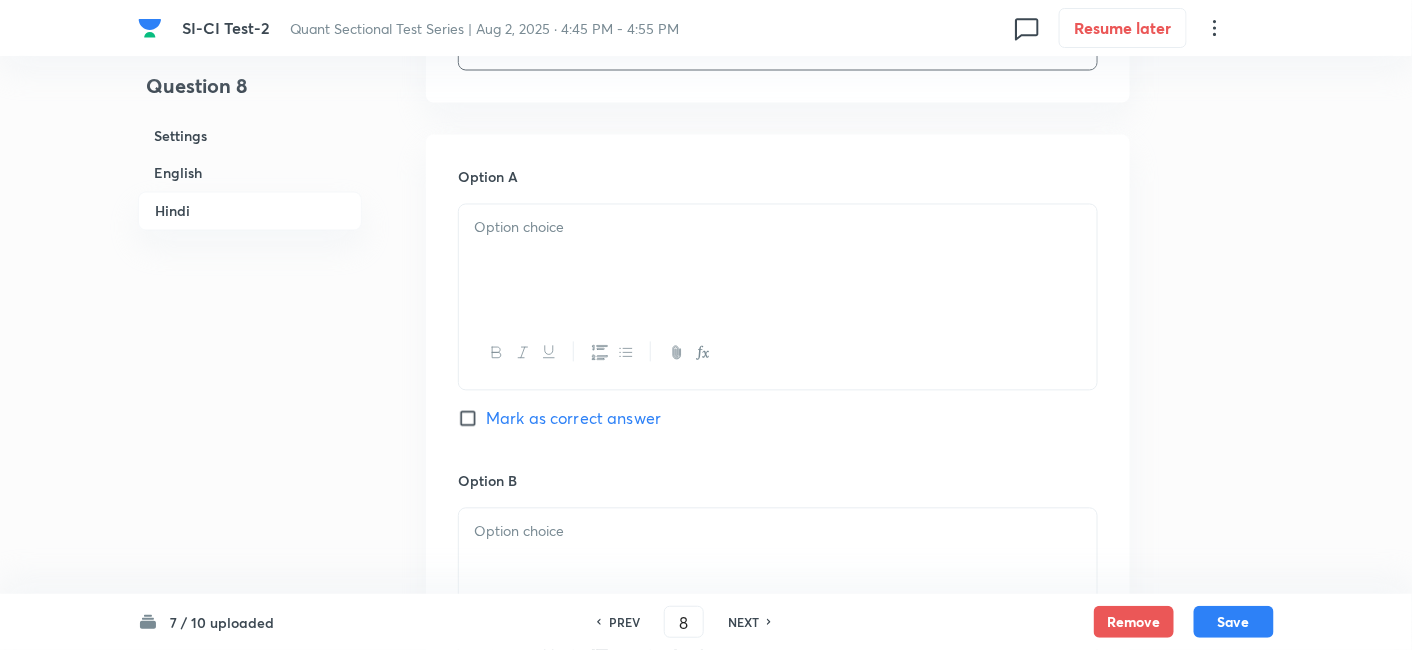 click at bounding box center [778, 261] 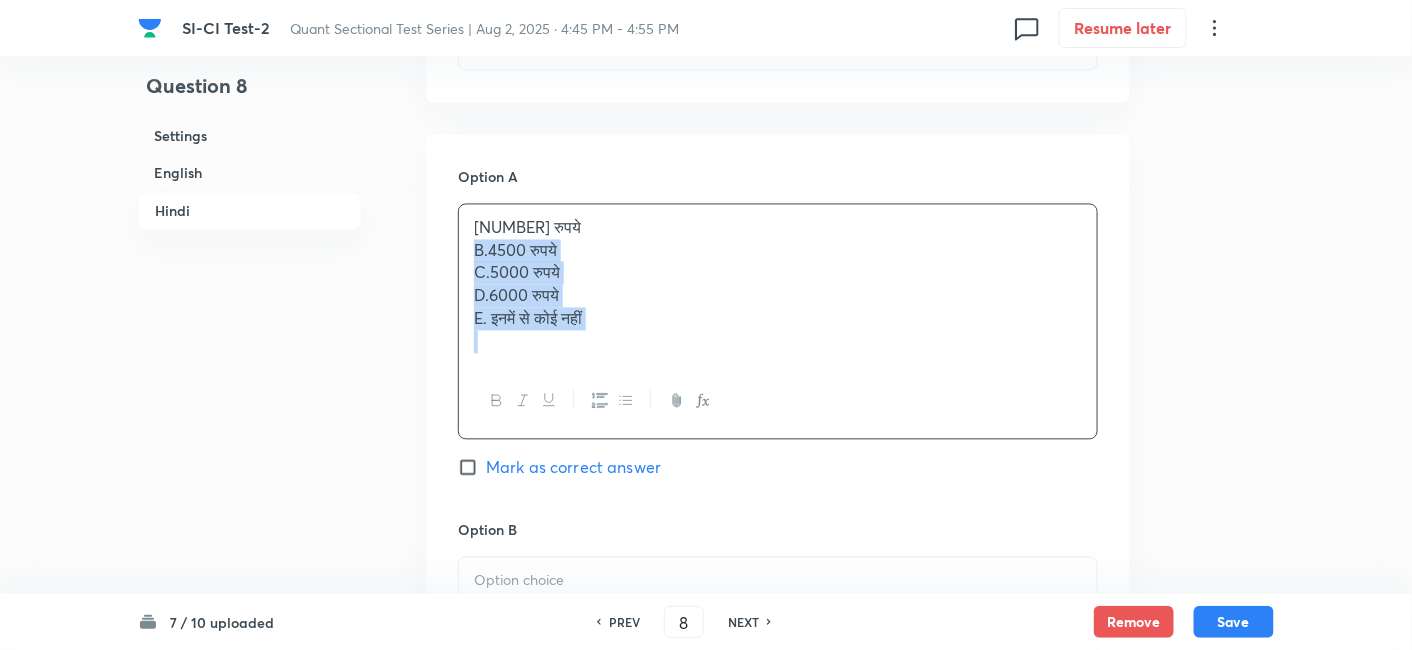 drag, startPoint x: 469, startPoint y: 242, endPoint x: 736, endPoint y: 431, distance: 327.12384 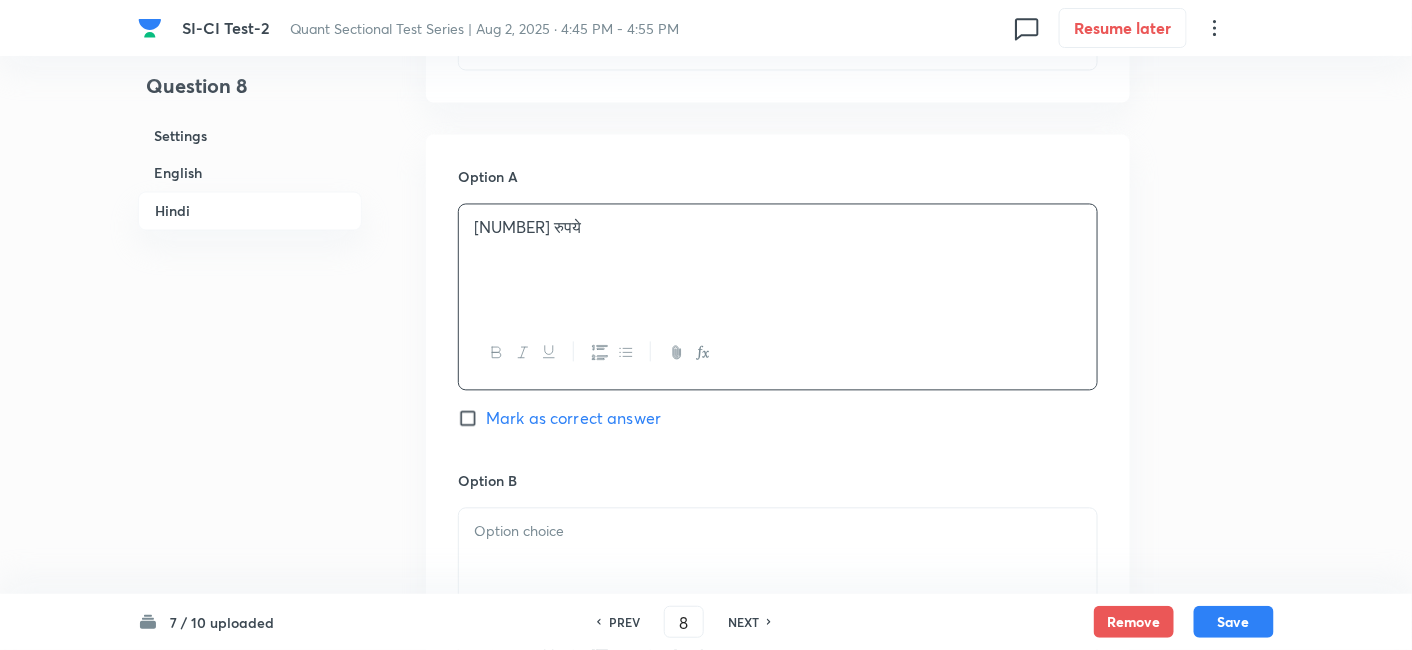 scroll, scrollTop: 3735, scrollLeft: 0, axis: vertical 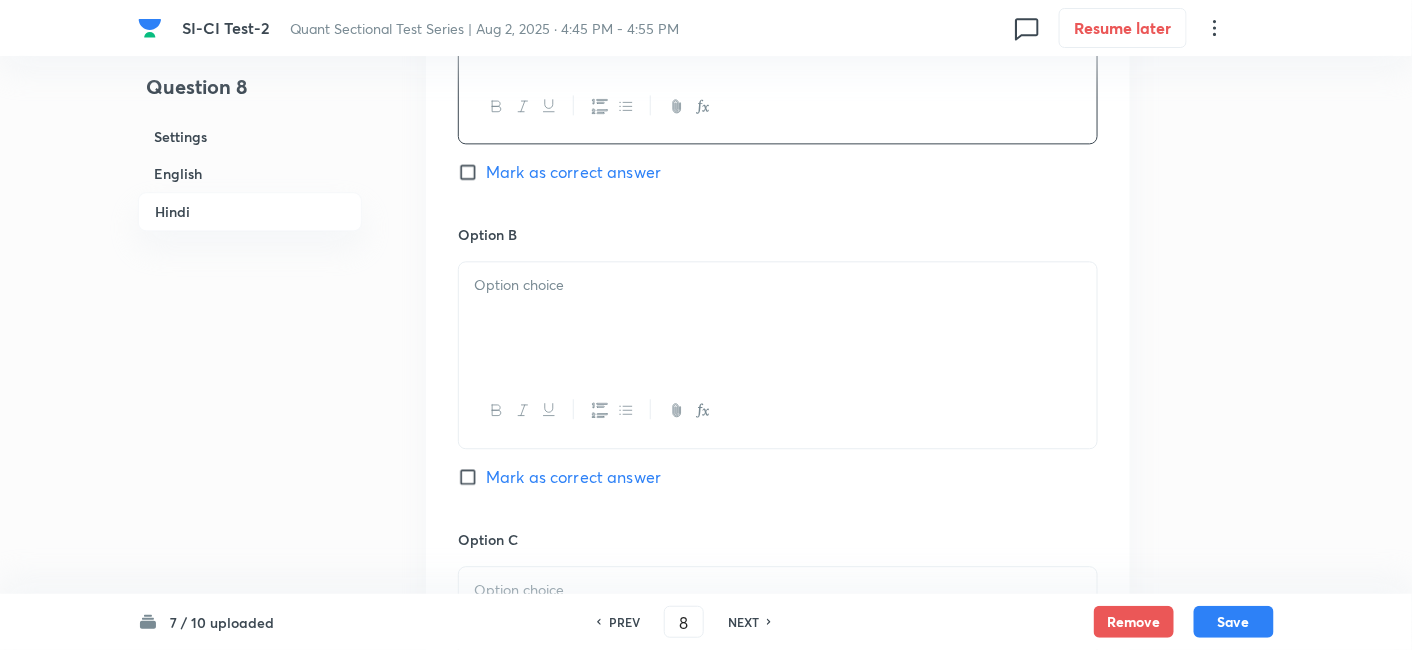 click at bounding box center (778, 318) 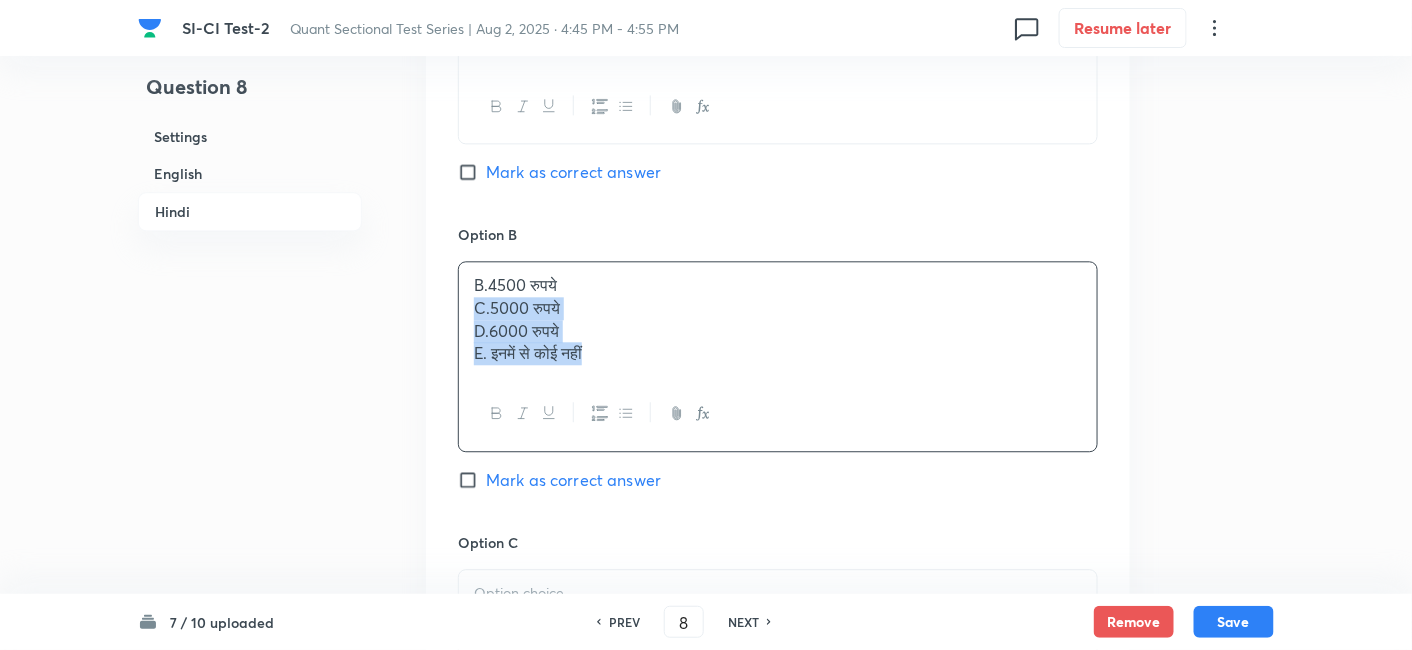 drag, startPoint x: 465, startPoint y: 300, endPoint x: 751, endPoint y: 481, distance: 338.4627 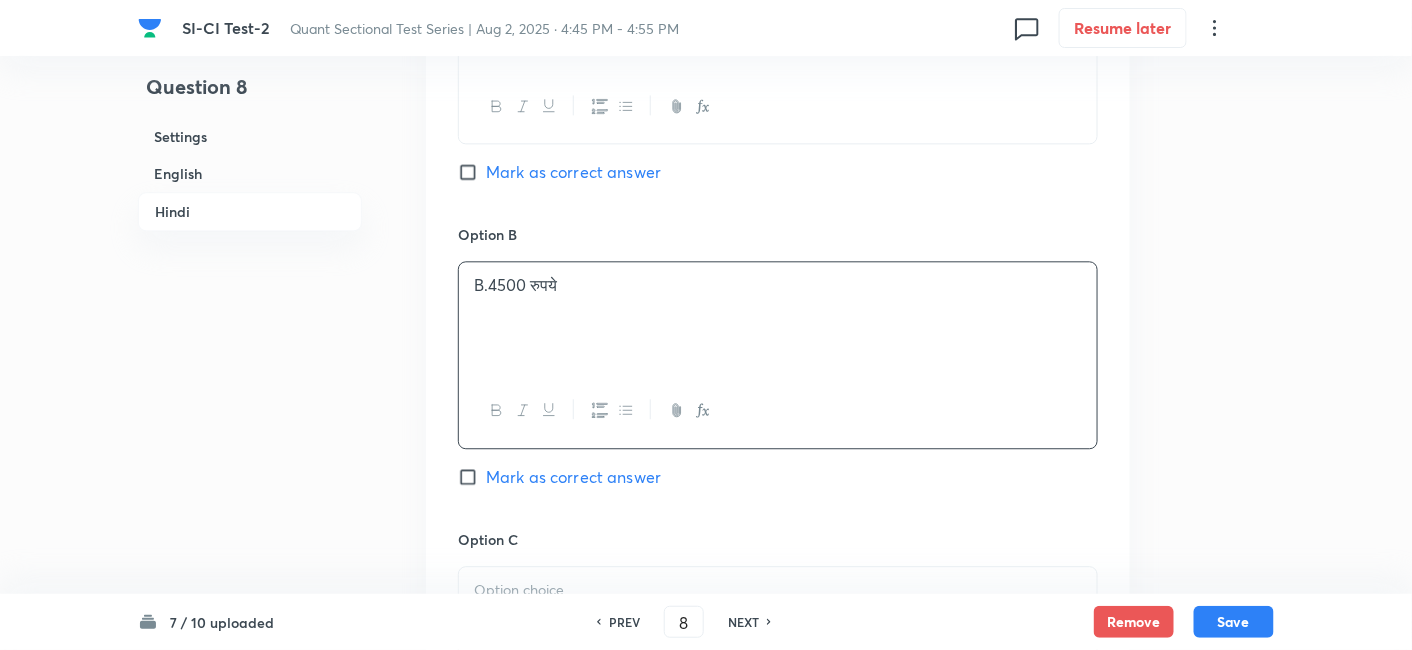 click on "Mark as correct answer" at bounding box center (573, 477) 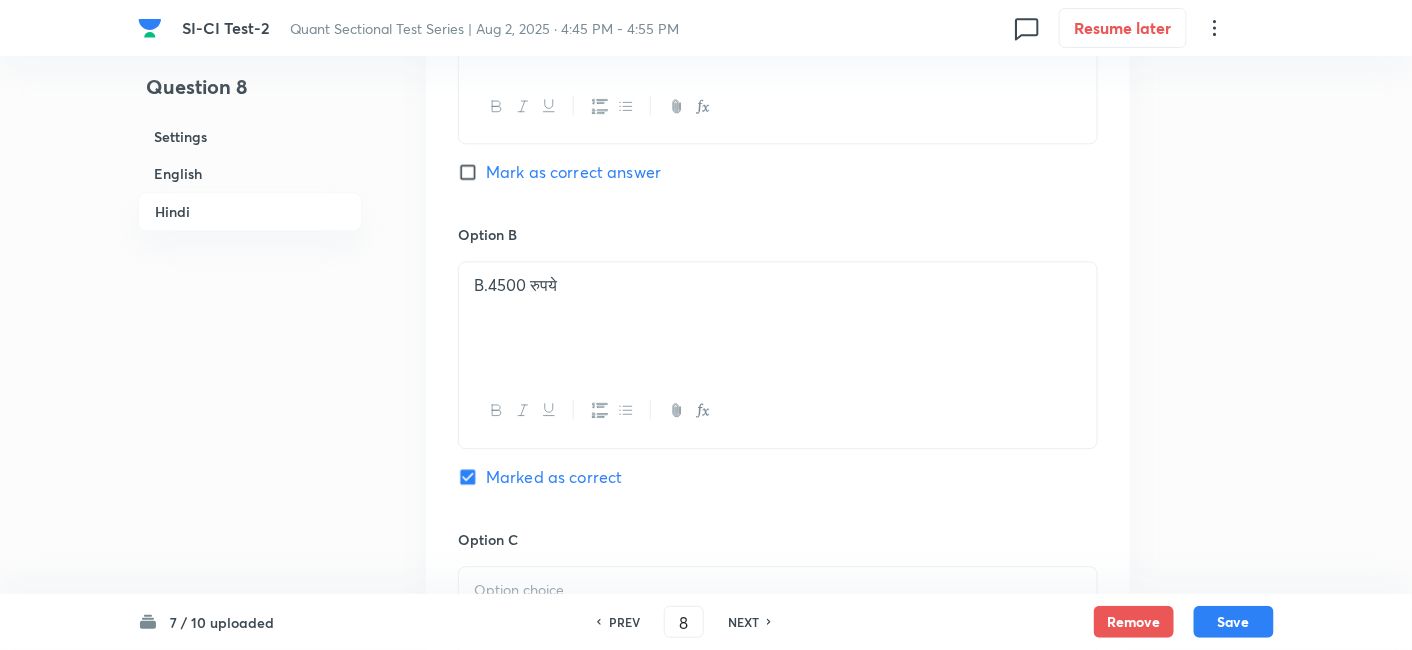 checkbox on "true" 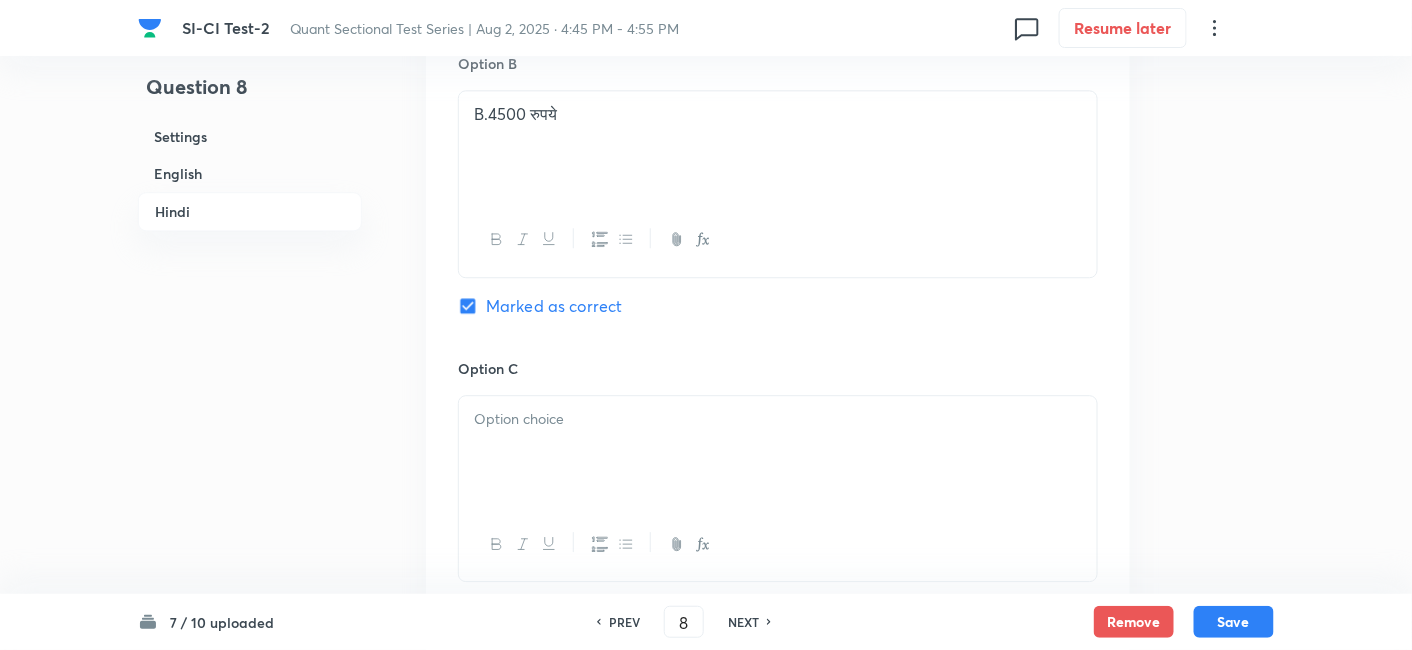 click at bounding box center (778, 452) 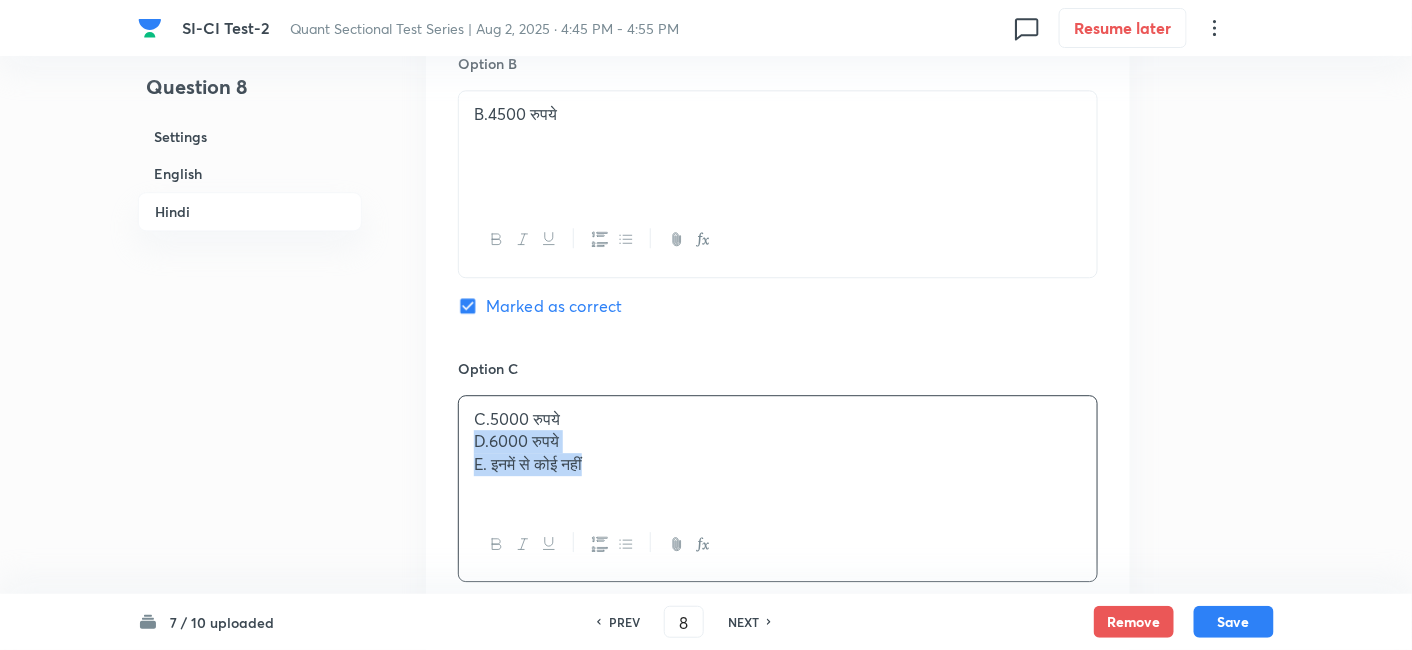 drag, startPoint x: 470, startPoint y: 436, endPoint x: 766, endPoint y: 575, distance: 327.01224 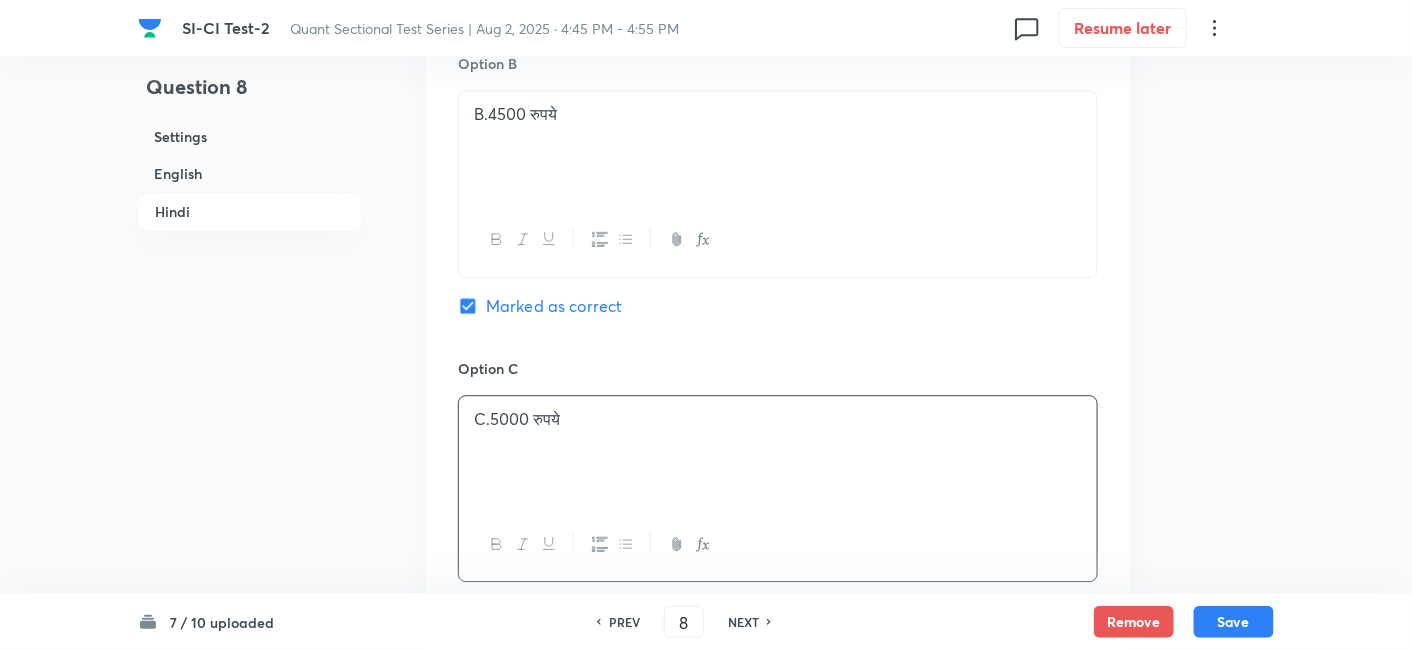 scroll, scrollTop: 4189, scrollLeft: 0, axis: vertical 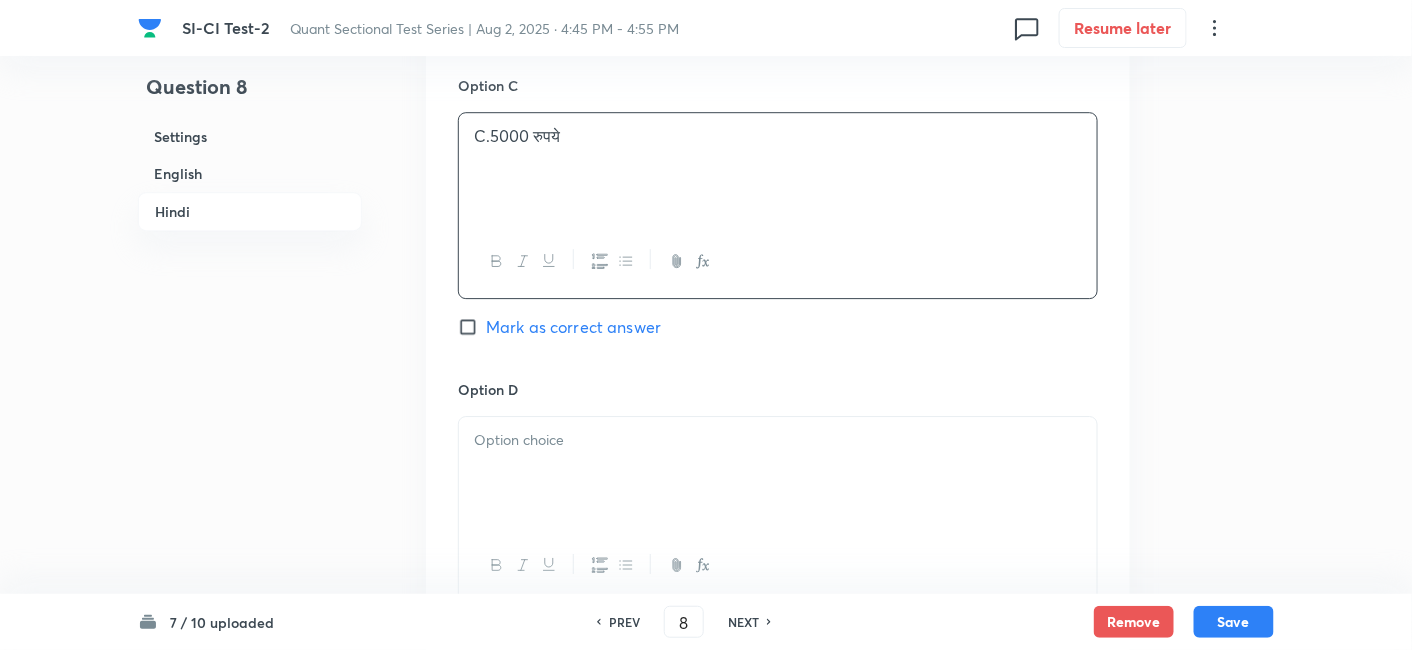 click at bounding box center (778, 473) 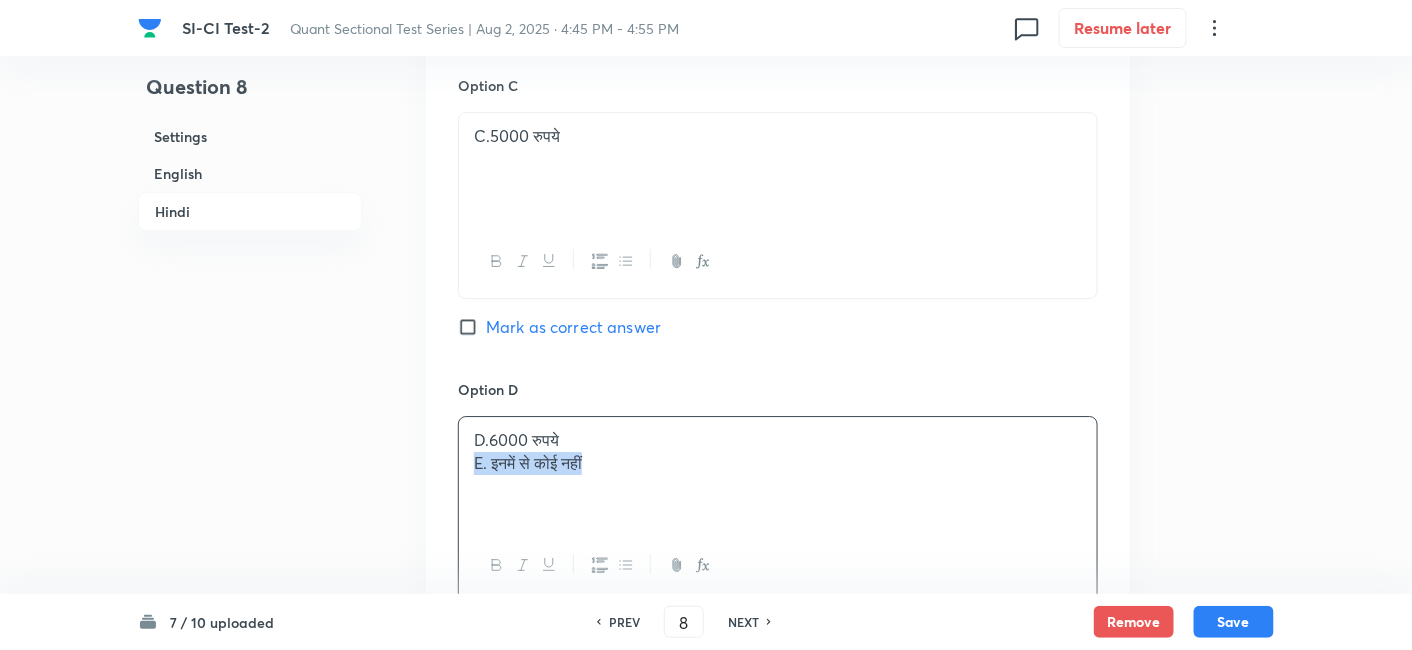 drag, startPoint x: 463, startPoint y: 461, endPoint x: 837, endPoint y: 557, distance: 386.12433 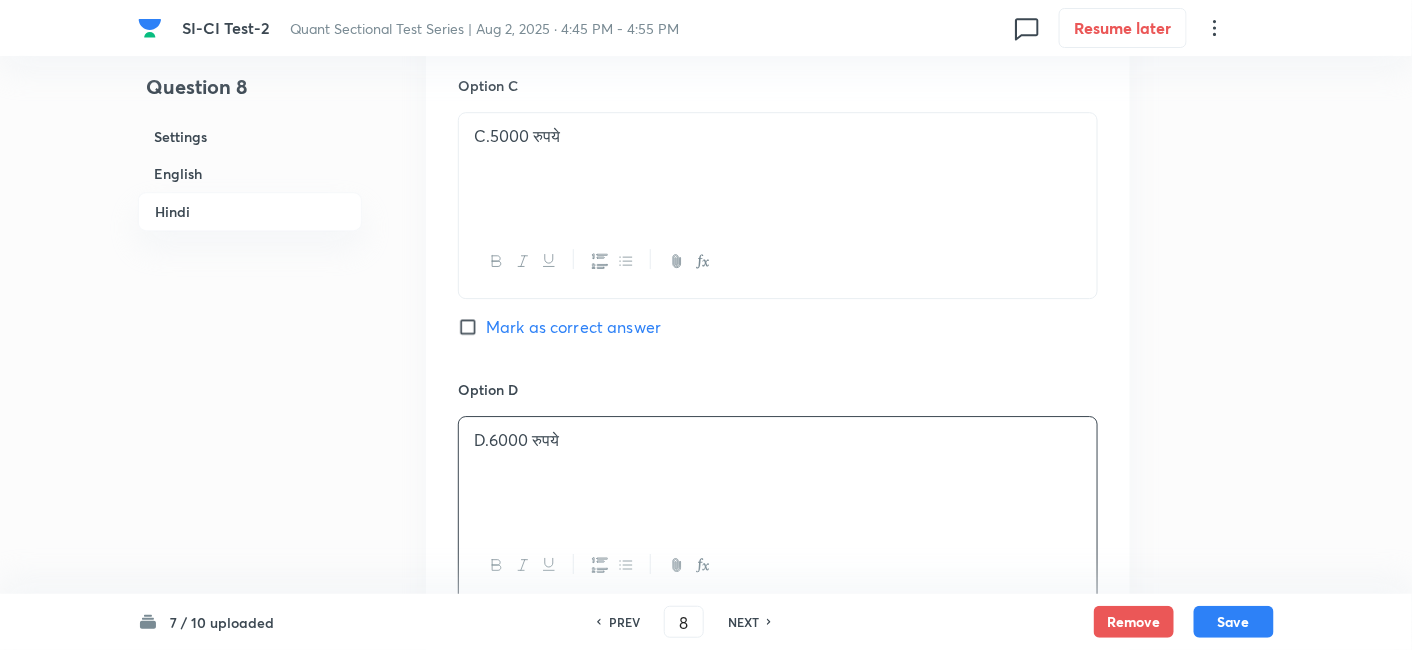 scroll, scrollTop: 4478, scrollLeft: 0, axis: vertical 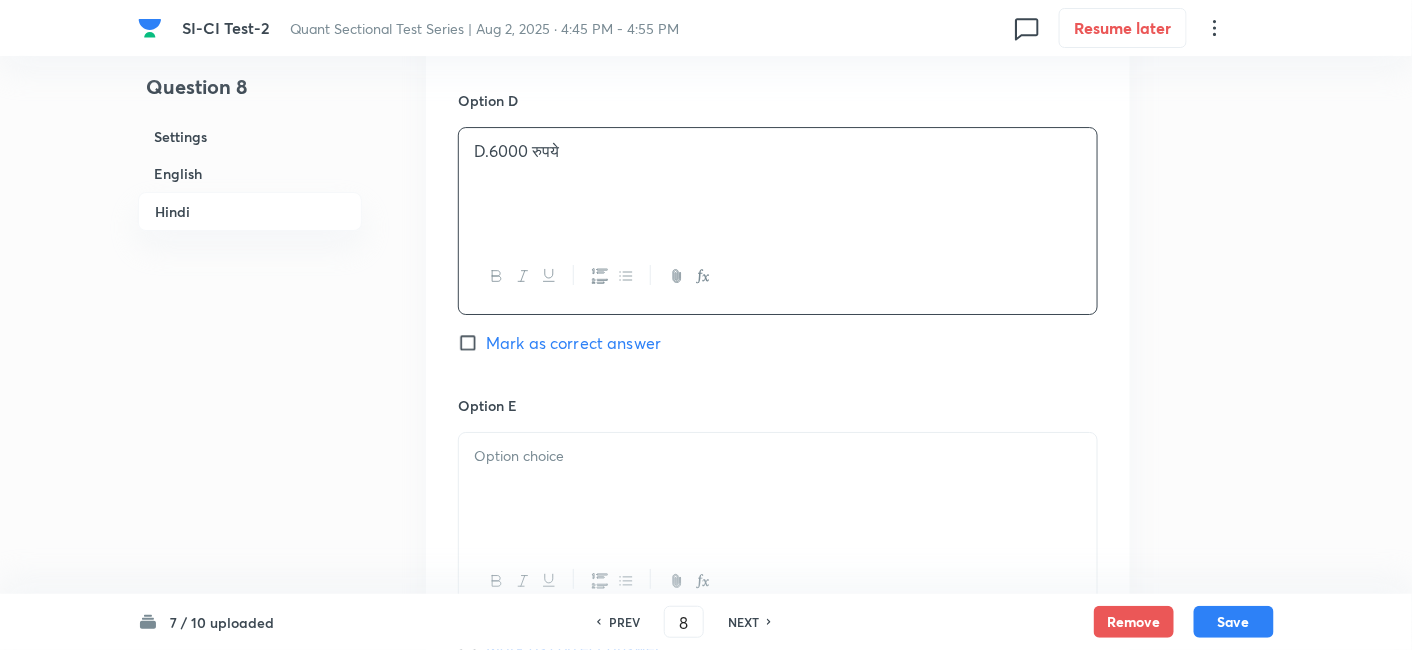 click at bounding box center (778, 489) 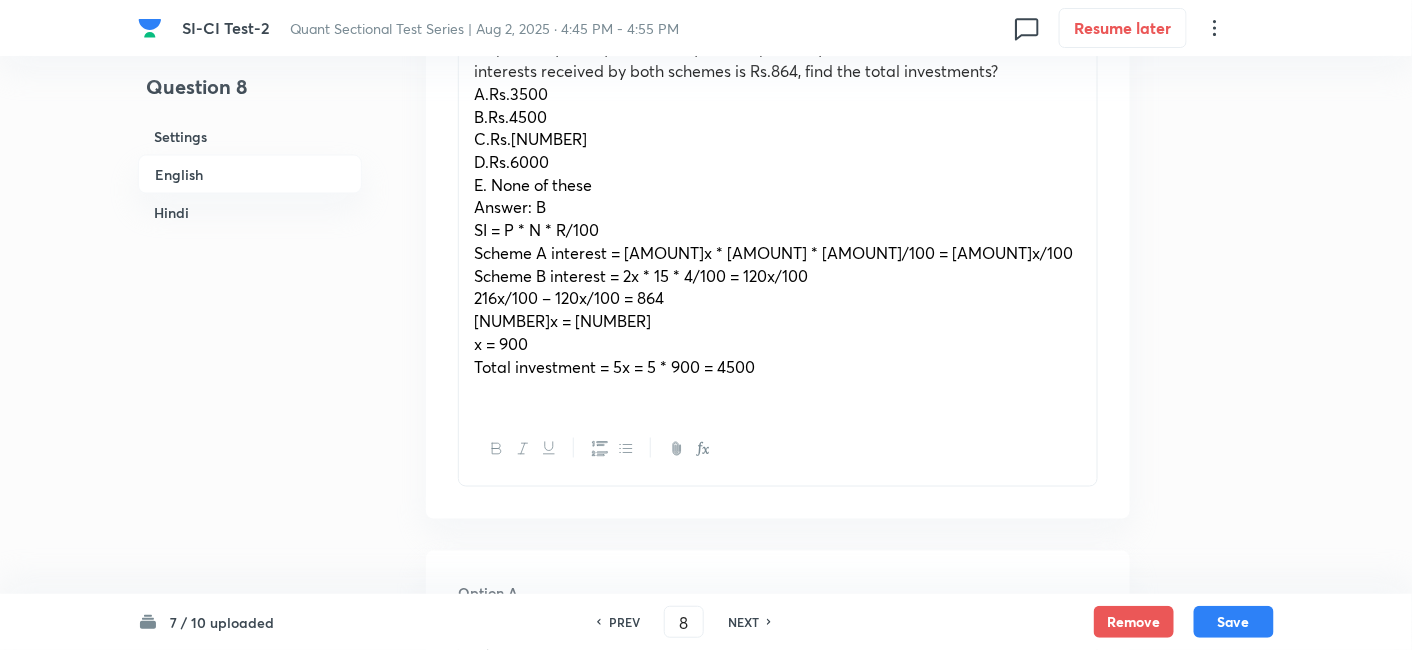 scroll, scrollTop: 728, scrollLeft: 0, axis: vertical 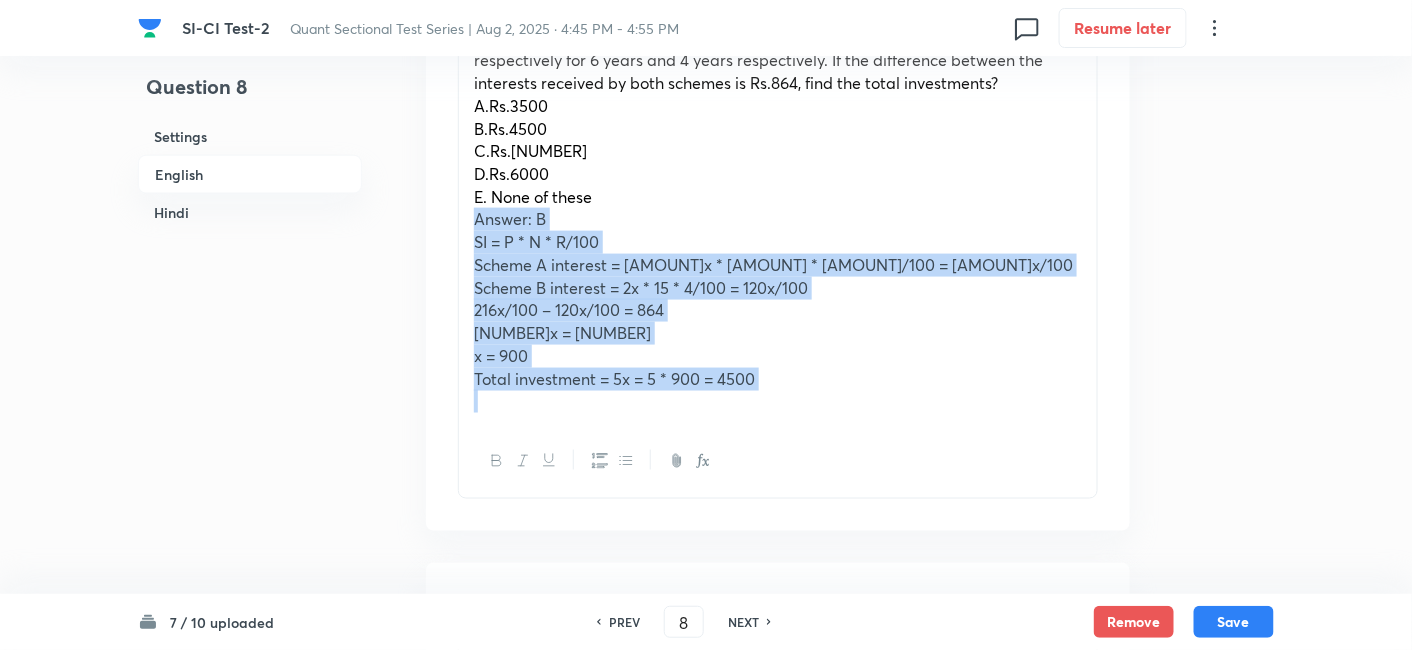 drag, startPoint x: 468, startPoint y: 211, endPoint x: 807, endPoint y: 451, distance: 415.35648 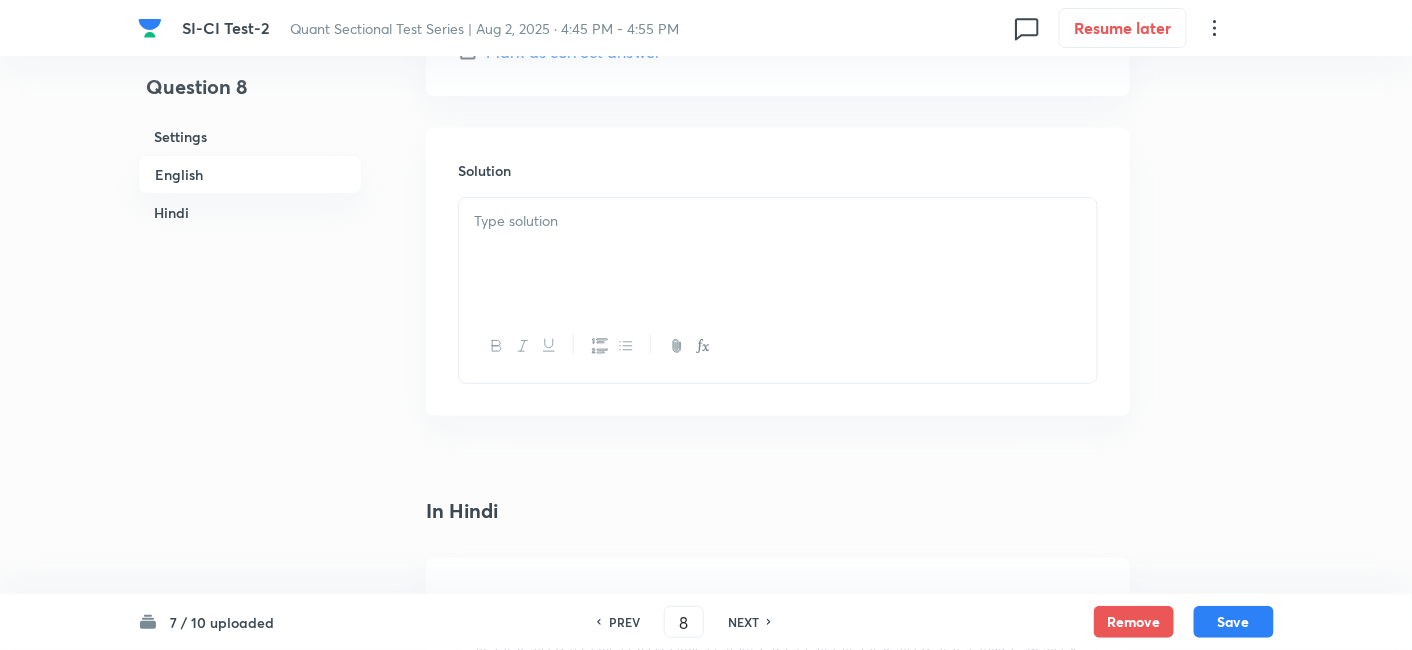 scroll, scrollTop: 2561, scrollLeft: 0, axis: vertical 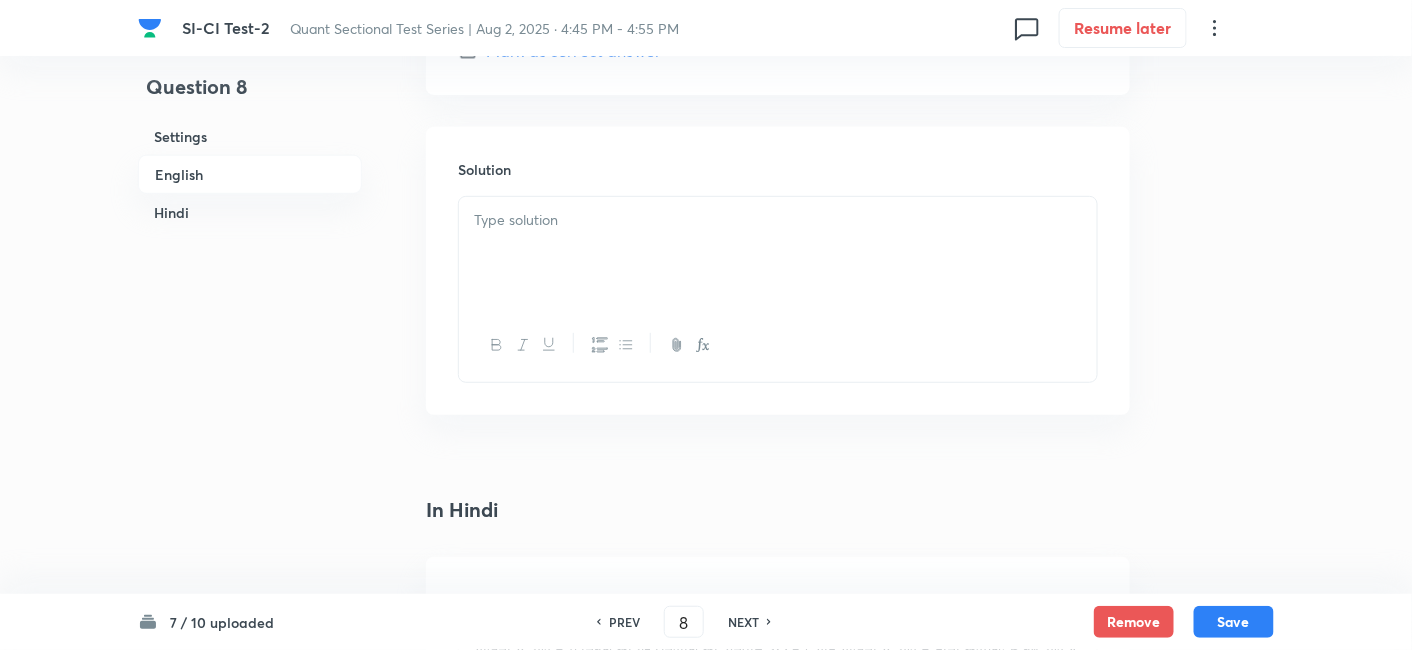 click at bounding box center (778, 253) 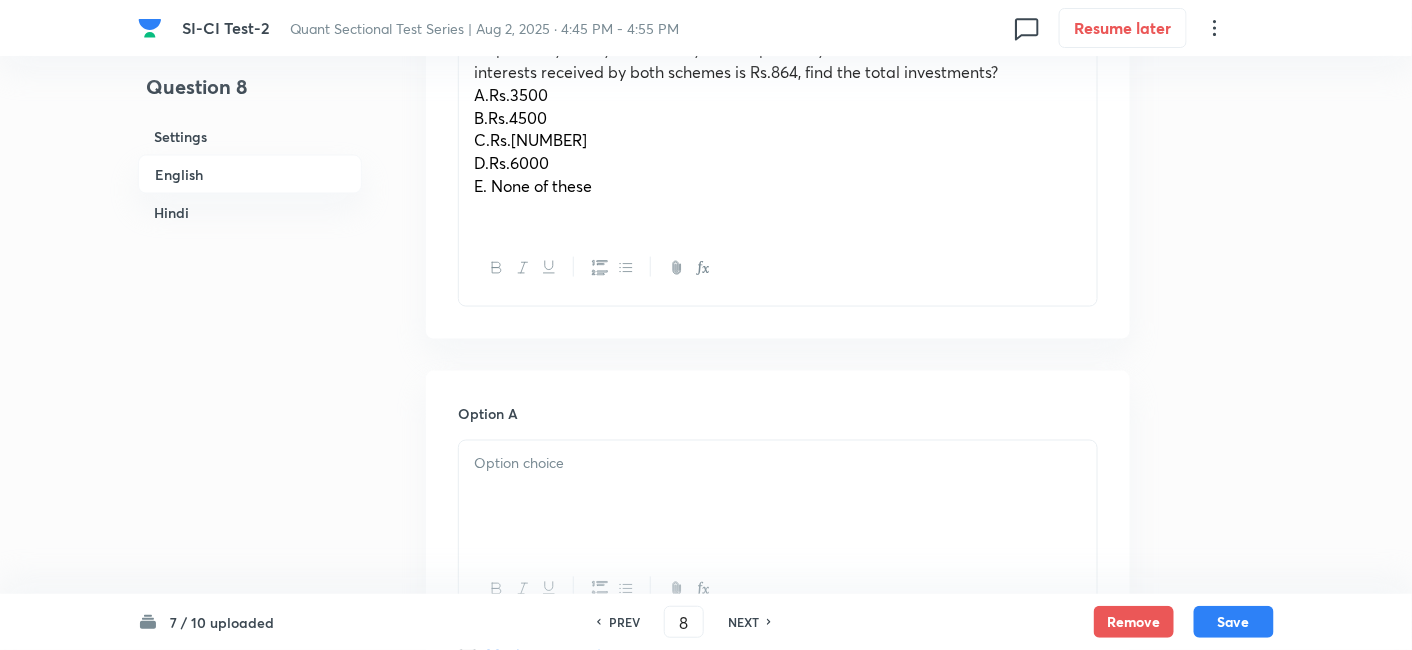 scroll, scrollTop: 697, scrollLeft: 0, axis: vertical 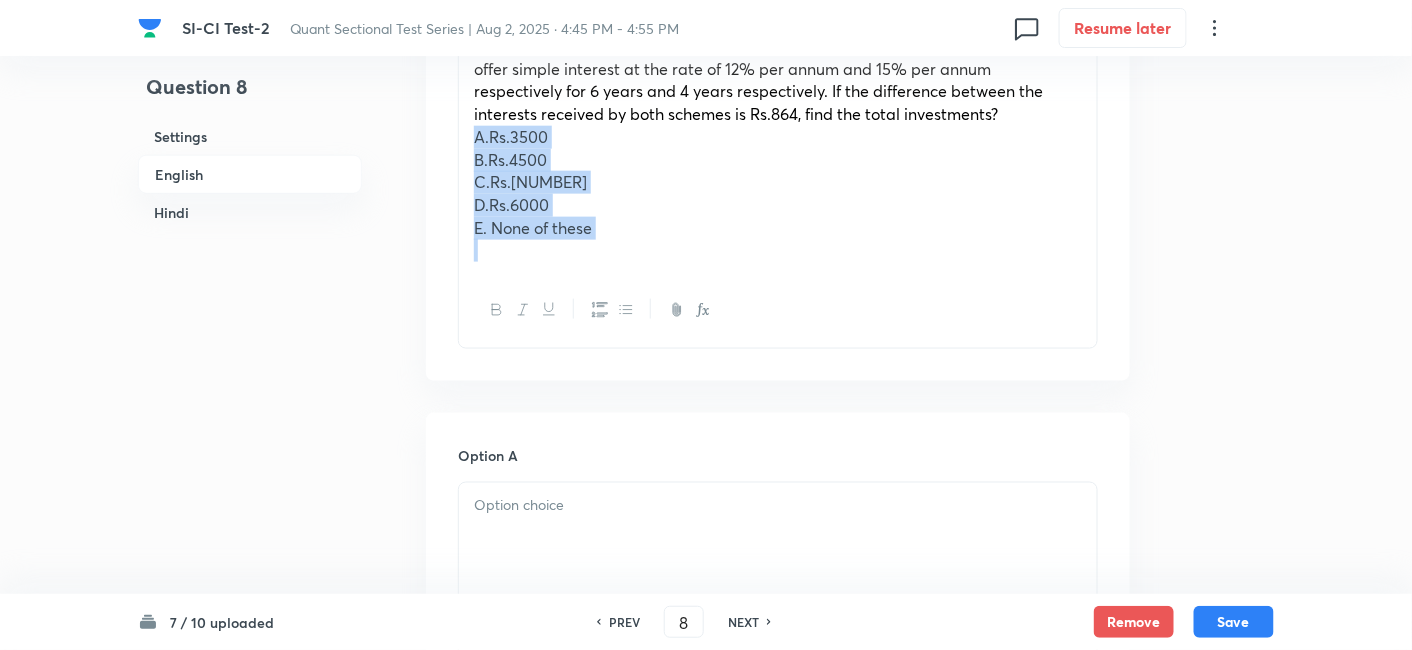 drag, startPoint x: 466, startPoint y: 135, endPoint x: 738, endPoint y: 347, distance: 344.8594 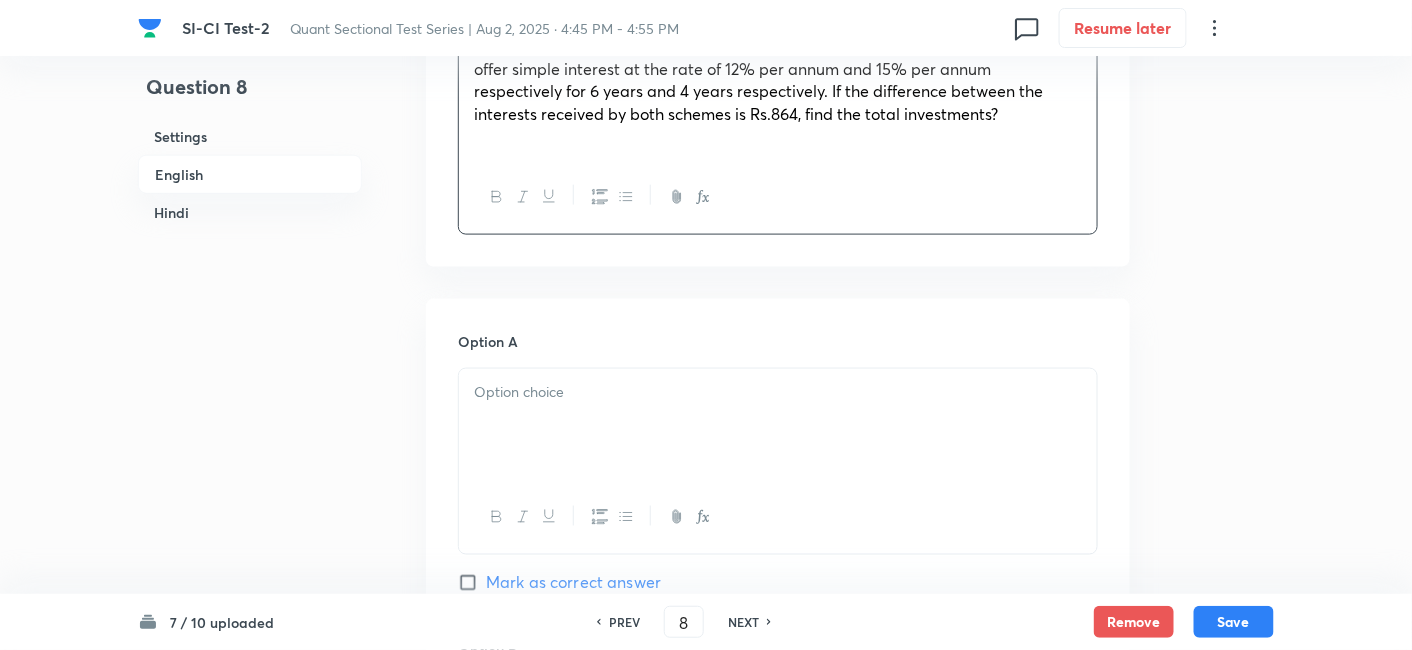 scroll, scrollTop: 882, scrollLeft: 0, axis: vertical 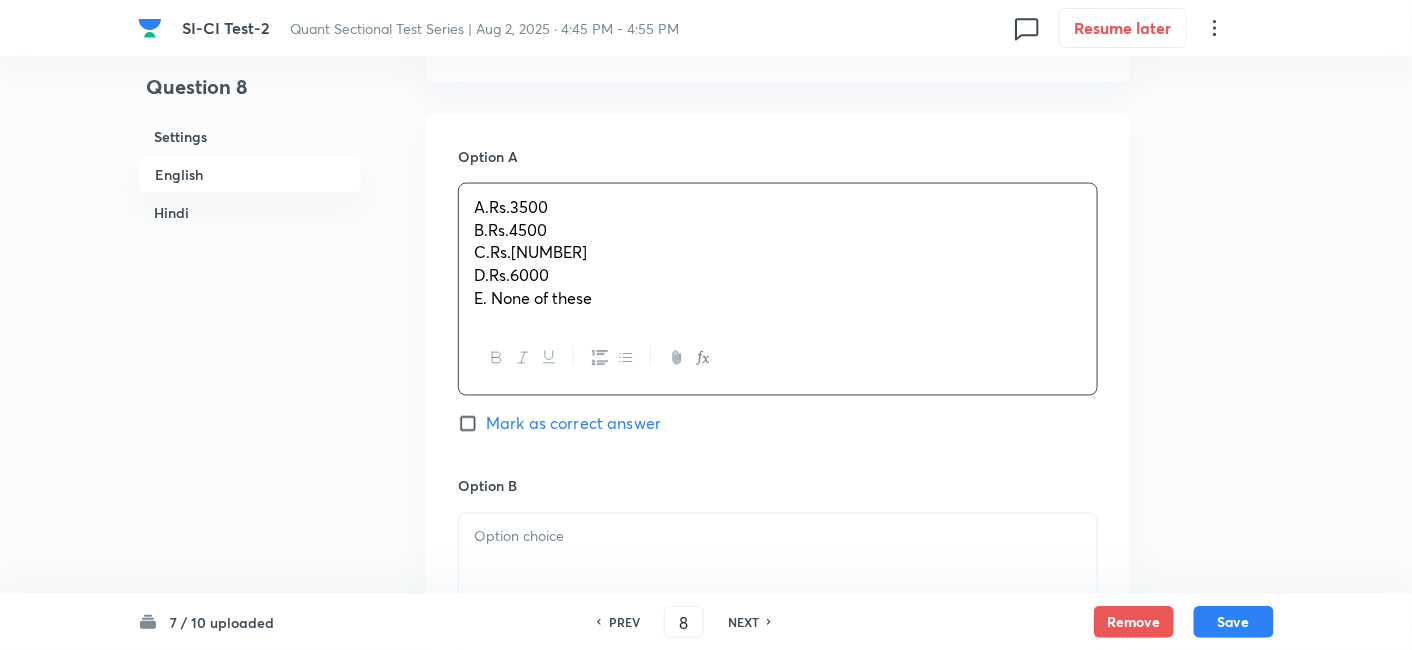 click on "A.Rs.3500 B.Rs.4500 C.Rs.5000 D.Rs.6000 E. None of these" at bounding box center [778, 253] 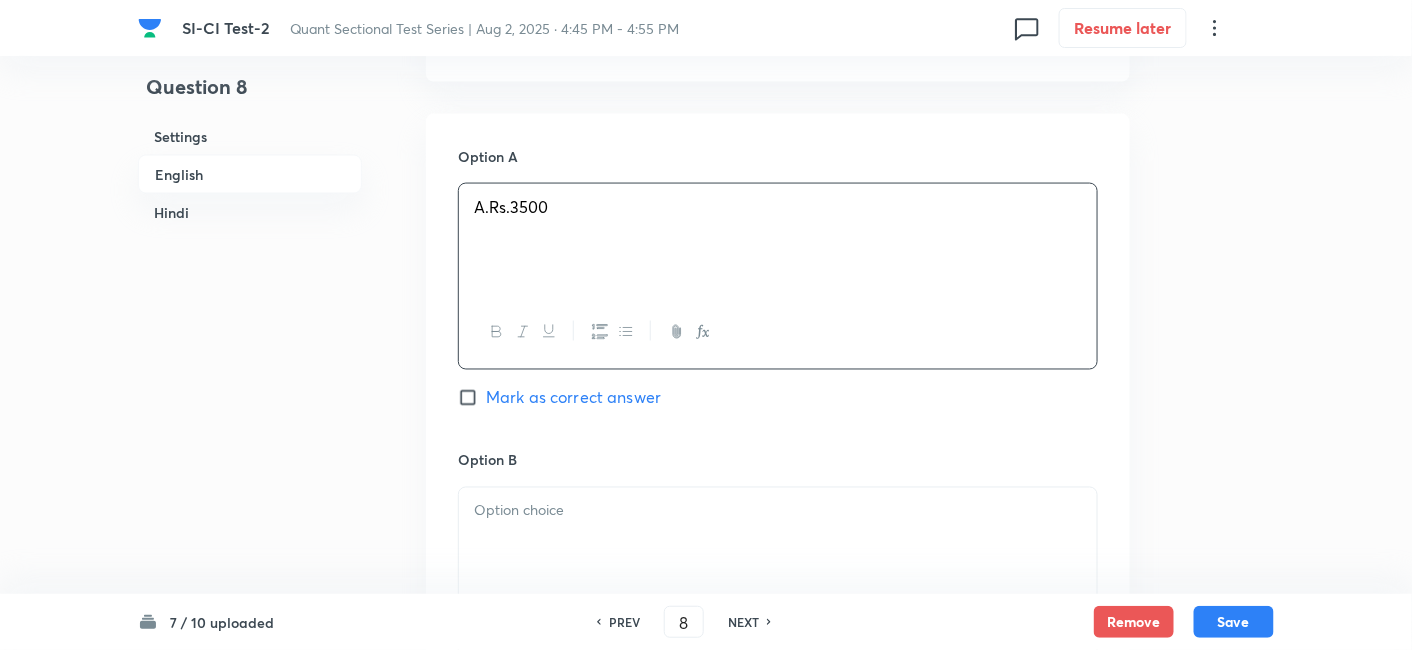 scroll, scrollTop: 1092, scrollLeft: 0, axis: vertical 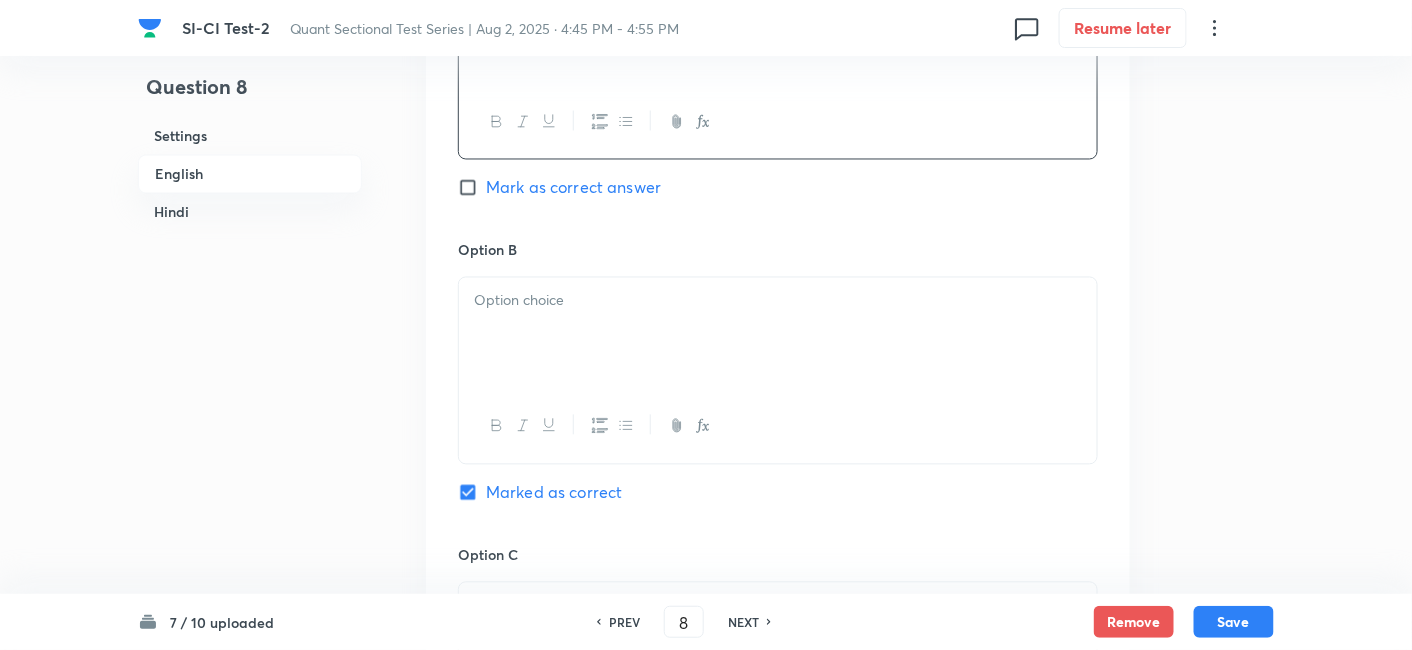 click at bounding box center [778, 301] 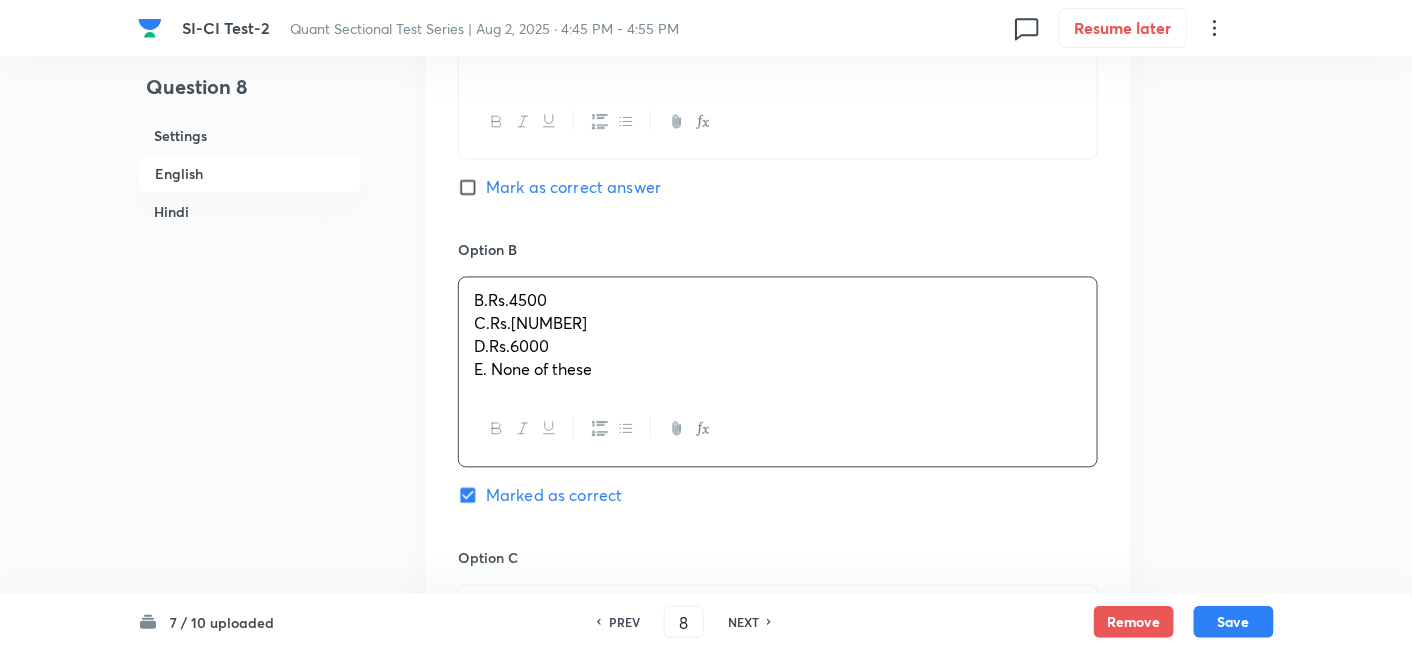drag, startPoint x: 464, startPoint y: 330, endPoint x: 744, endPoint y: 504, distance: 329.66043 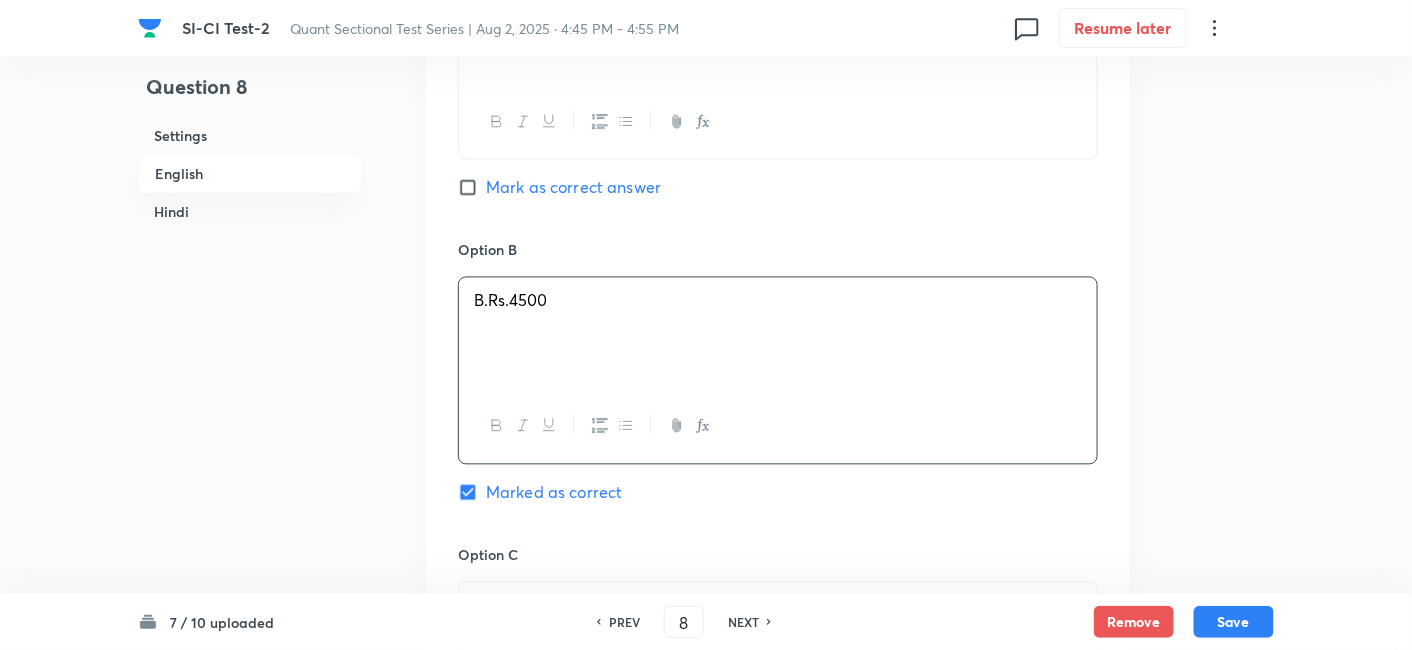 scroll, scrollTop: 1341, scrollLeft: 0, axis: vertical 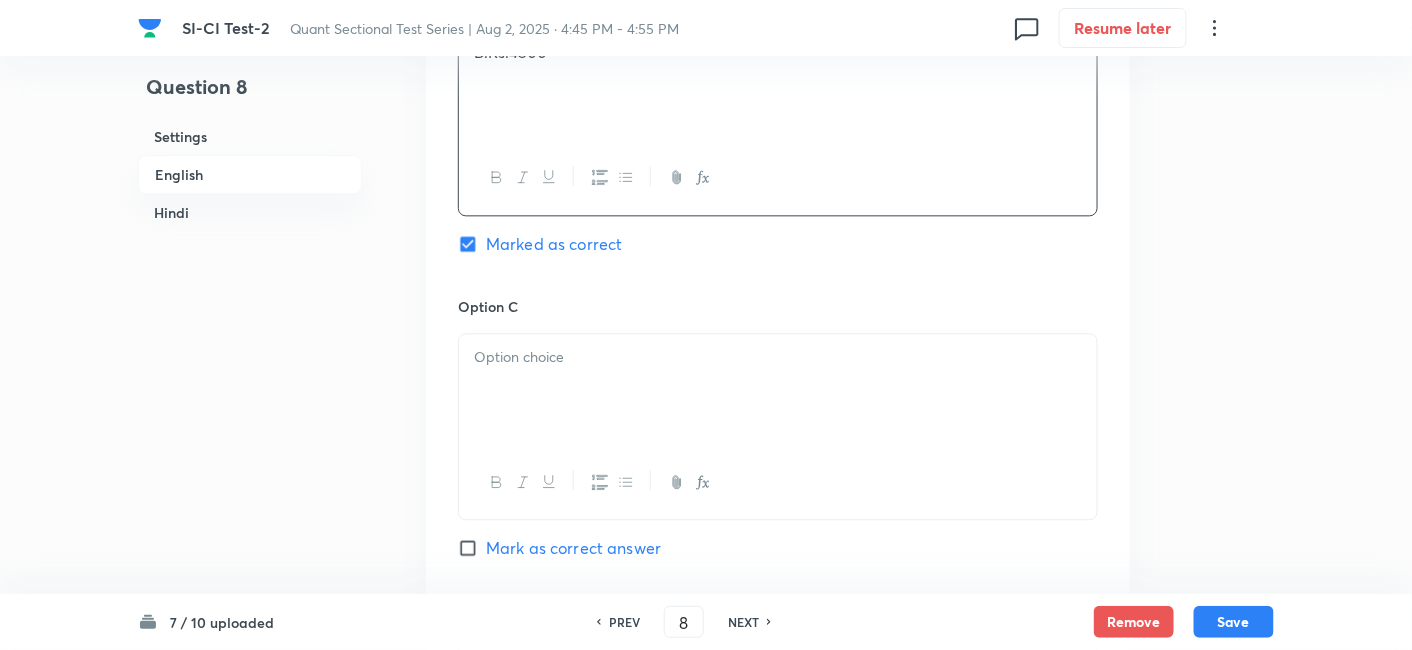 click at bounding box center [778, 390] 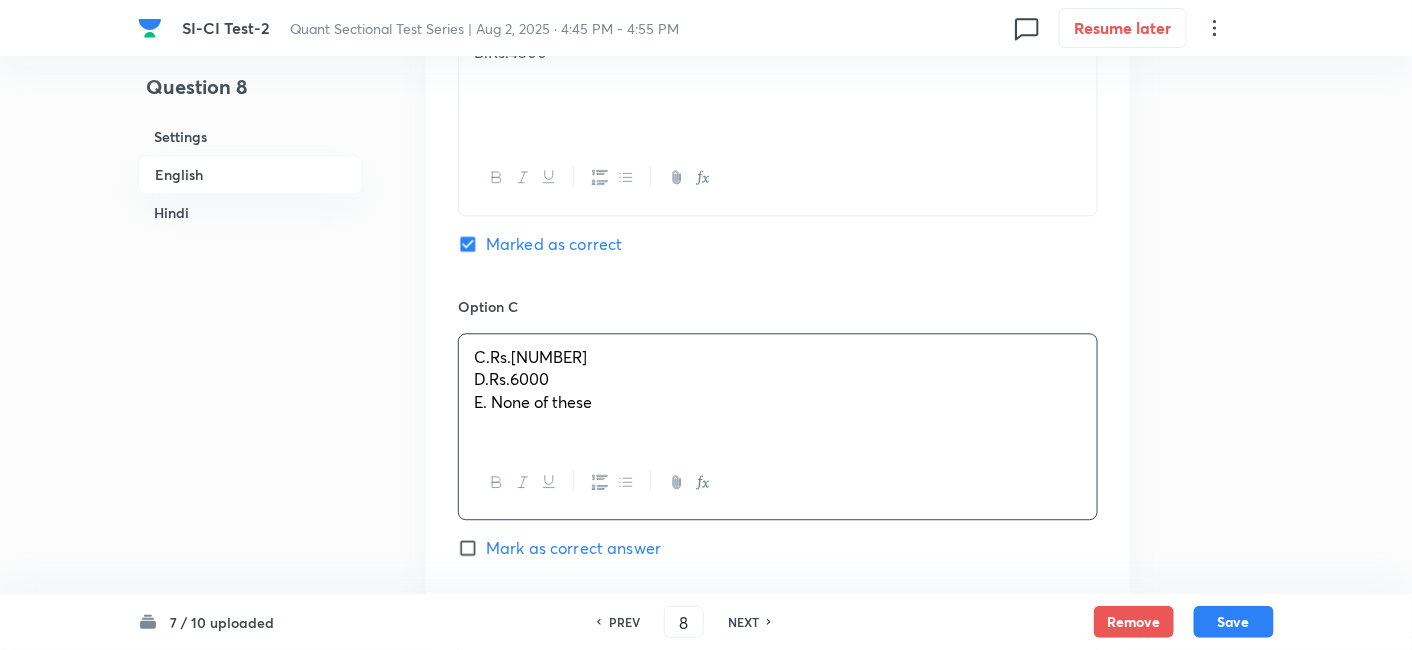 drag, startPoint x: 467, startPoint y: 379, endPoint x: 743, endPoint y: 494, distance: 299 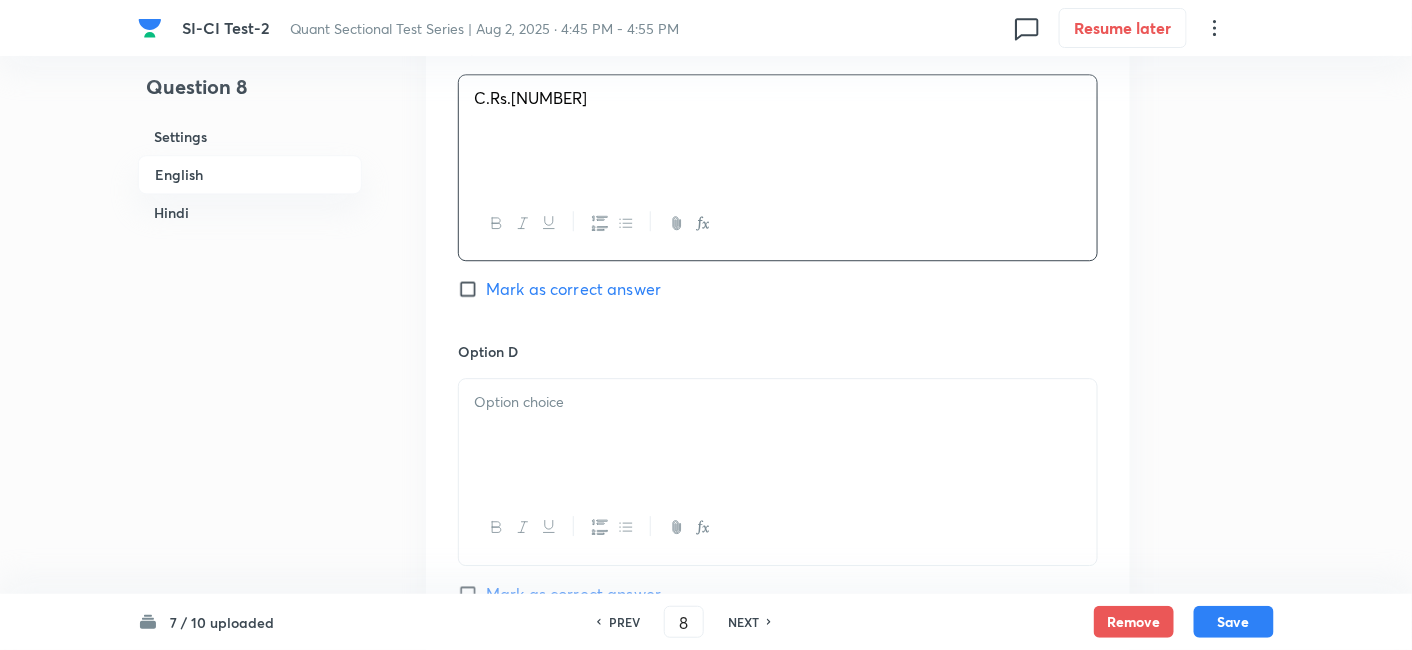 scroll, scrollTop: 1601, scrollLeft: 0, axis: vertical 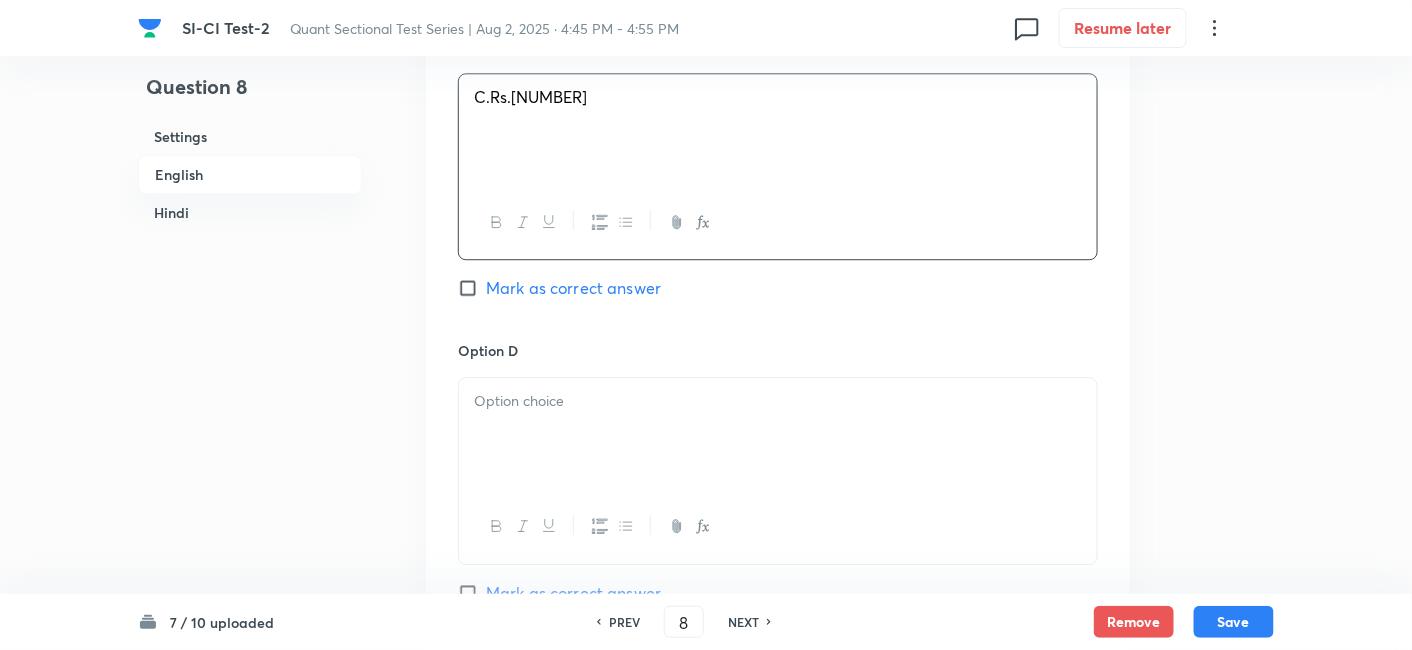 click at bounding box center (778, 434) 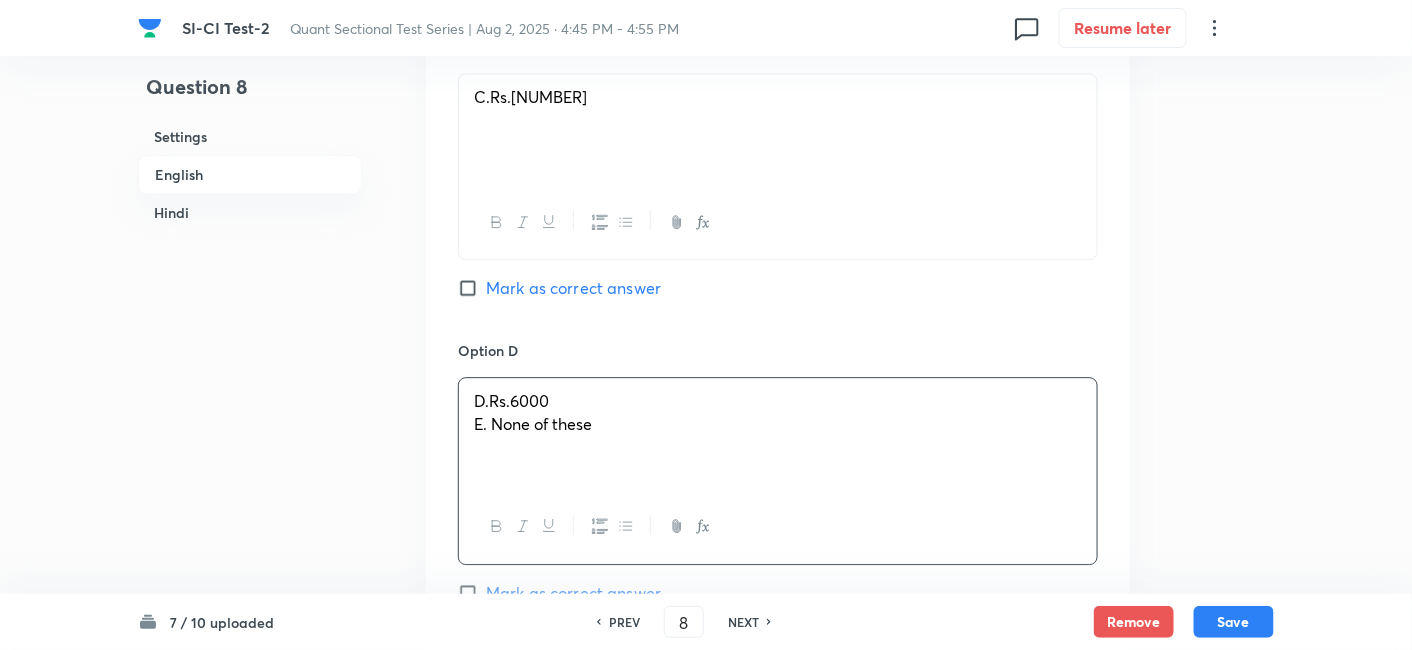 drag, startPoint x: 465, startPoint y: 427, endPoint x: 704, endPoint y: 501, distance: 250.19392 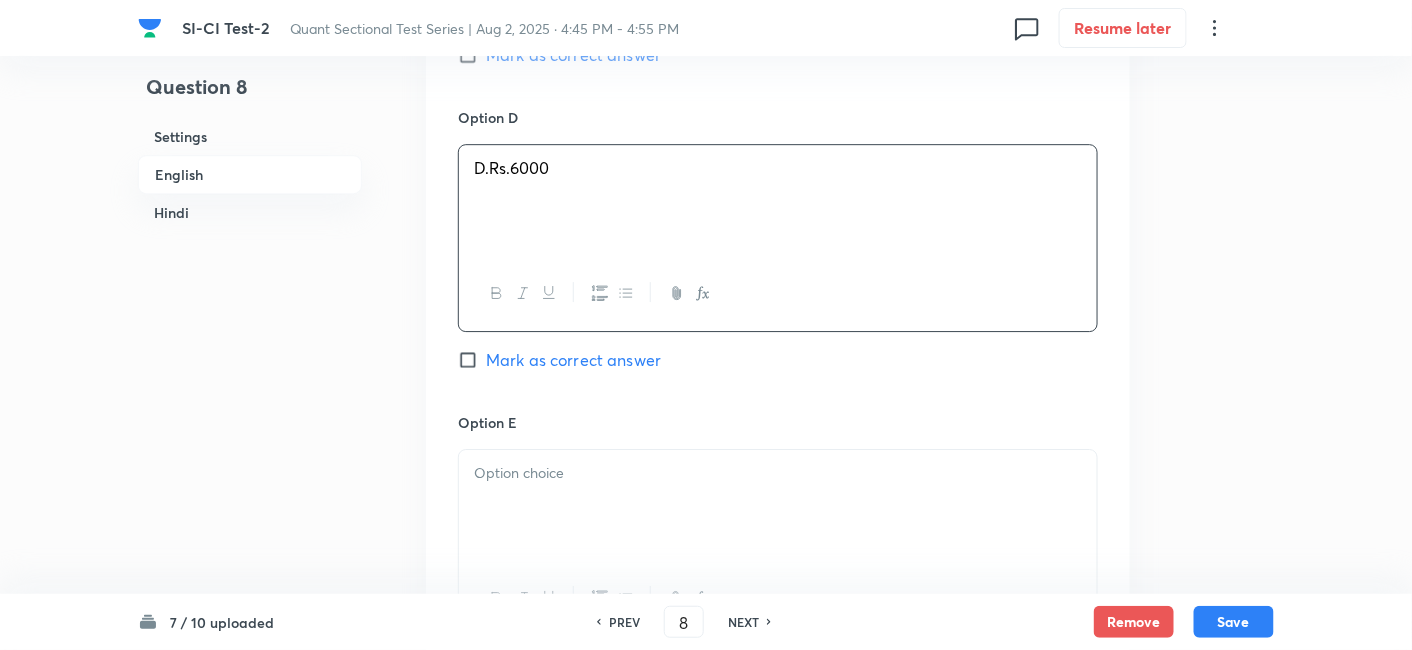 click at bounding box center (778, 506) 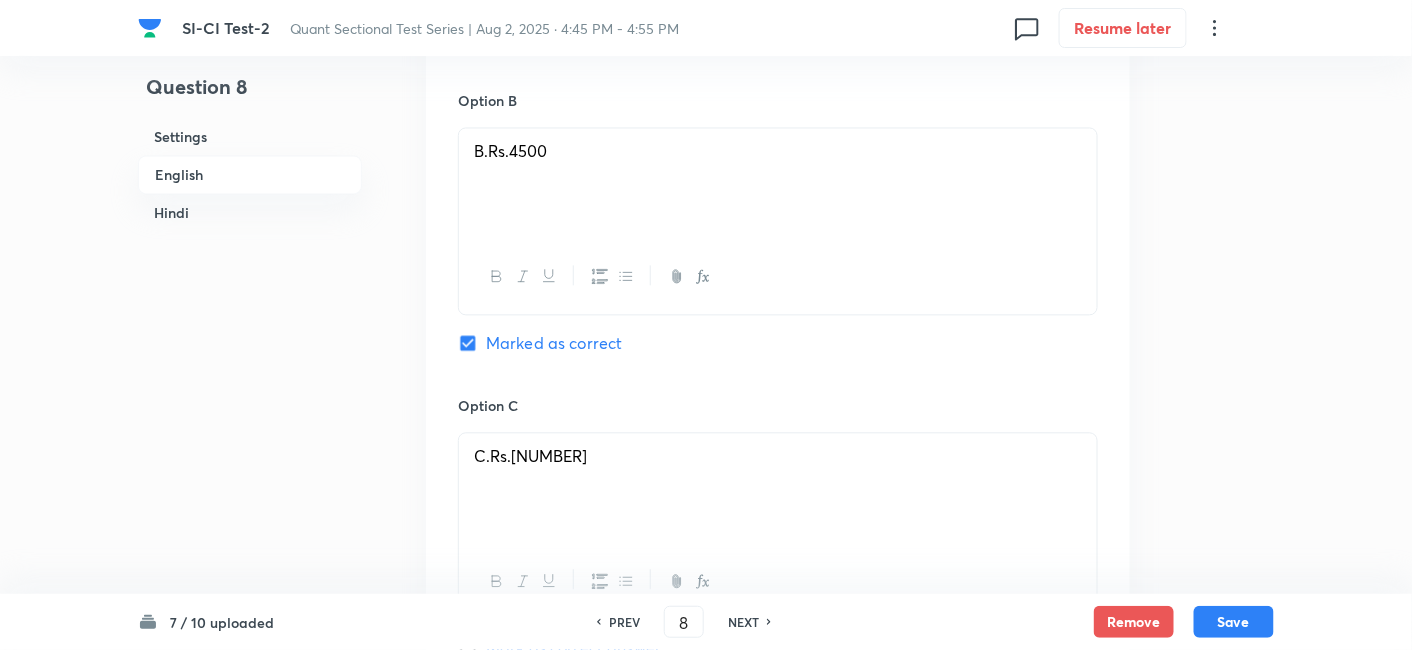 scroll, scrollTop: 1235, scrollLeft: 0, axis: vertical 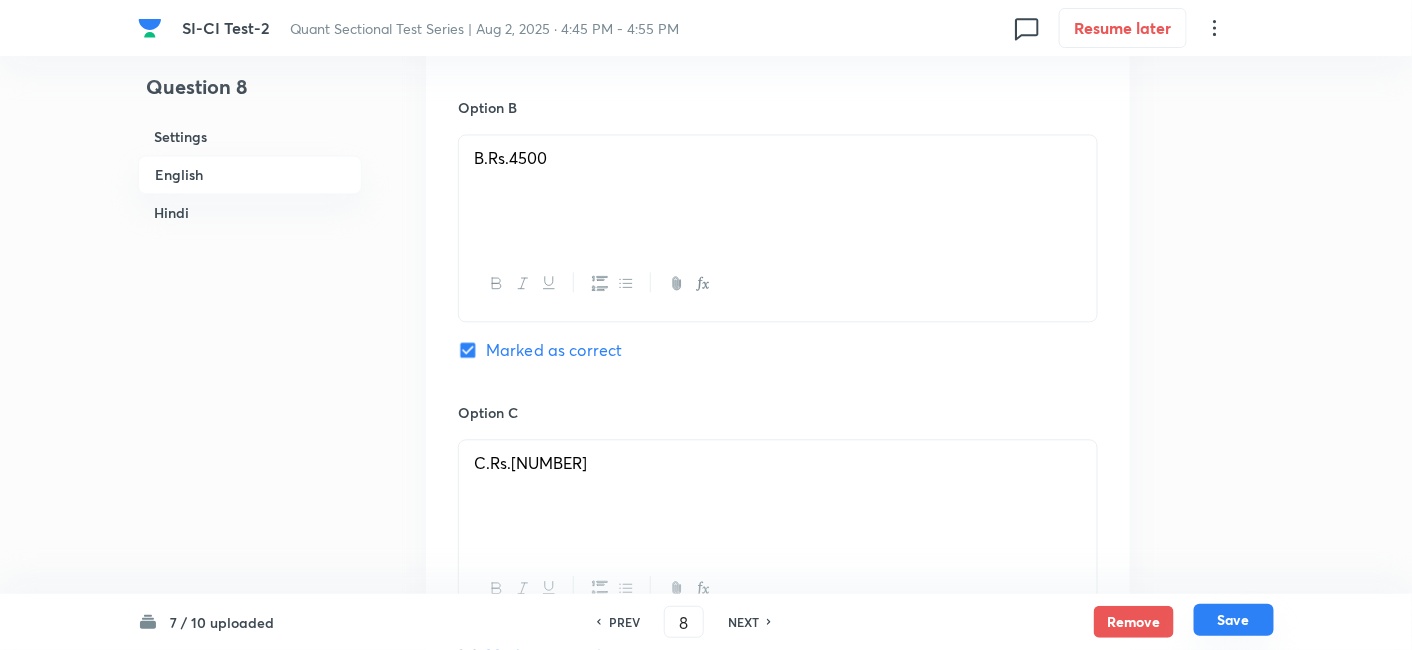 click on "Save" at bounding box center [1234, 620] 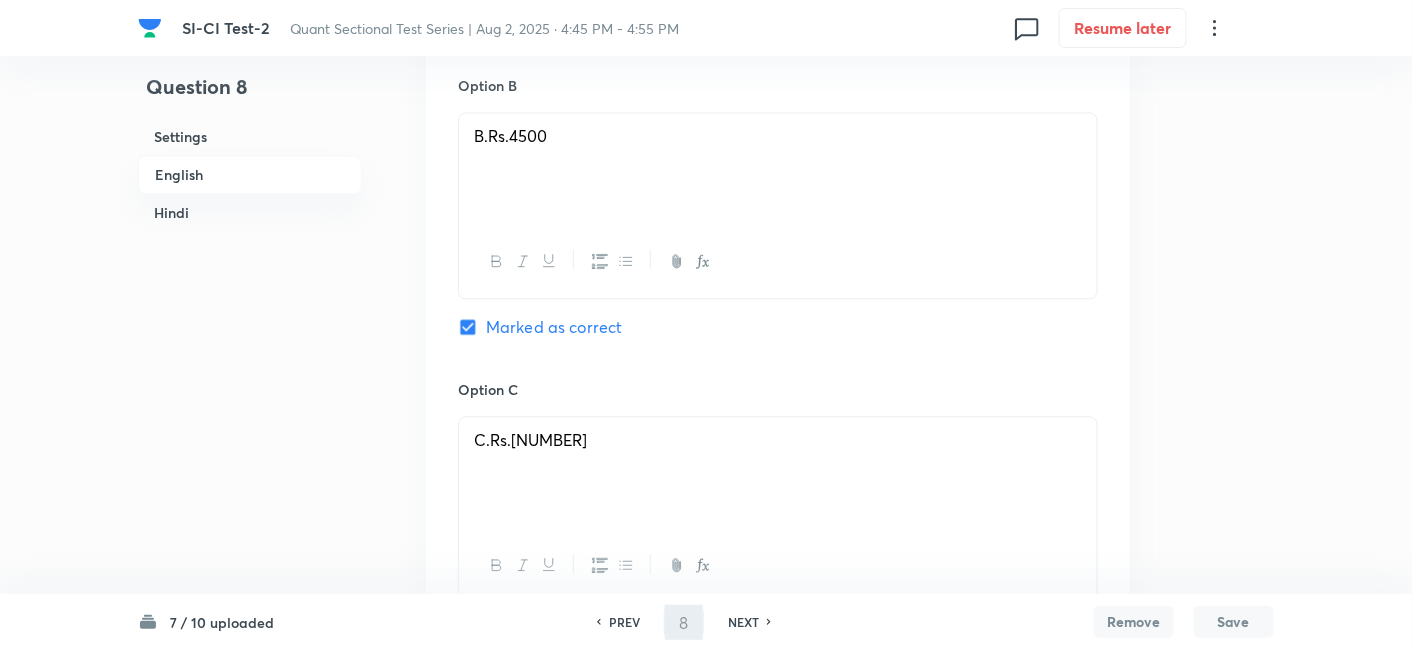 type on "9" 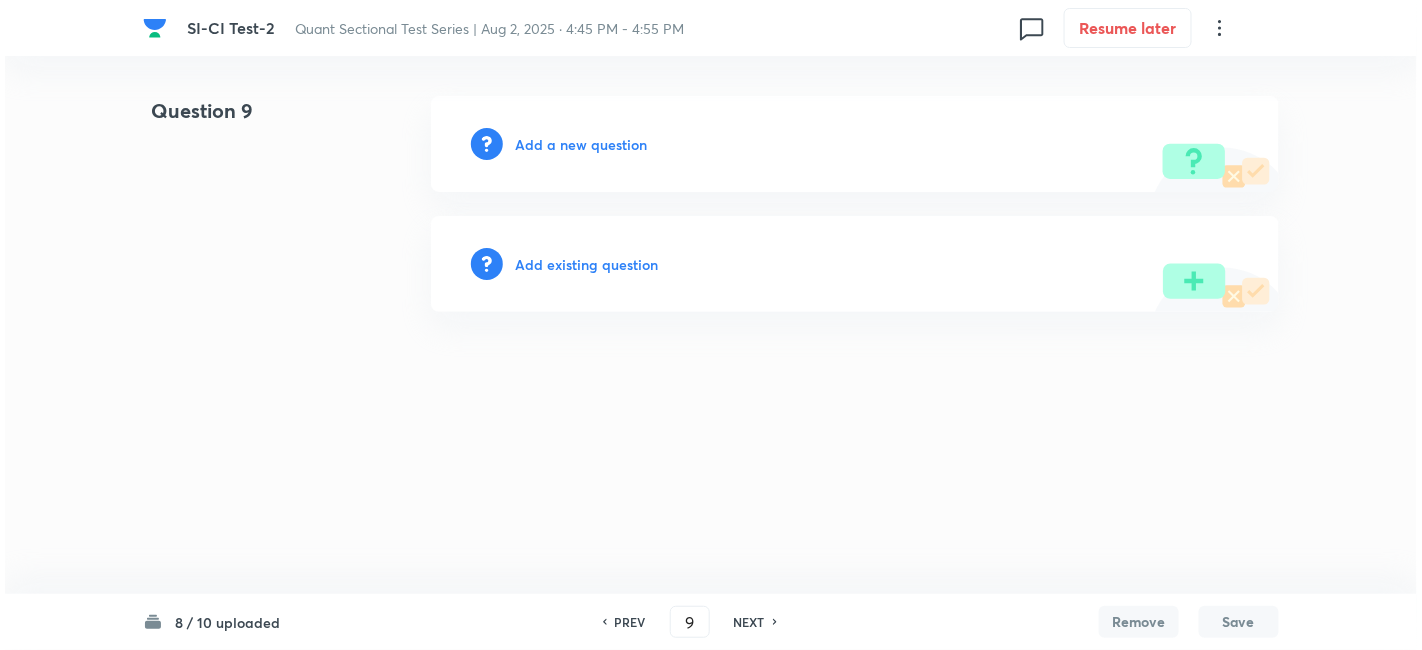 scroll, scrollTop: 0, scrollLeft: 0, axis: both 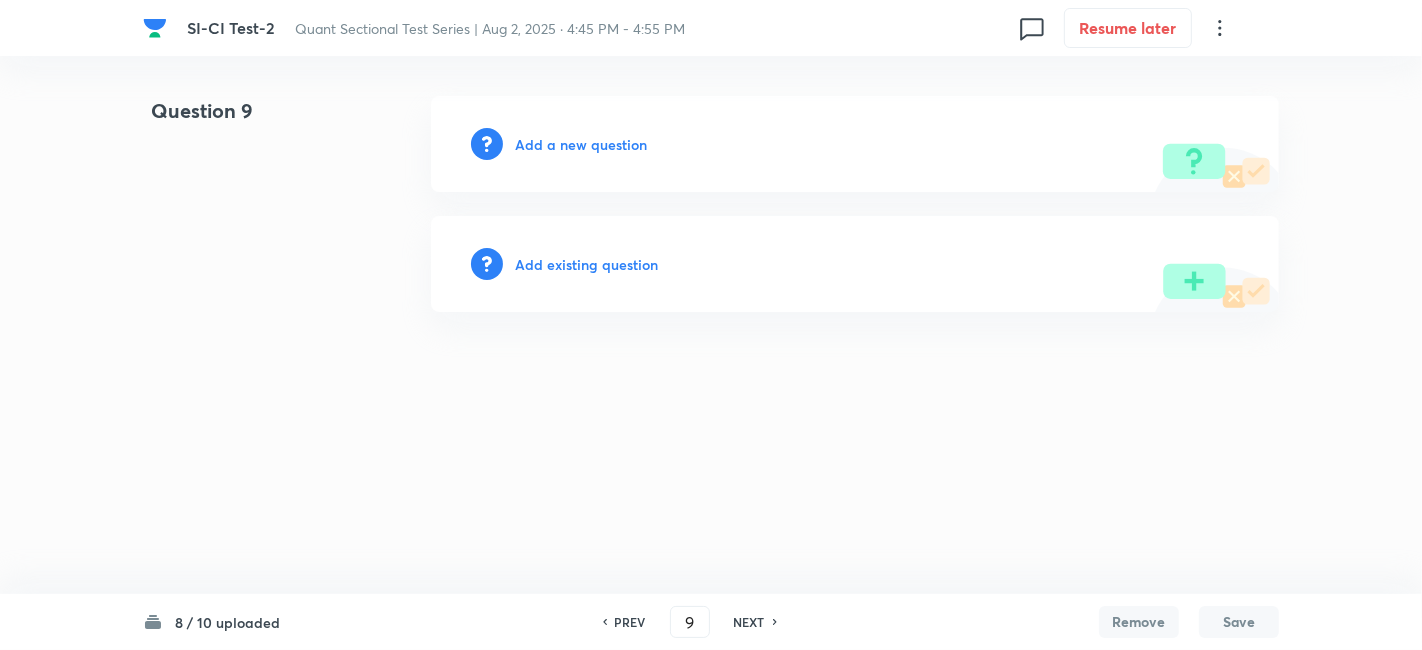 click on "Add a new question" at bounding box center [581, 144] 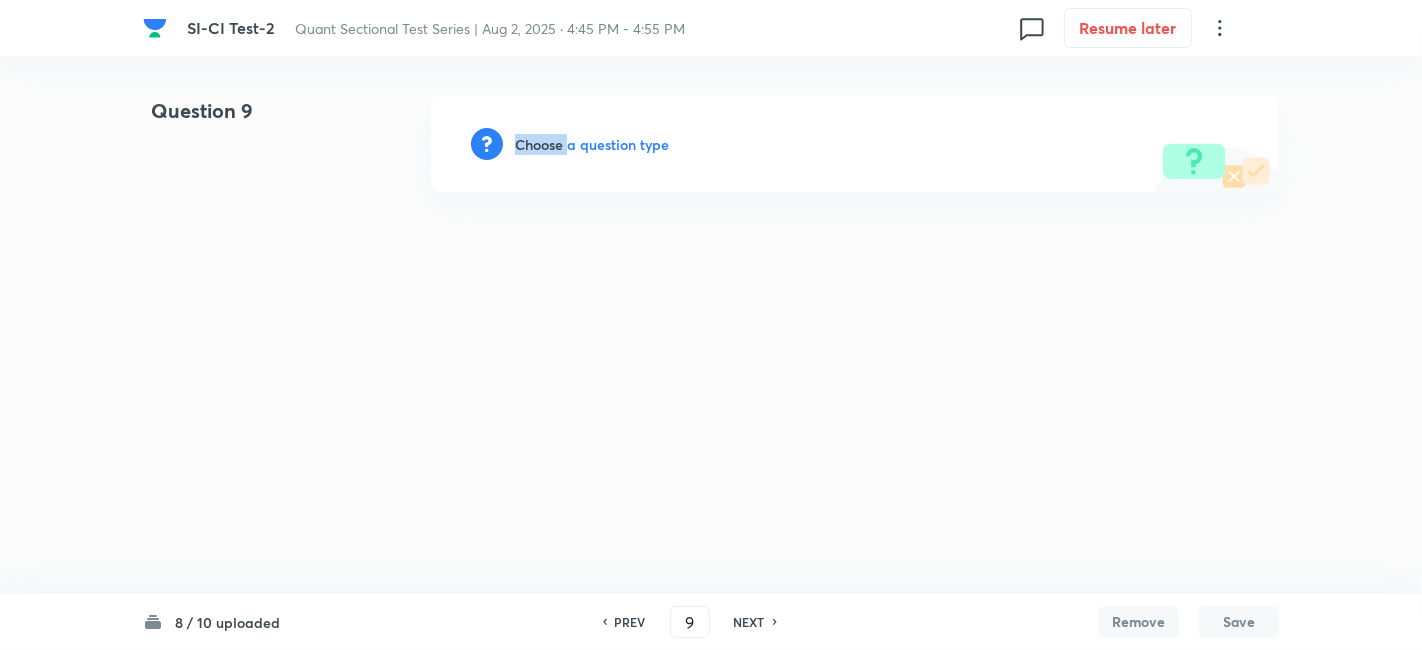 click on "Choose a question type" at bounding box center [592, 144] 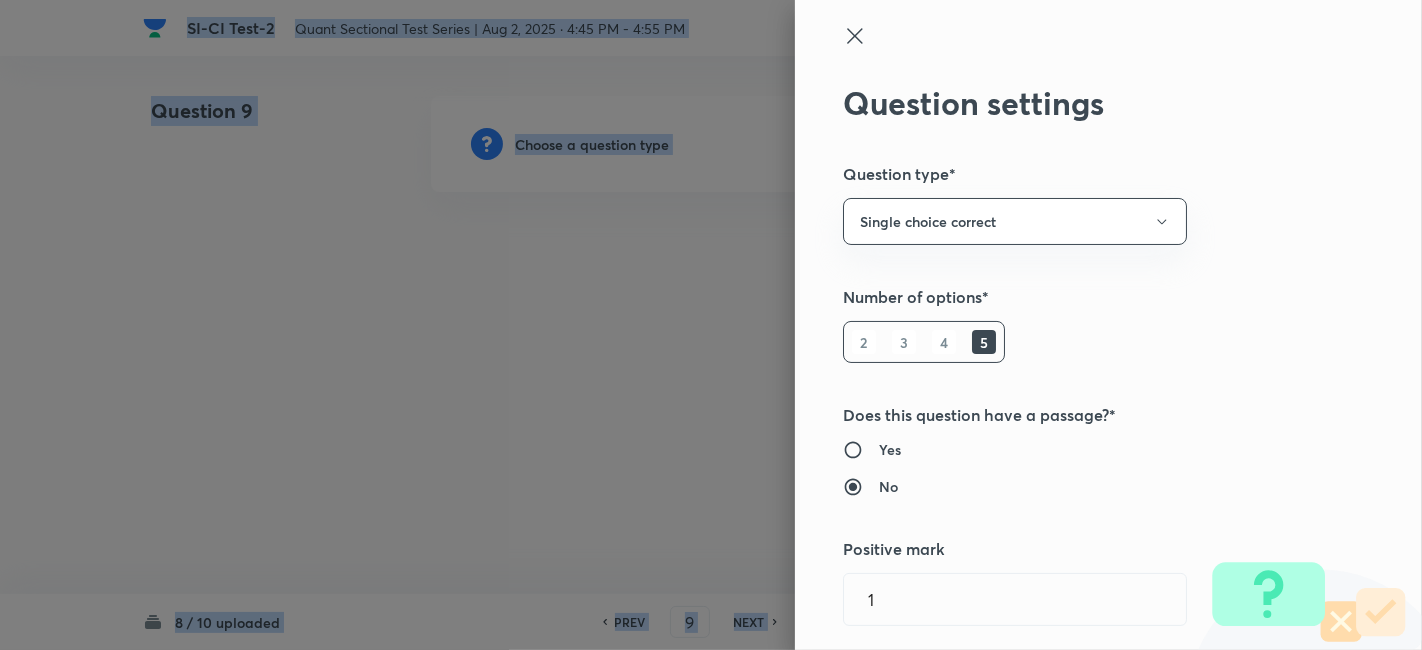 click at bounding box center (711, 325) 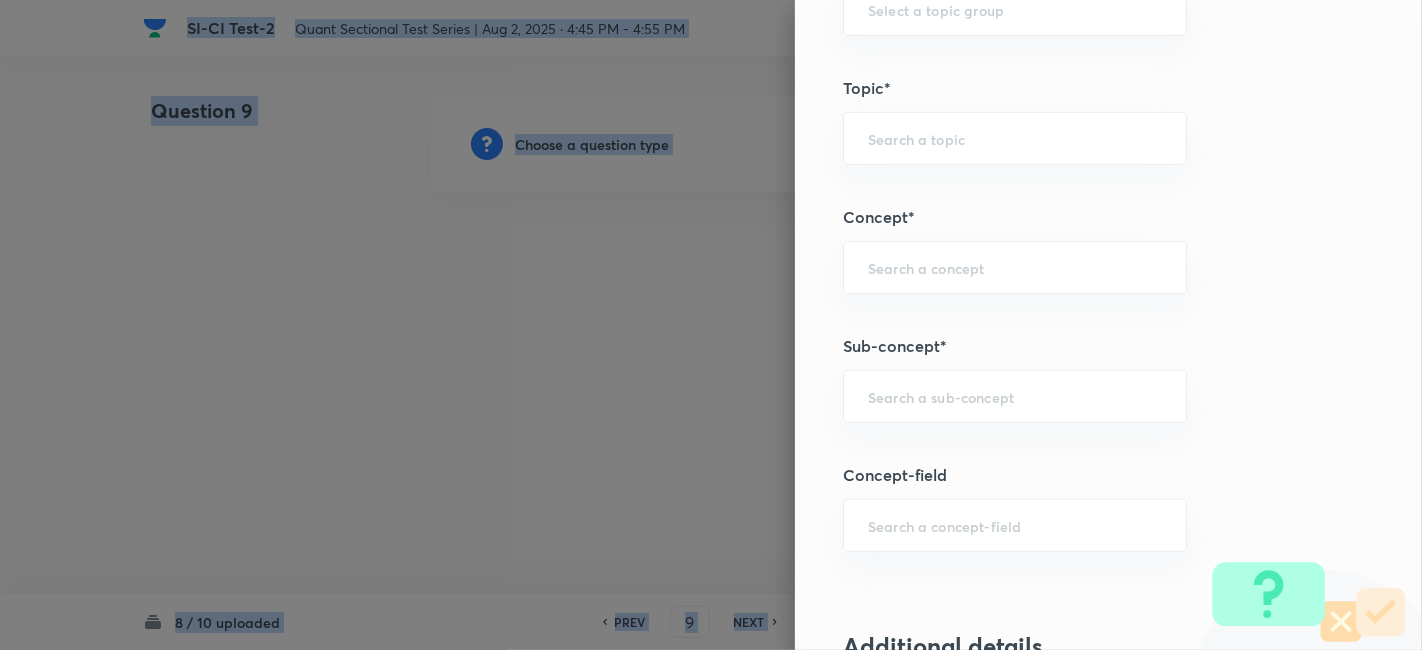 scroll, scrollTop: 913, scrollLeft: 0, axis: vertical 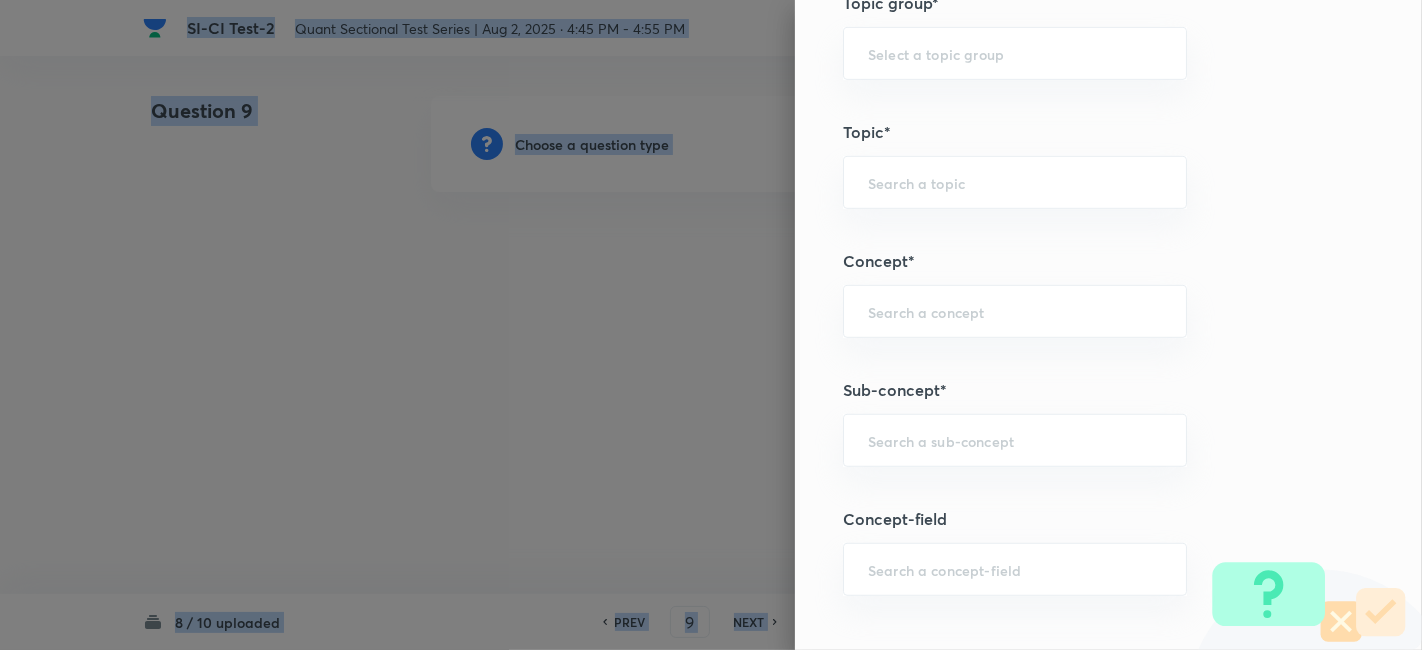click on "​" at bounding box center (1015, 440) 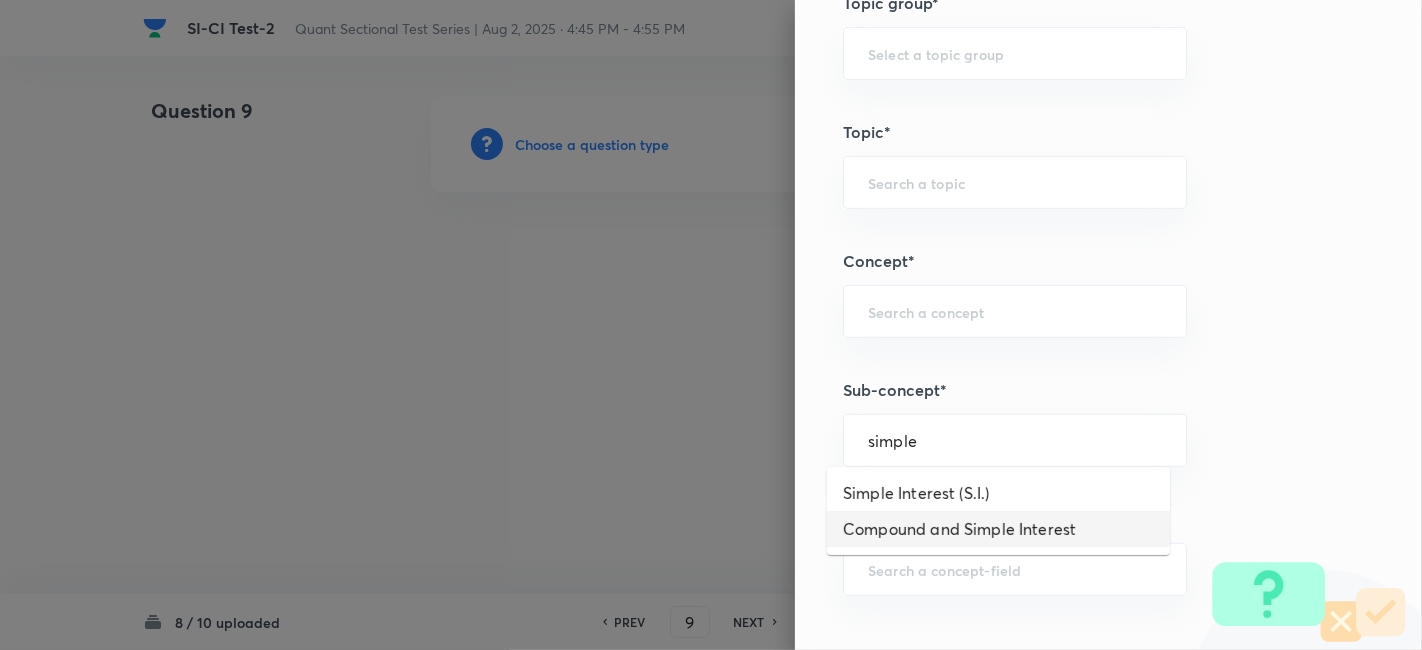 click on "Compound and Simple Interest" at bounding box center [998, 529] 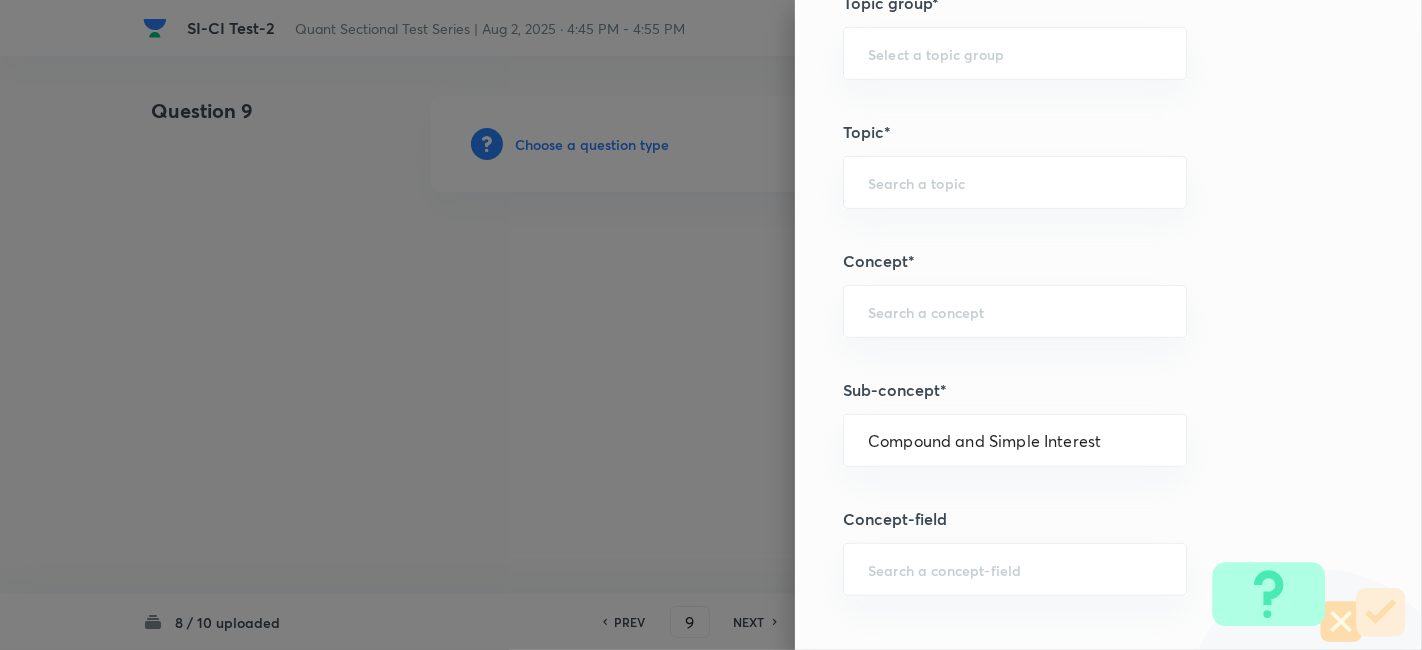 type on "Quantitative Aptitude" 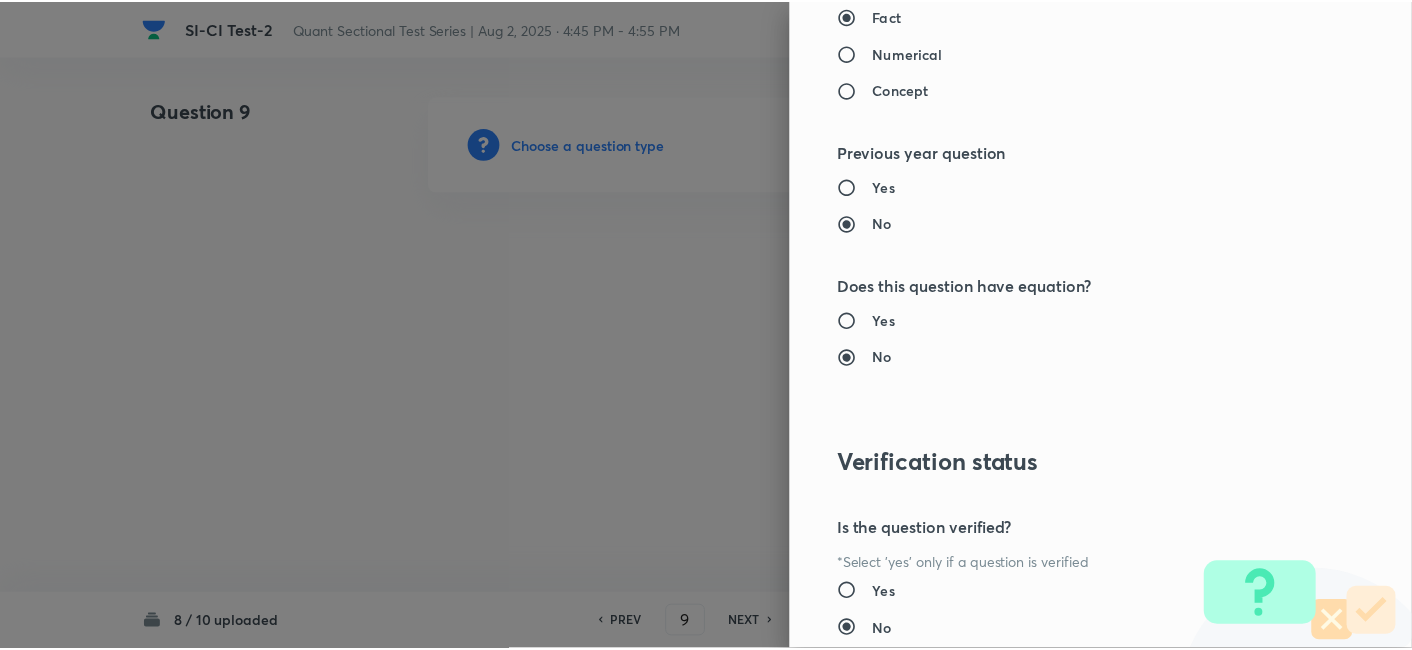 scroll, scrollTop: 2070, scrollLeft: 0, axis: vertical 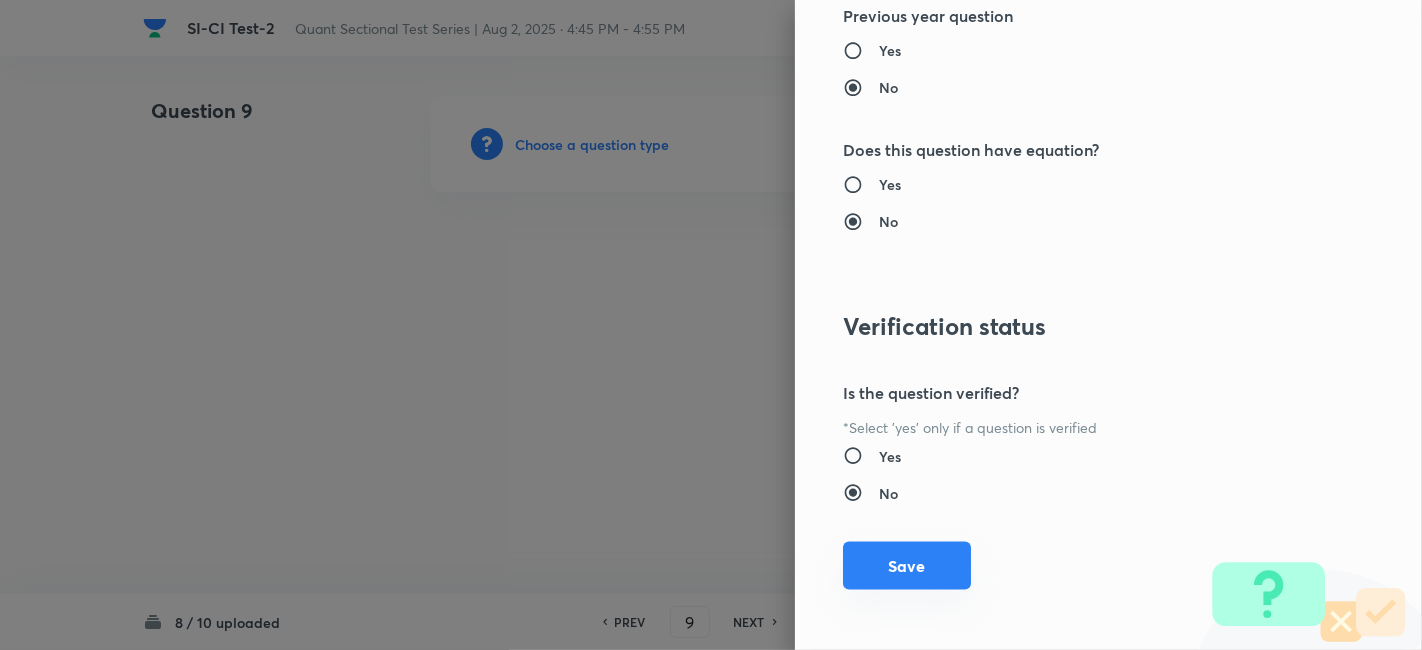 click on "Save" at bounding box center (907, 566) 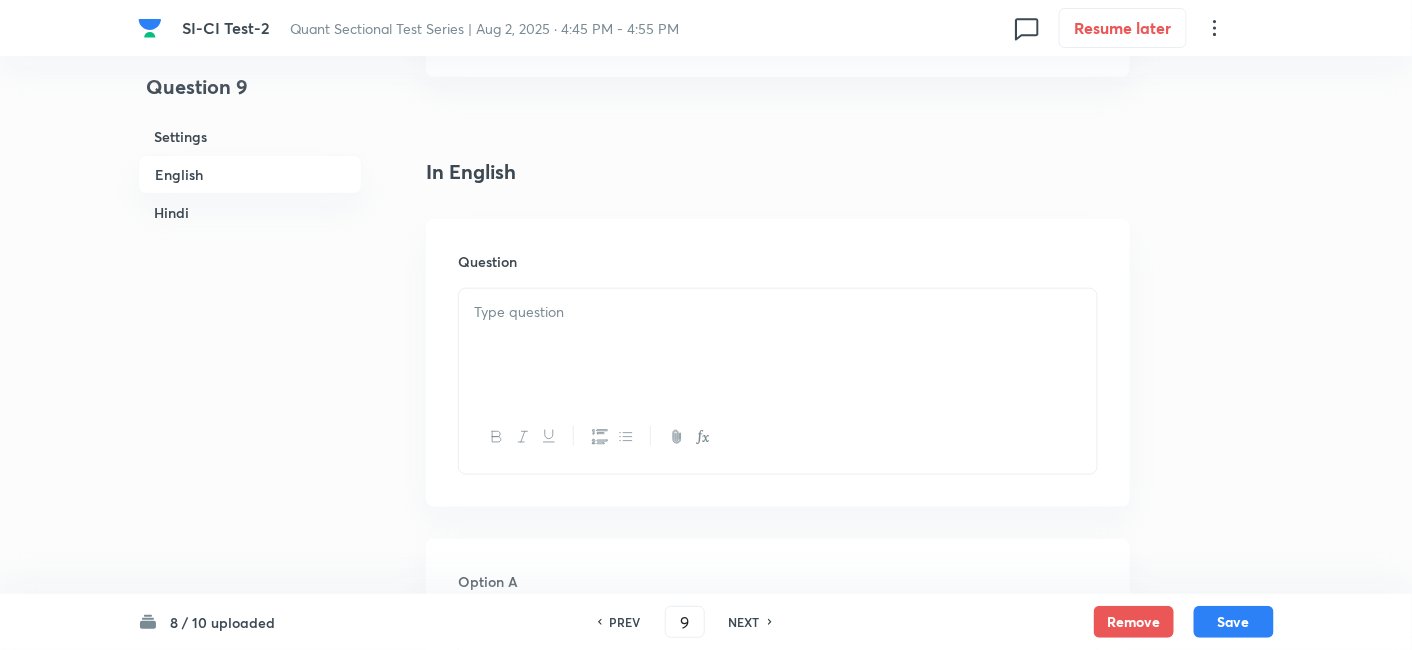 scroll, scrollTop: 548, scrollLeft: 0, axis: vertical 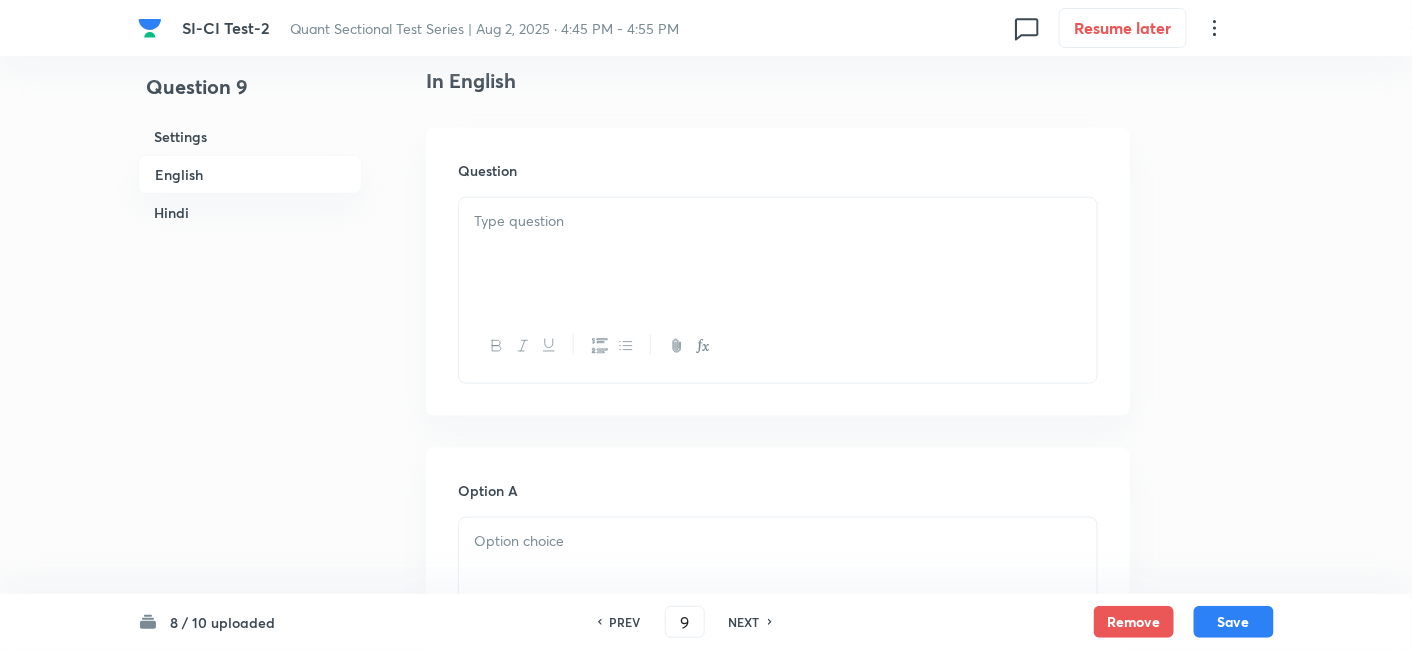 click at bounding box center [778, 254] 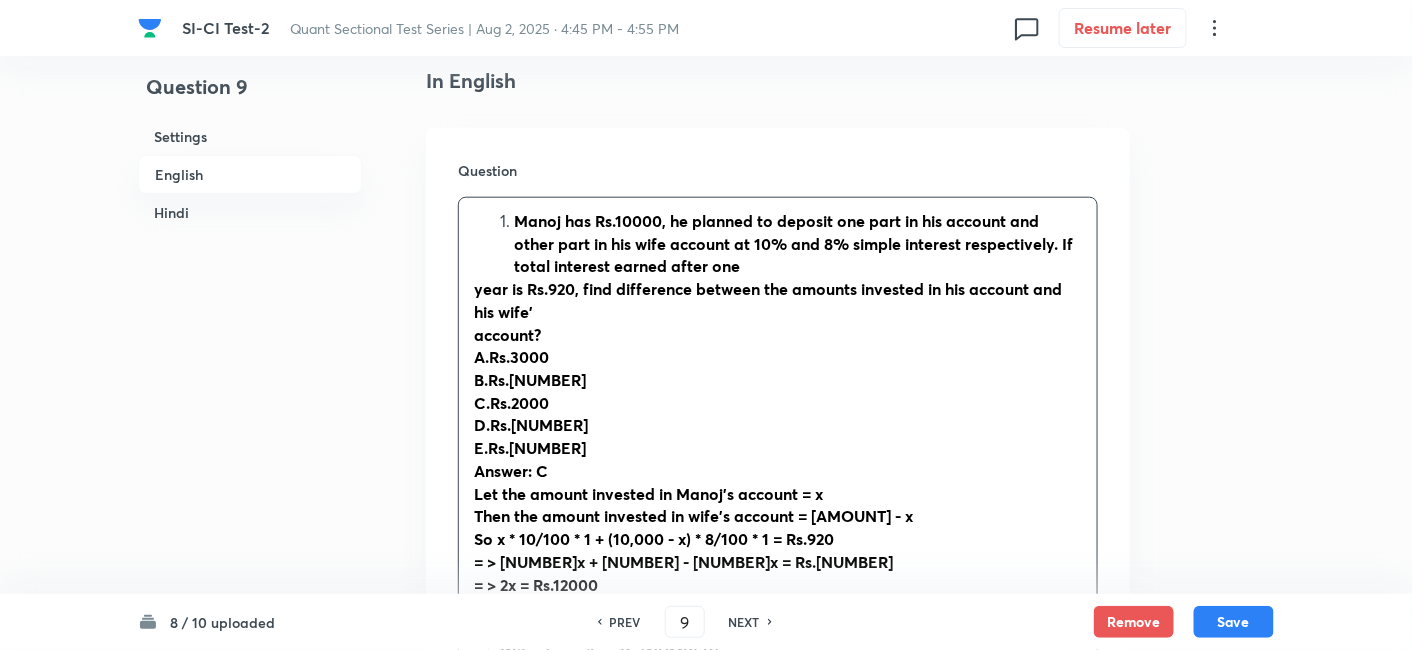 click on "Manoj has Rs.10000, he planned to deposit one part in his account and other part in his wife account at 10% and 8% simple interest respectively. If total interest earned after one" at bounding box center (798, 244) 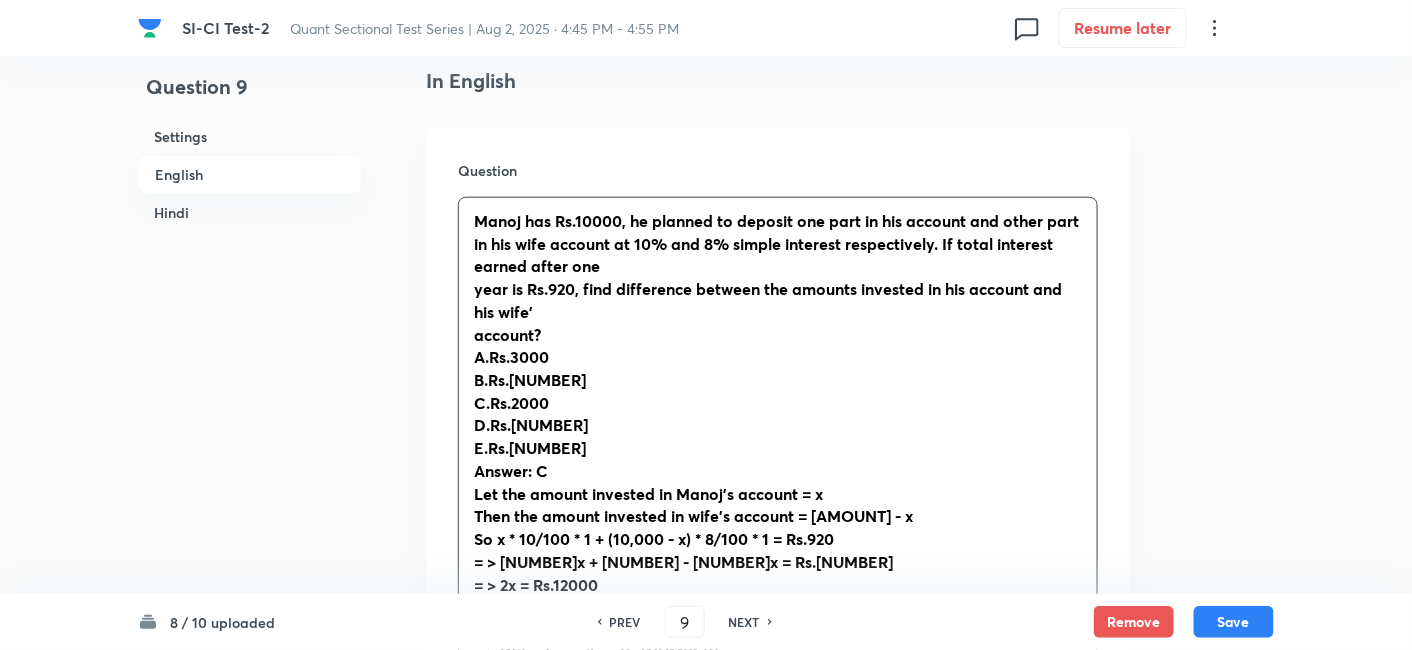 click on "Manoj has Rs.[NUMBER], he planned to deposit one part in his account and other part in his wife account at [NUMBER]% and [NUMBER]% simple interest respectively. If total interest earned after one year is Rs.[NUMBER], find difference between the amounts invested in his account and his wife’s account? A.Rs.[NUMBER] B.Rs.[NUMBER] C.Rs.[NUMBER] D.Rs.[NUMBER] E.Rs.[NUMBER] Answer: C Let the amount invested in Manoj’s account = x Then the amount invested in wife’s account = [NUMBER] - x So x * [NUMBER]/100 * [NUMBER] + ([NUMBER] - x) * [NUMBER]/100 * [NUMBER] = Rs.[NUMBER] => [NUMBER]x + [NUMBER] - [NUMBER]x = Rs.[NUMBER] => [NUMBER]x = Rs.[NUMBER] => x = Rs.[NUMBER] => Manoj deposits Rs.[NUMBER] => Wife deposits = Rs.[NUMBER] Required difference = [NUMBER] – [NUMBER] = Rs.[NUMBER]" at bounding box center (778, 460) 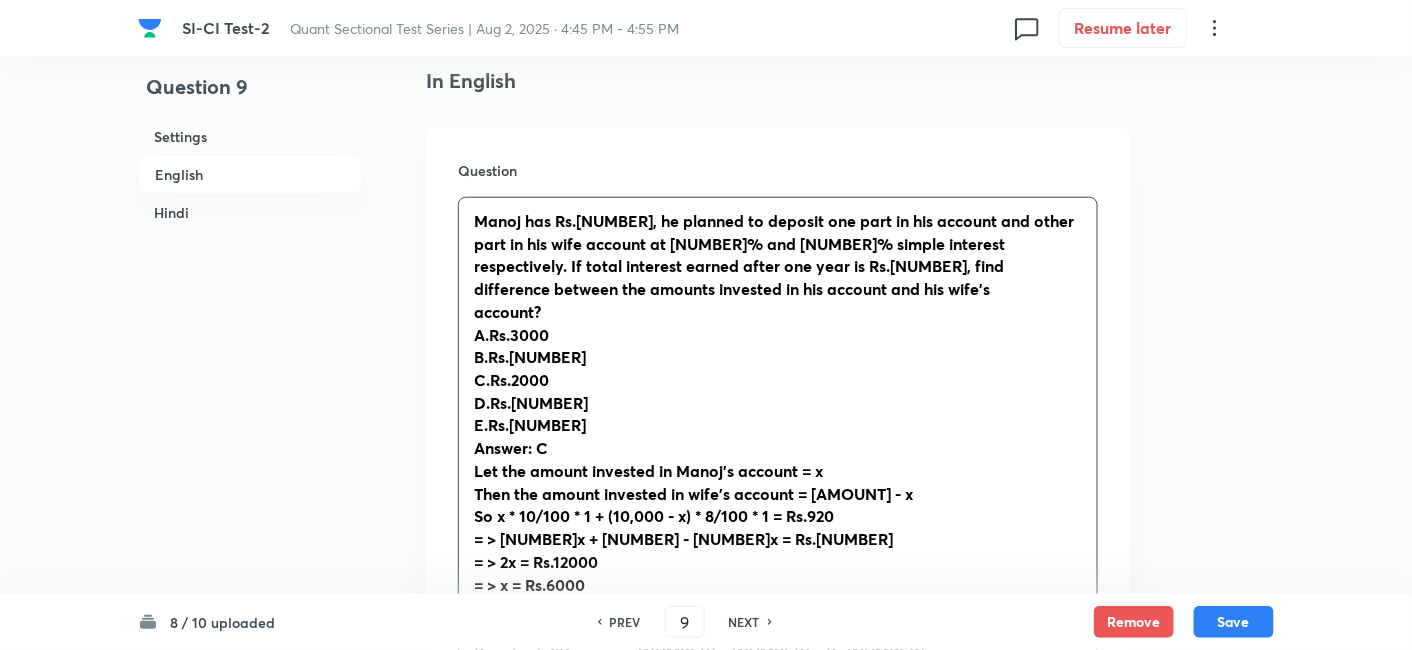 click on "[FIRST] has Rs.10000, he planned to deposit one part in his account and other part in his wife account at 10% and 8% simple interest respectively. If total interest earned after one year is Rs.920, find difference between the amounts invested in his account and his wife’s account? A.Rs.3000 B.Rs.4000 C.Rs.2000 D.Rs.5000 E.Rs.6000 Answer: C Let the amount invested in [FIRST]’s account = x Then the amount invested in wife’s account = 10,000 - x So x * 10/100 * 1 + (10,000 - x) * 8/100 * 1 = Rs.920 = > 10x + 80,000 - 8x = Rs.92000 = > 2x = Rs.12000 = > x = Rs.6000 = > [FIRST] deposits Rs.6000 = > Wife deposits = Rs.4000 Required difference = 6000 – 4000 = Rs.2000" at bounding box center [778, 448] 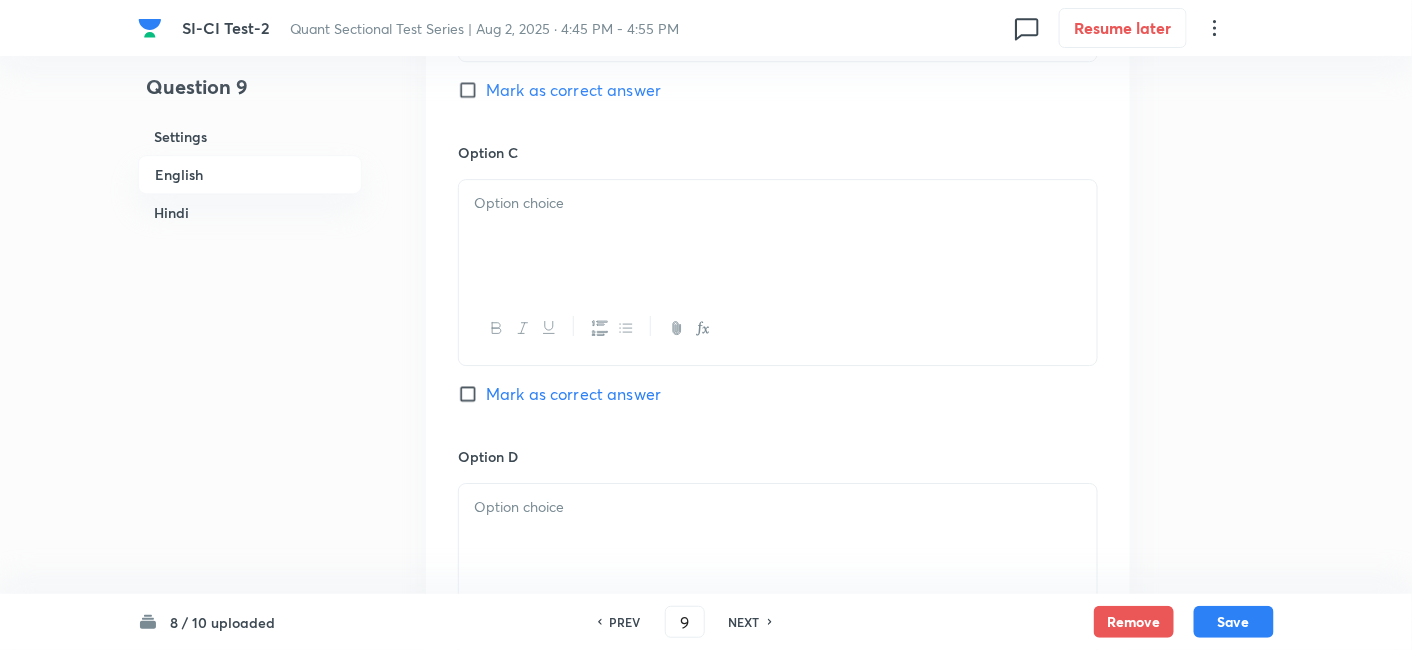 drag, startPoint x: 472, startPoint y: 213, endPoint x: 897, endPoint y: 461, distance: 492.06604 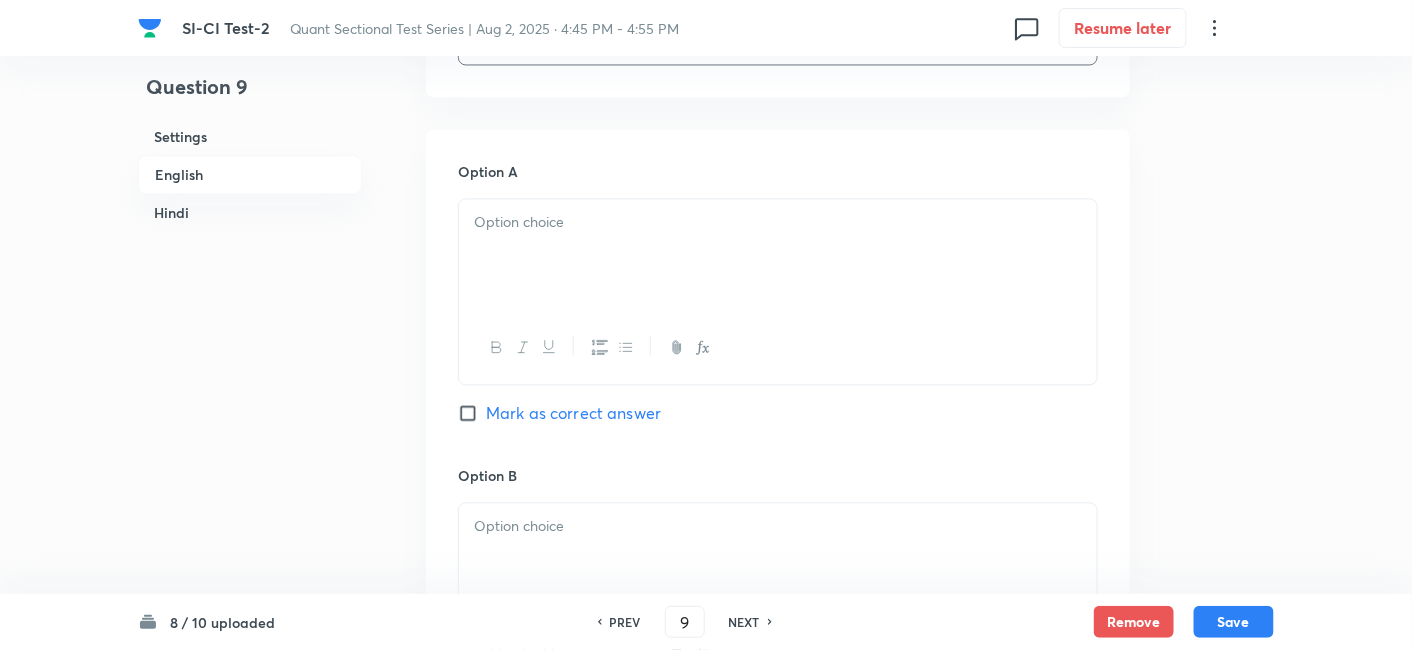 scroll, scrollTop: 680, scrollLeft: 0, axis: vertical 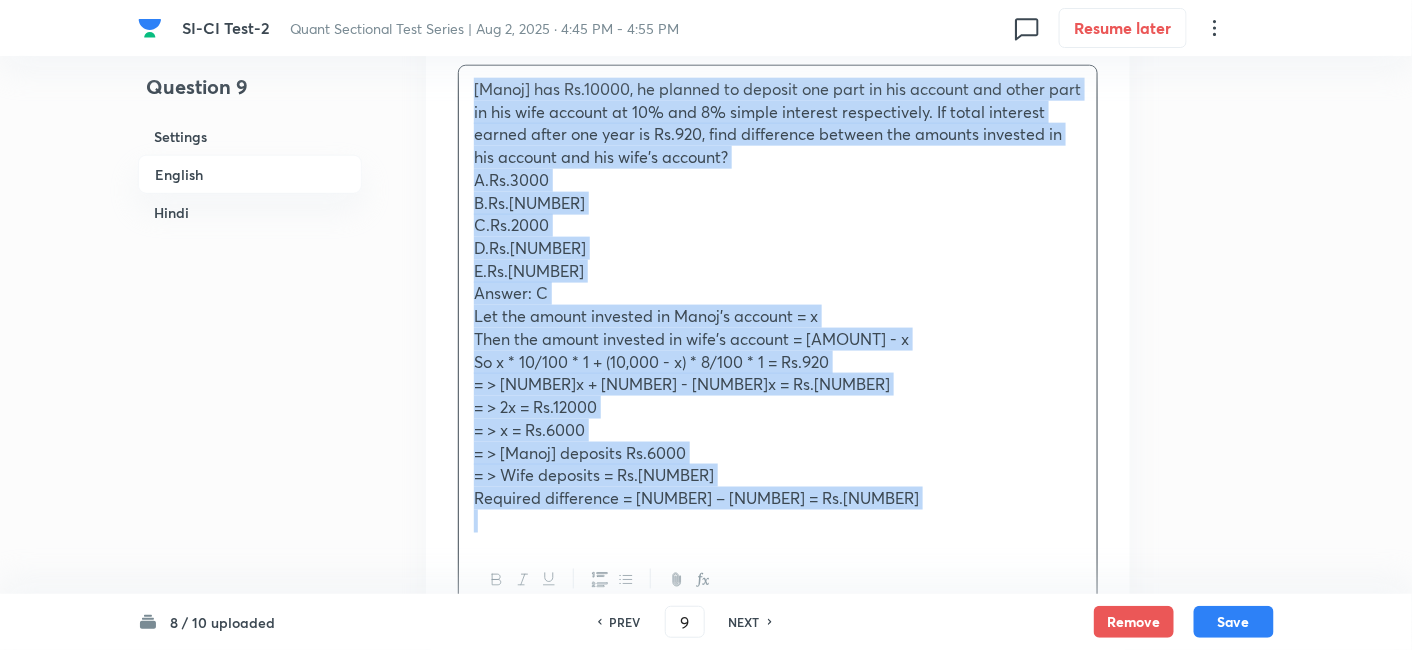 copy on "Manoj has Rs.[AMOUNT], he planned to deposit one part in his account and other part in his wife account at 10% and 8% simple interest respectively. If total interest earned after one year is Rs.[AMOUNT], find difference between the amounts invested in his account and his wife’s account? A.Rs.[AMOUNT] B.Rs.[AMOUNT] C.Rs.[AMOUNT] D.Rs.[AMOUNT] E.Rs.[AMOUNT] Answer: C Let the amount invested in Manoj’s account = x Then the amount invested in wife’s account = [AMOUNT] - x So x * 10/100 * 1 + ([AMOUNT] - x) * 8/100 * 1 = Rs.[AMOUNT] => 10x + [AMOUNT] - 8x = Rs.[AMOUNT] => 2x = Rs.[AMOUNT] => x = Rs.[AMOUNT] => Manoj deposits Rs.[AMOUNT] => Wife deposits = Rs.[AMOUNT] Required difference = [AMOUNT] – [AMOUNT] = Rs.[AMOUNT]" 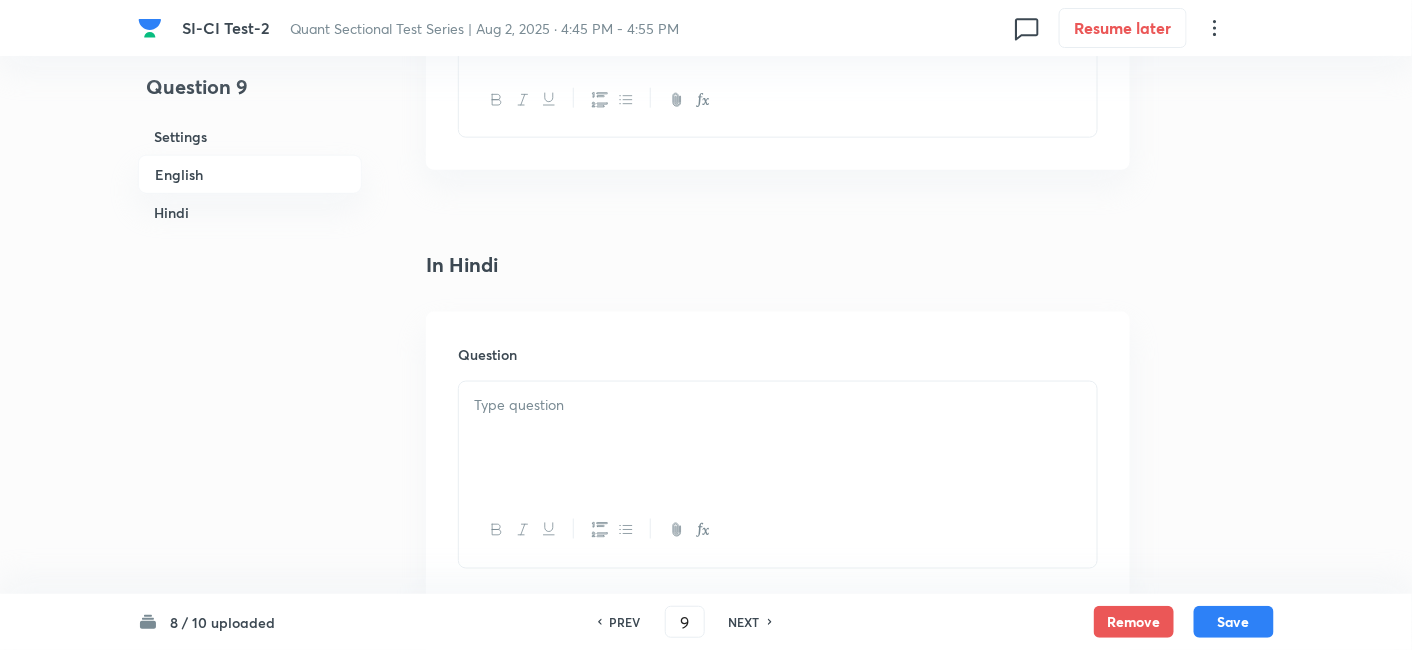 scroll, scrollTop: 3162, scrollLeft: 0, axis: vertical 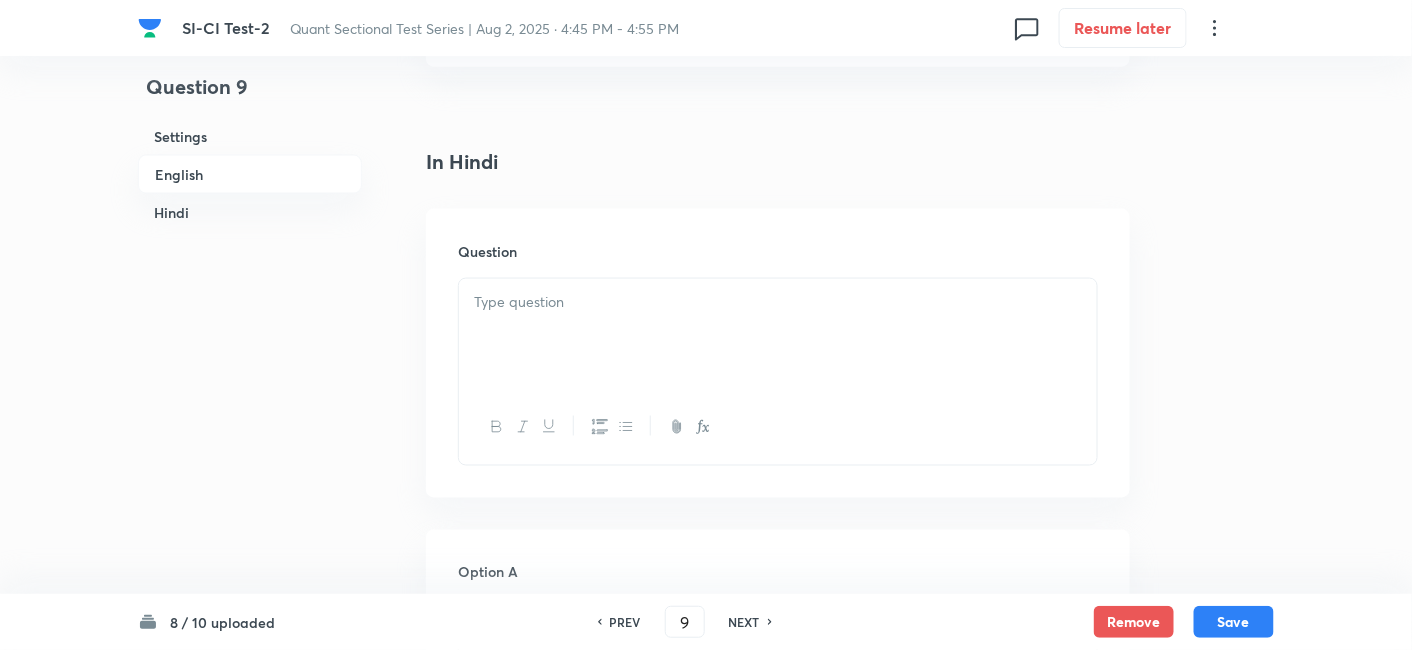 click at bounding box center (778, 335) 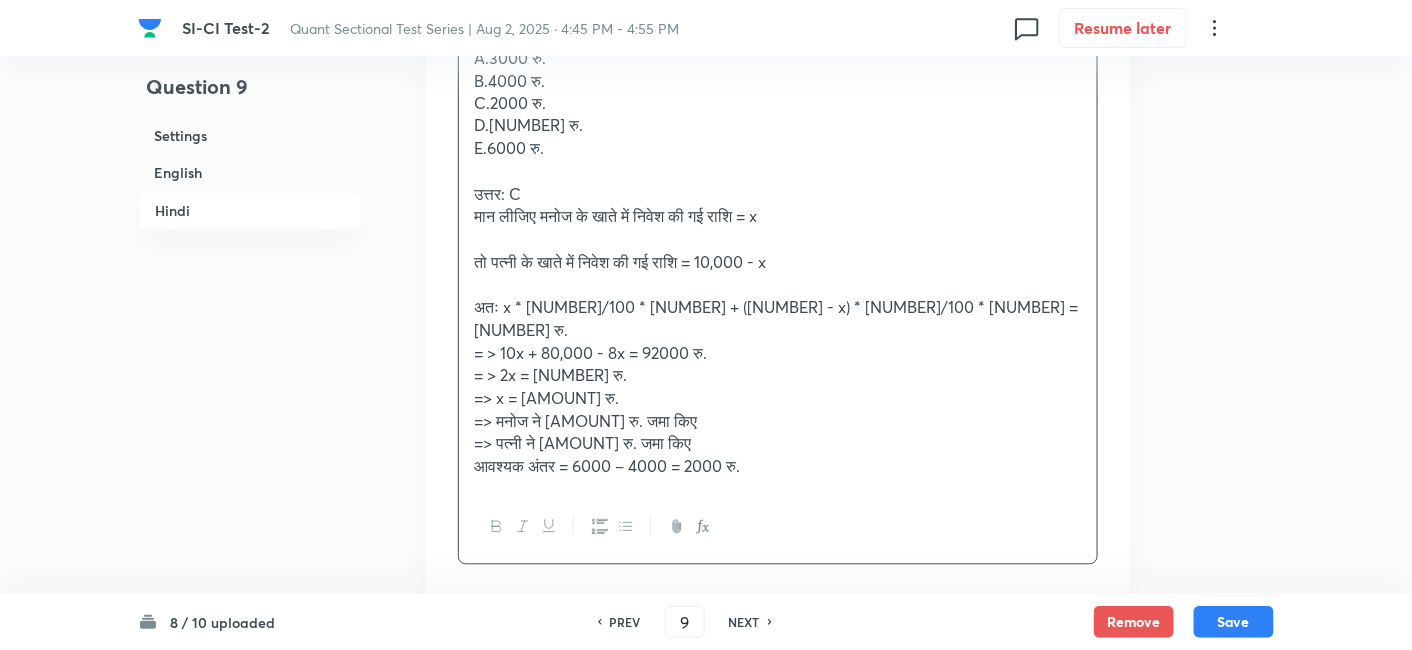 scroll, scrollTop: 3476, scrollLeft: 0, axis: vertical 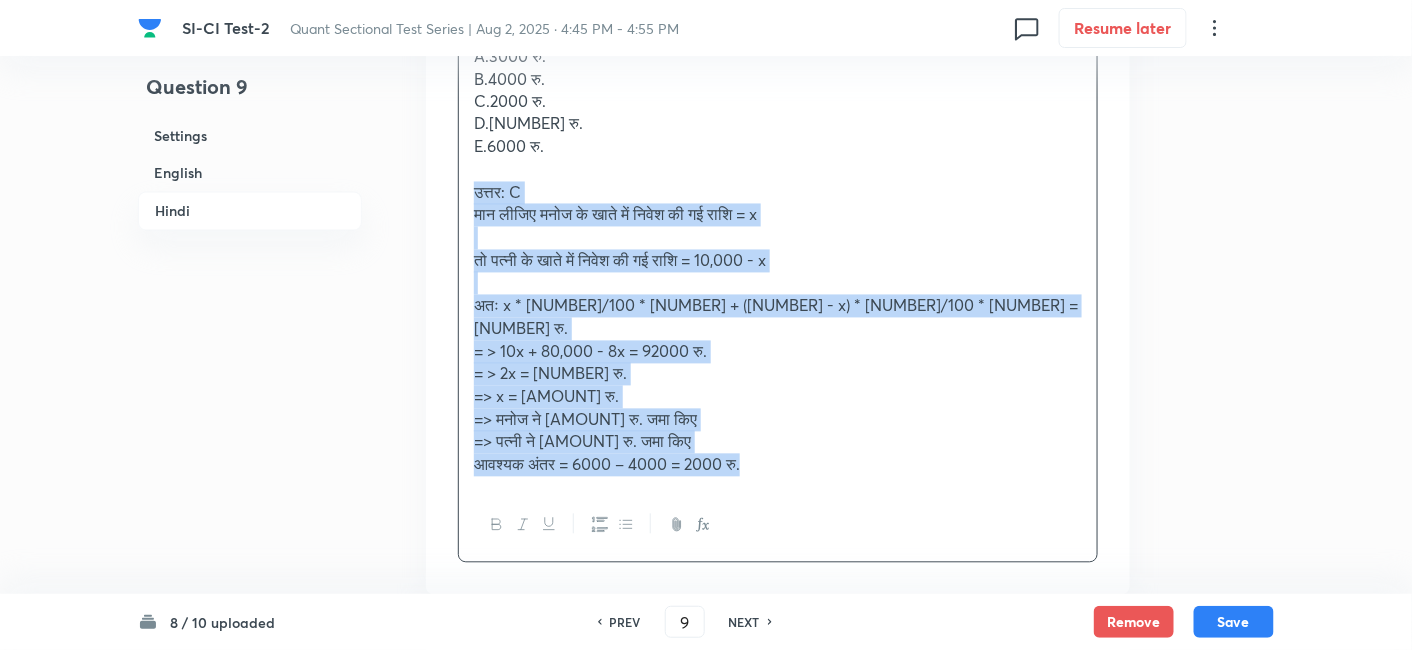 drag, startPoint x: 465, startPoint y: 209, endPoint x: 788, endPoint y: 505, distance: 438.1153 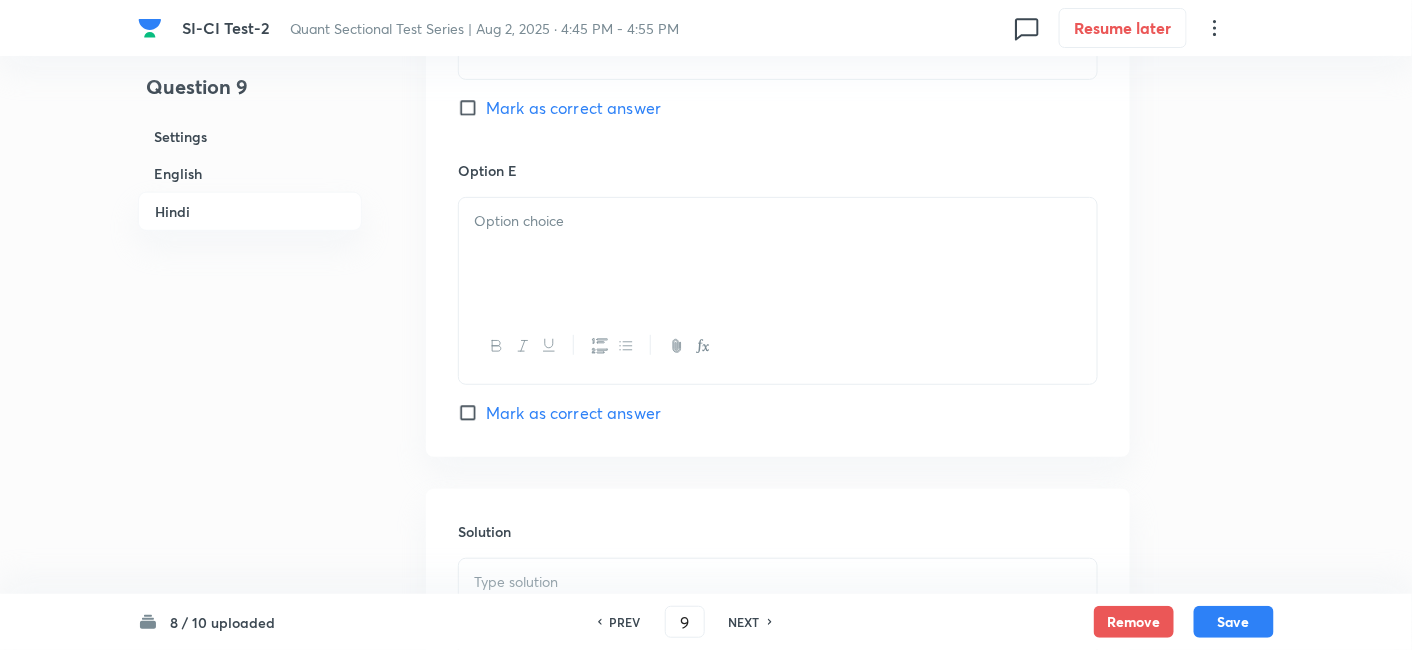 scroll, scrollTop: 5239, scrollLeft: 0, axis: vertical 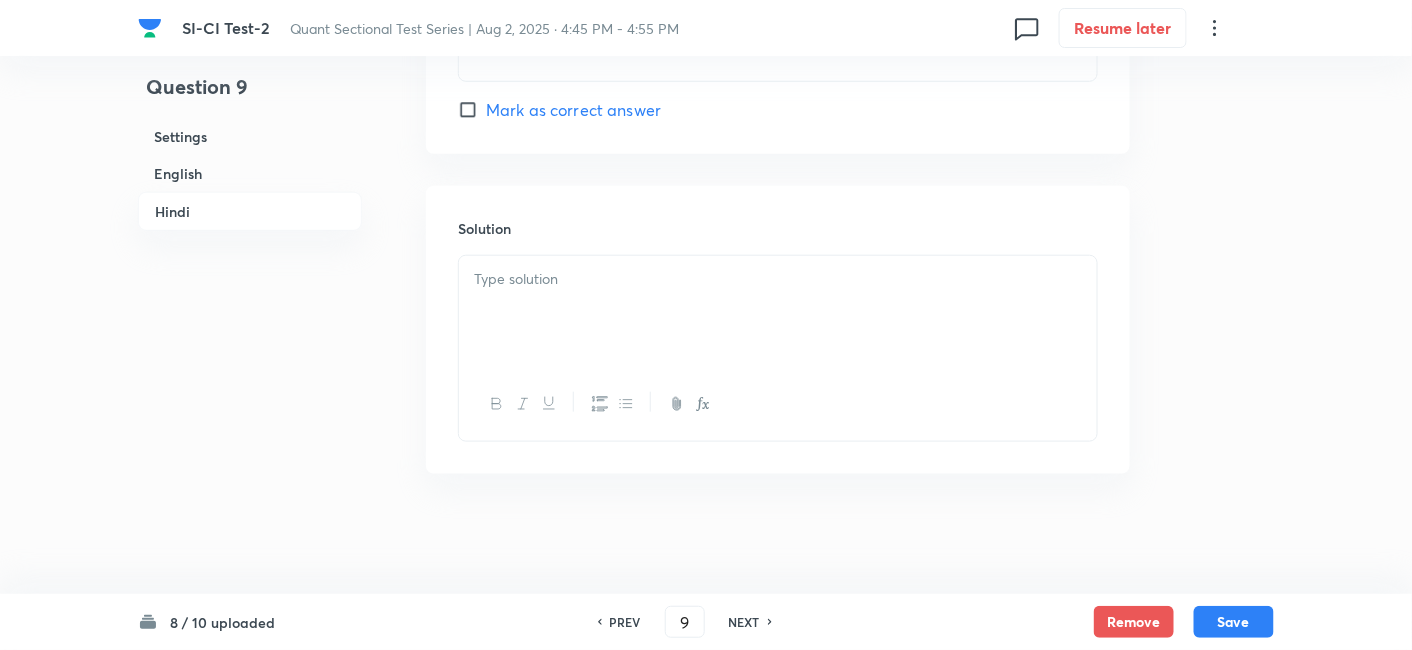 click at bounding box center (778, 312) 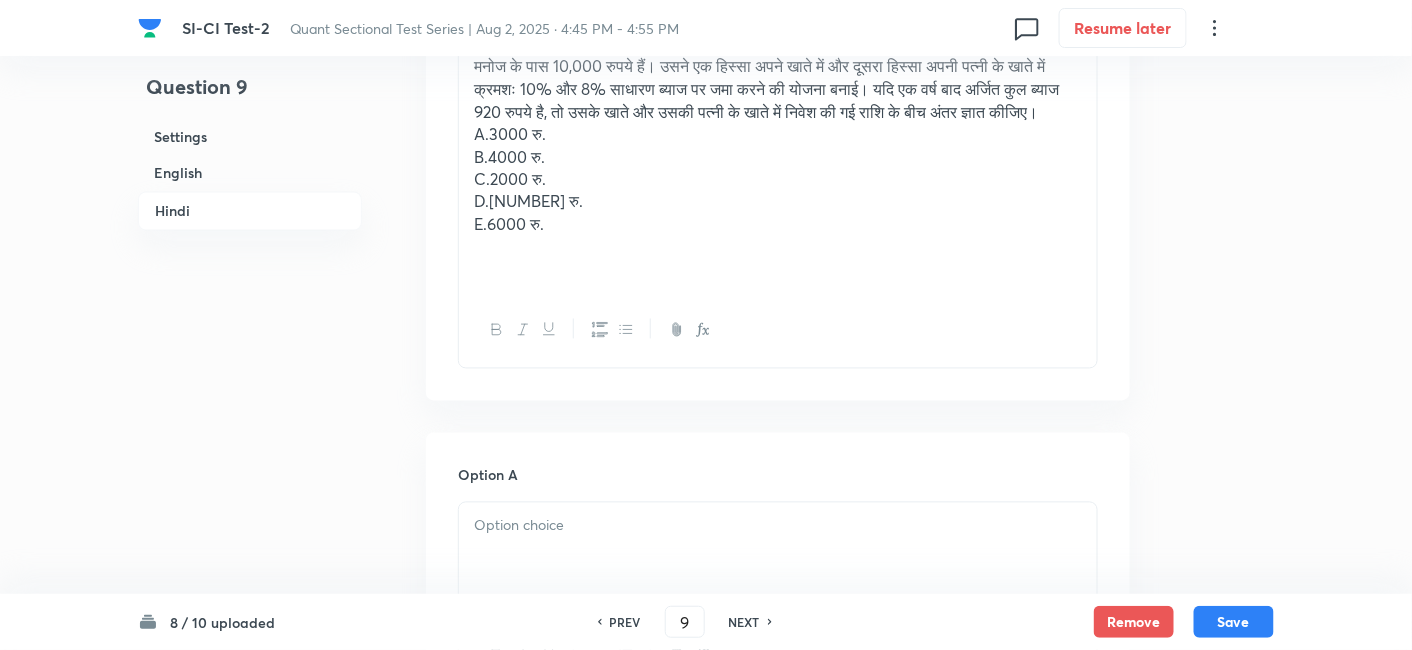 scroll, scrollTop: 3374, scrollLeft: 0, axis: vertical 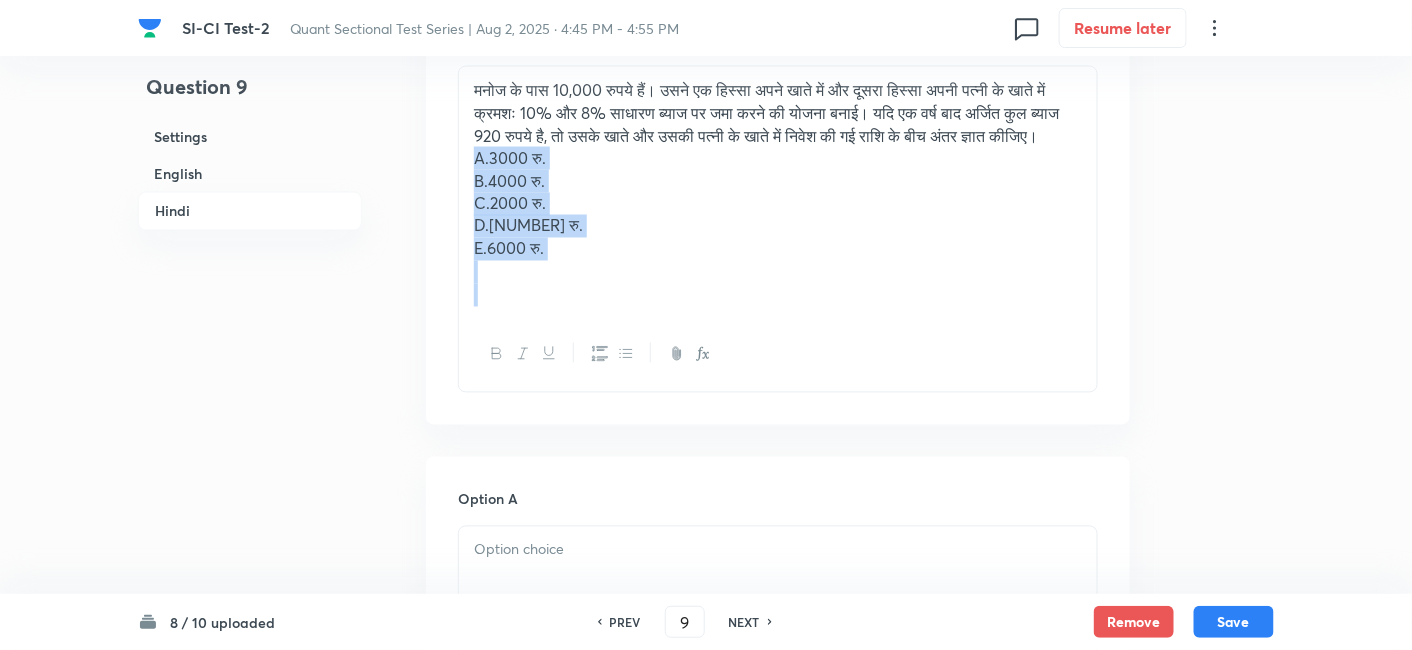 drag, startPoint x: 471, startPoint y: 181, endPoint x: 623, endPoint y: 349, distance: 226.55684 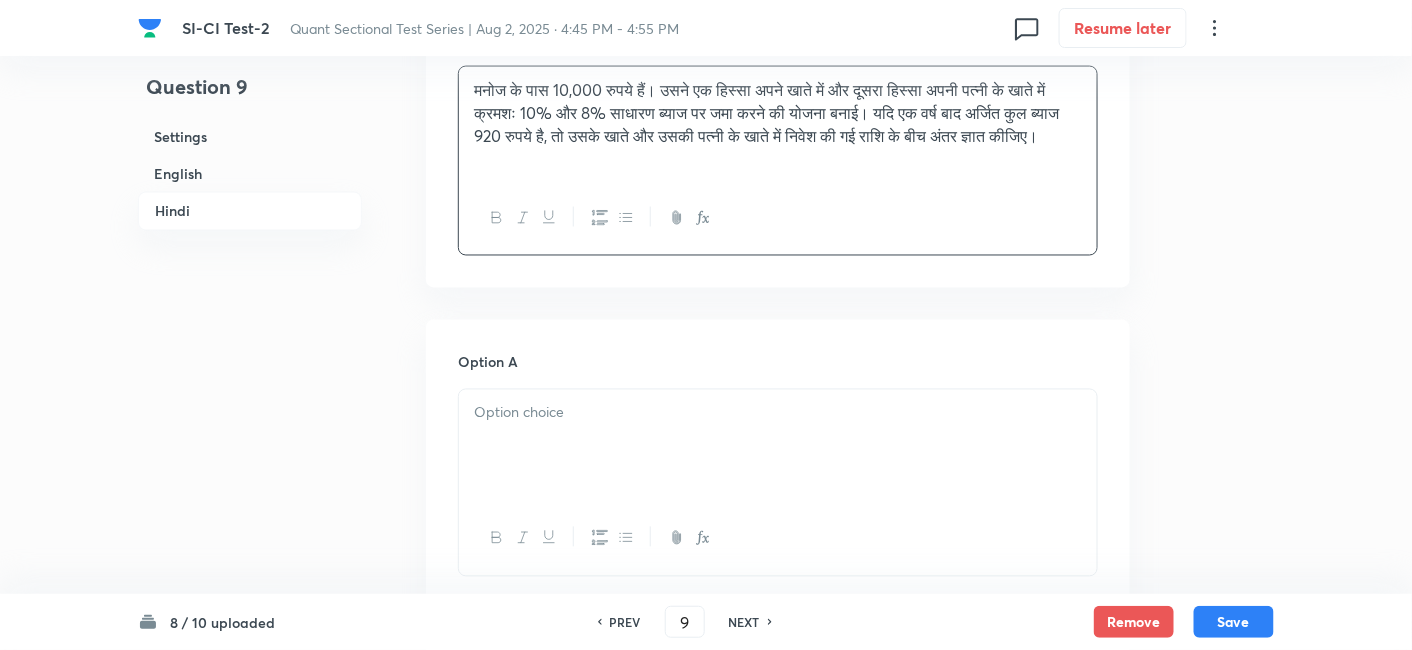 scroll, scrollTop: 3499, scrollLeft: 0, axis: vertical 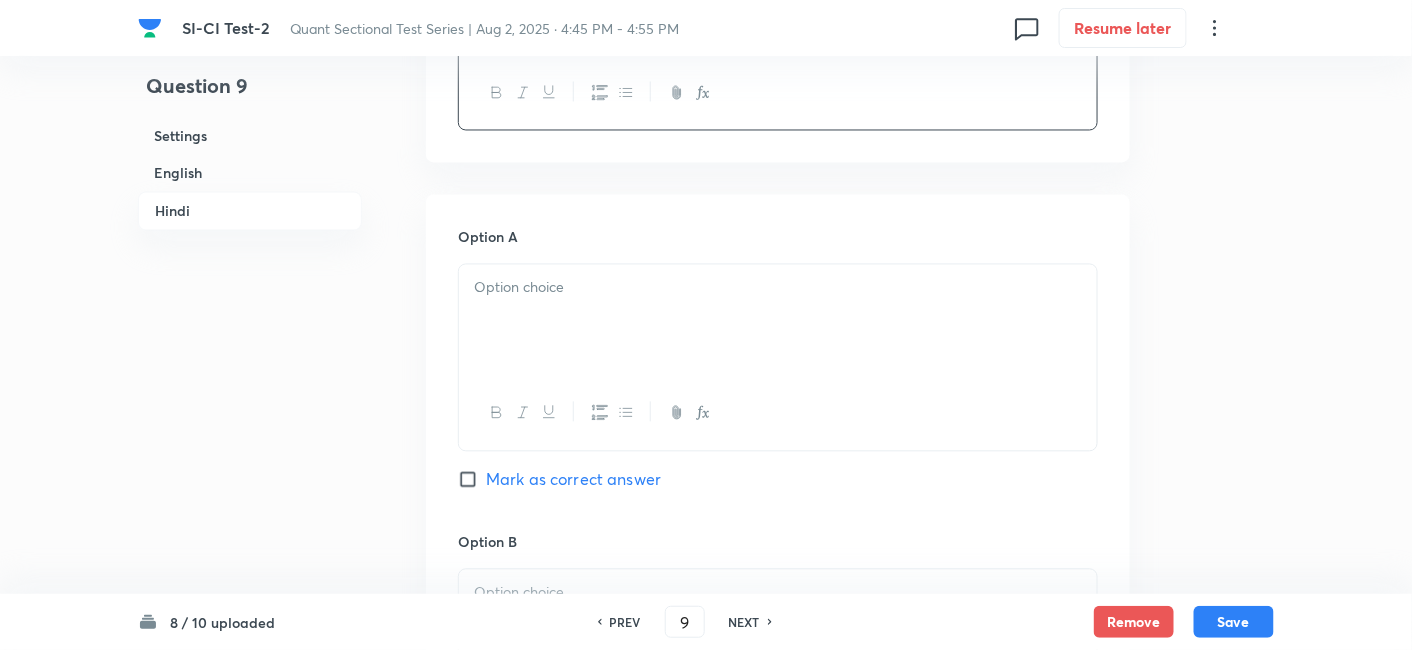 click at bounding box center (778, 321) 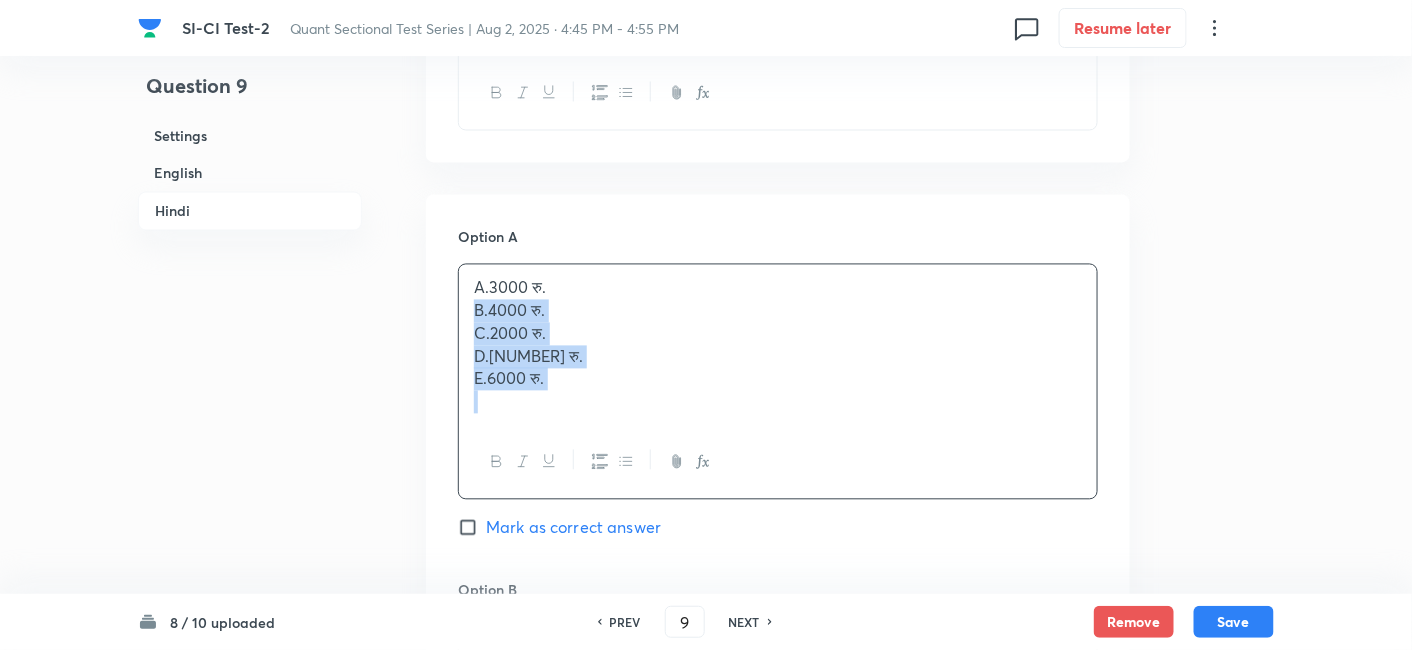 drag, startPoint x: 465, startPoint y: 327, endPoint x: 652, endPoint y: 474, distance: 237.8613 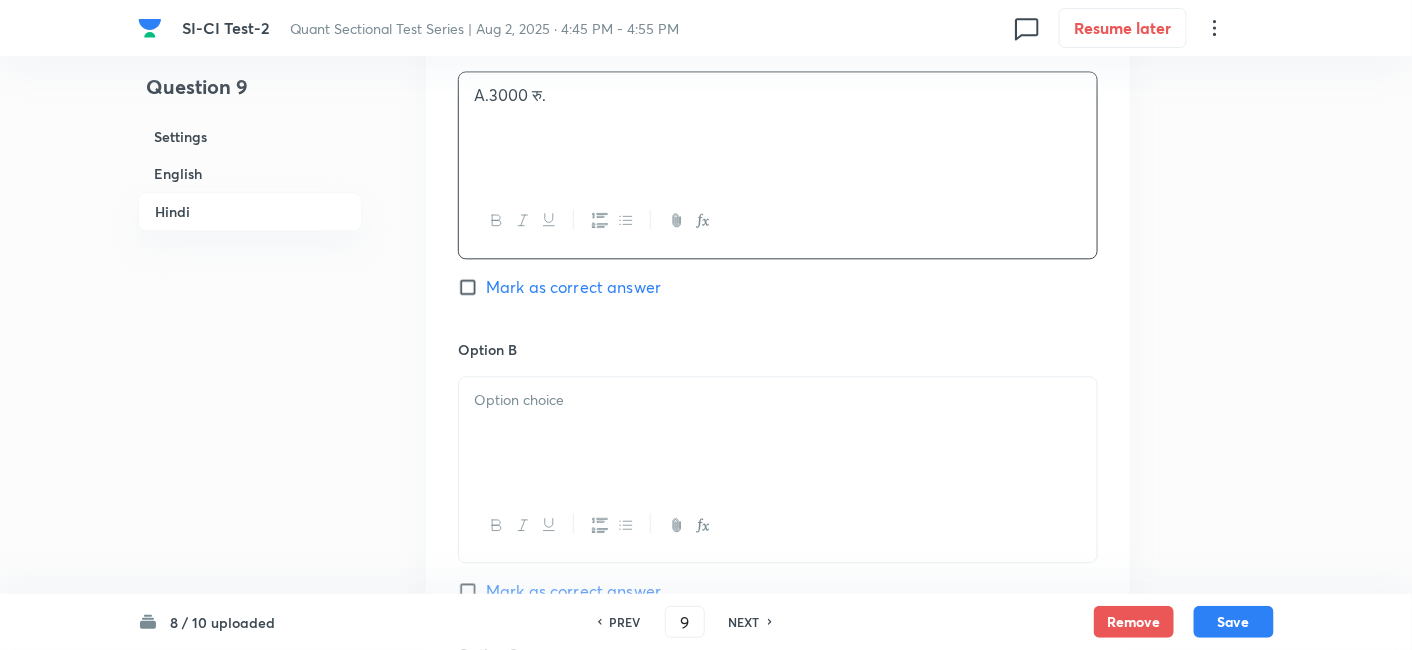 scroll, scrollTop: 3694, scrollLeft: 0, axis: vertical 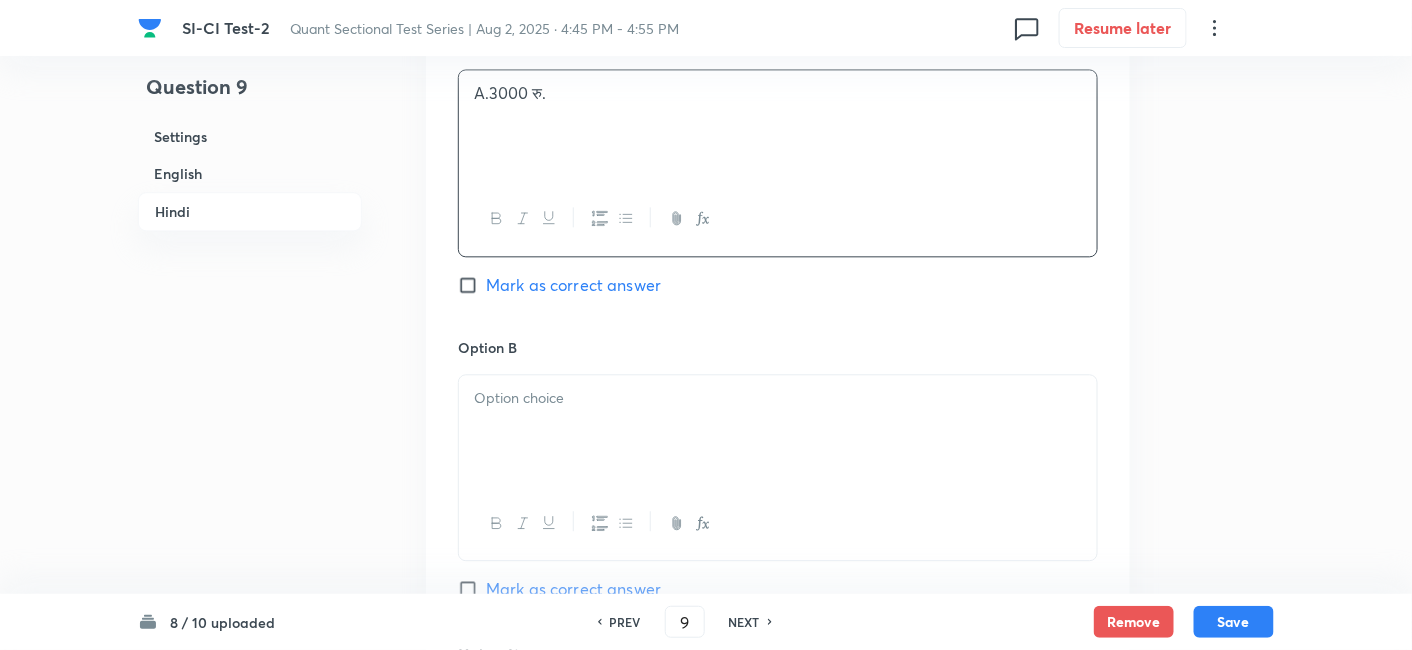click at bounding box center (778, 431) 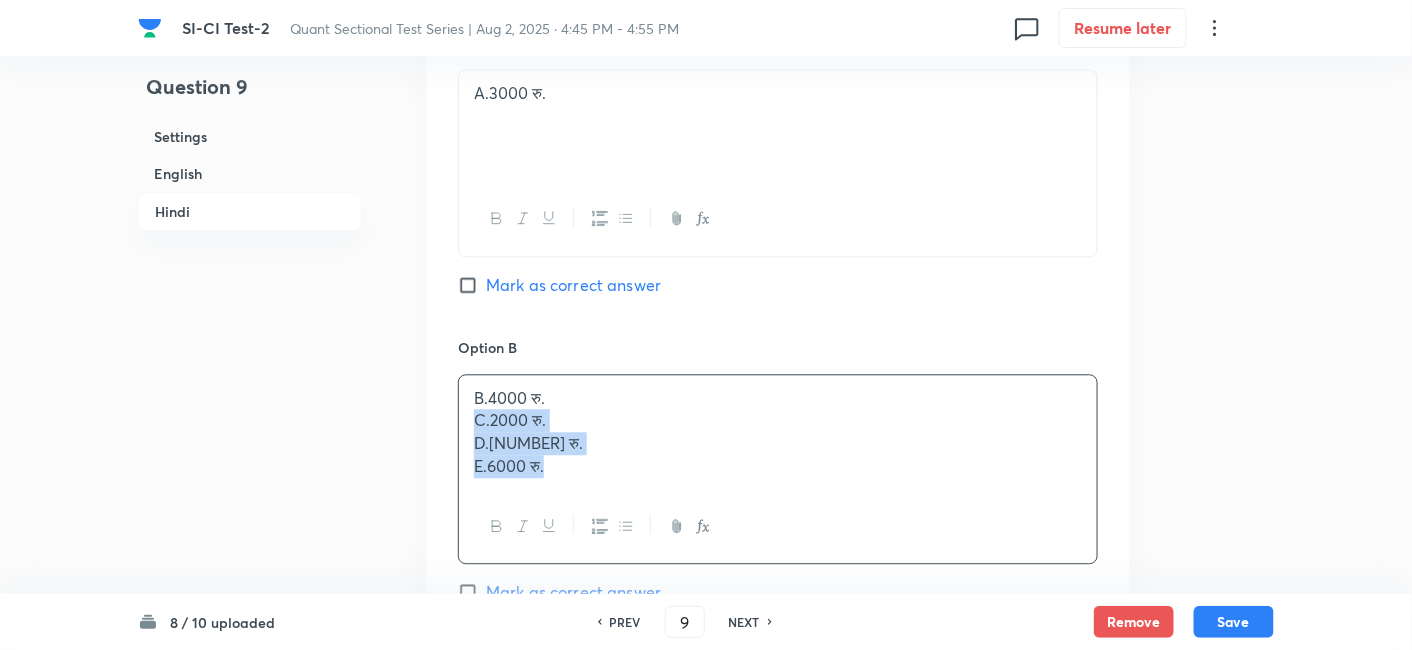drag, startPoint x: 467, startPoint y: 438, endPoint x: 671, endPoint y: 578, distance: 247.41867 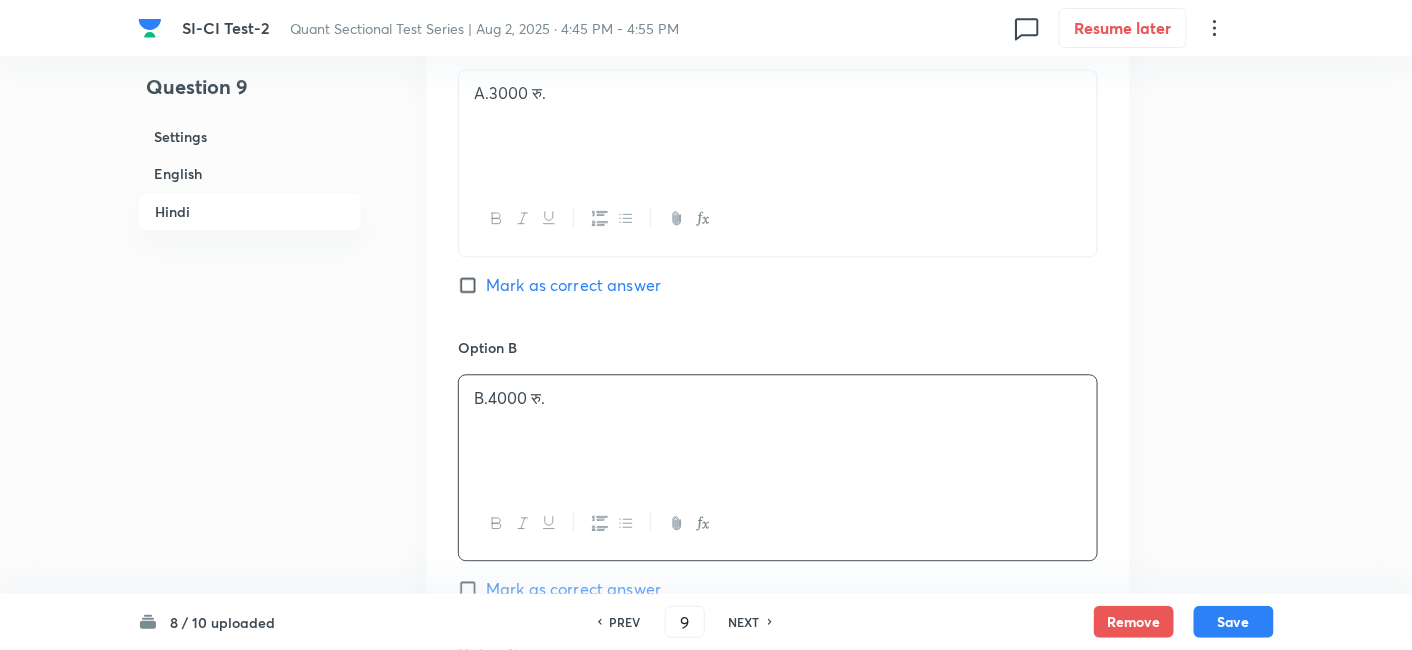 scroll, scrollTop: 3967, scrollLeft: 0, axis: vertical 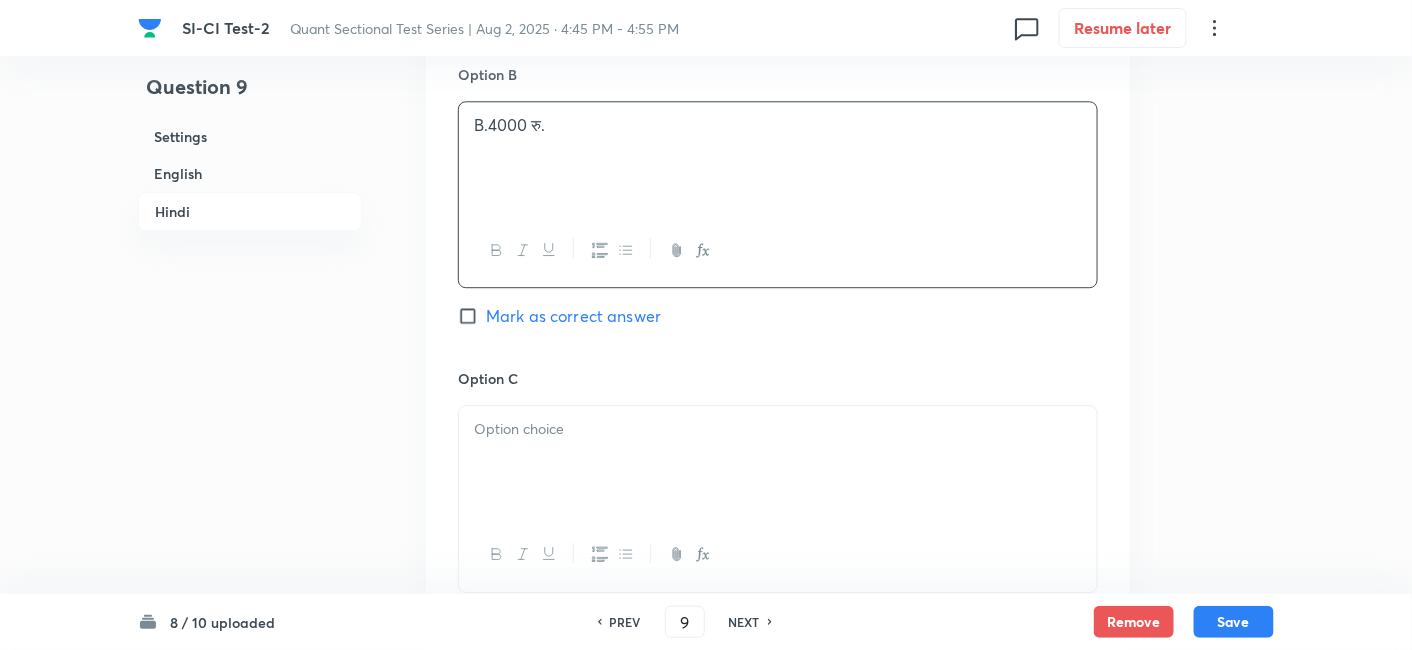 click at bounding box center (778, 429) 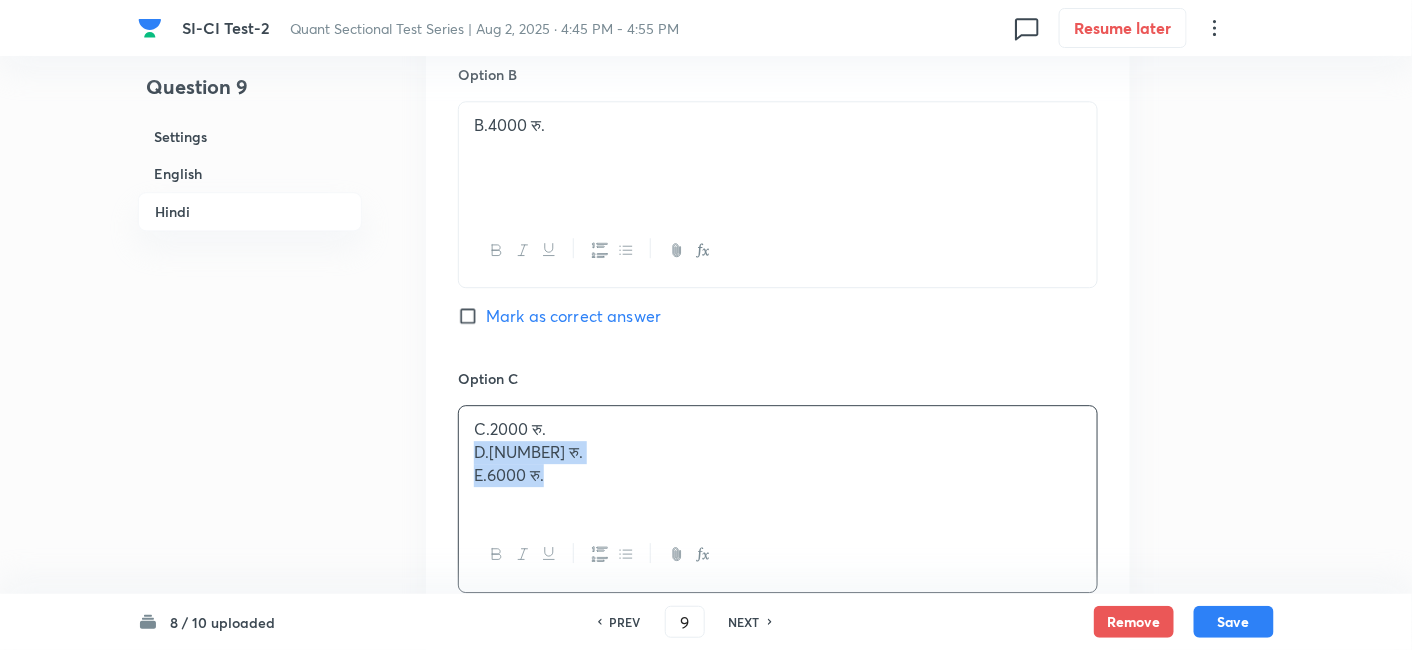 drag, startPoint x: 467, startPoint y: 471, endPoint x: 711, endPoint y: 619, distance: 285.37695 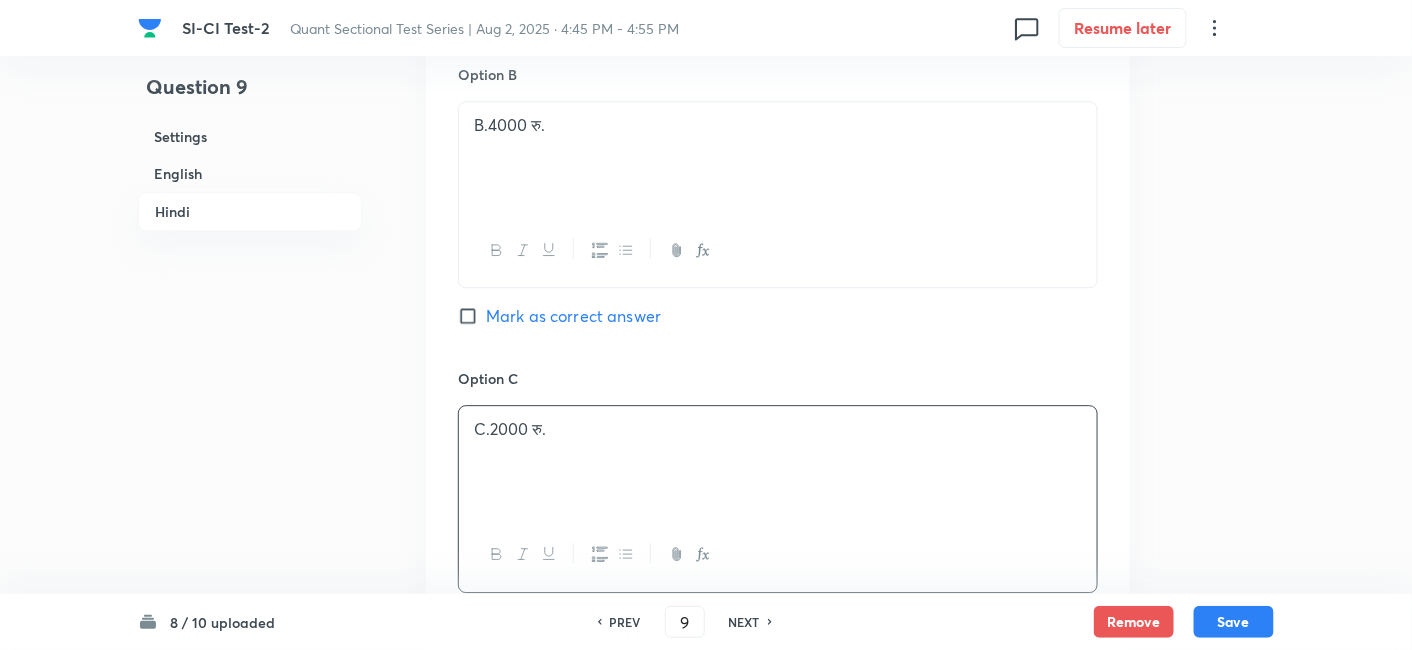 scroll, scrollTop: 4223, scrollLeft: 0, axis: vertical 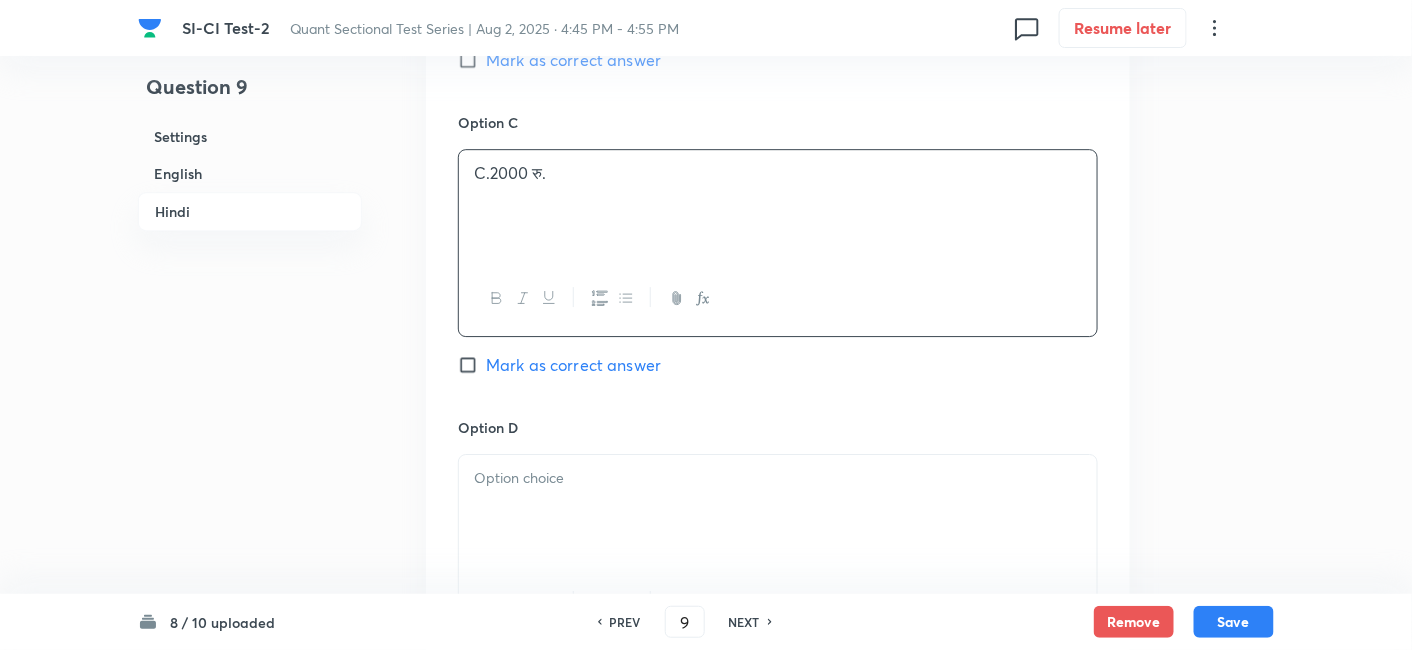 click on "Mark as correct answer" at bounding box center (573, 365) 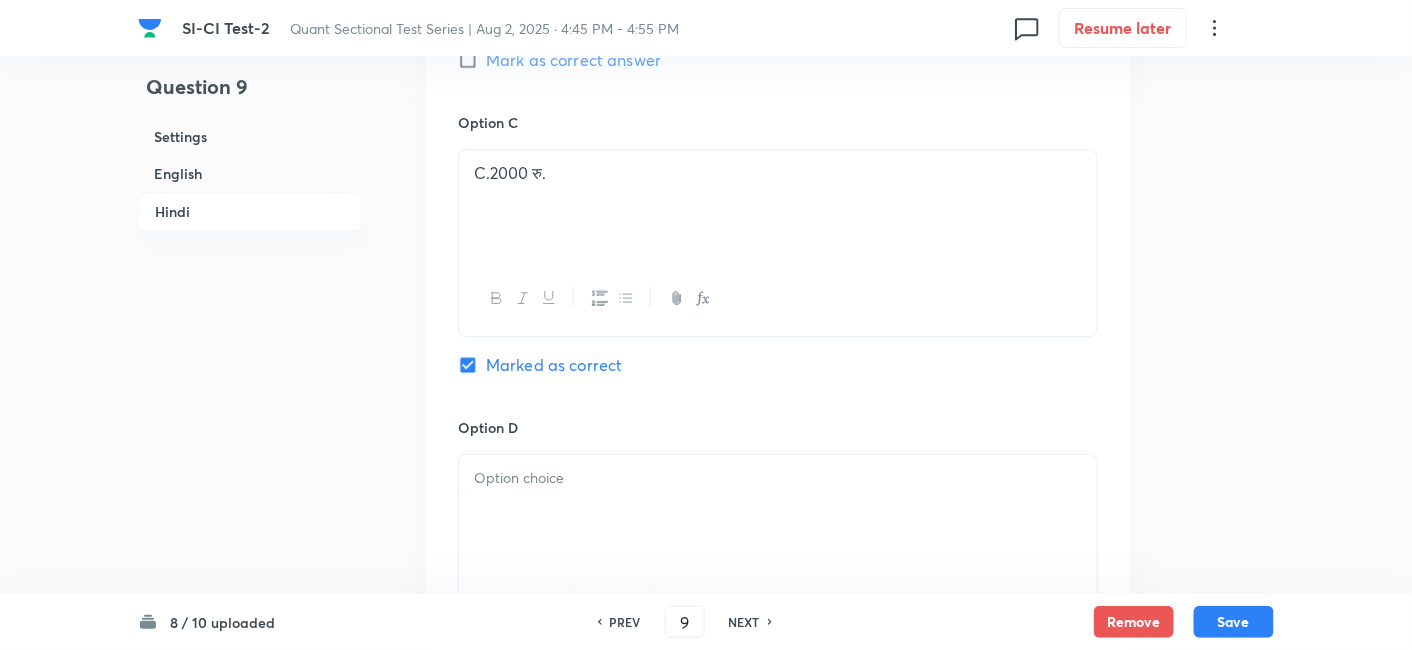 checkbox on "true" 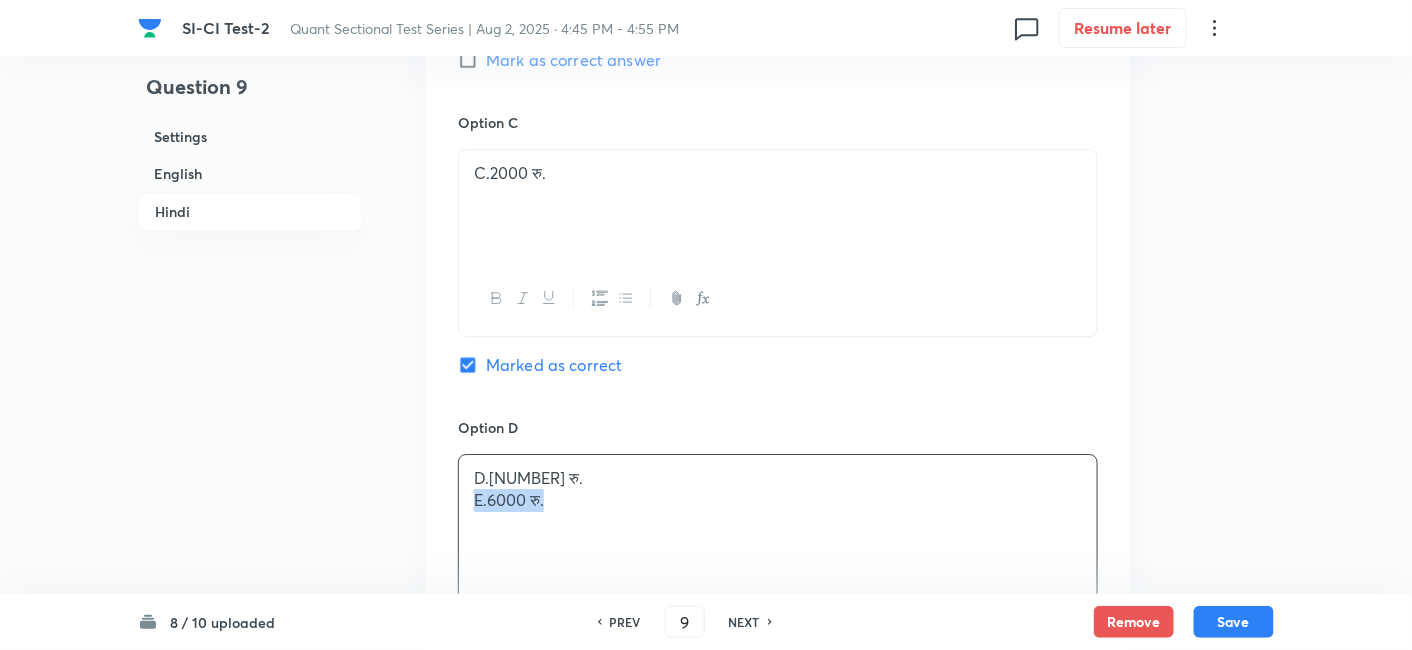 drag, startPoint x: 474, startPoint y: 518, endPoint x: 701, endPoint y: 576, distance: 234.29256 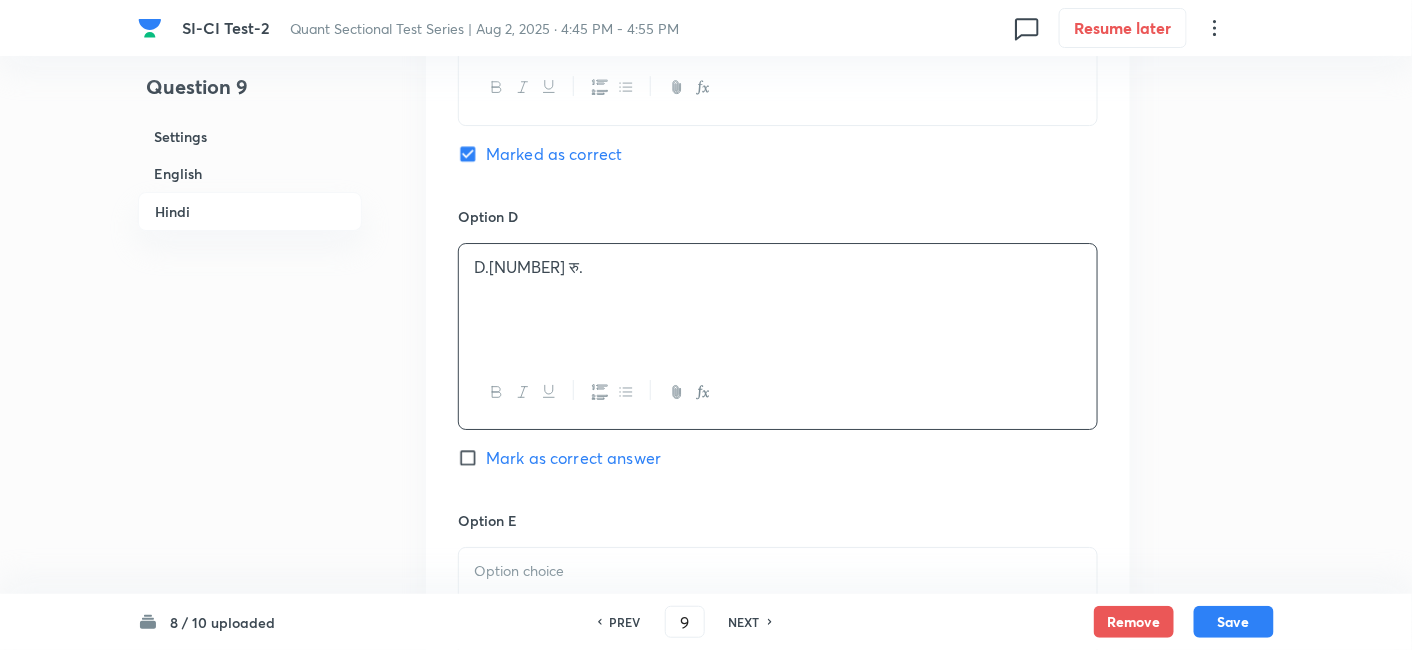 click at bounding box center (778, 571) 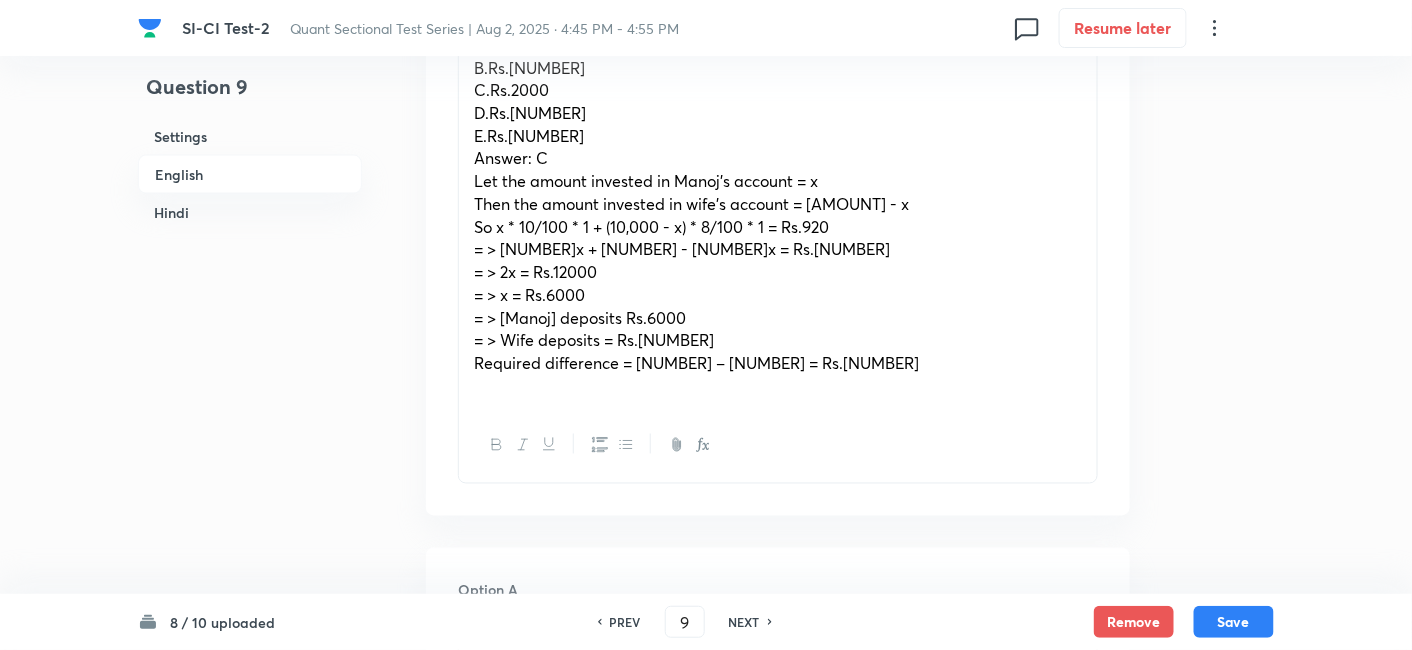 scroll, scrollTop: 808, scrollLeft: 0, axis: vertical 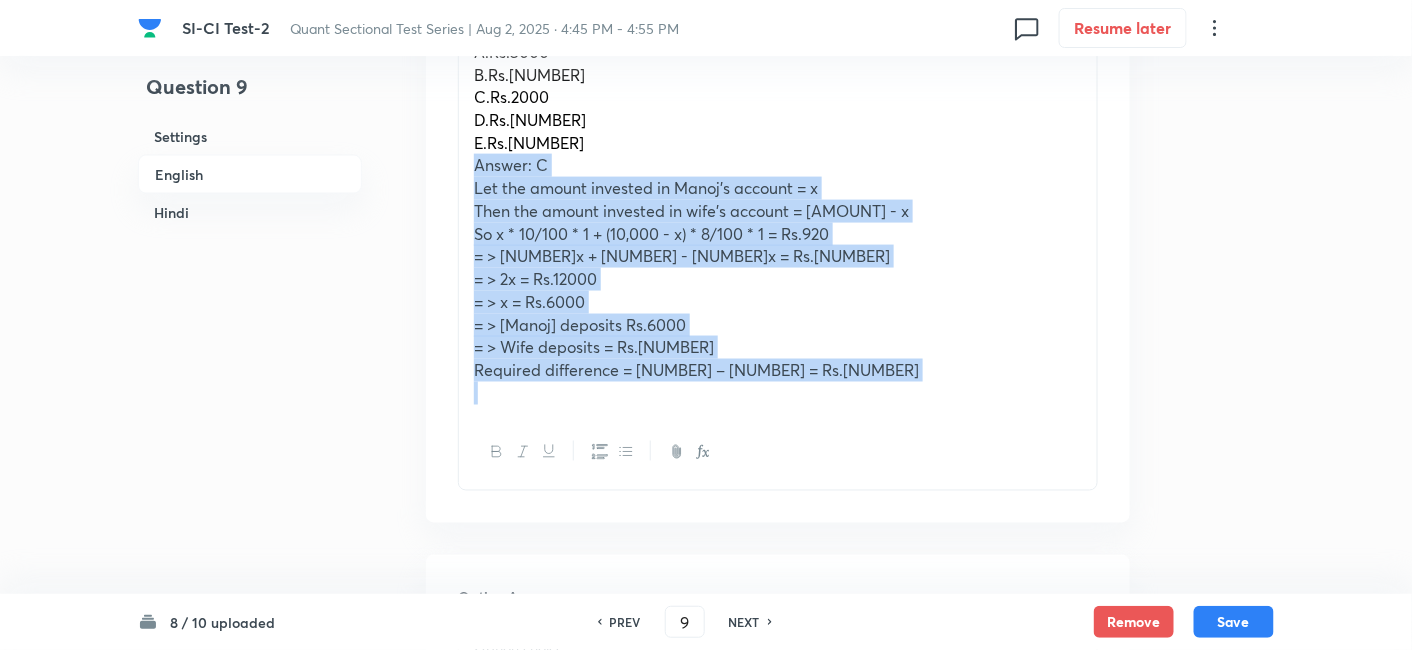 drag, startPoint x: 469, startPoint y: 161, endPoint x: 881, endPoint y: 435, distance: 494.79288 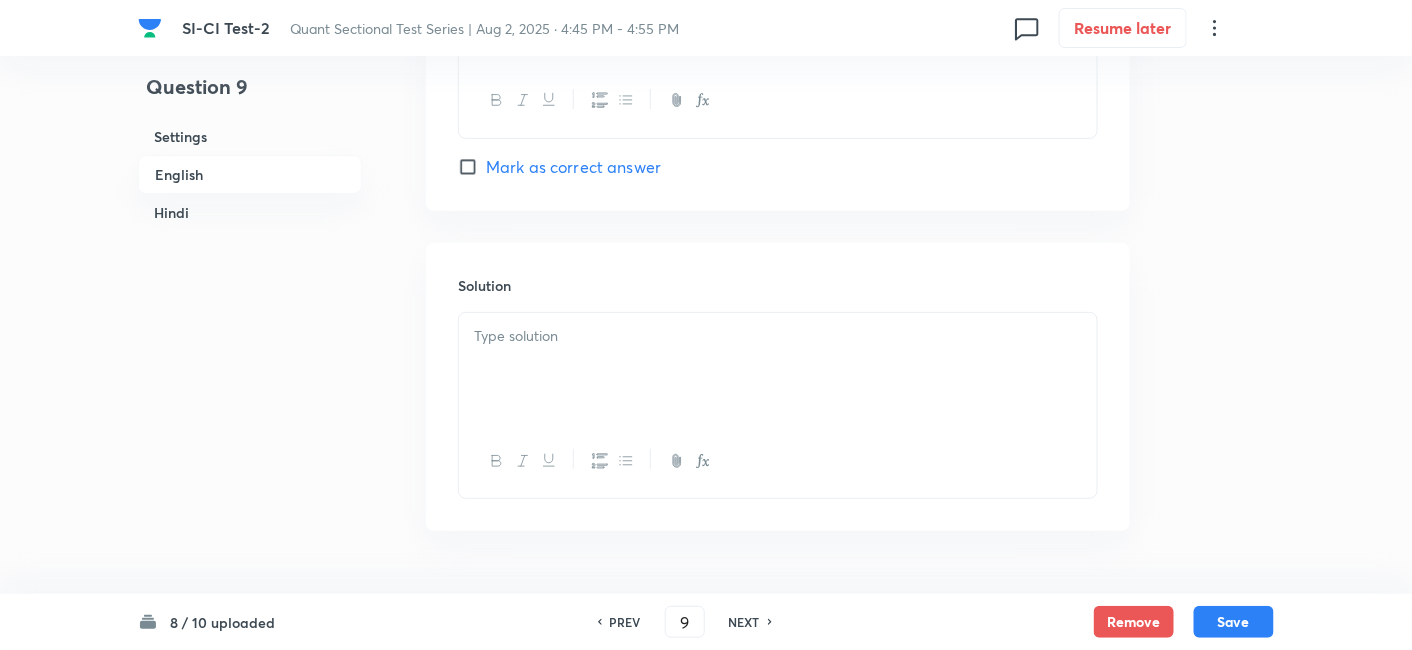 scroll, scrollTop: 2622, scrollLeft: 0, axis: vertical 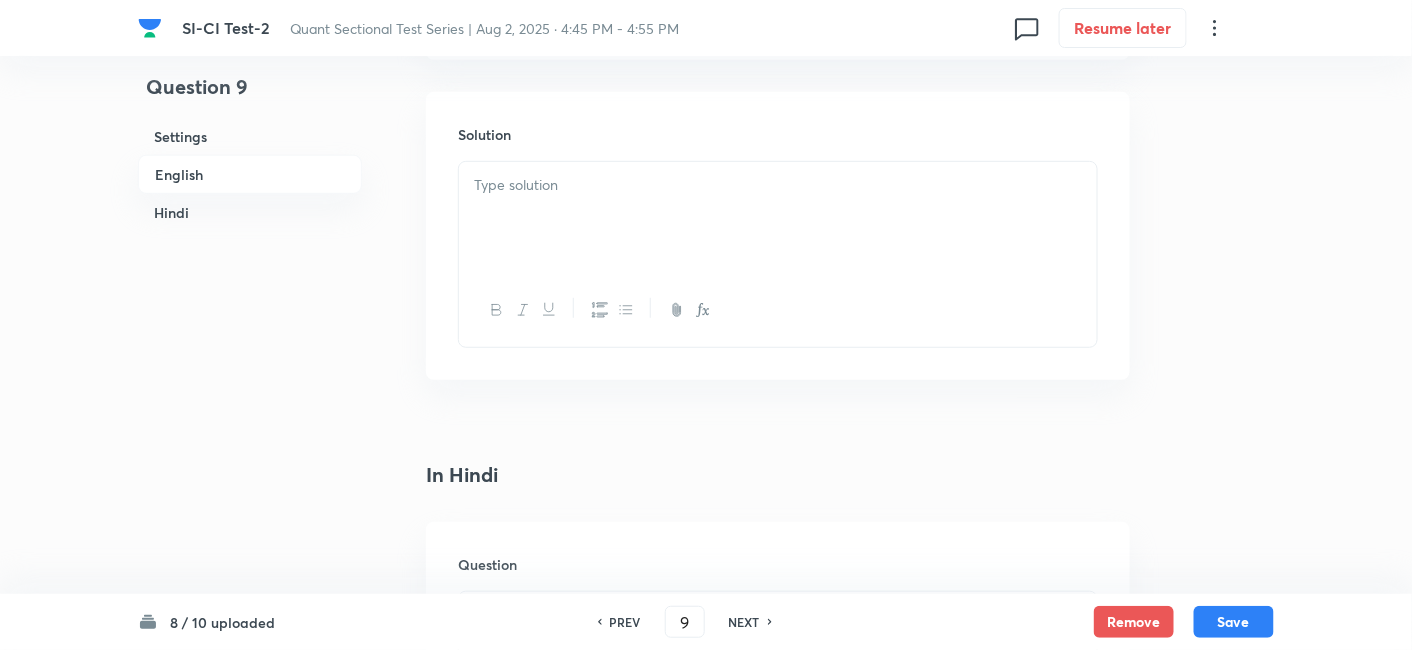 click at bounding box center [778, 218] 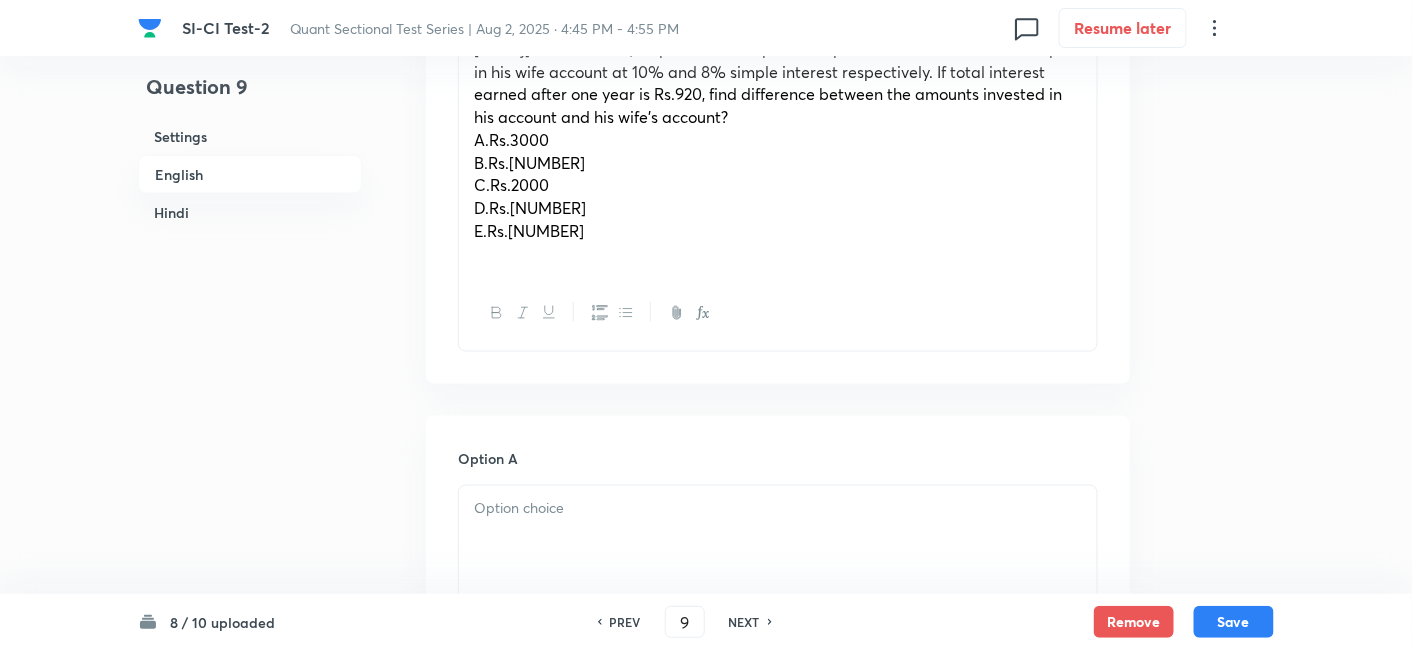 scroll, scrollTop: 656, scrollLeft: 0, axis: vertical 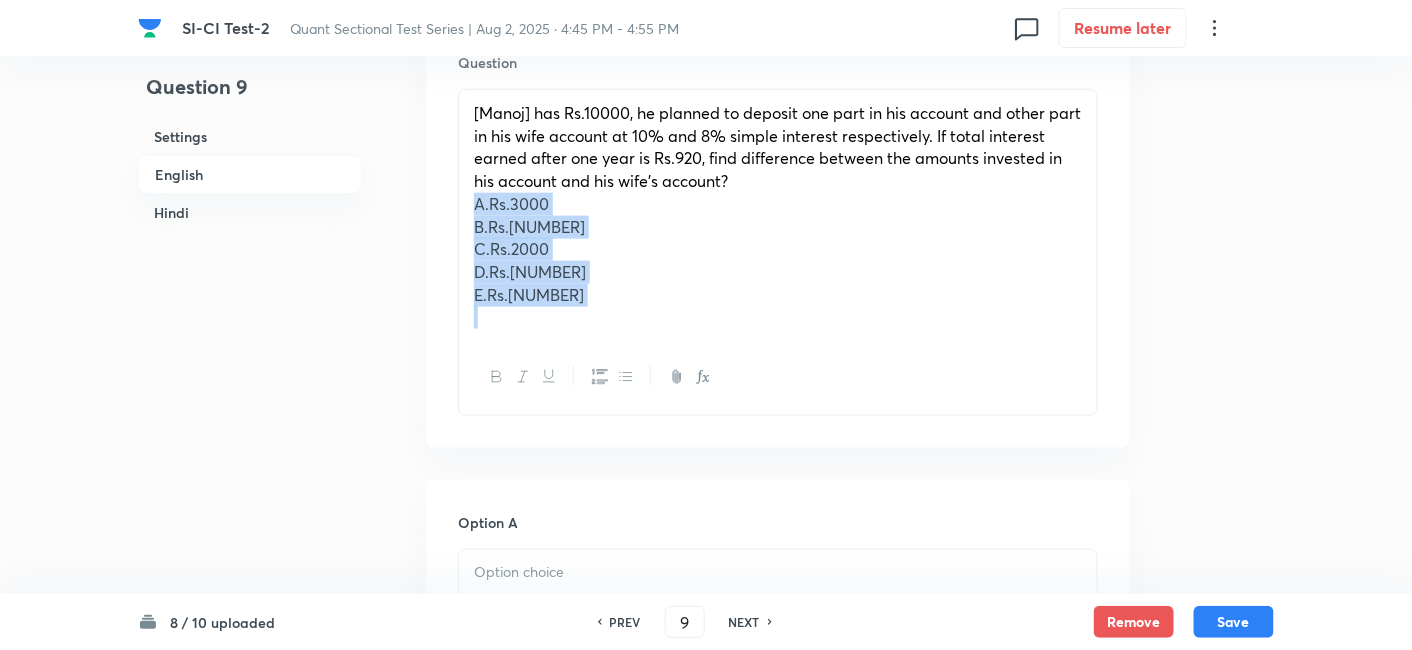 drag, startPoint x: 460, startPoint y: 207, endPoint x: 674, endPoint y: 375, distance: 272.06616 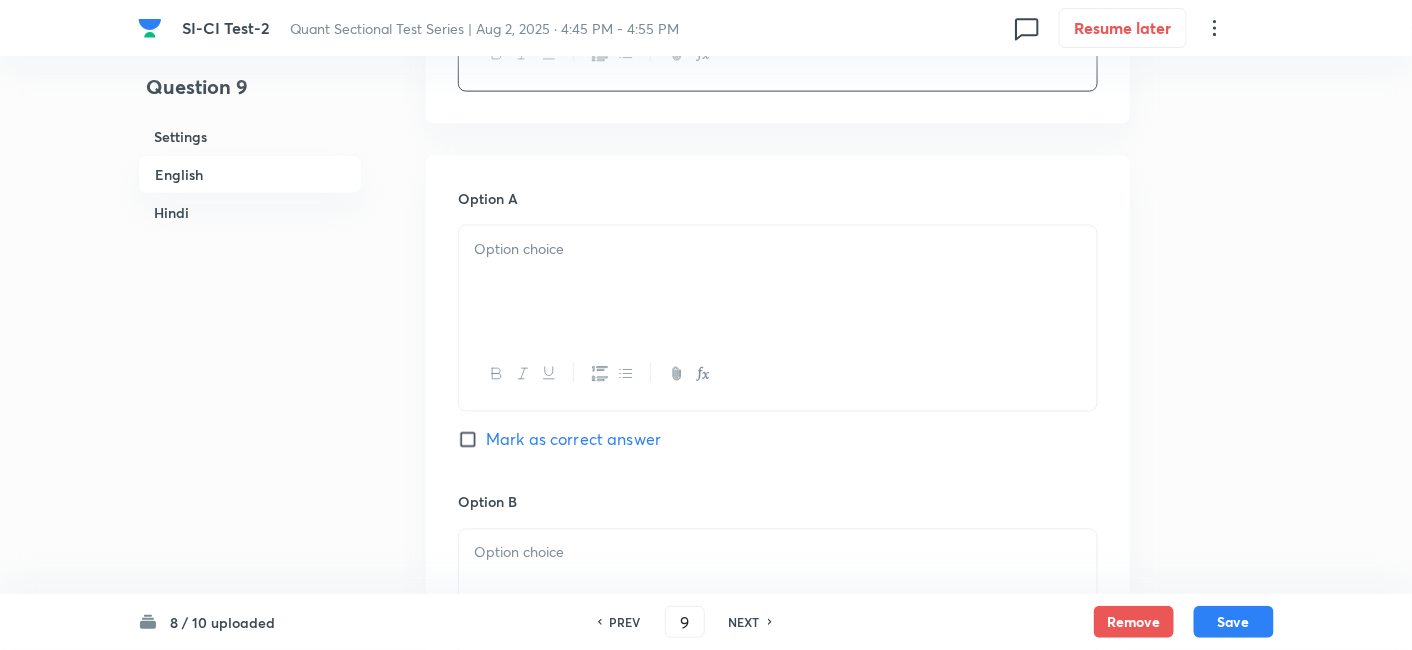 scroll, scrollTop: 867, scrollLeft: 0, axis: vertical 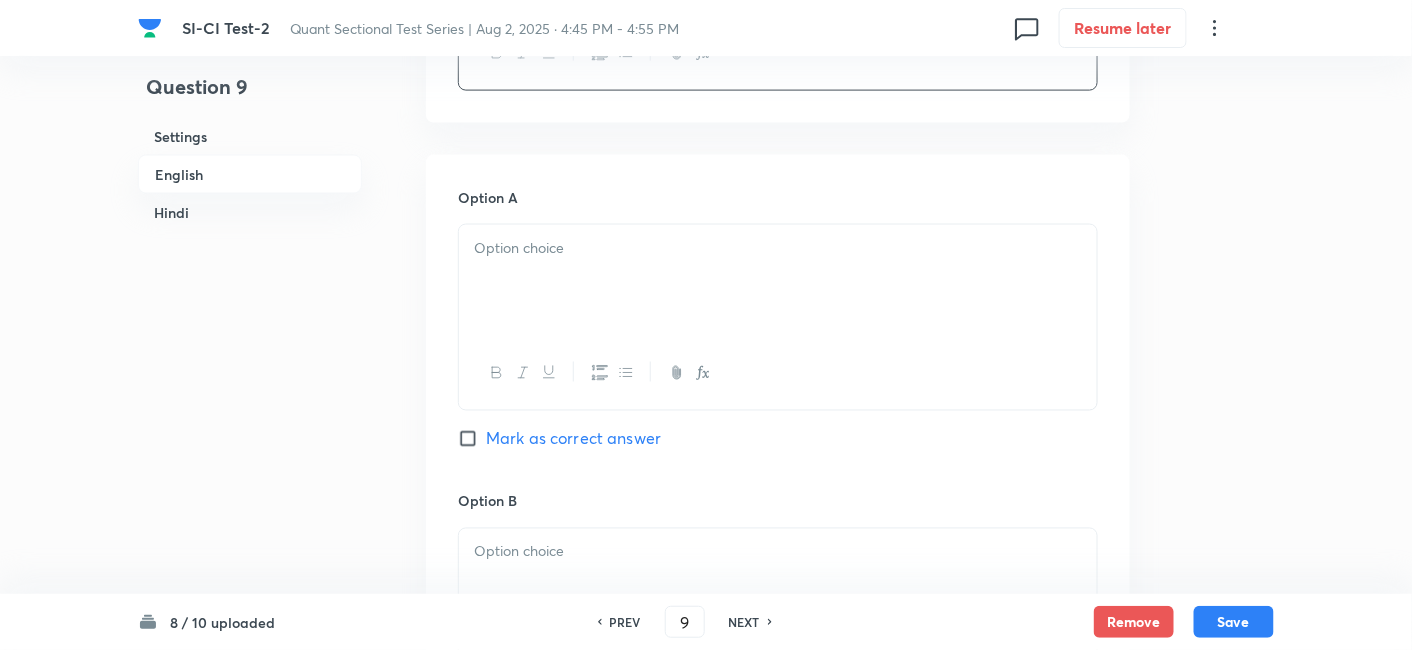 click at bounding box center (778, 281) 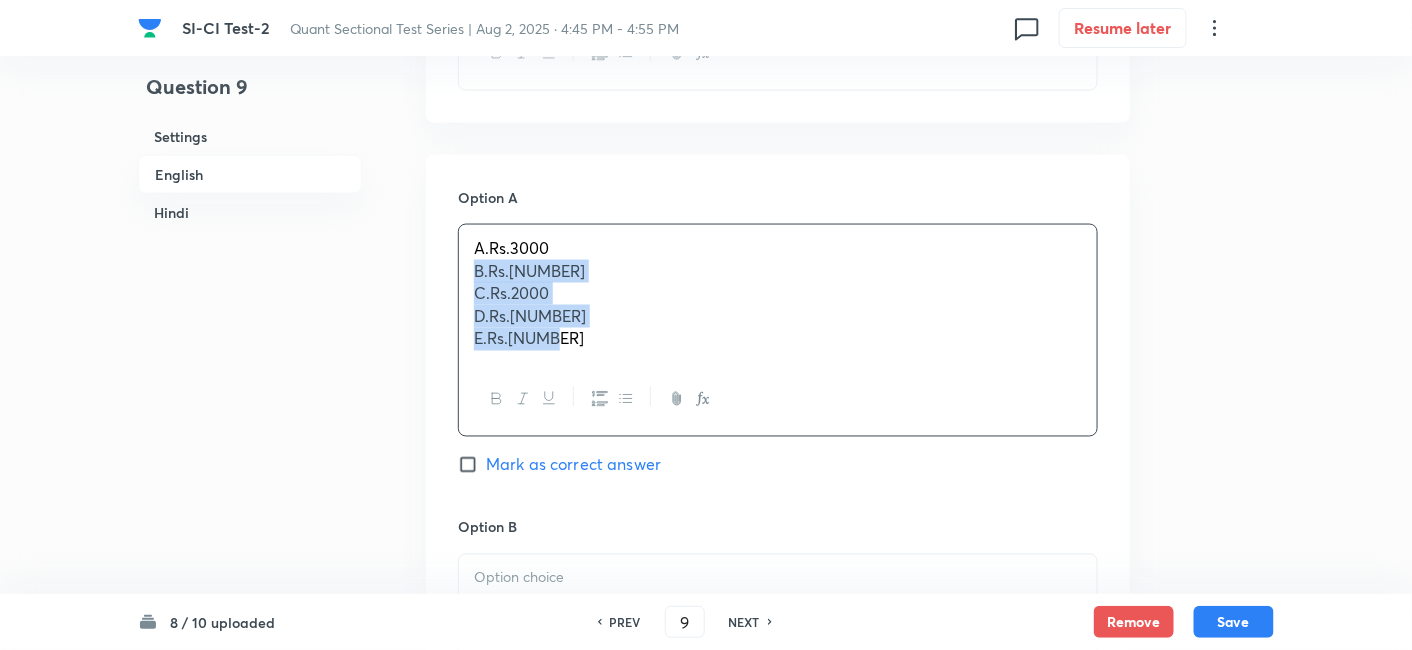 drag, startPoint x: 471, startPoint y: 269, endPoint x: 682, endPoint y: 447, distance: 276.05252 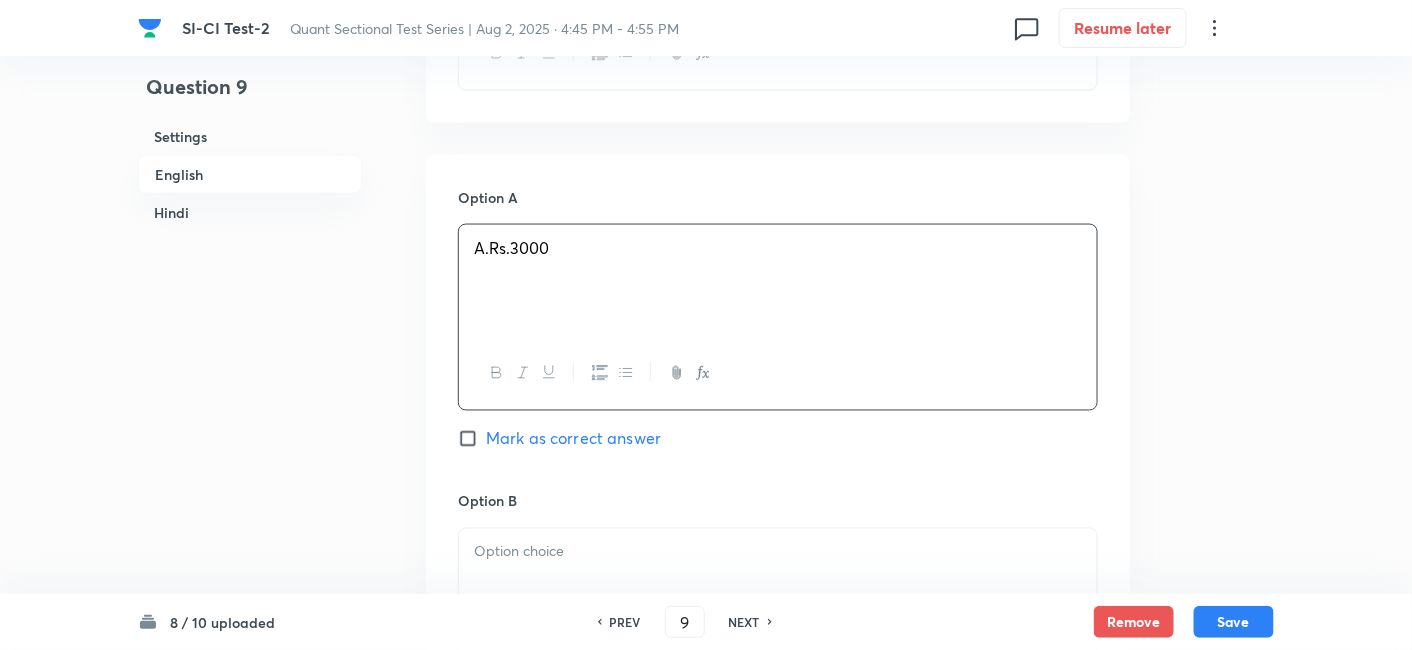 scroll, scrollTop: 1077, scrollLeft: 0, axis: vertical 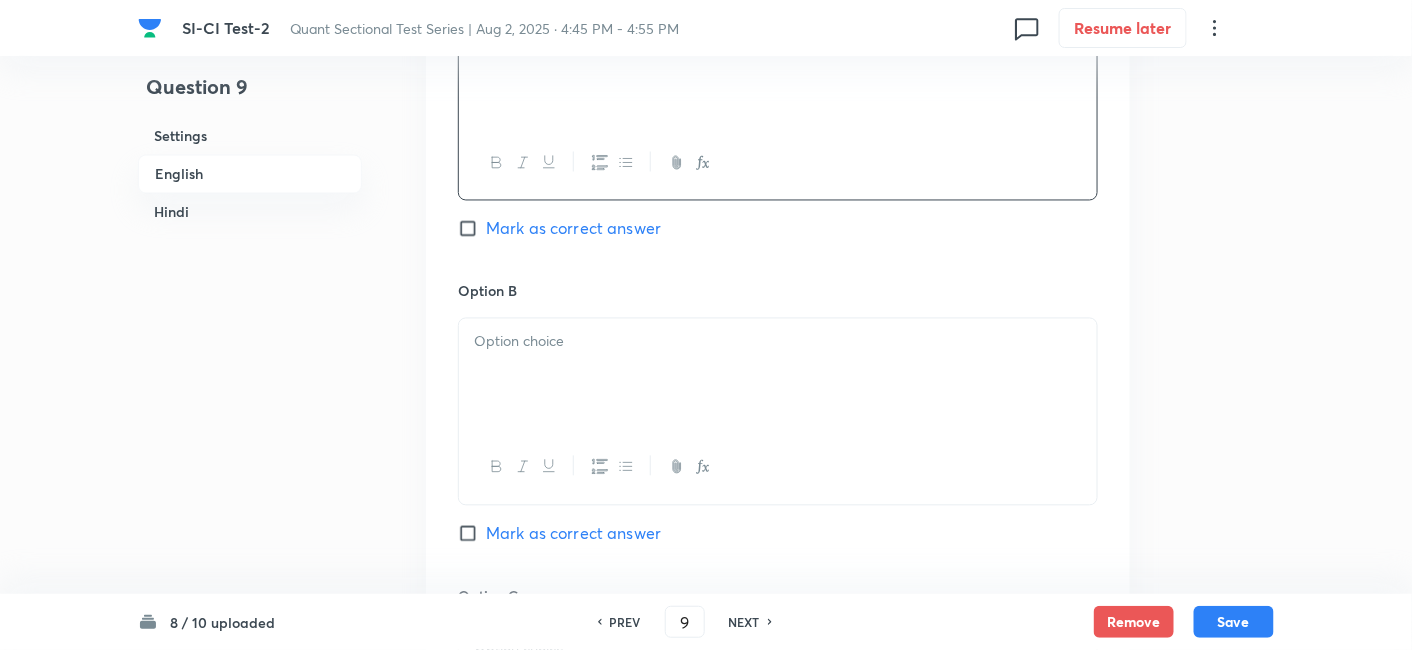 click at bounding box center [778, 375] 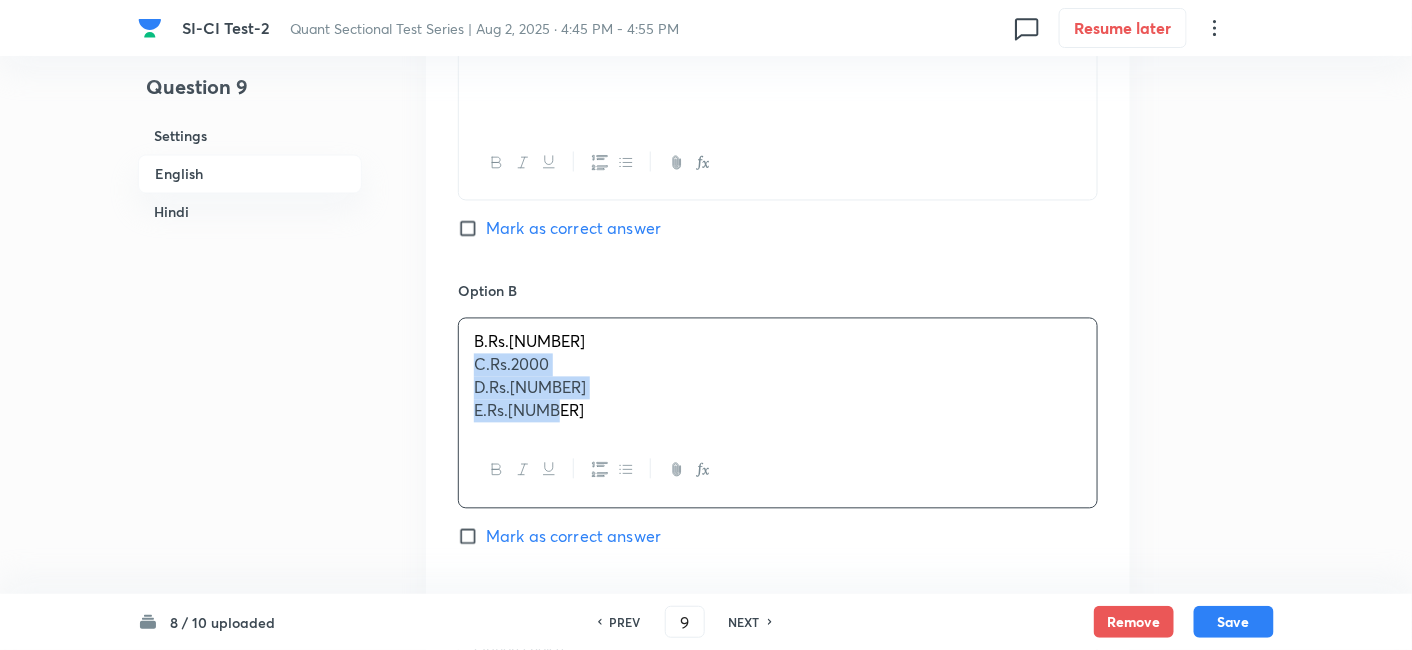 drag, startPoint x: 467, startPoint y: 367, endPoint x: 655, endPoint y: 498, distance: 229.1397 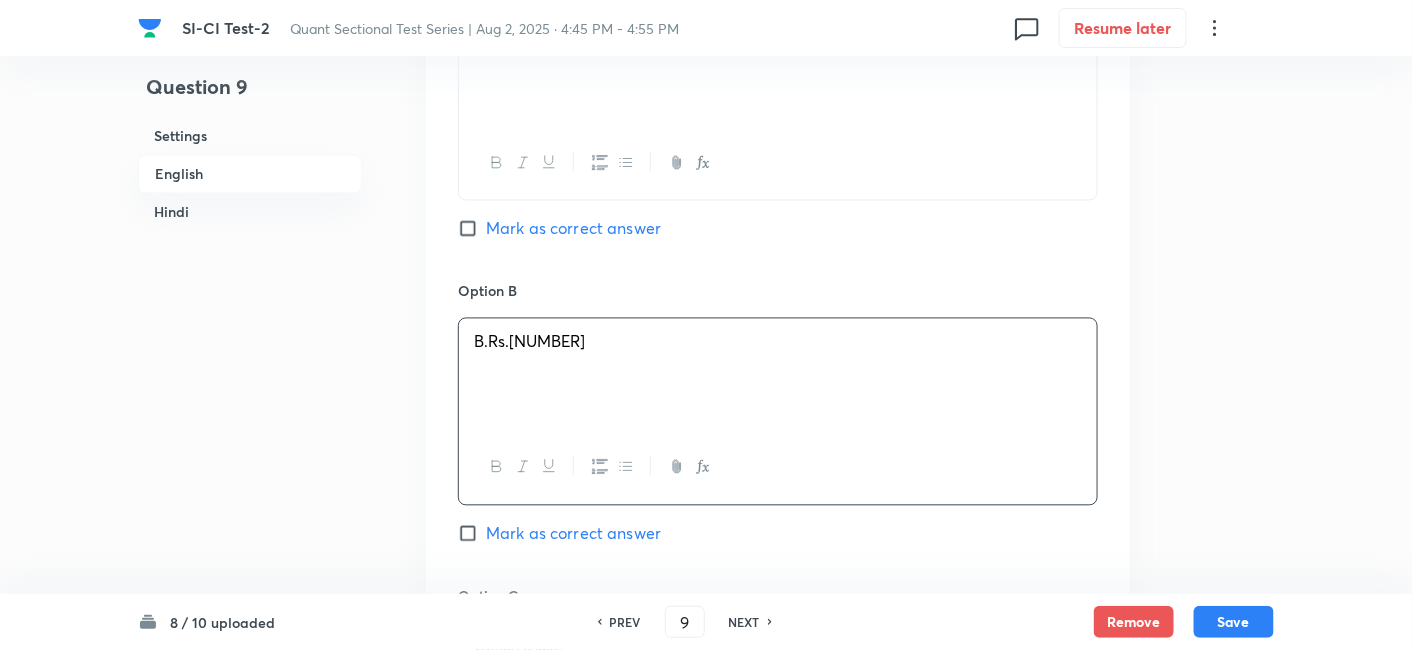scroll, scrollTop: 1284, scrollLeft: 0, axis: vertical 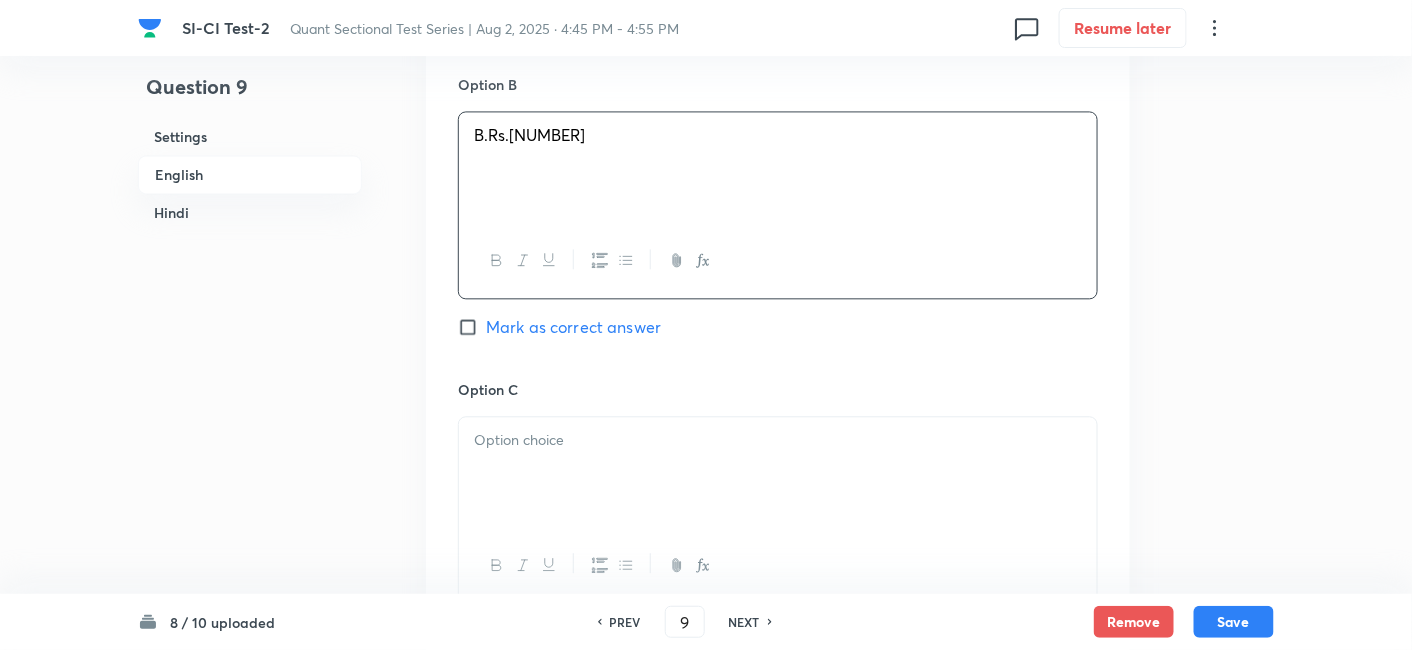 click at bounding box center [778, 473] 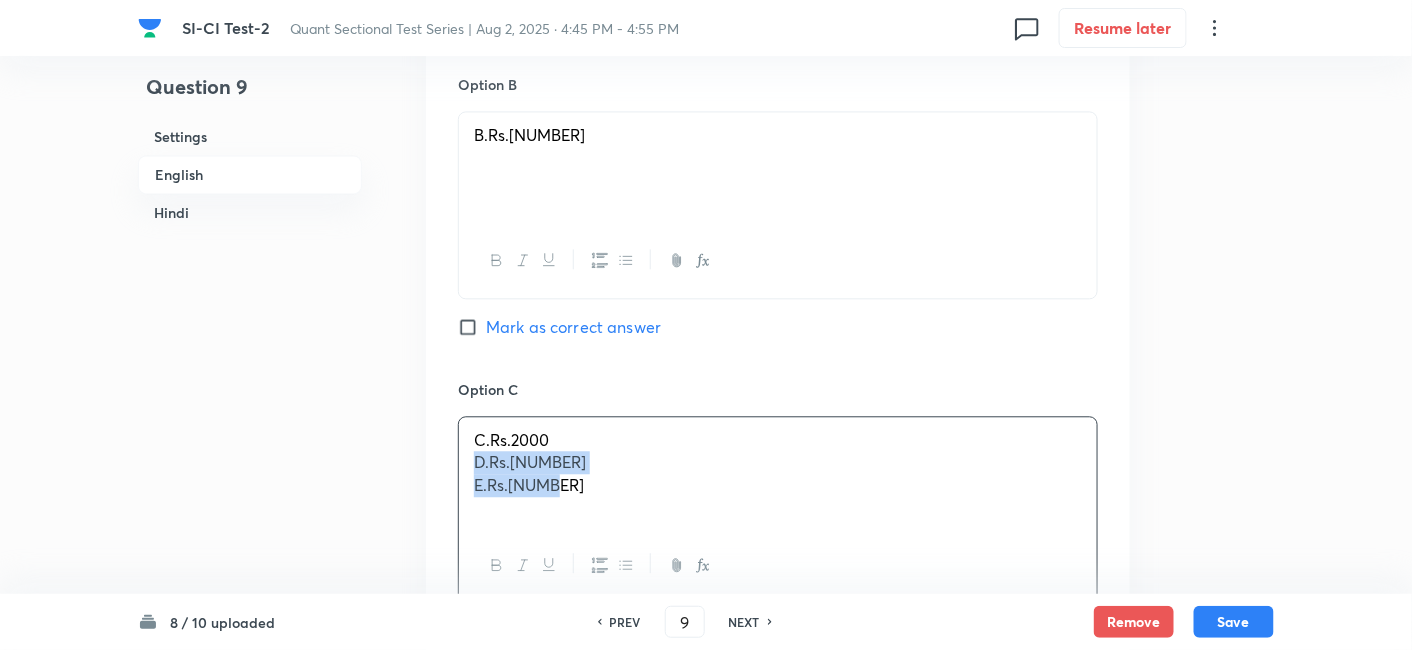 drag, startPoint x: 467, startPoint y: 464, endPoint x: 697, endPoint y: 574, distance: 254.95097 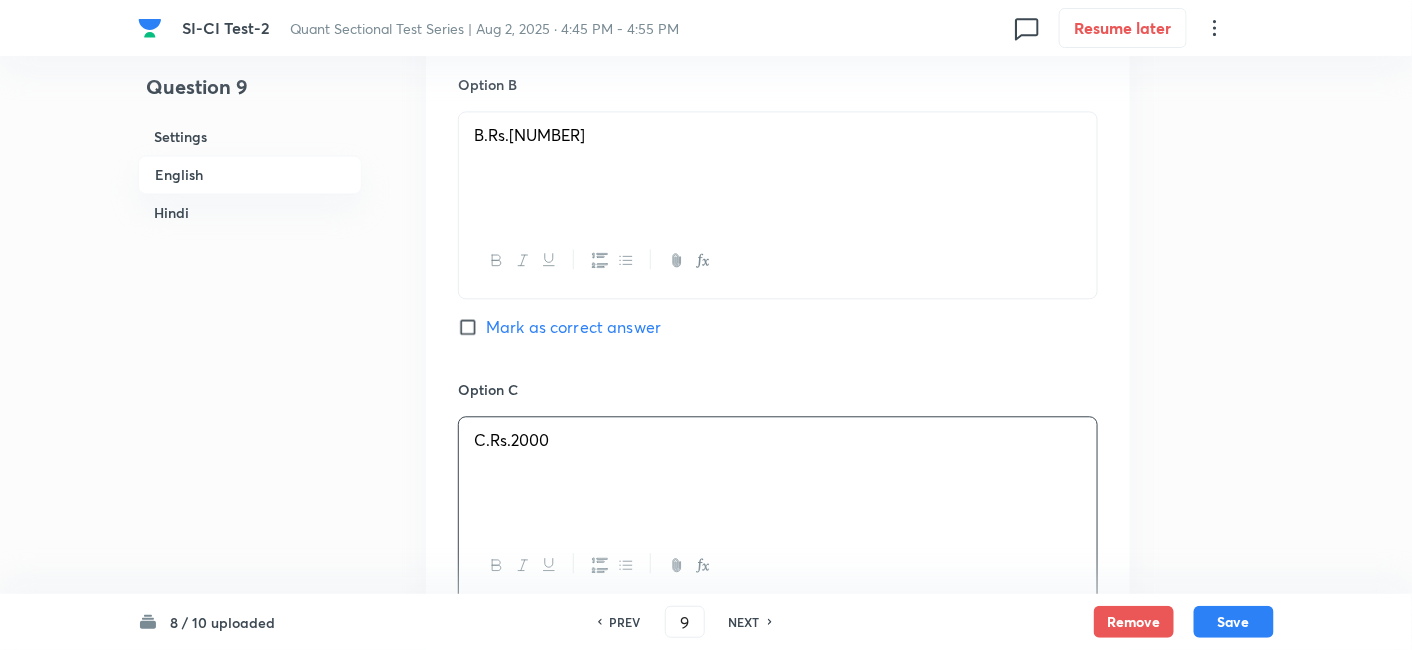 scroll, scrollTop: 1557, scrollLeft: 0, axis: vertical 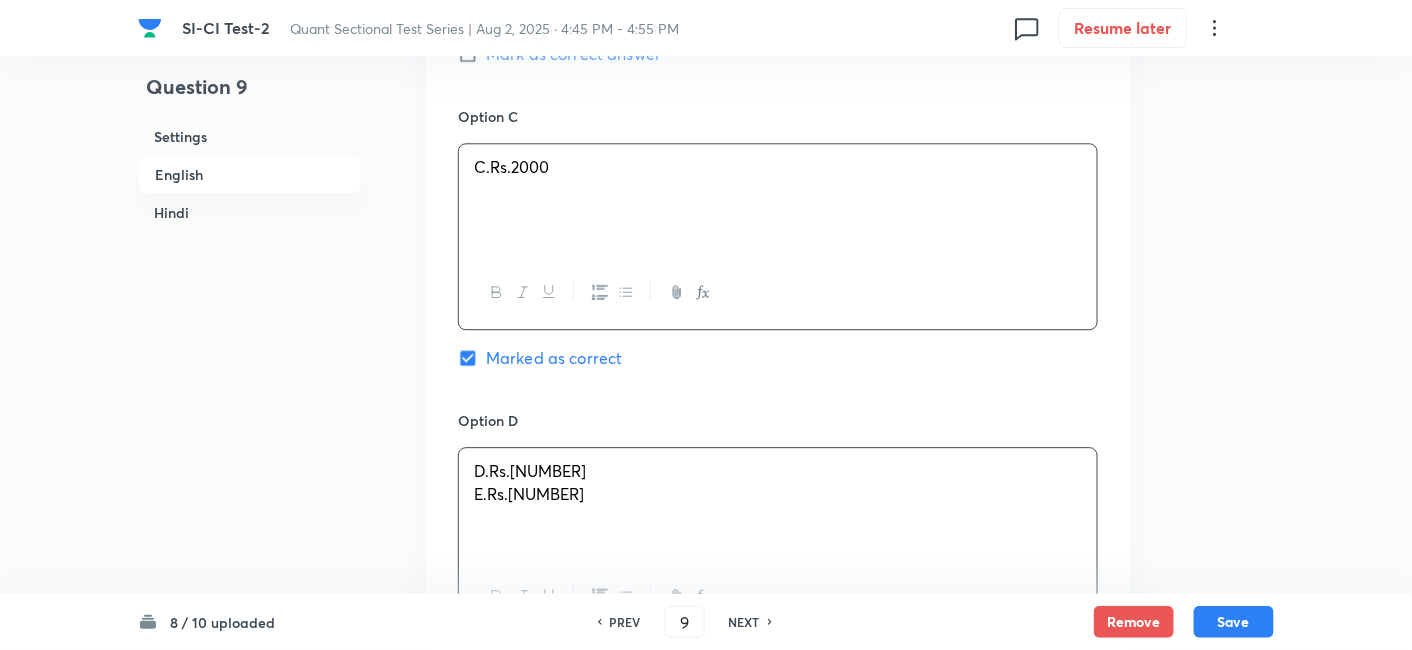 click on "D.Rs.5000 E.Rs.6000" at bounding box center [778, 504] 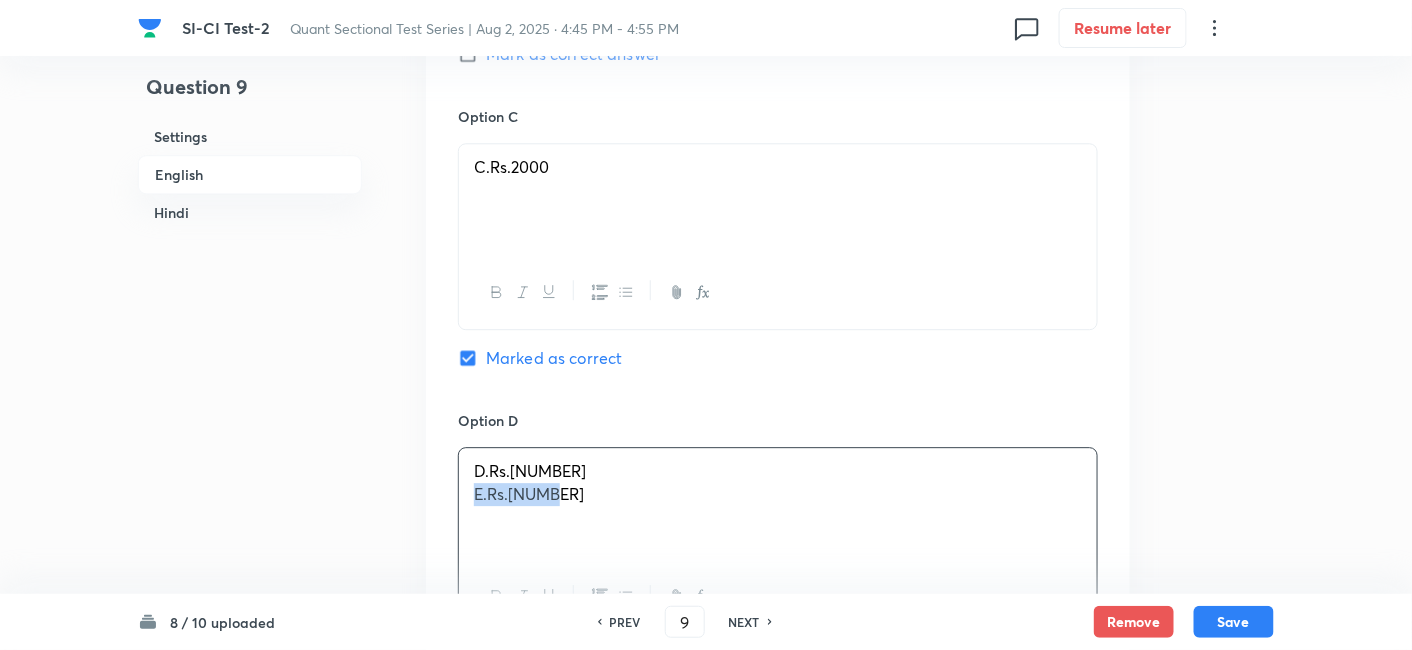 drag, startPoint x: 461, startPoint y: 496, endPoint x: 744, endPoint y: 515, distance: 283.6371 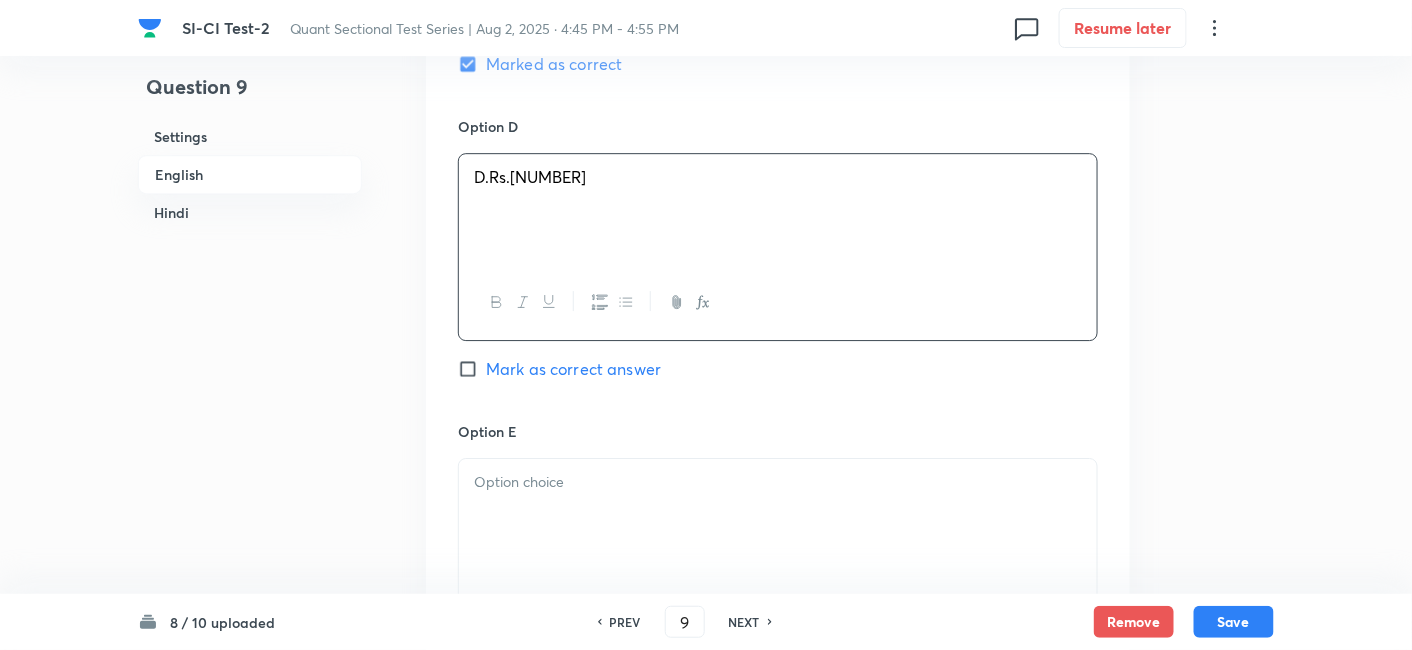 click at bounding box center [778, 515] 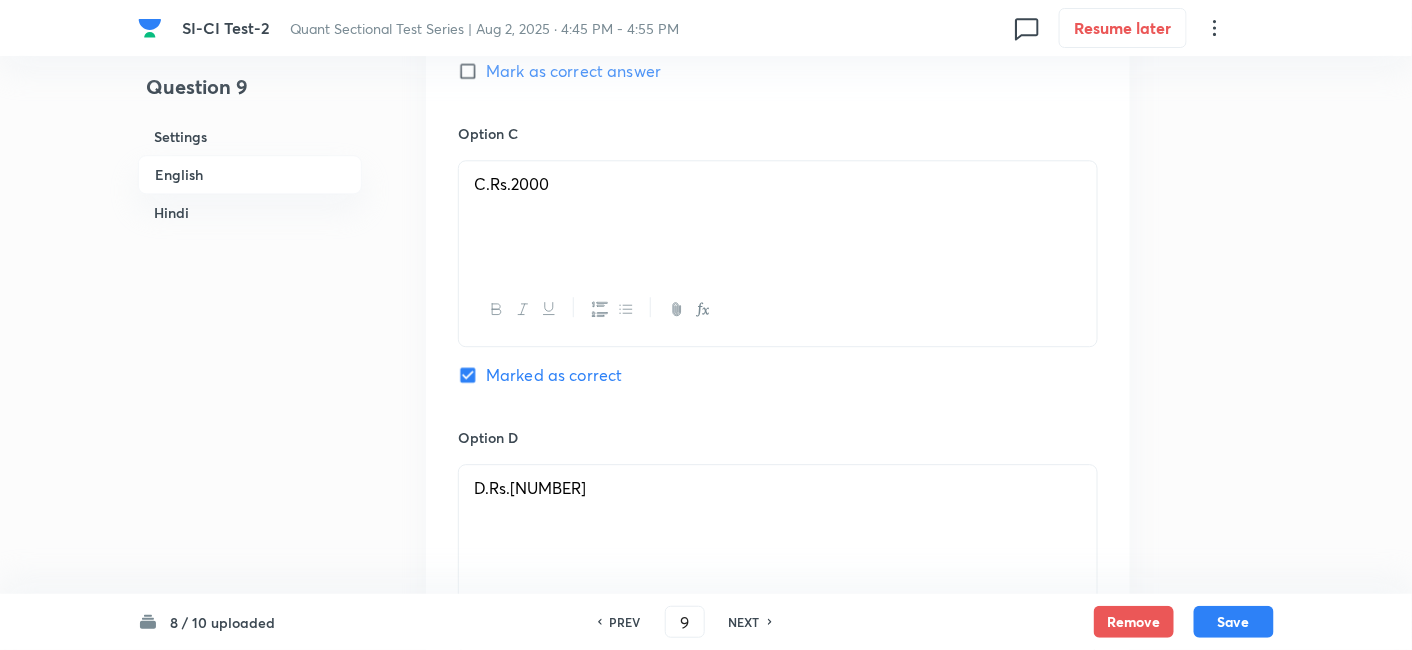 scroll, scrollTop: 1540, scrollLeft: 0, axis: vertical 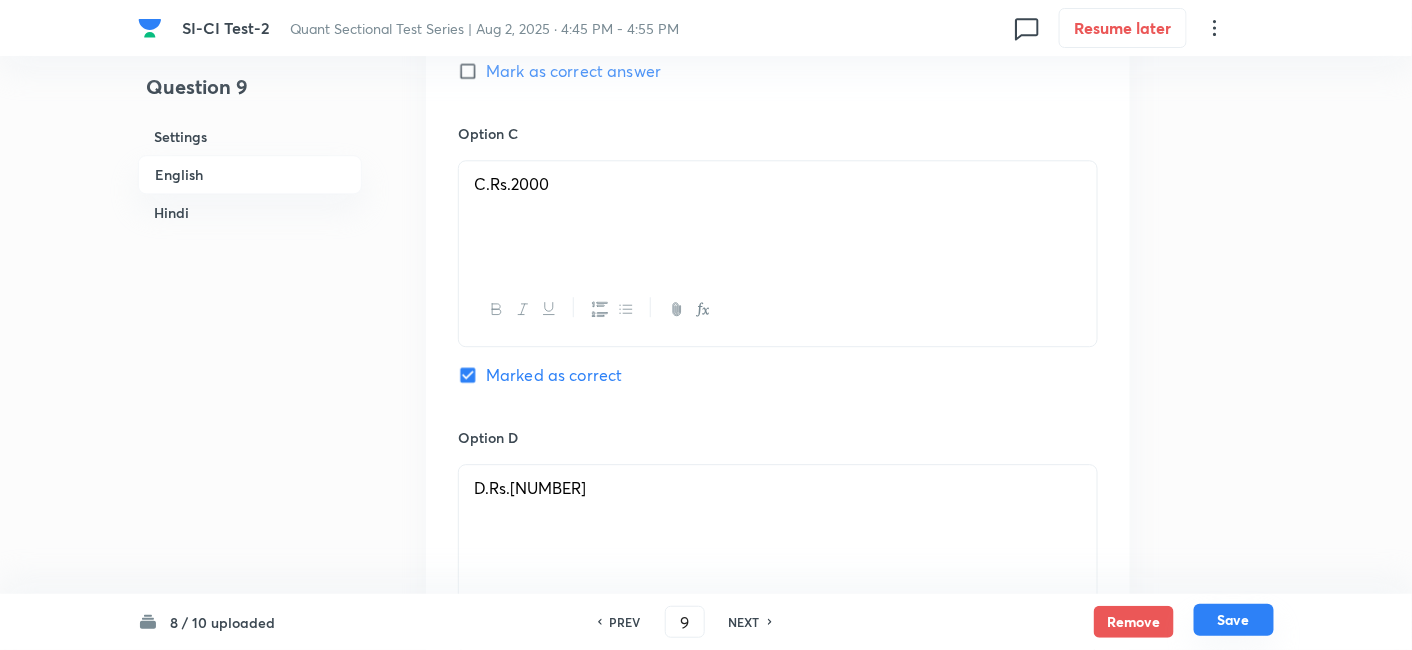 click on "Save" at bounding box center (1234, 620) 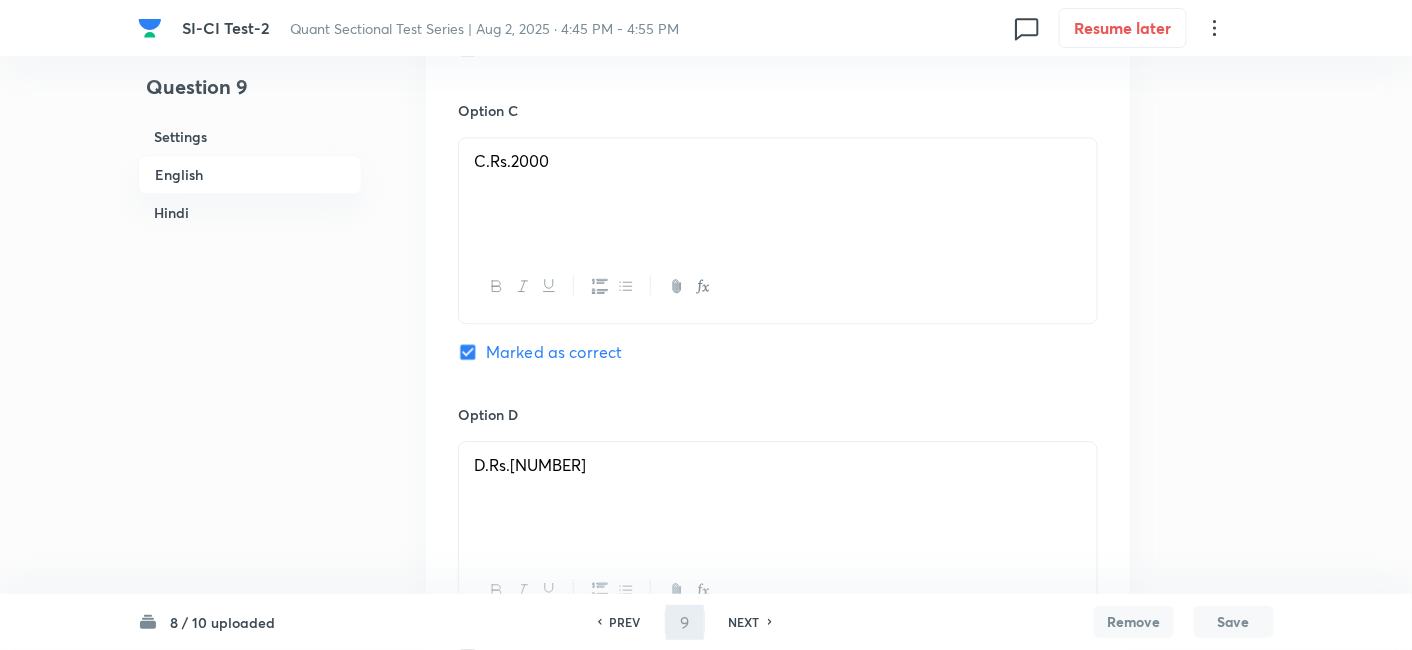 type on "10" 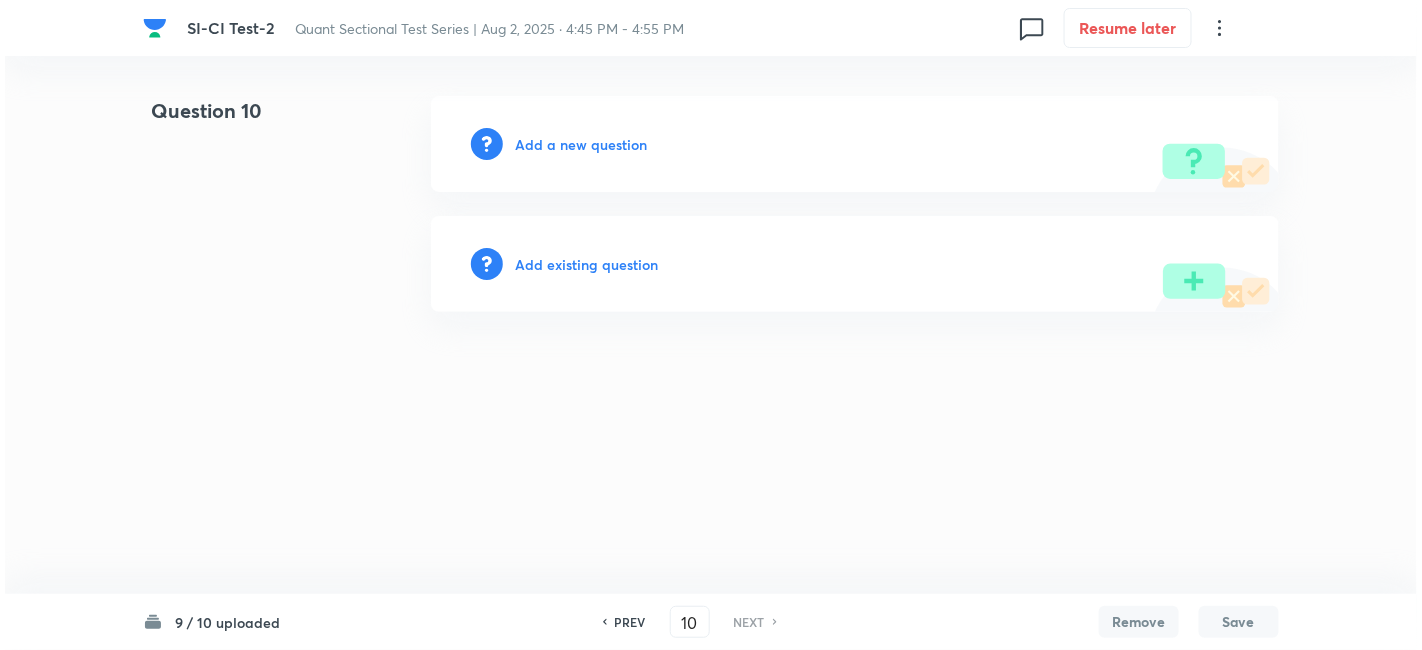 scroll, scrollTop: 0, scrollLeft: 0, axis: both 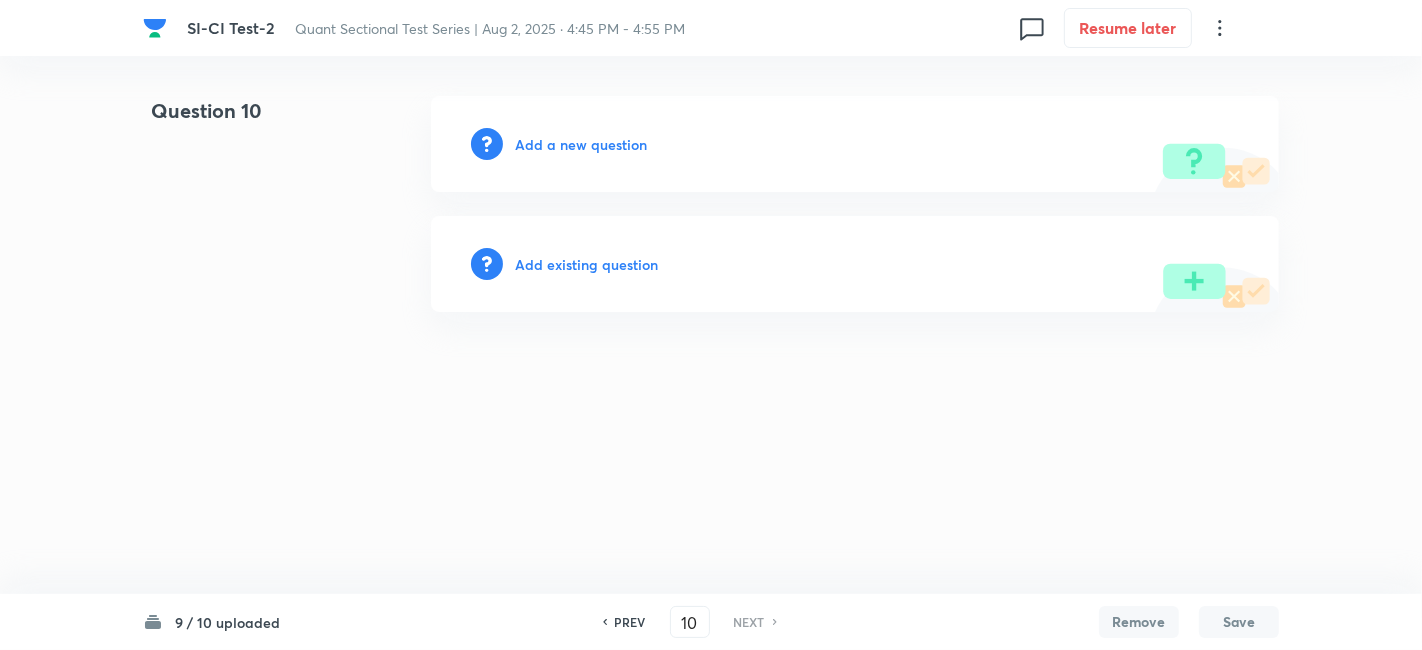 click on "Add a new question" at bounding box center (581, 144) 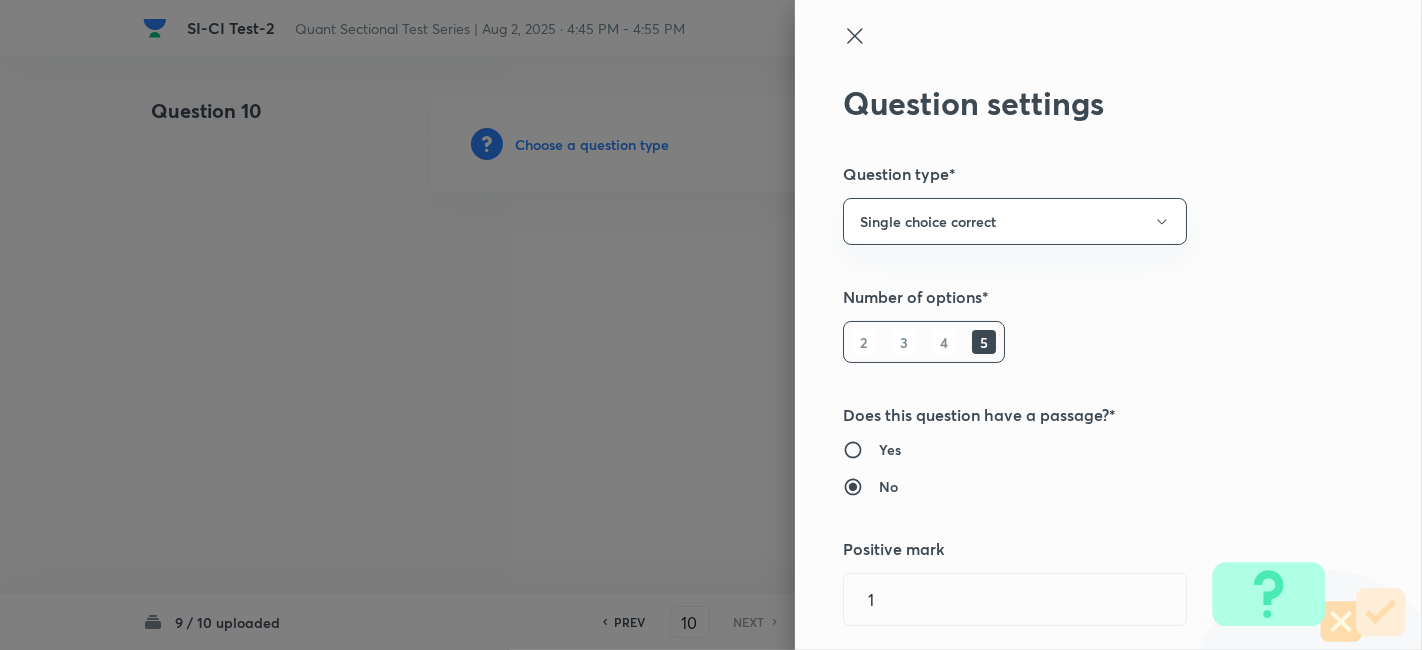 type 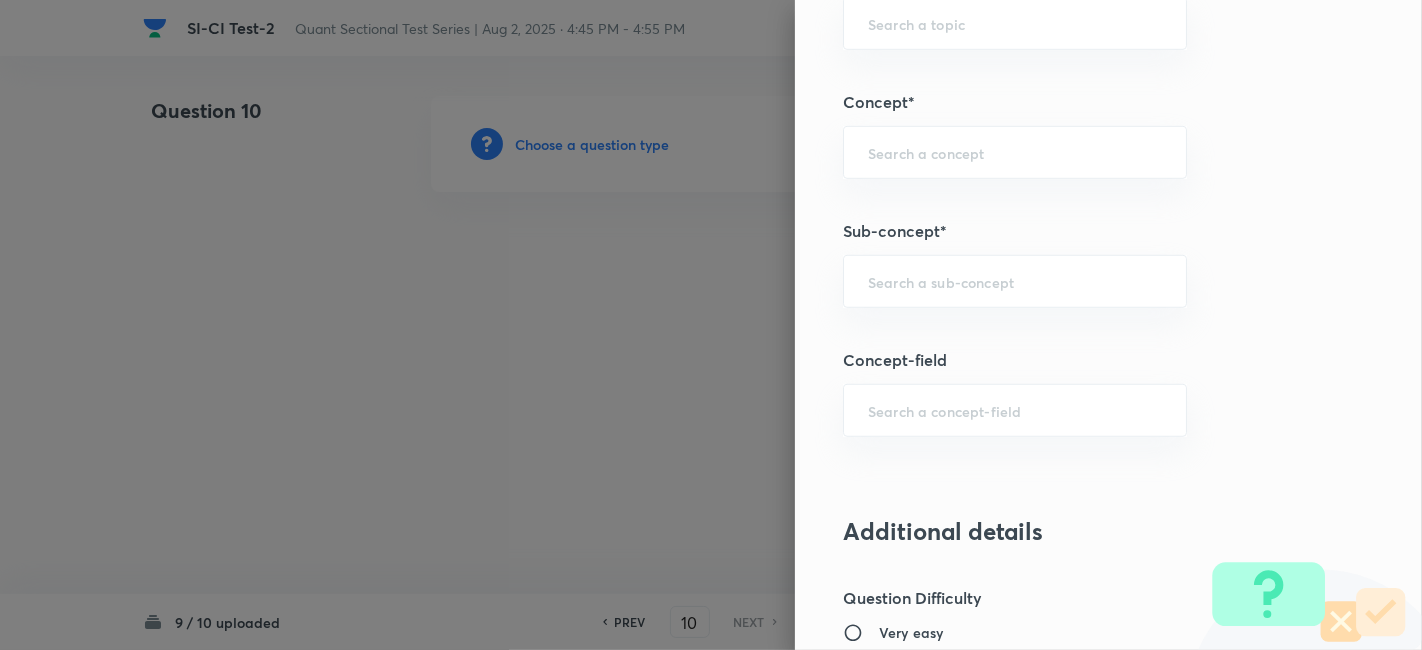 scroll, scrollTop: 1071, scrollLeft: 0, axis: vertical 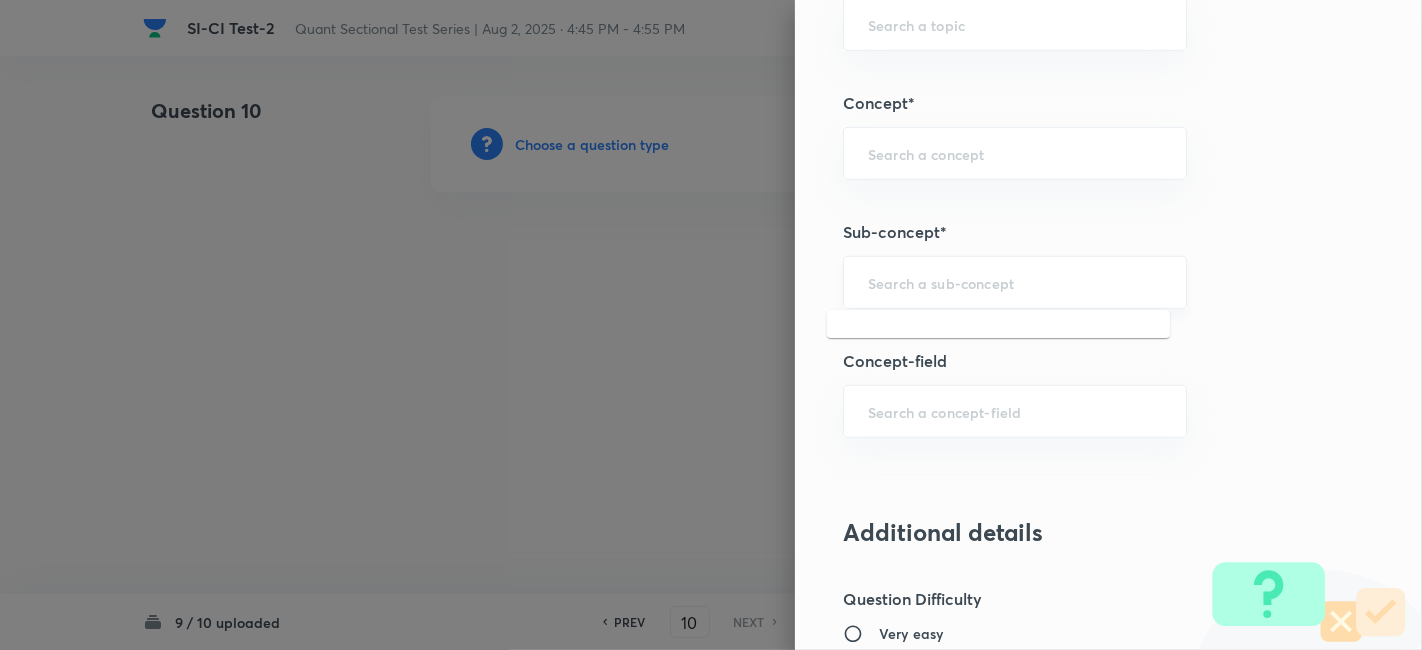 click at bounding box center [1015, 282] 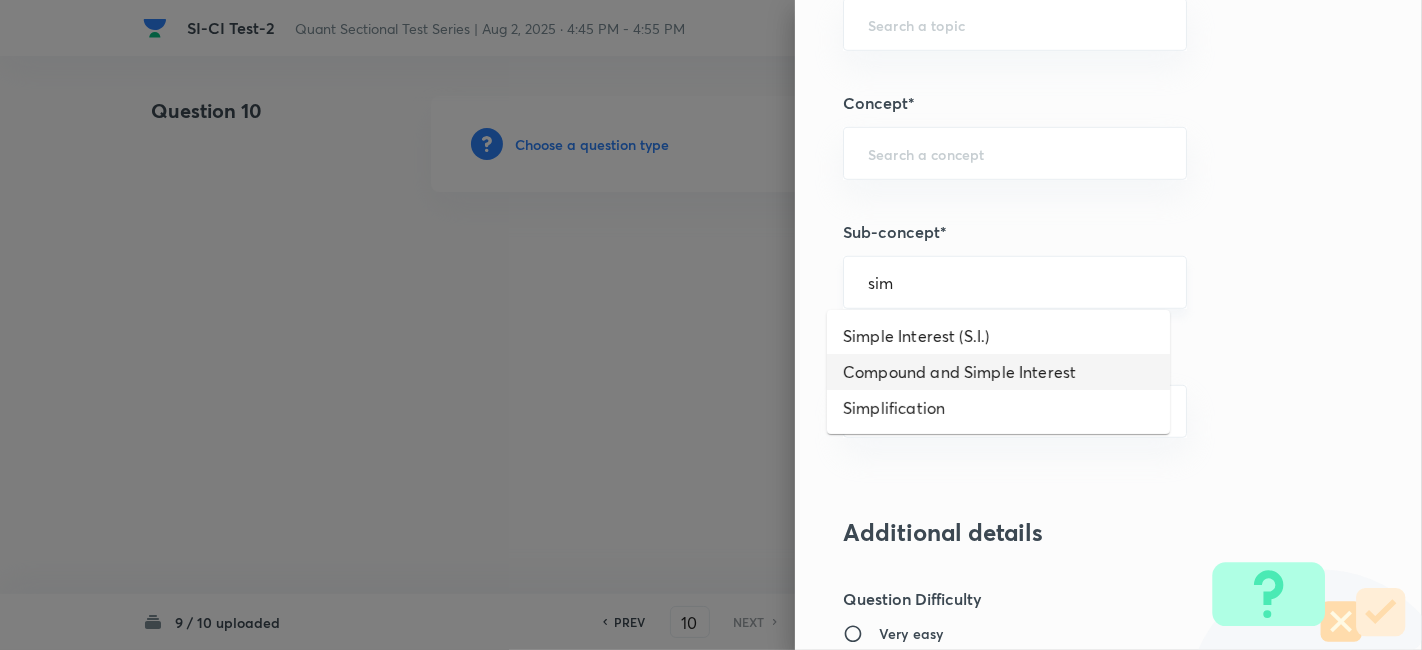type on "Compound and Simple Interest" 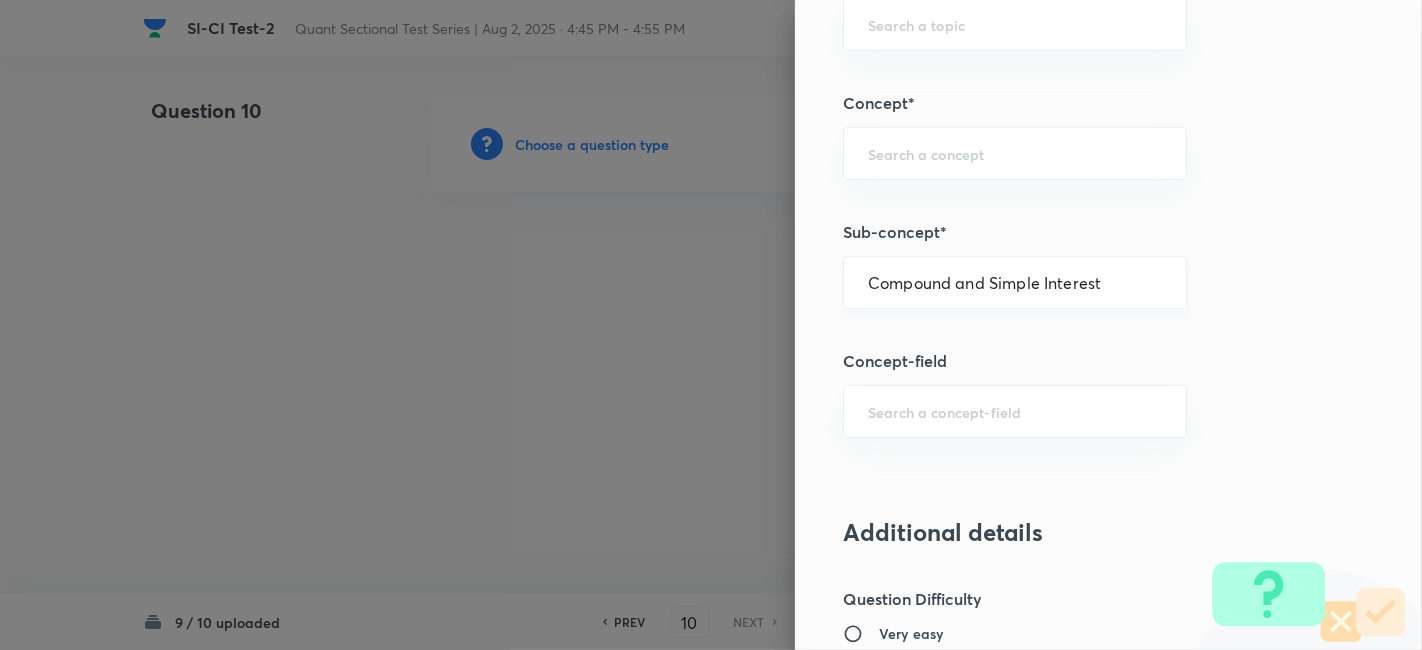 type on "Quantitative Aptitude" 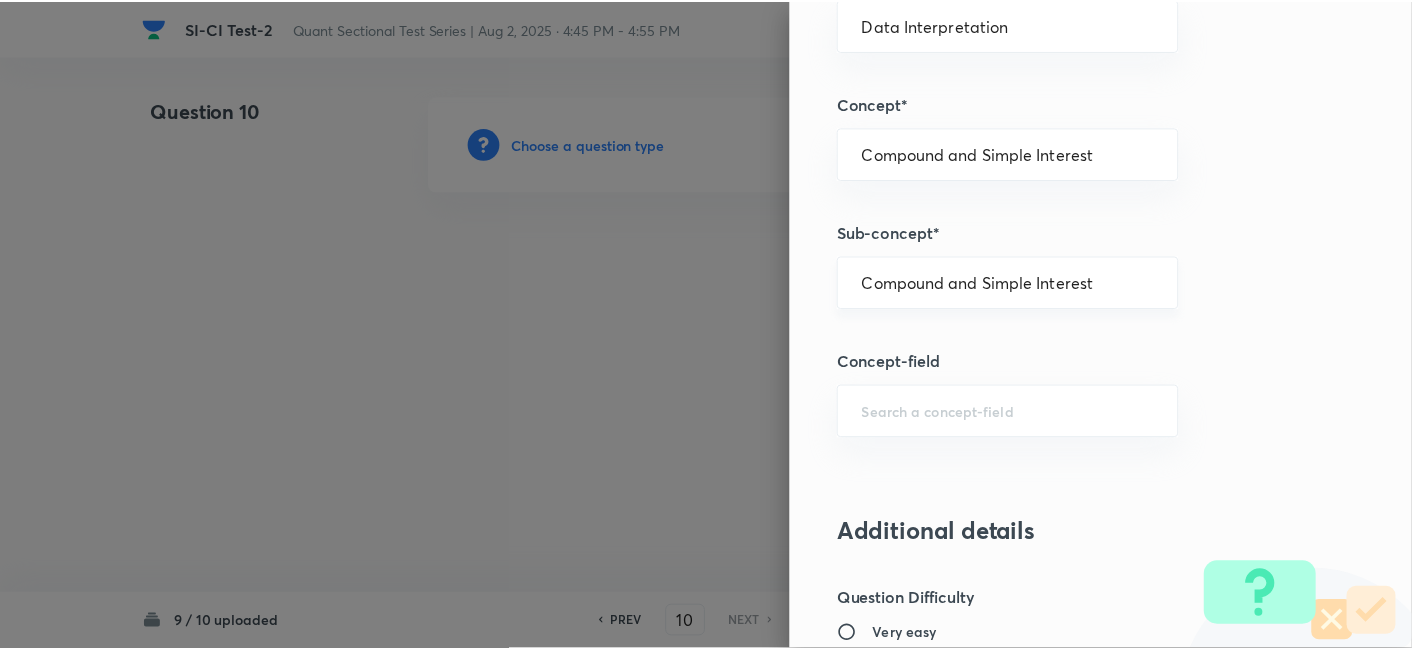 scroll, scrollTop: 2070, scrollLeft: 0, axis: vertical 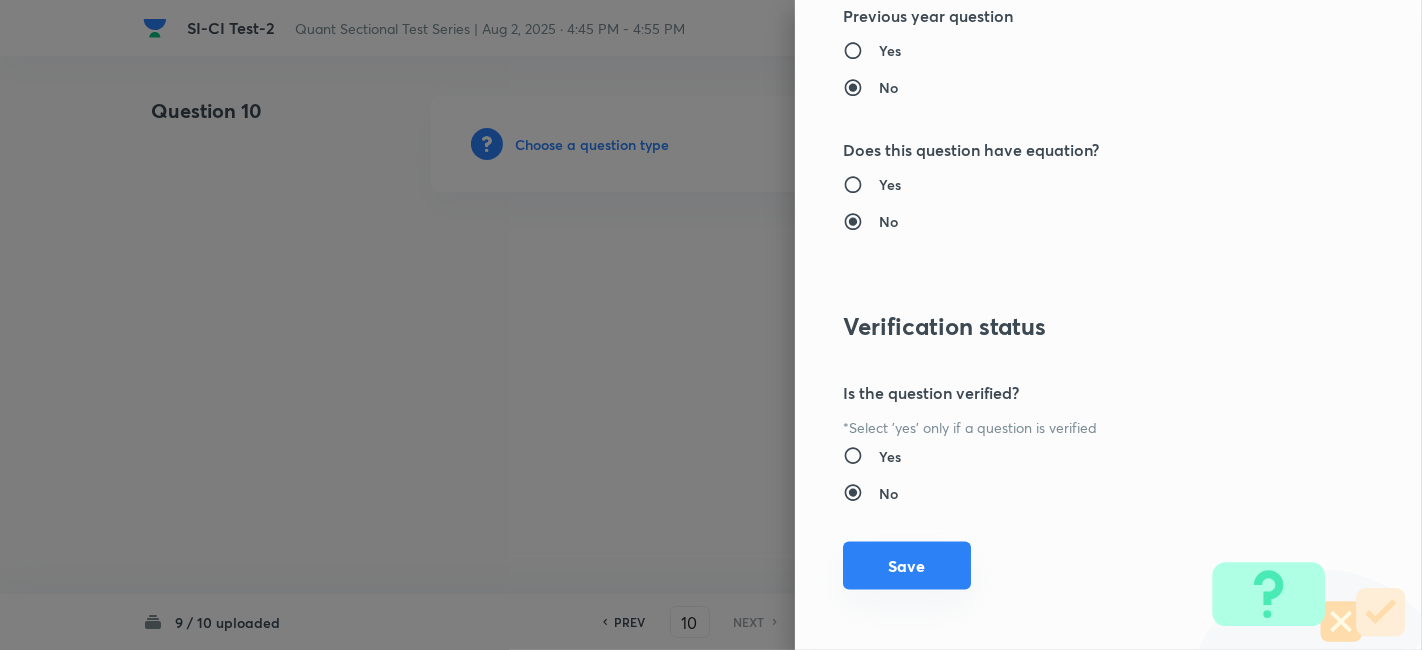 click on "Save" at bounding box center (907, 566) 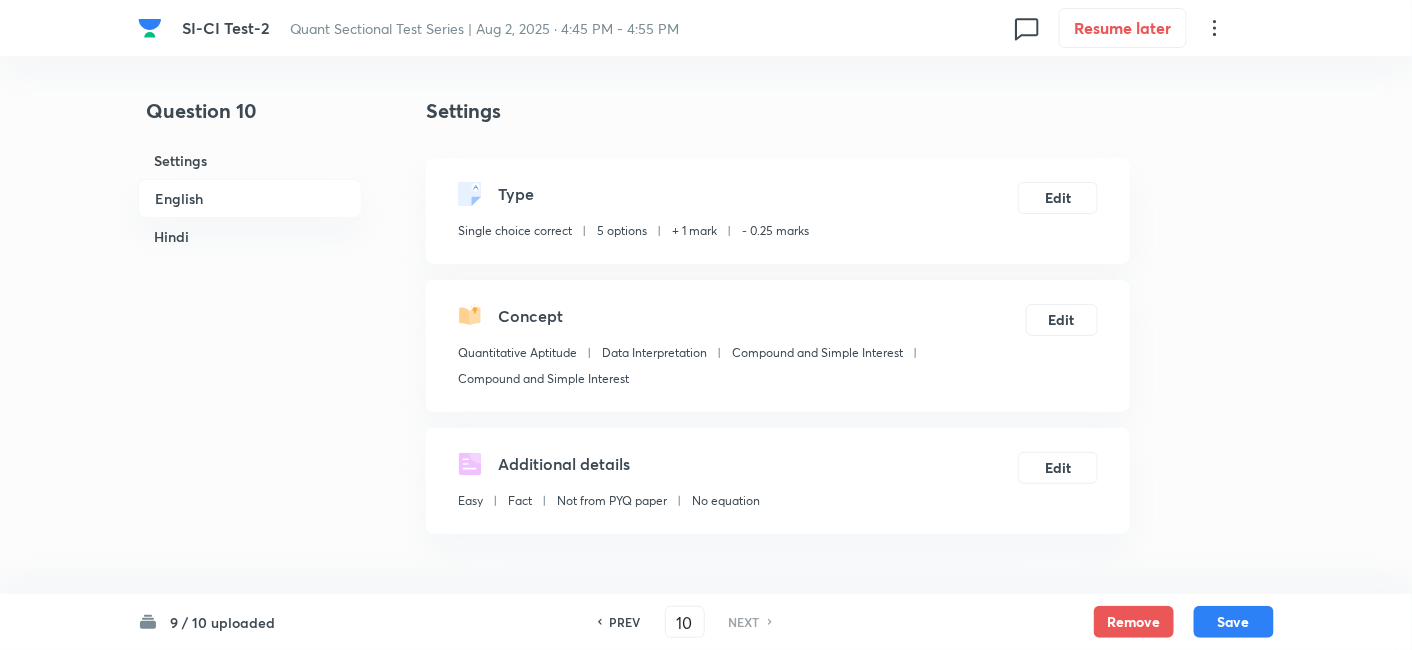 scroll, scrollTop: 593, scrollLeft: 0, axis: vertical 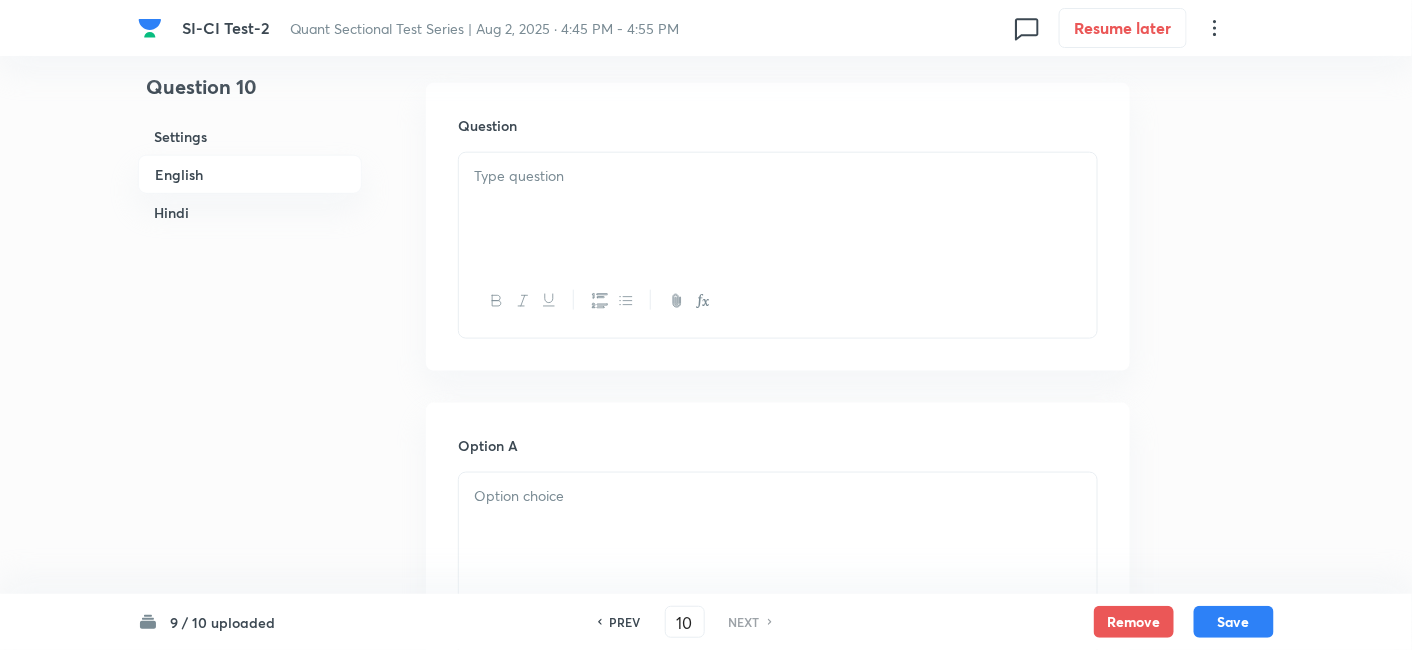 click at bounding box center [778, 209] 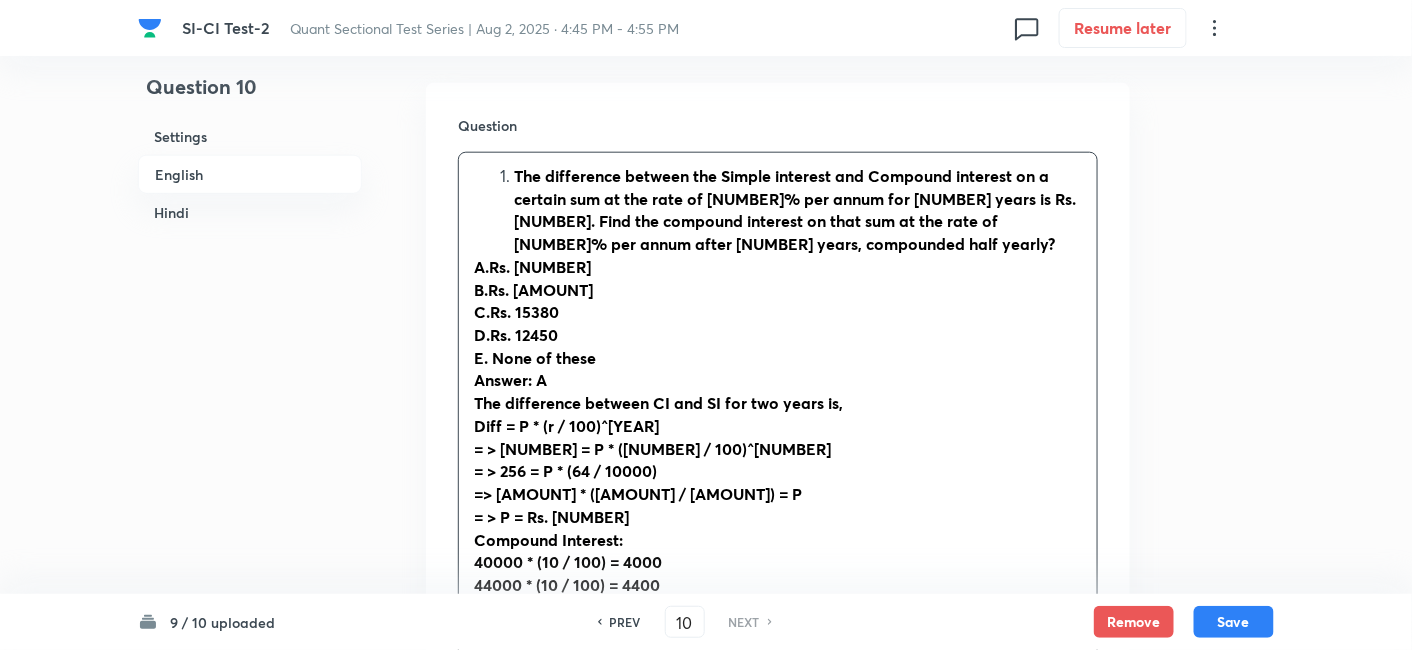 click on "The difference between the Simple interest and Compound interest on a certain sum at the rate of [NUMBER]% per annum for [NUMBER] years is Rs. [NUMBER]. Find the compound interest on that sum at the rate of [NUMBER]% per annum after [NUMBER] years, compounded half yearly?" at bounding box center [795, 209] 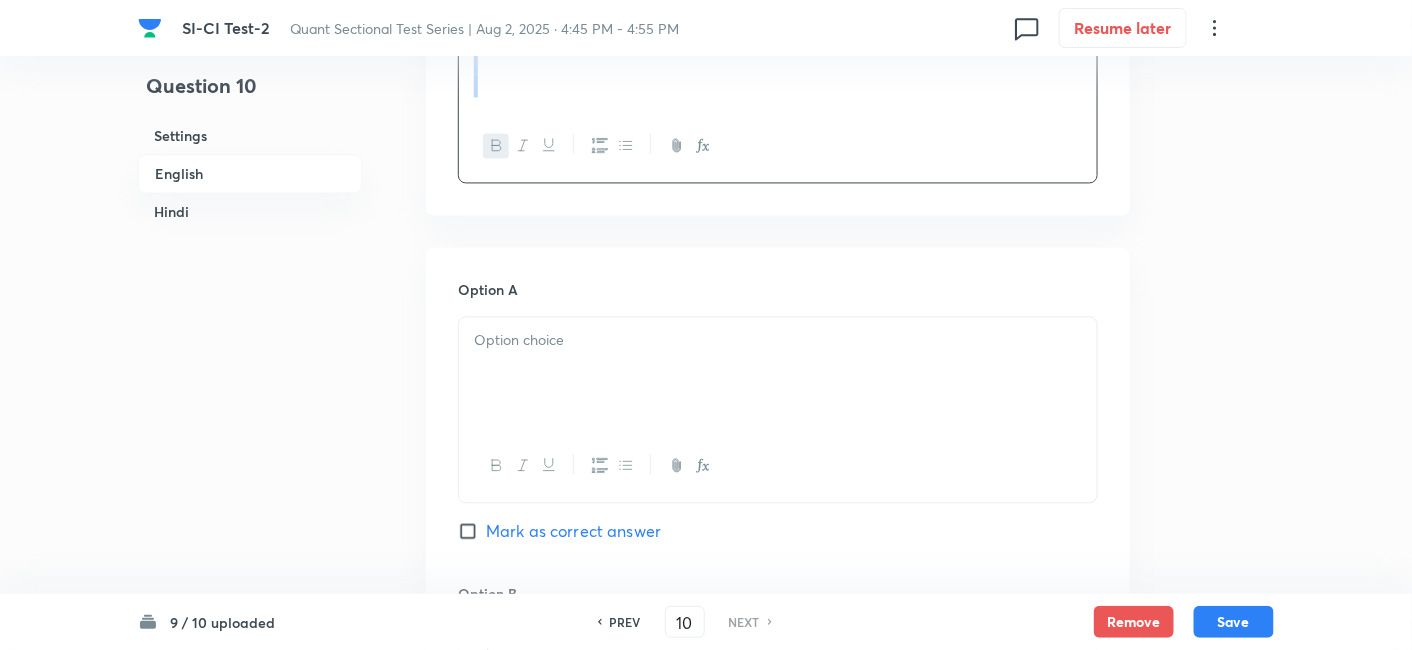 drag, startPoint x: 460, startPoint y: 170, endPoint x: 1019, endPoint y: 390, distance: 600.7337 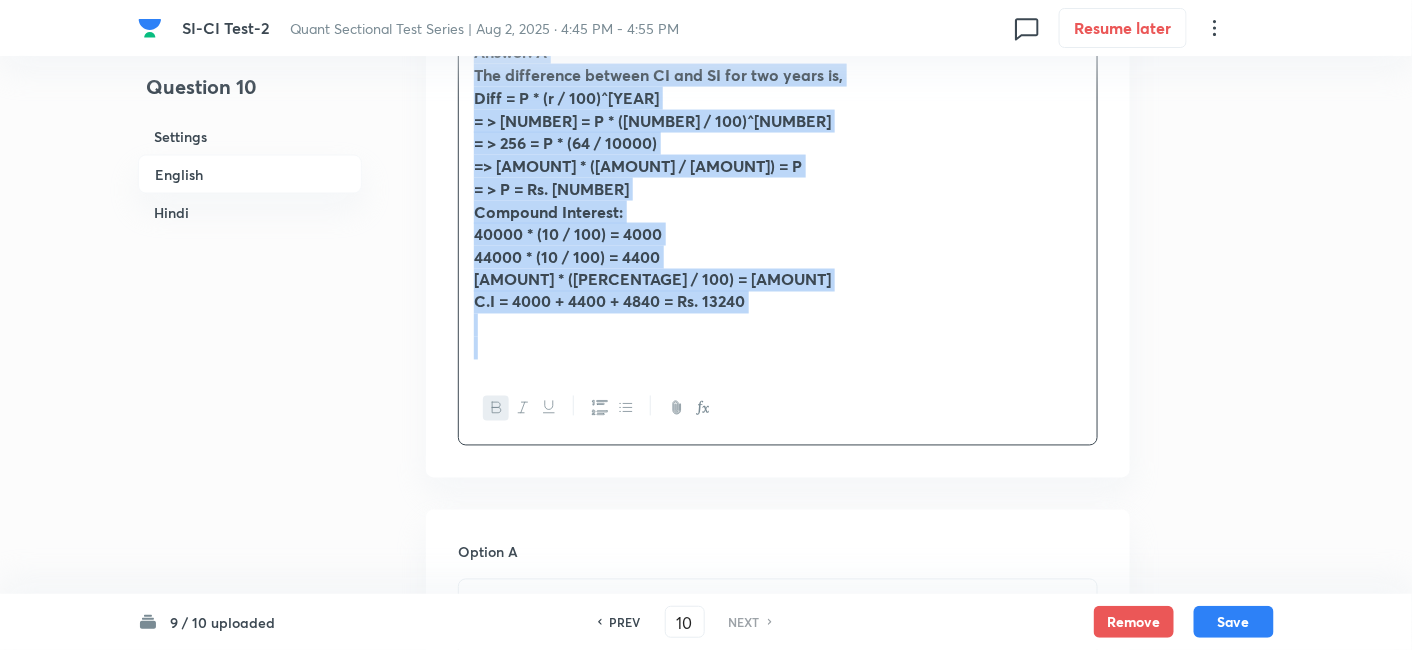 scroll, scrollTop: 908, scrollLeft: 0, axis: vertical 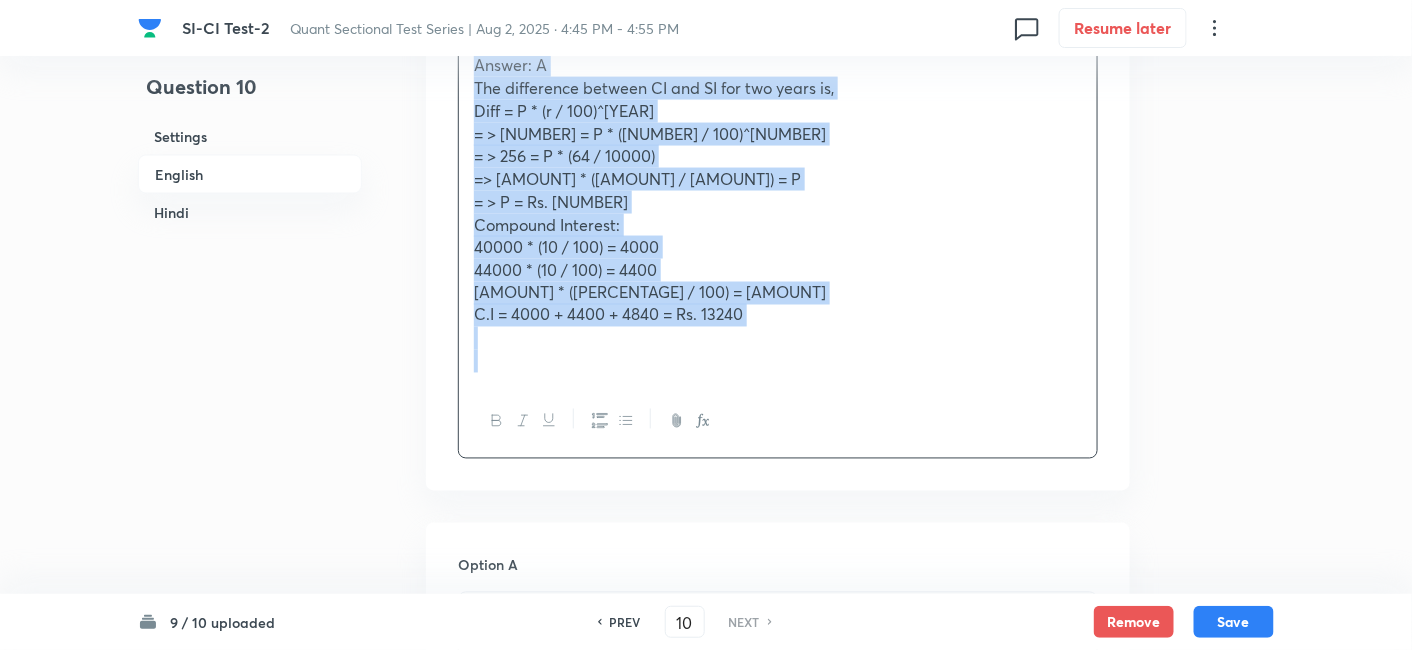 copy on "The difference between the Simple interest and Compound interest on a certain sum at the rate of 8 % per annum for two years is Rs. 256. Find the compound interest on that sum at the rate of 10 % per annum after 3 years? A.Rs.13240 B.Rs.14620 C.Rs.15380 D.Rs.12450 E. None of these Answer: A The difference between CI and SI for two years is, Diff = P * (r / 100)^2 => 256 = P * (8 / 100)^2 => 256 = P * (64 / 10000) = => 256 * (10000 / 64) = P = => P = Rs. 40000 Compound Interest: 40000 * (10 / 100) = 4000 44000 * (10 / 100) = 4400 48400 * (10 / 100) = 4840 C.I = 4000 + 4400 + 4840 = Rs. 13240" 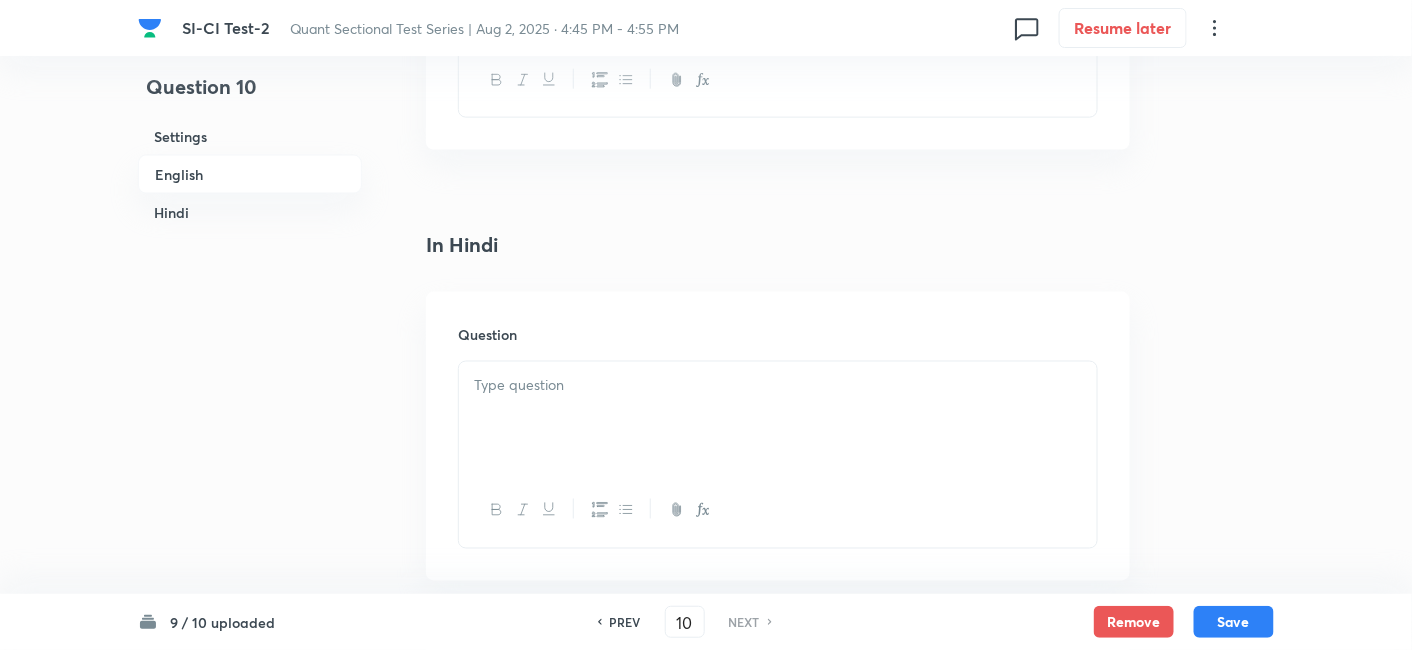 scroll, scrollTop: 3328, scrollLeft: 0, axis: vertical 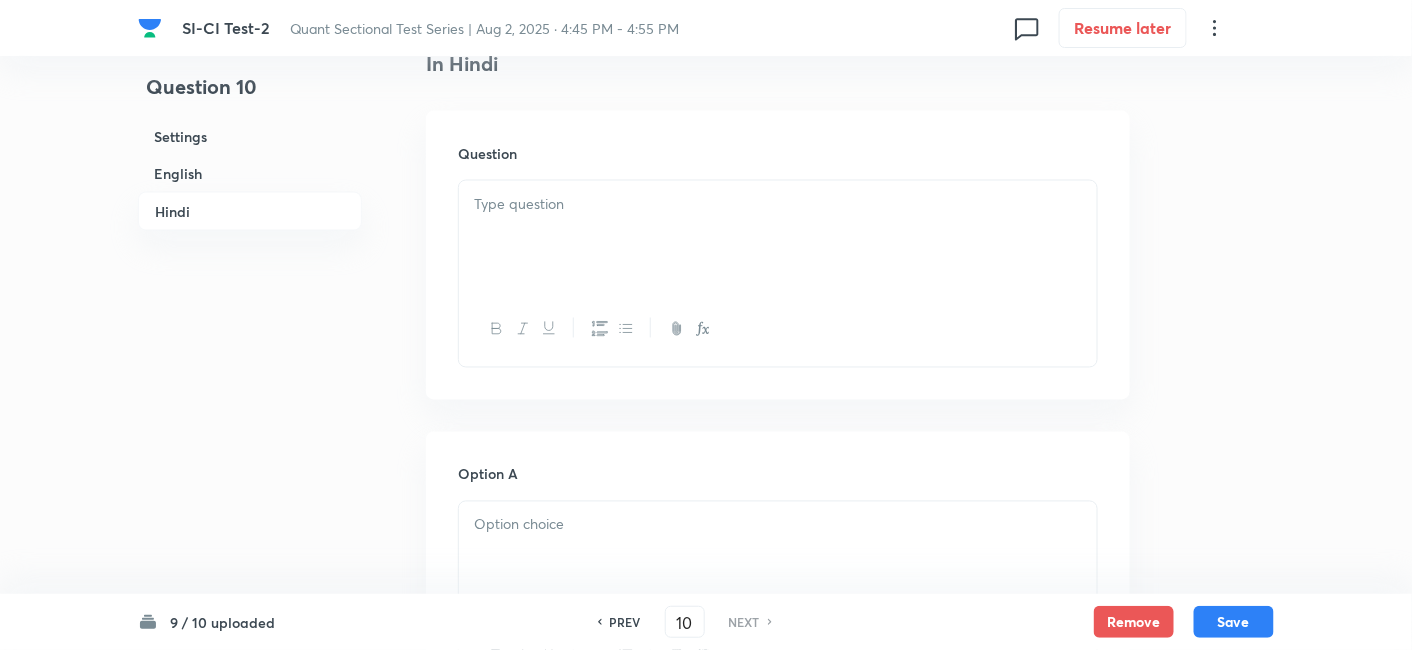 click at bounding box center [778, 237] 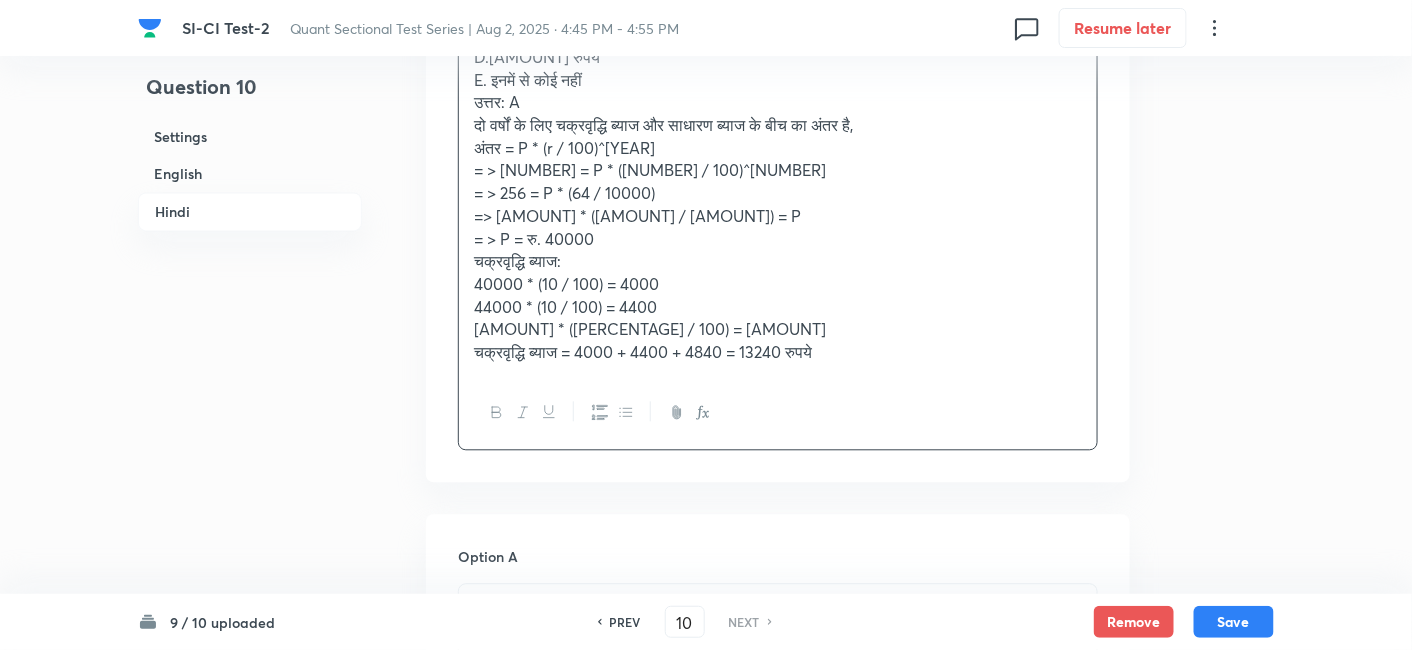 scroll, scrollTop: 3527, scrollLeft: 0, axis: vertical 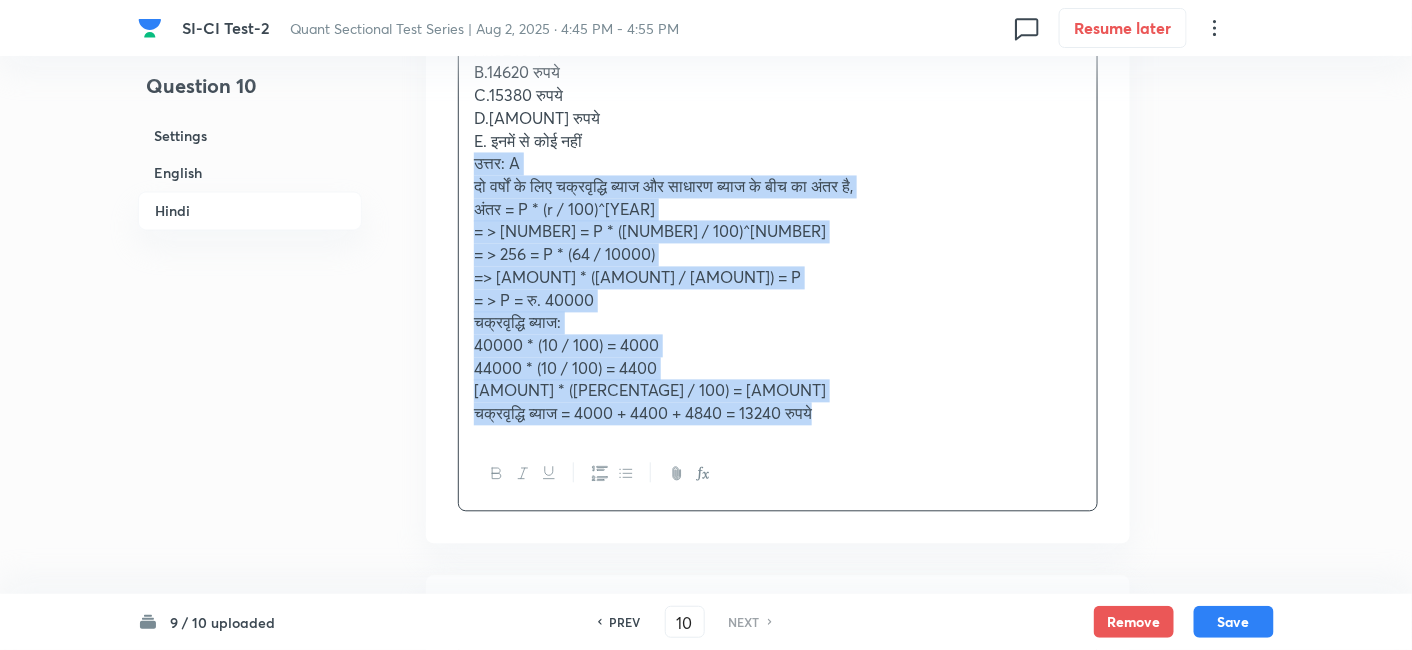 drag, startPoint x: 465, startPoint y: 140, endPoint x: 1060, endPoint y: 570, distance: 734.1151 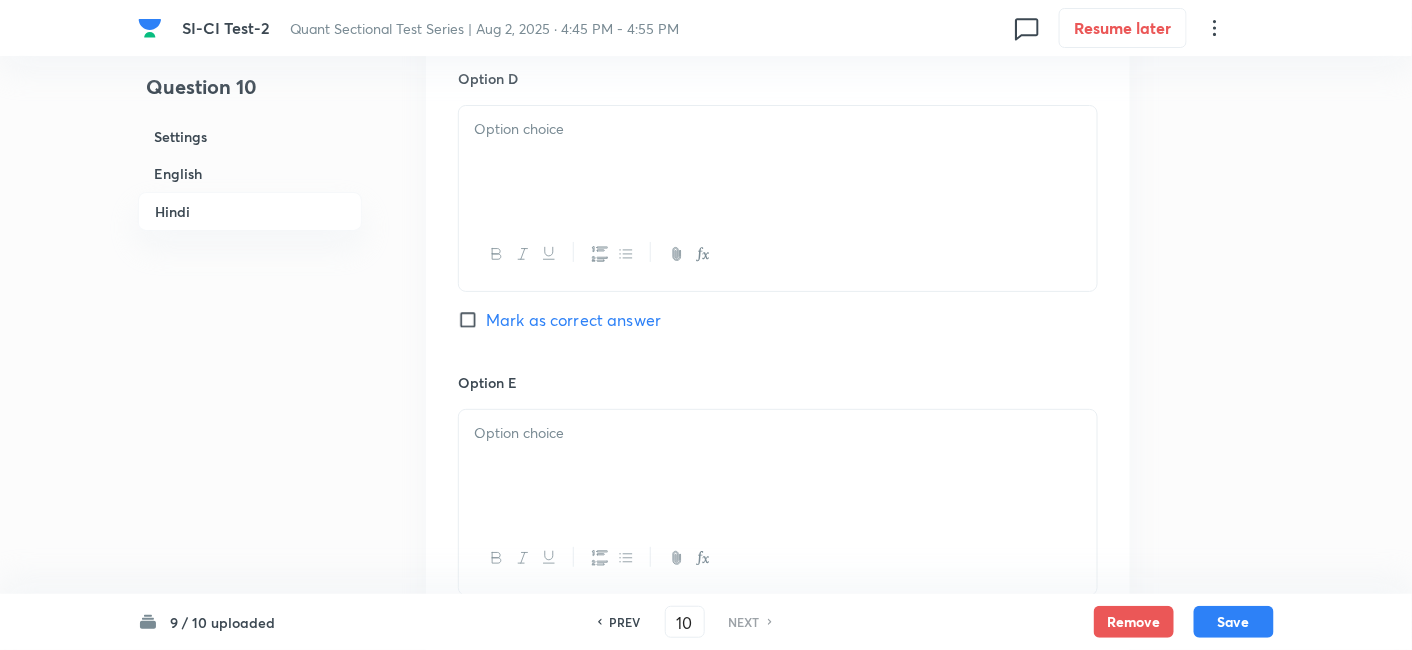 scroll, scrollTop: 5216, scrollLeft: 0, axis: vertical 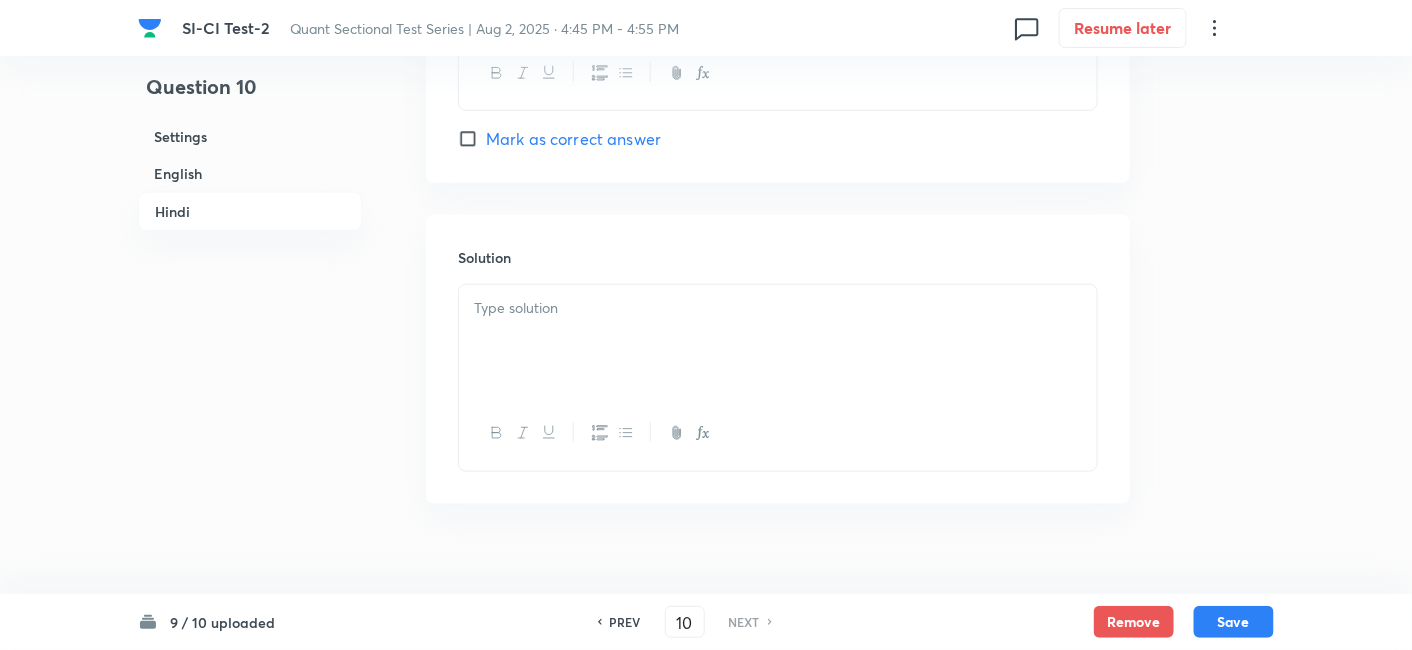click at bounding box center (778, 341) 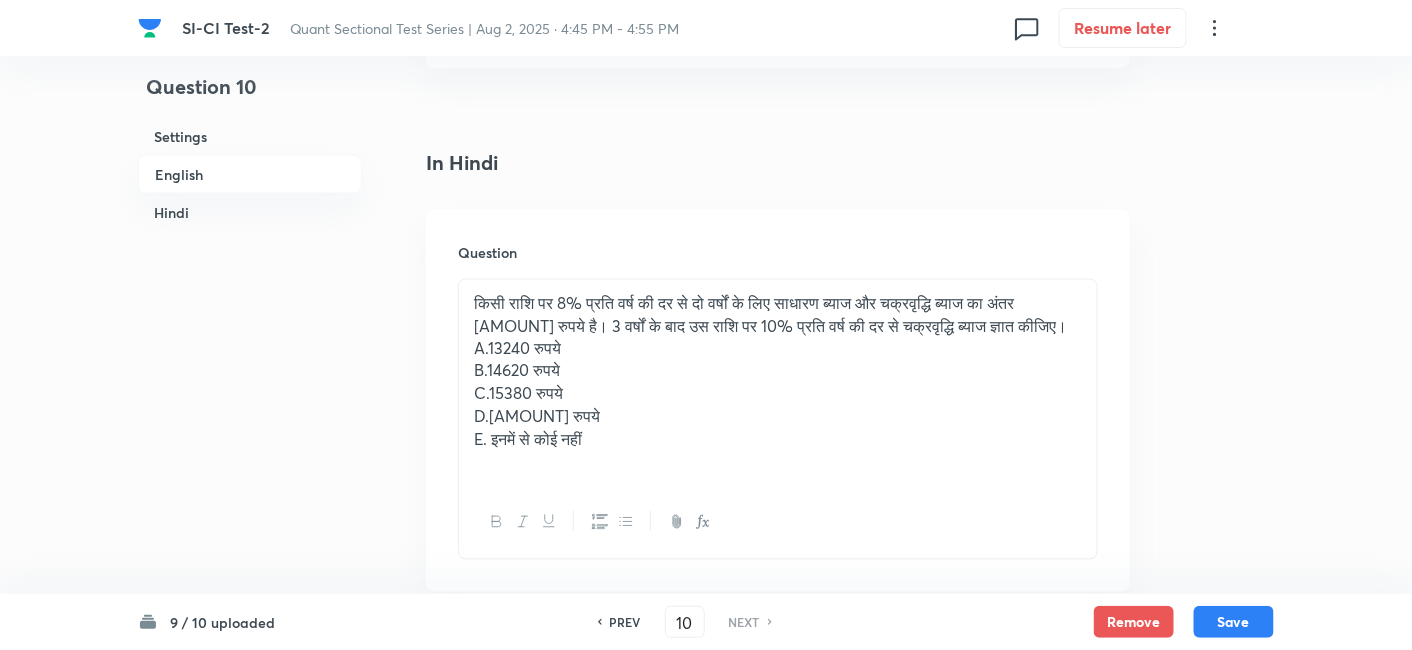scroll, scrollTop: 3242, scrollLeft: 0, axis: vertical 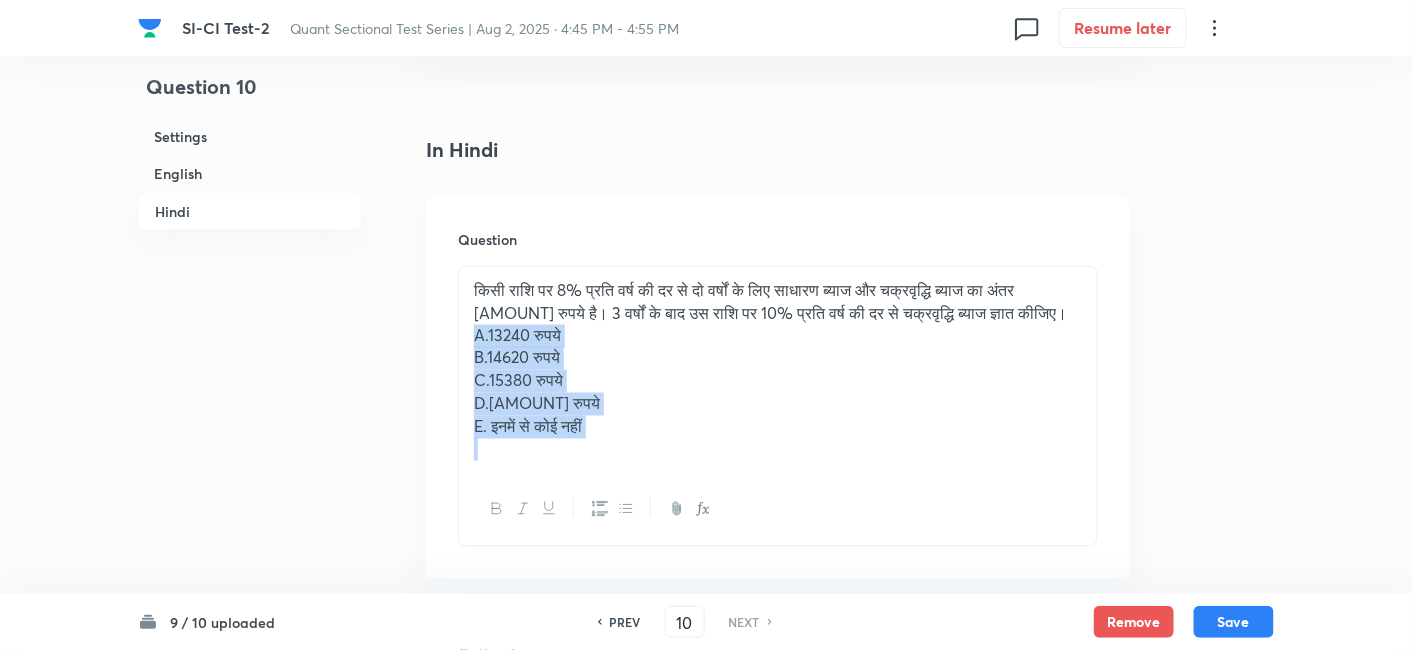 drag, startPoint x: 471, startPoint y: 312, endPoint x: 685, endPoint y: 510, distance: 291.5476 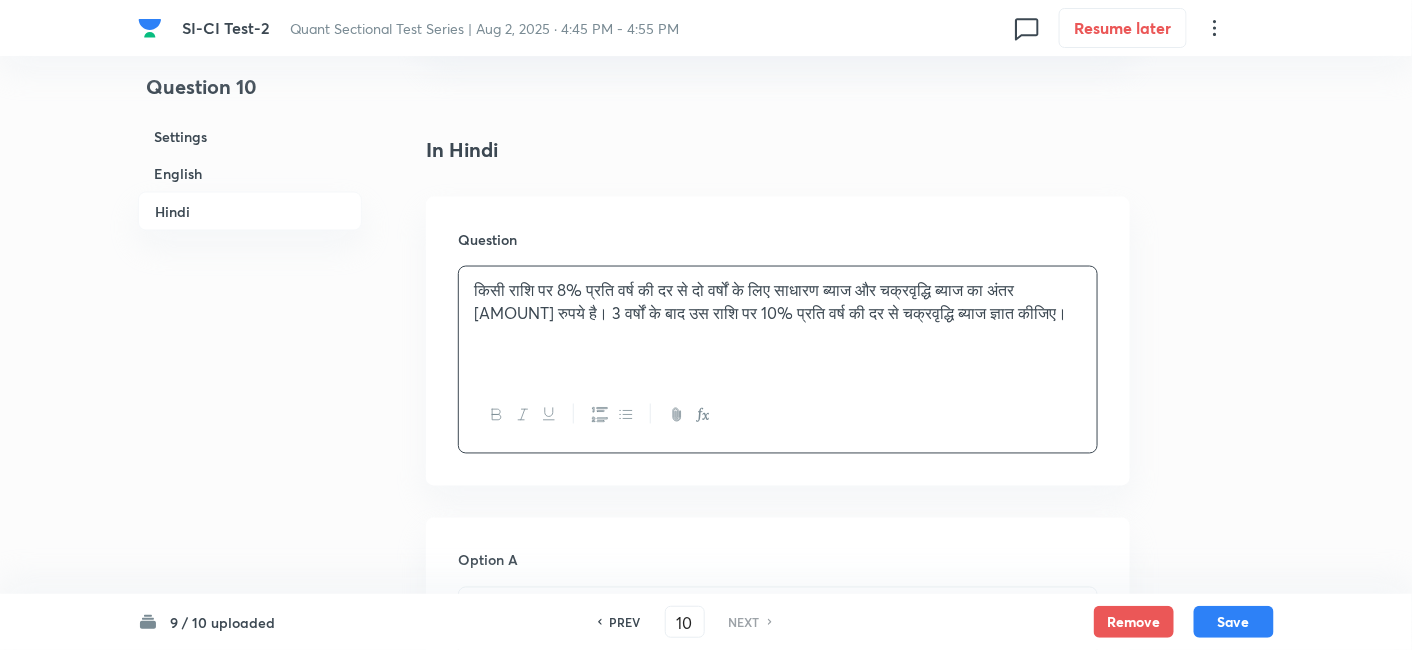 scroll, scrollTop: 3480, scrollLeft: 0, axis: vertical 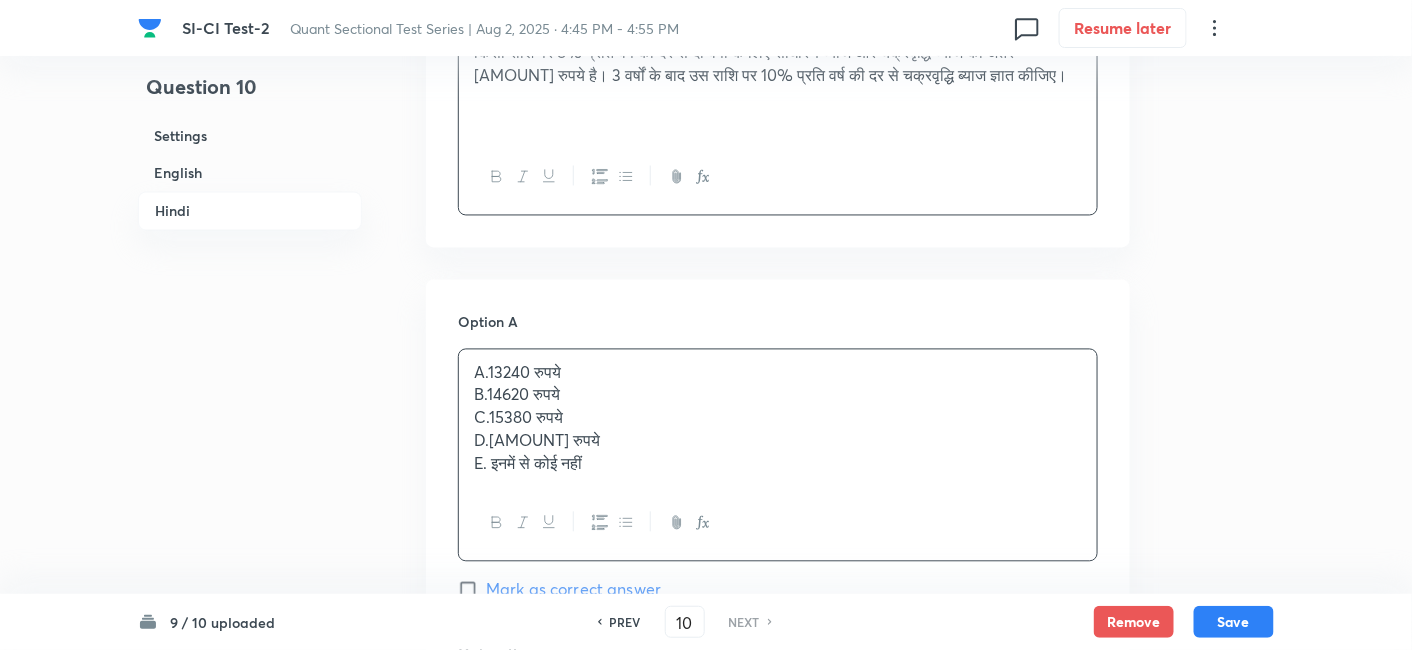click on "A.13240 रुपये" at bounding box center (778, 373) 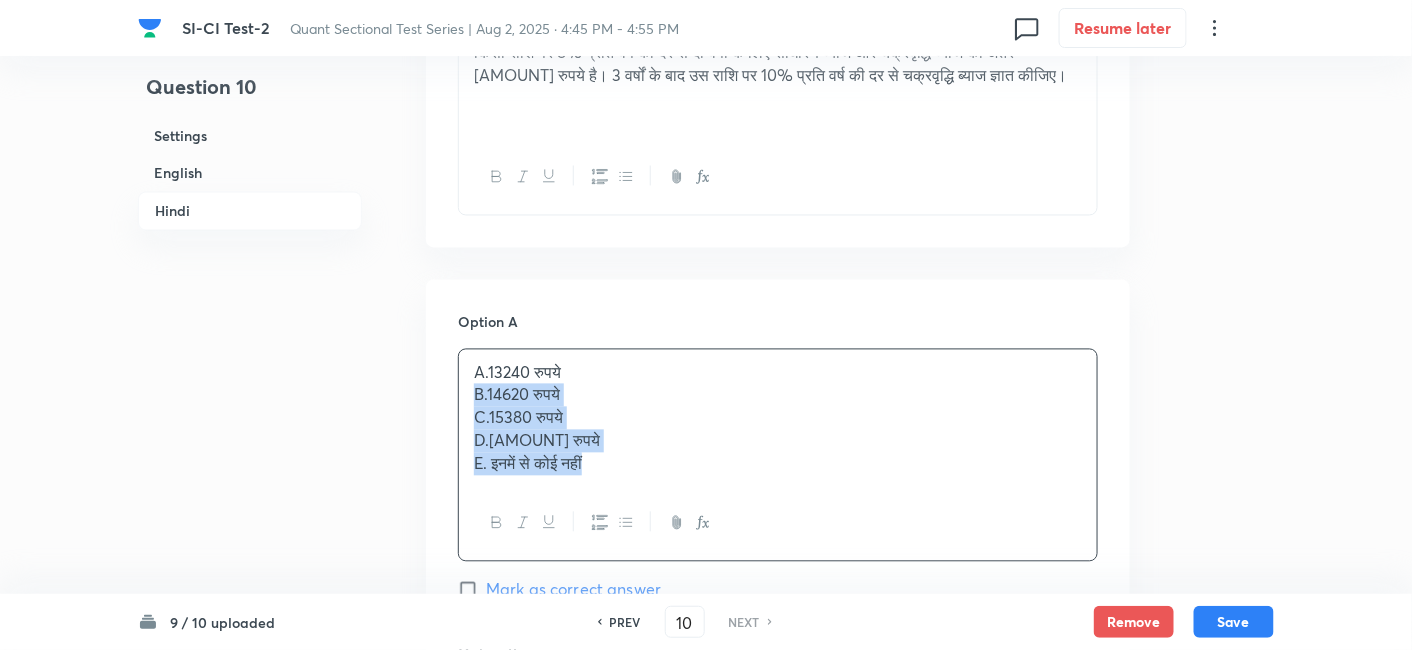 drag, startPoint x: 465, startPoint y: 368, endPoint x: 696, endPoint y: 537, distance: 286.22018 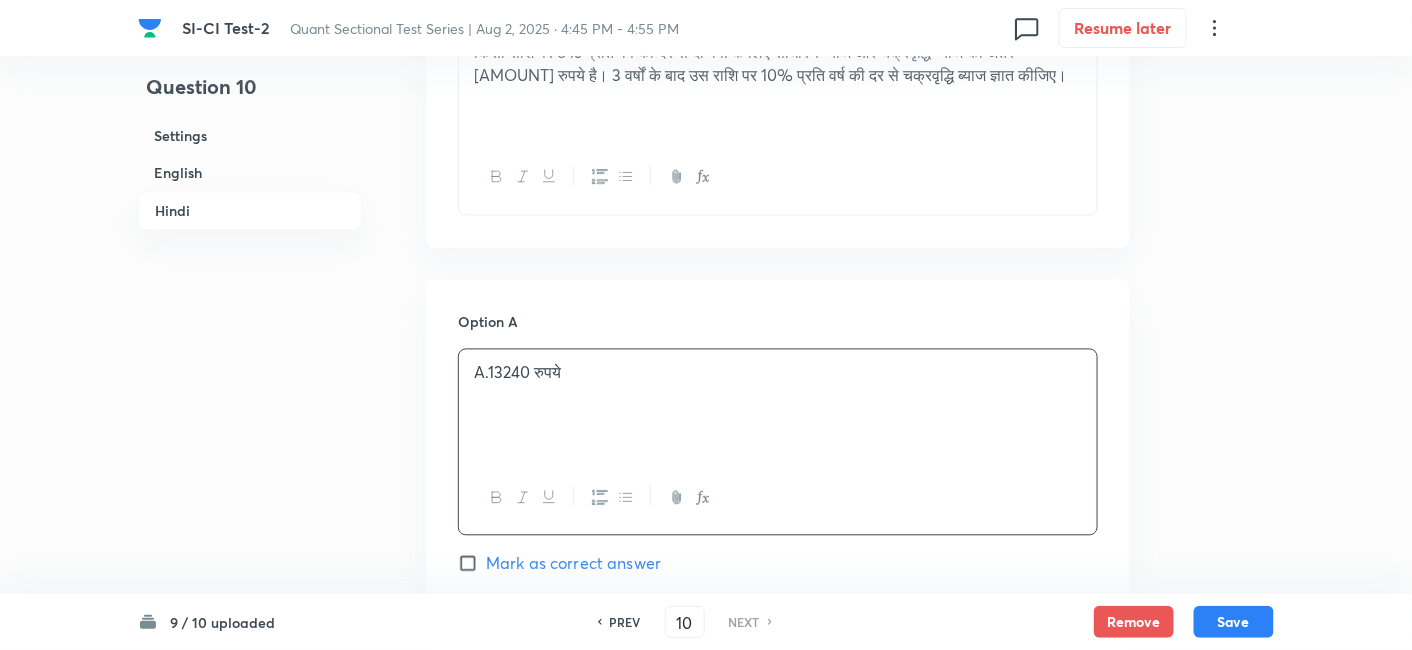 scroll, scrollTop: 3728, scrollLeft: 0, axis: vertical 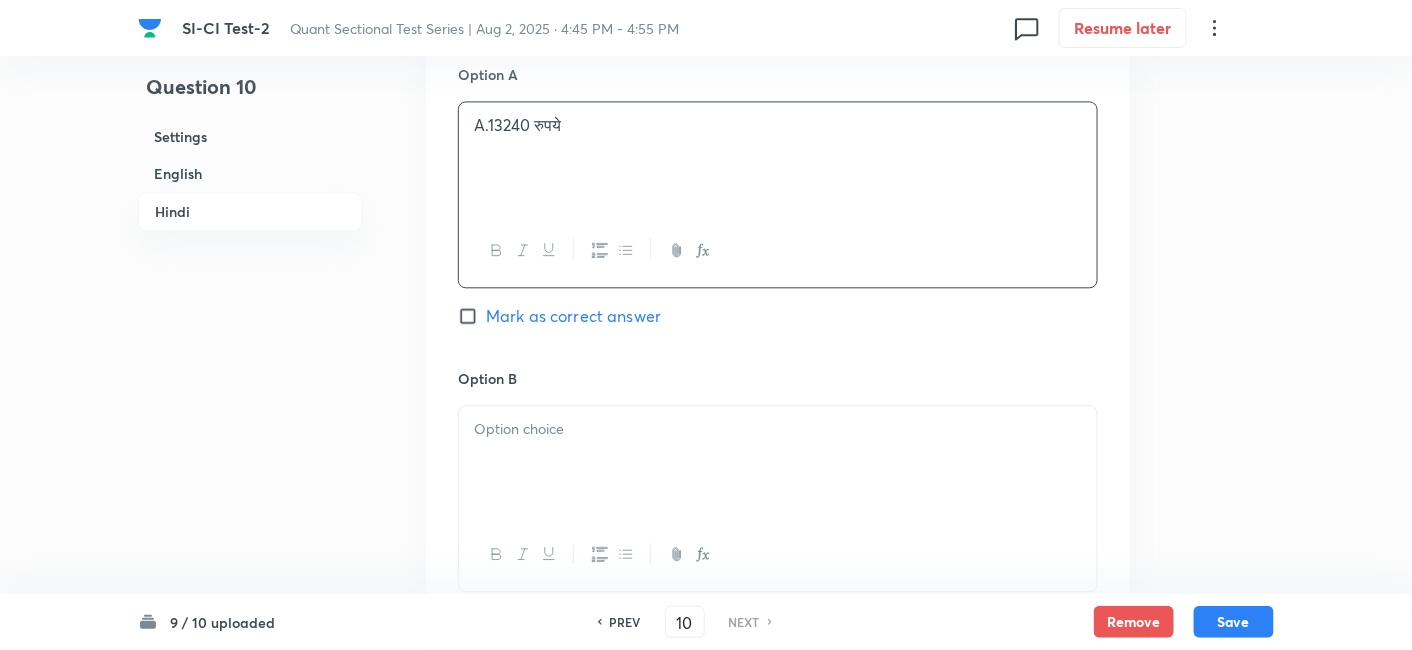 click at bounding box center [778, 462] 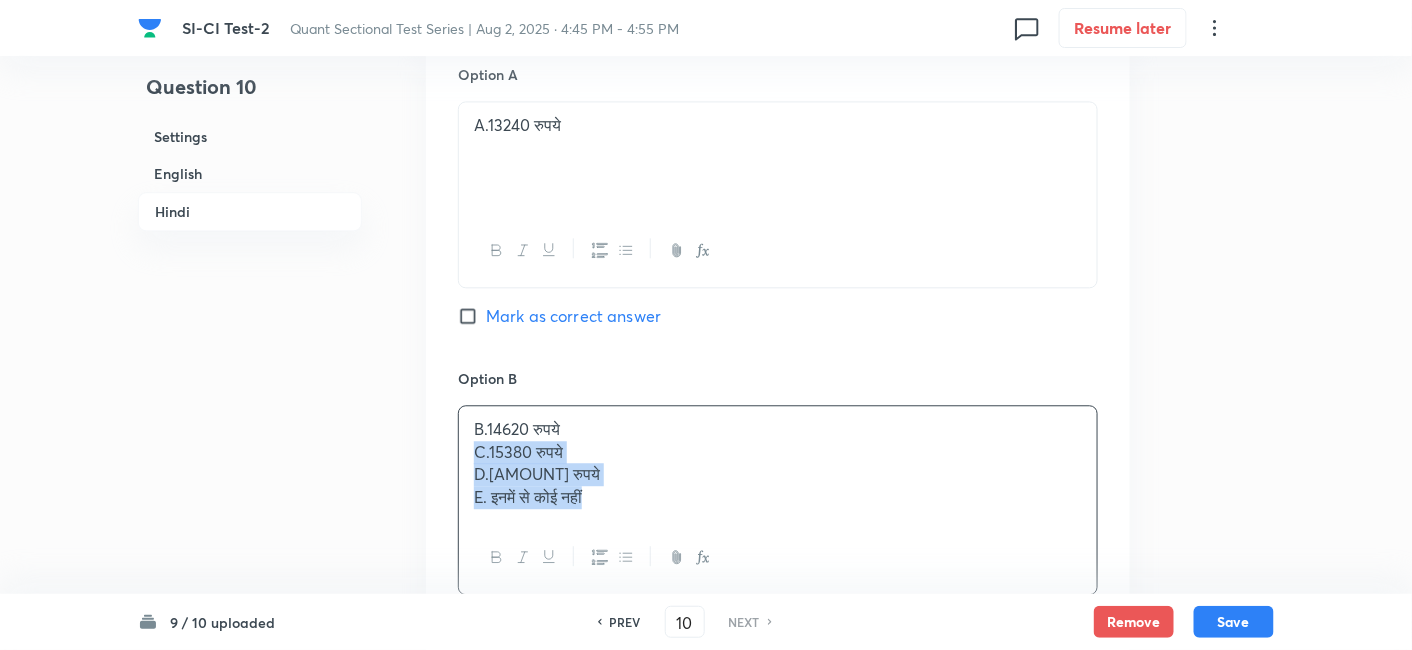drag, startPoint x: 468, startPoint y: 422, endPoint x: 705, endPoint y: 556, distance: 272.25906 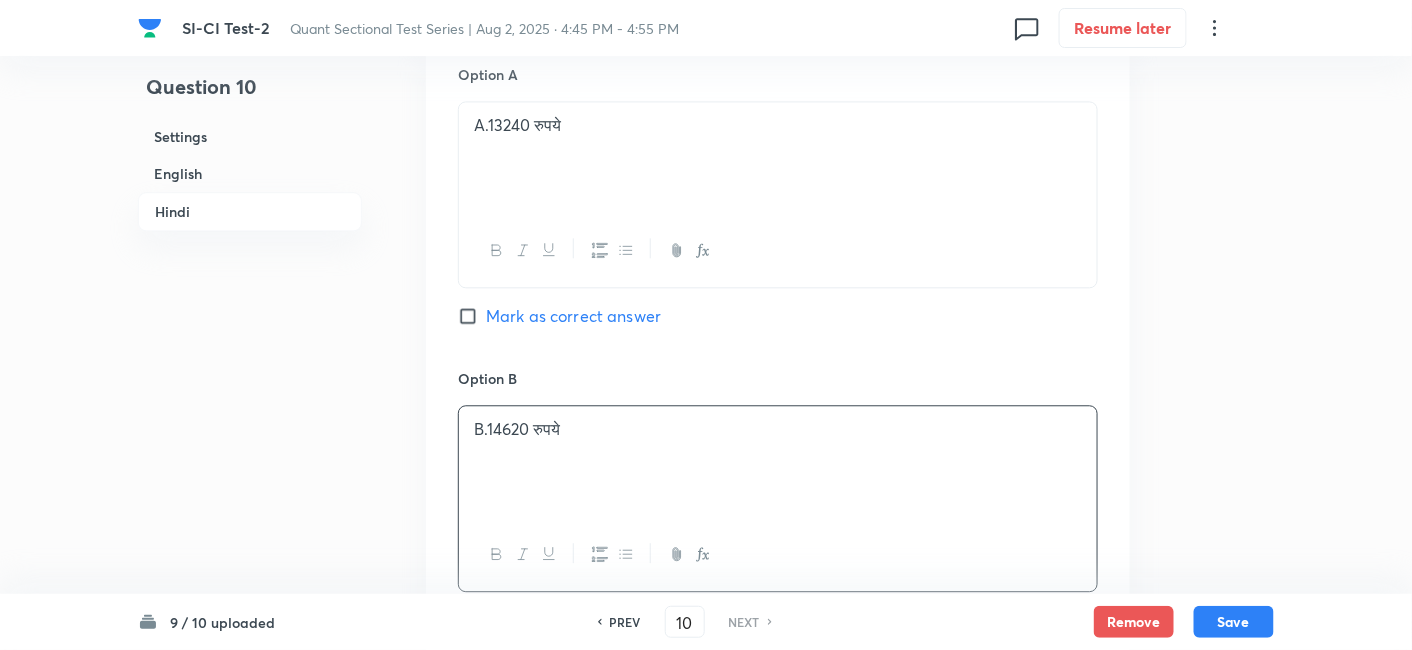 scroll, scrollTop: 3900, scrollLeft: 0, axis: vertical 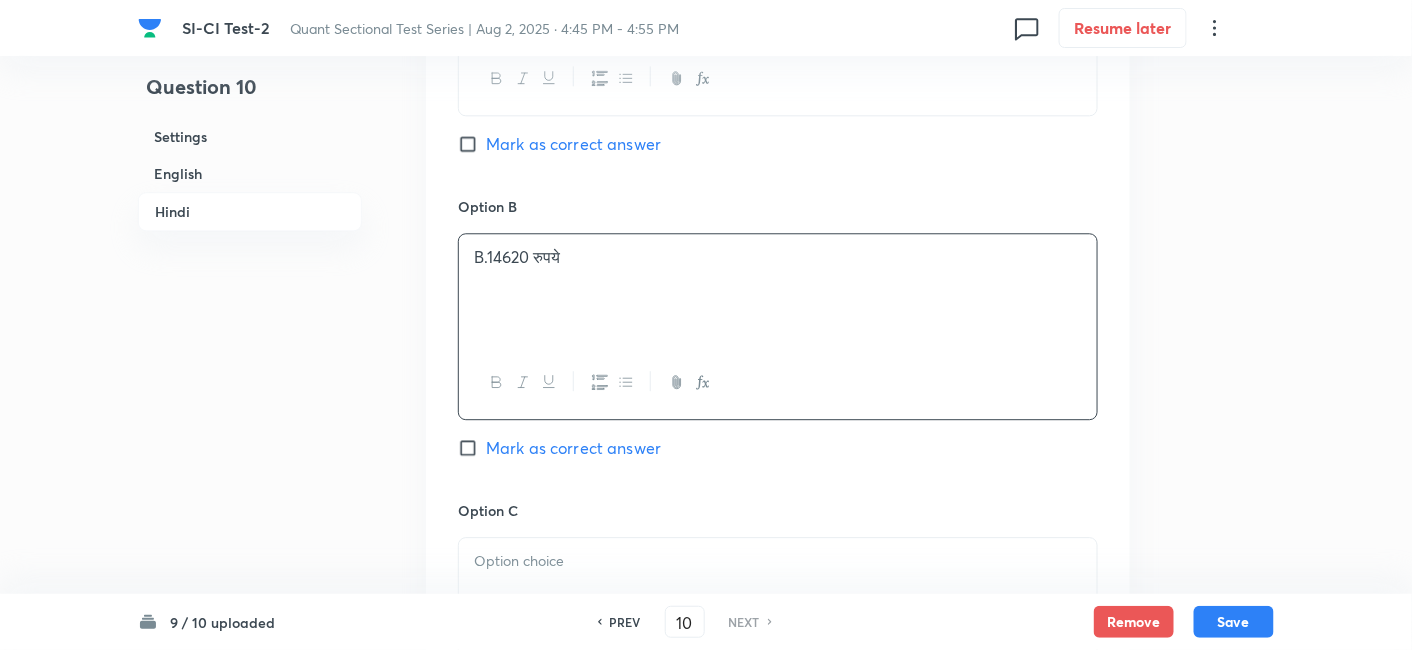 click at bounding box center [778, 594] 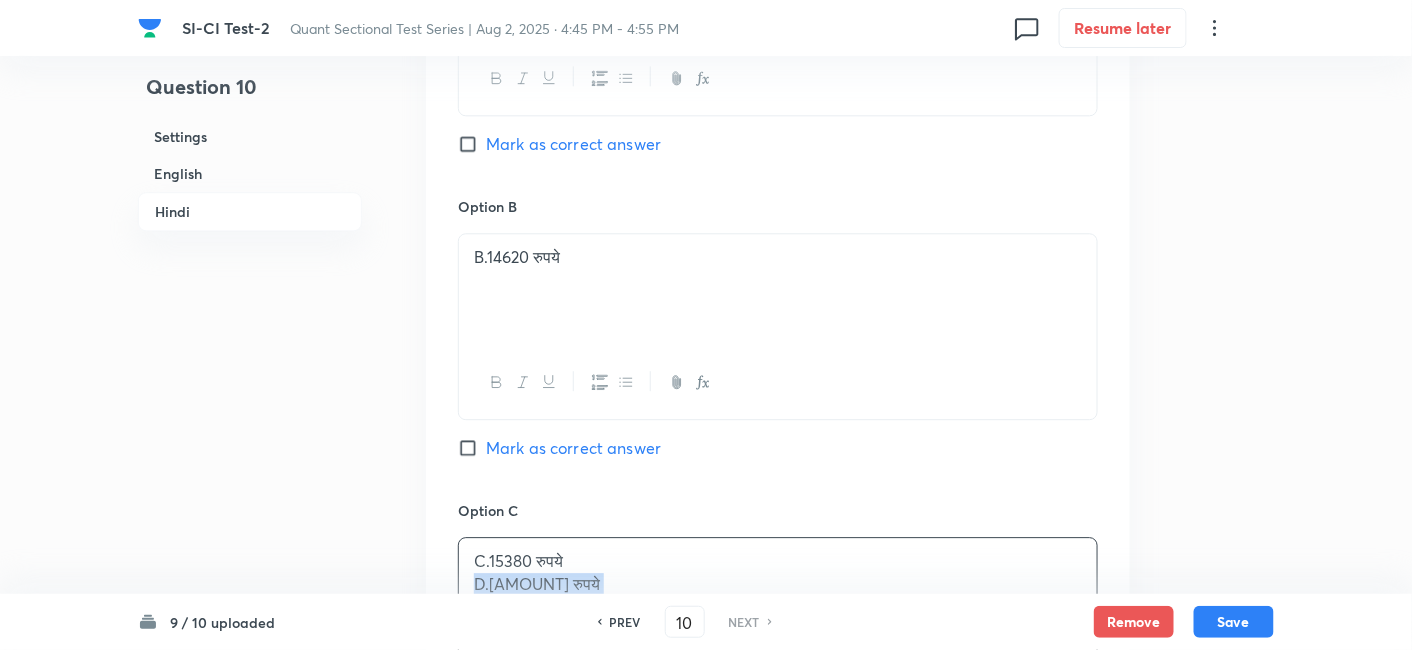 drag, startPoint x: 471, startPoint y: 551, endPoint x: 751, endPoint y: 613, distance: 286.78214 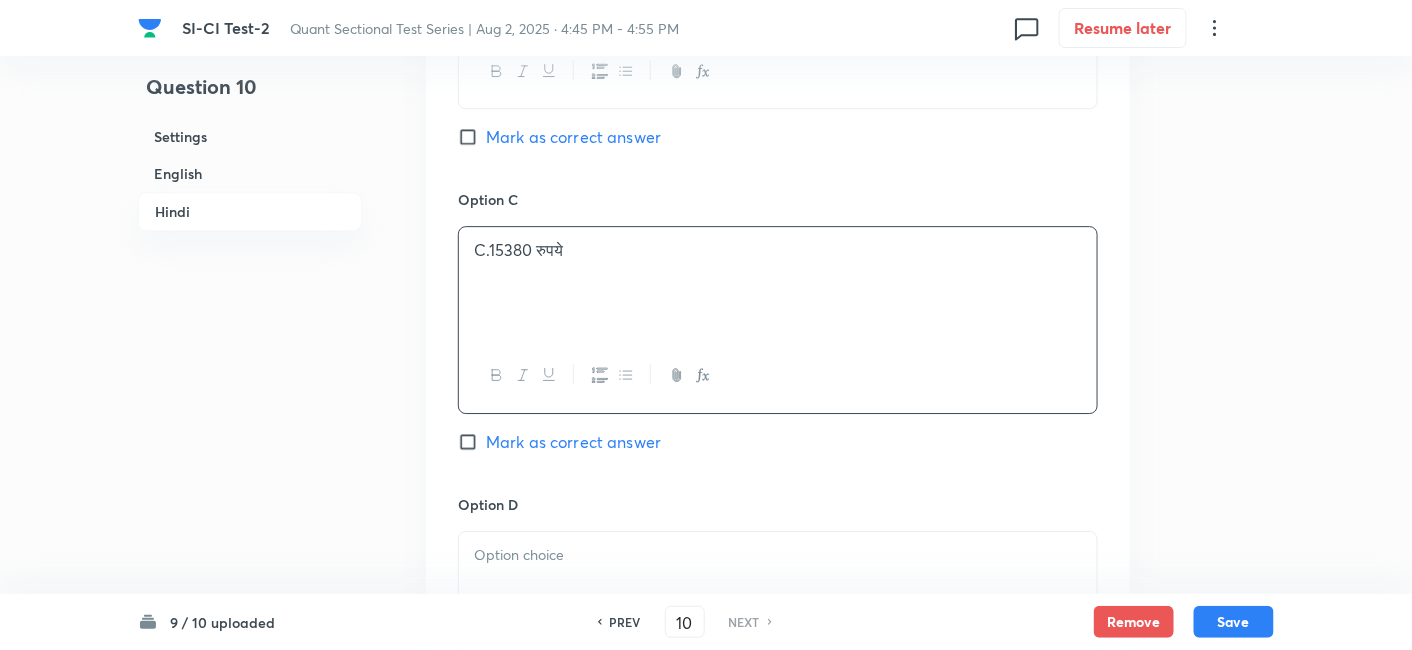 scroll, scrollTop: 4211, scrollLeft: 0, axis: vertical 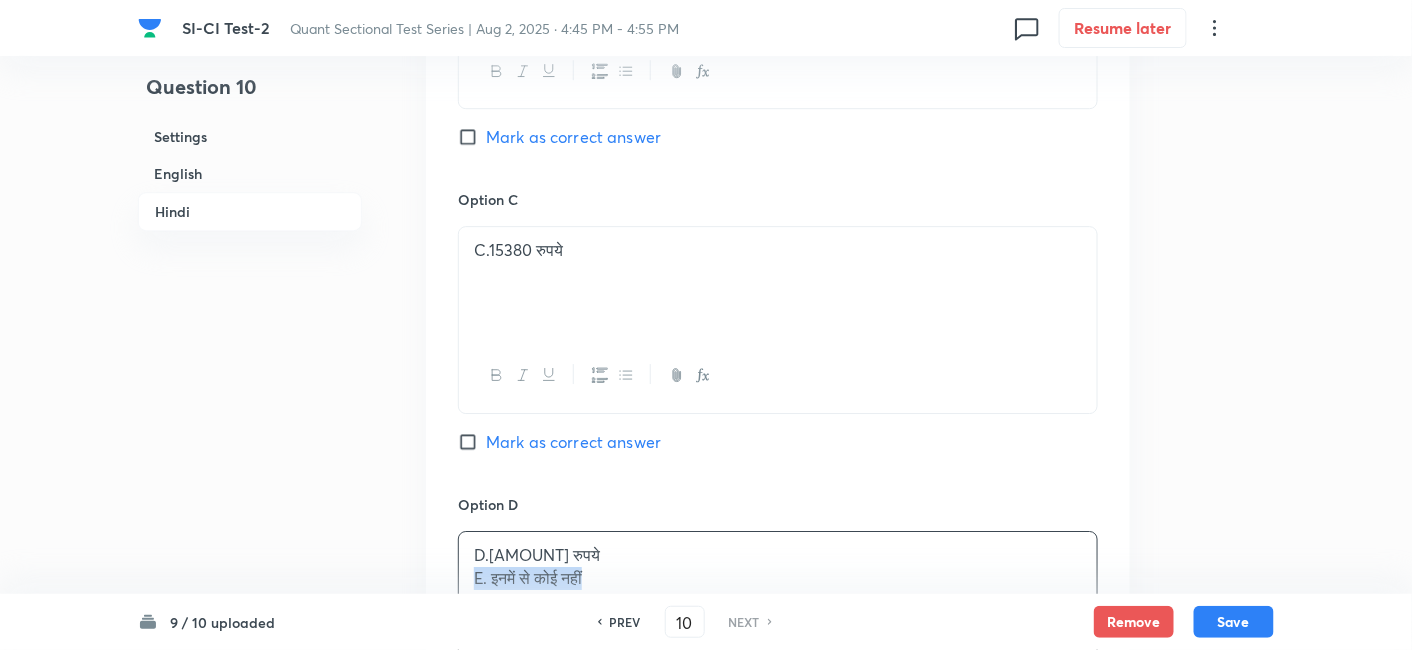 drag, startPoint x: 468, startPoint y: 548, endPoint x: 768, endPoint y: 612, distance: 306.7507 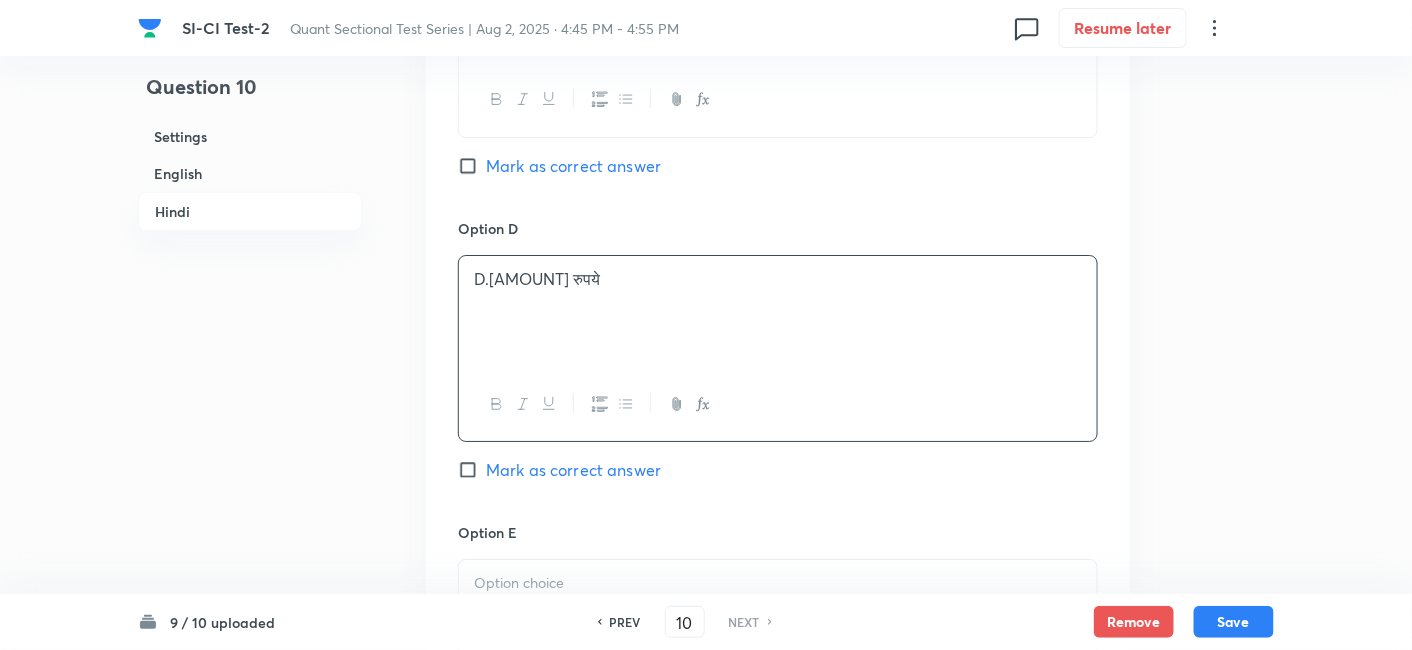 scroll, scrollTop: 4488, scrollLeft: 0, axis: vertical 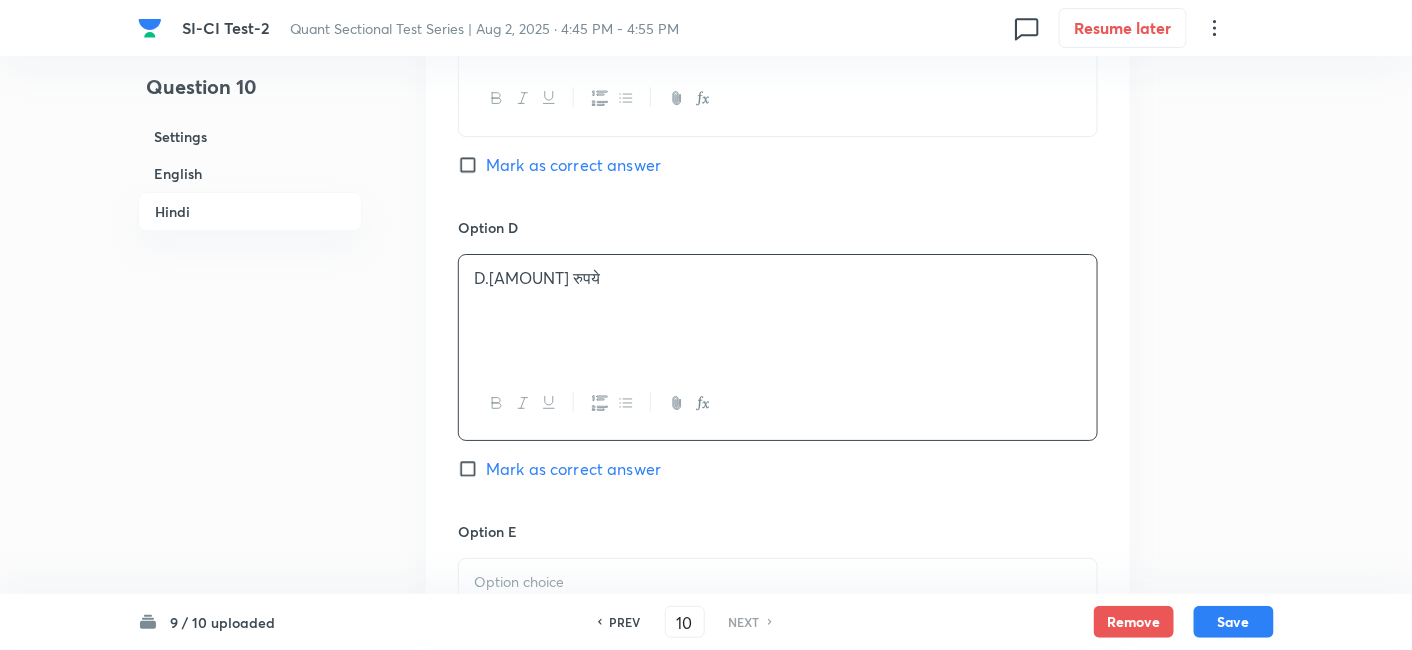 click at bounding box center [778, 615] 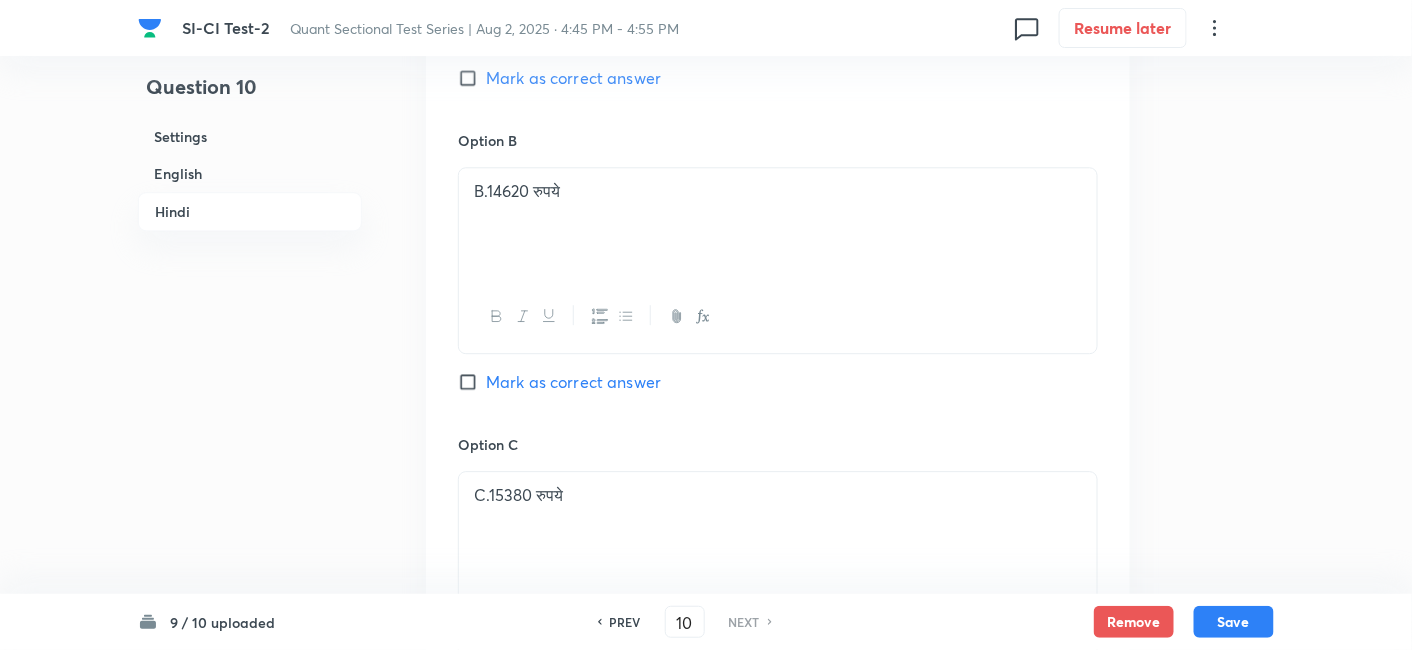 scroll, scrollTop: 3729, scrollLeft: 0, axis: vertical 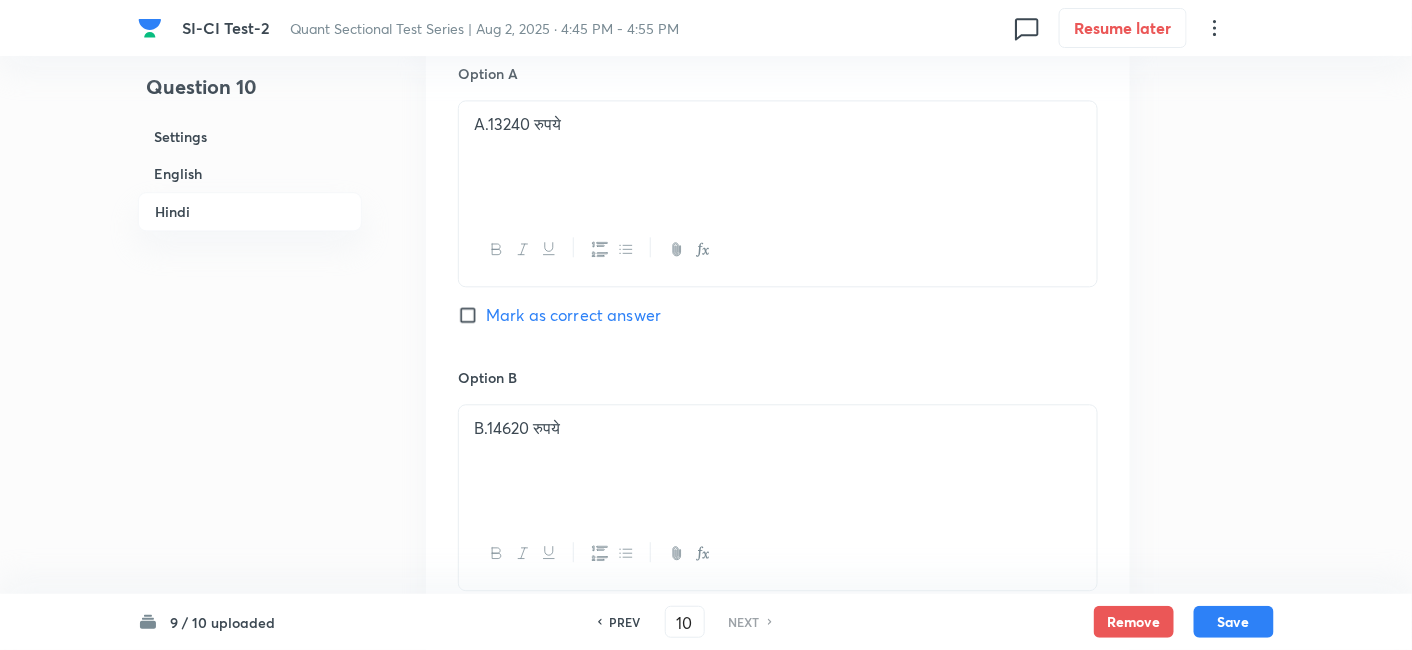 click on "Mark as correct answer" at bounding box center (573, 315) 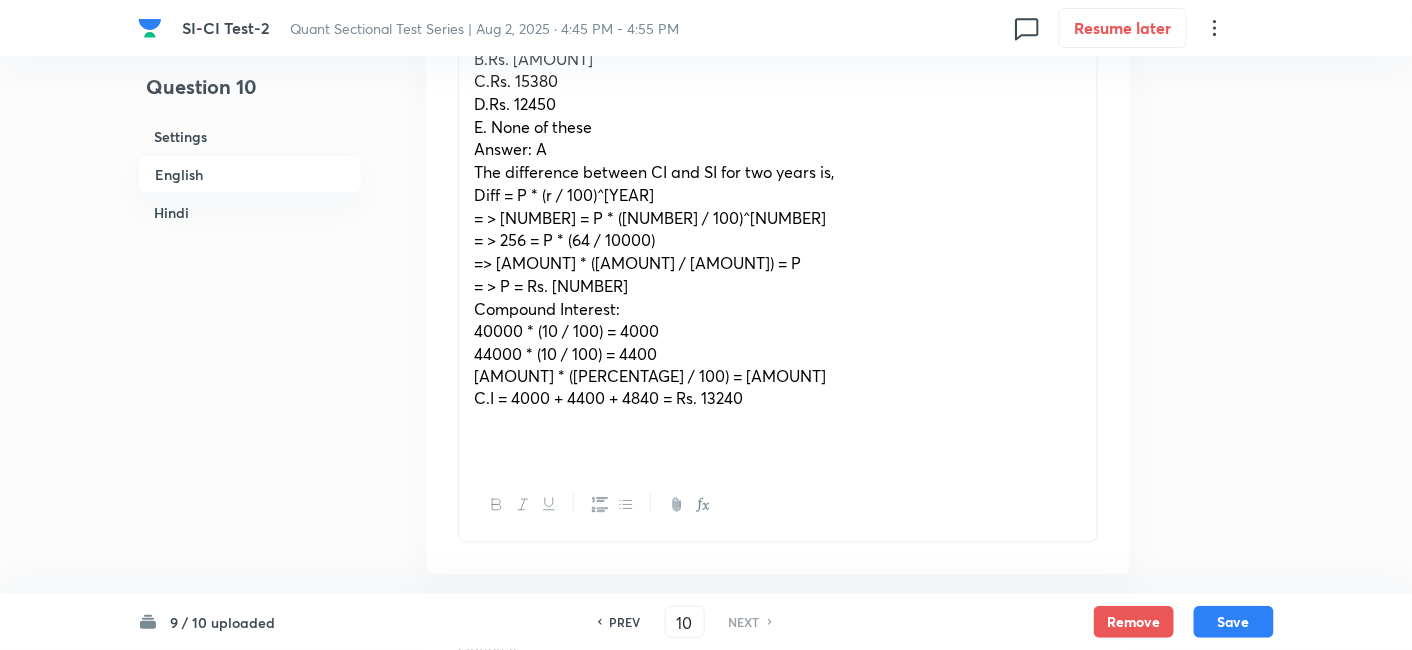 scroll, scrollTop: 817, scrollLeft: 0, axis: vertical 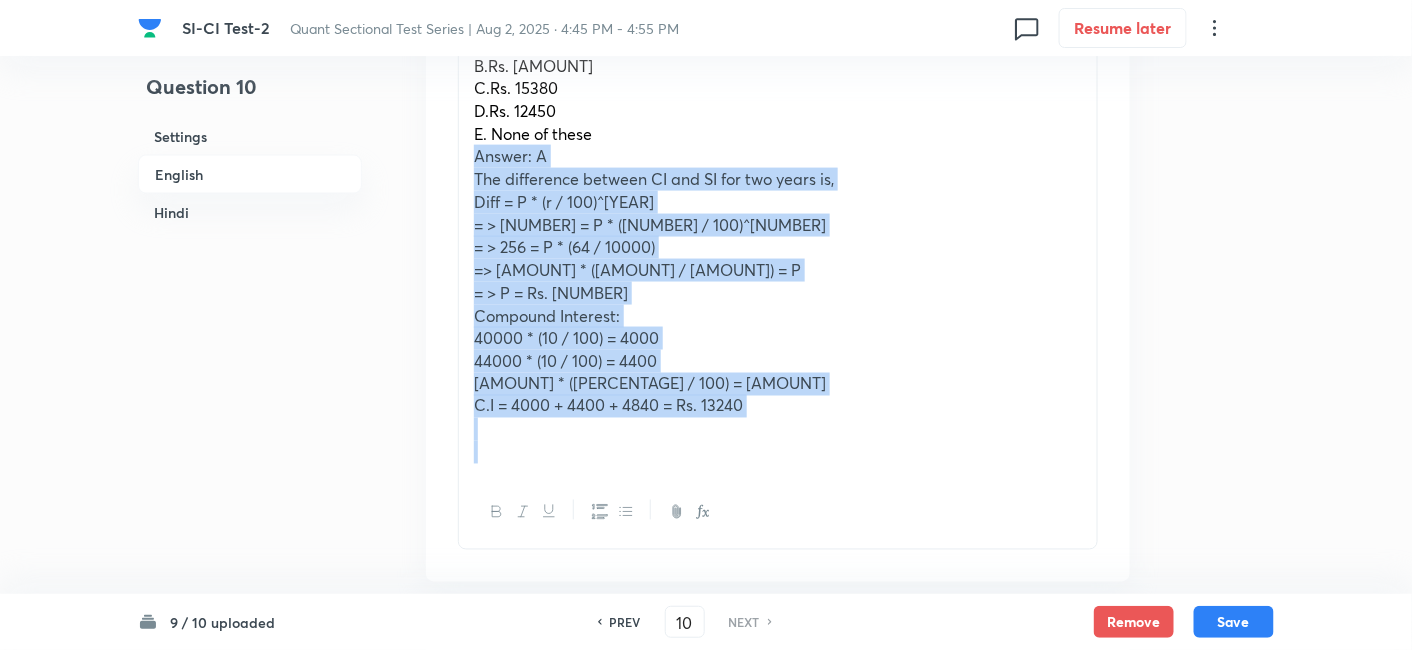 drag, startPoint x: 468, startPoint y: 138, endPoint x: 838, endPoint y: 488, distance: 509.31326 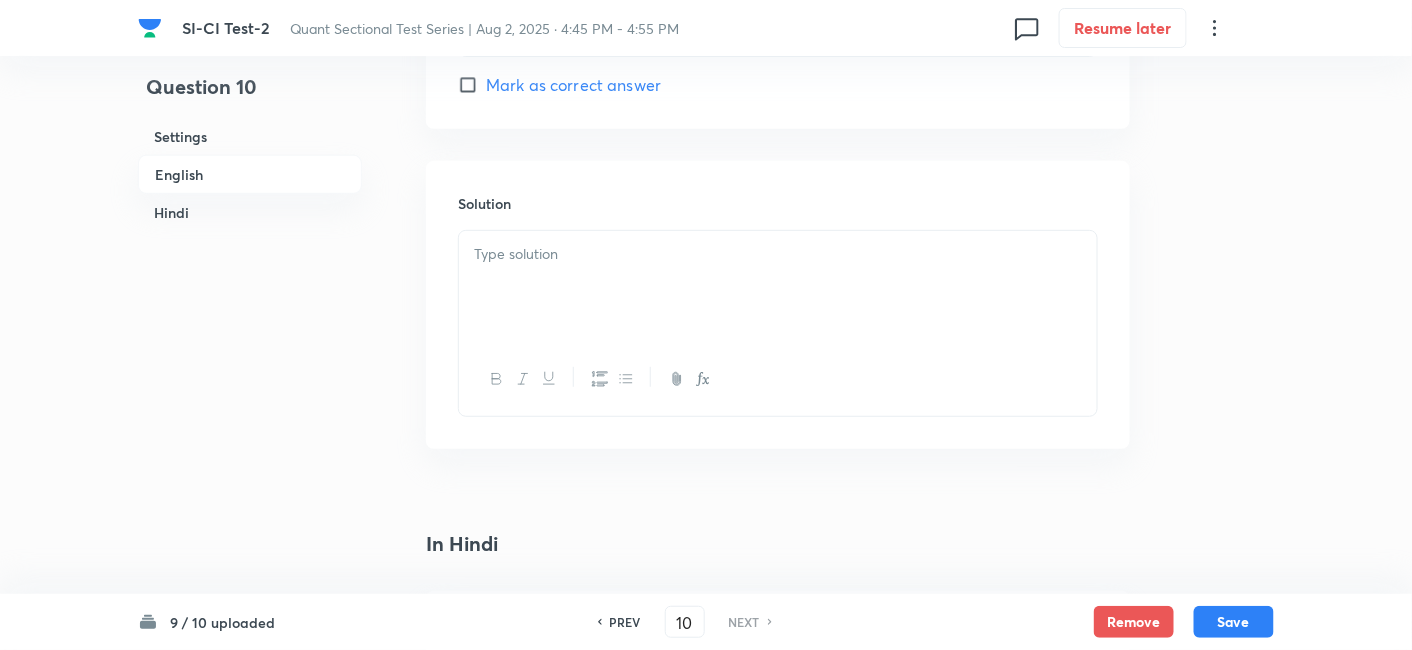 scroll, scrollTop: 2527, scrollLeft: 0, axis: vertical 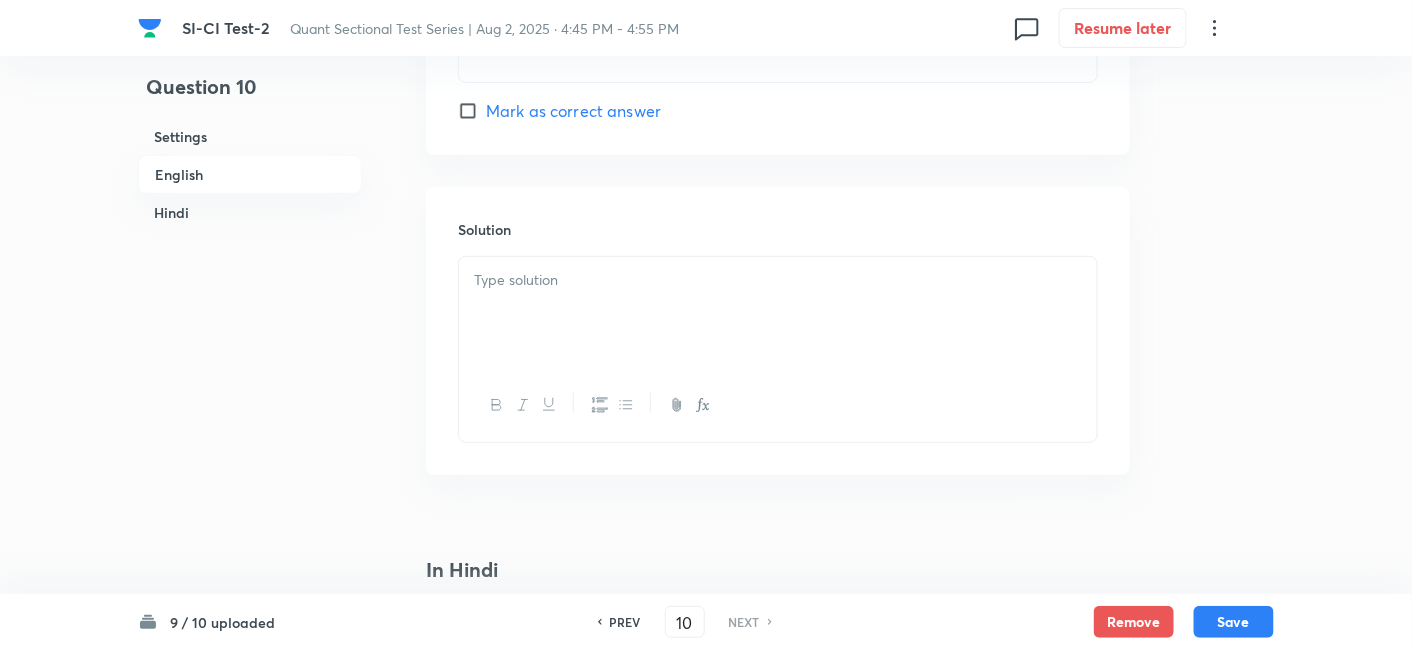 click at bounding box center [778, 313] 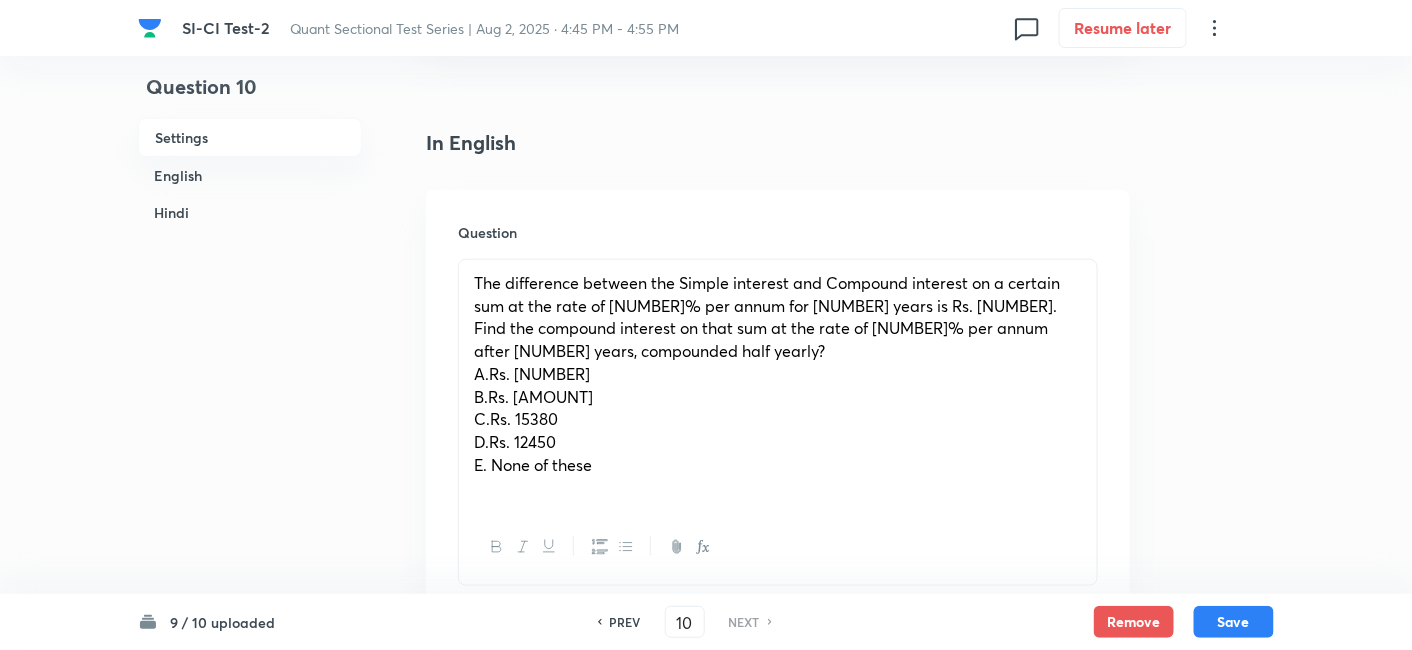 scroll, scrollTop: 487, scrollLeft: 0, axis: vertical 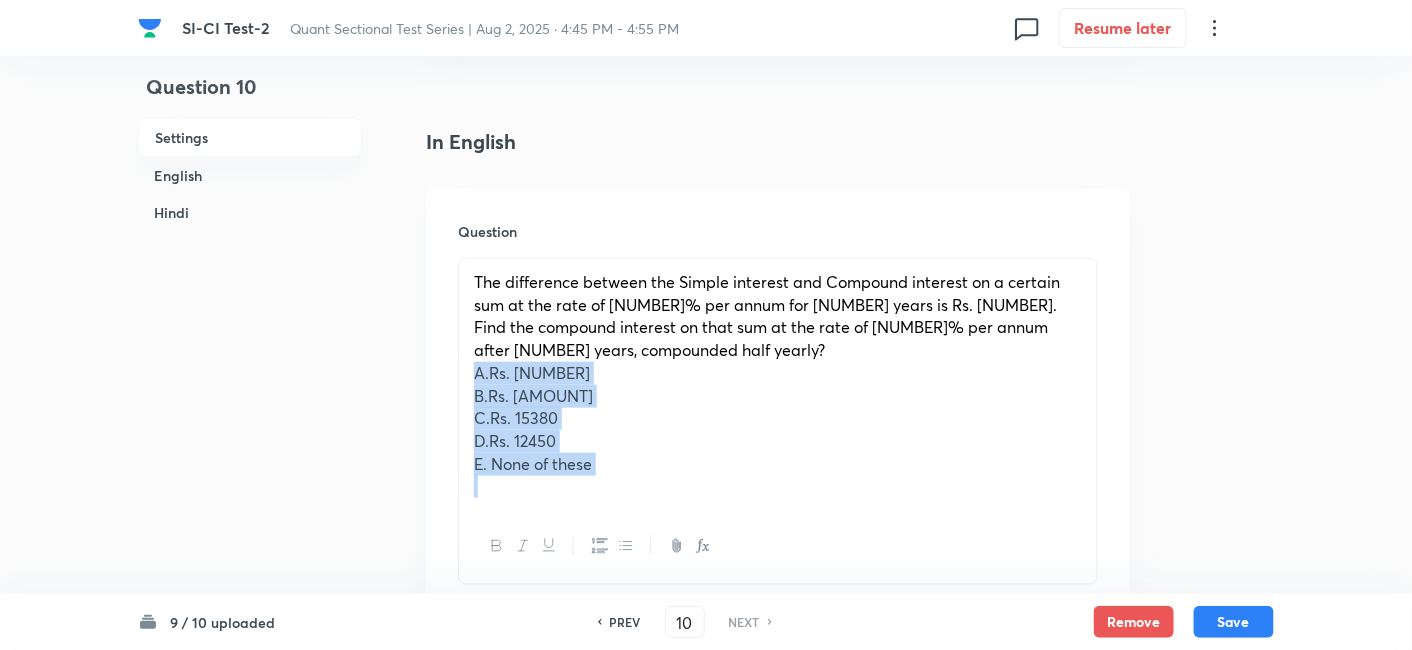 drag, startPoint x: 469, startPoint y: 344, endPoint x: 788, endPoint y: 604, distance: 411.53494 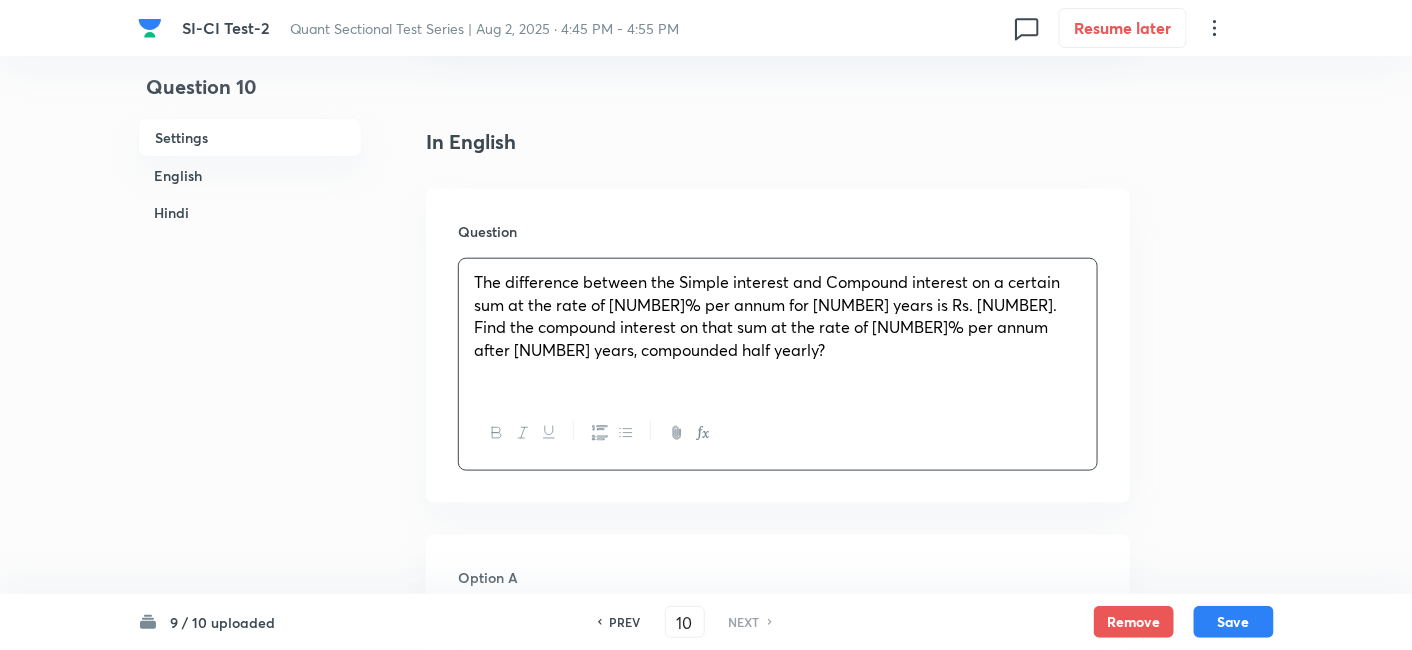 scroll, scrollTop: 744, scrollLeft: 0, axis: vertical 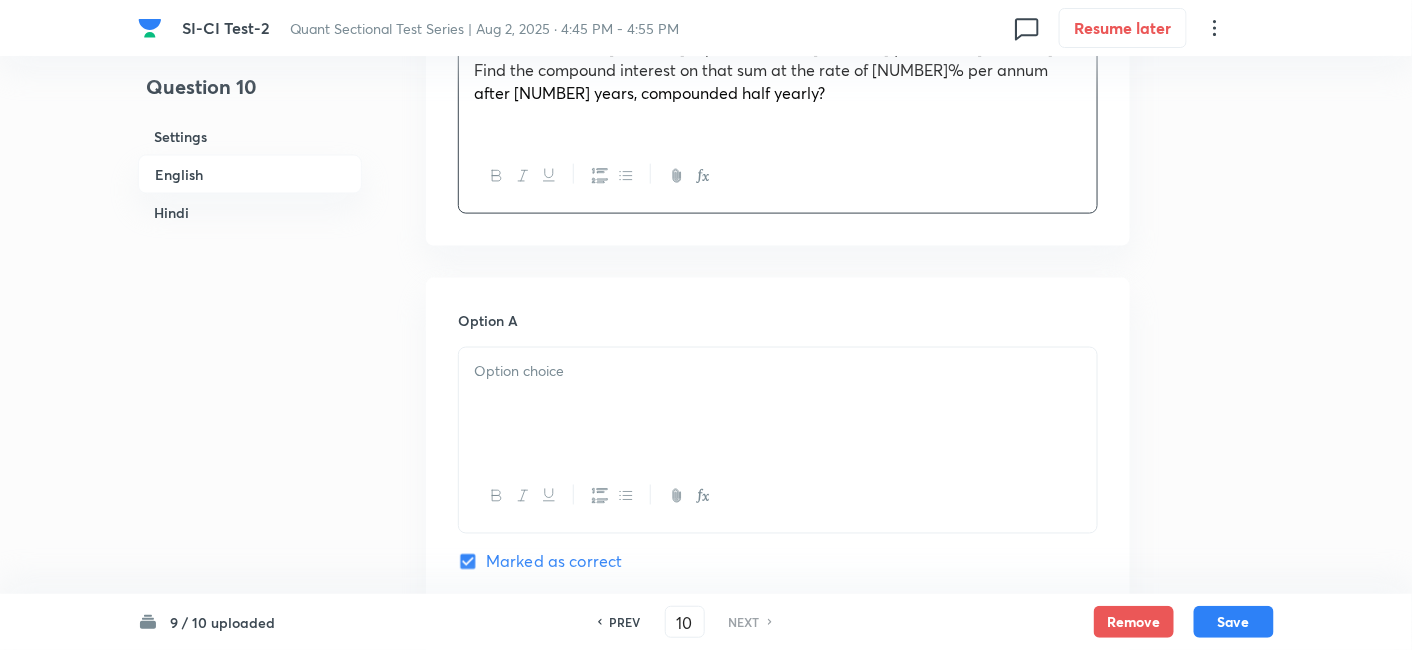 click at bounding box center [778, 404] 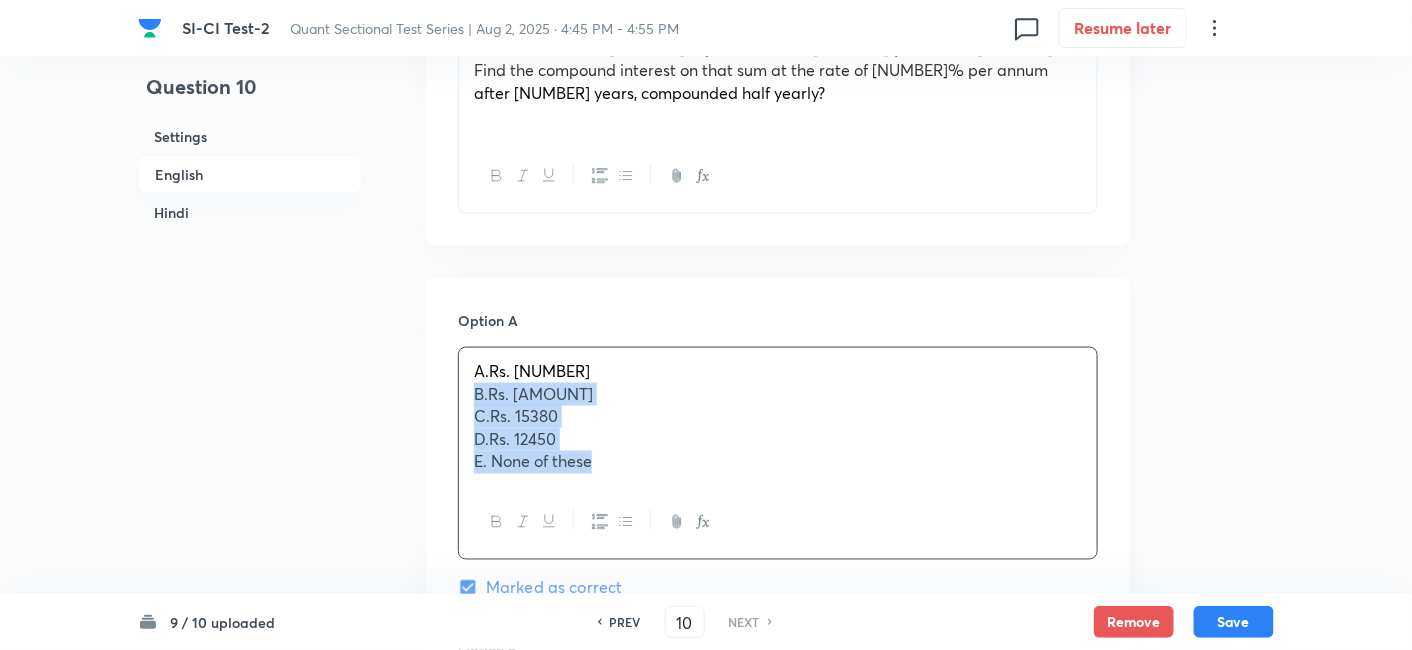 drag, startPoint x: 474, startPoint y: 372, endPoint x: 705, endPoint y: 547, distance: 289.80338 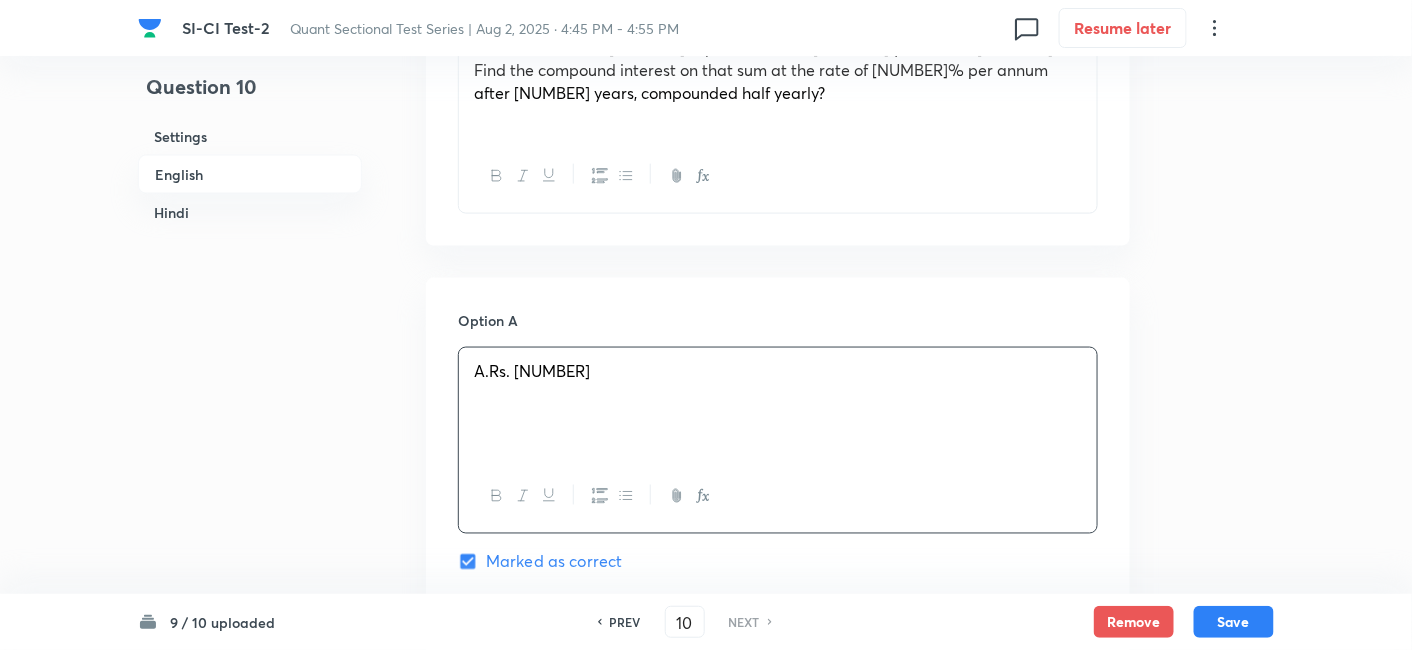 scroll, scrollTop: 1000, scrollLeft: 0, axis: vertical 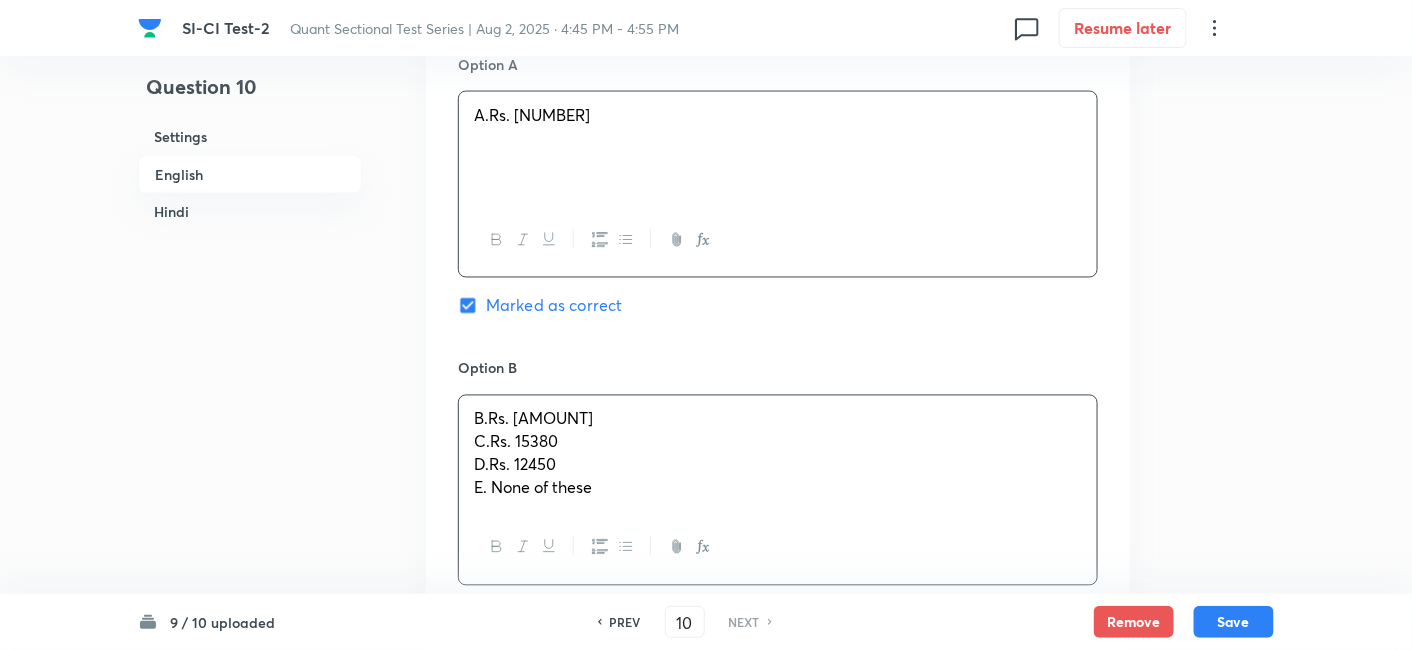 click on "B.Rs. 14620 C.Rs. 15380 D.Rs. 12450 E. None of these" at bounding box center (778, 453) 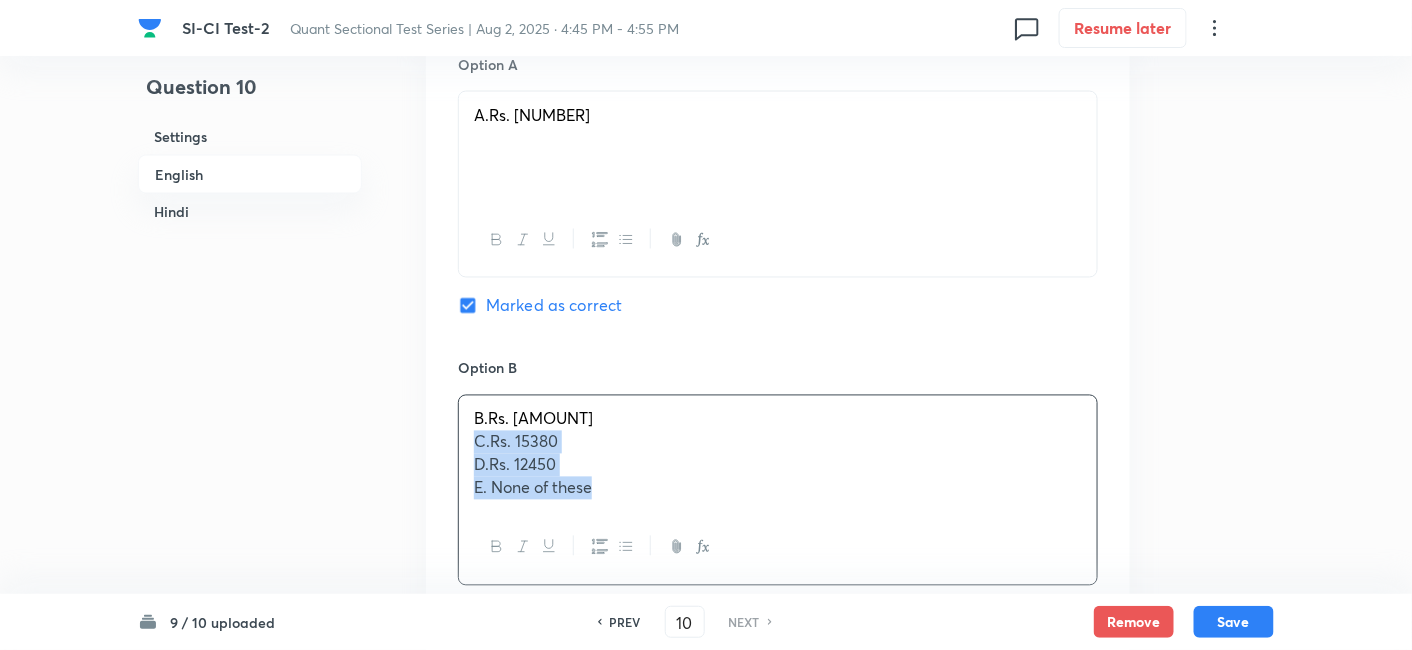 drag, startPoint x: 474, startPoint y: 418, endPoint x: 724, endPoint y: 552, distance: 283.64767 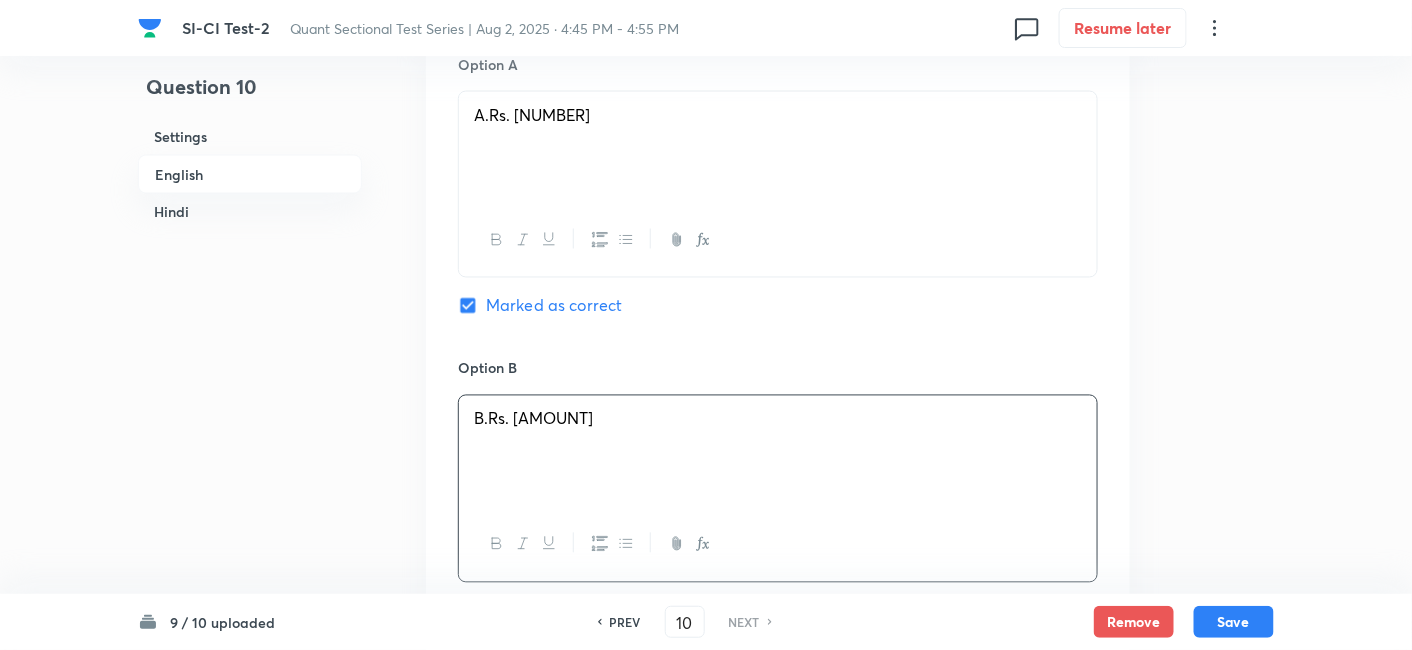 scroll, scrollTop: 1295, scrollLeft: 0, axis: vertical 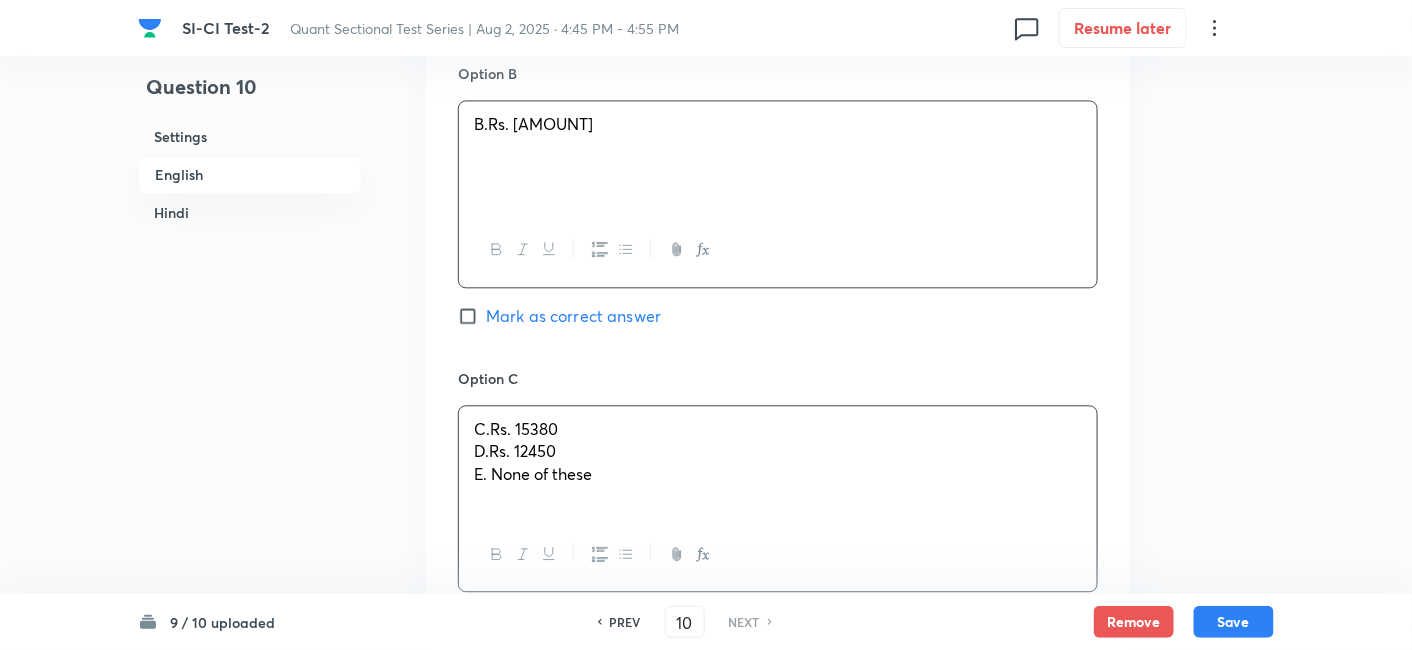 click on "C.Rs. [AMOUNT] D.Rs. [AMOUNT] E. None of these" at bounding box center [778, 462] 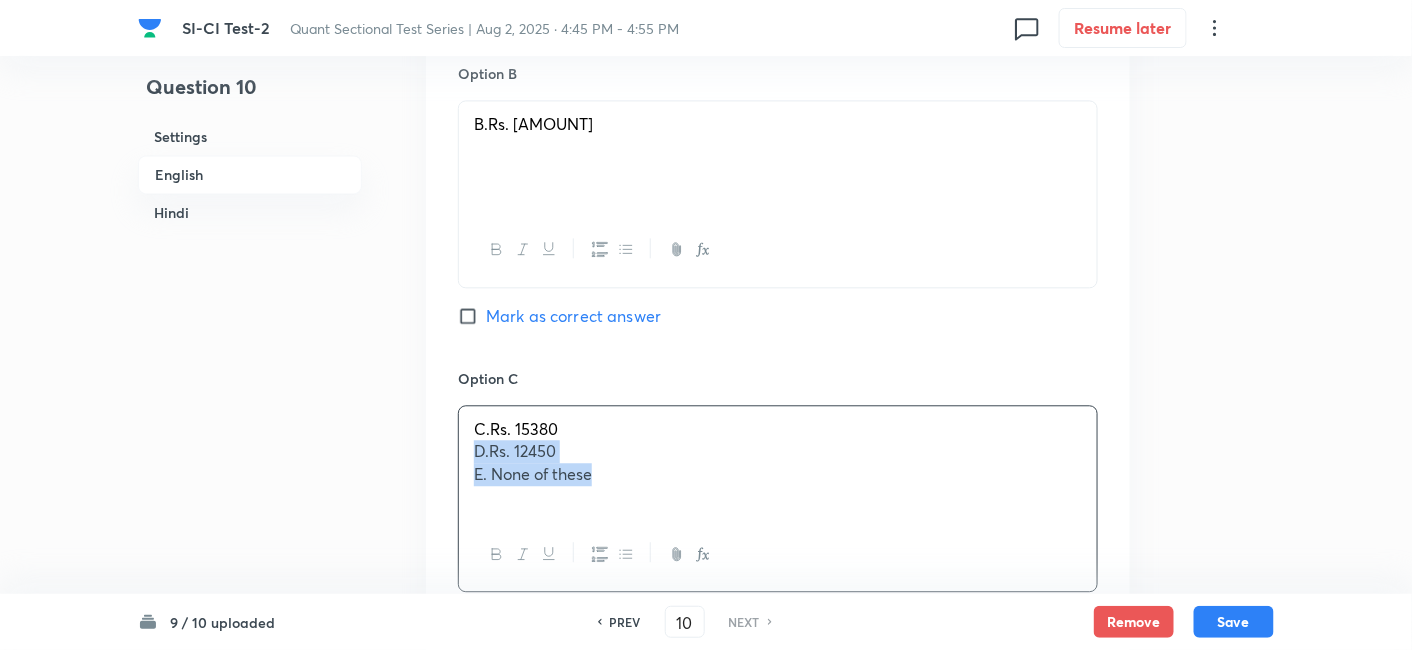 drag, startPoint x: 465, startPoint y: 432, endPoint x: 745, endPoint y: 528, distance: 296 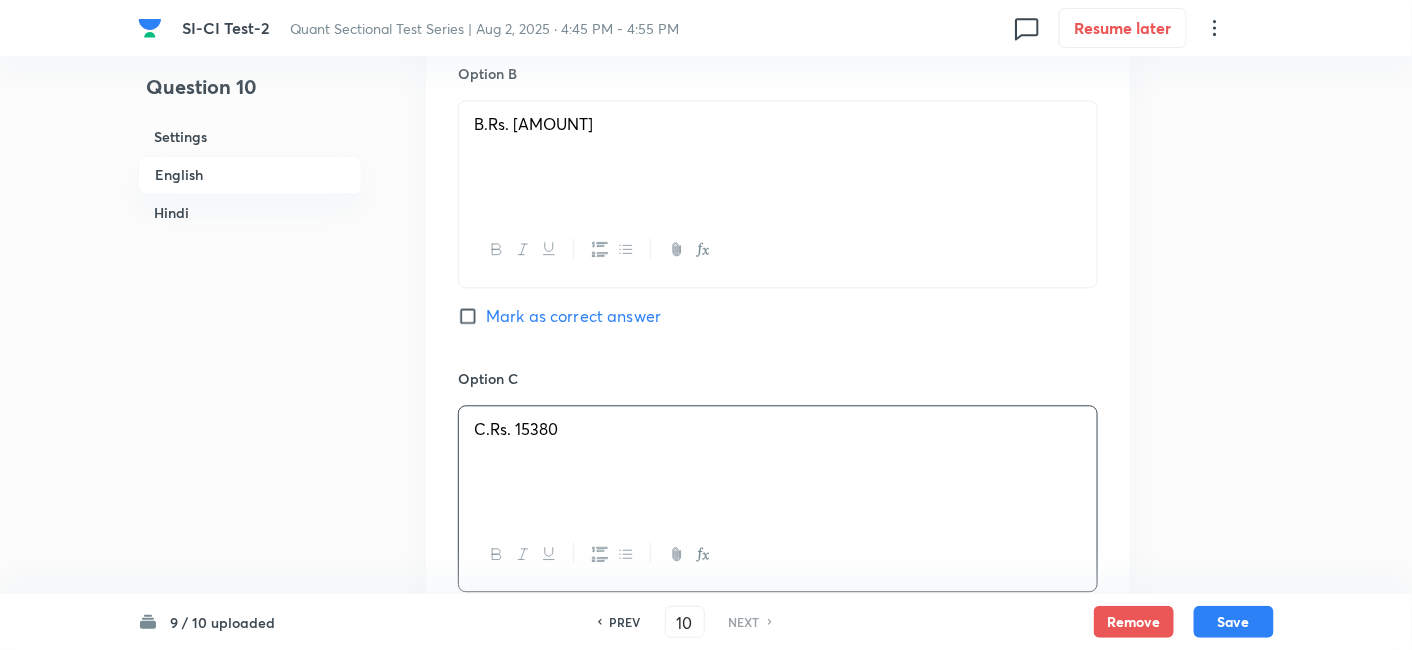 scroll, scrollTop: 1629, scrollLeft: 0, axis: vertical 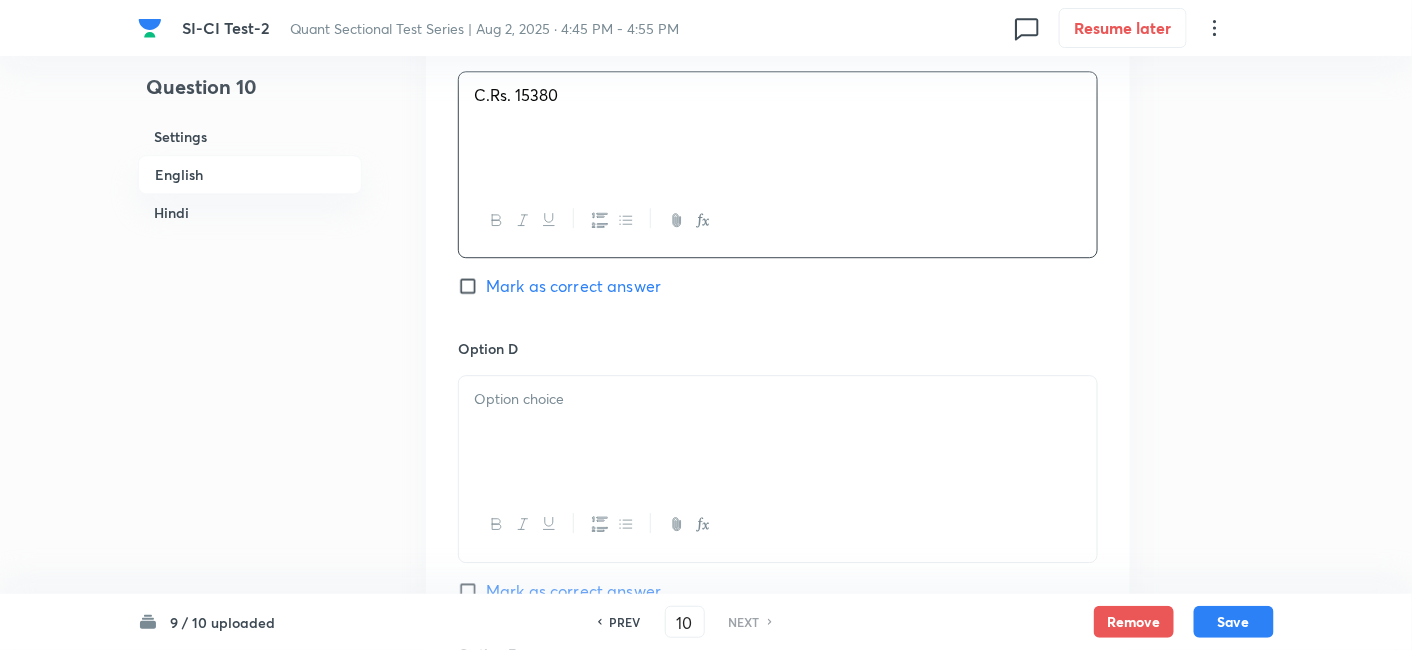 click at bounding box center [778, 432] 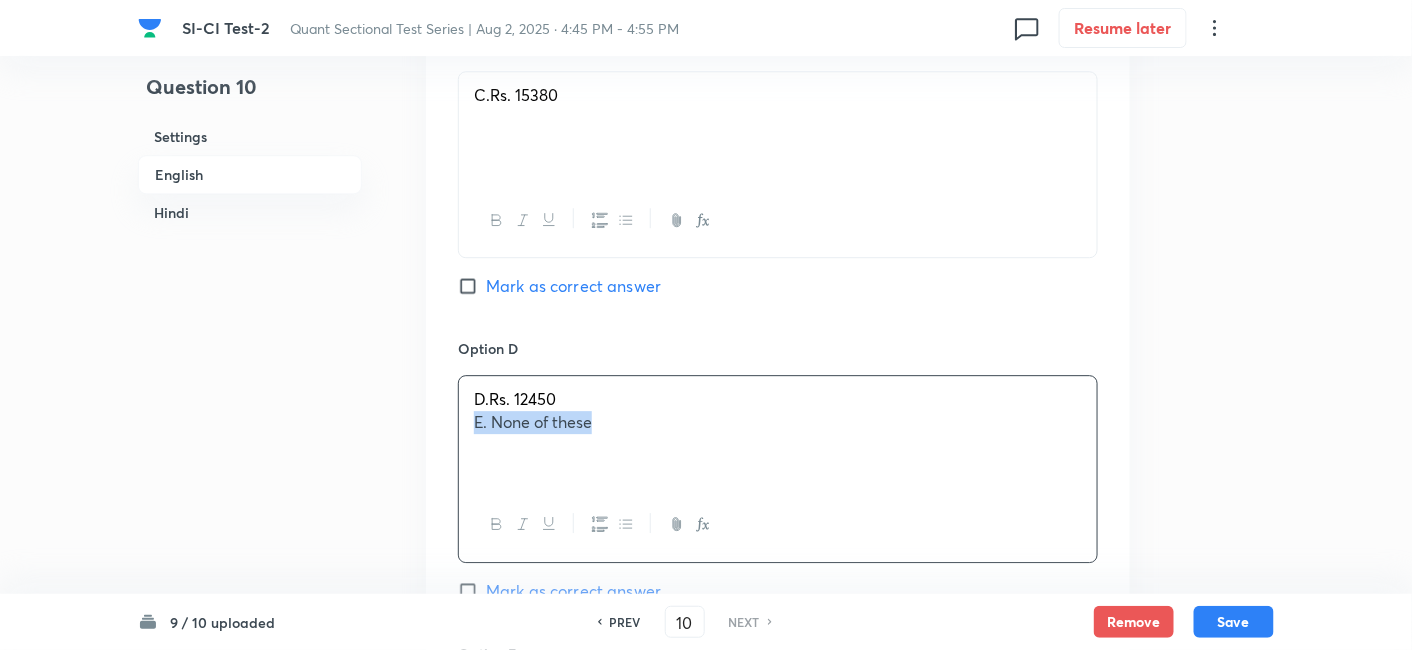 drag, startPoint x: 464, startPoint y: 398, endPoint x: 711, endPoint y: 434, distance: 249.6097 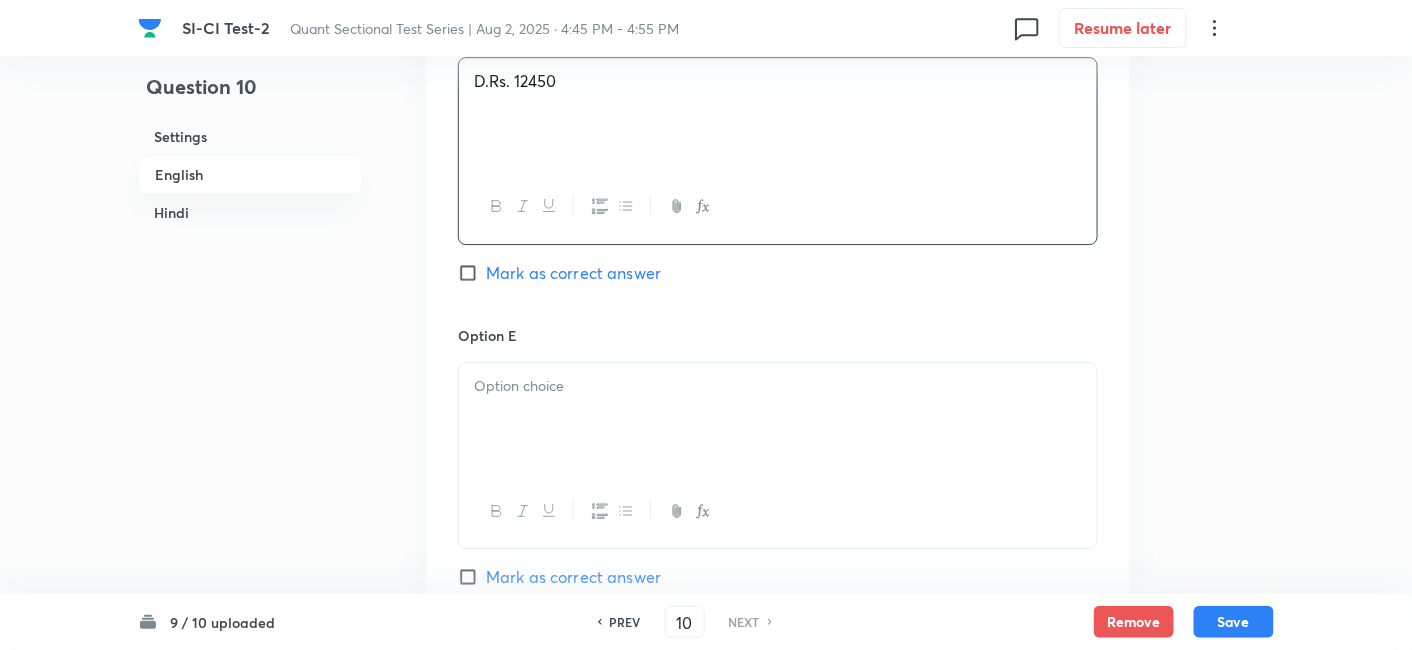 click at bounding box center [778, 419] 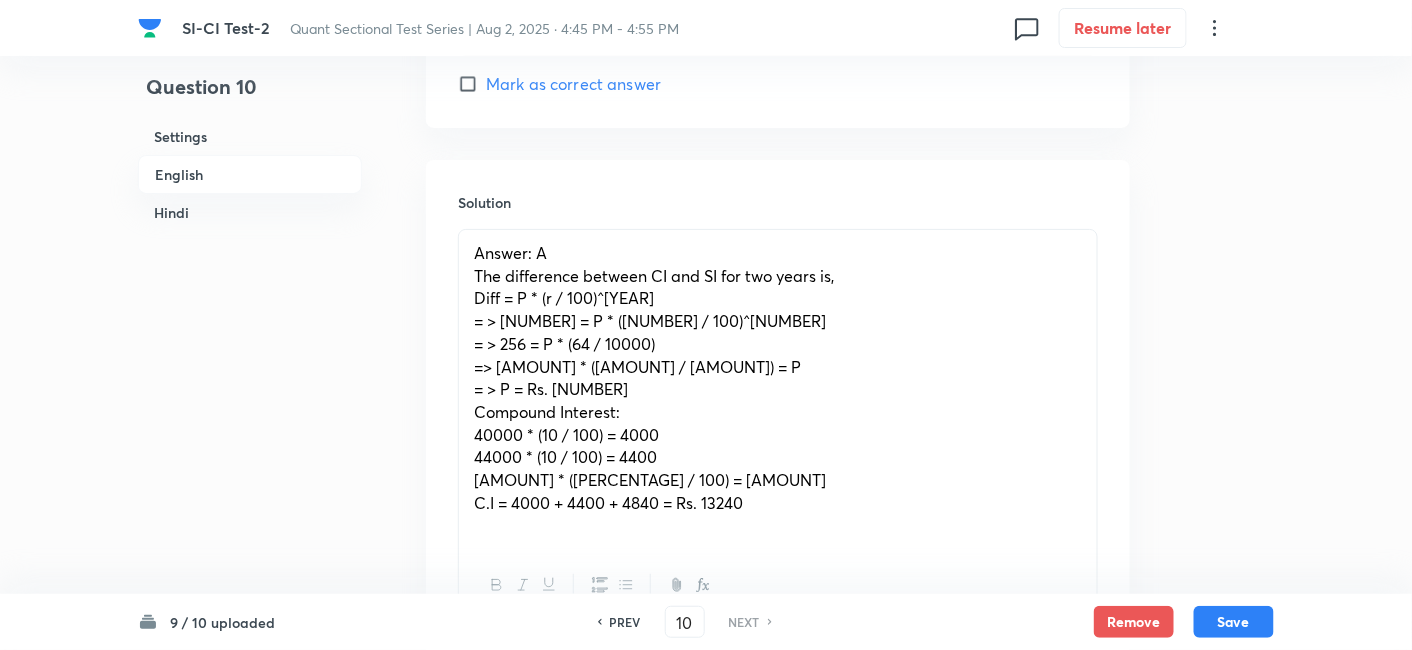 scroll, scrollTop: 2444, scrollLeft: 0, axis: vertical 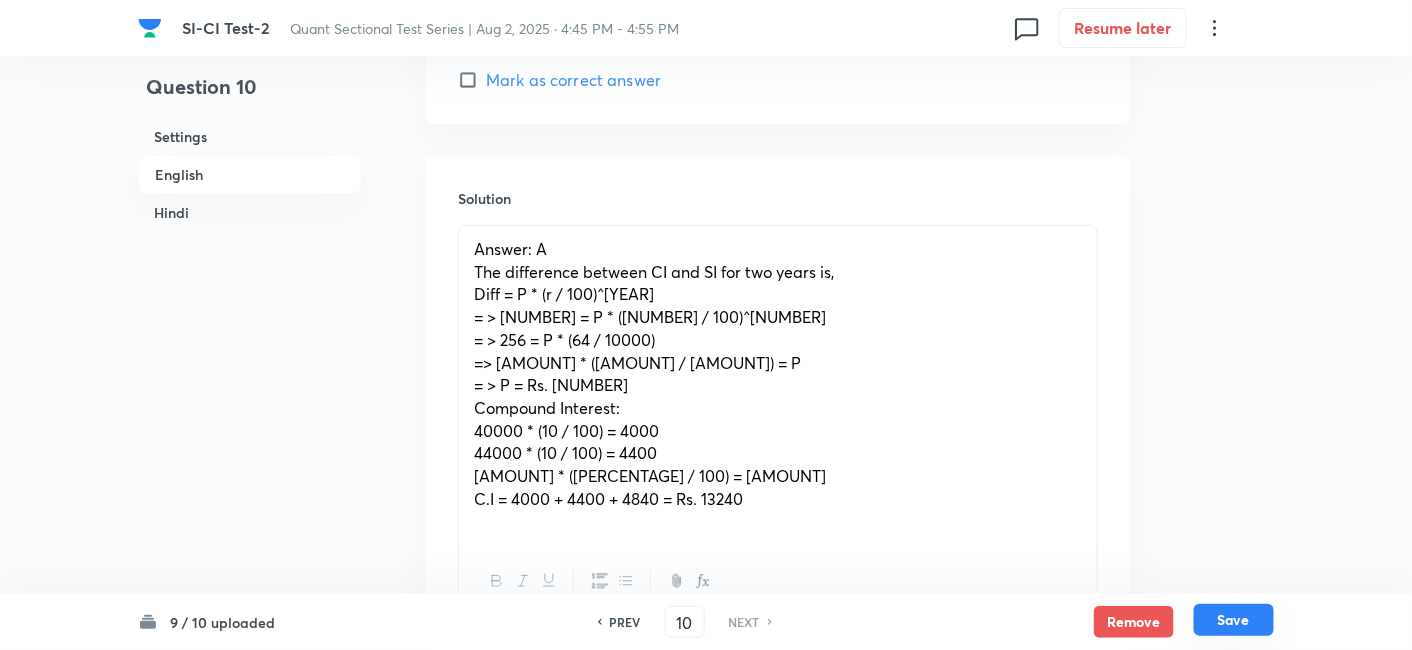 click on "Save" at bounding box center [1234, 620] 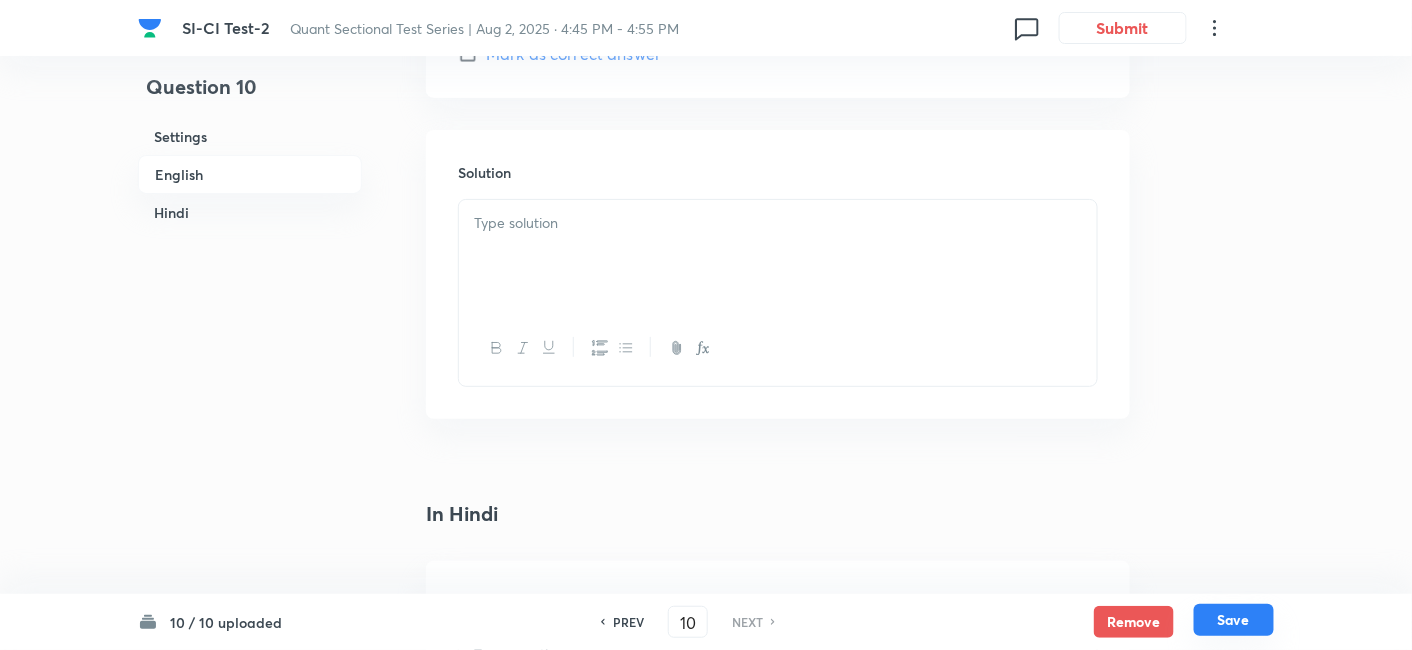 checkbox on "false" 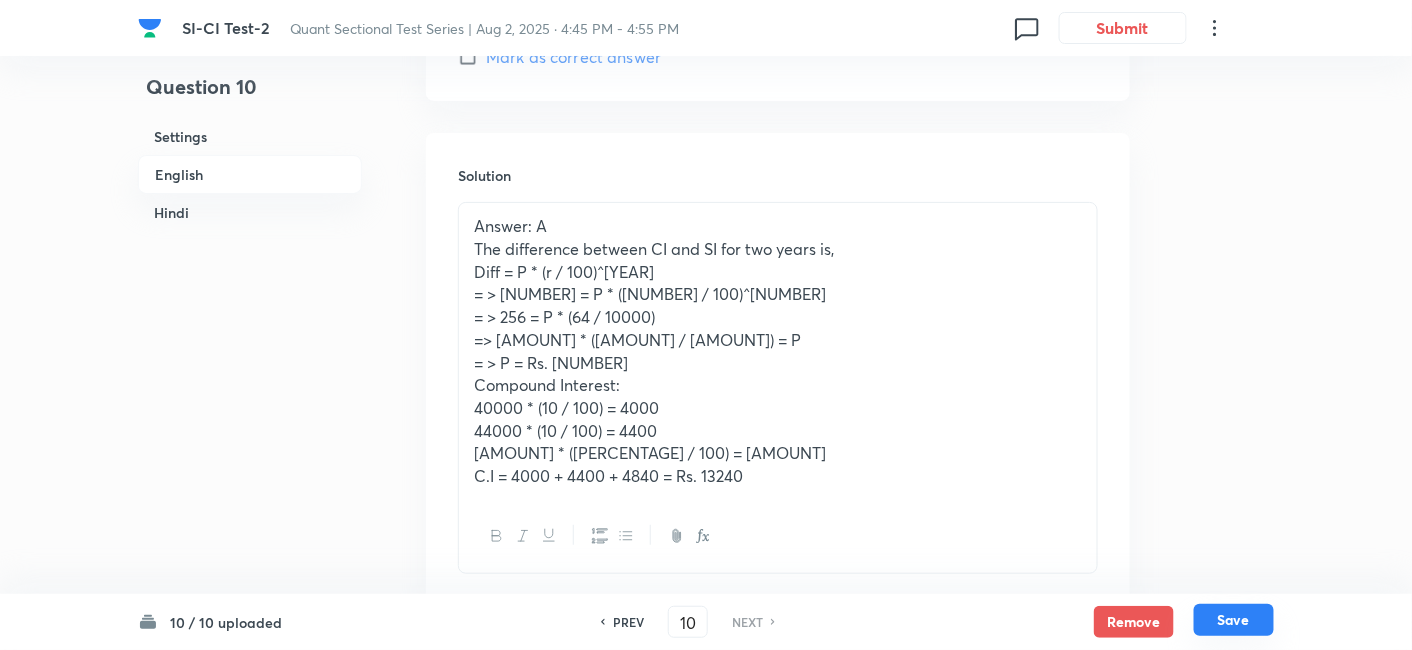 click on "Save" at bounding box center (1234, 620) 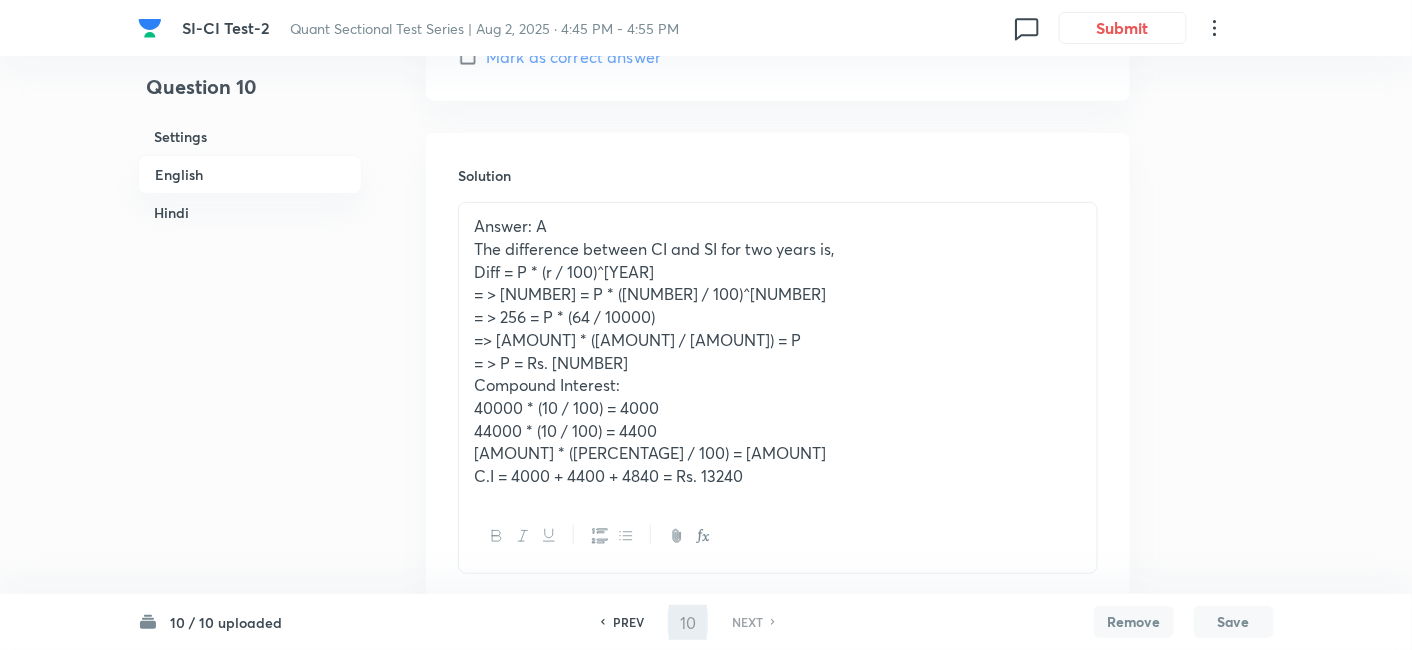 checkbox on "false" 